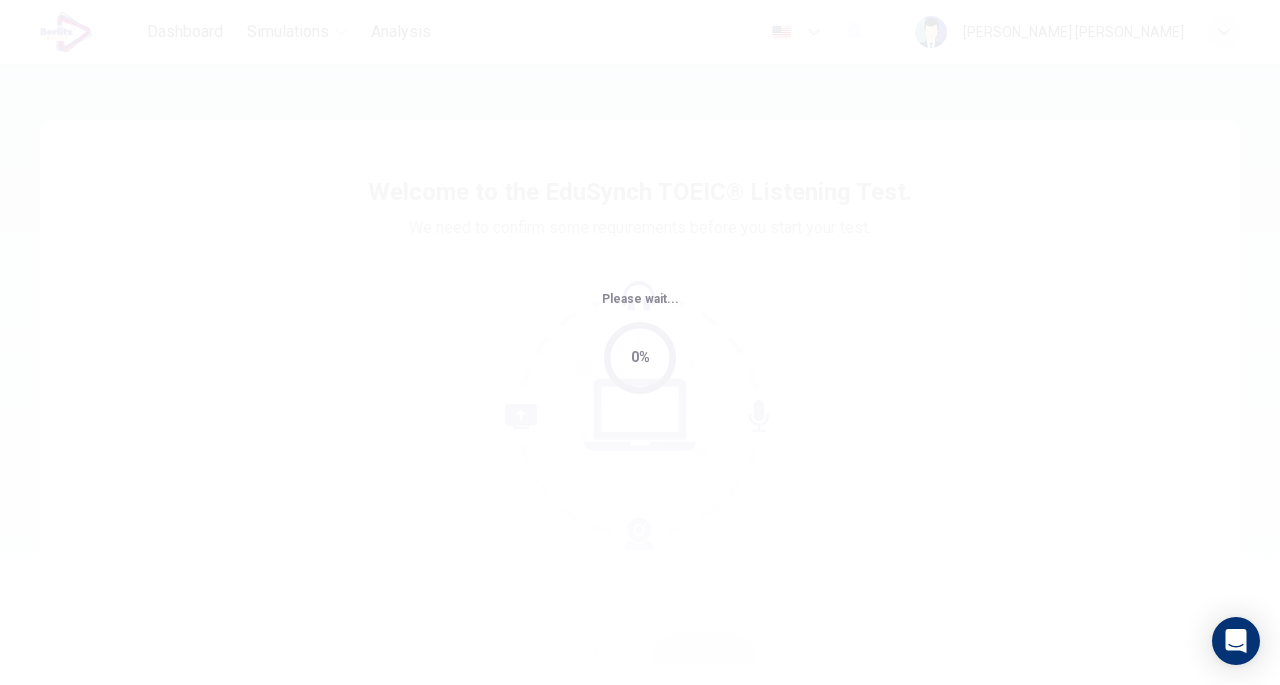 scroll, scrollTop: 0, scrollLeft: 0, axis: both 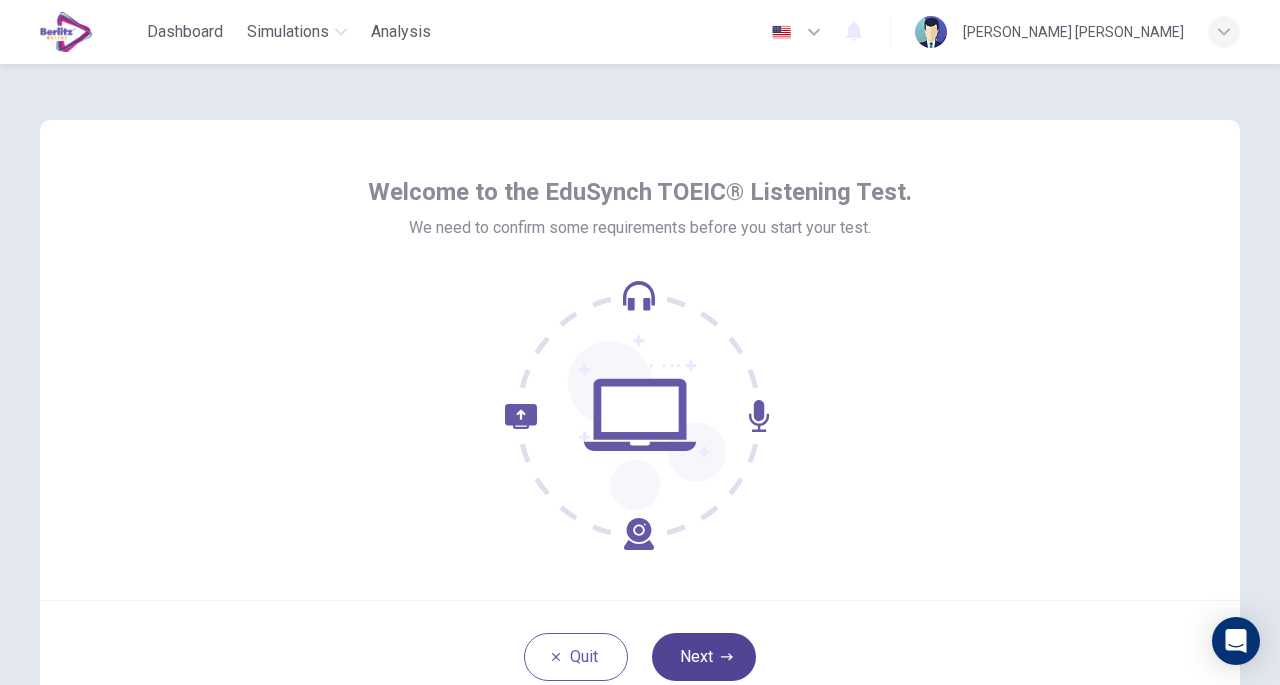 click on "Next" at bounding box center (704, 657) 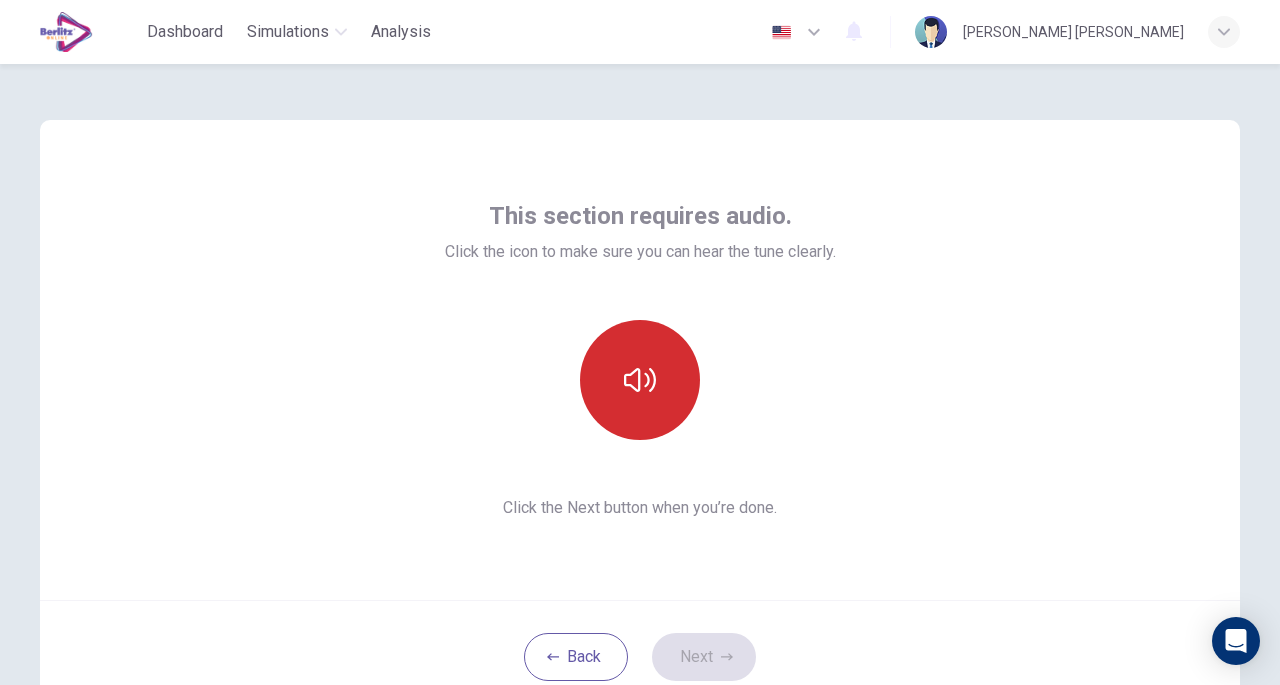 click at bounding box center (640, 380) 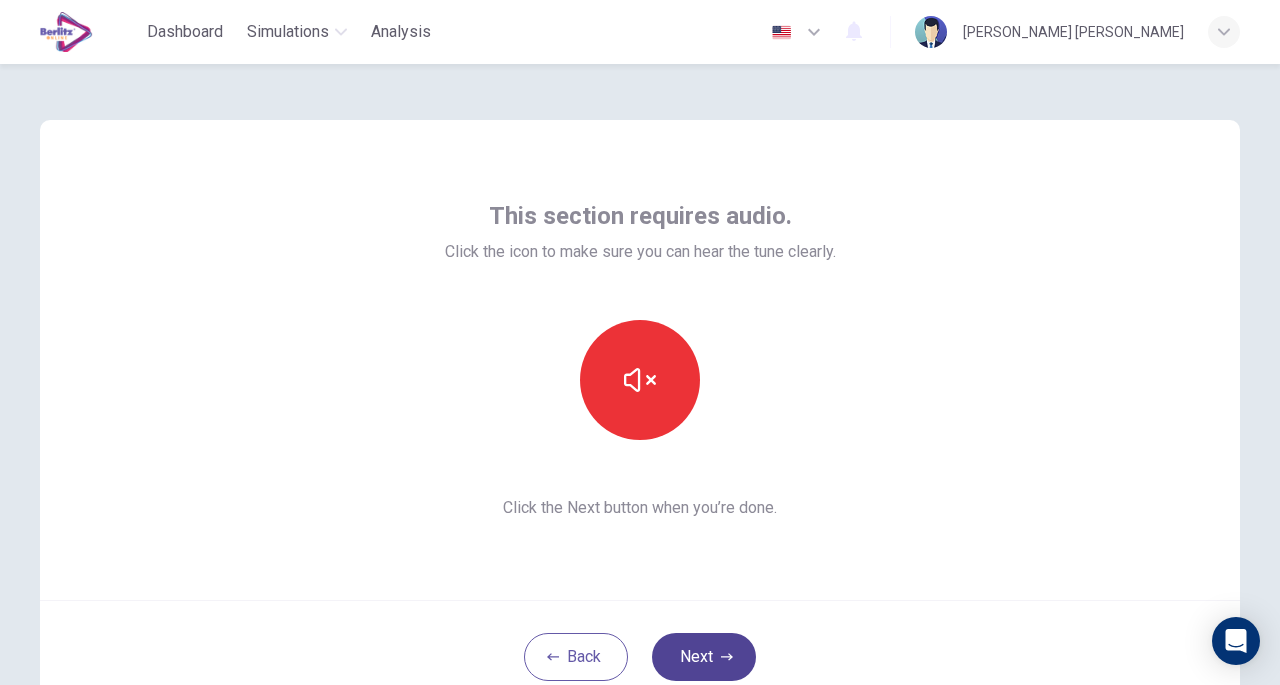 click on "Next" at bounding box center [704, 657] 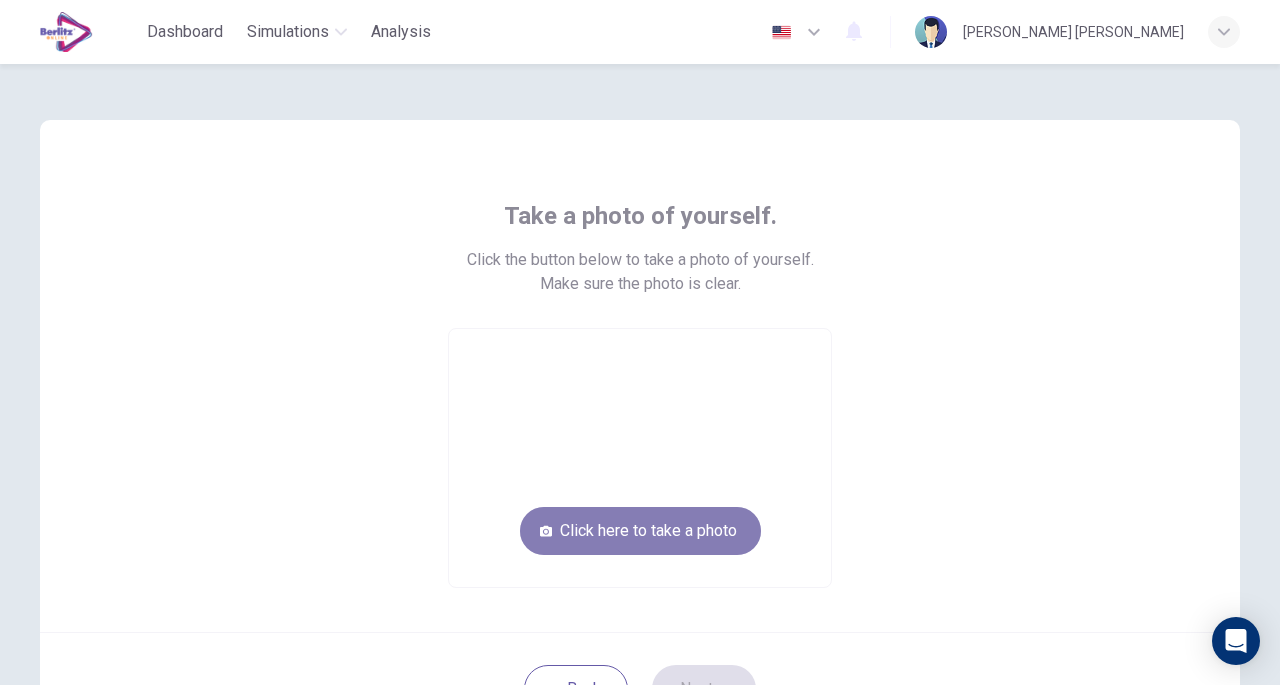 click on "Click here to take a photo" at bounding box center [640, 531] 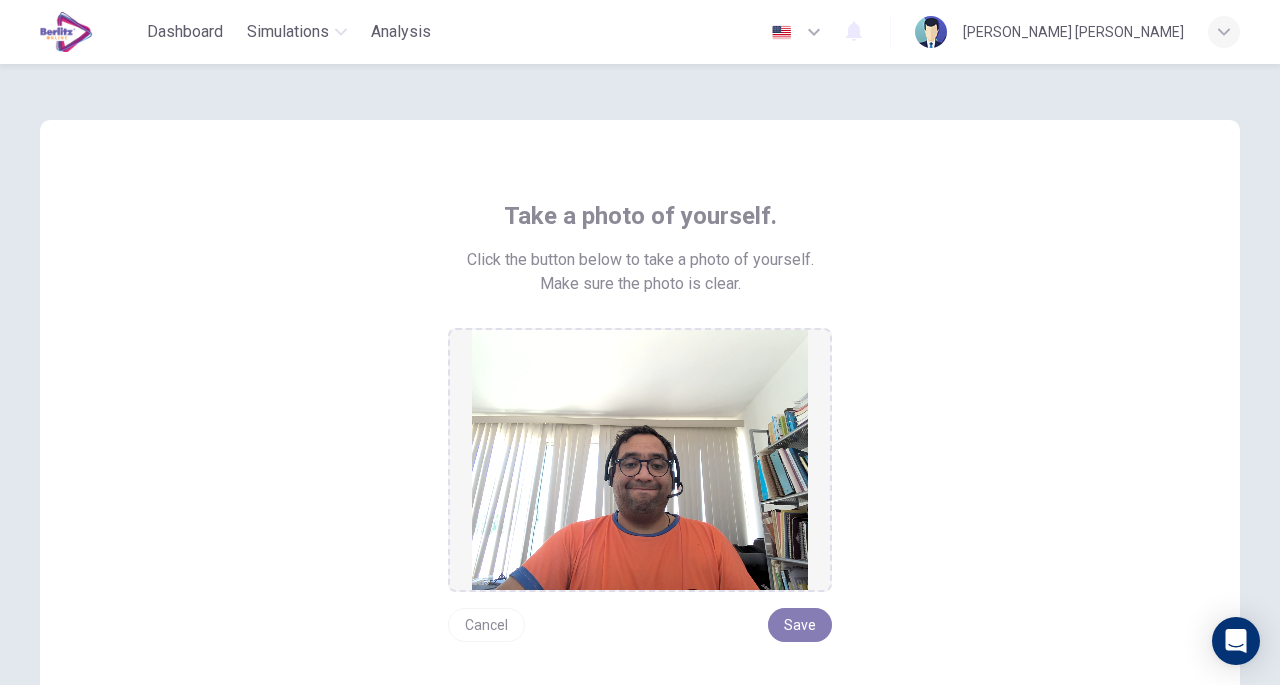 click on "Save" at bounding box center (800, 625) 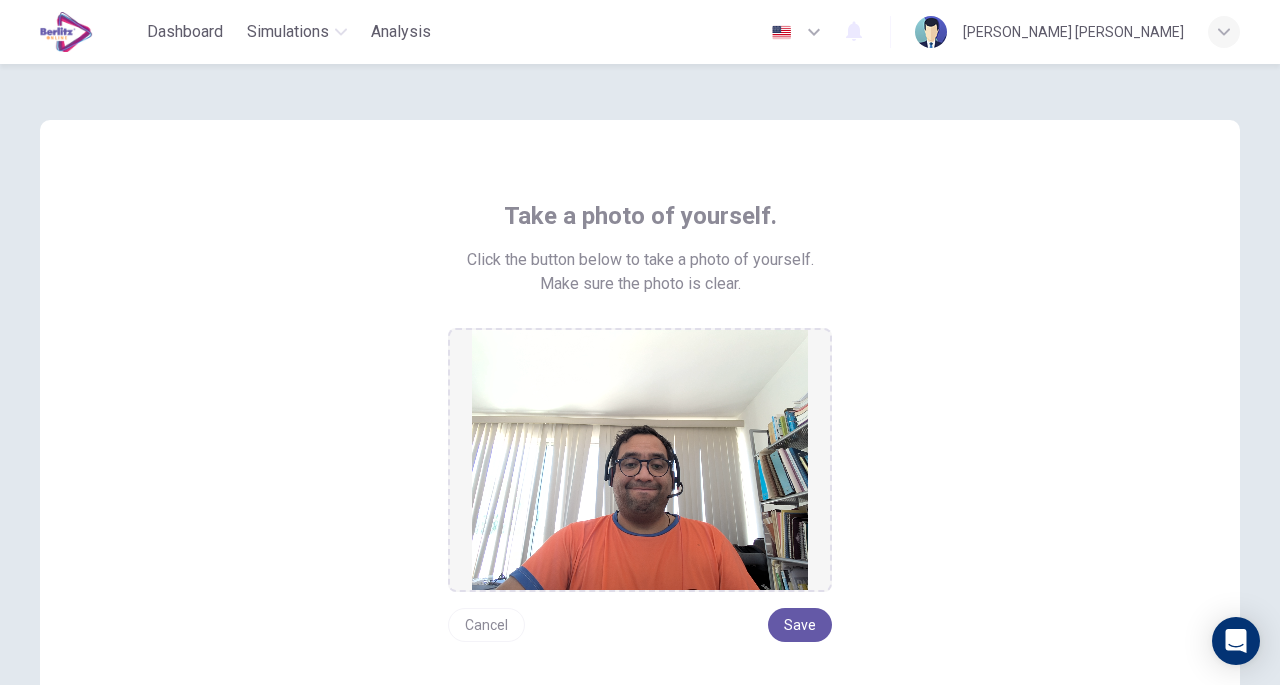 drag, startPoint x: 906, startPoint y: 544, endPoint x: 910, endPoint y: 563, distance: 19.416489 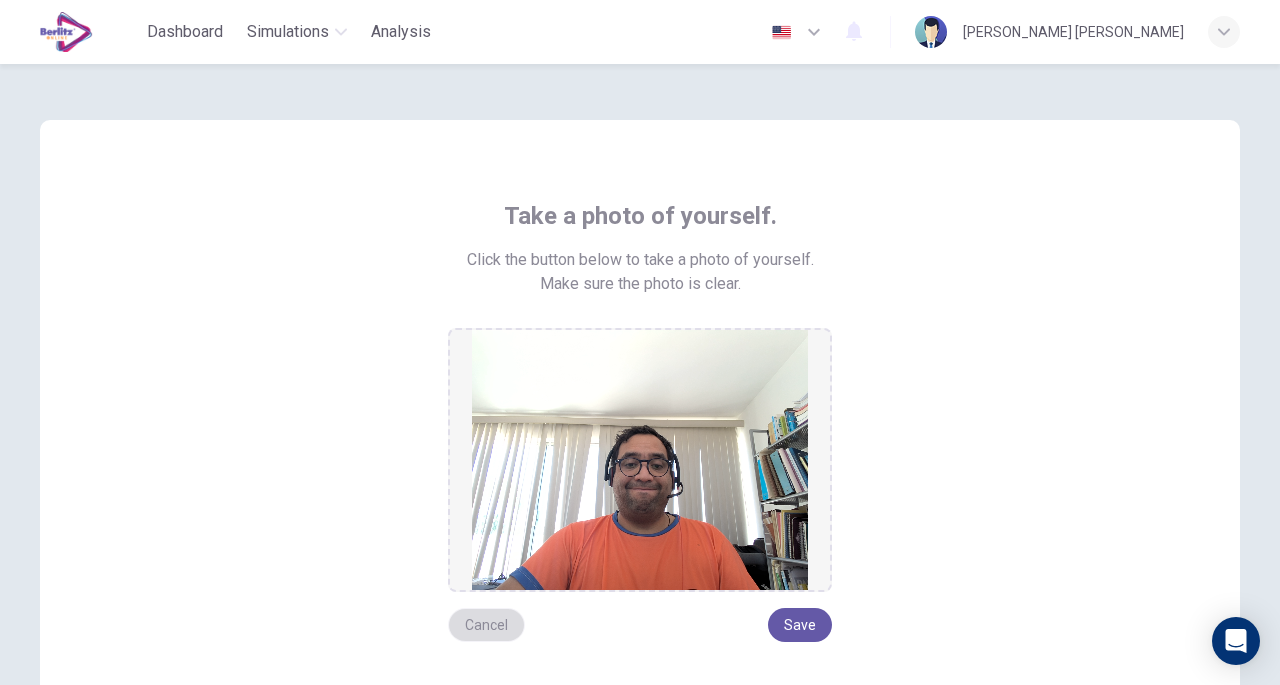 click on "Cancel" at bounding box center (486, 625) 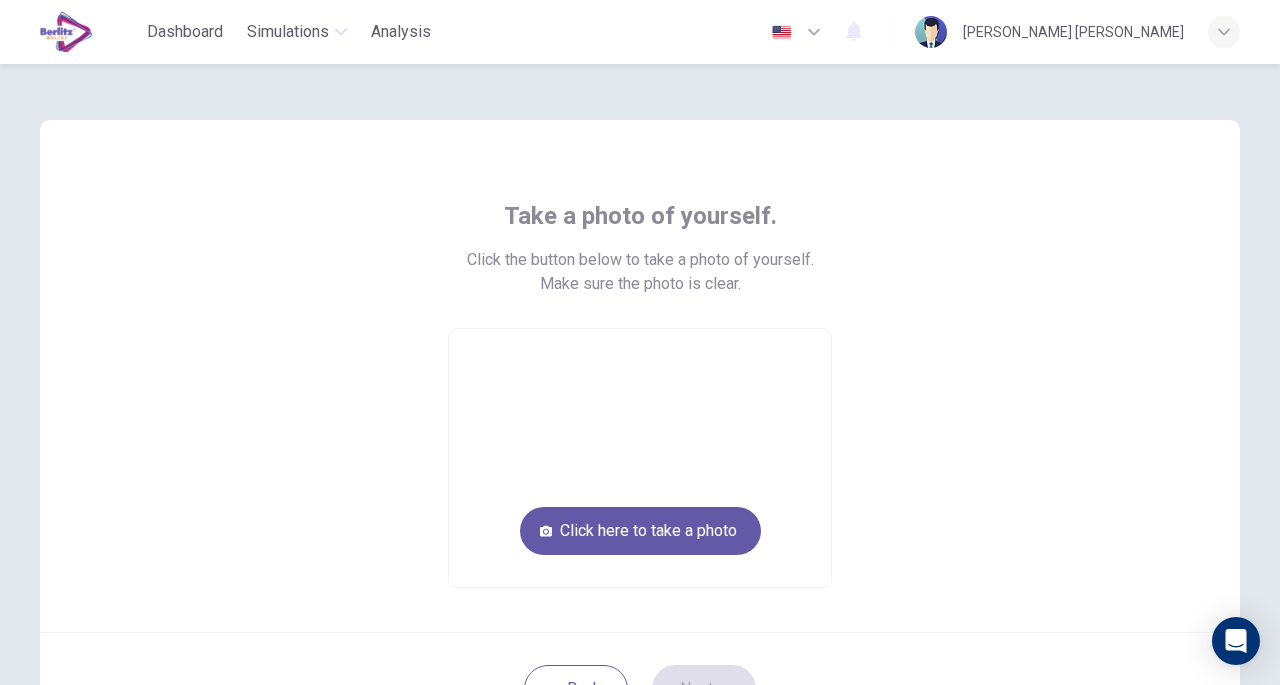 click on "Back Next" at bounding box center (640, 688) 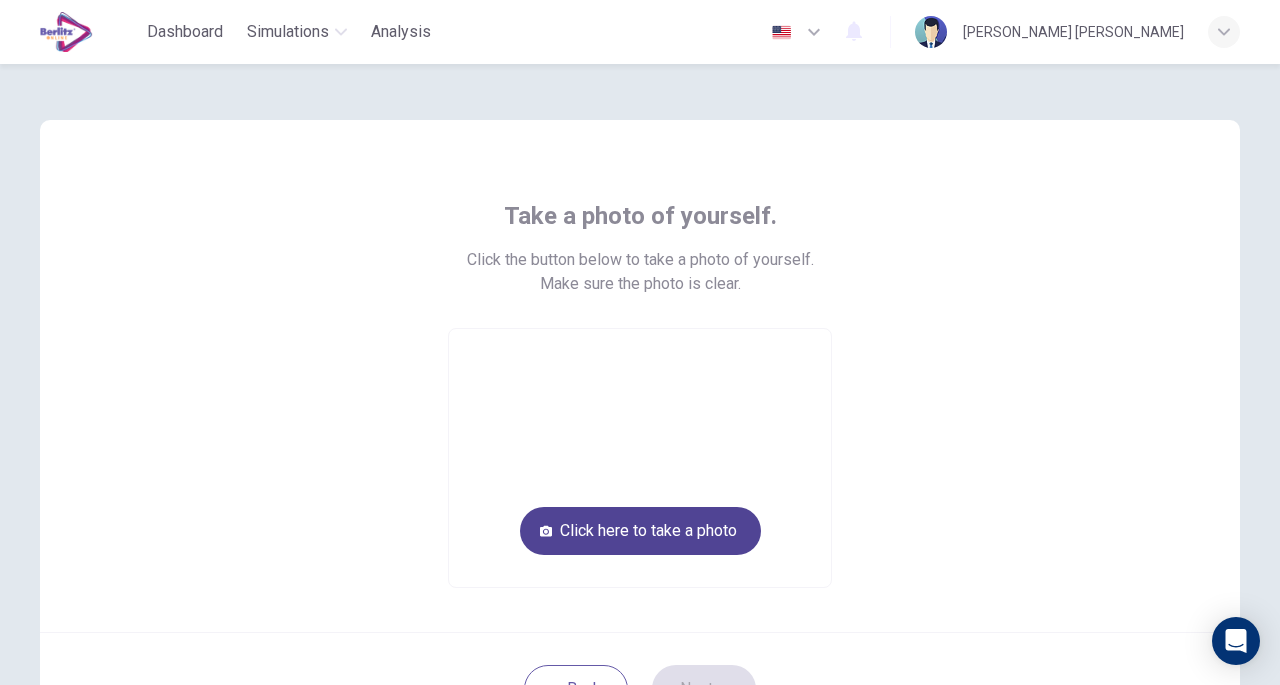 click on "Click here to take a photo" at bounding box center (640, 531) 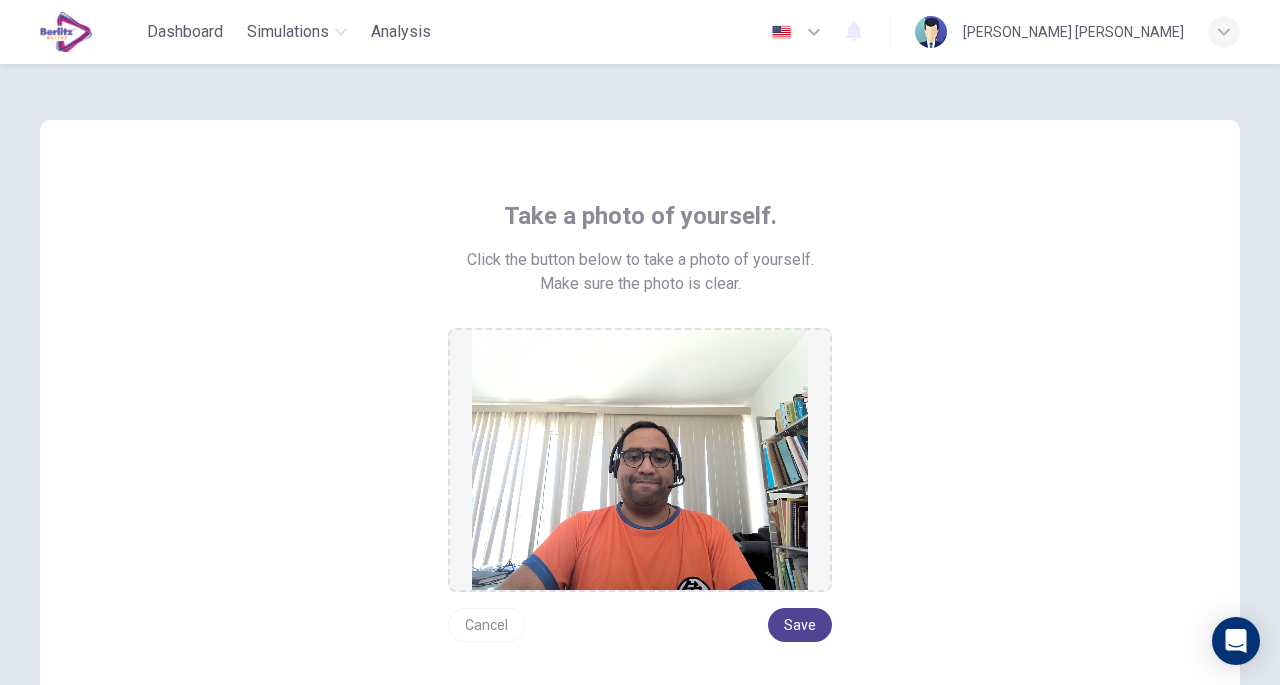 click on "Save" at bounding box center [800, 625] 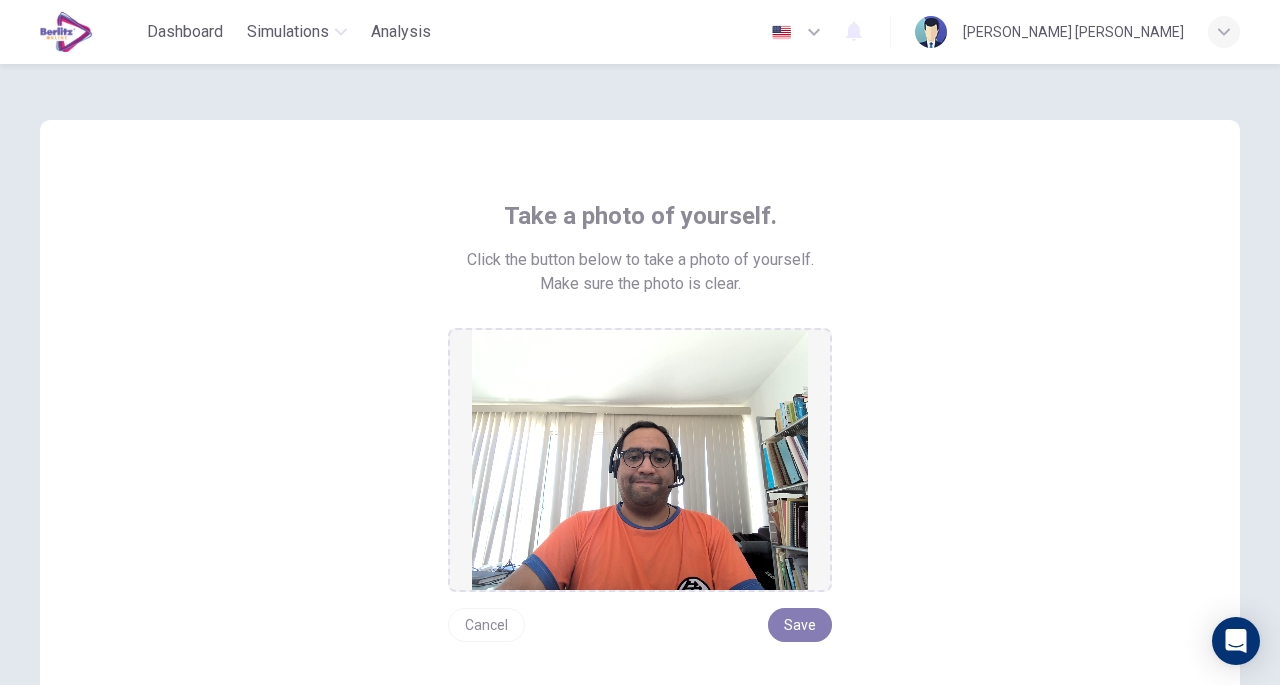 click on "Save" at bounding box center (800, 625) 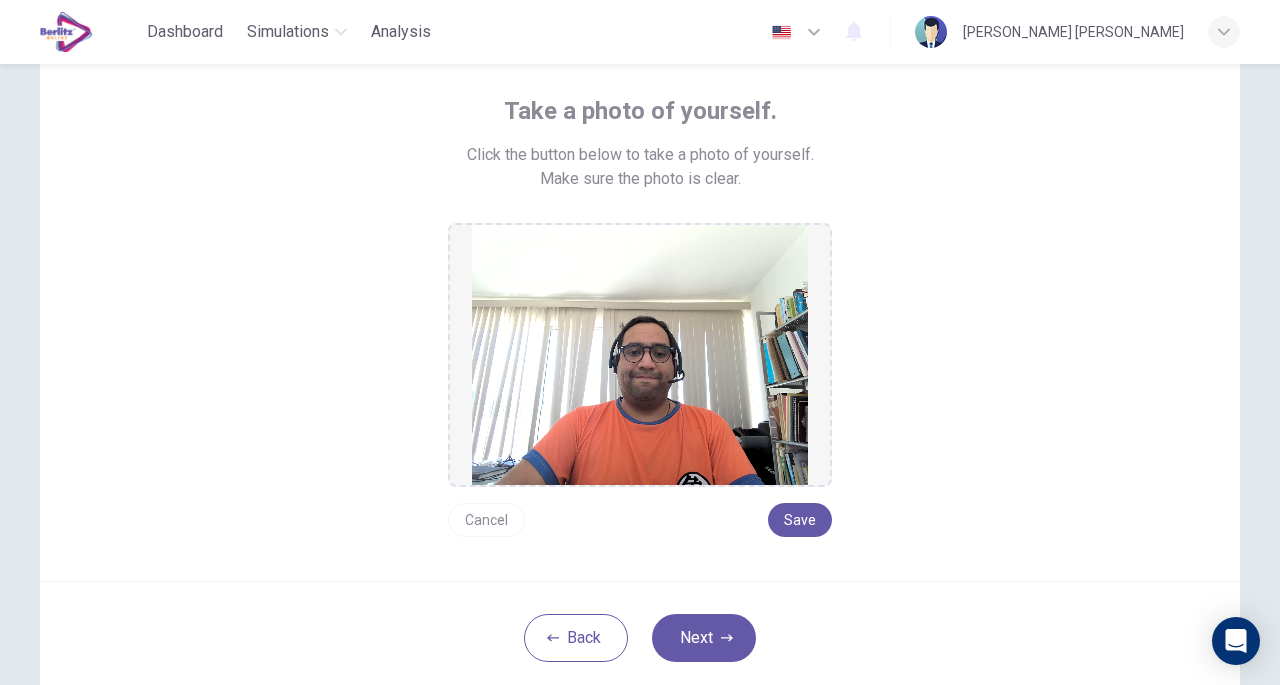 scroll, scrollTop: 232, scrollLeft: 0, axis: vertical 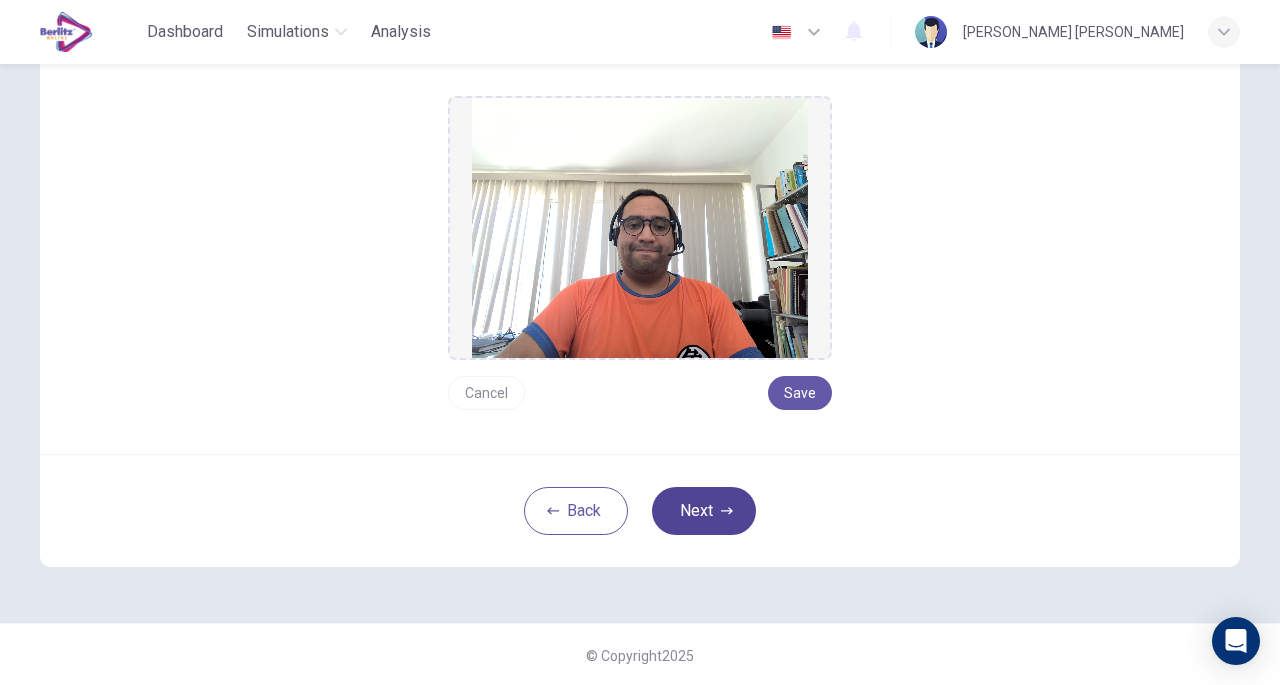click on "Next" at bounding box center [704, 511] 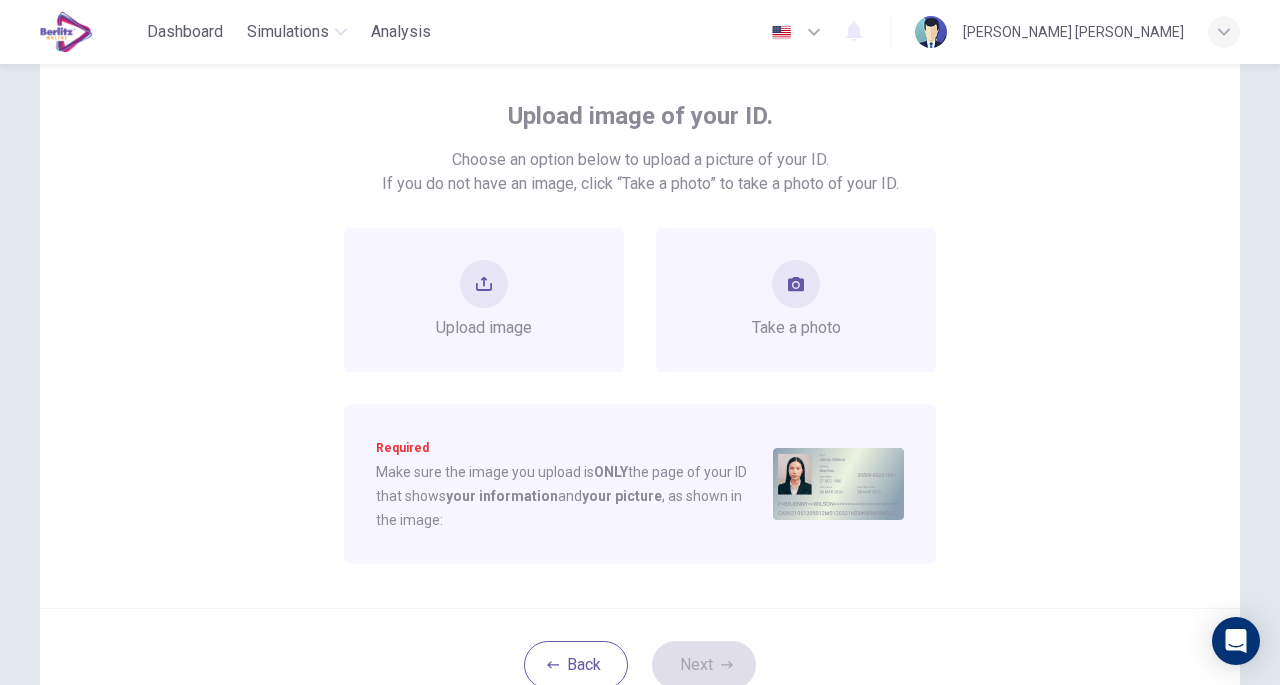 scroll, scrollTop: 98, scrollLeft: 0, axis: vertical 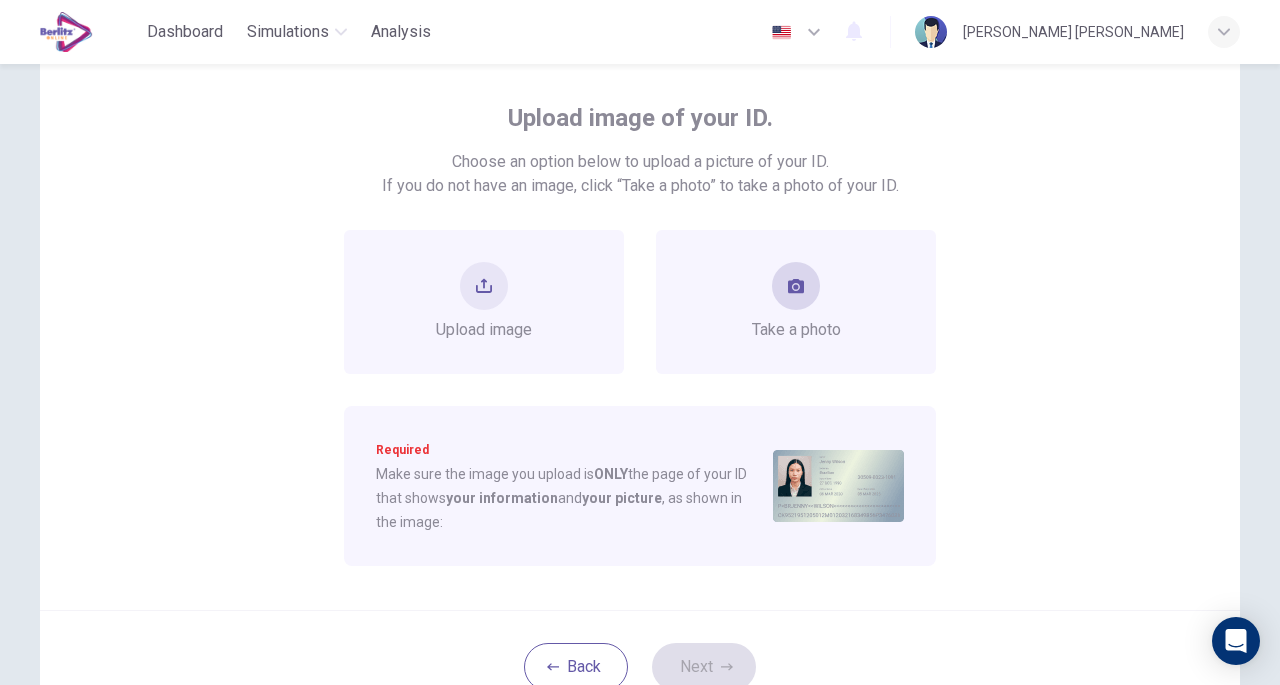 click on "Take a photo" at bounding box center (796, 302) 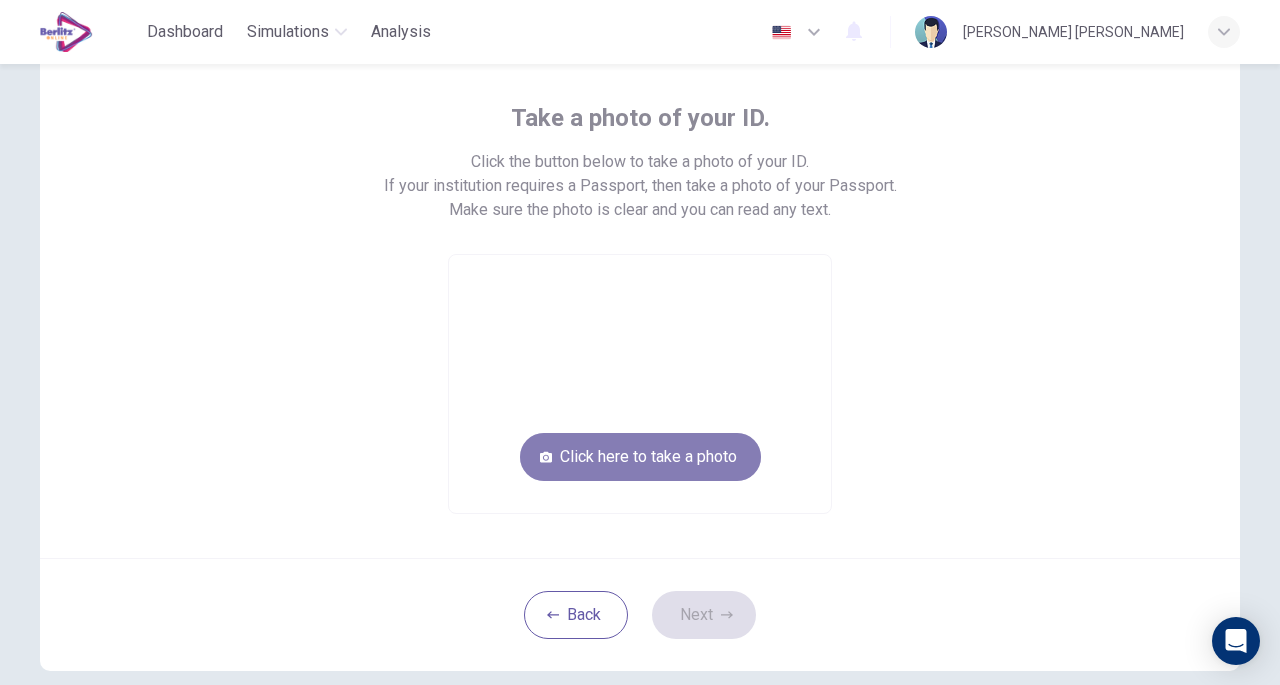click on "Click here to take a photo" at bounding box center (640, 457) 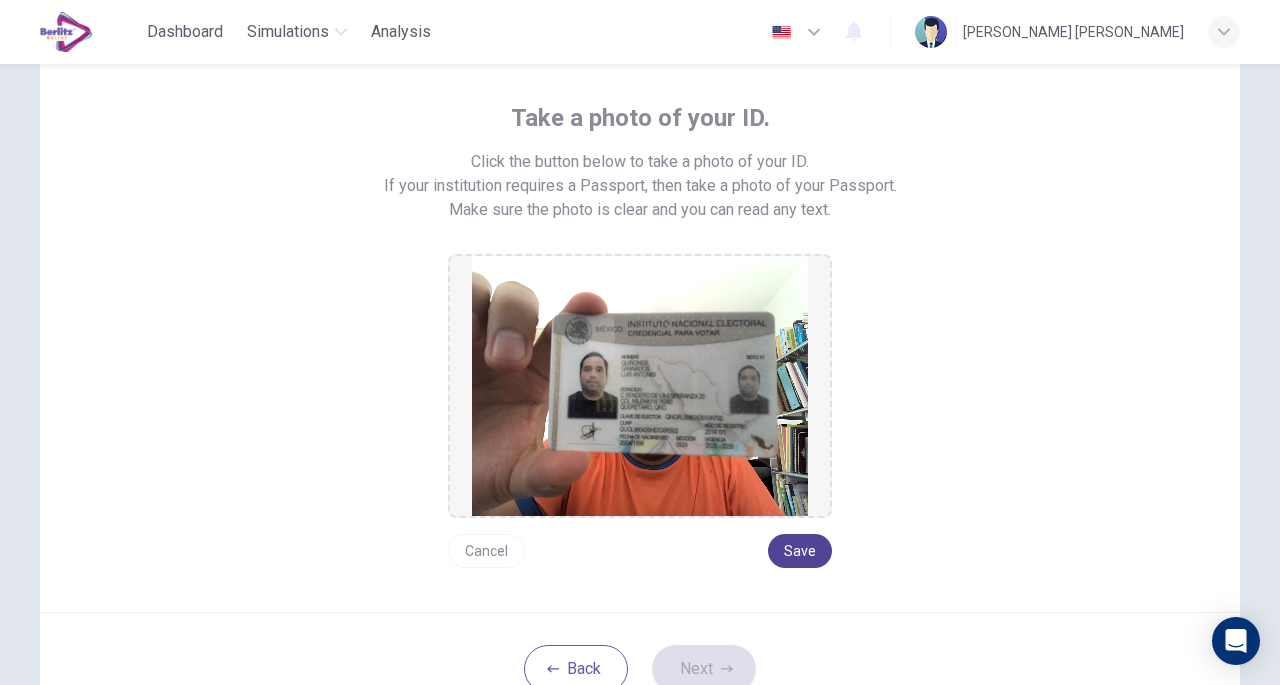 click on "Save" at bounding box center [800, 551] 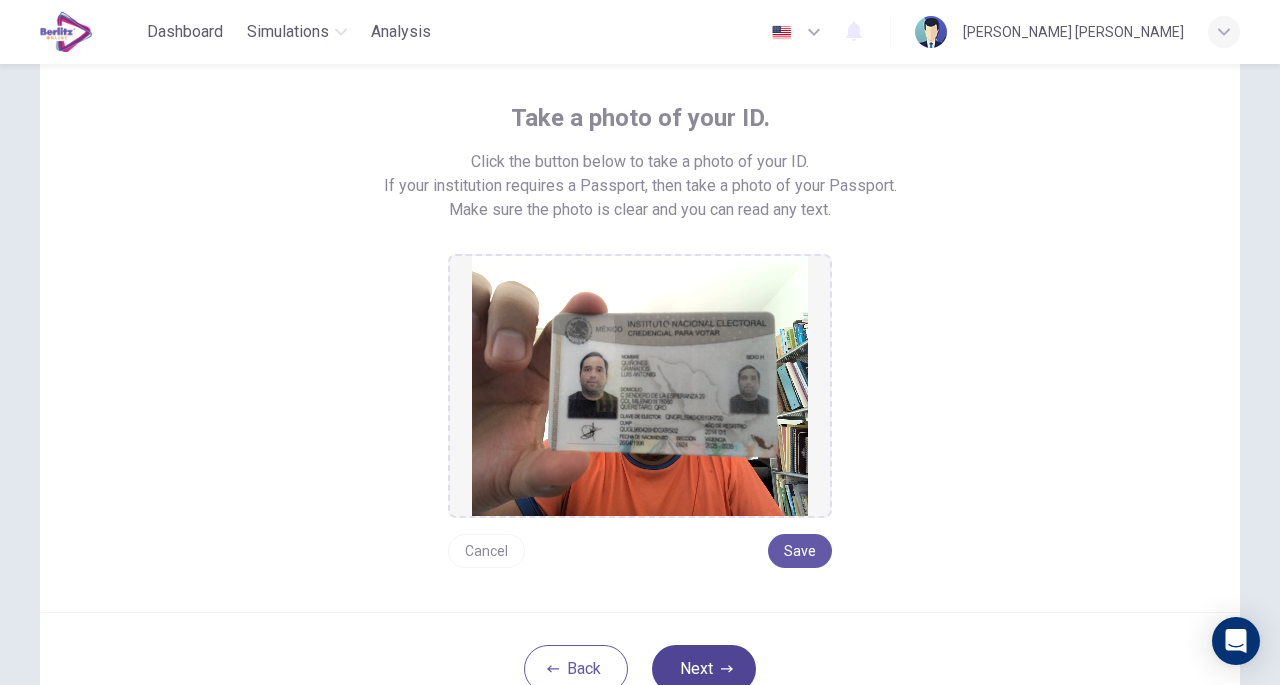 click on "Next" at bounding box center [704, 669] 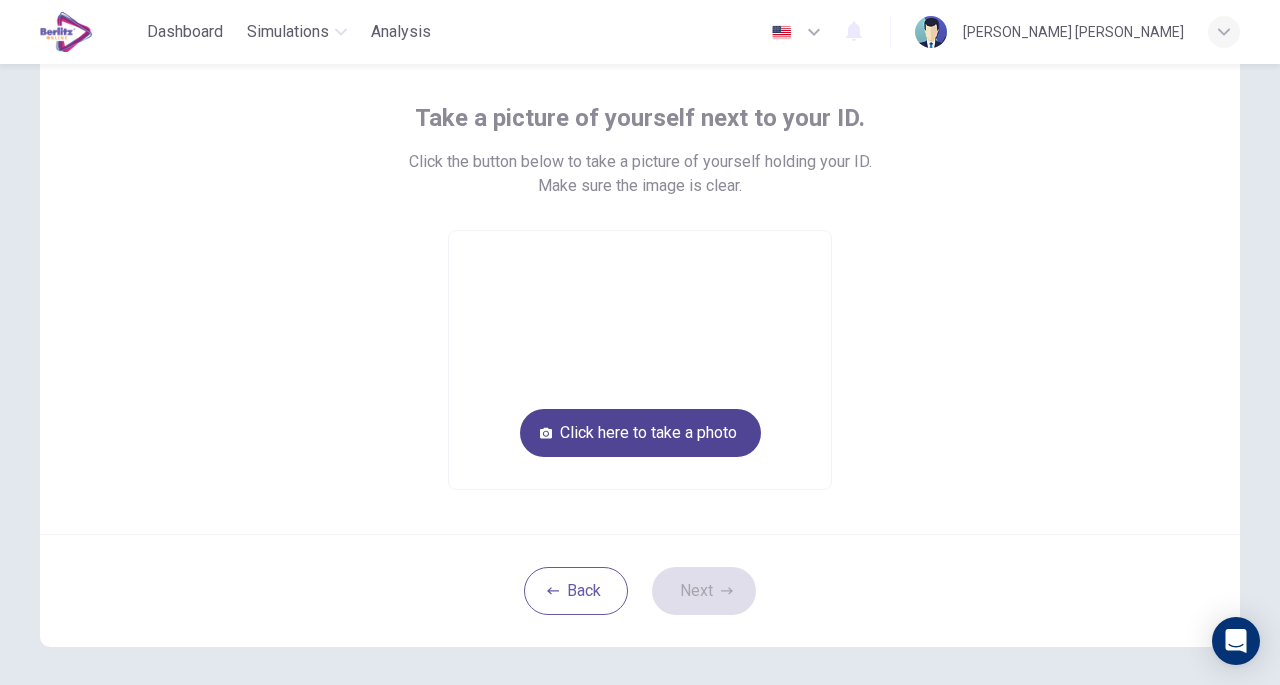 click on "Click here to take a photo" at bounding box center (640, 433) 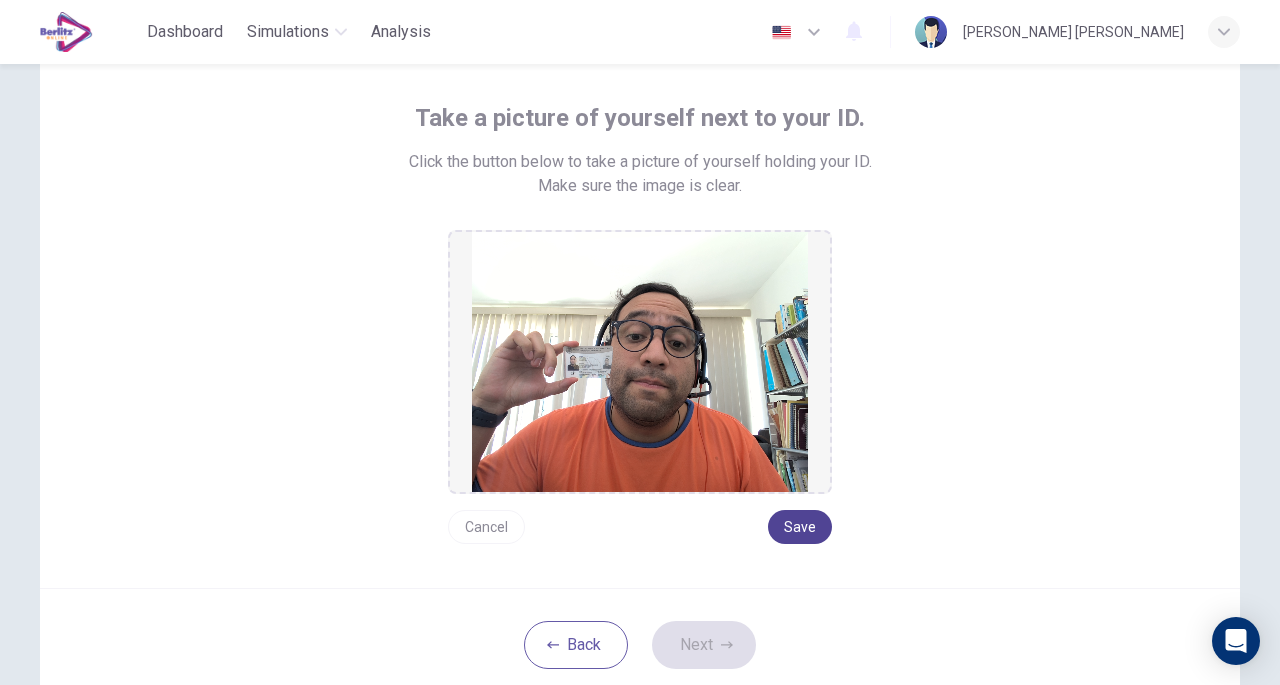 click on "Save" at bounding box center (800, 527) 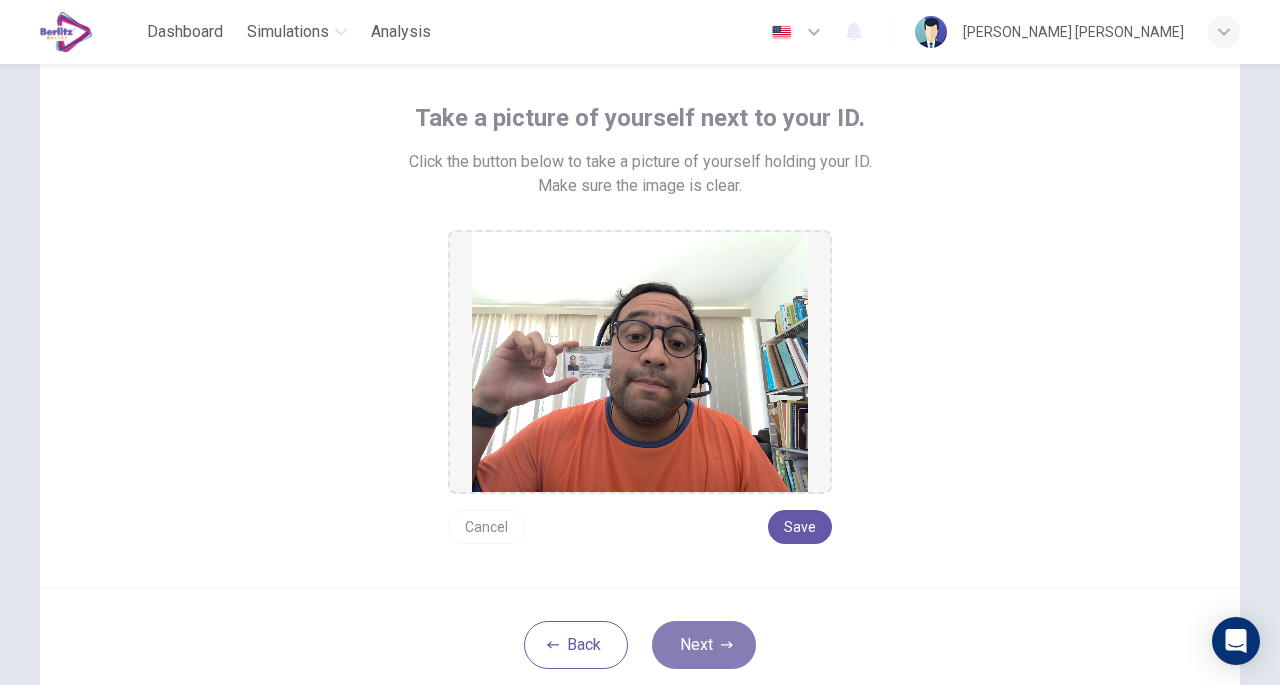 click on "Next" at bounding box center [704, 645] 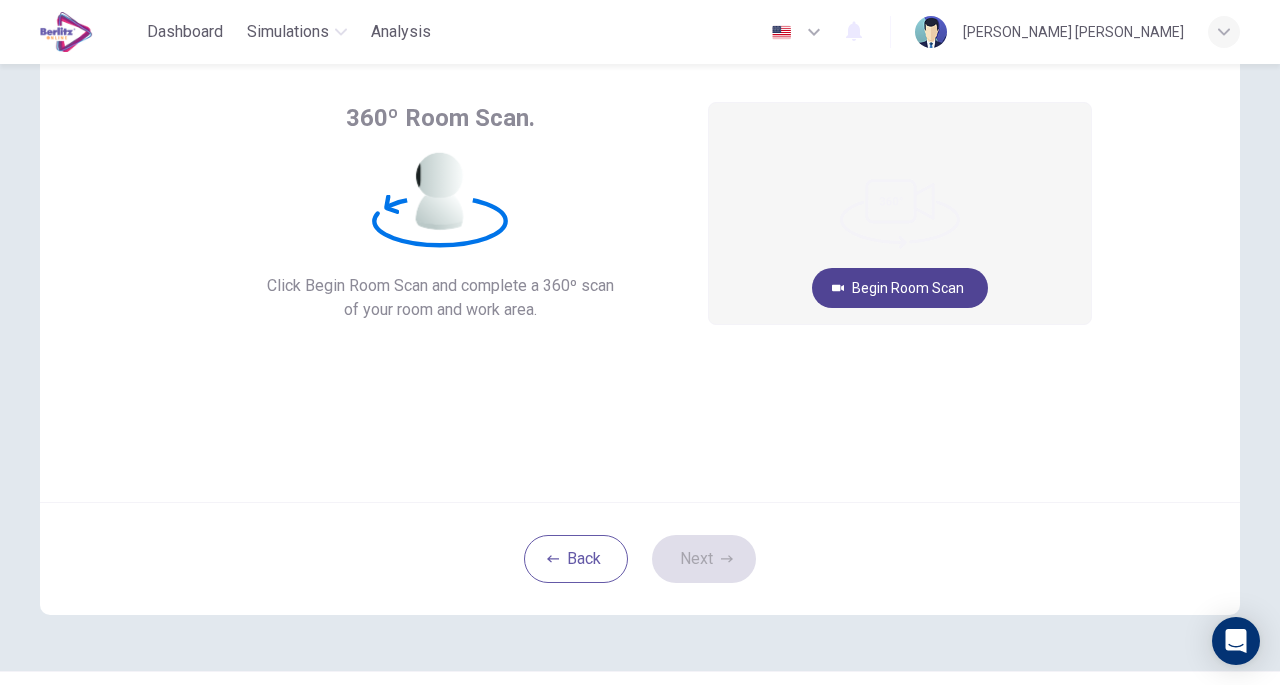 click on "Begin Room Scan" at bounding box center [900, 288] 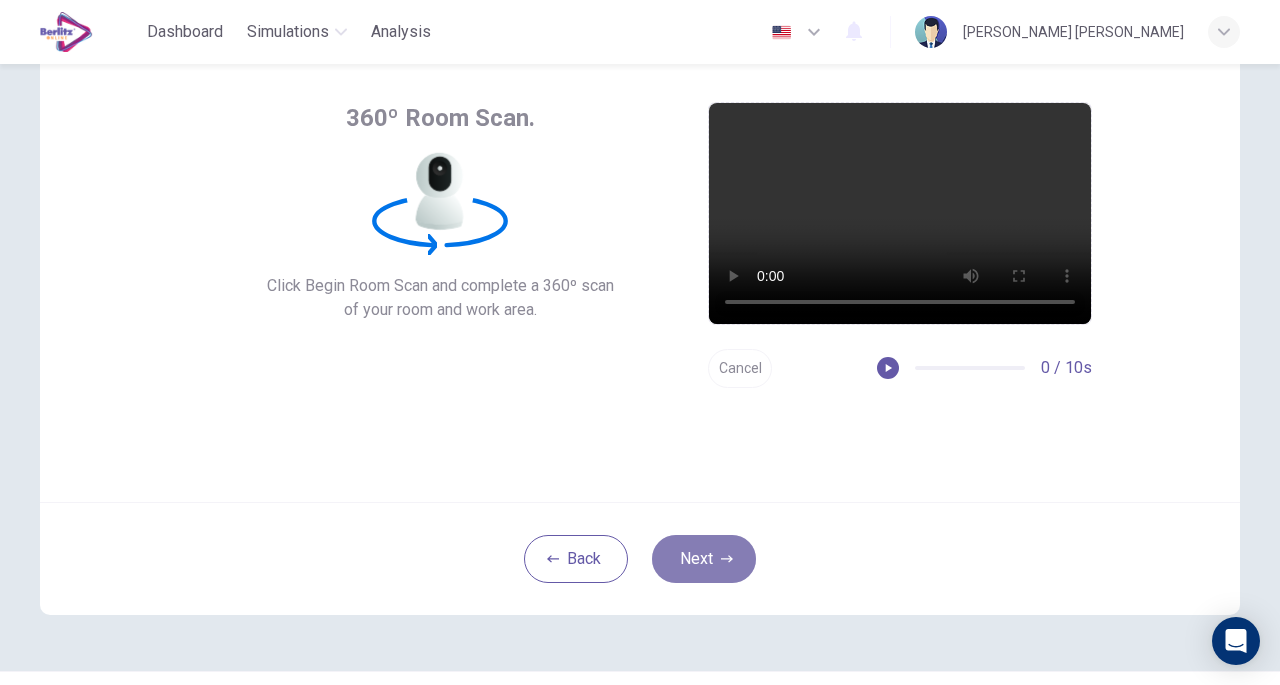 click on "Next" at bounding box center [704, 559] 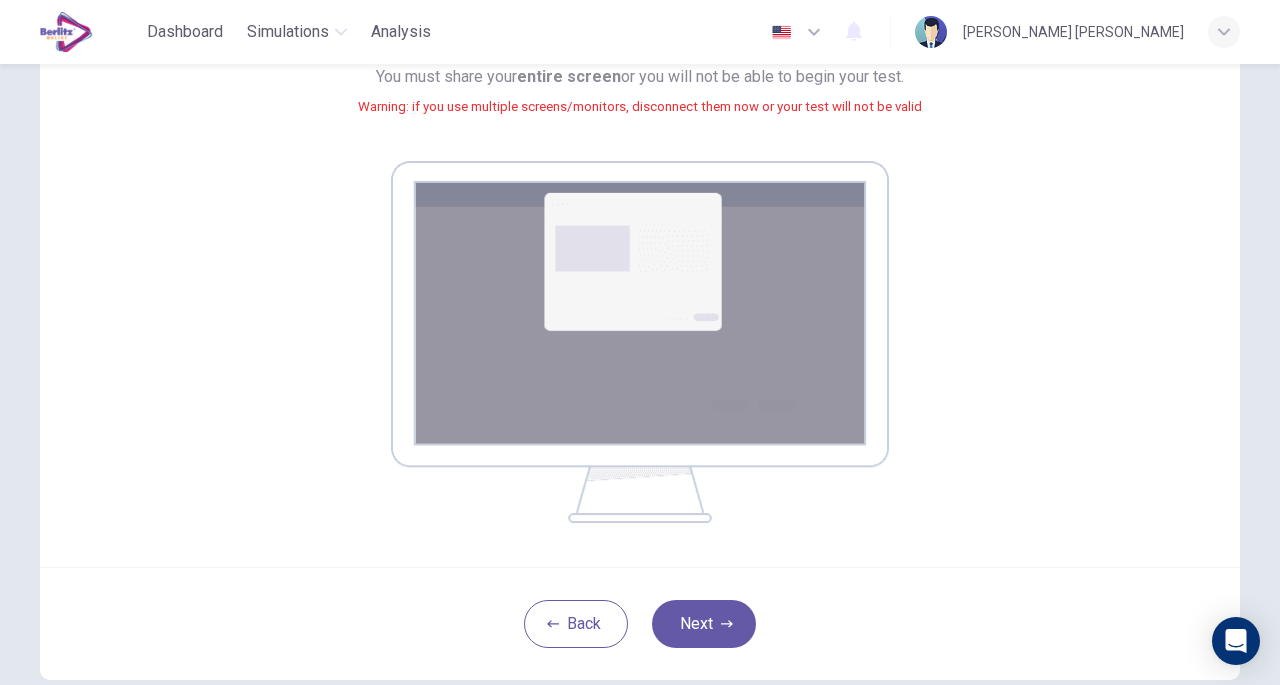 scroll, scrollTop: 218, scrollLeft: 0, axis: vertical 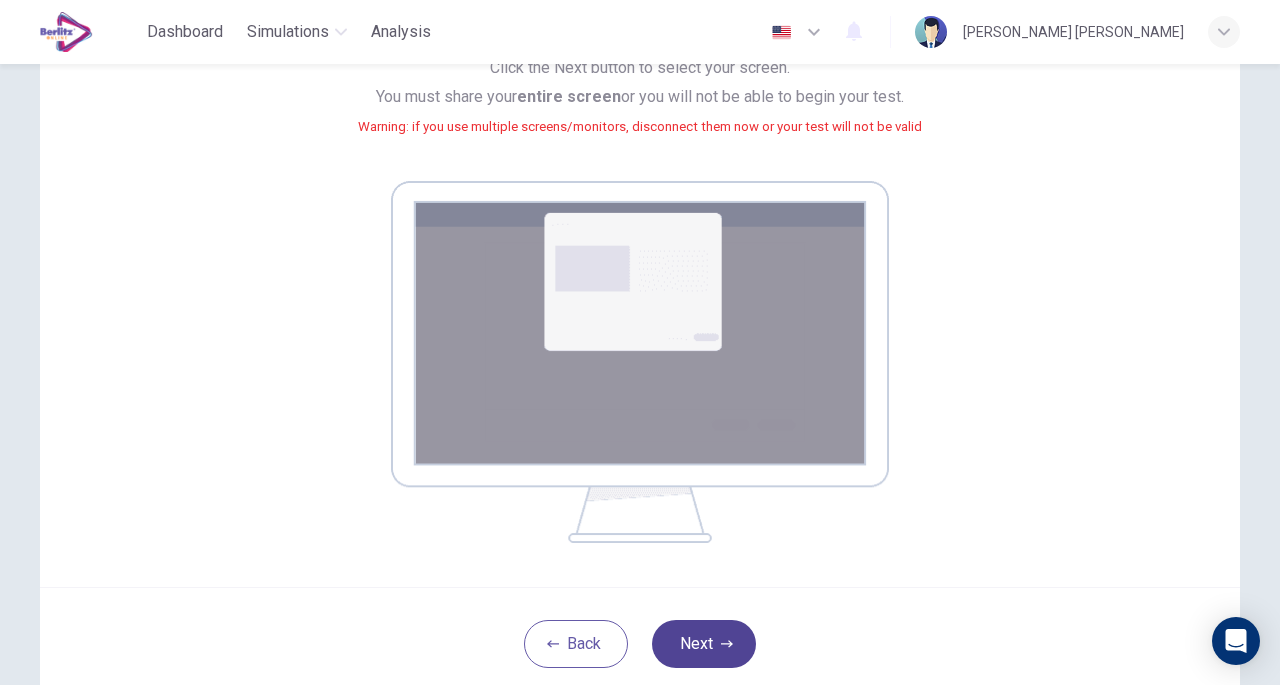 click on "Next" at bounding box center [704, 644] 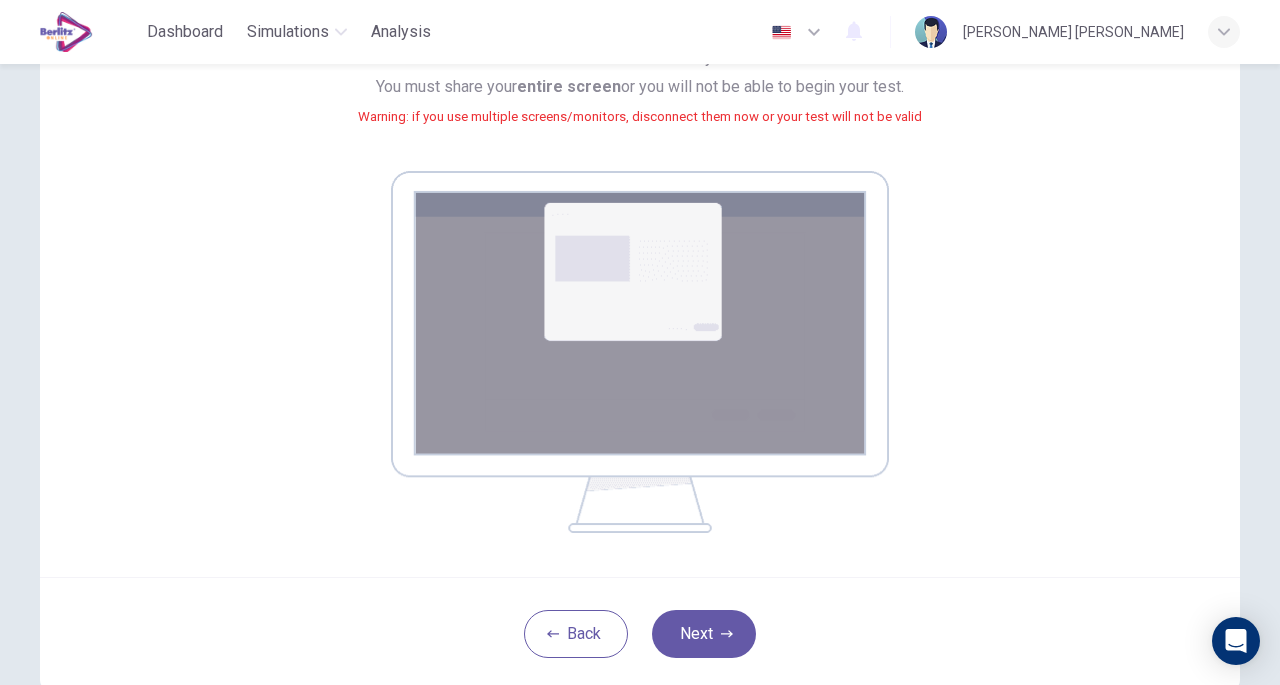 scroll, scrollTop: 318, scrollLeft: 0, axis: vertical 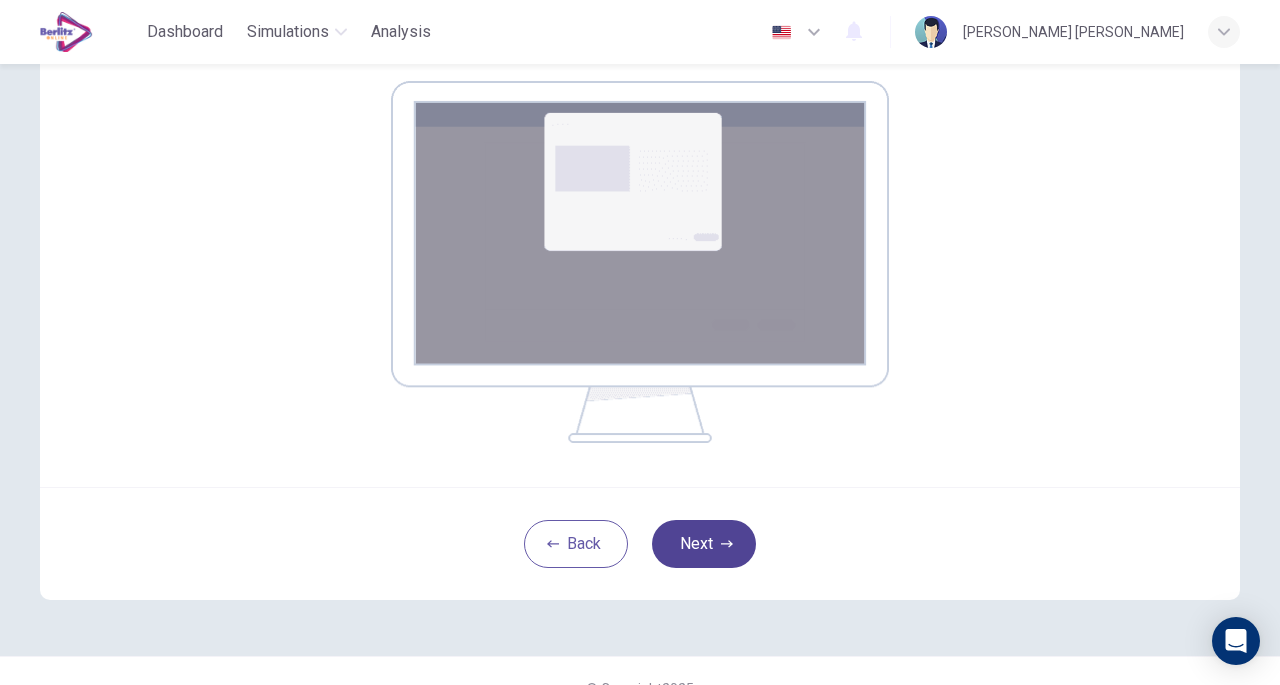 click on "Next" at bounding box center [704, 544] 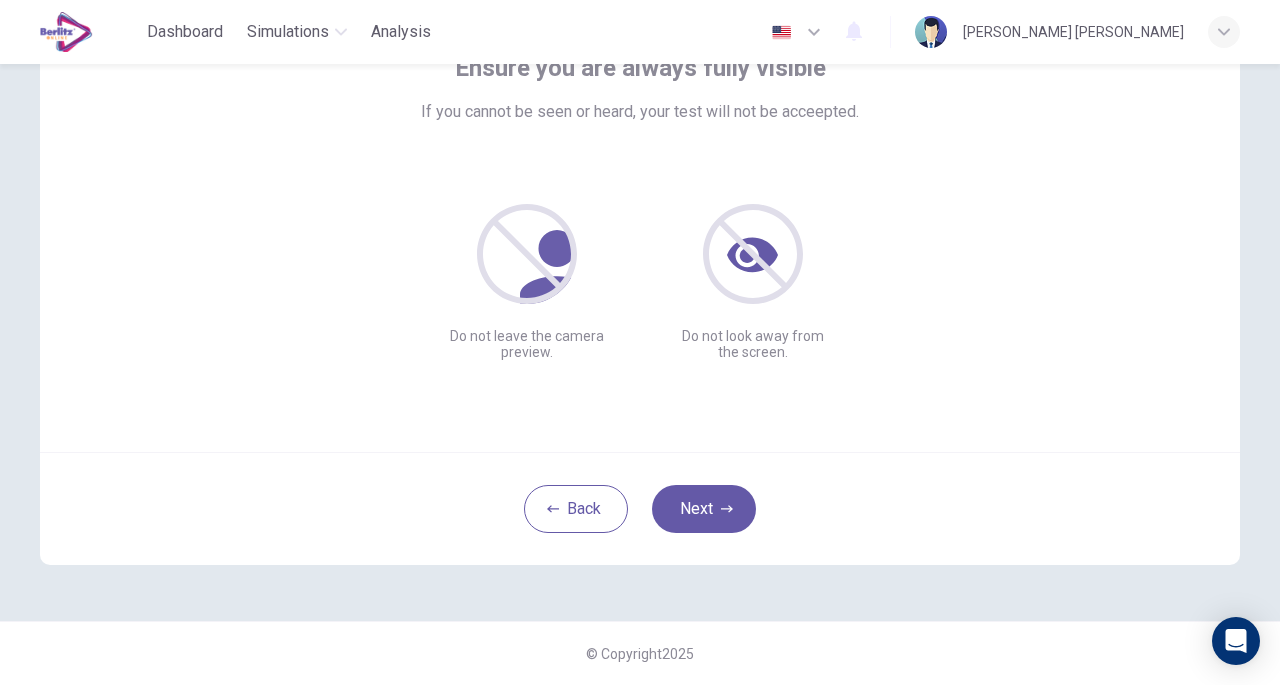 scroll, scrollTop: 147, scrollLeft: 0, axis: vertical 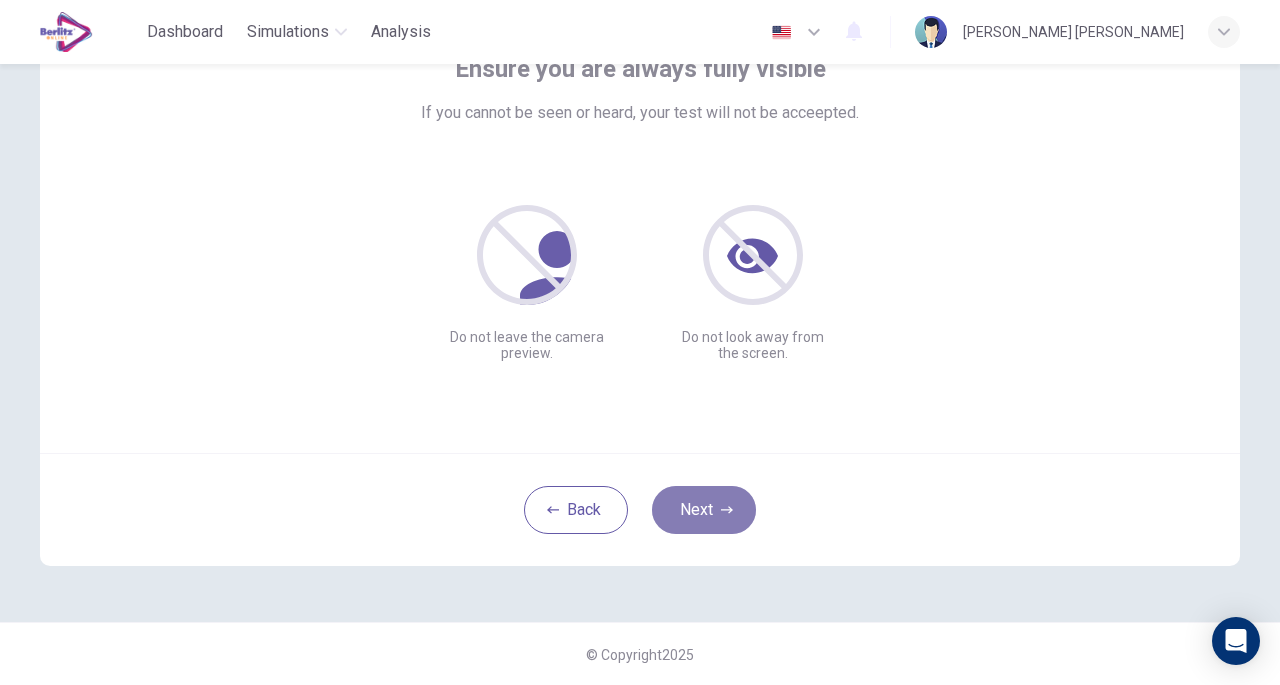 click on "Next" at bounding box center [704, 510] 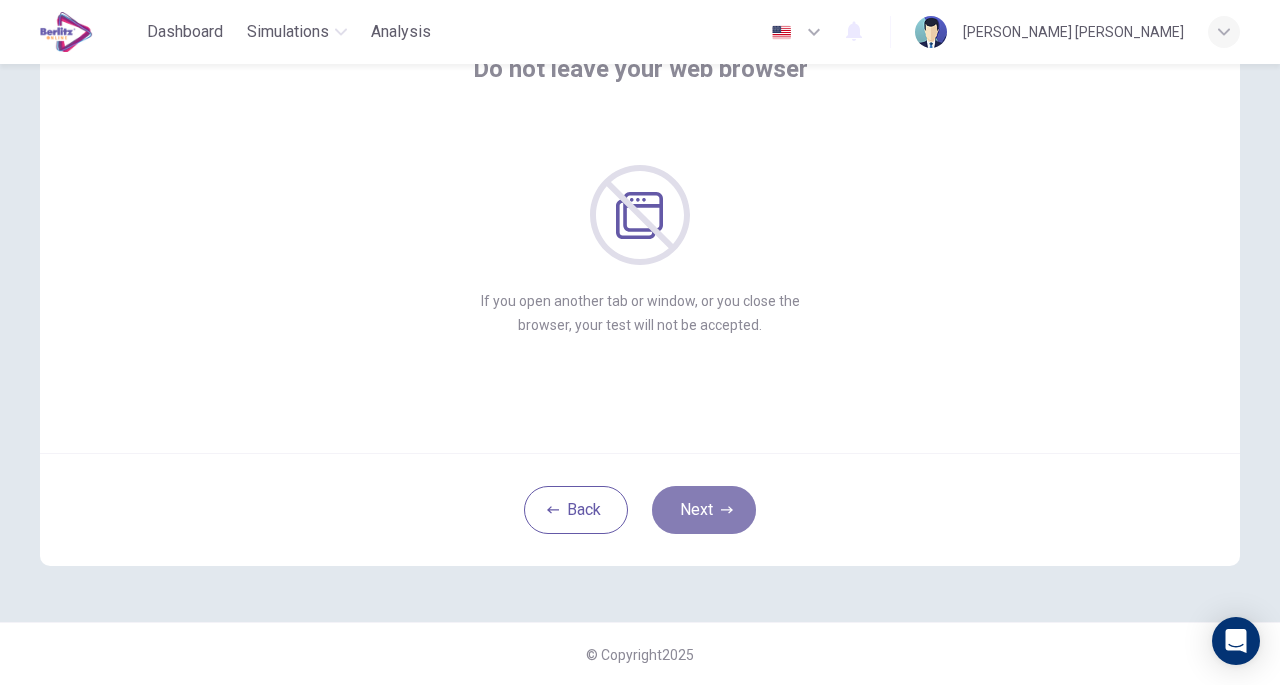 click on "Next" at bounding box center [704, 510] 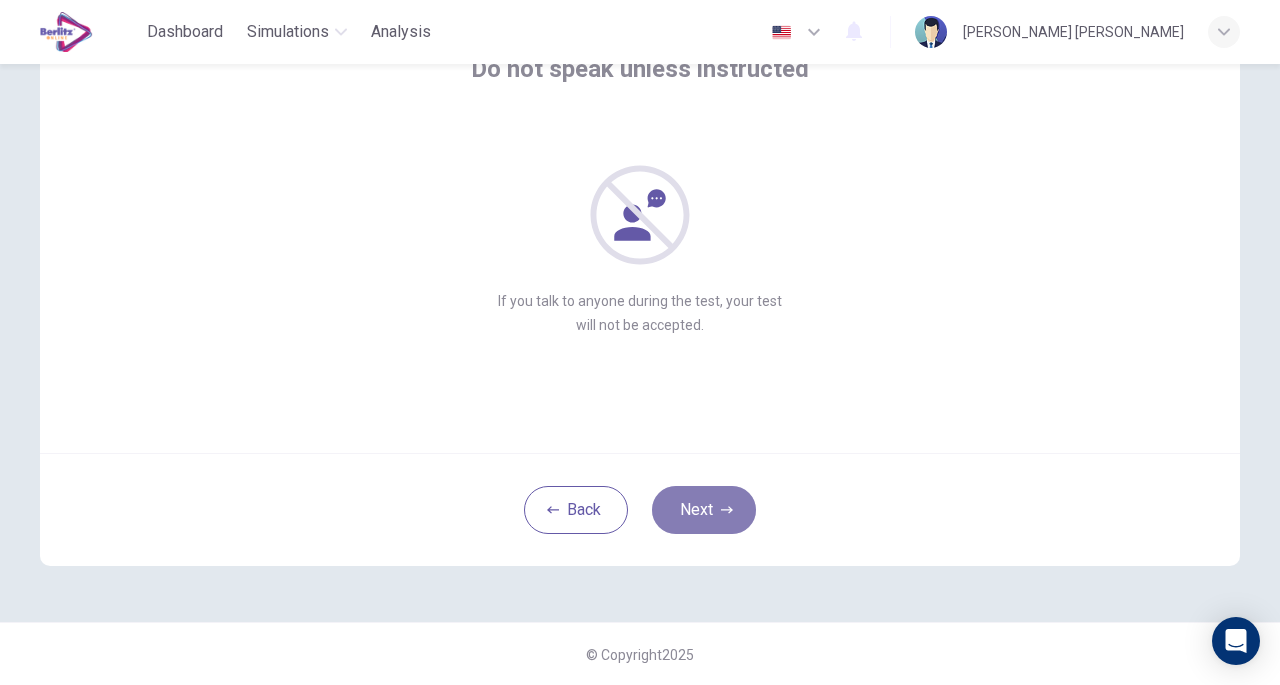 click on "Next" at bounding box center (704, 510) 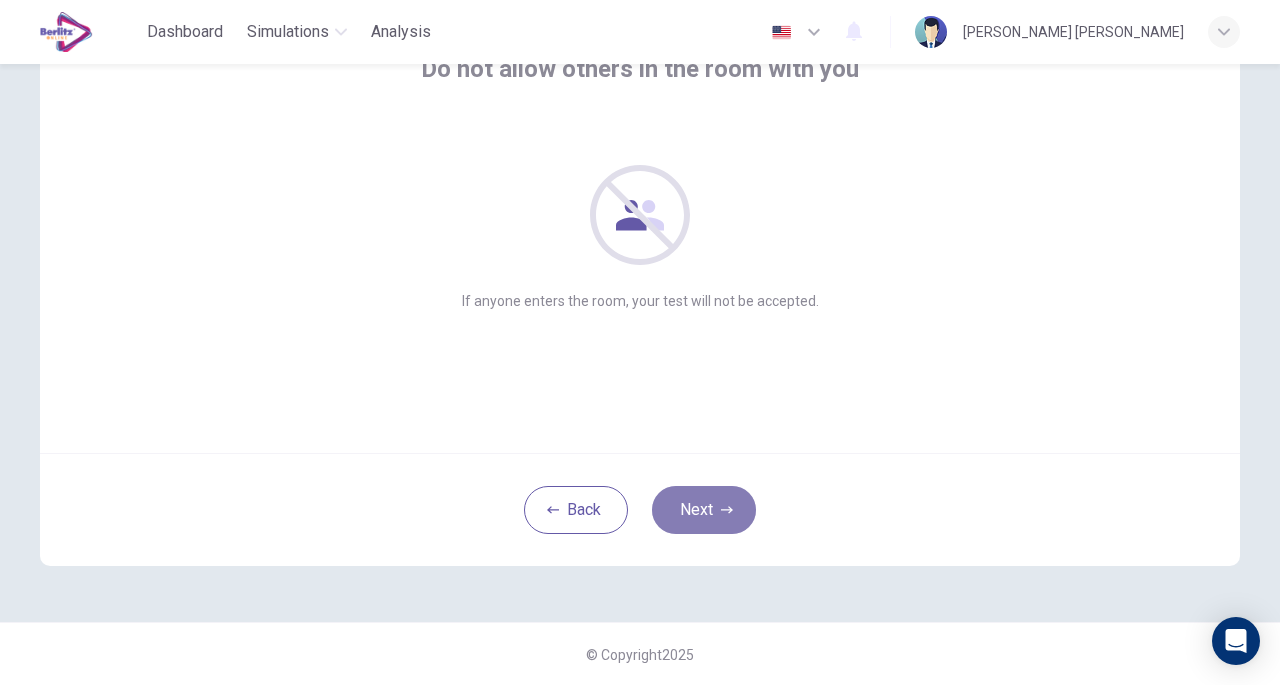 click on "Next" at bounding box center [704, 510] 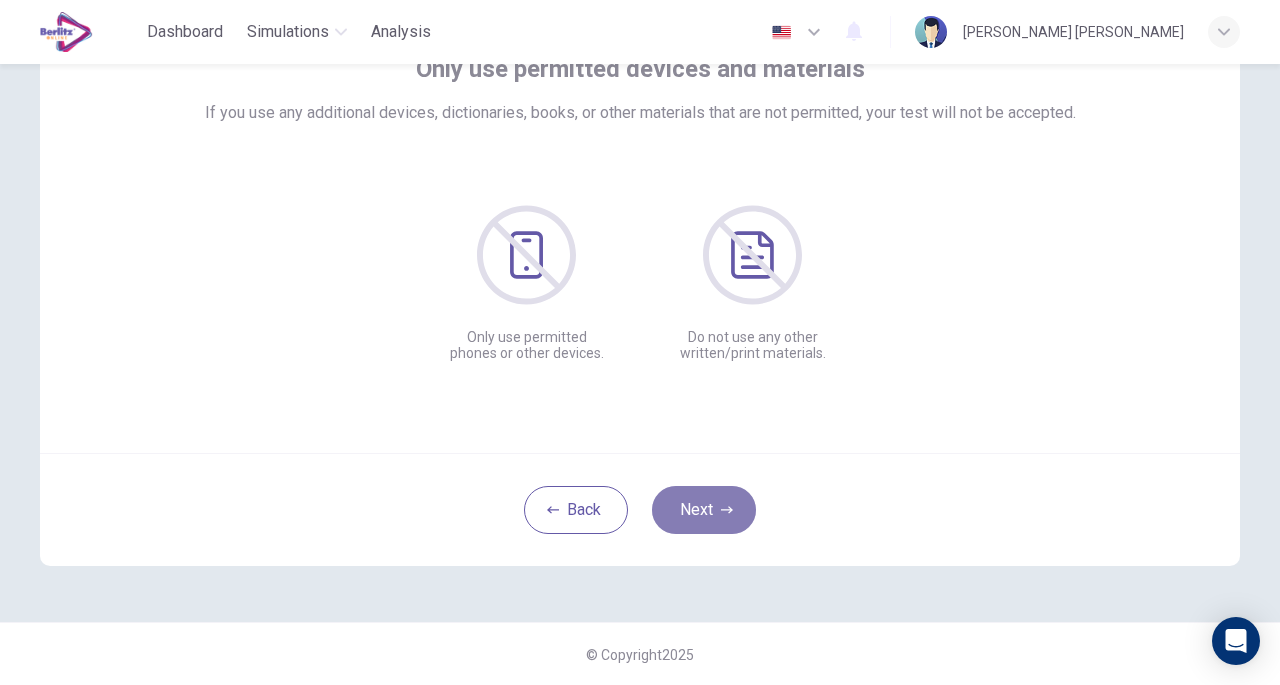 click on "Next" at bounding box center [704, 510] 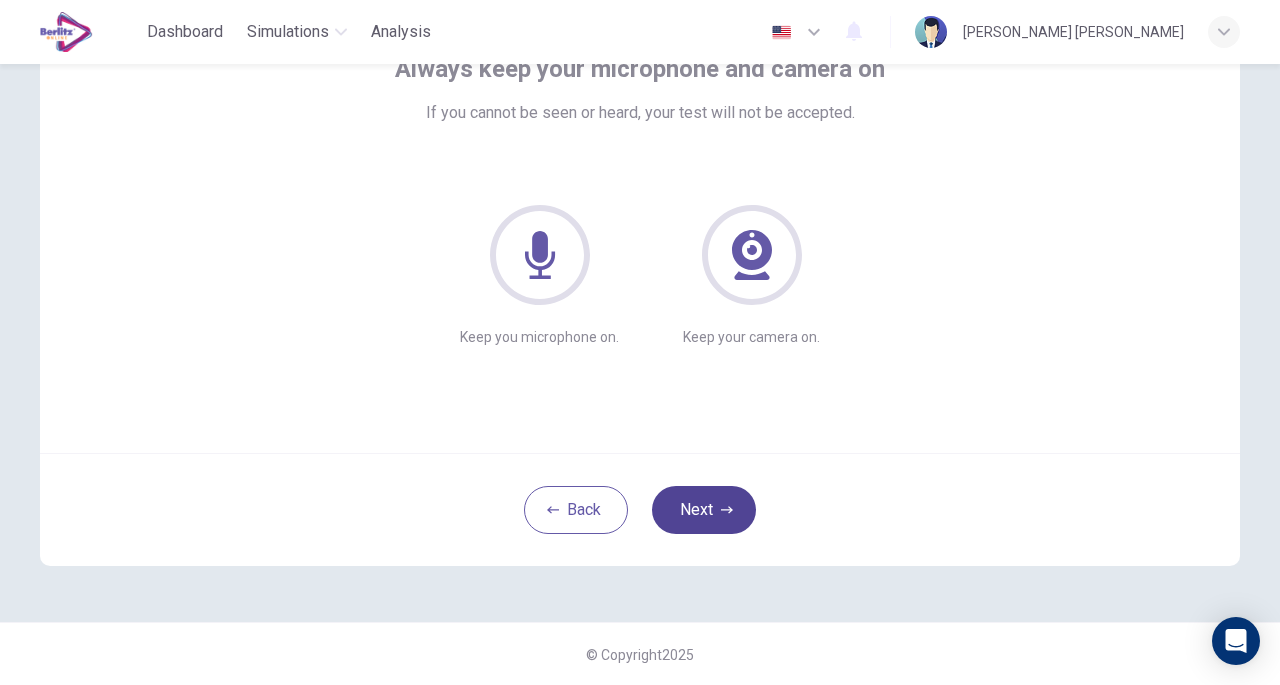 click on "Next" at bounding box center (704, 510) 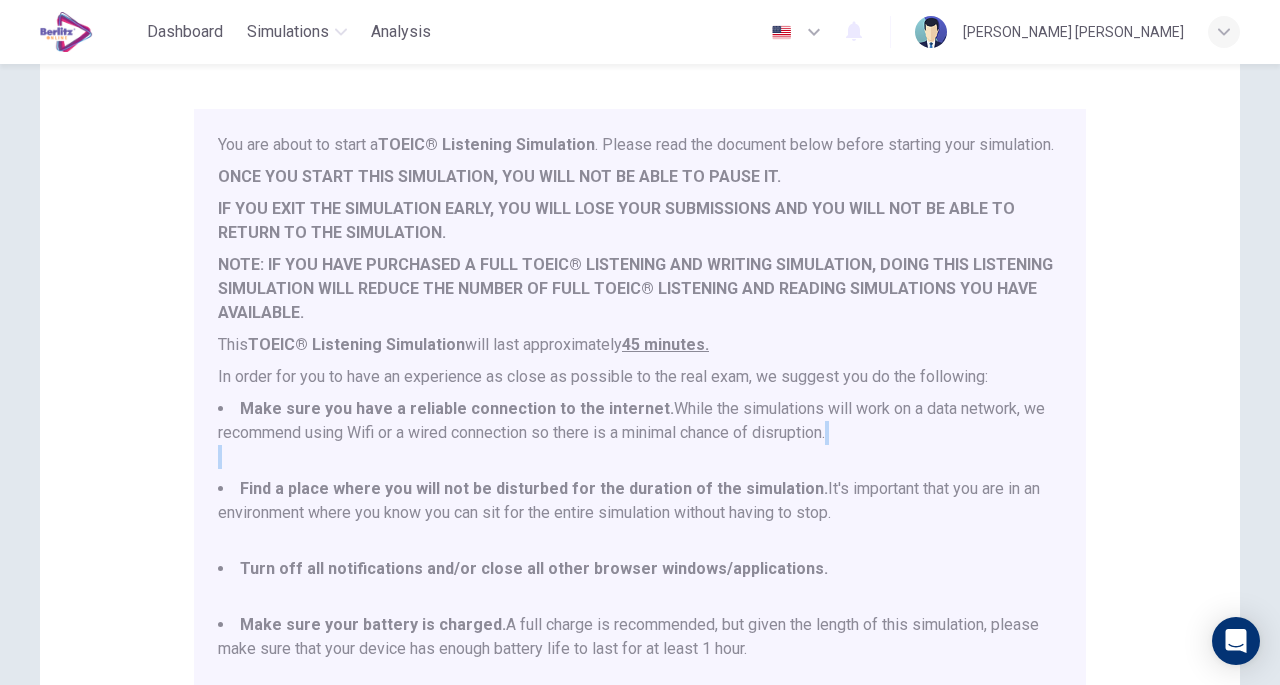 click on "Make sure you have a reliable connection to the internet.  While the simulations will work on a data network, we recommend using Wifi or a wired connection so there is a minimal chance of disruption." at bounding box center (640, 433) 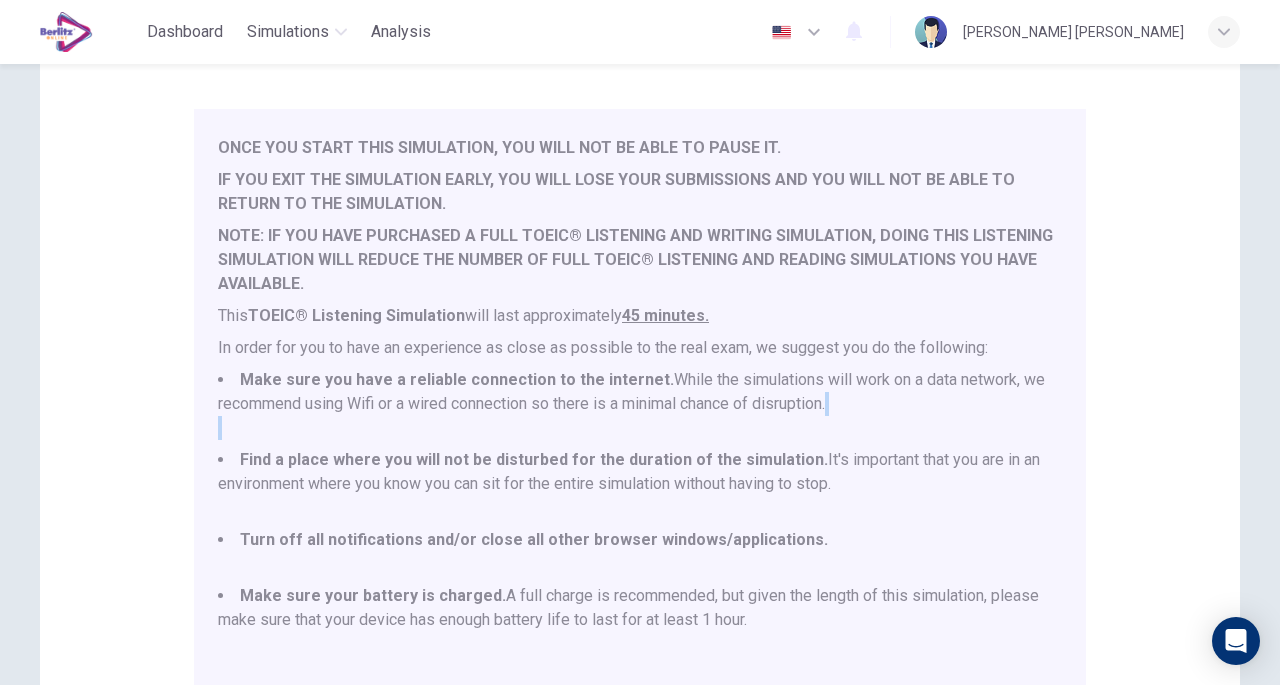 scroll, scrollTop: 0, scrollLeft: 0, axis: both 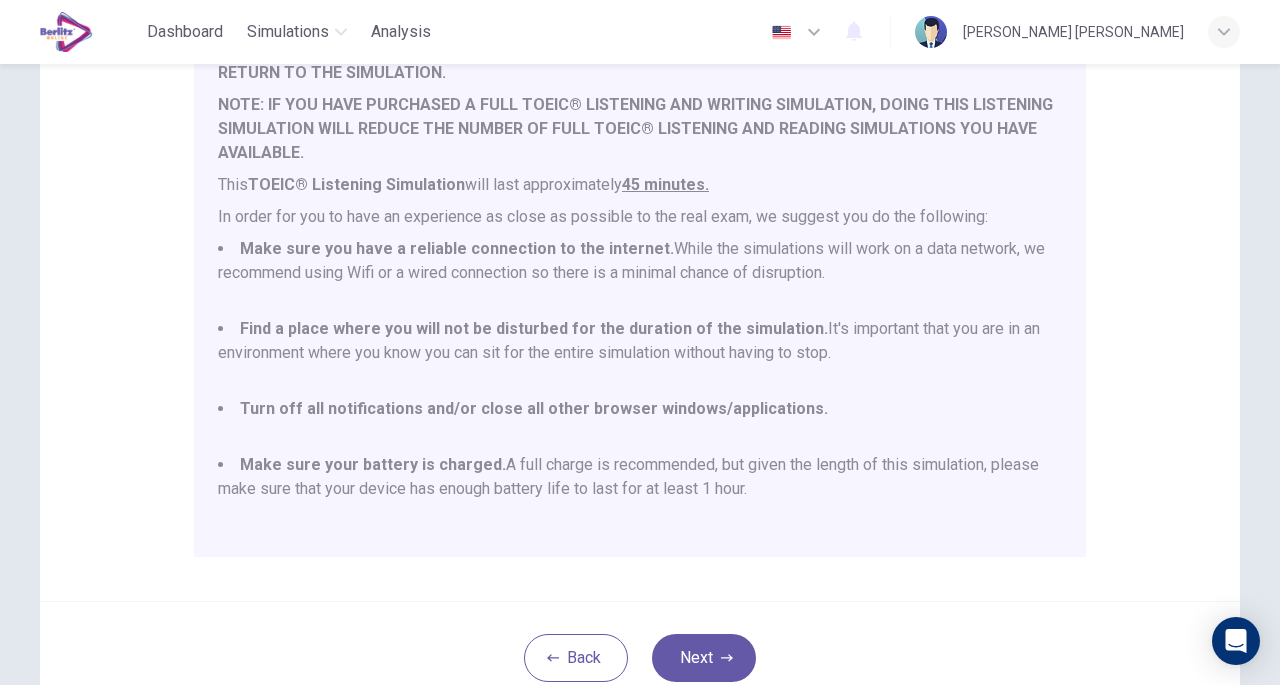 click on "Disclaimer: You are about to start a  TOEIC® Listening Simulation  . Please read the document below before starting your simulation.
ONCE YOU START THIS SIMULATION, YOU WILL NOT BE ABLE TO PAUSE IT.
IF YOU EXIT THE SIMULATION EARLY, YOU WILL LOSE YOUR SUBMISSIONS AND YOU WILL NOT BE ABLE TO RETURN TO THE SIMULATION.
NOTE: IF YOU HAVE PURCHASED A FULL TOEIC® LISTENING AND WRITING SIMULATION, DOING THIS LISTENING SIMULATION WILL REDUCE THE NUMBER OF FULL TOEIC® LISTENING AND READING SIMULATIONS YOU HAVE AVAILABLE.
This  TOEIC® Listening Simulation  will last approximately  45 minutes.
In order for you to have an experience as close as possible to the real exam, we suggest you do the following:
Make sure you have a reliable connection to the internet.
Find a place where you will not be disturbed for the duration of the simulation." at bounding box center [640, 221] 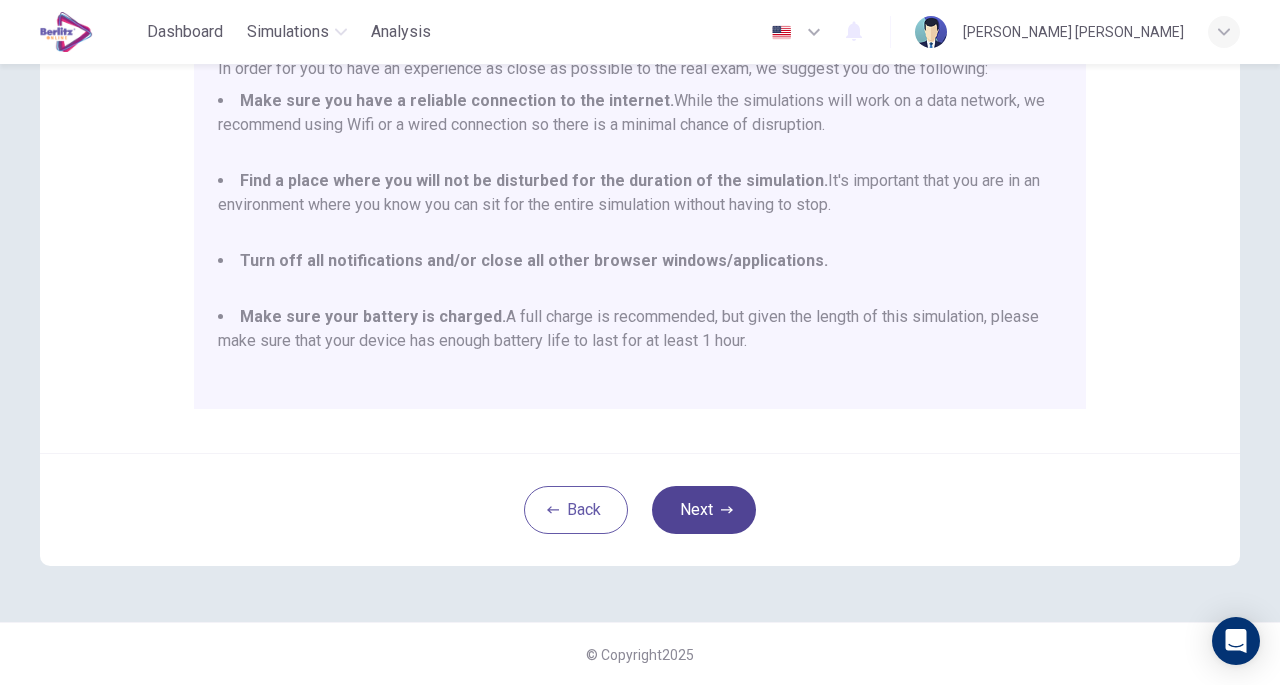 click on "Next" at bounding box center [704, 510] 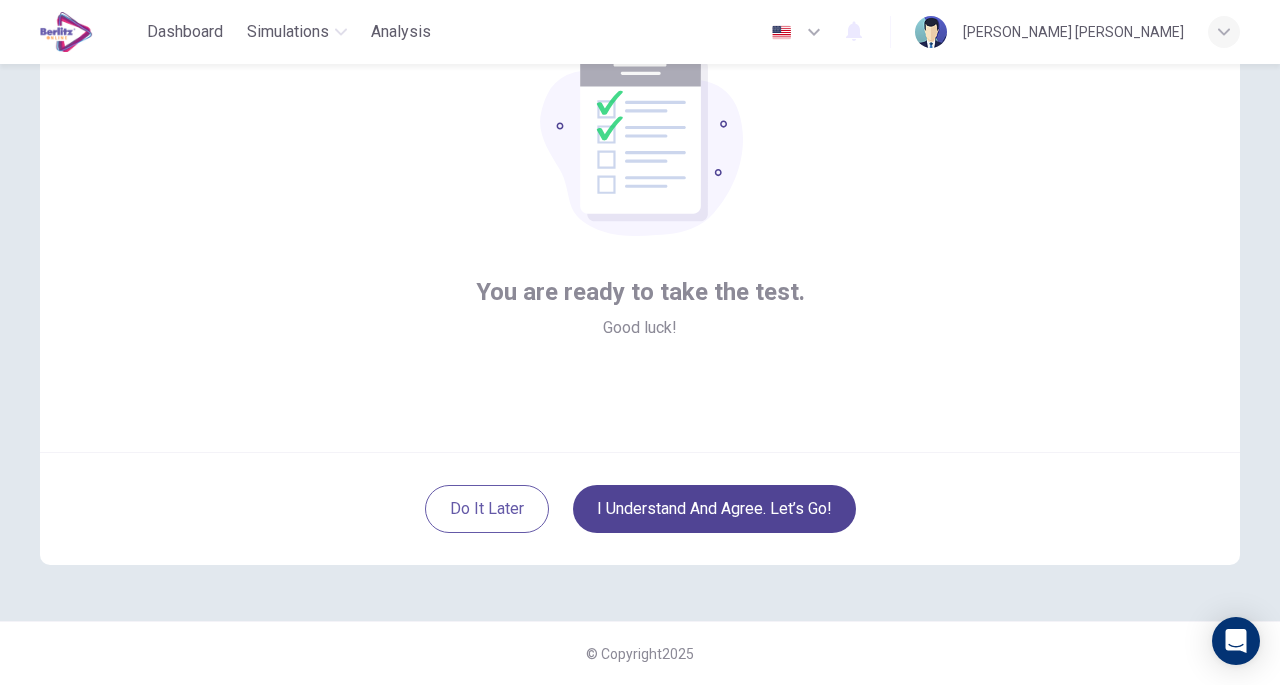 scroll, scrollTop: 147, scrollLeft: 0, axis: vertical 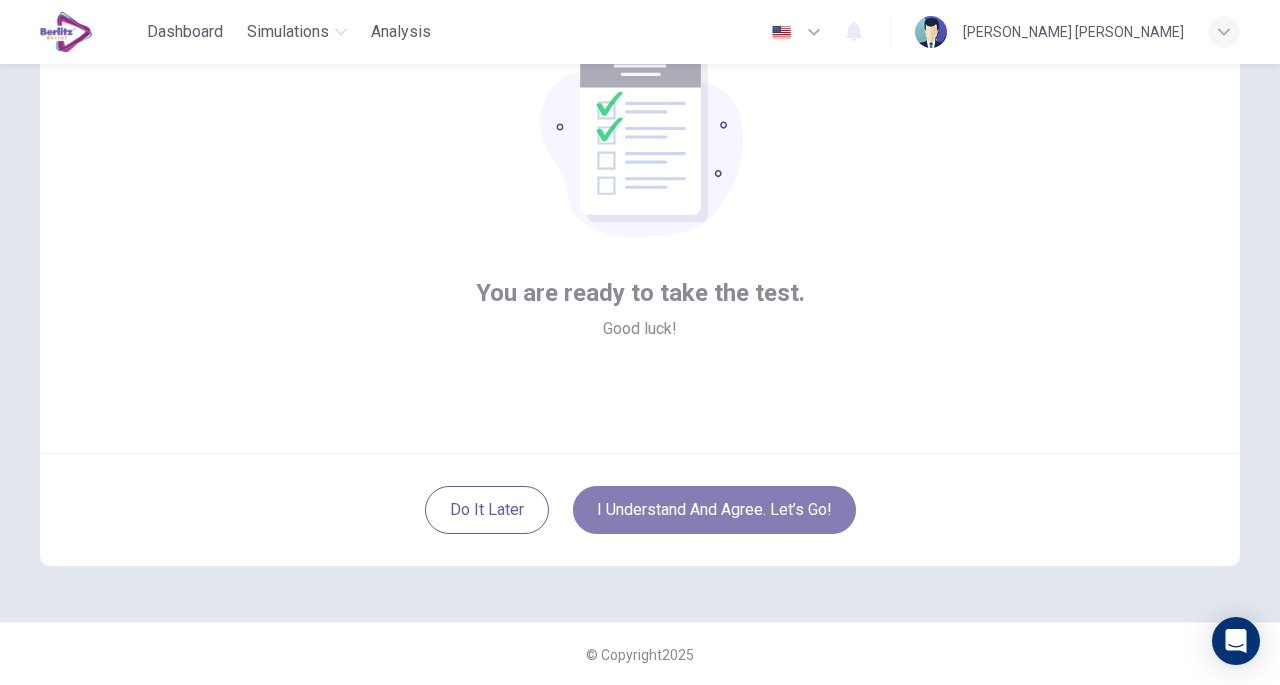 click on "I understand and agree. Let’s go!" at bounding box center (714, 510) 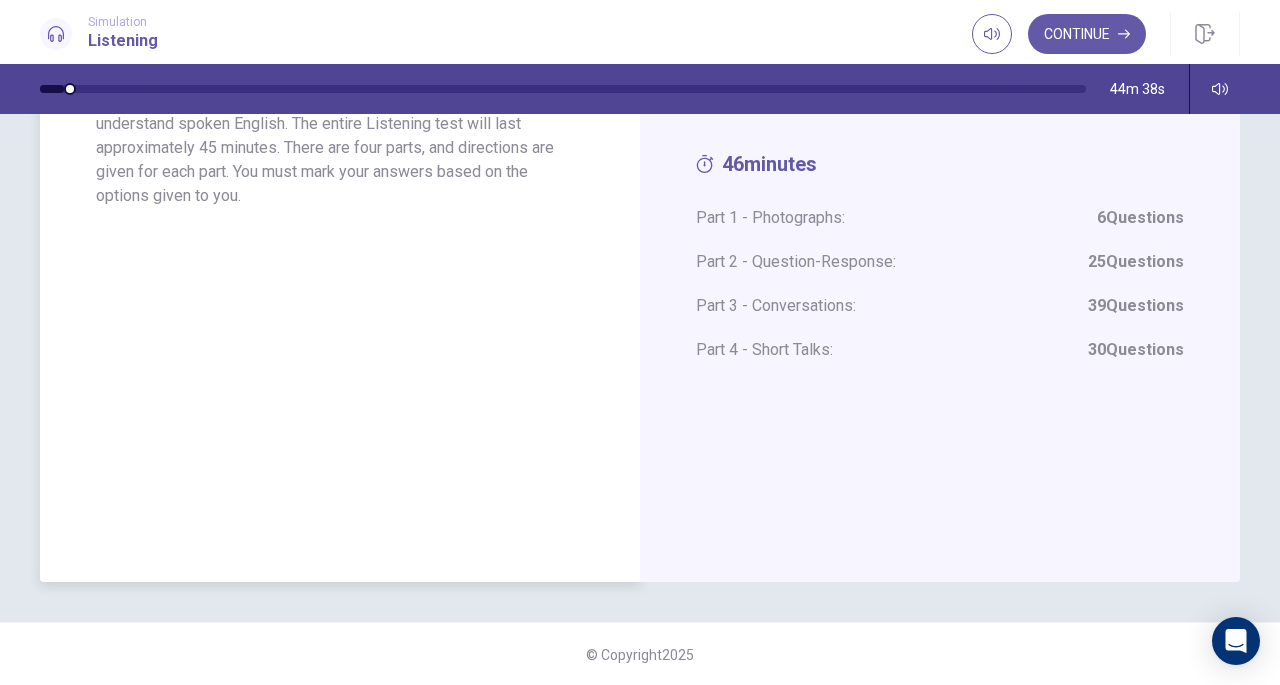 scroll, scrollTop: 0, scrollLeft: 0, axis: both 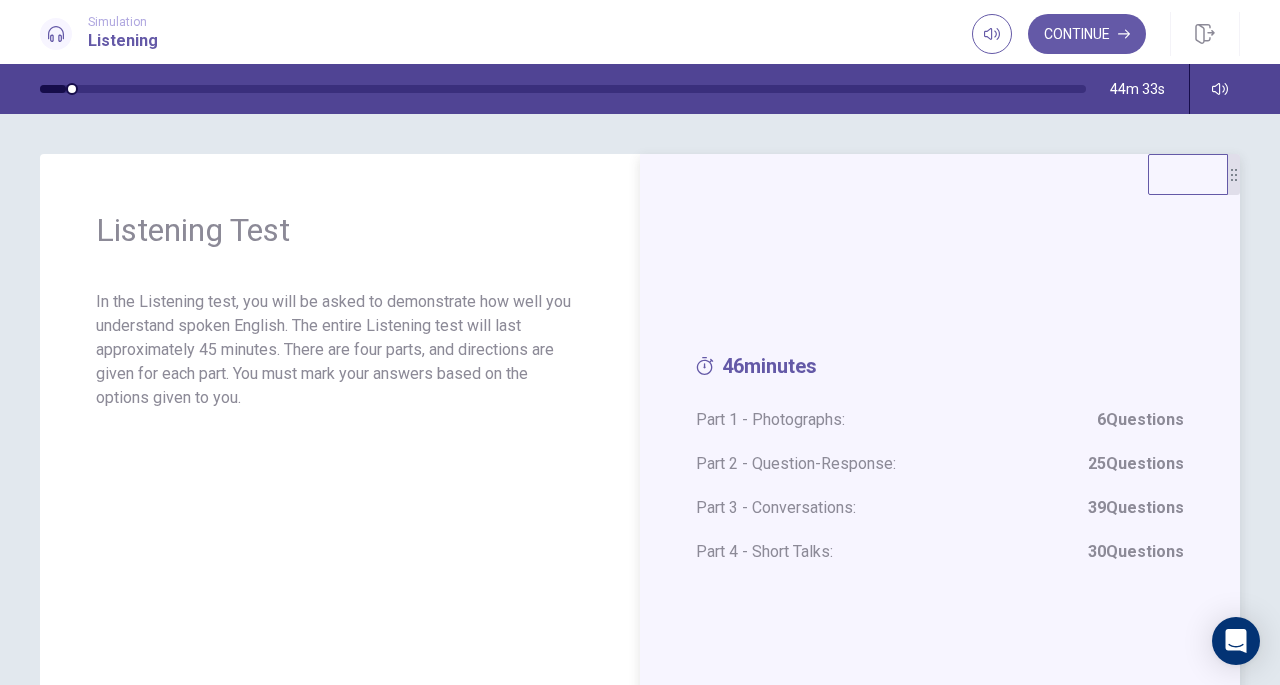 click on "46  minutes Part 1 - Photographs:  6  Questions Part 2 - Question-Response:  25  Questions Part 3 - Conversations:  39  Questions Part 4 - Short Talks:  30  Questions" at bounding box center [940, 469] 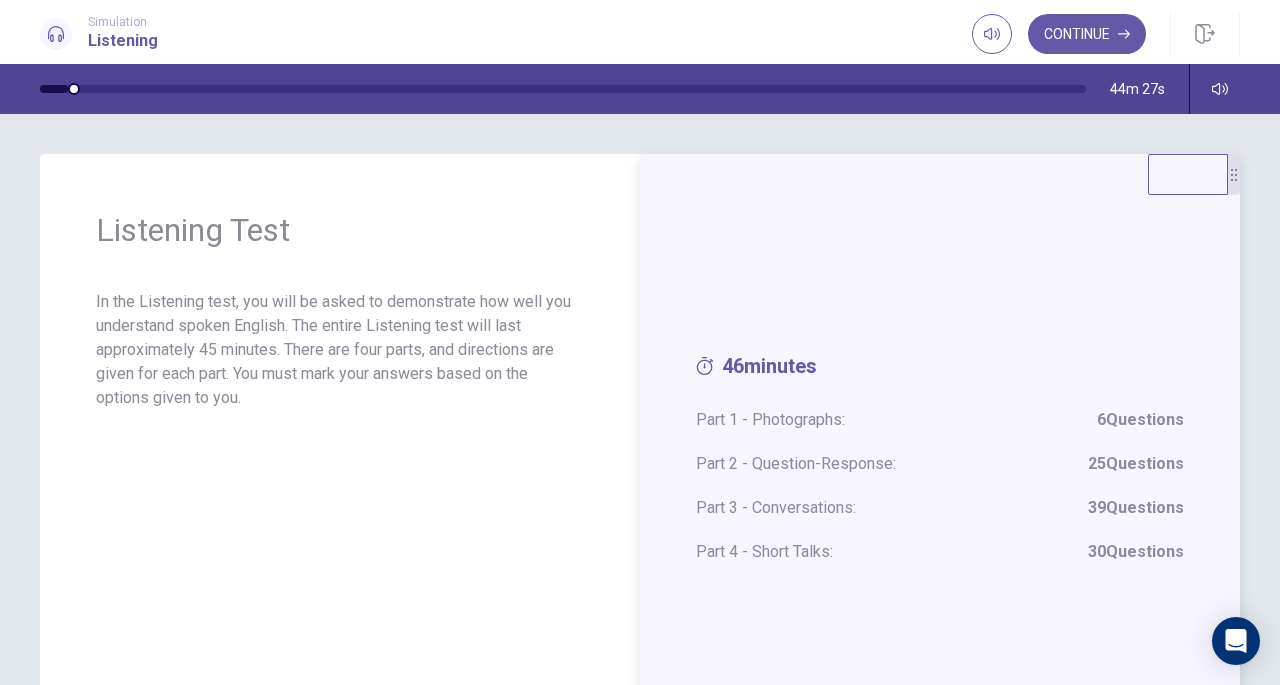 click on "46  minutes Part 1 - Photographs:  6  Questions Part 2 - Question-Response:  25  Questions Part 3 - Conversations:  39  Questions Part 4 - Short Talks:  30  Questions" at bounding box center (940, 469) 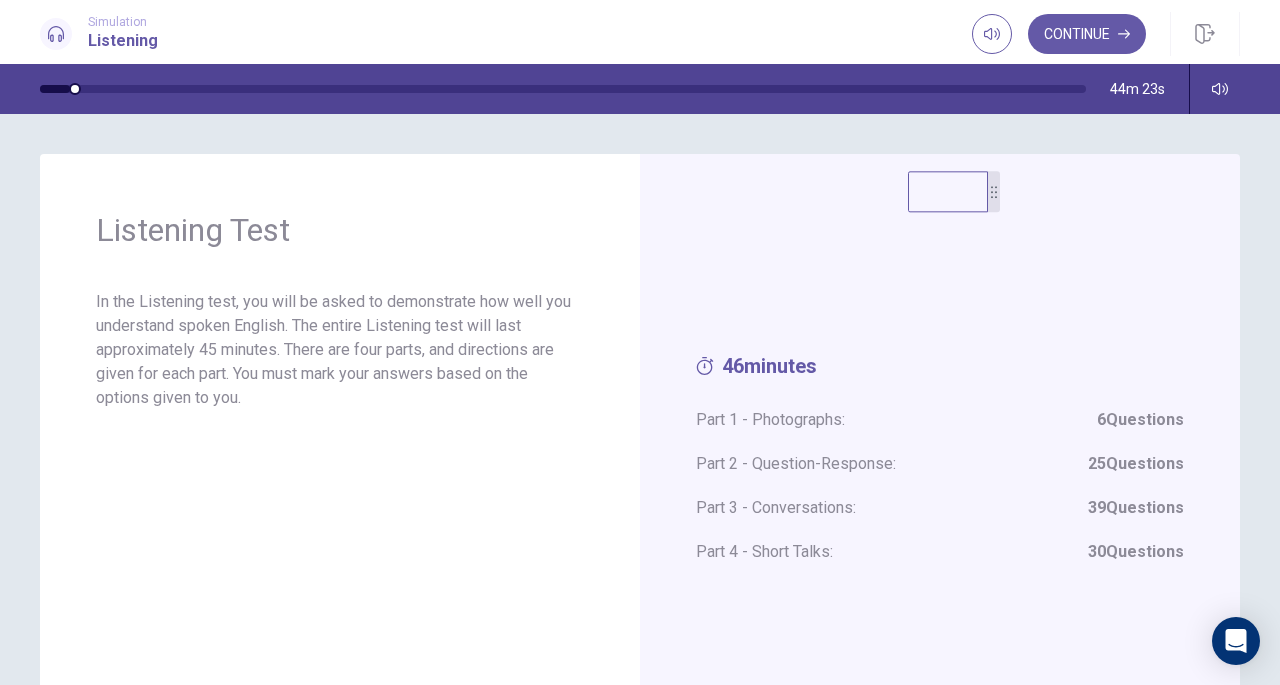 drag, startPoint x: 1228, startPoint y: 185, endPoint x: 988, endPoint y: 203, distance: 240.67406 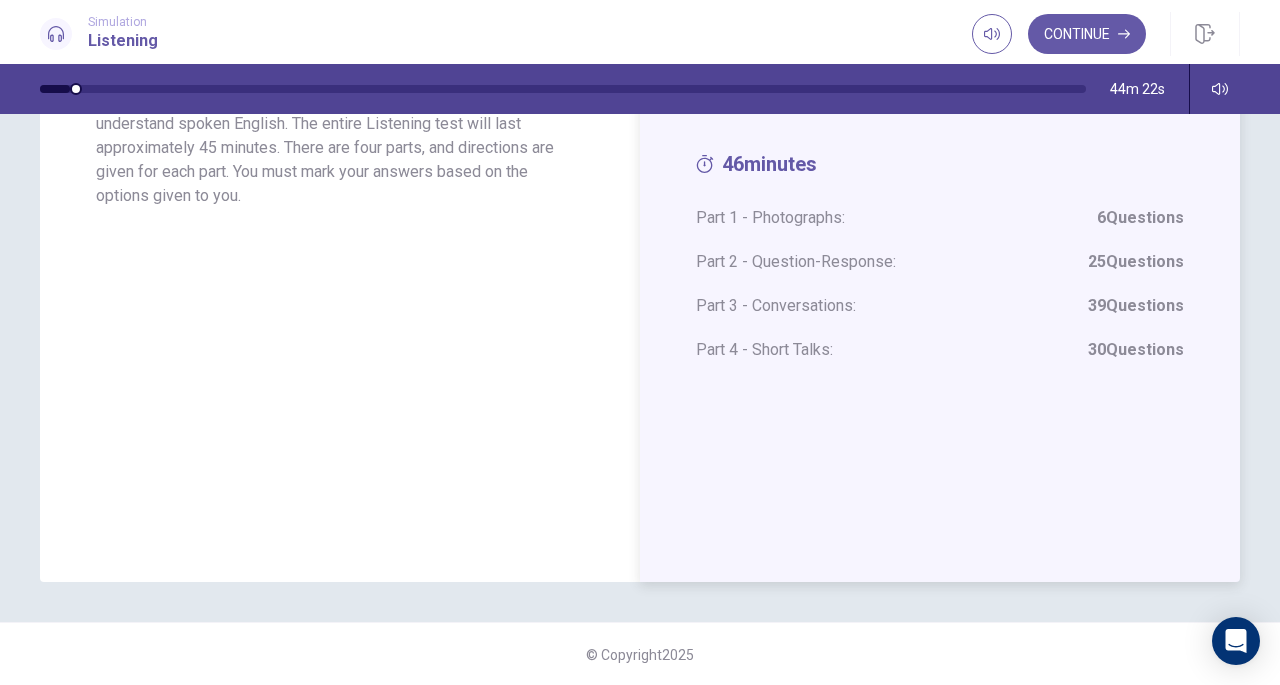 scroll, scrollTop: 0, scrollLeft: 0, axis: both 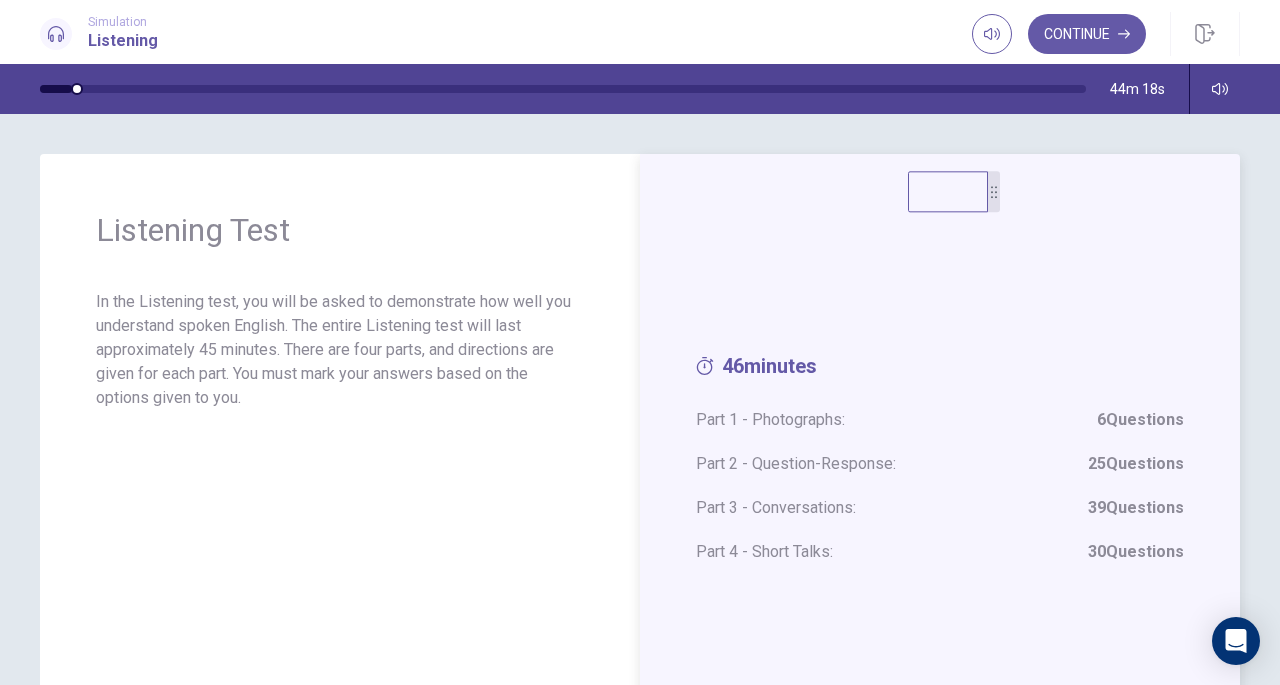 click on "Part 1 - Photographs:  6  Questions" at bounding box center (940, 420) 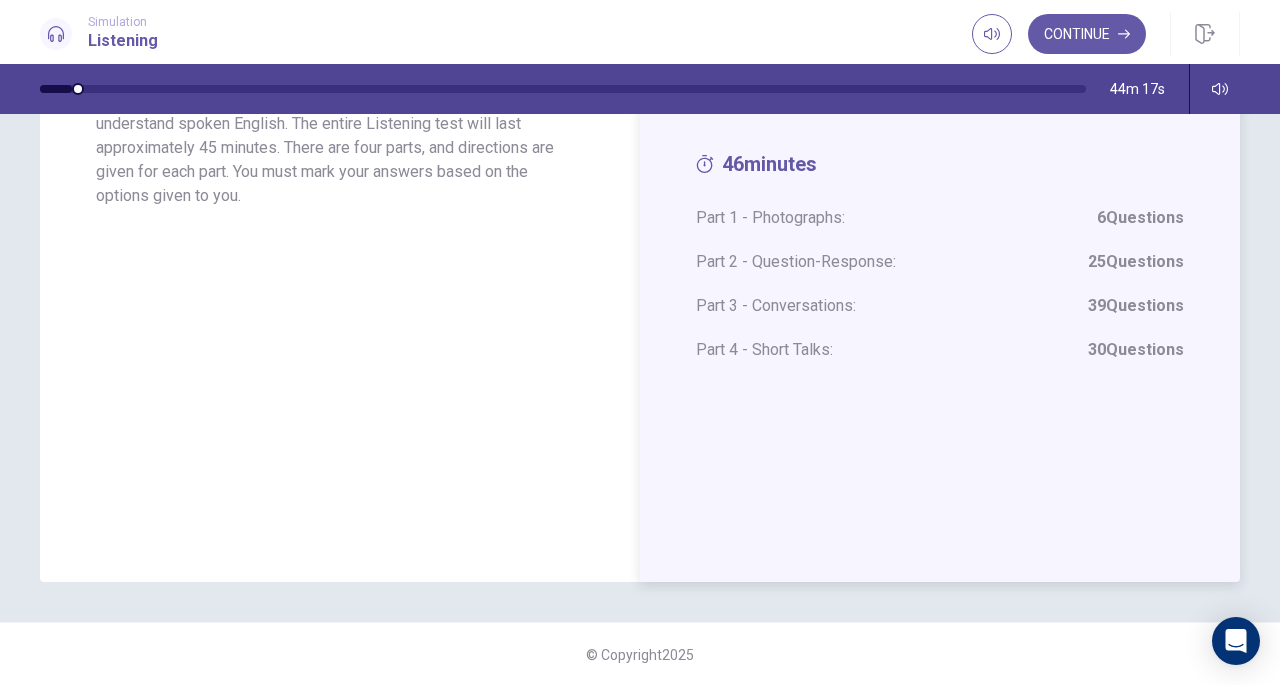 scroll, scrollTop: 0, scrollLeft: 0, axis: both 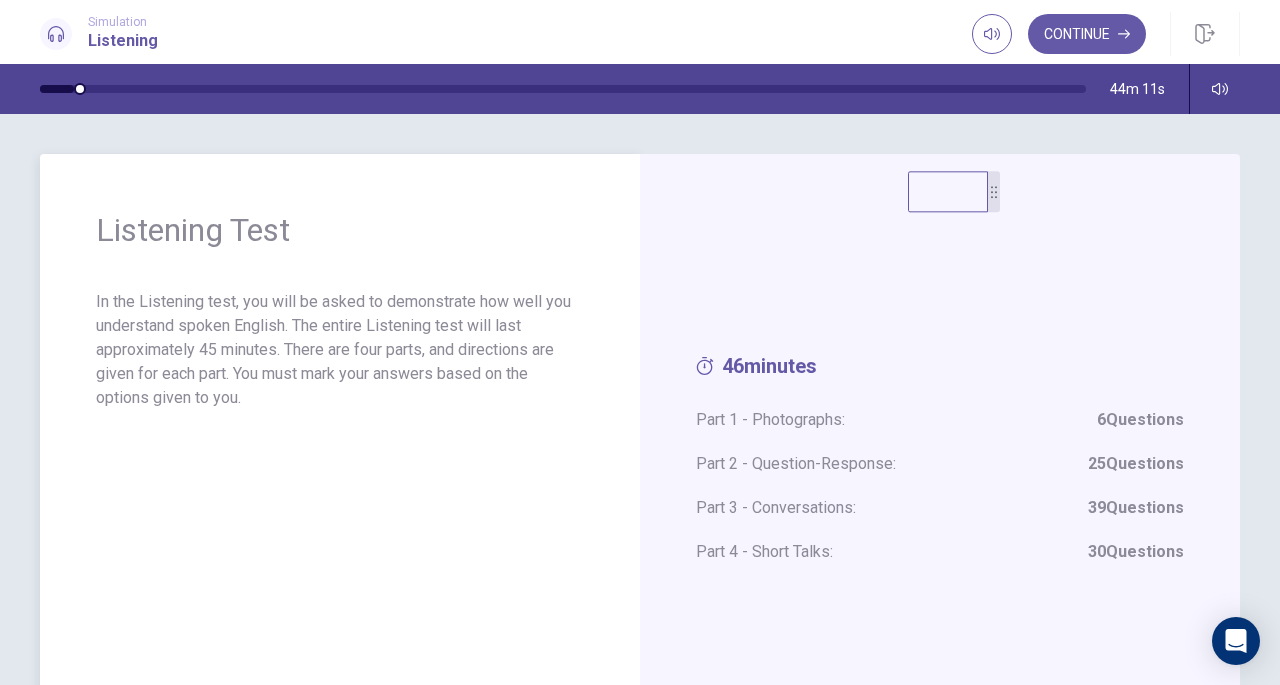 click on "Listening Test In the Listening test, you will be asked to demonstrate how well you understand spoken English. The entire Listening test will last approximately 45 minutes. There are four parts, and directions are given for each part. You must mark your answers based on the options given to you." at bounding box center (340, 469) 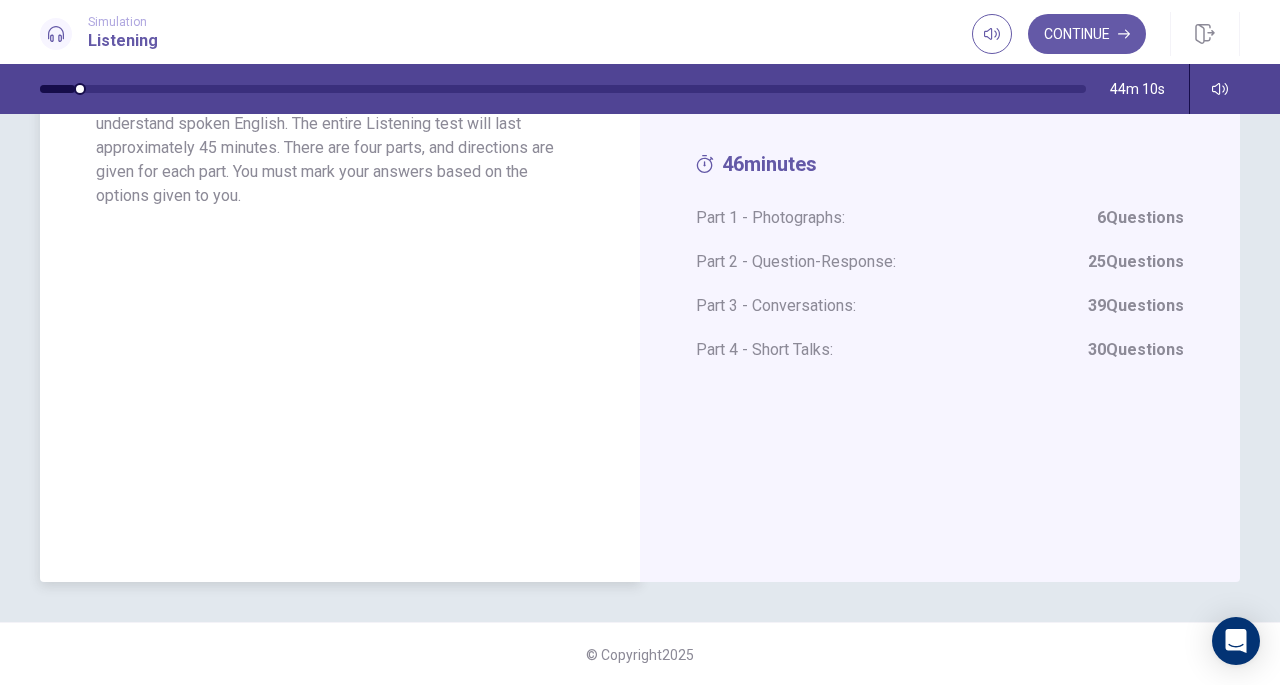 scroll, scrollTop: 0, scrollLeft: 0, axis: both 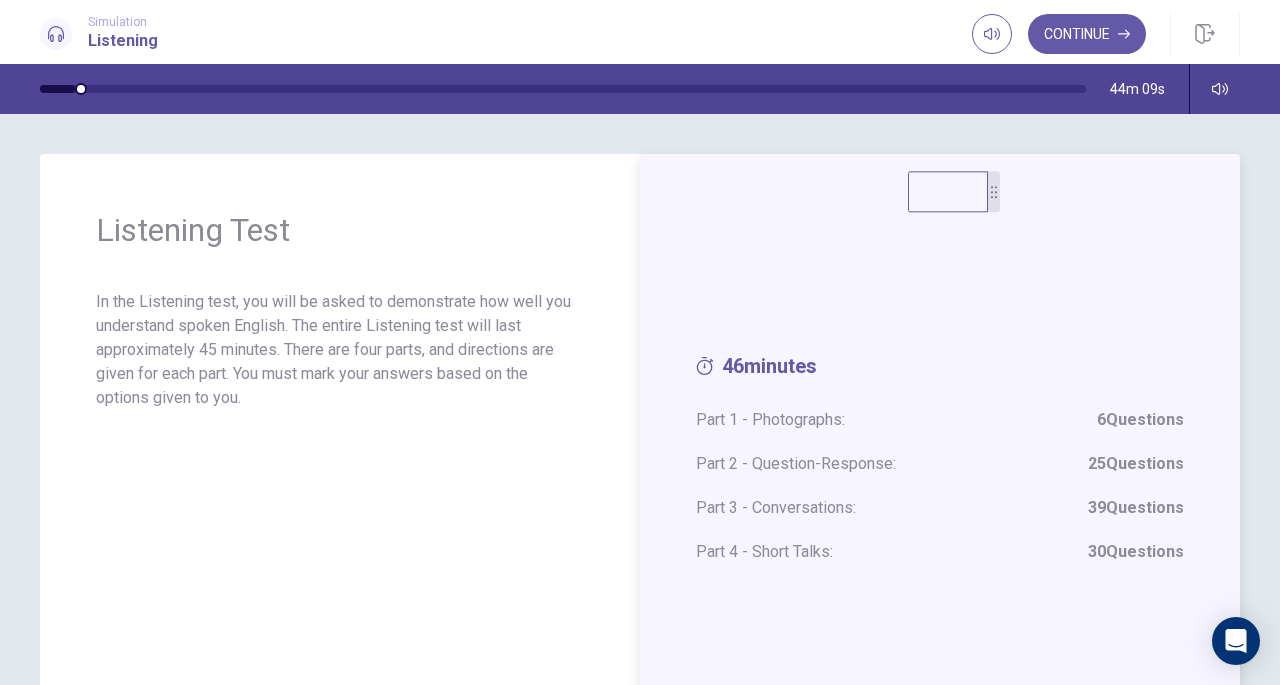 click on "Part 1 - Photographs:  6  Questions" at bounding box center (940, 420) 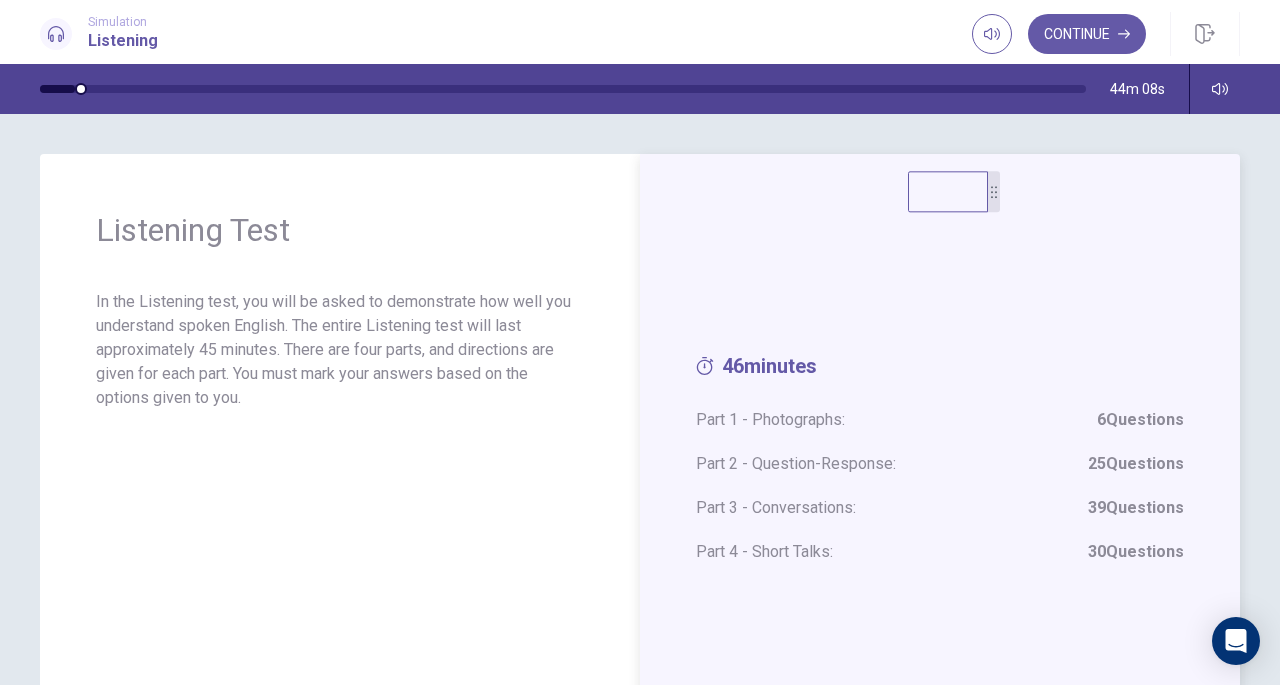 click on "6  Questions" at bounding box center (1140, 420) 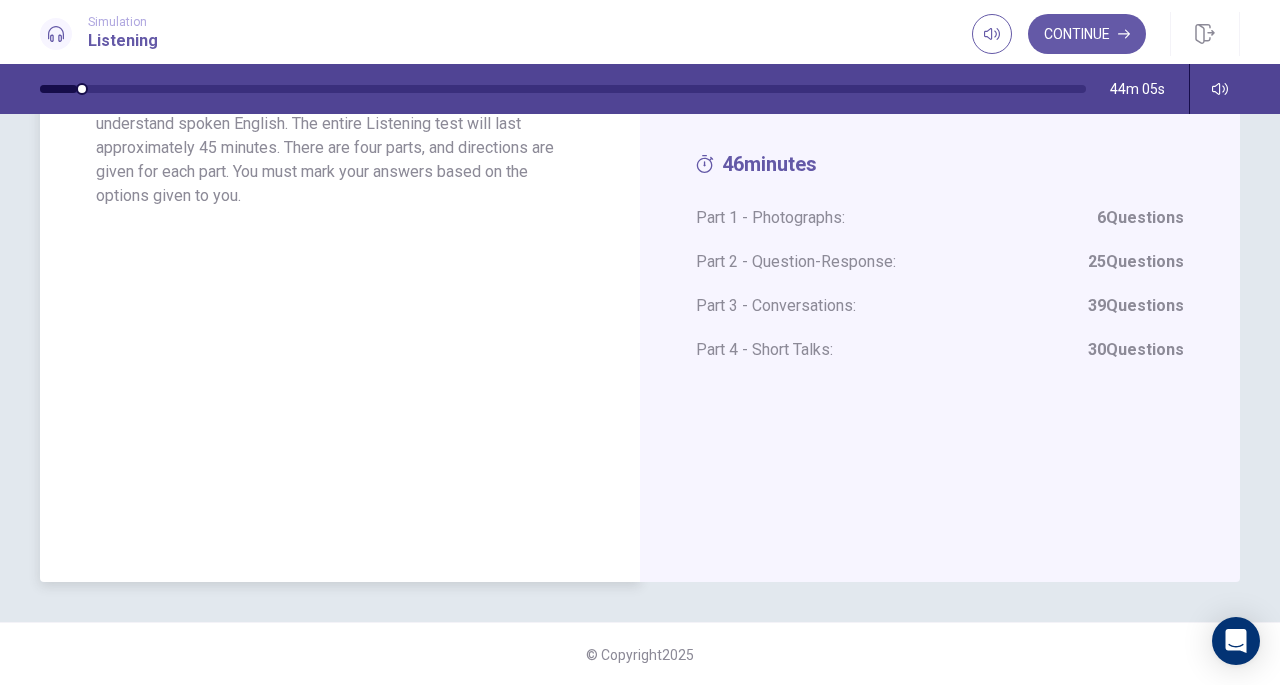 scroll, scrollTop: 0, scrollLeft: 0, axis: both 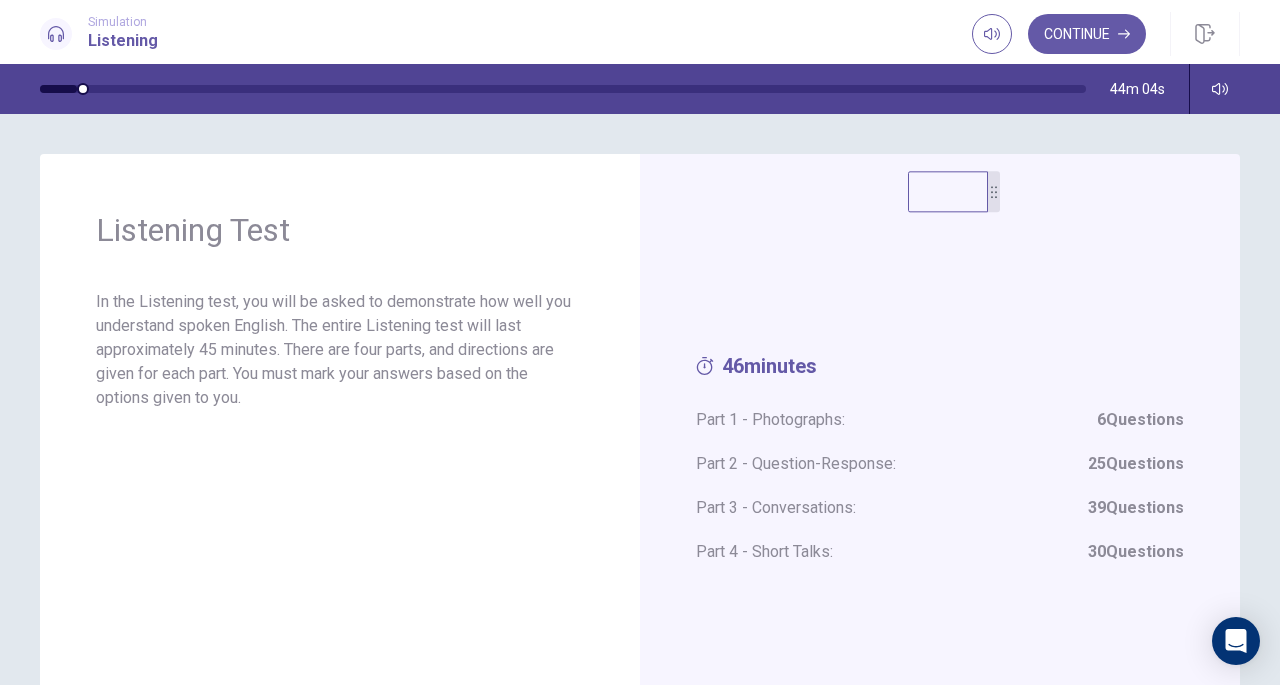 click 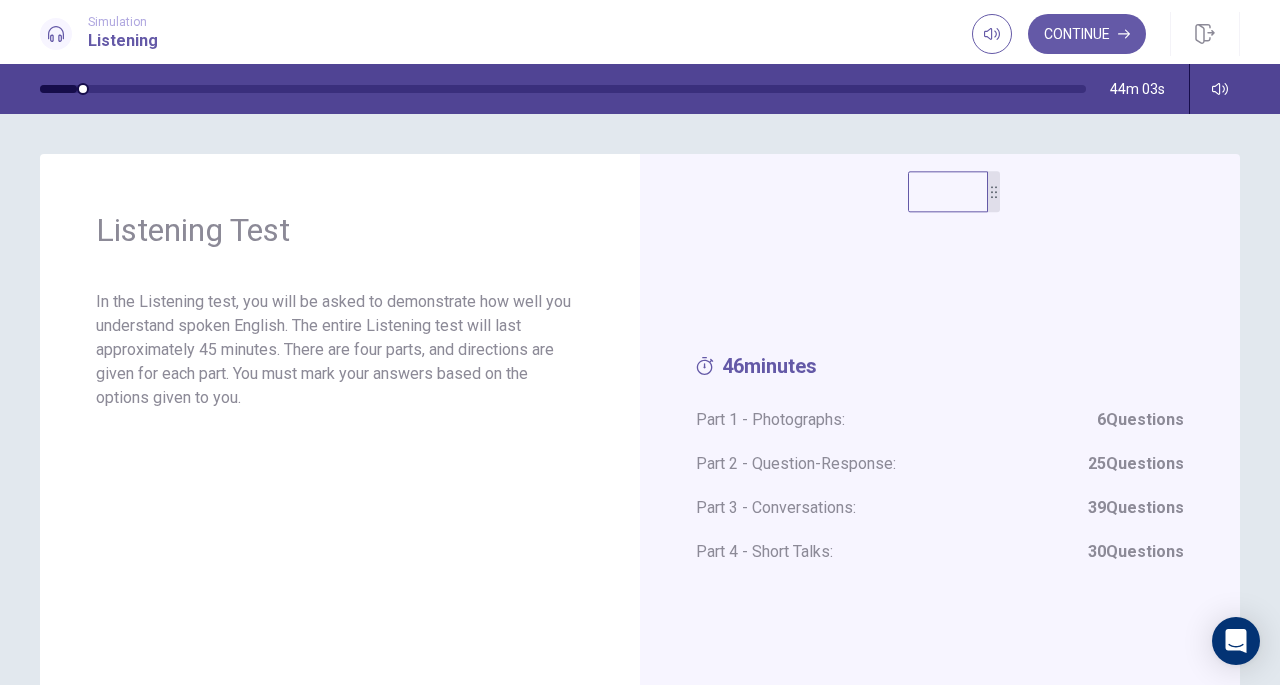 click at bounding box center (948, 191) 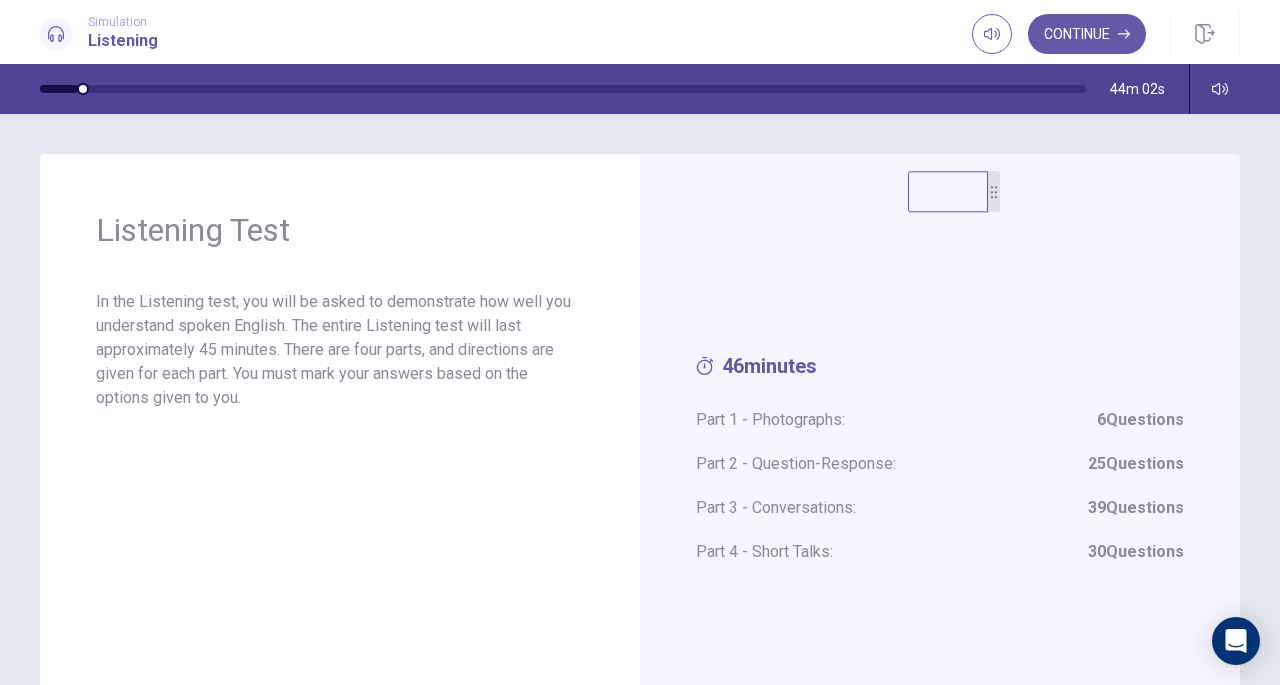 click at bounding box center [948, 191] 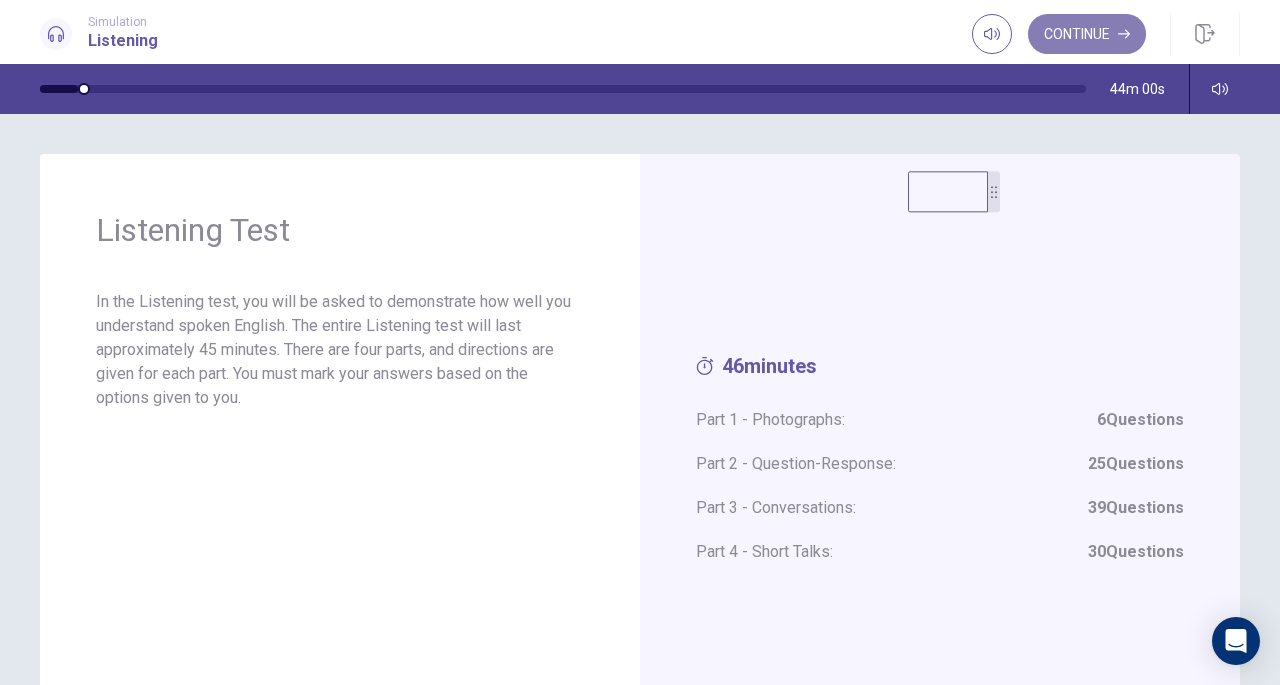 click on "Continue" at bounding box center [1087, 34] 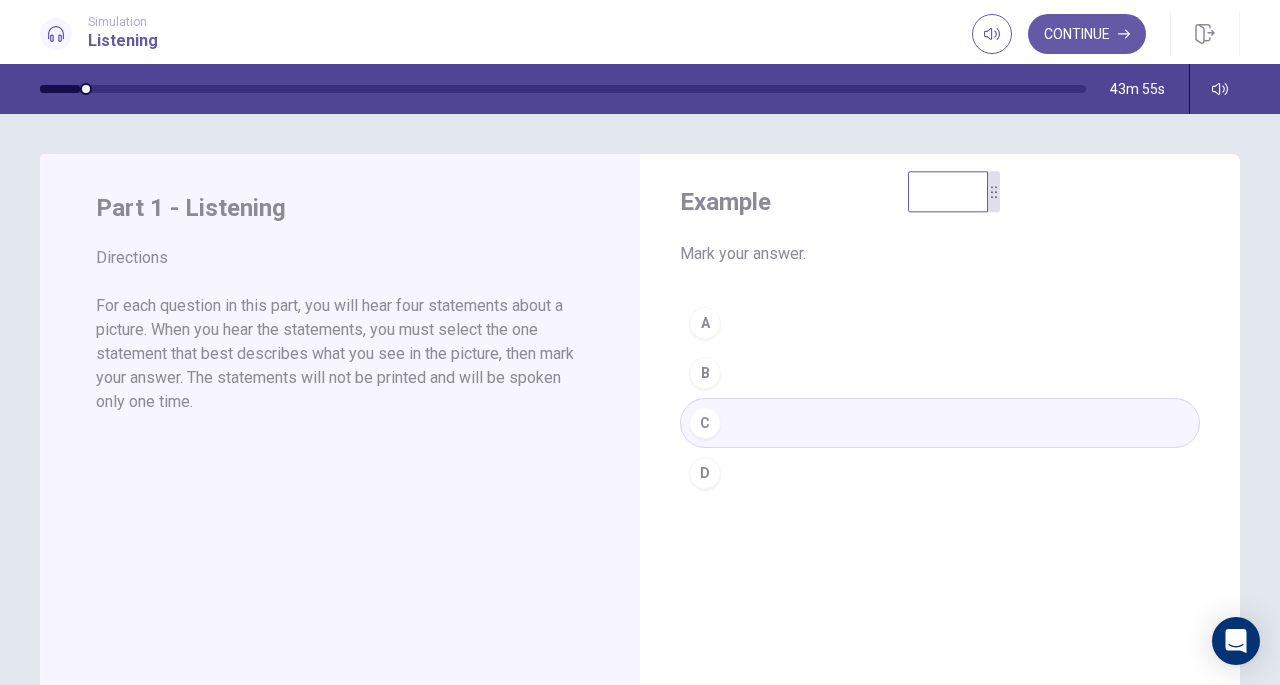 click on "Part 1 - Listening Directions For each question in this part, you will hear four statements about a picture. When you hear the statements, you must select the one statement that best describes what you see in the picture, then mark your answer. The statements will not be printed and will be spoken only one time." at bounding box center (340, 501) 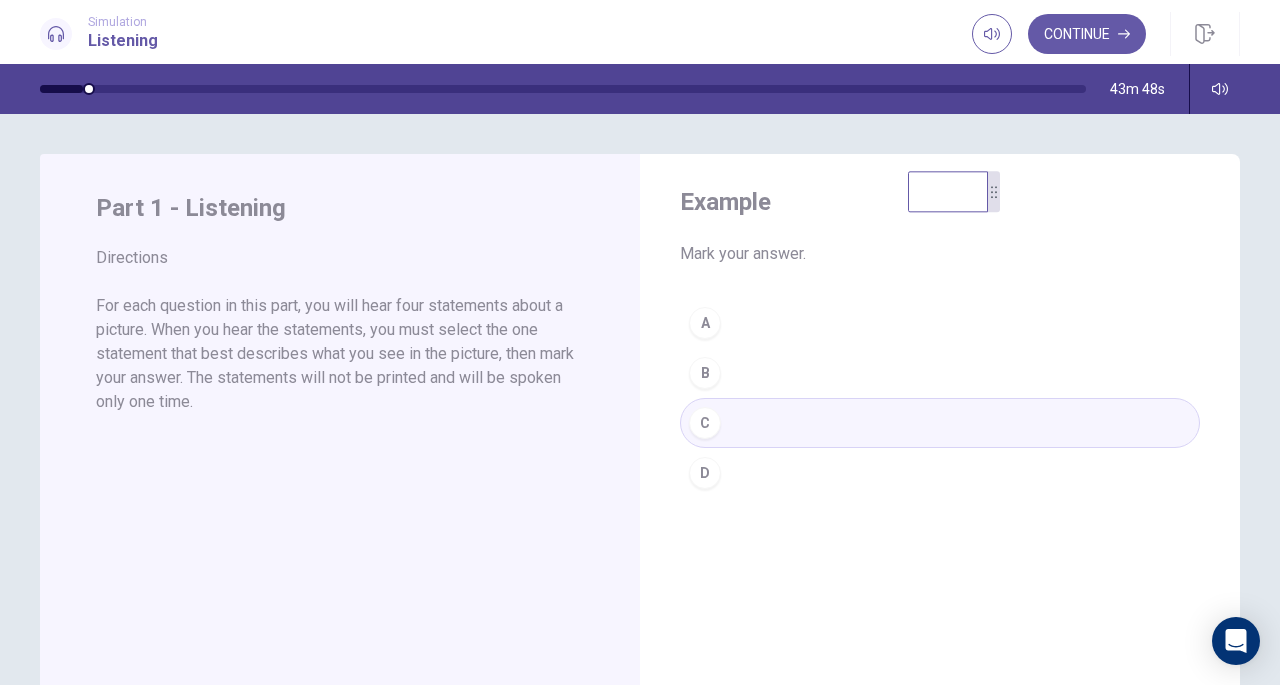 click on "Part 1 - Listening Directions For each question in this part, you will hear four statements about a picture. When you hear the statements, you must select the one statement that best describes what you see in the picture, then mark your answer. The statements will not be printed and will be spoken only one time." at bounding box center (340, 501) 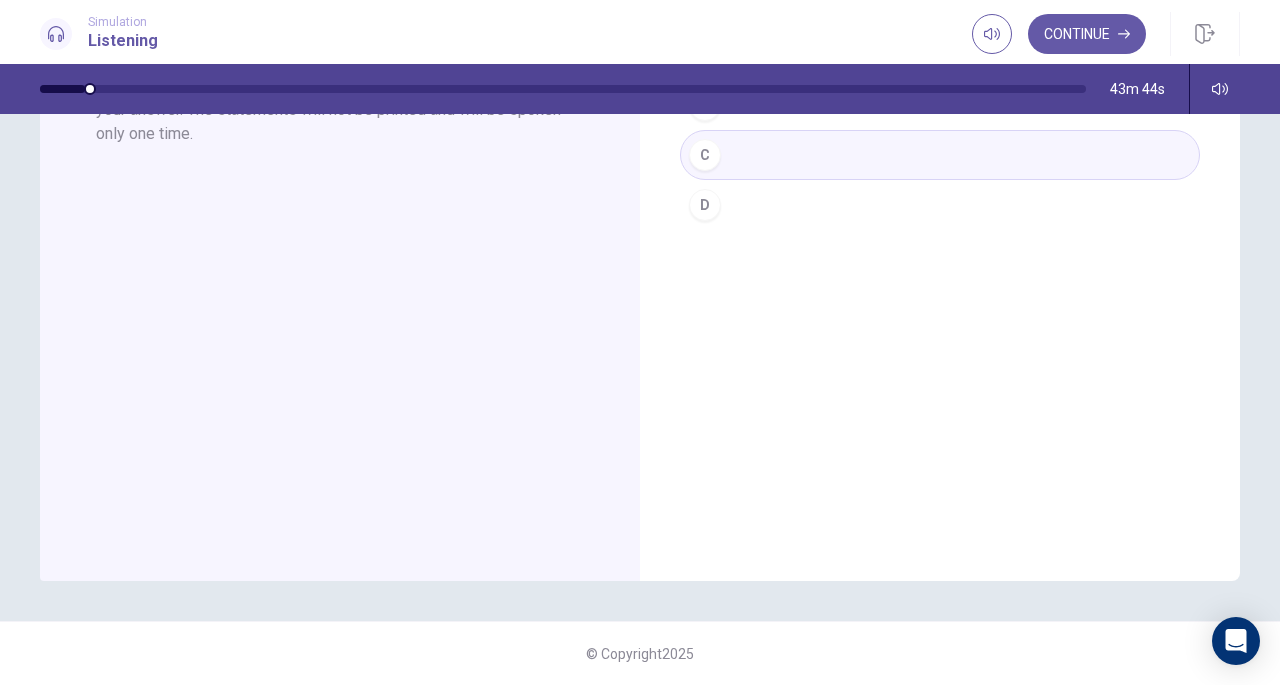 scroll, scrollTop: 0, scrollLeft: 0, axis: both 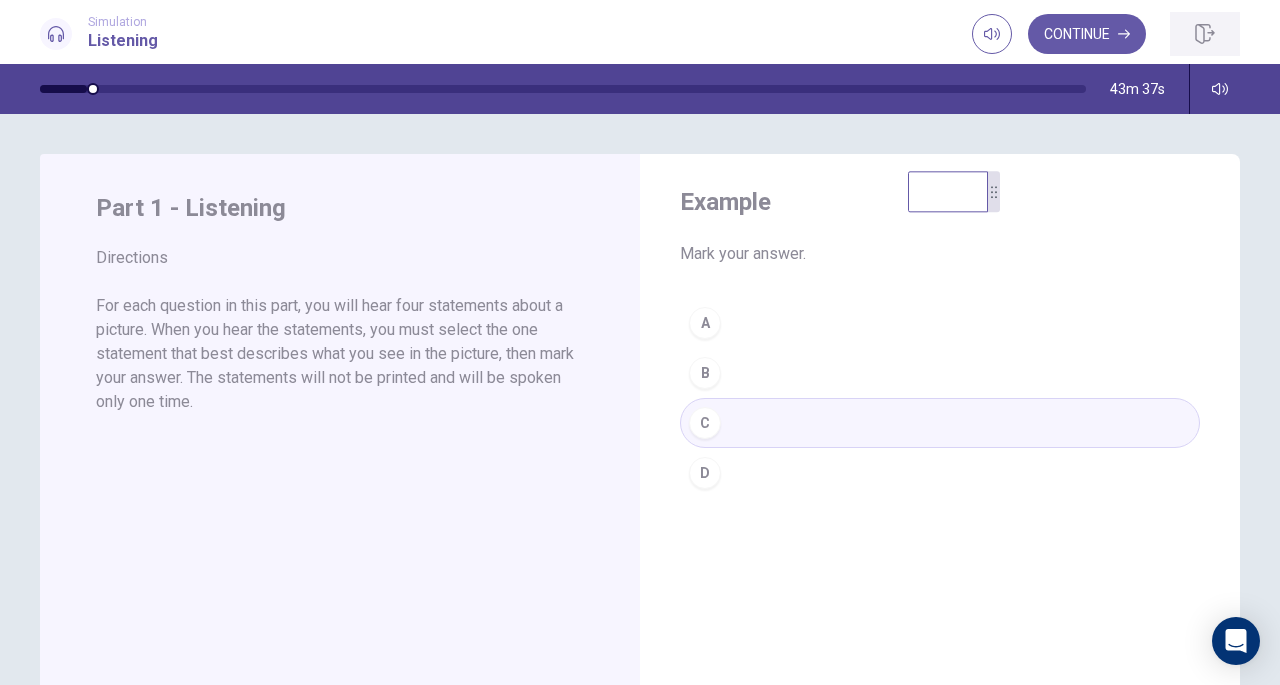 click at bounding box center (1205, 34) 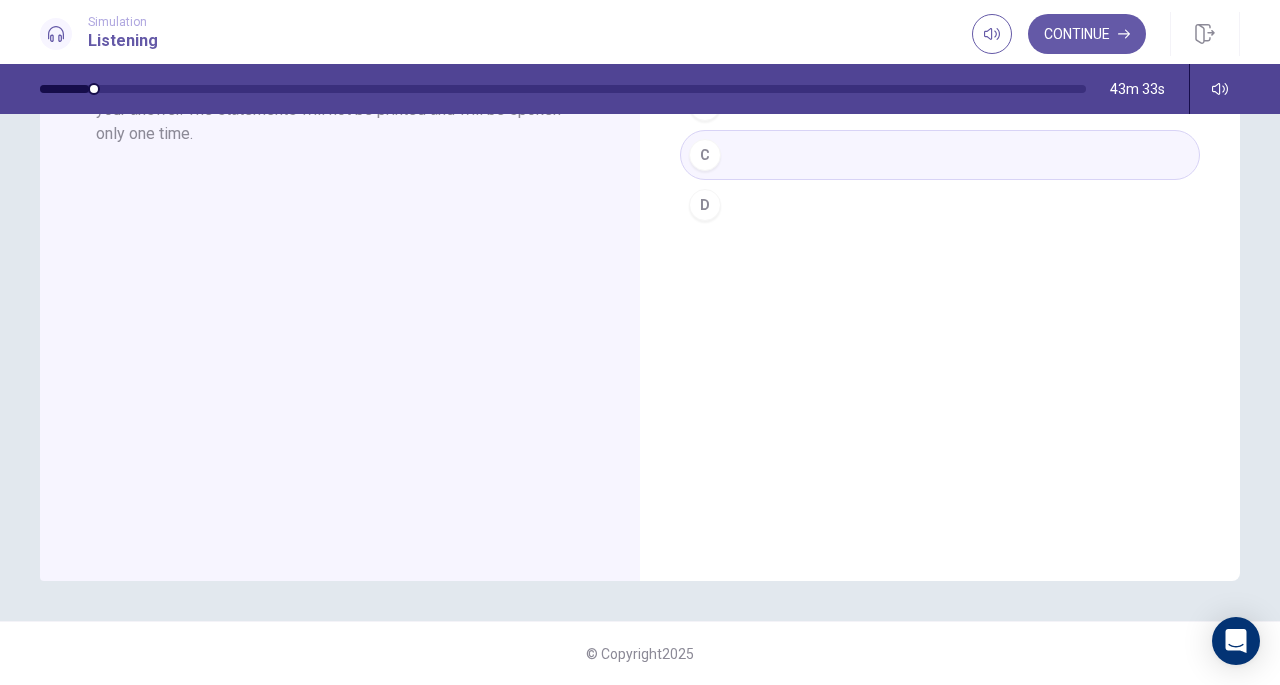 scroll, scrollTop: 0, scrollLeft: 0, axis: both 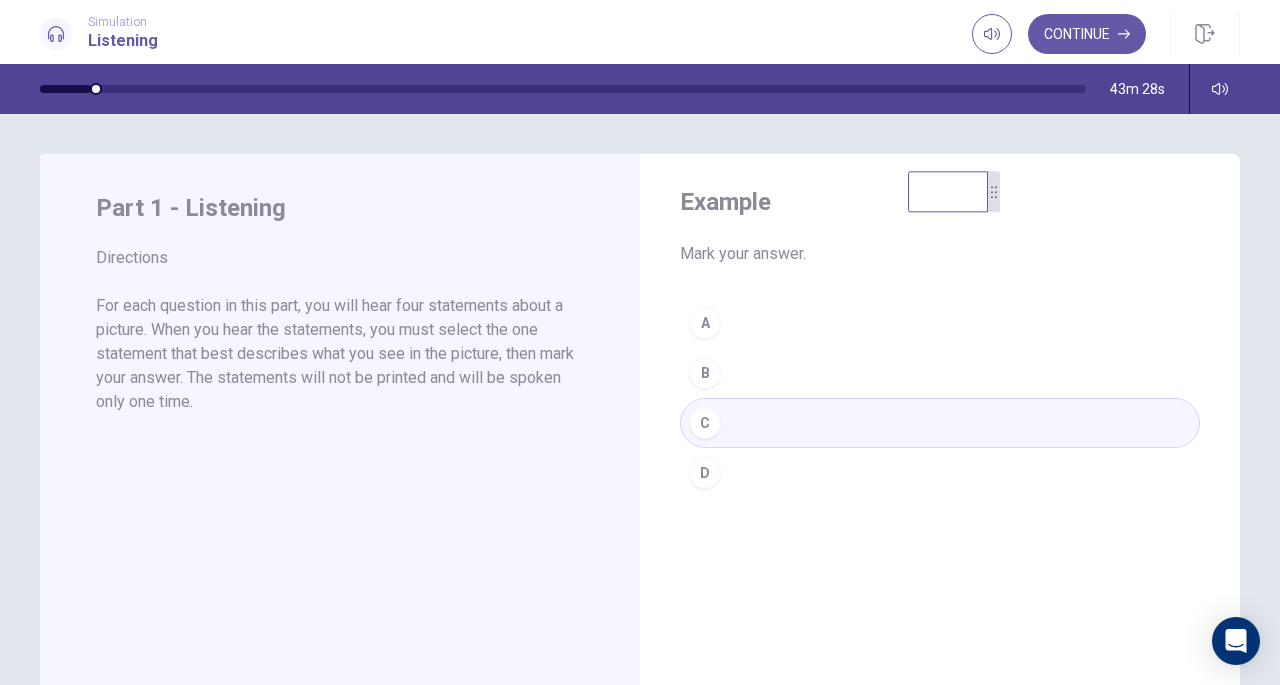 click on "A B C D" at bounding box center [940, 398] 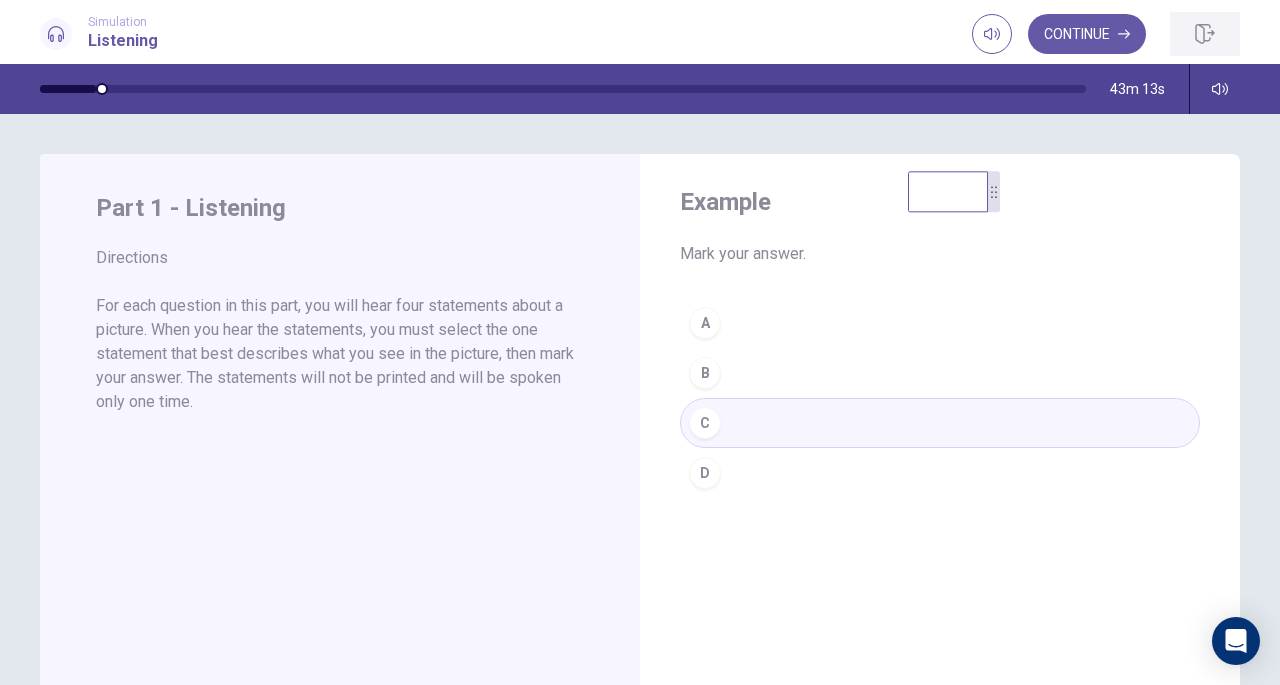 click 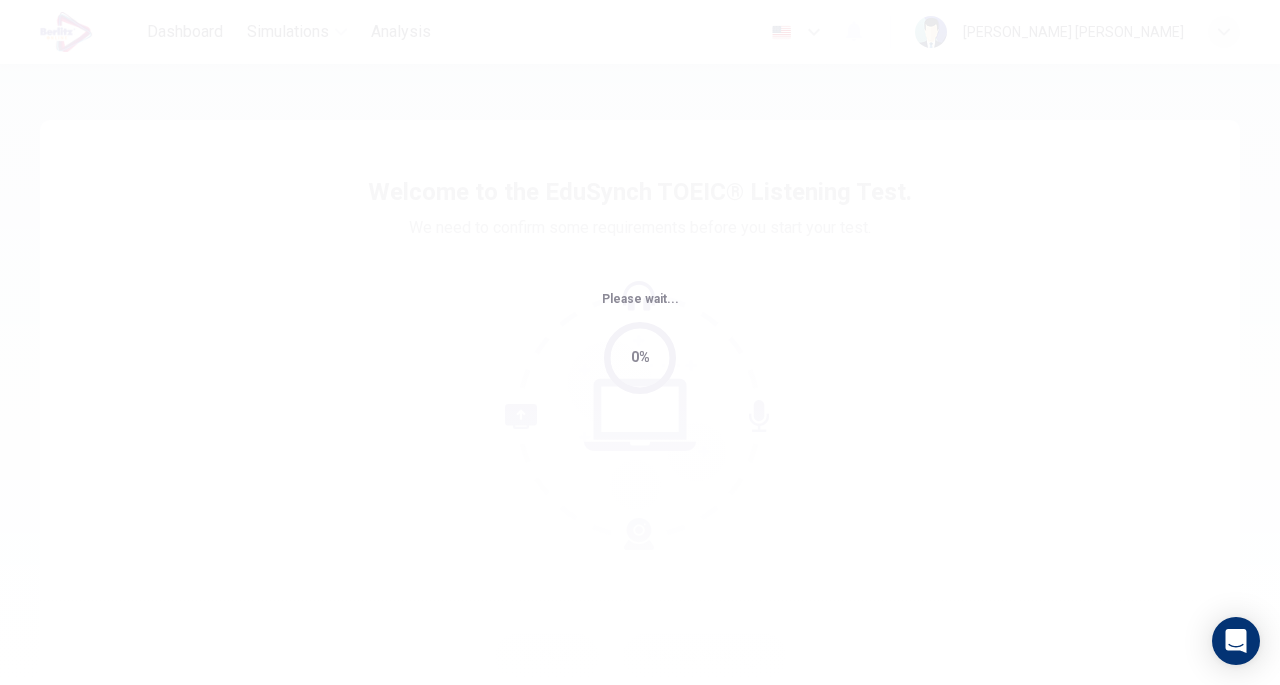 scroll, scrollTop: 0, scrollLeft: 0, axis: both 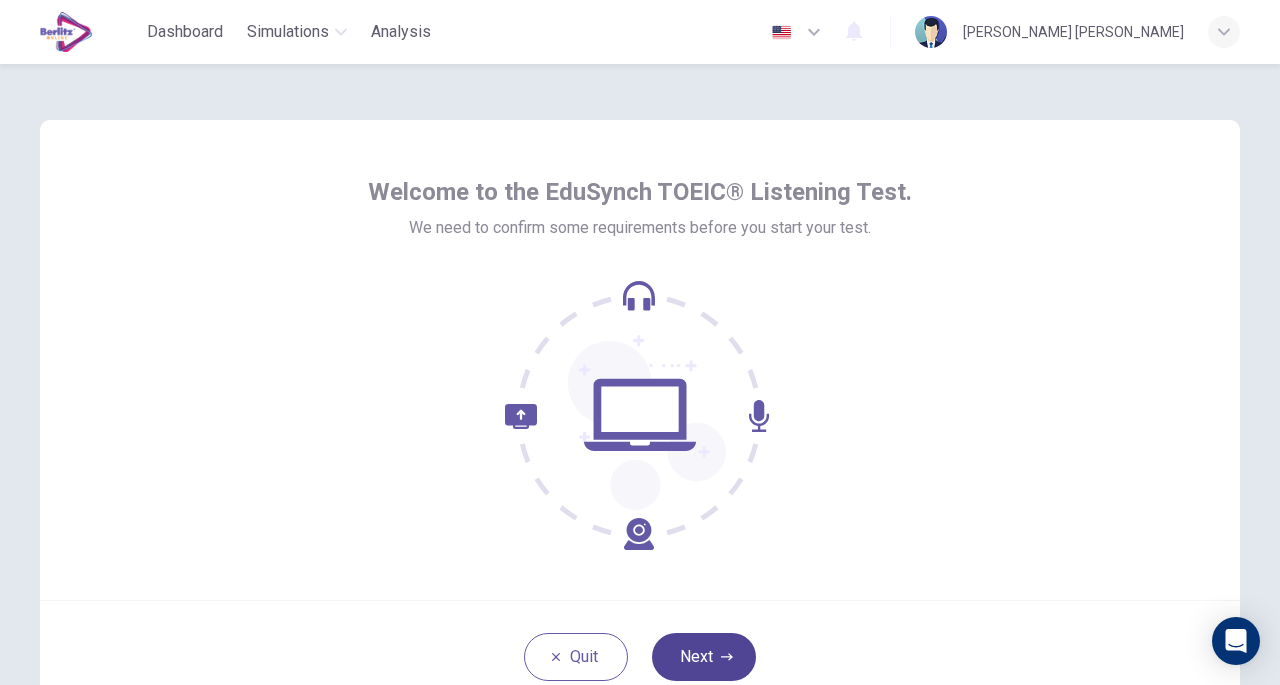 click 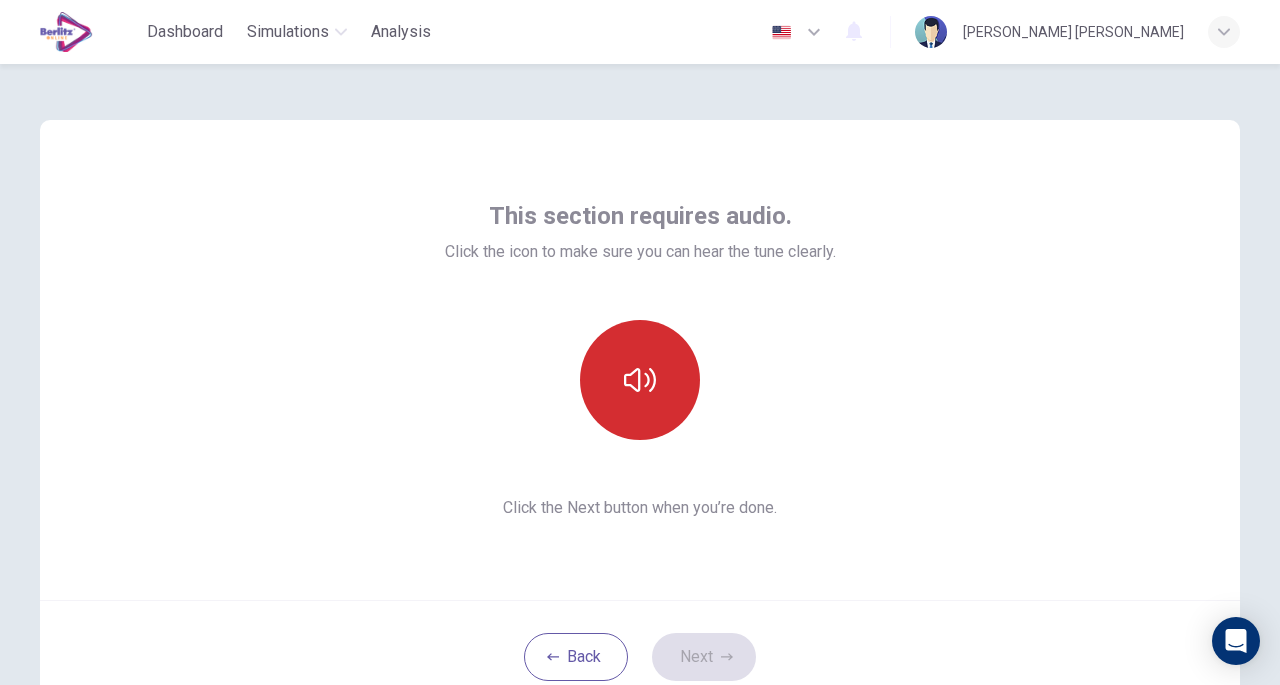 click at bounding box center (640, 380) 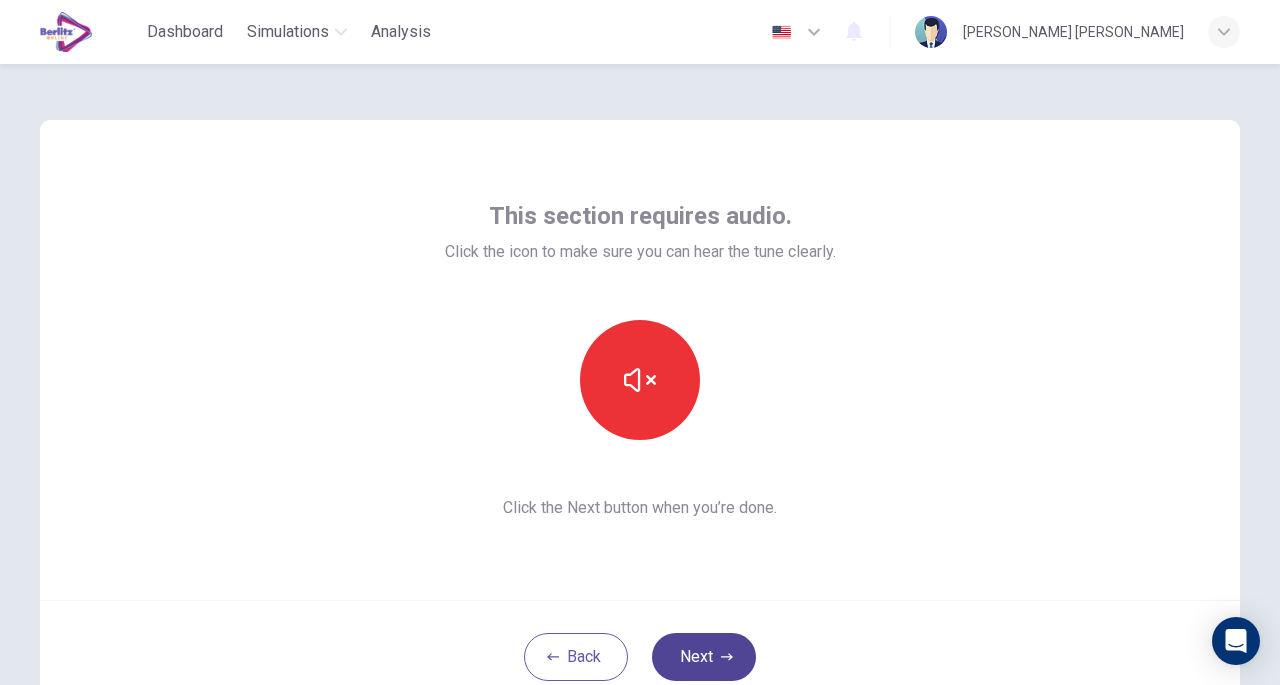click on "Next" at bounding box center [704, 657] 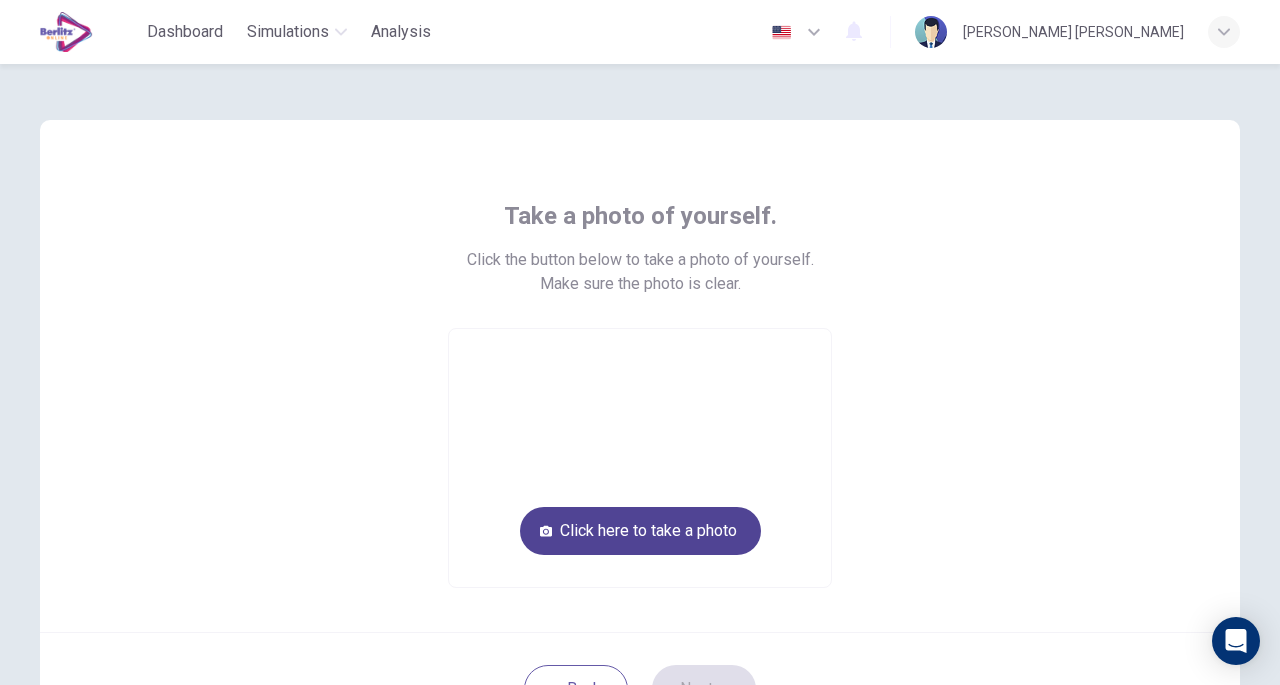 click on "Click here to take a photo" at bounding box center [640, 531] 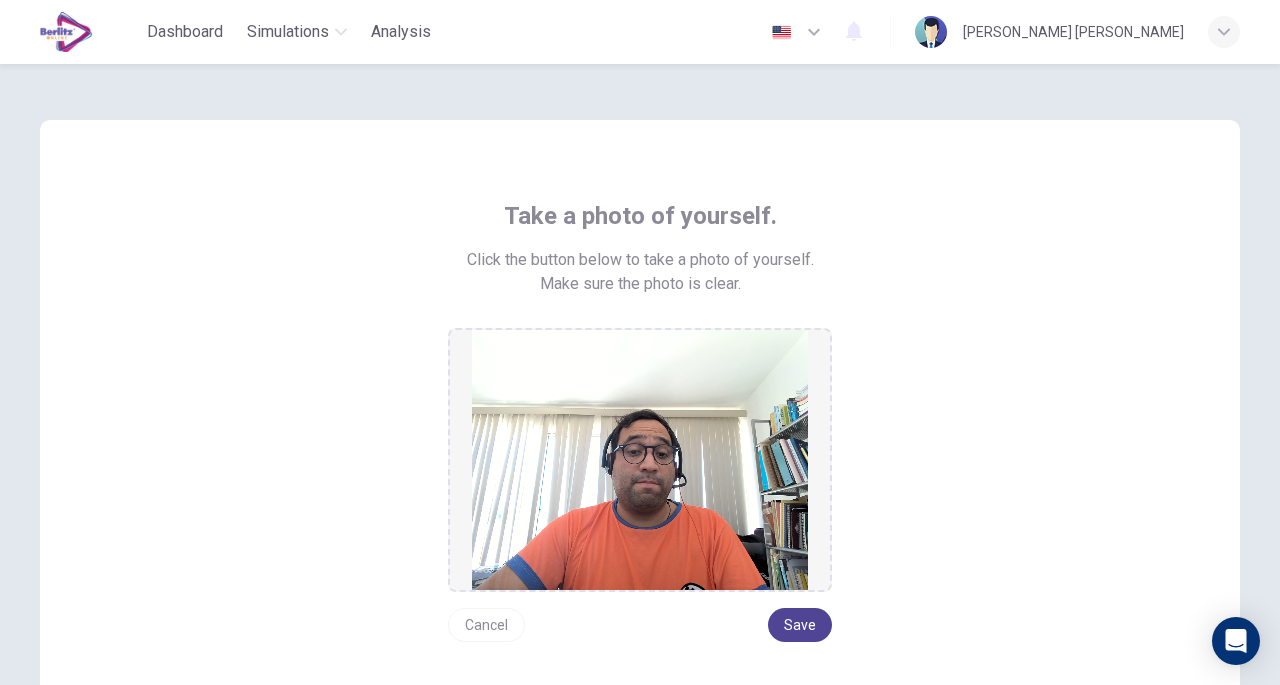 click on "Save" at bounding box center [800, 625] 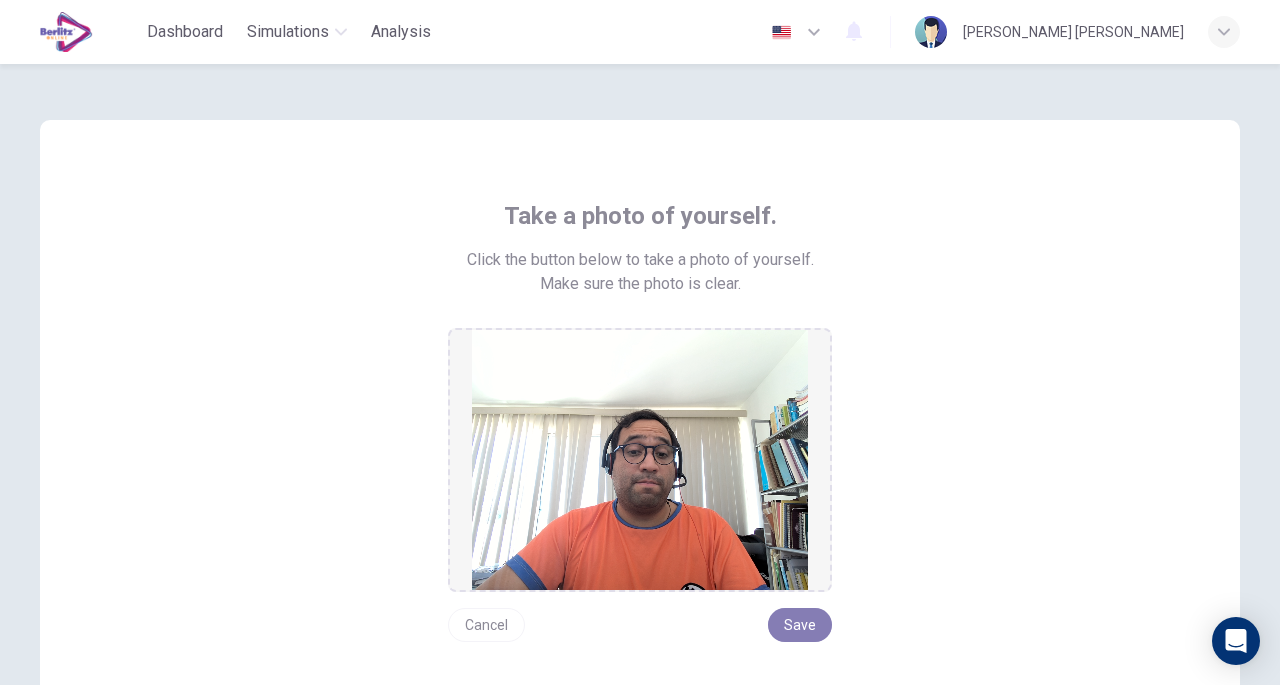click on "Save" at bounding box center (800, 625) 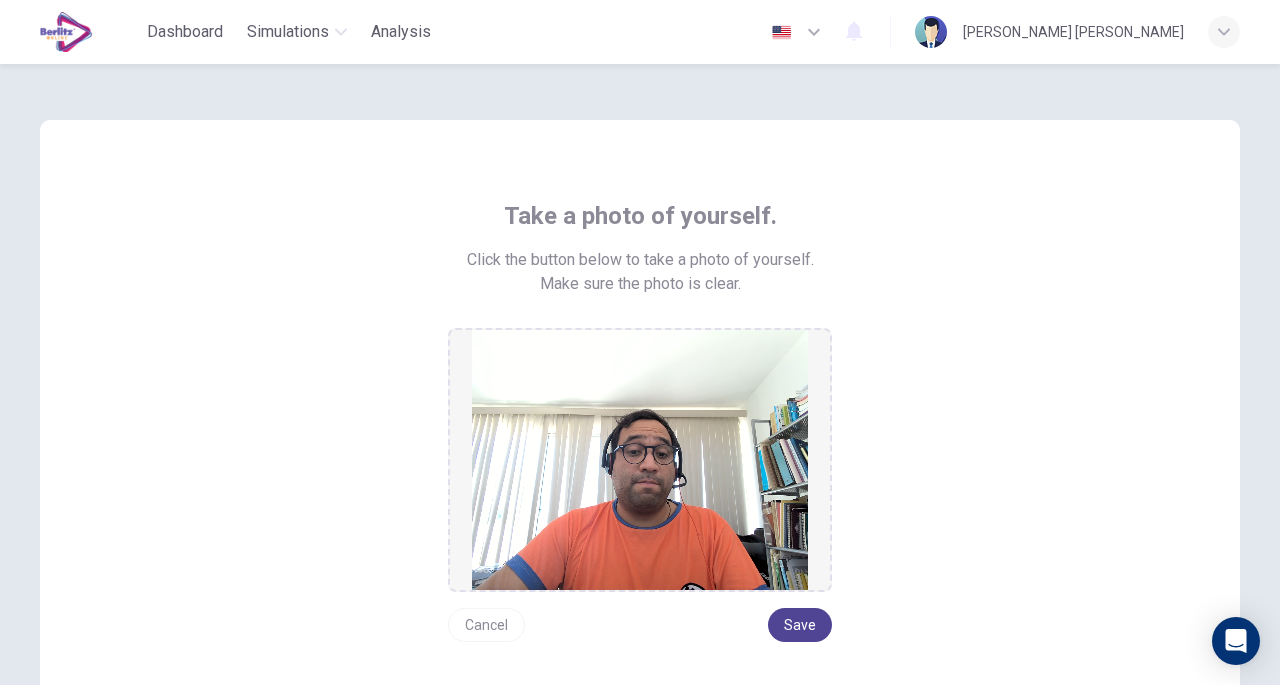 scroll, scrollTop: 232, scrollLeft: 0, axis: vertical 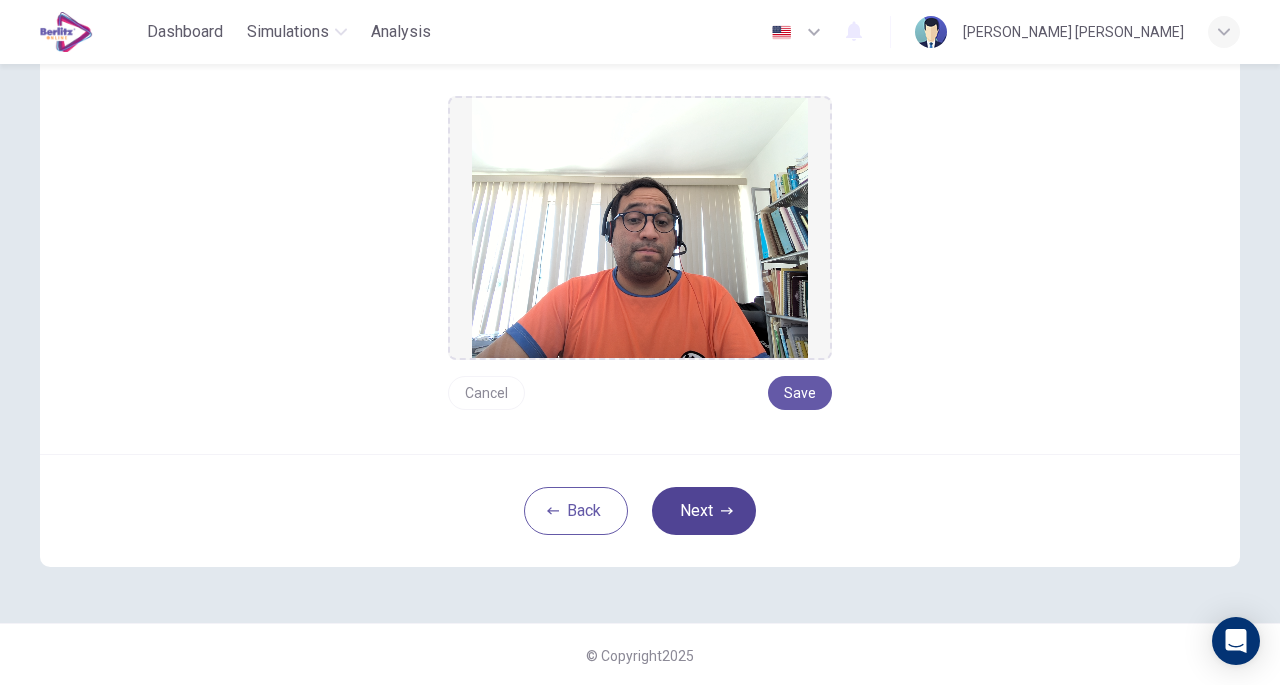 click on "Next" at bounding box center (704, 511) 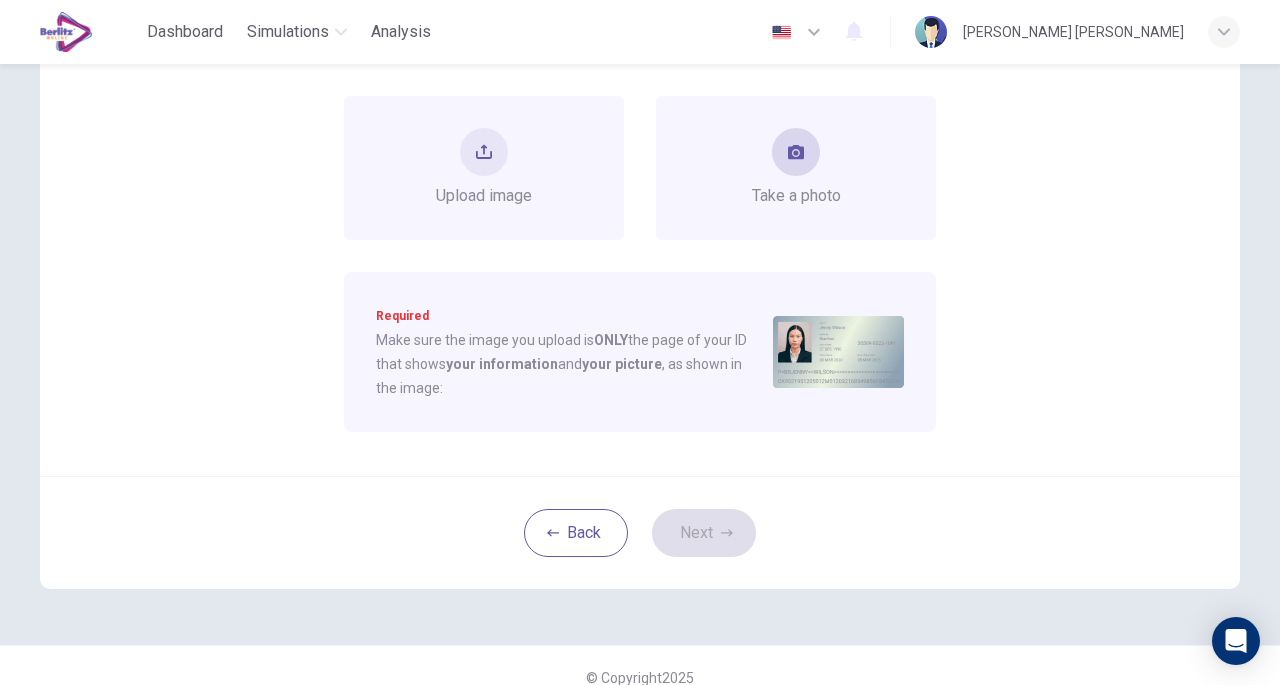 click on "Take a photo" at bounding box center (796, 168) 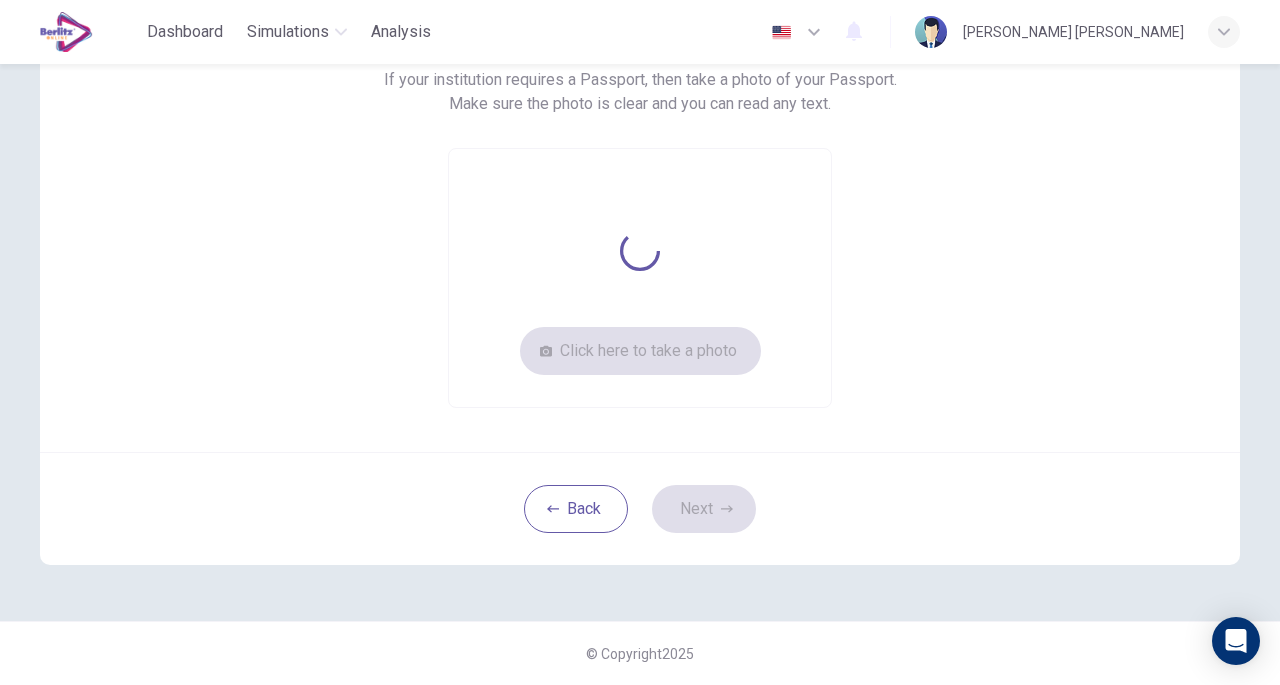 scroll, scrollTop: 203, scrollLeft: 0, axis: vertical 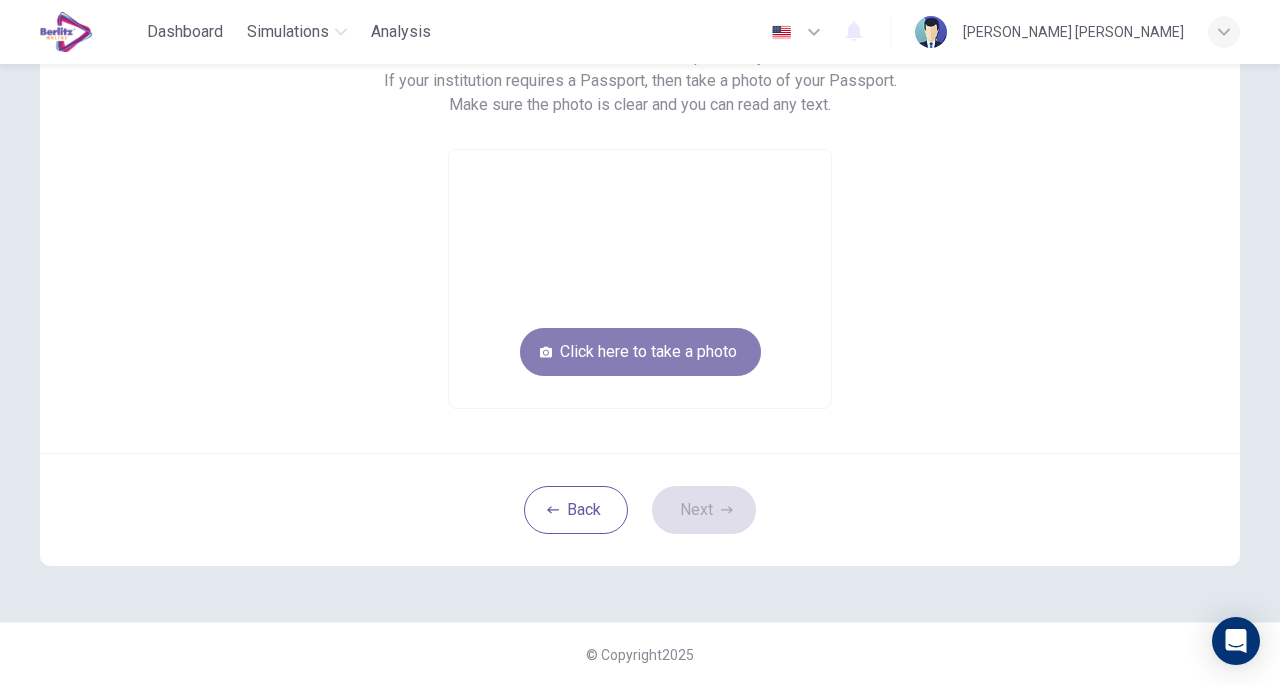 click on "Click here to take a photo" at bounding box center [640, 352] 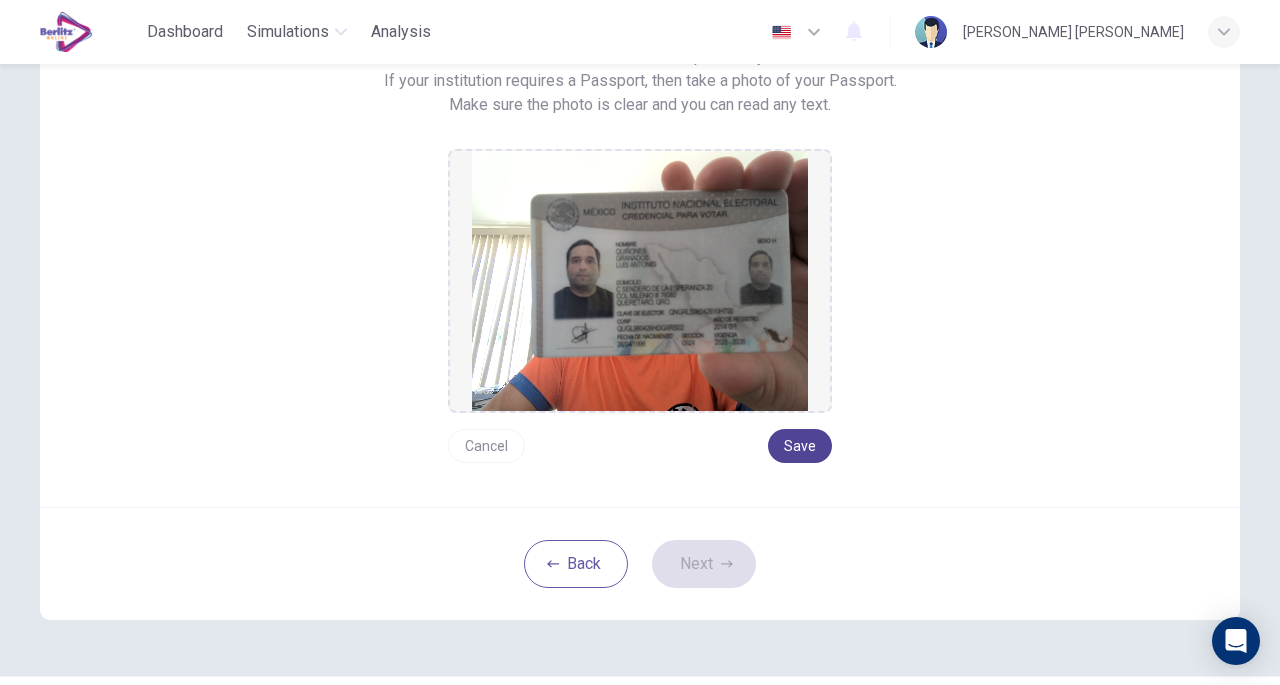 click on "Save" at bounding box center [800, 446] 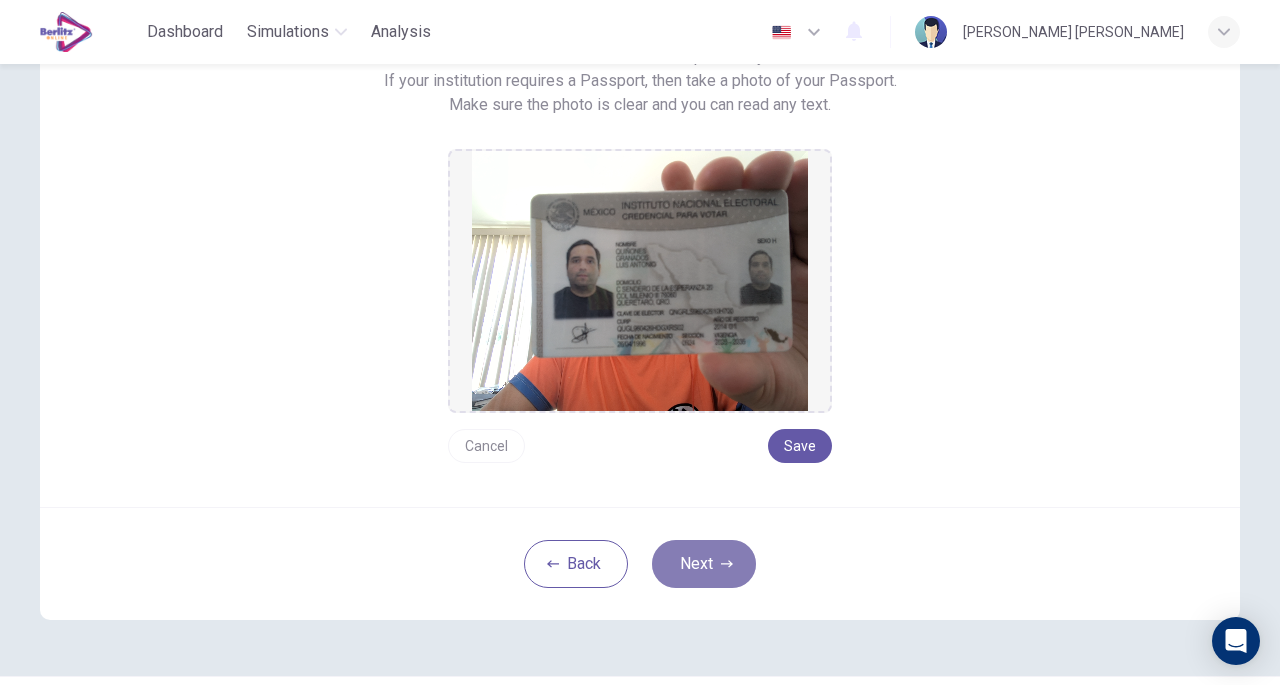 click on "Next" at bounding box center [704, 564] 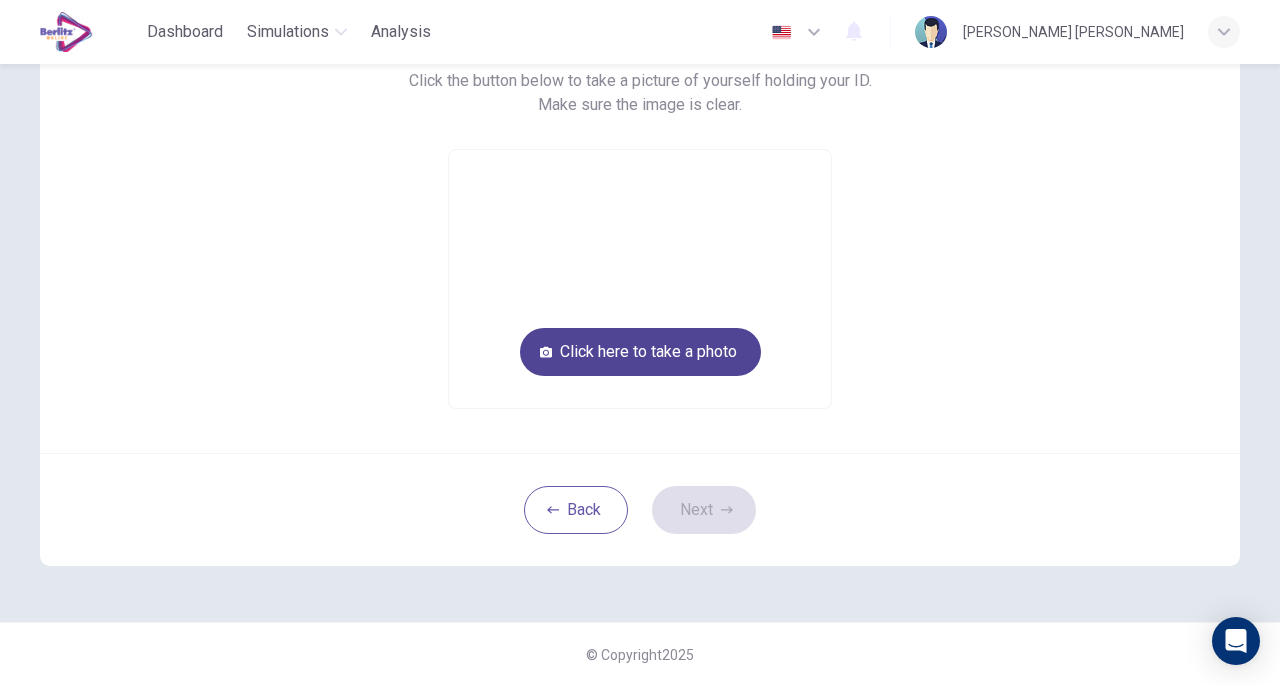 click on "Click here to take a photo" at bounding box center (640, 352) 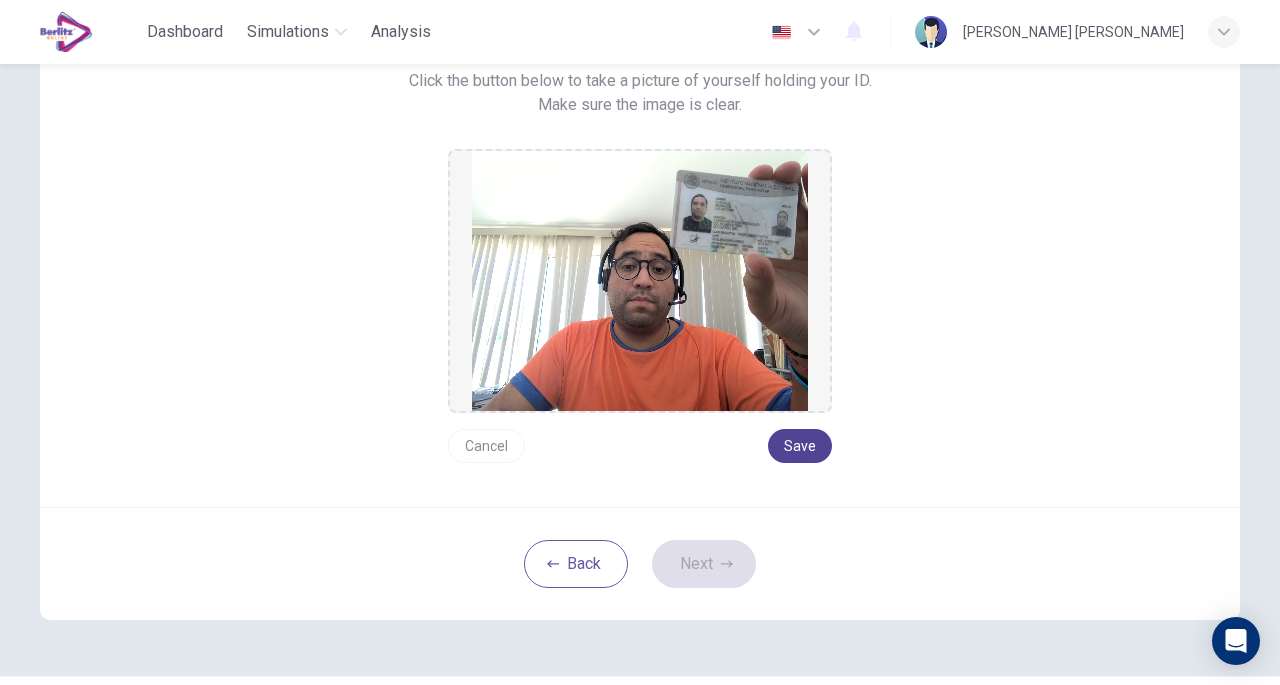click on "Save" at bounding box center (800, 446) 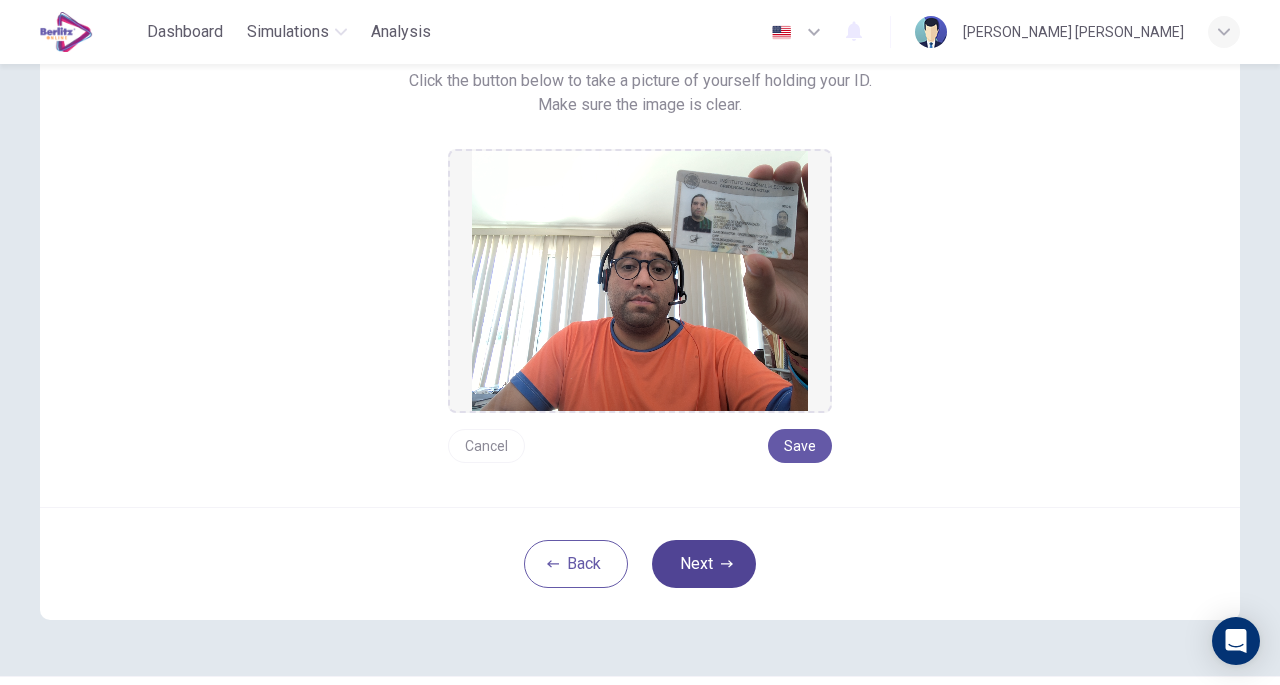 click on "Next" at bounding box center [704, 564] 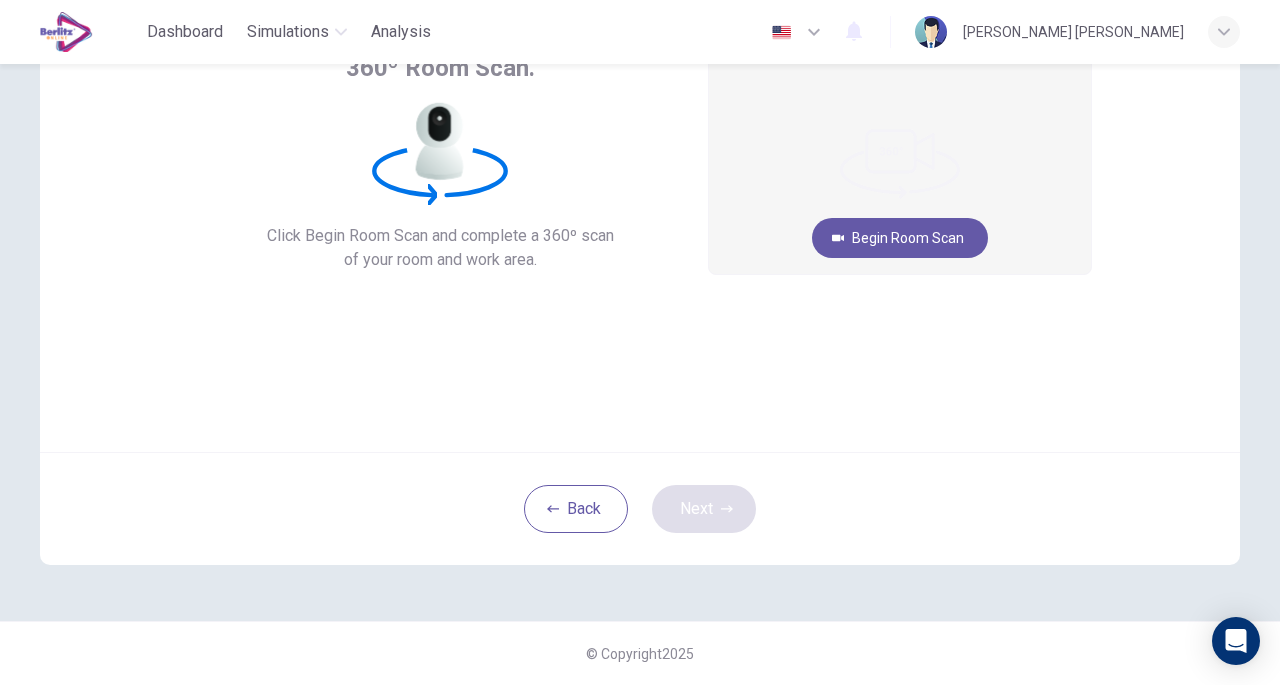 scroll, scrollTop: 147, scrollLeft: 0, axis: vertical 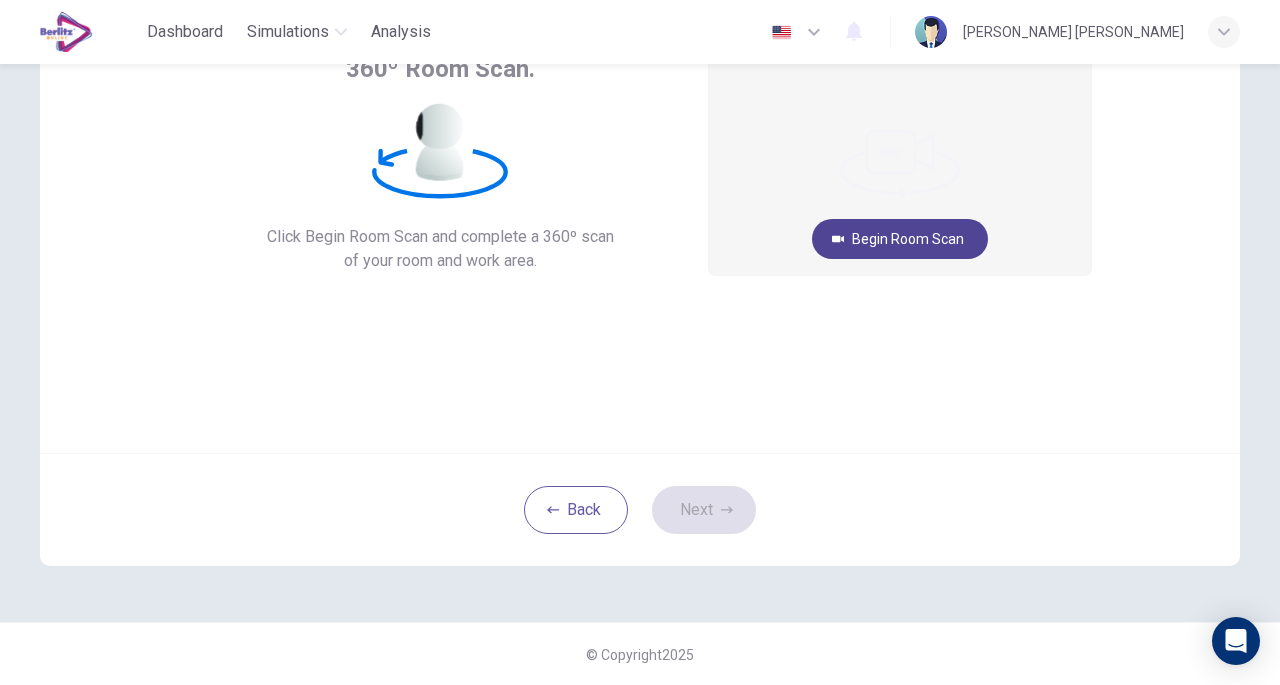 click on "Begin Room Scan" at bounding box center [900, 239] 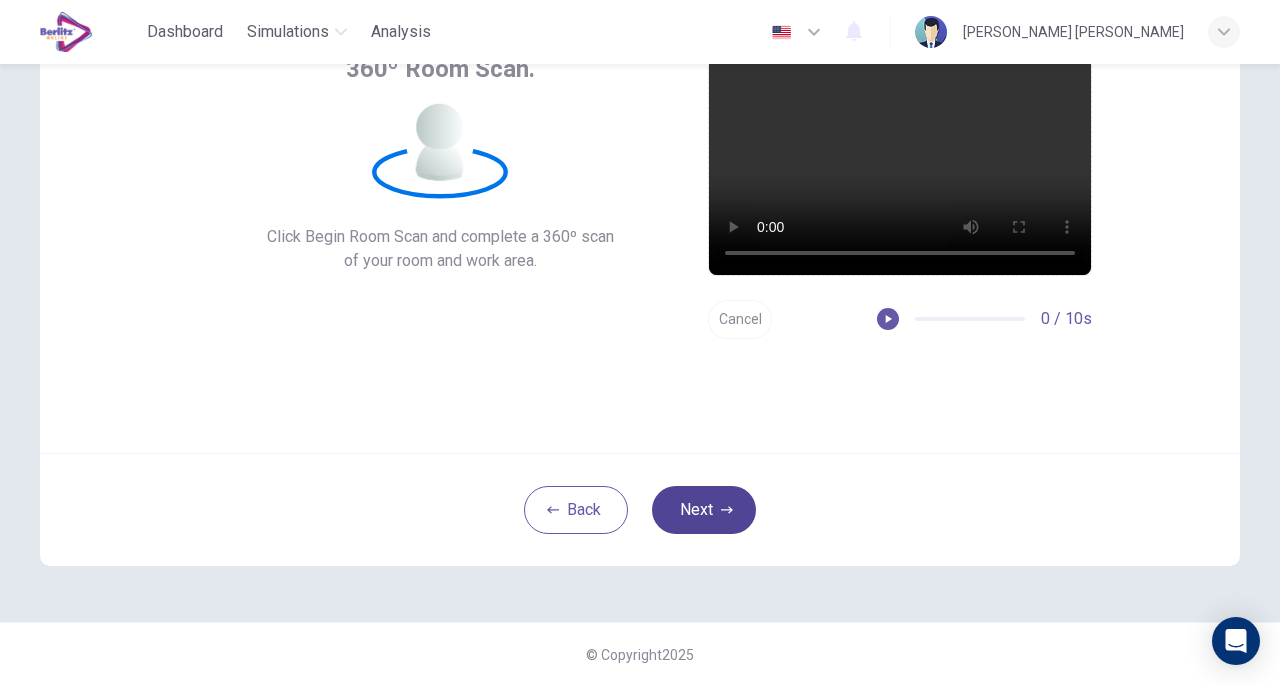 click on "Next" at bounding box center (704, 510) 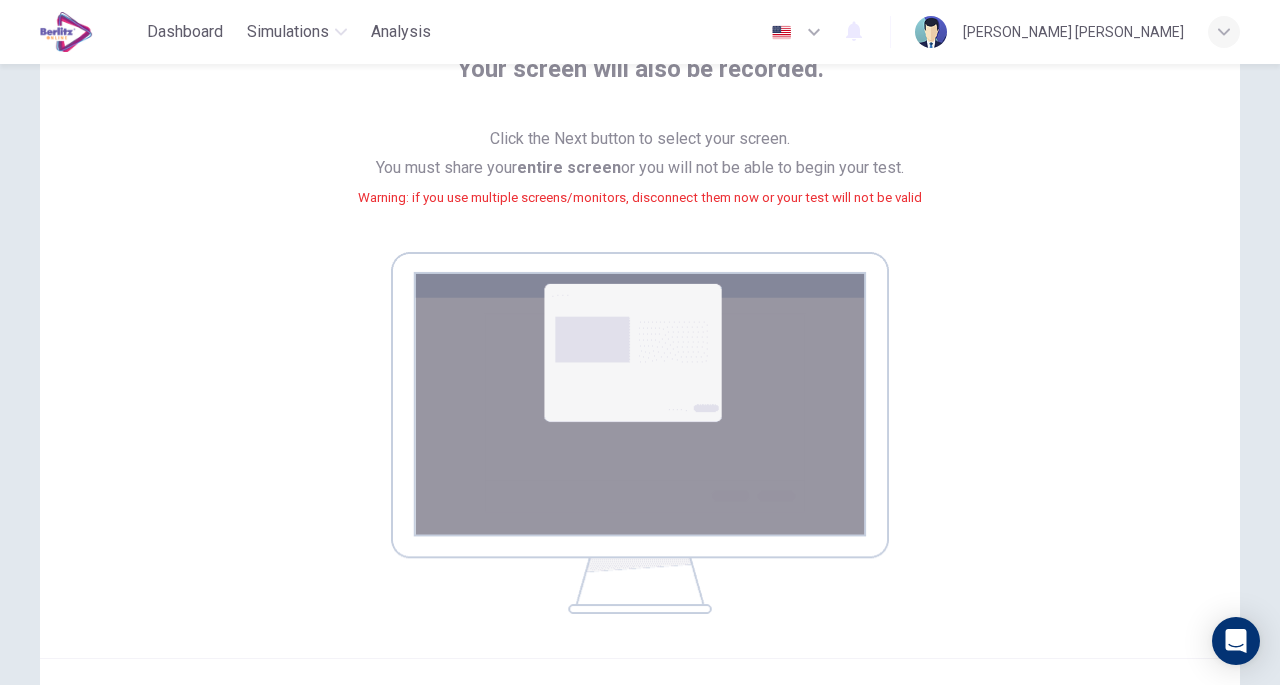 click at bounding box center [640, 433] 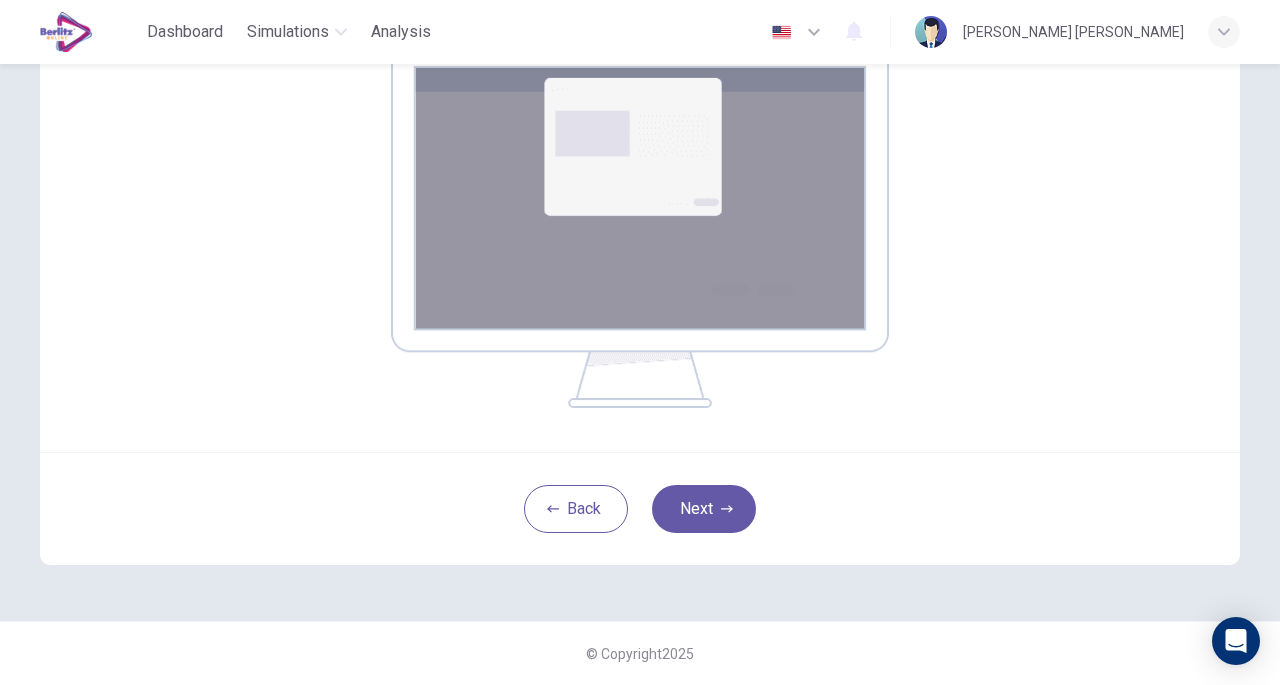 click on "Next" at bounding box center (704, 509) 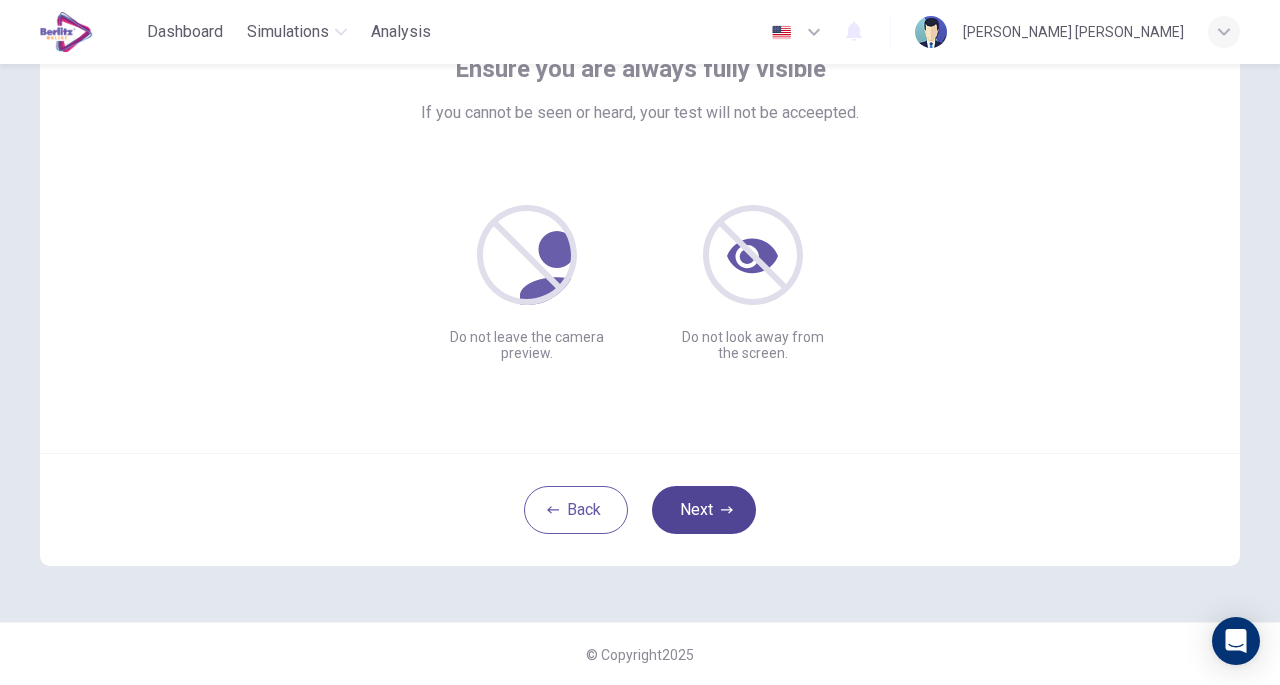 click on "Next" at bounding box center (704, 510) 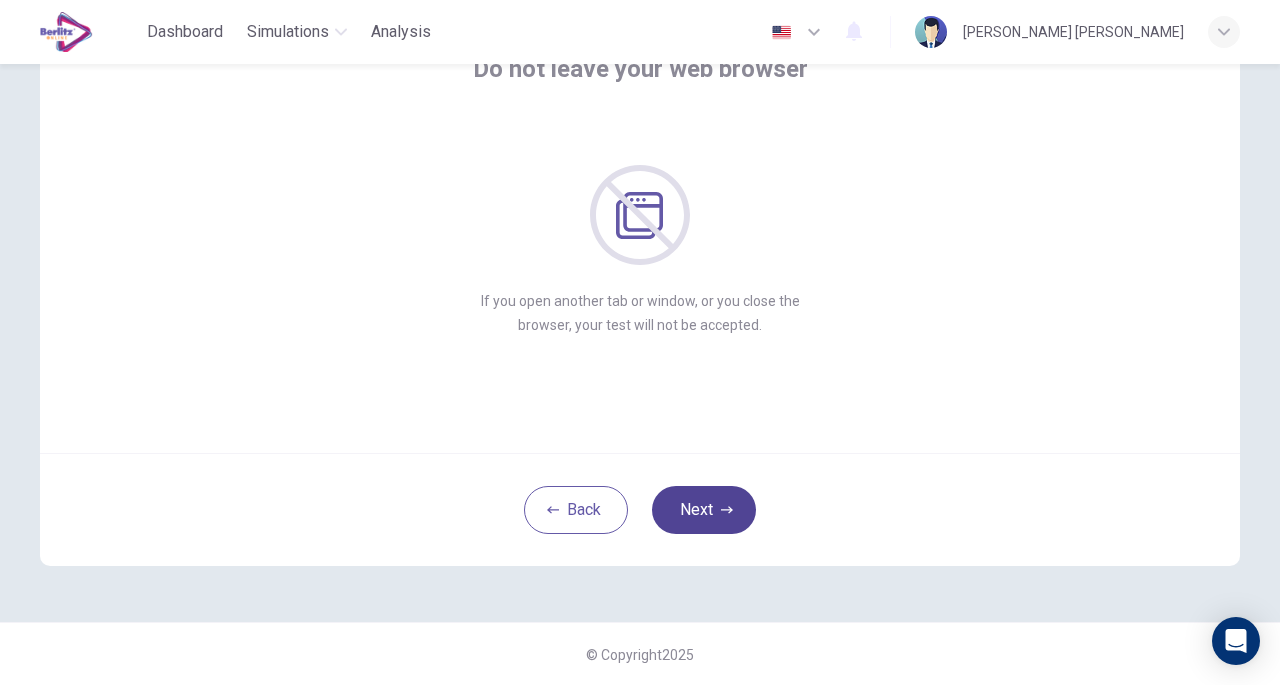 click on "Next" at bounding box center (704, 510) 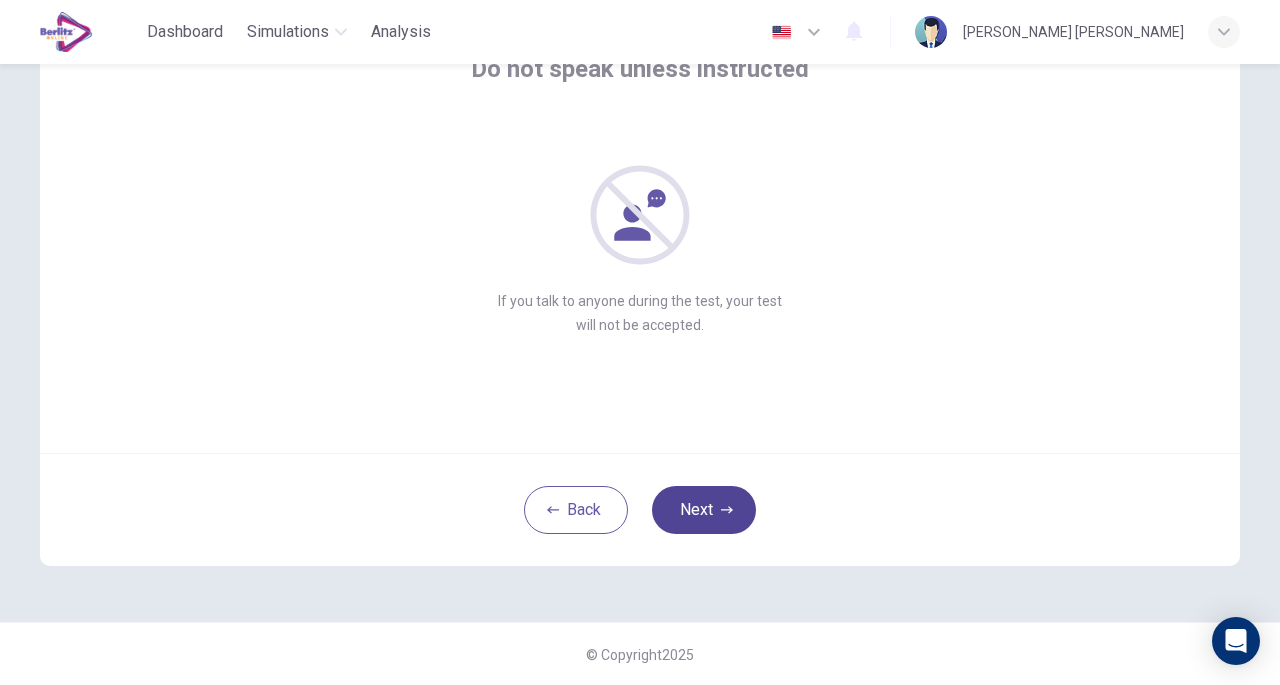 click on "Next" at bounding box center (704, 510) 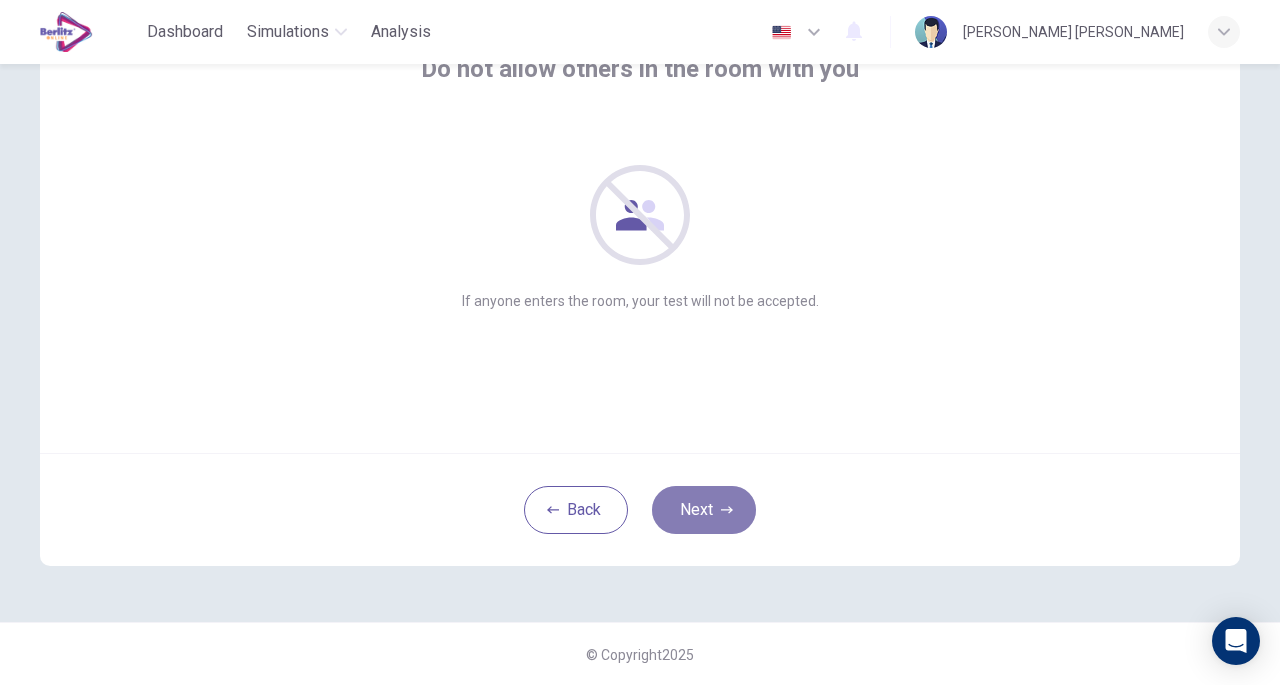 click on "Next" at bounding box center [704, 510] 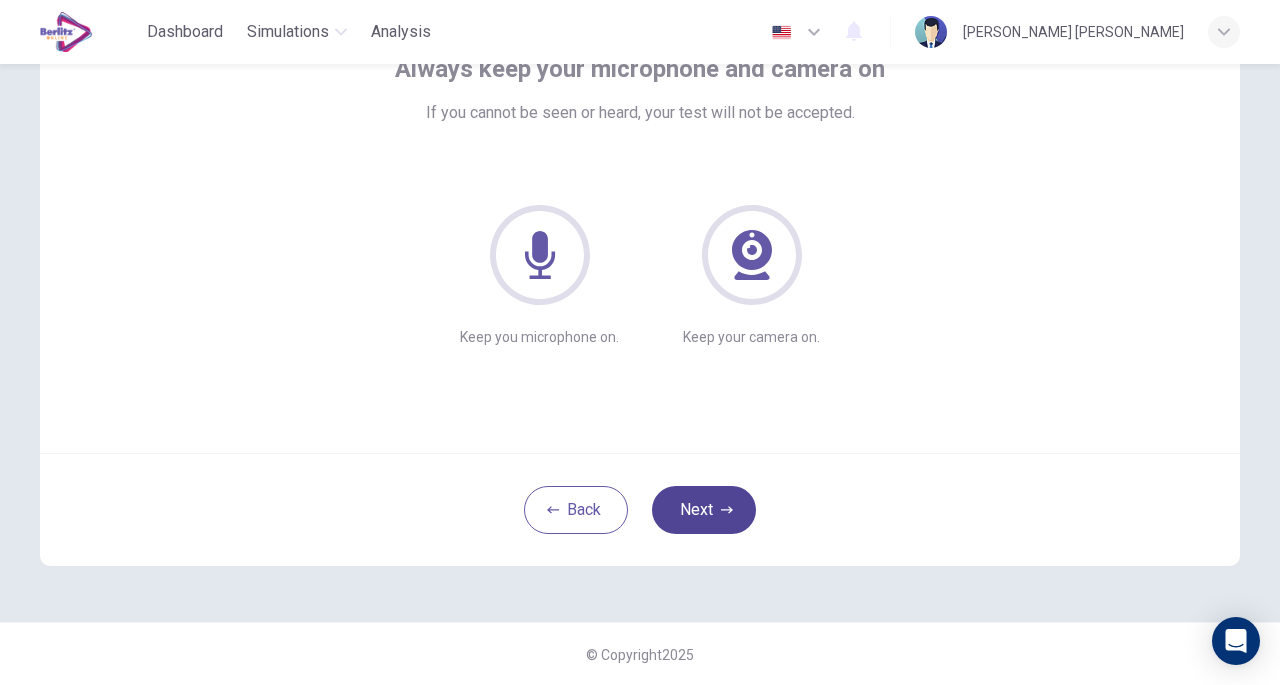 click on "Next" at bounding box center [704, 510] 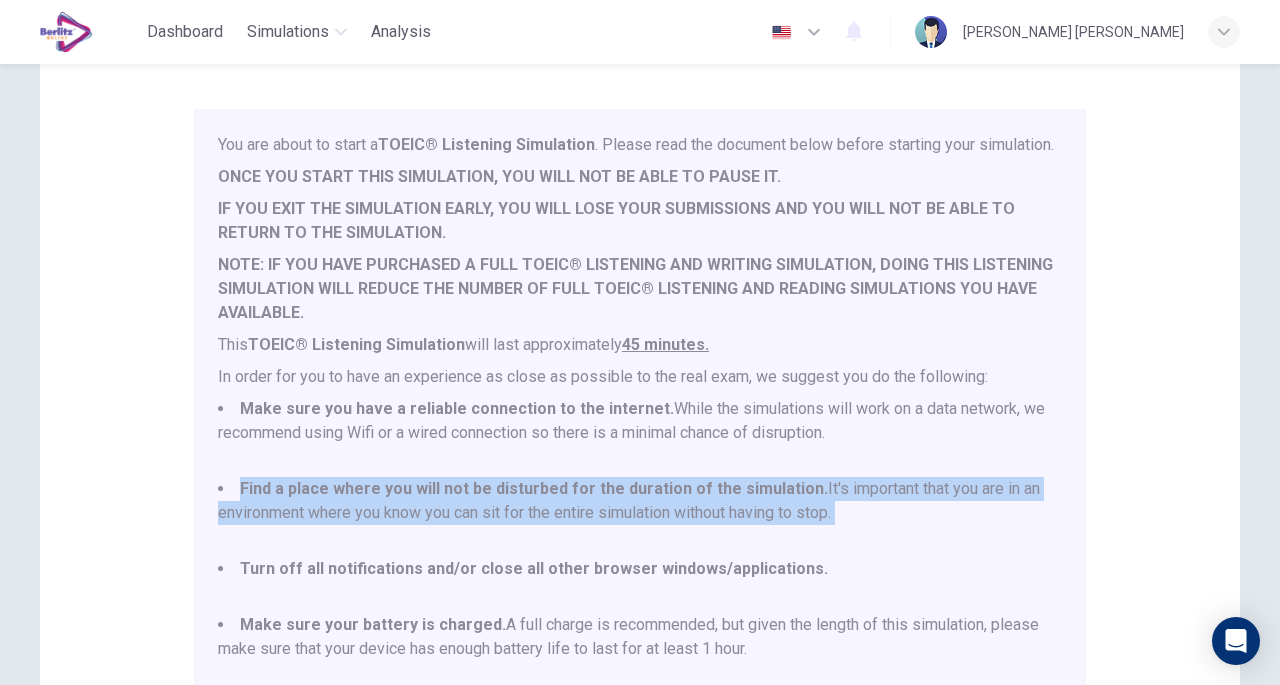 click on "Find a place where you will not be disturbed for the duration of the simulation." at bounding box center [534, 488] 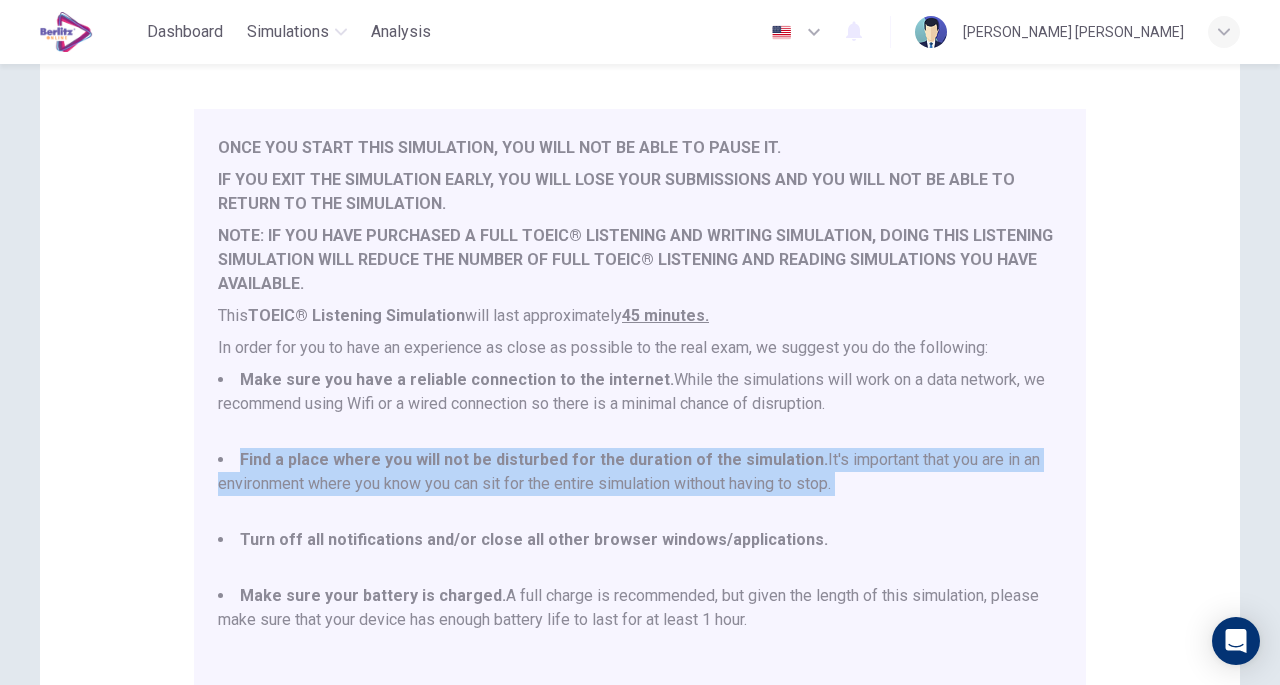scroll, scrollTop: 0, scrollLeft: 0, axis: both 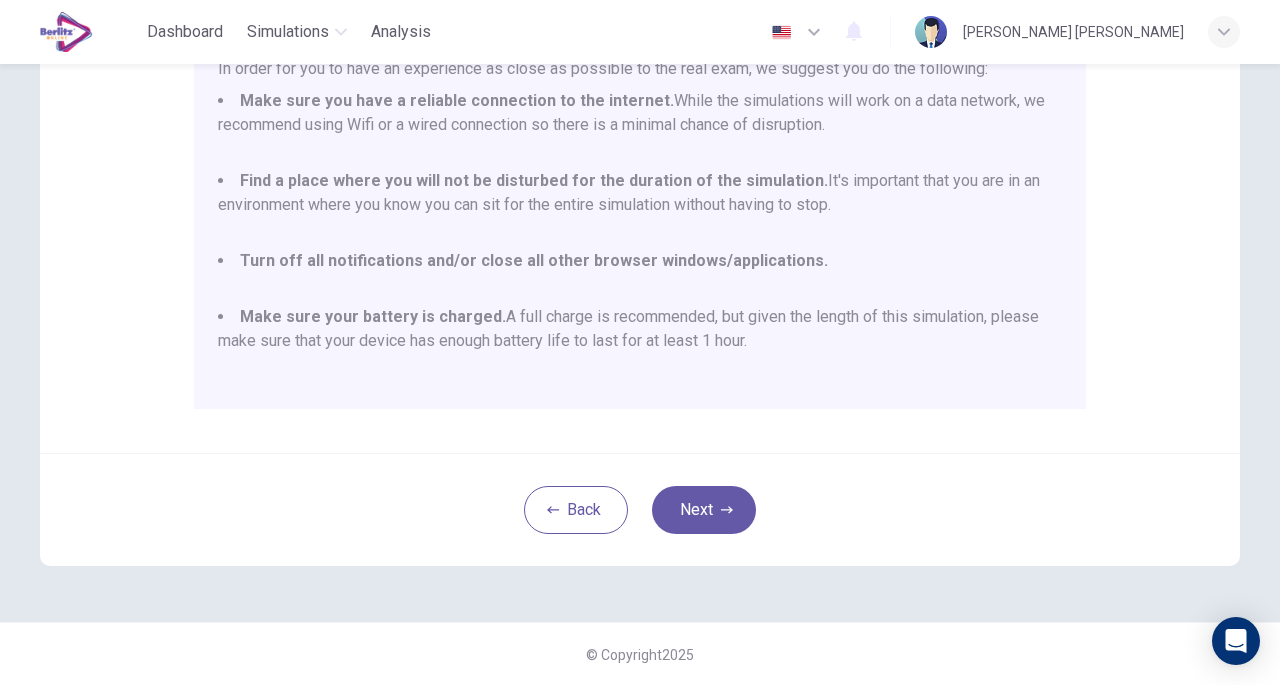 click on "Turn off all notifications and/or close all other browser windows/applications." at bounding box center [640, 273] 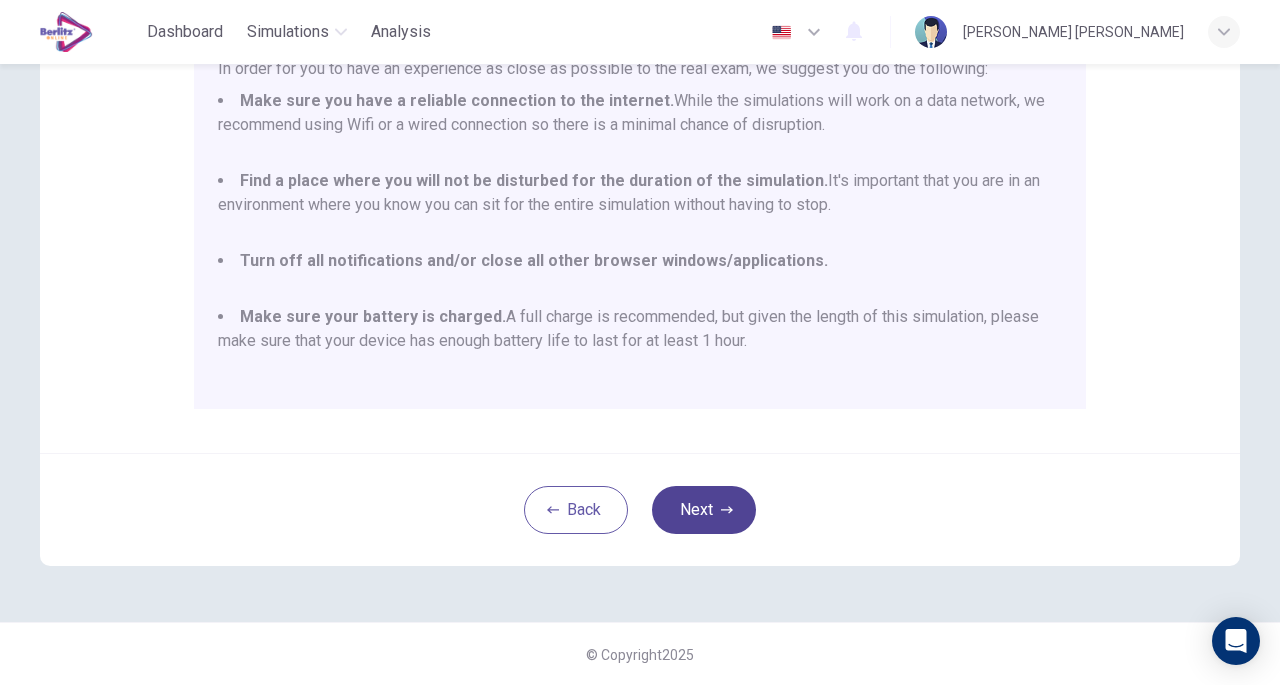 click on "Next" at bounding box center [704, 510] 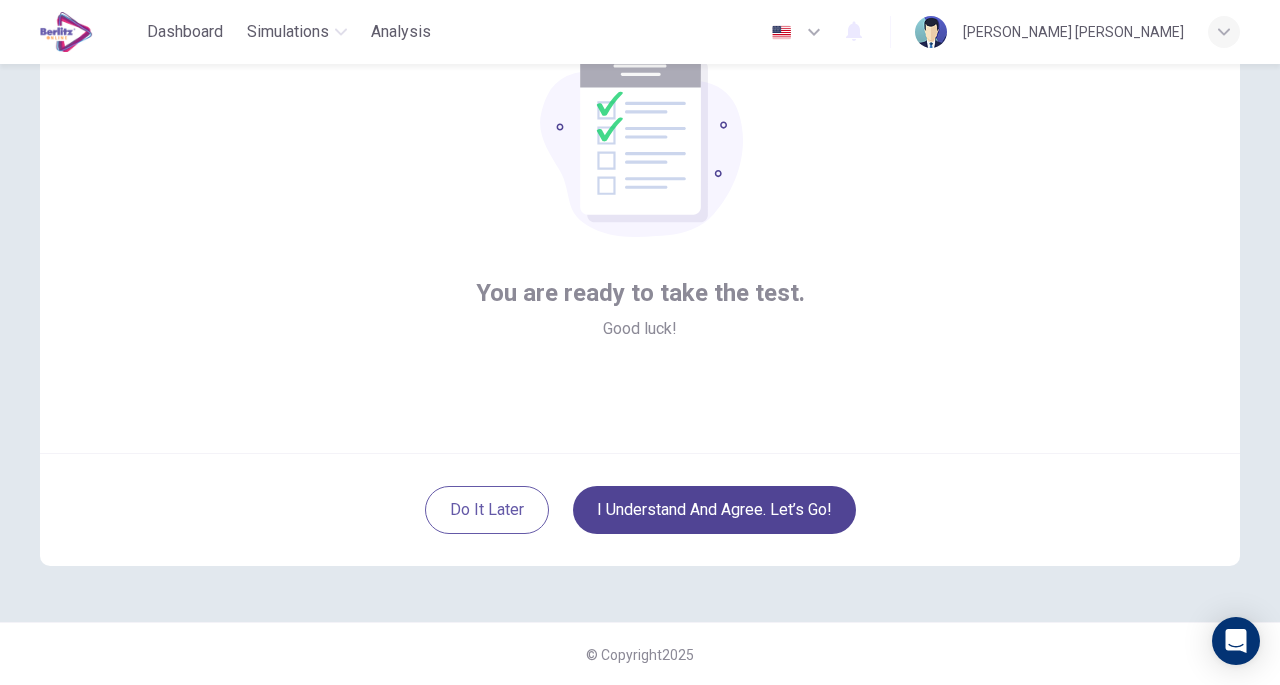 click on "I understand and agree. Let’s go!" at bounding box center [714, 510] 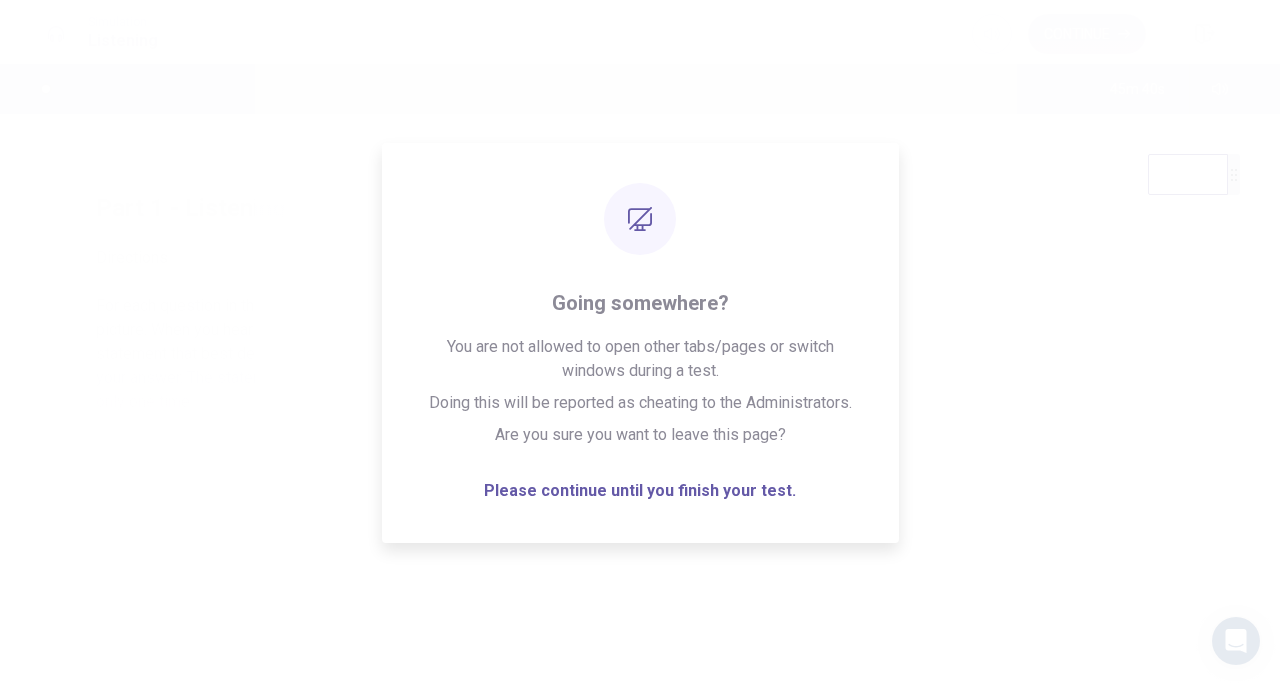 click on "Please wait... 100%" at bounding box center (640, 342) 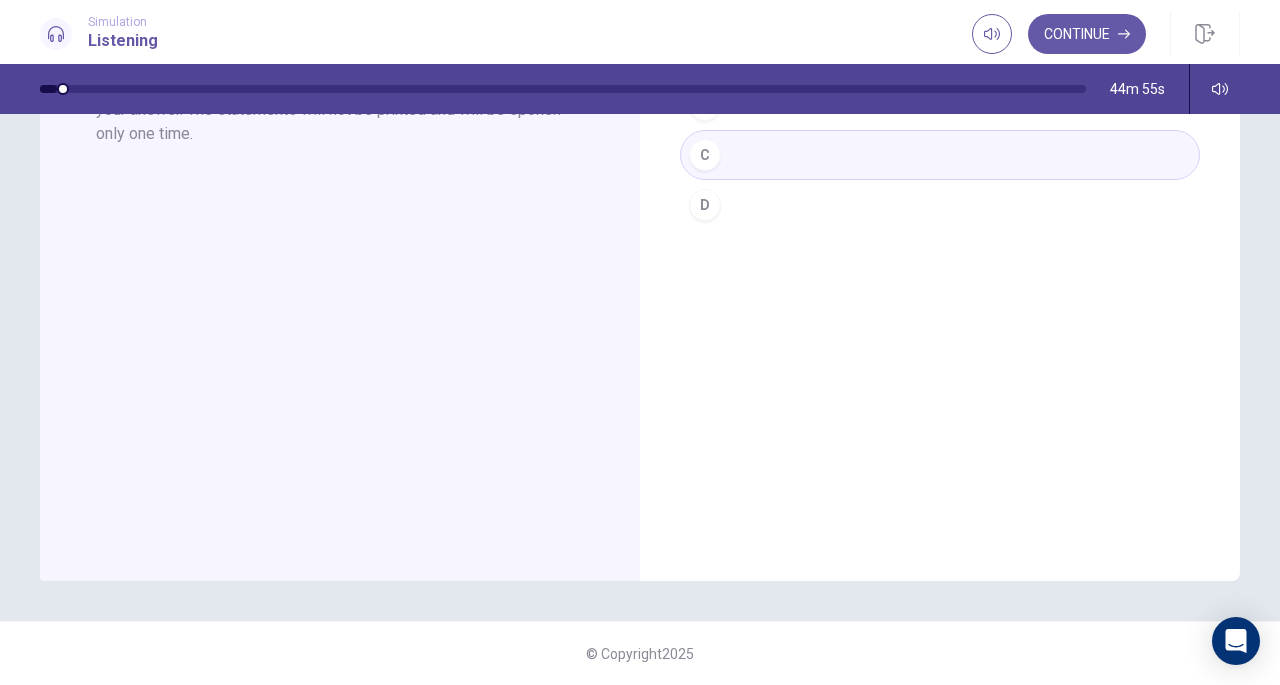 scroll, scrollTop: 0, scrollLeft: 0, axis: both 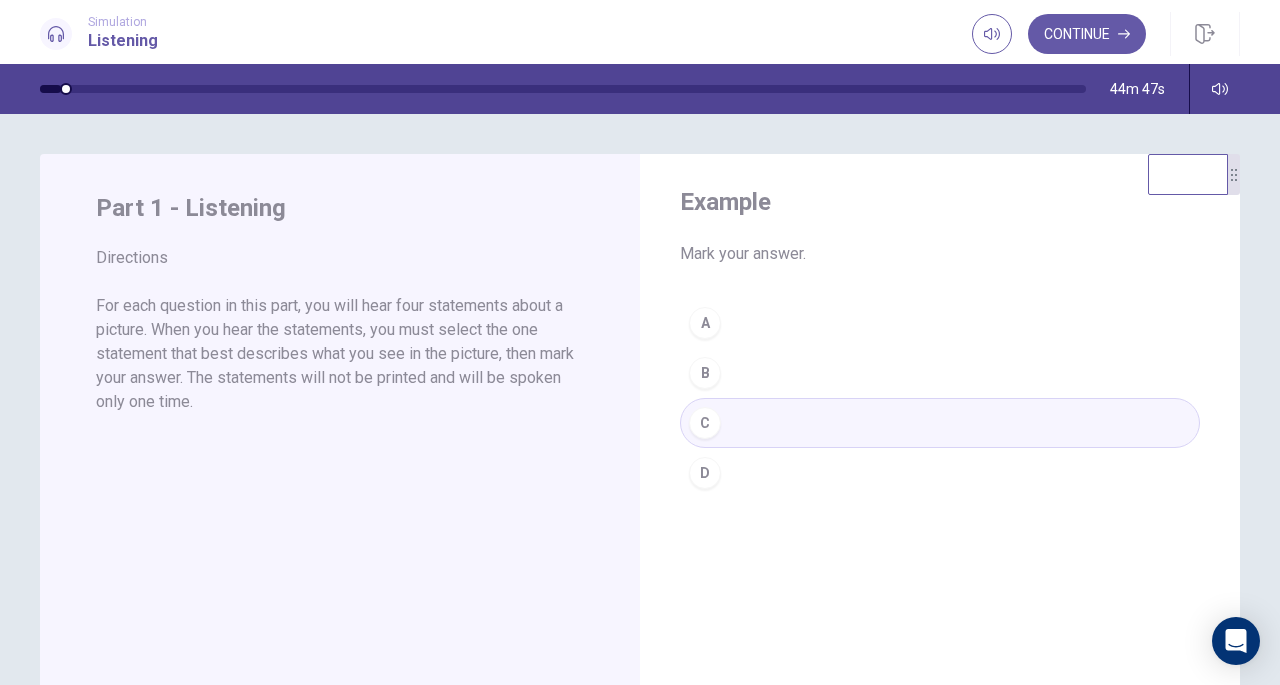 click on "Part 1 - Listening Directions For each question in this part, you will hear four statements about a picture. When you hear the statements, you must select the one statement that best describes what you see in the picture, then mark your answer. The statements will not be printed and will be spoken only one time." at bounding box center [340, 501] 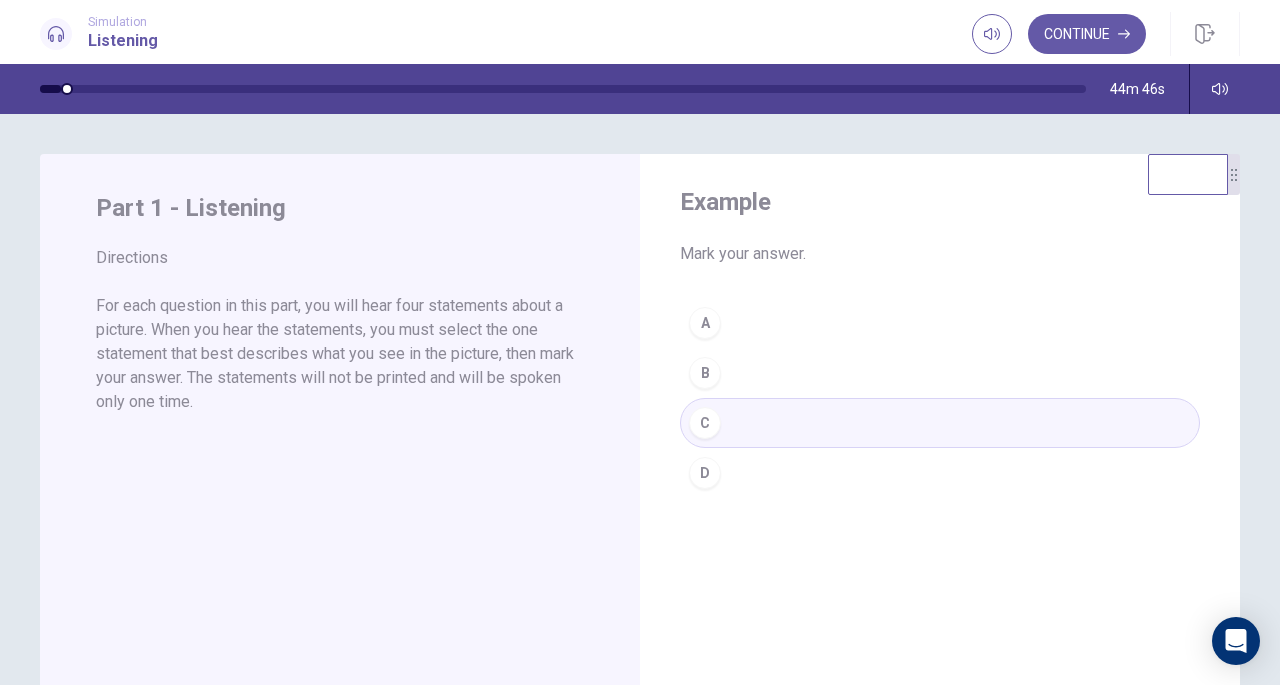 click on "Example" at bounding box center (940, 202) 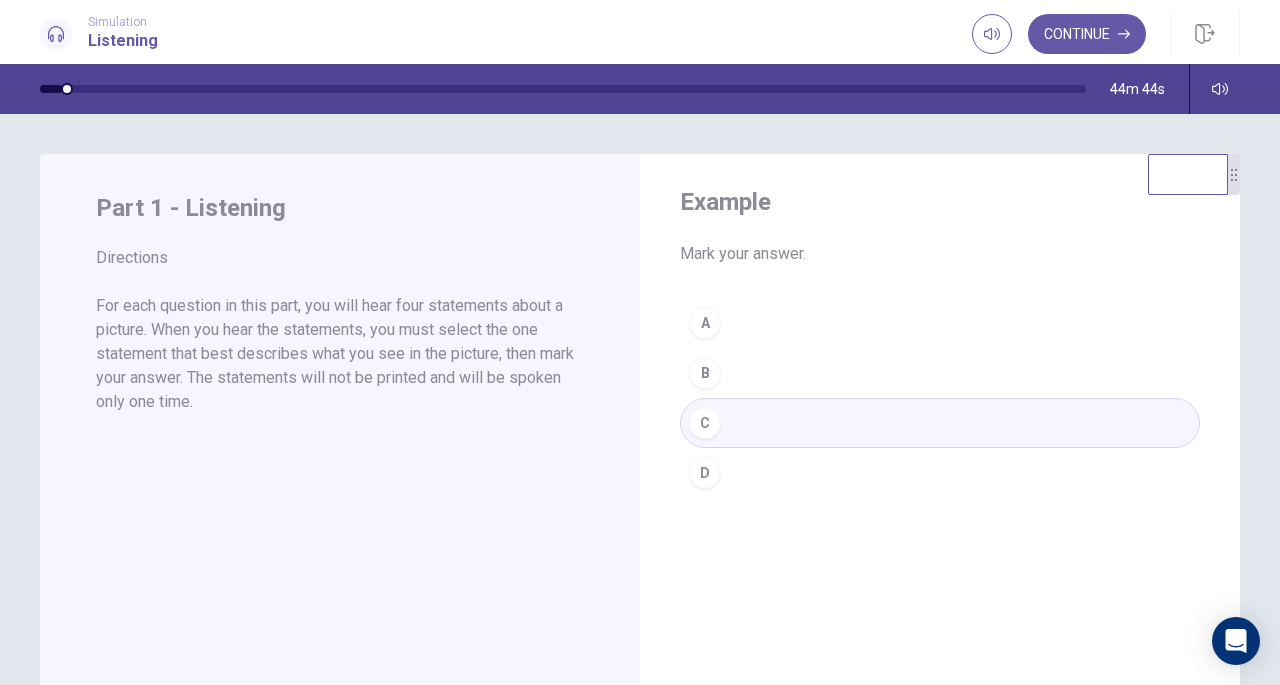 scroll, scrollTop: 268, scrollLeft: 0, axis: vertical 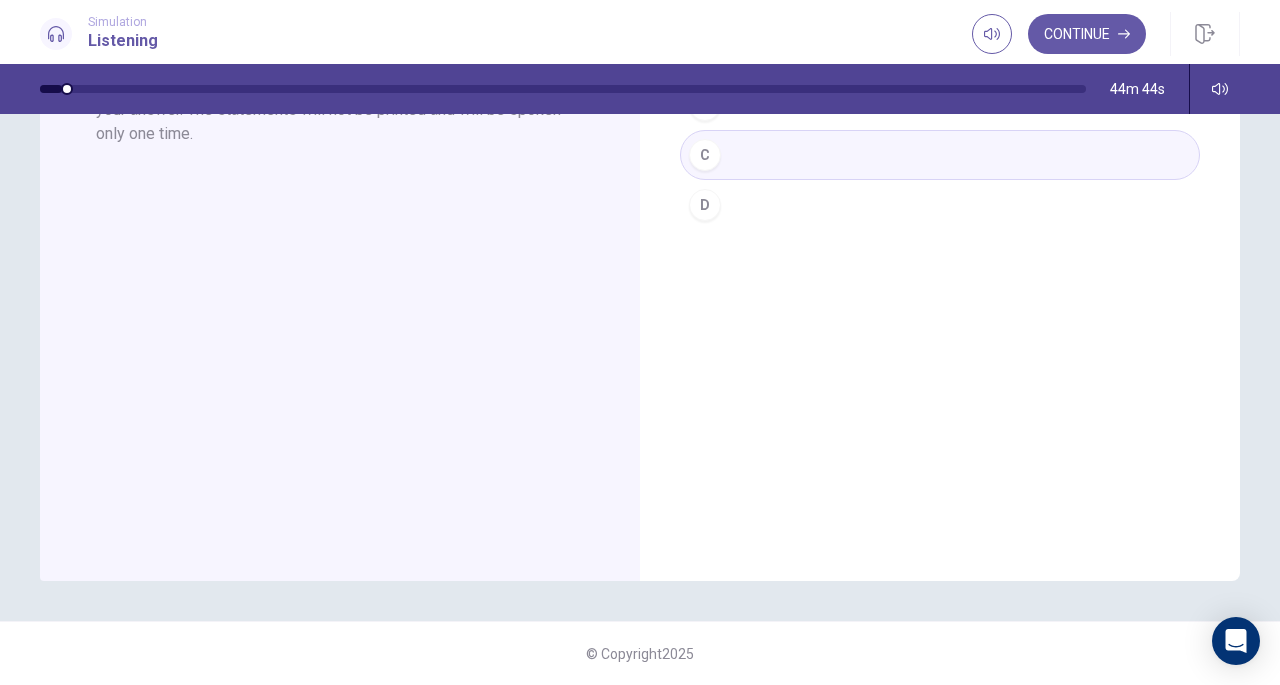 click on "Part 1 - Listening Directions For each question in this part, you will hear four statements about a picture. When you hear the statements, you must select the one statement that best describes what you see in the picture, then mark your answer. The statements will not be printed and will be spoken only one time." at bounding box center [340, 233] 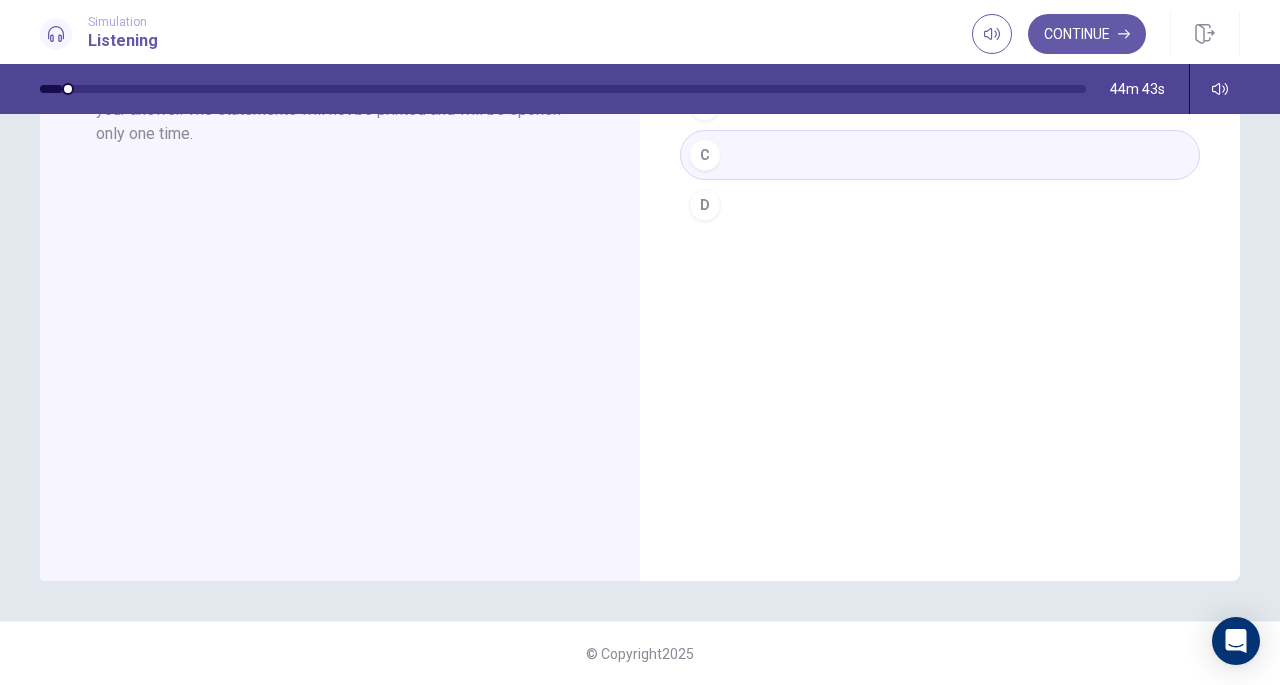 click on "Part 1 - Listening Directions For each question in this part, you will hear four statements about a picture. When you hear the statements, you must select the one statement that best describes what you see in the picture, then mark your answer. The statements will not be printed and will be spoken only one time." at bounding box center (340, 233) 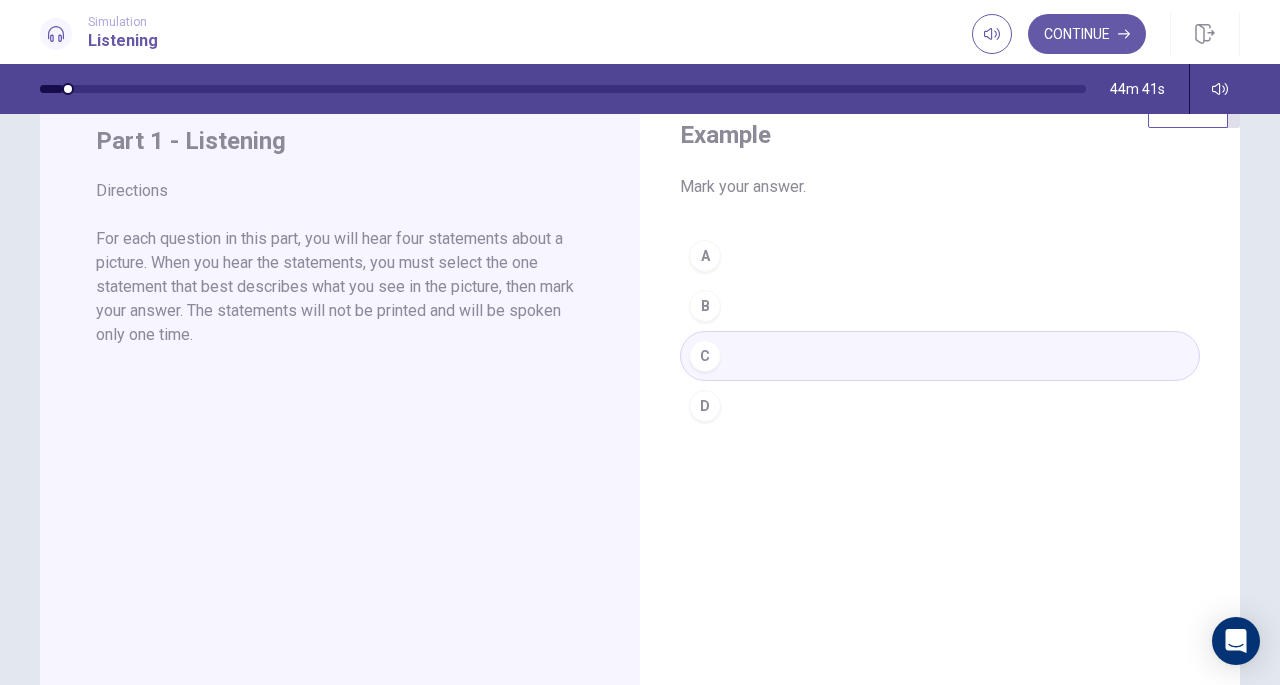 scroll, scrollTop: 66, scrollLeft: 0, axis: vertical 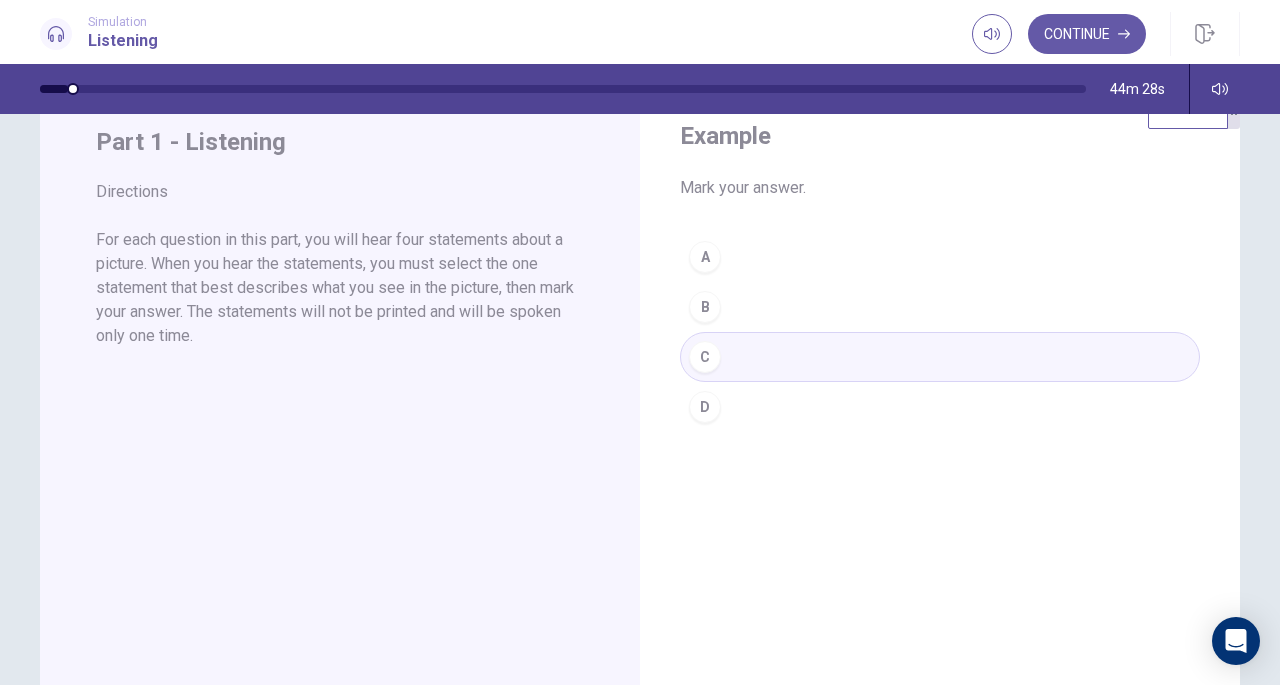 click on "A B C D" at bounding box center [940, 332] 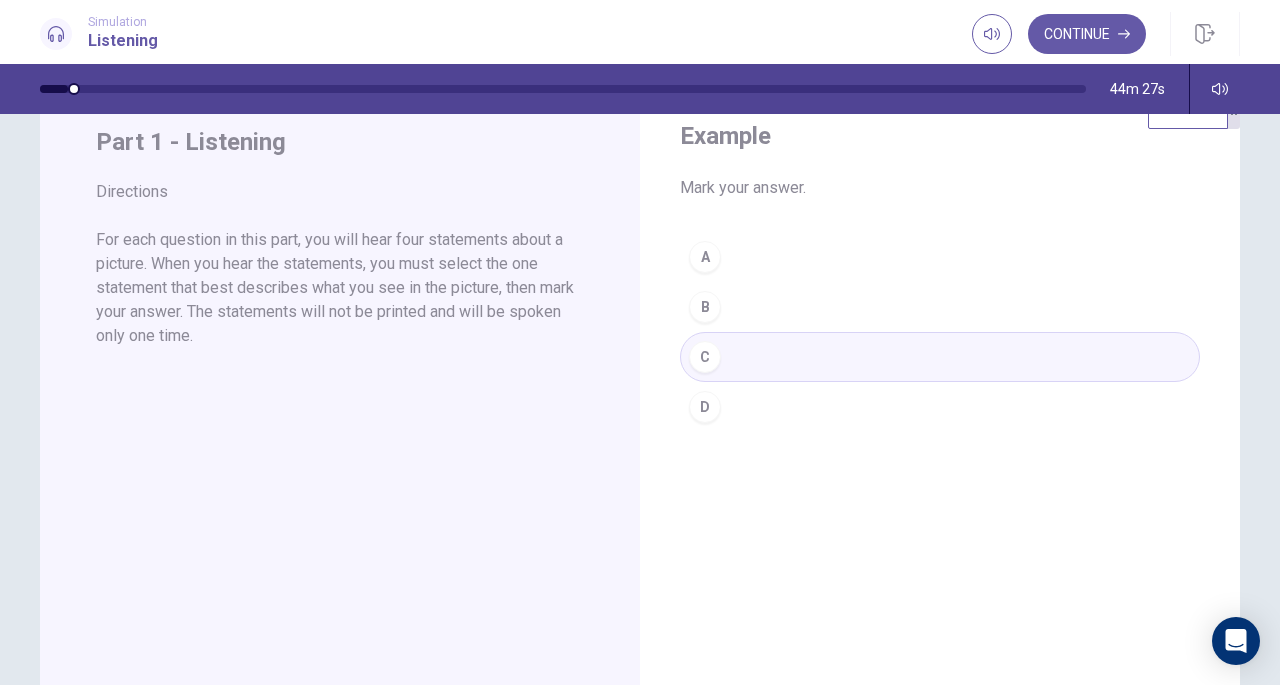 click on "A B C D" at bounding box center (940, 332) 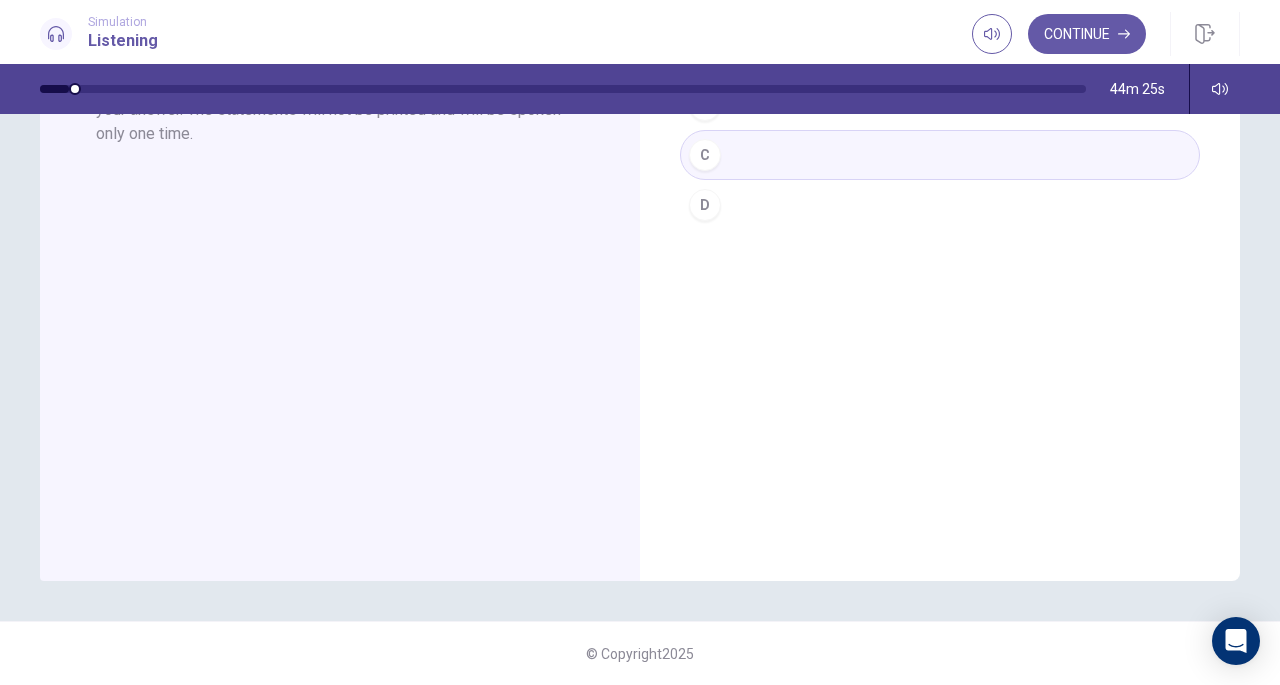 scroll, scrollTop: 0, scrollLeft: 0, axis: both 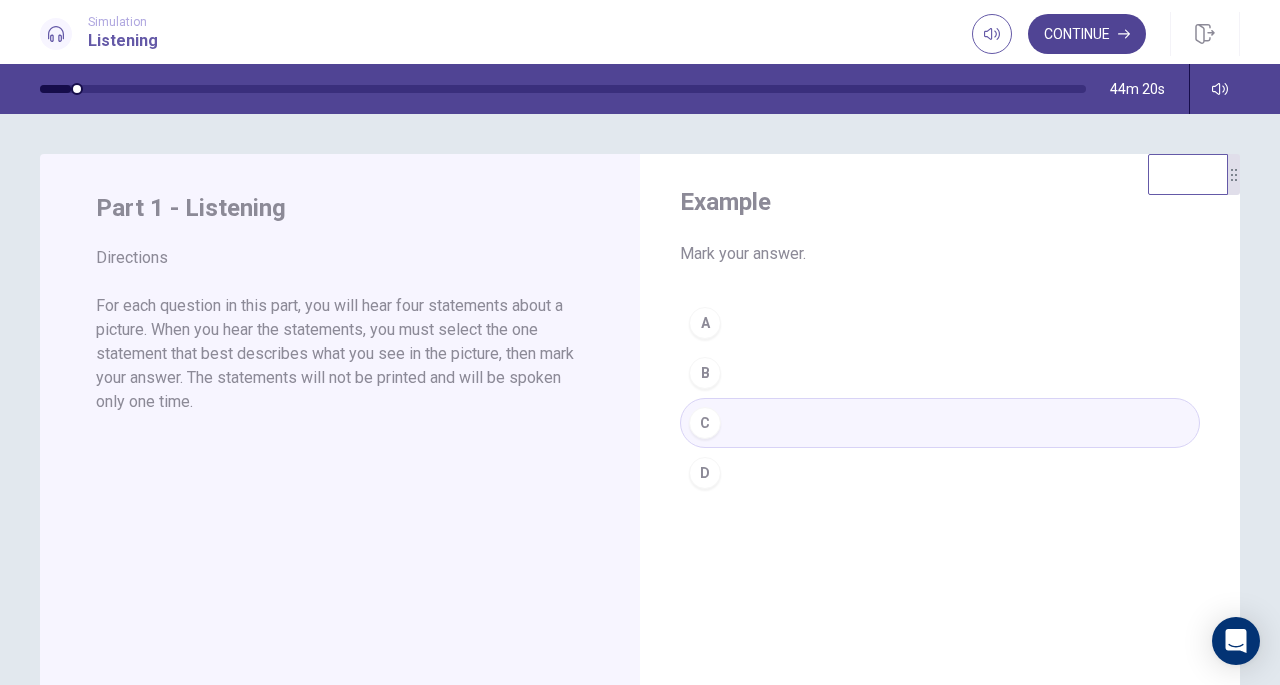 click on "Continue" at bounding box center (1087, 34) 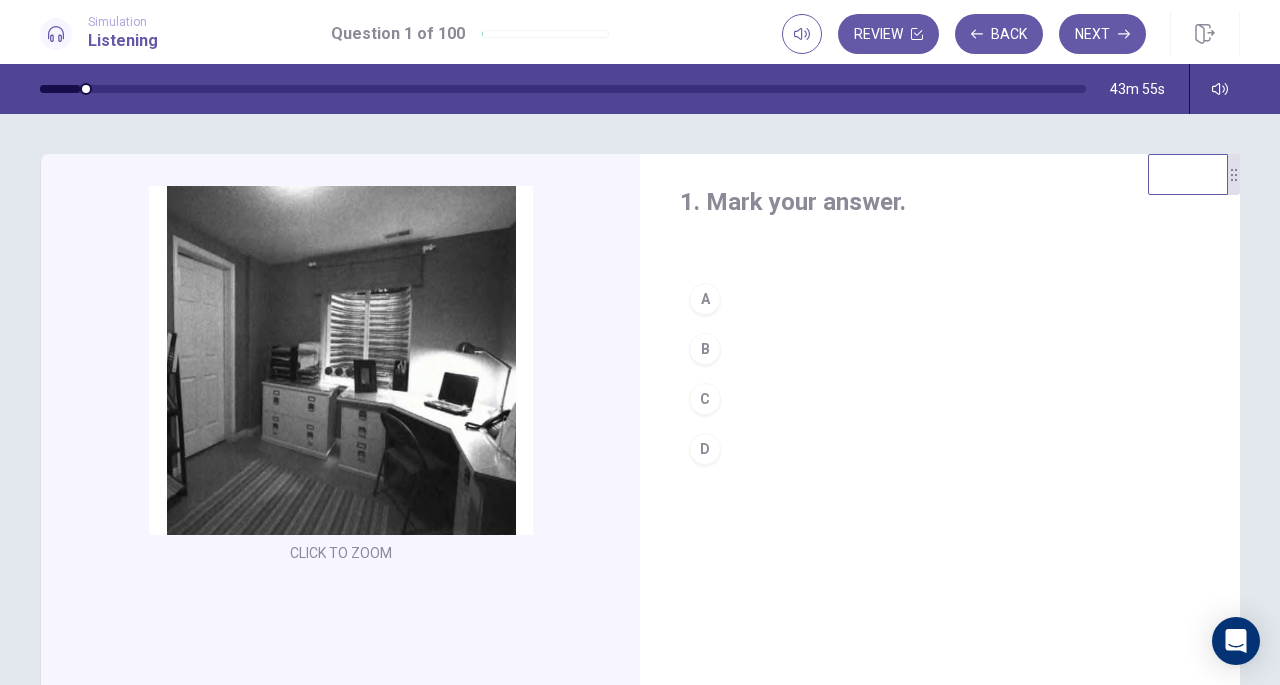 click on "B" at bounding box center (705, 349) 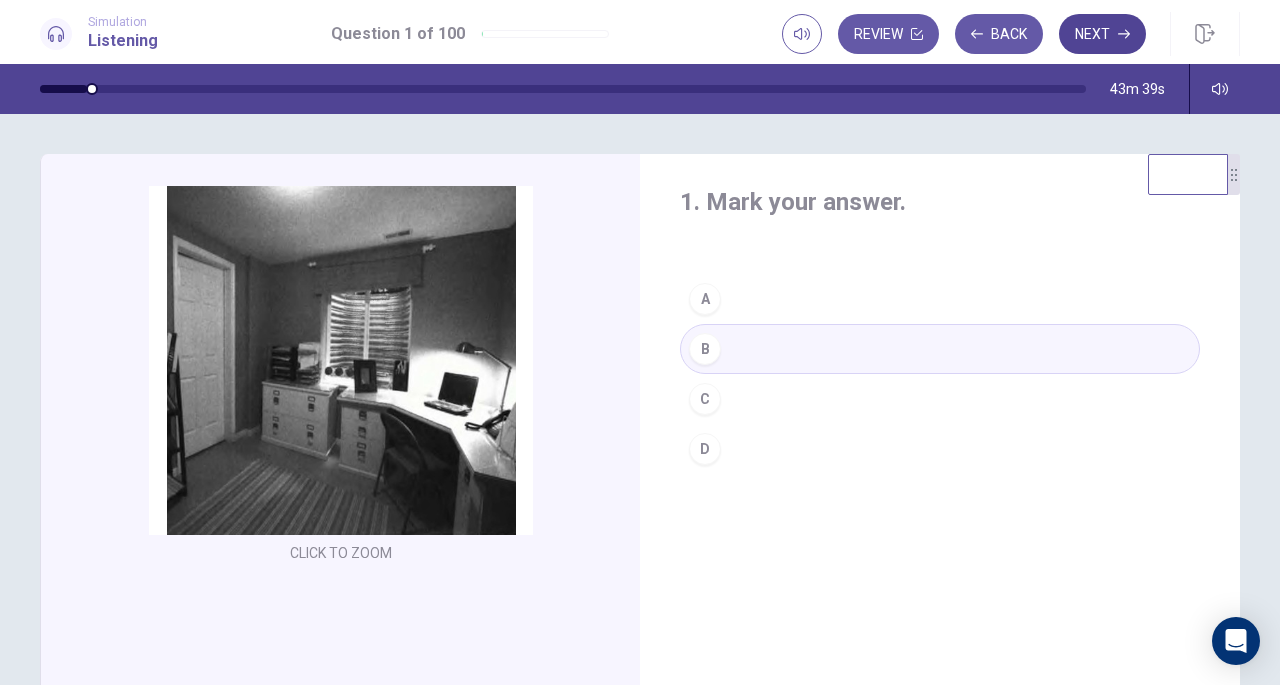 click on "Next" at bounding box center (1102, 34) 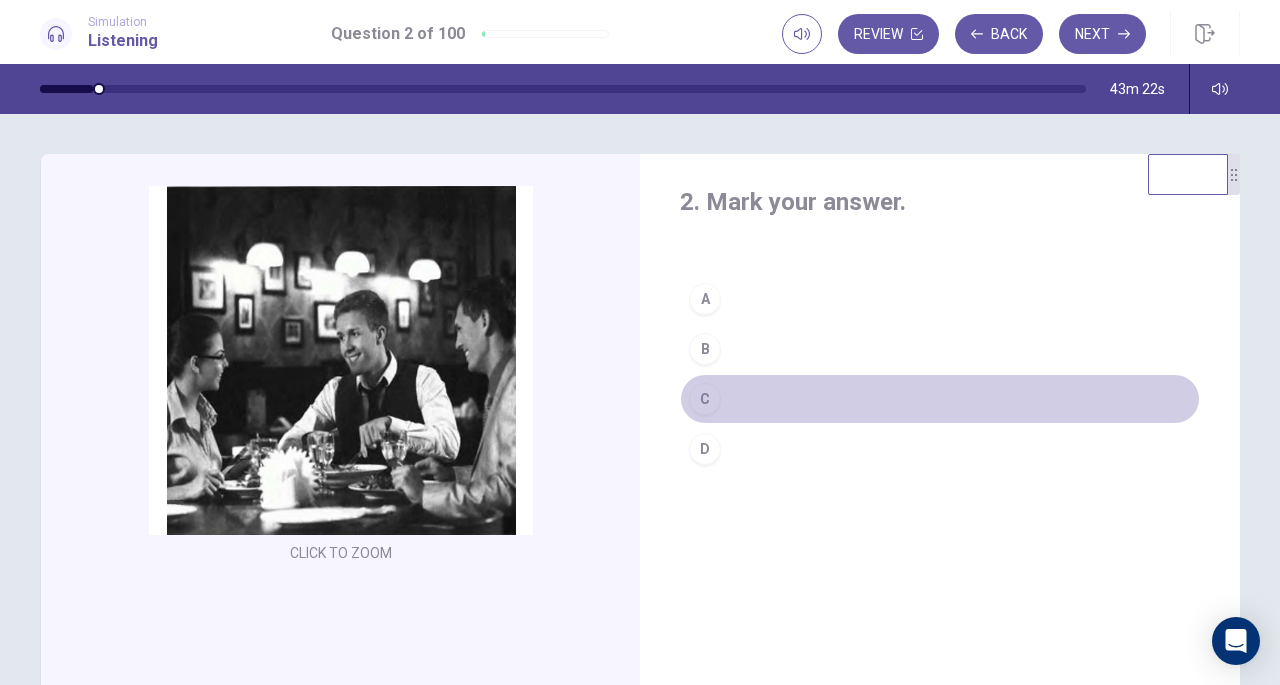 click on "C" at bounding box center (705, 399) 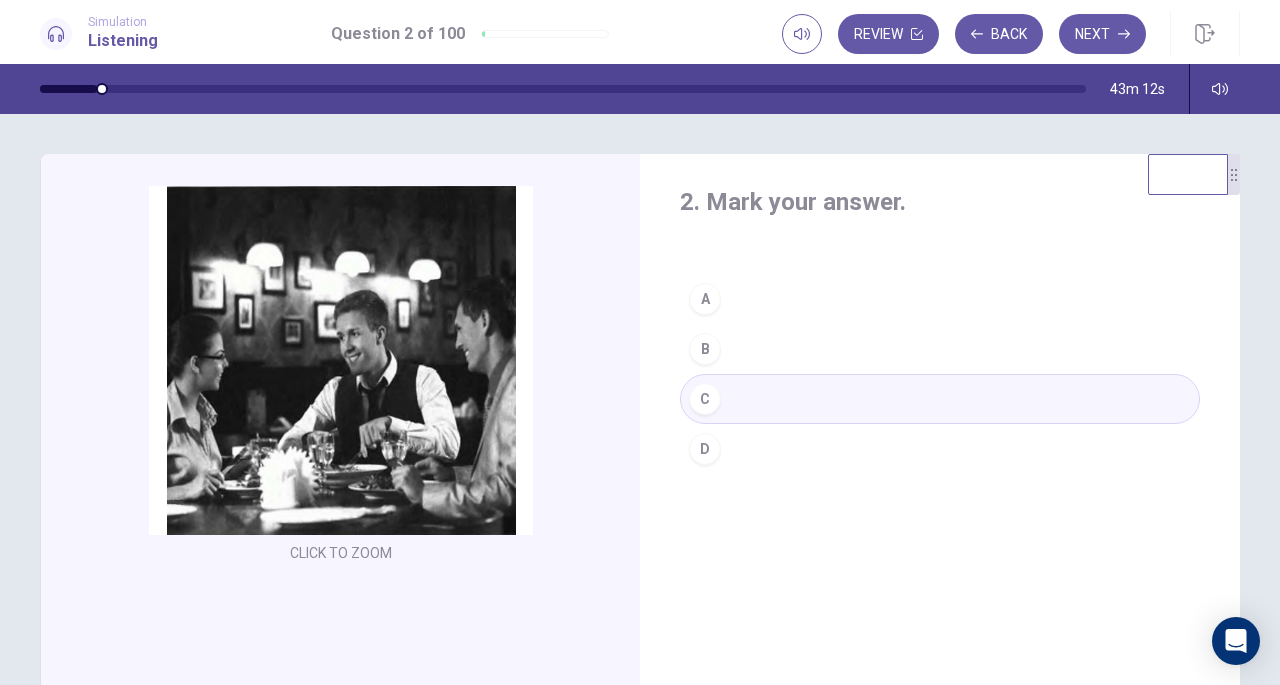 click on "A" at bounding box center [705, 299] 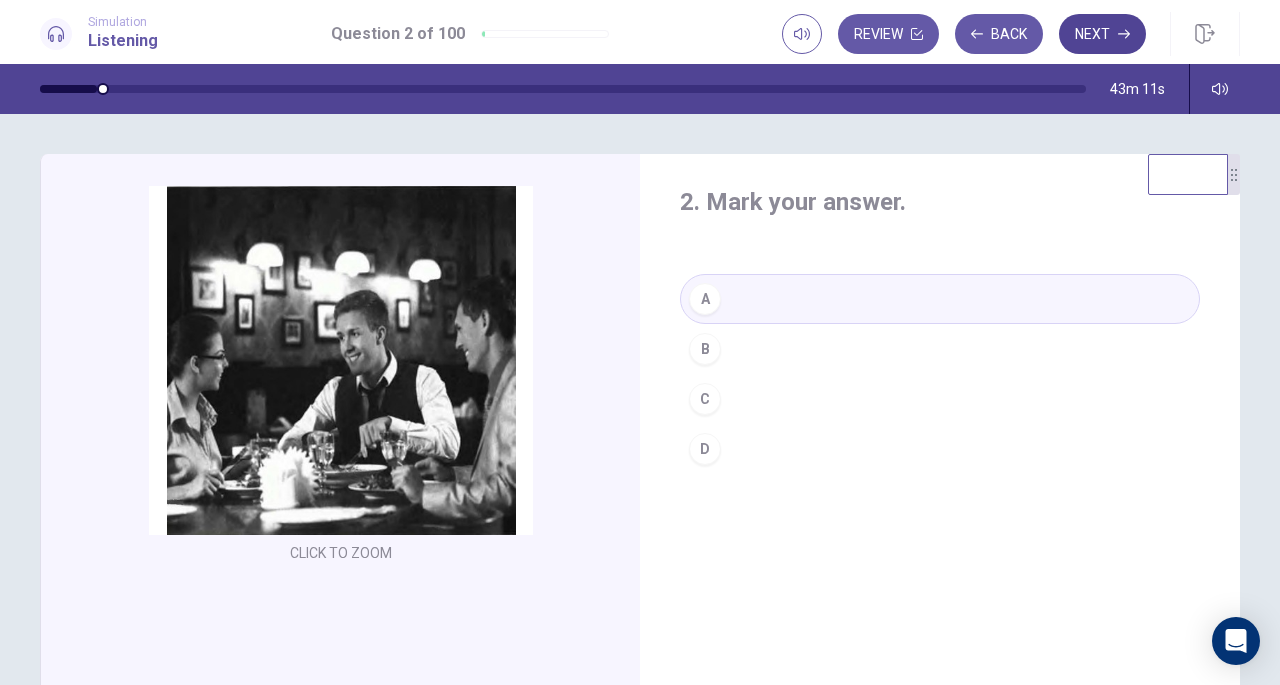 click on "Next" at bounding box center [1102, 34] 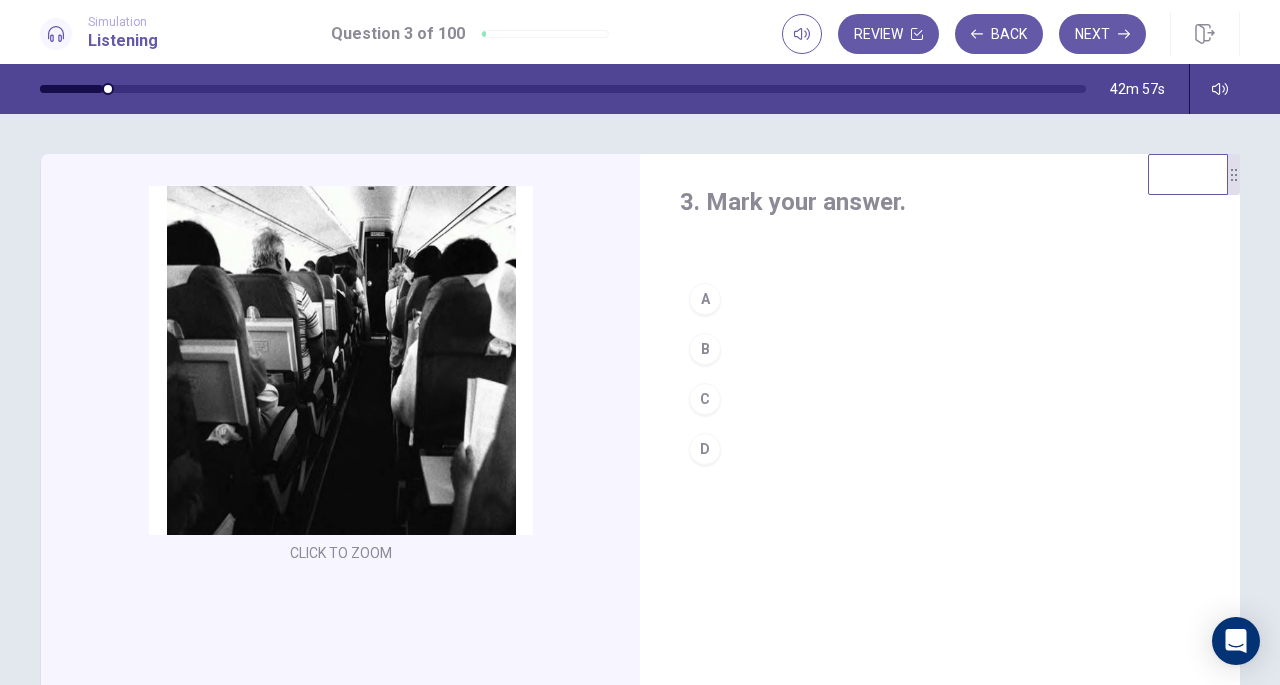 click on "D" at bounding box center [705, 449] 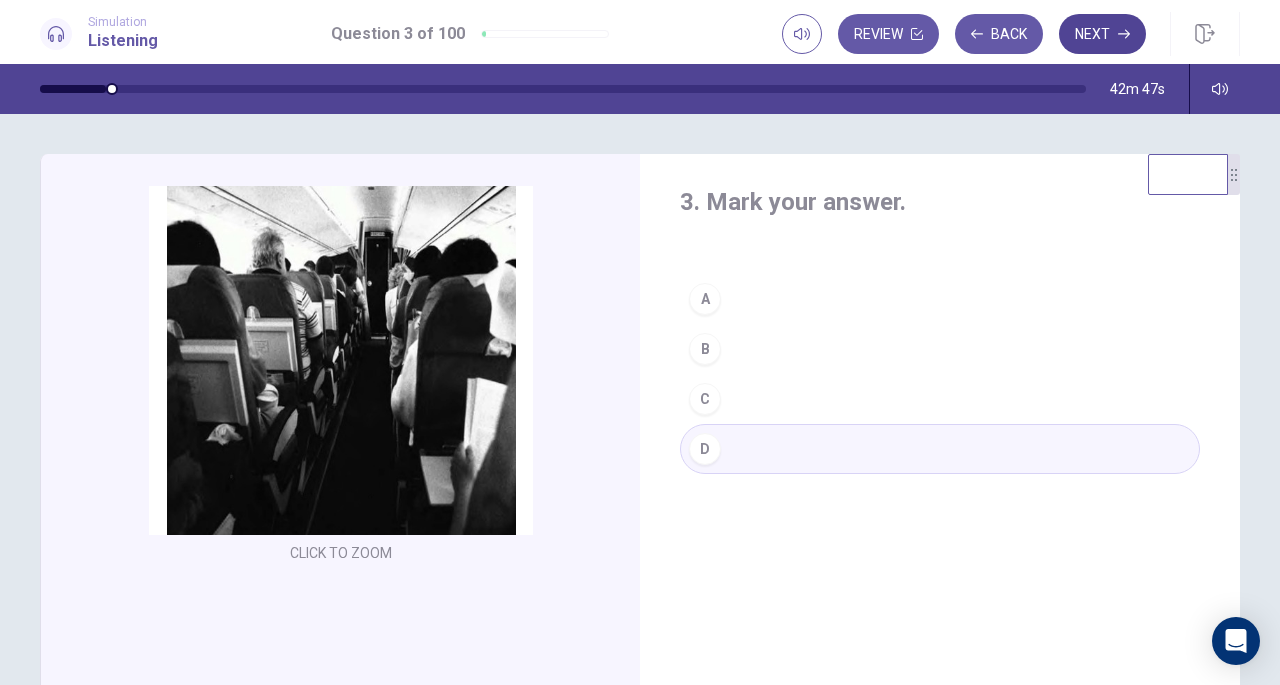 click on "Next" at bounding box center (1102, 34) 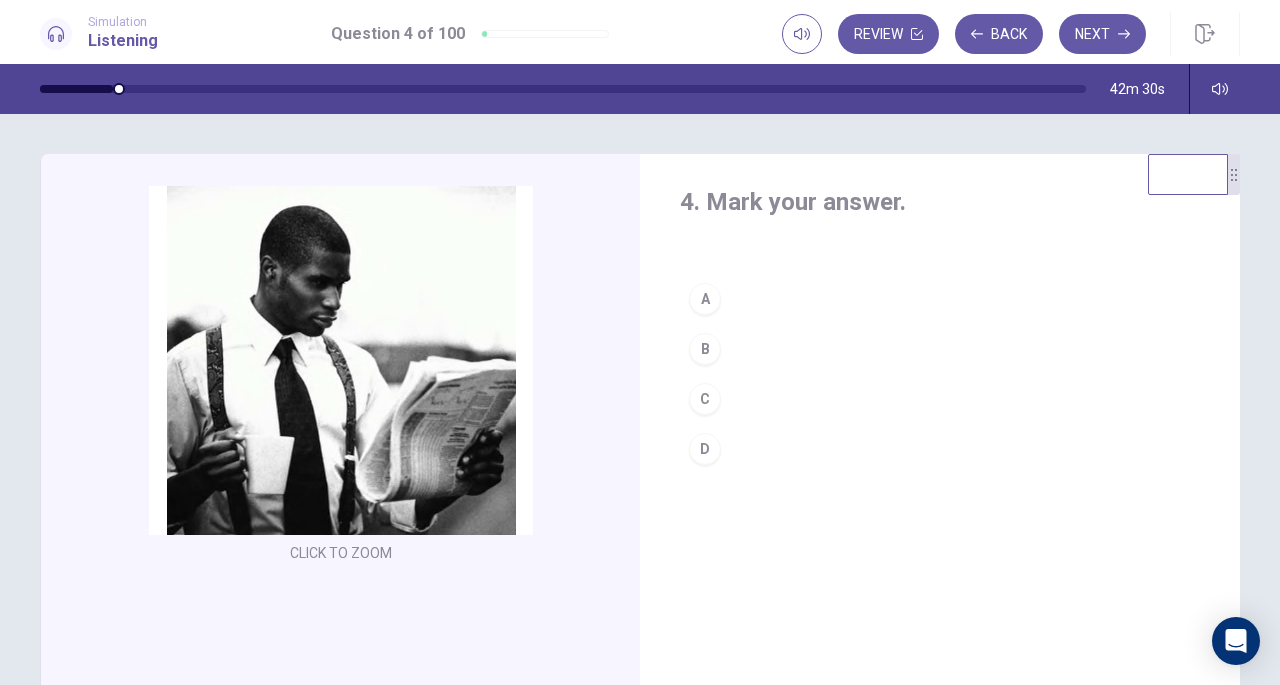 click on "C" at bounding box center [705, 399] 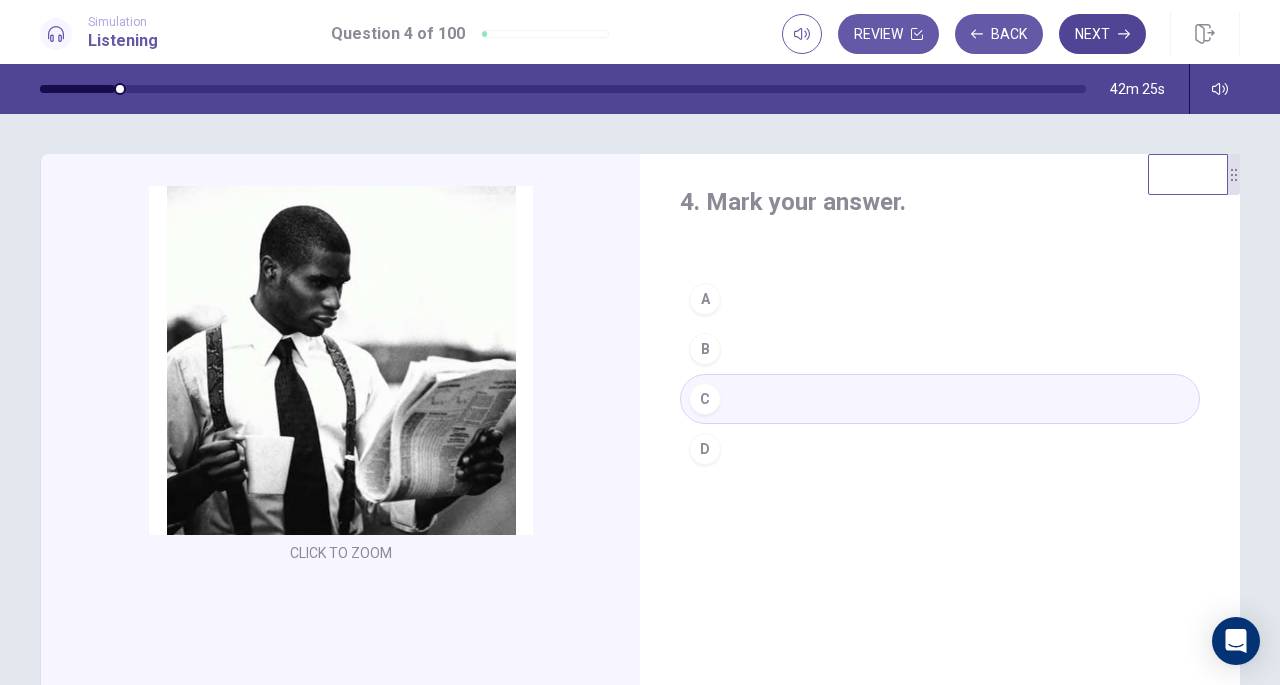 click on "Next" at bounding box center (1102, 34) 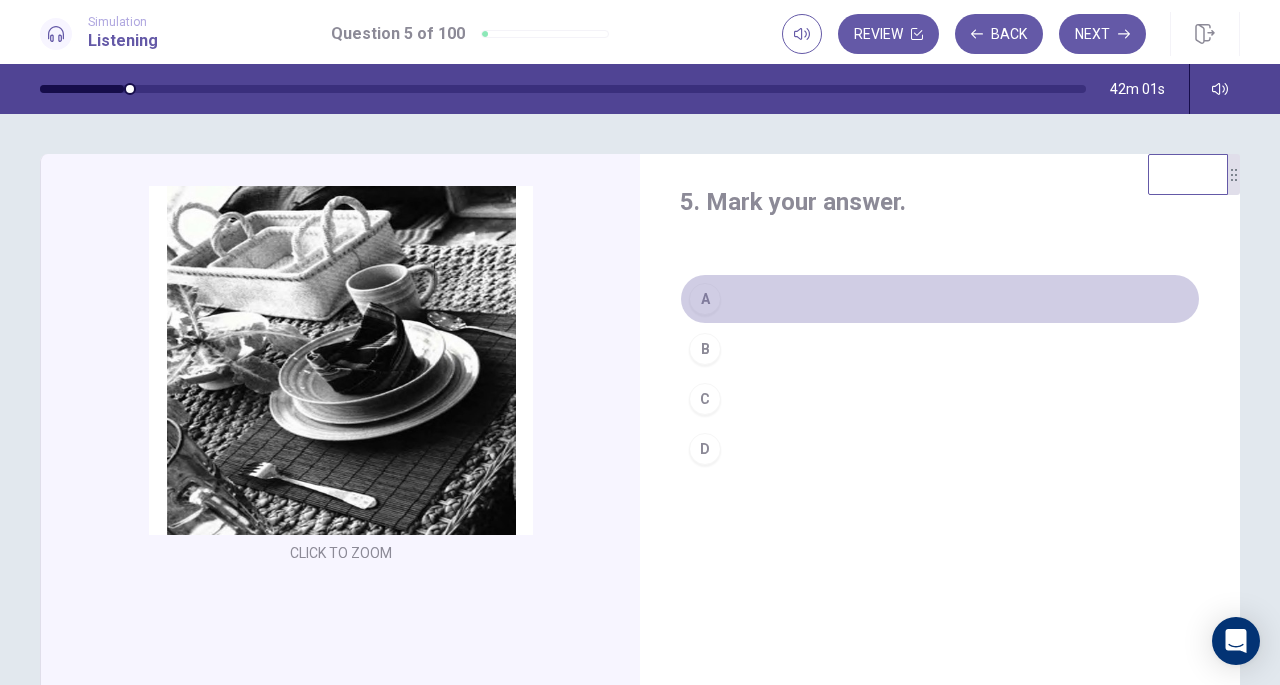 click on "A" at bounding box center (705, 299) 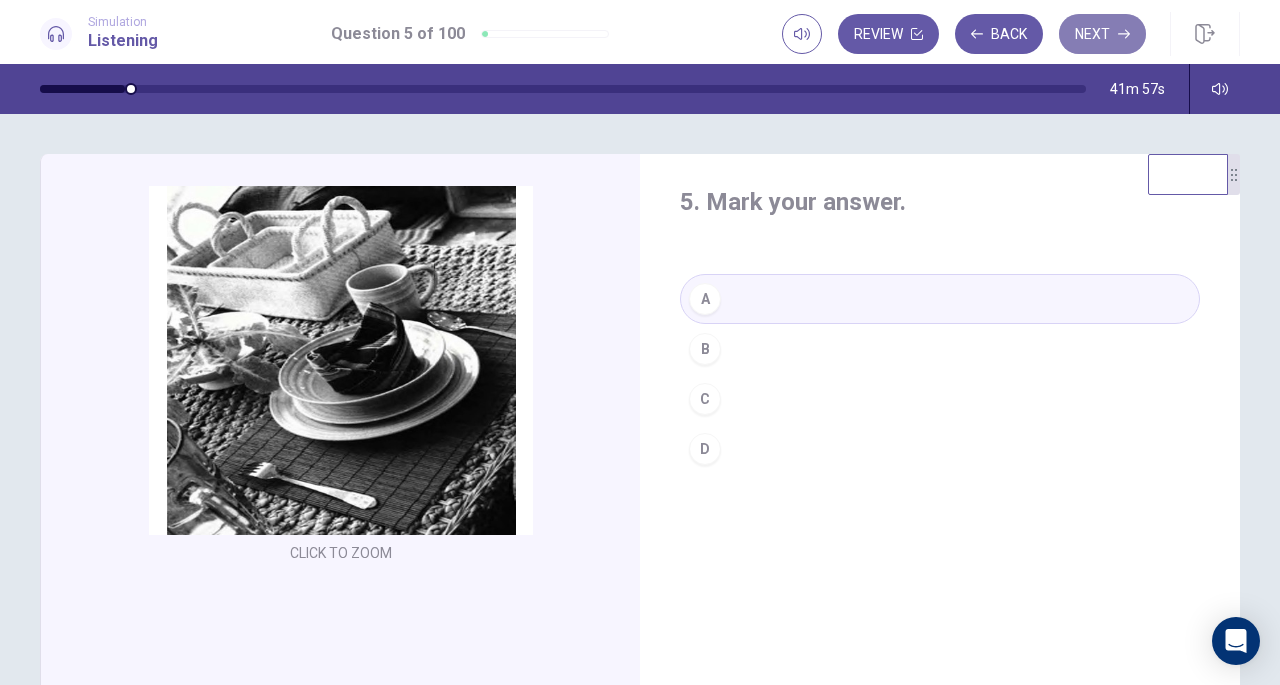 click on "Next" at bounding box center [1102, 34] 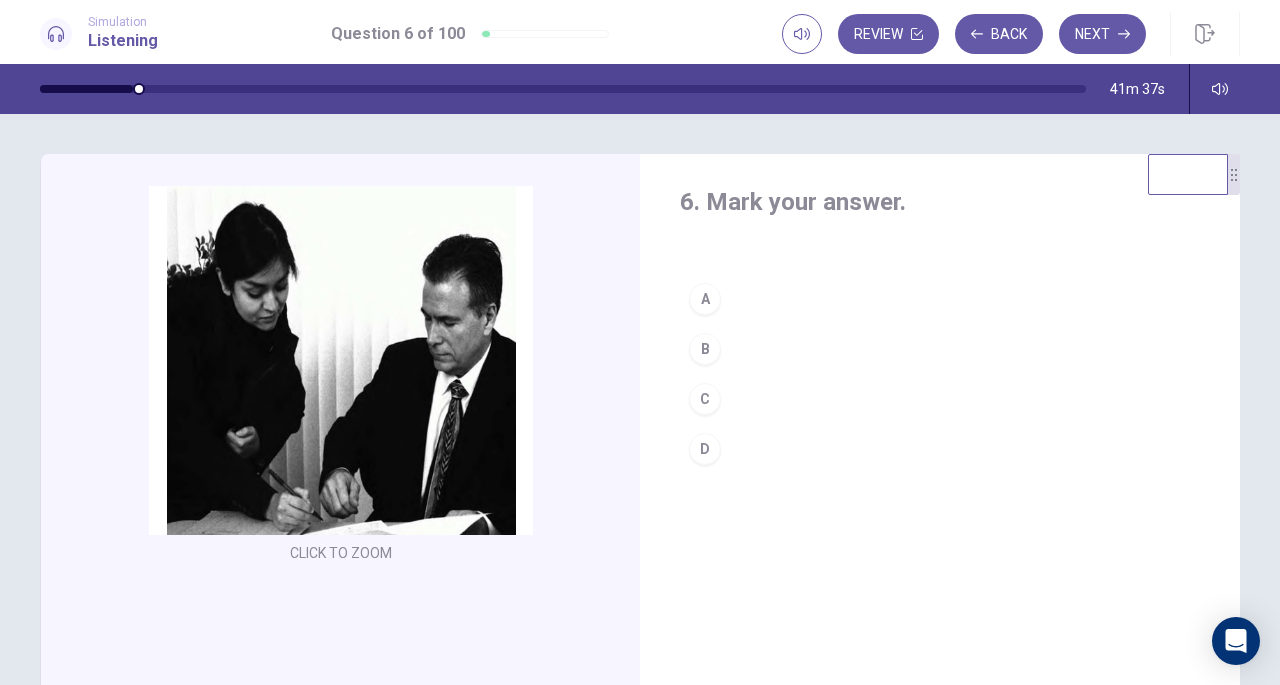 click on "C" at bounding box center (705, 399) 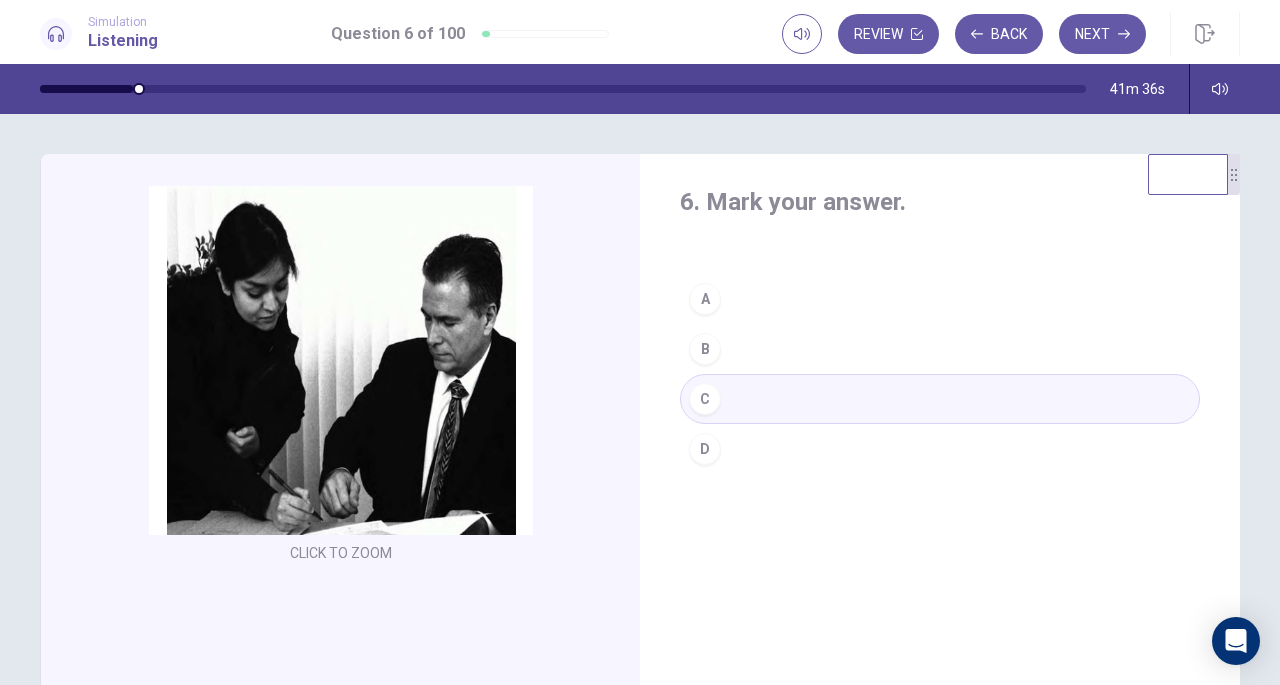 click on "D" at bounding box center (940, 449) 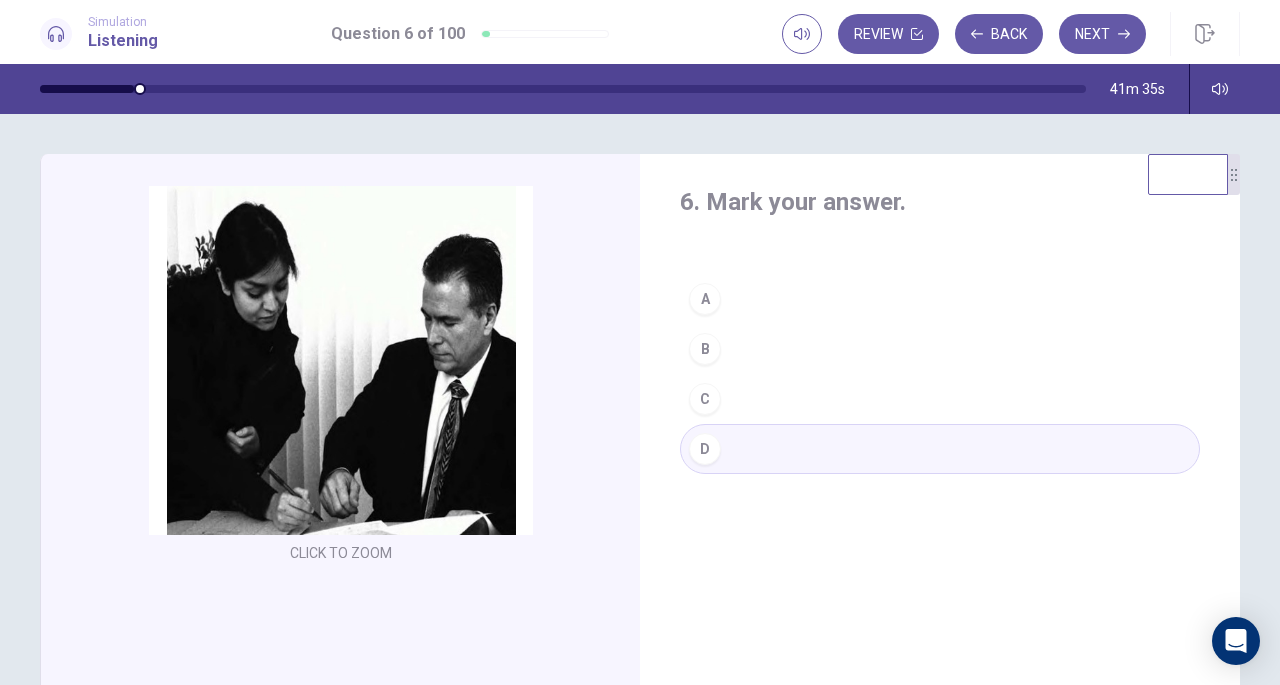 click on "C" at bounding box center [705, 399] 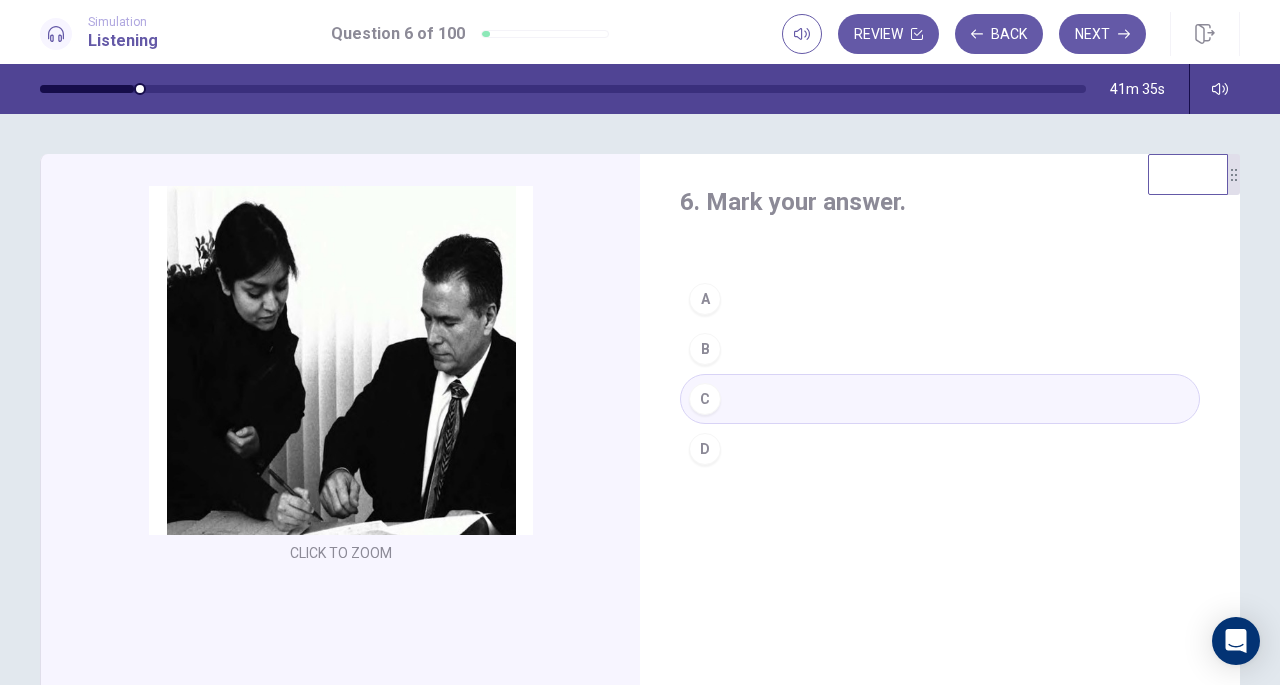 click on "D" at bounding box center [940, 449] 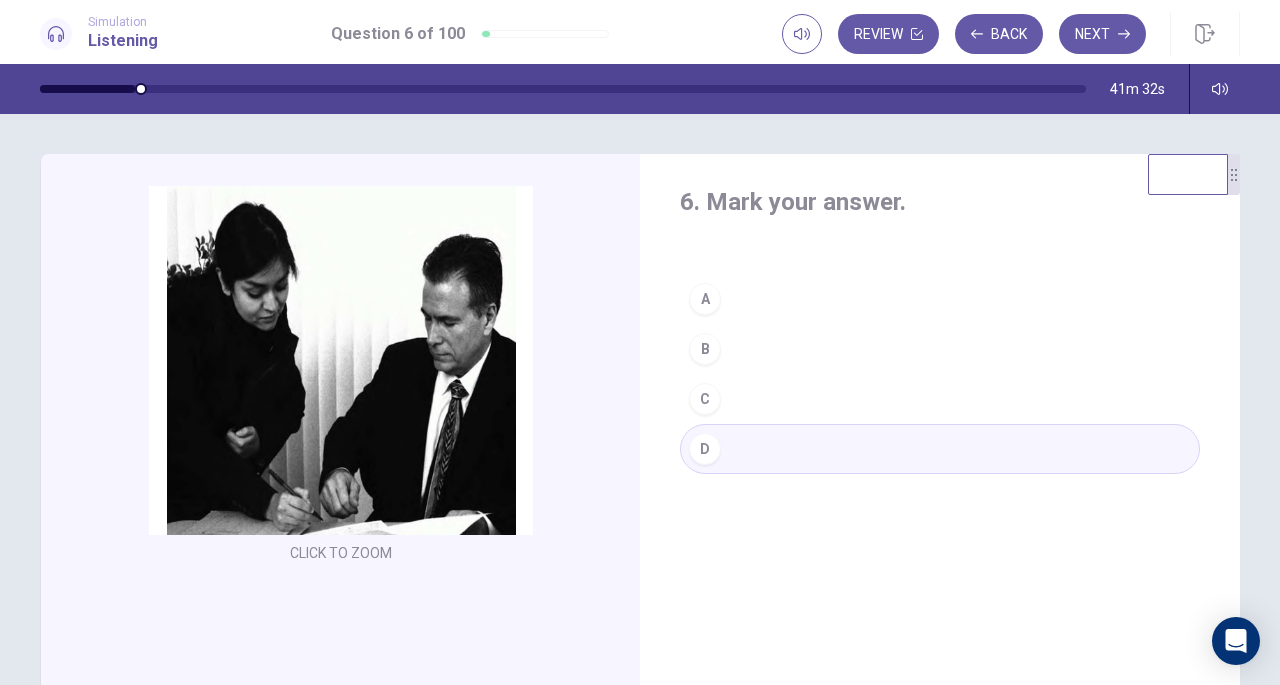 click on "C" at bounding box center [705, 399] 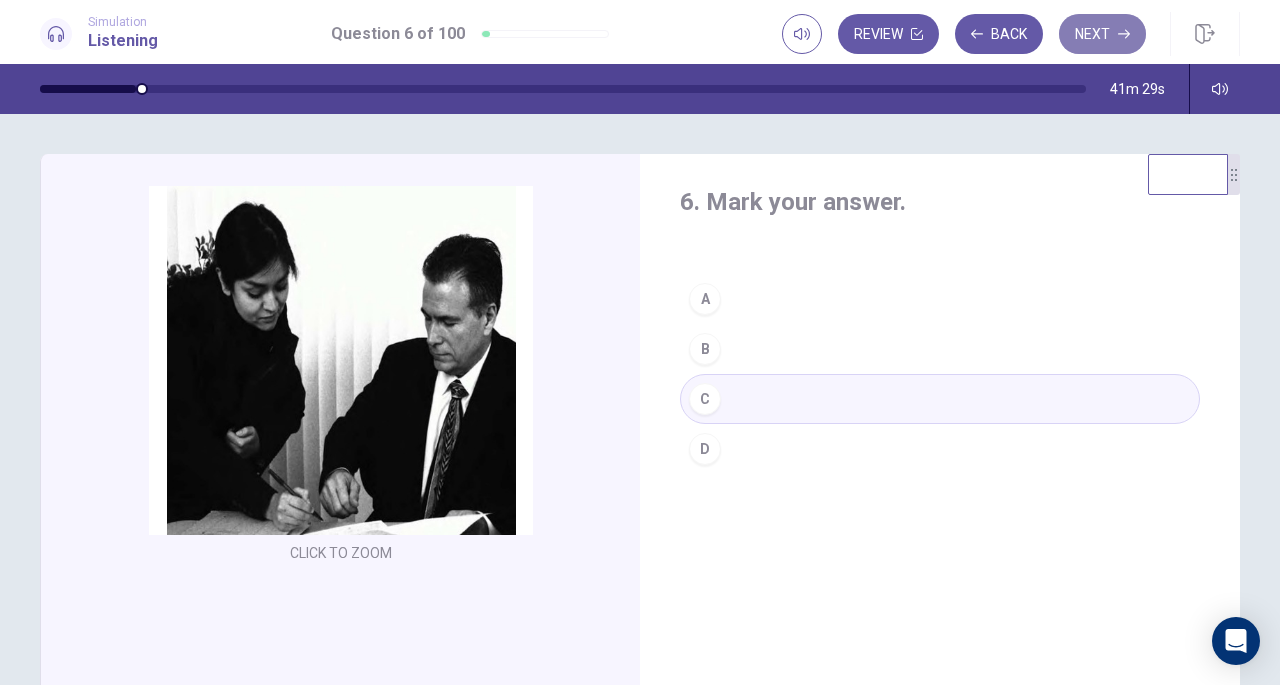 click on "Next" at bounding box center [1102, 34] 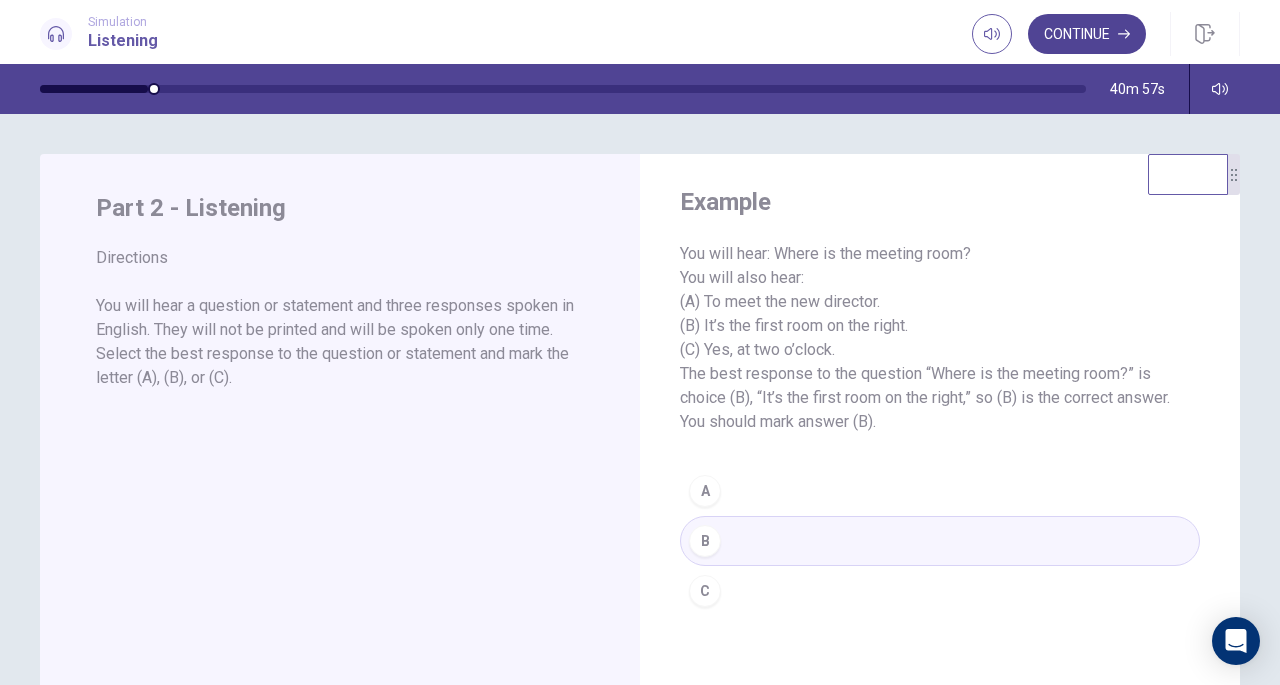 click on "Continue" at bounding box center (1087, 34) 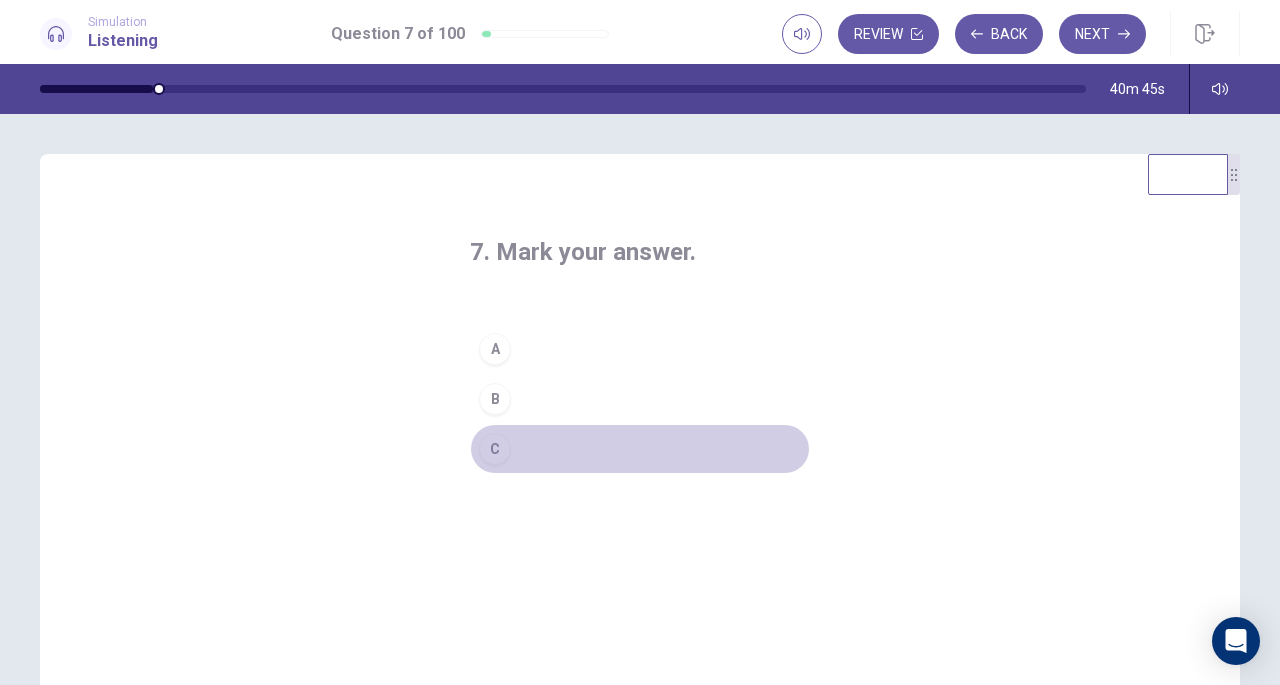 click on "C" at bounding box center (495, 449) 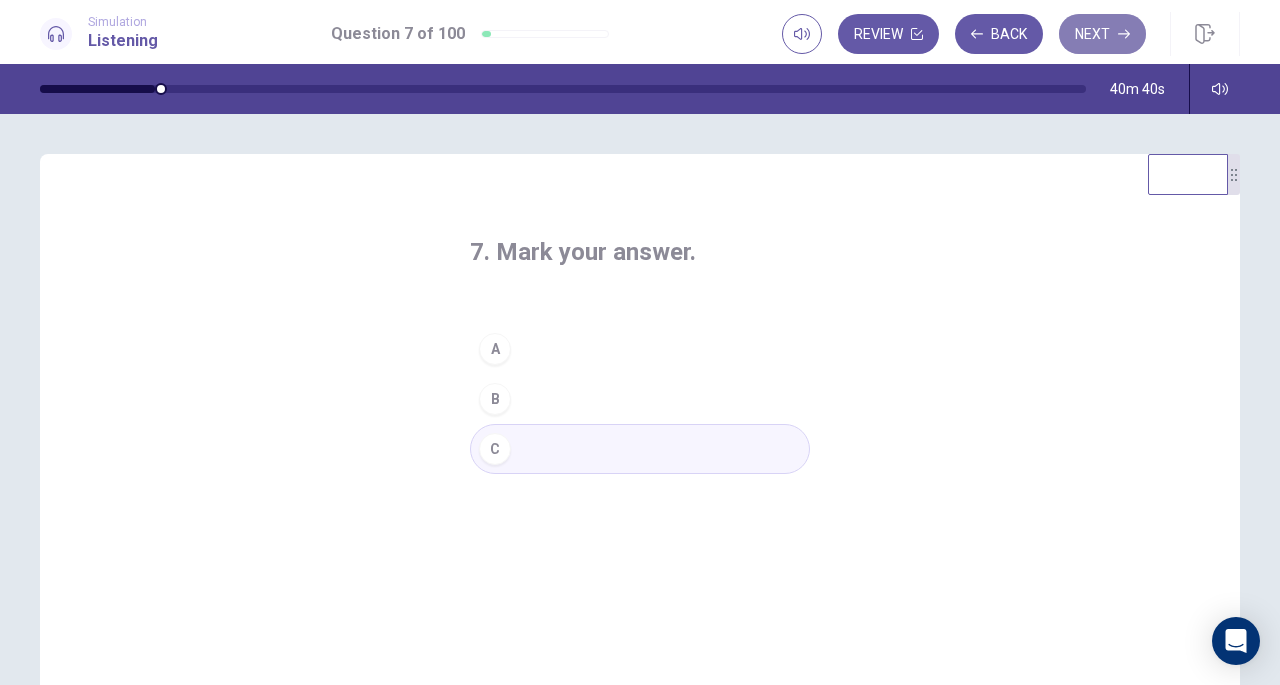 click on "Next" at bounding box center (1102, 34) 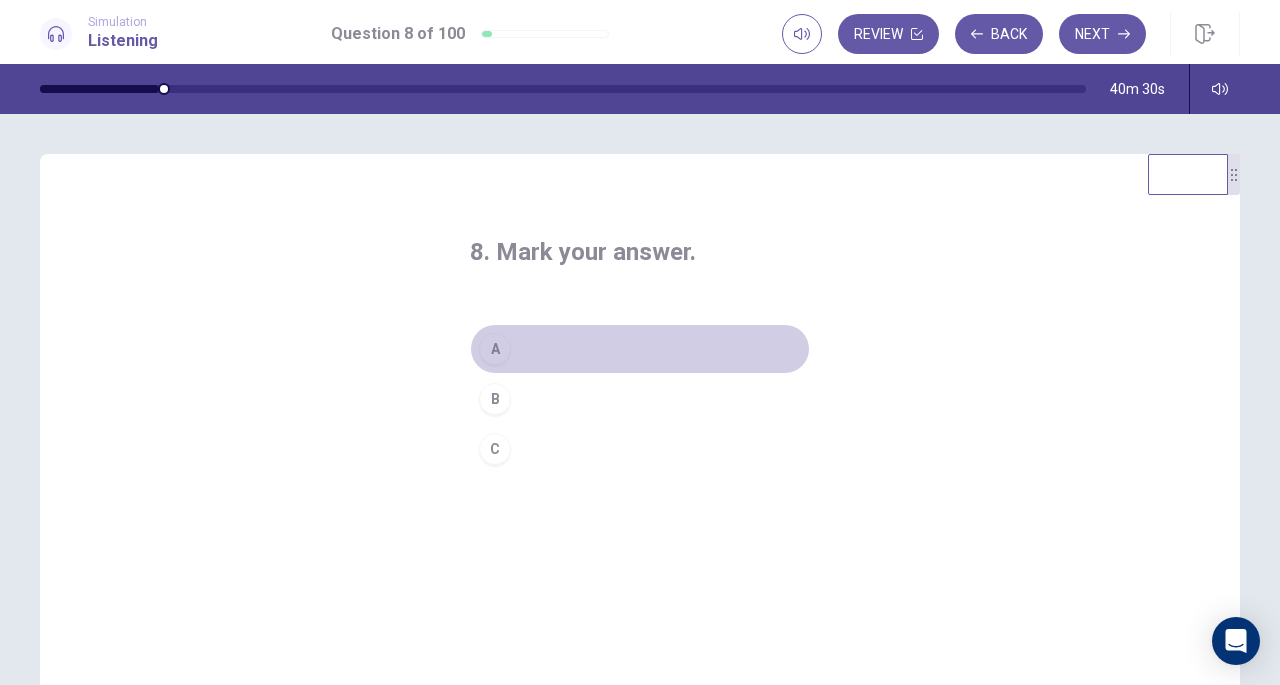 click on "A" at bounding box center [495, 349] 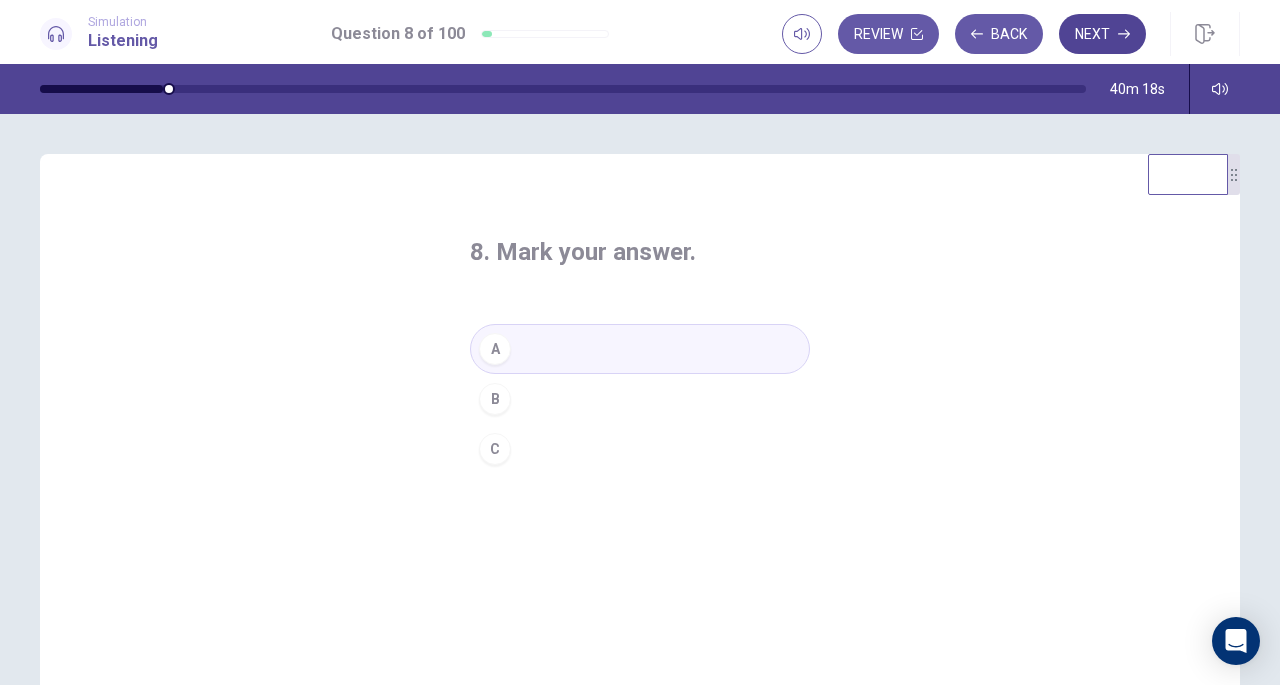 click on "Next" at bounding box center [1102, 34] 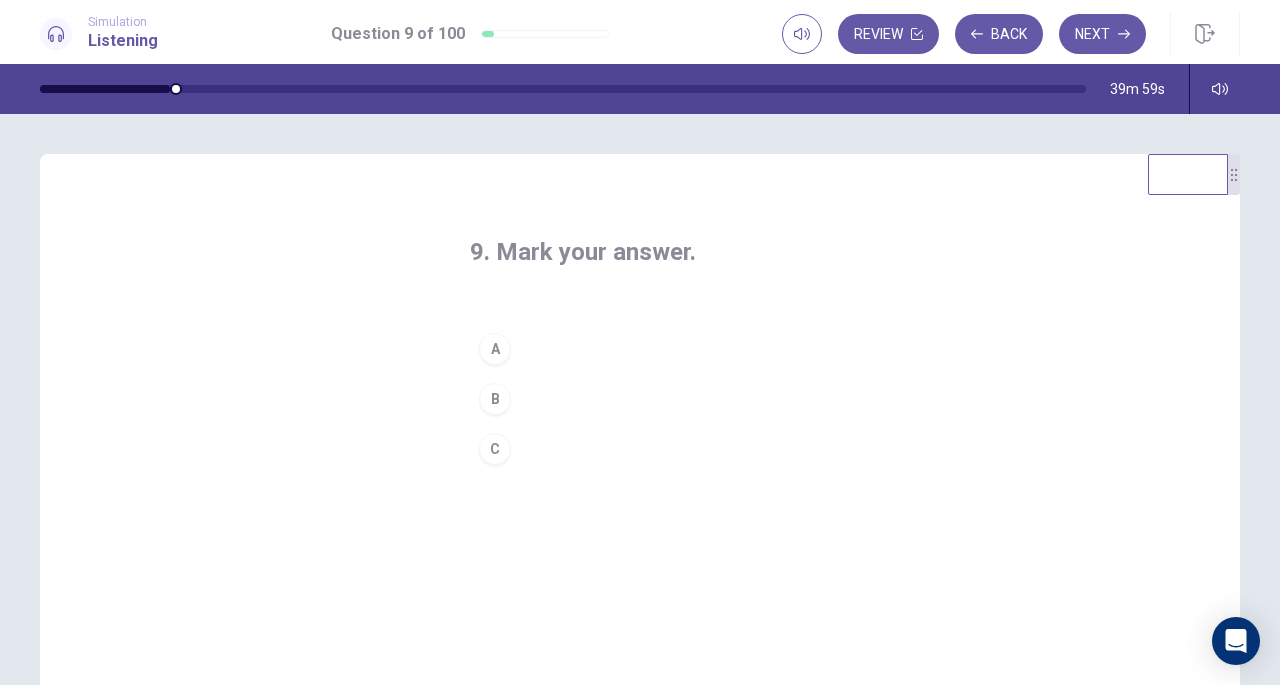 click on "A" at bounding box center (495, 349) 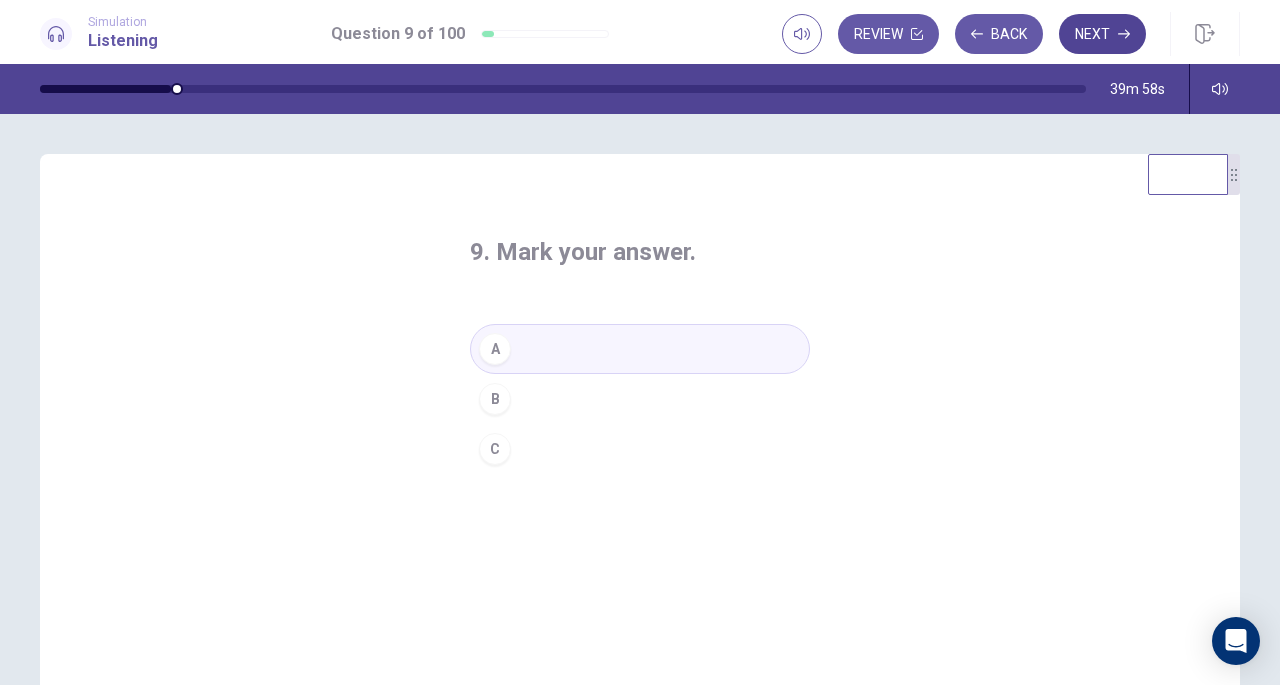click on "Next" at bounding box center [1102, 34] 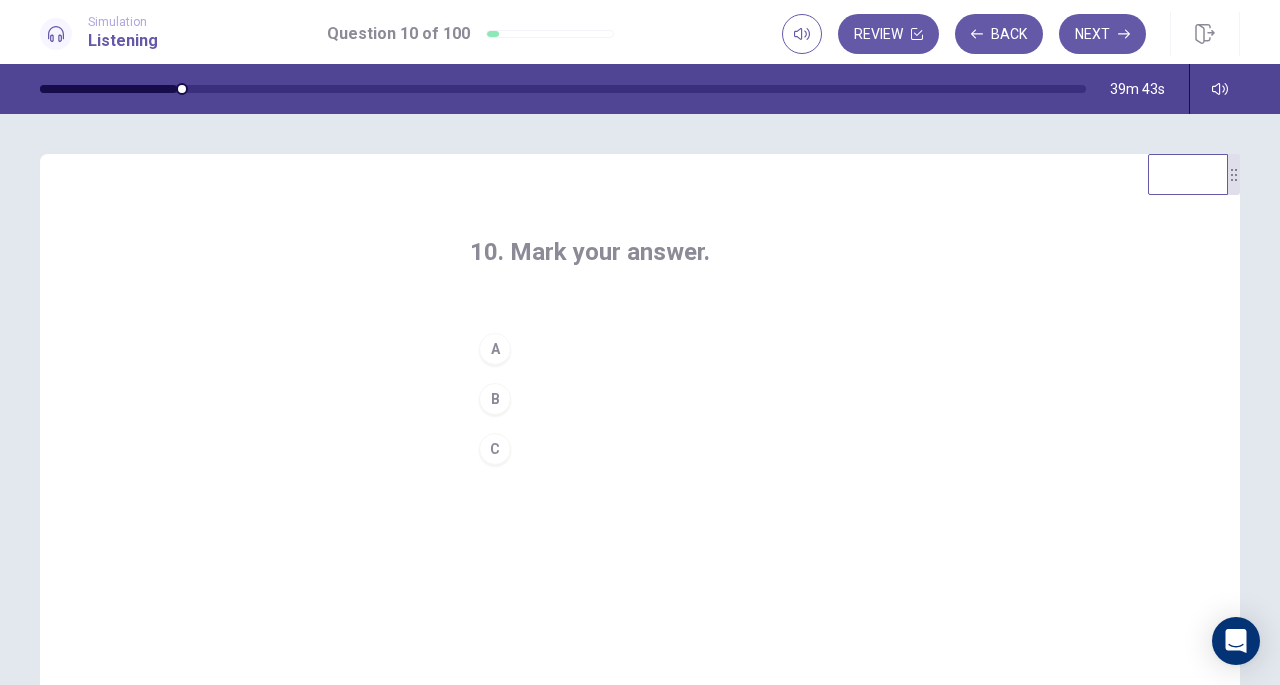 click on "B" at bounding box center [495, 399] 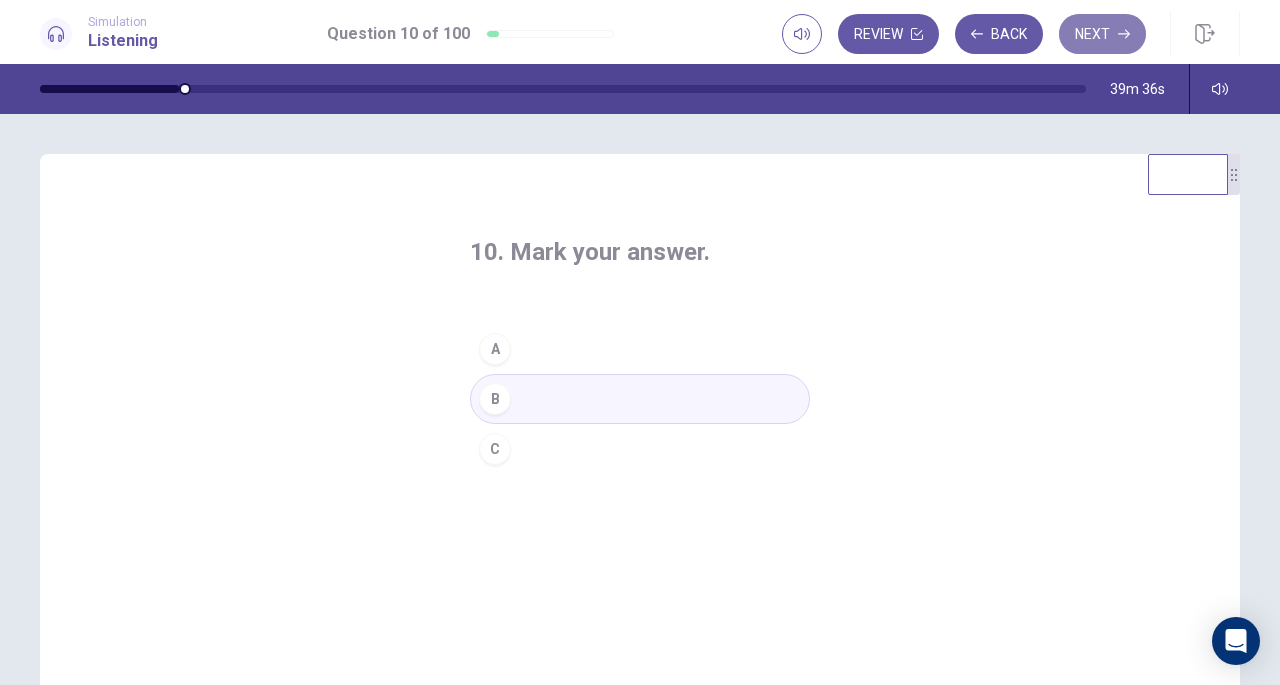 click on "Next" at bounding box center [1102, 34] 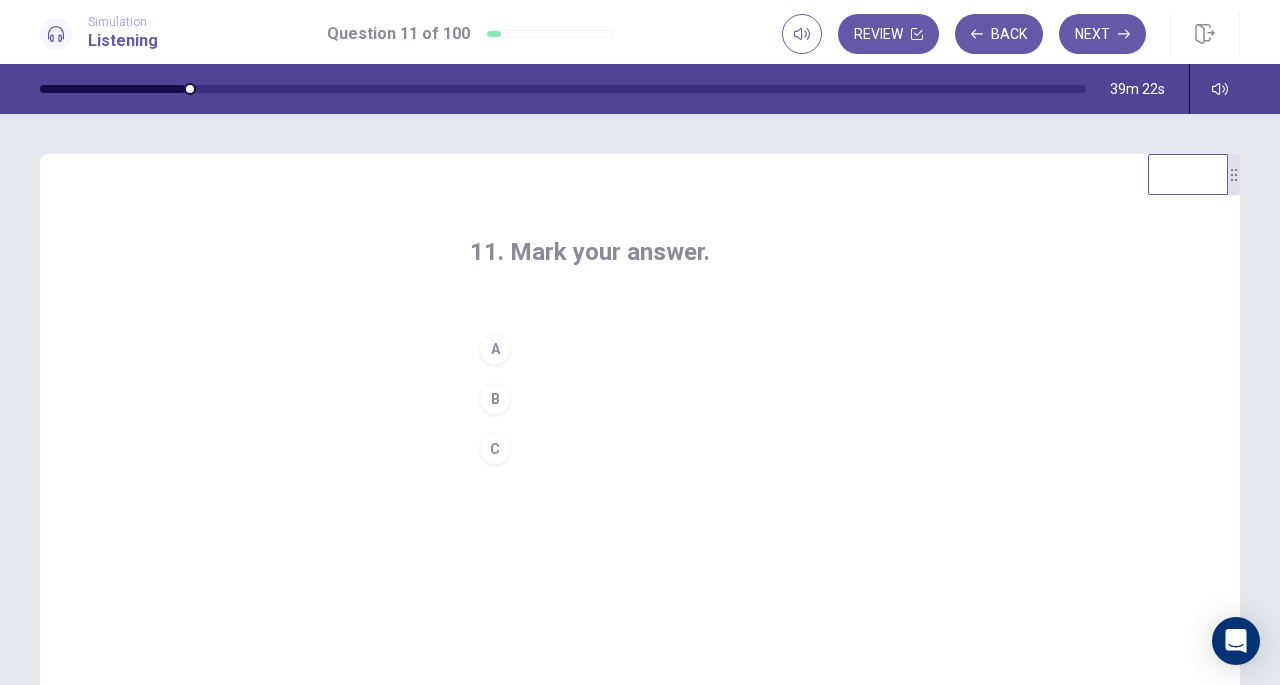 click on "B" at bounding box center (640, 399) 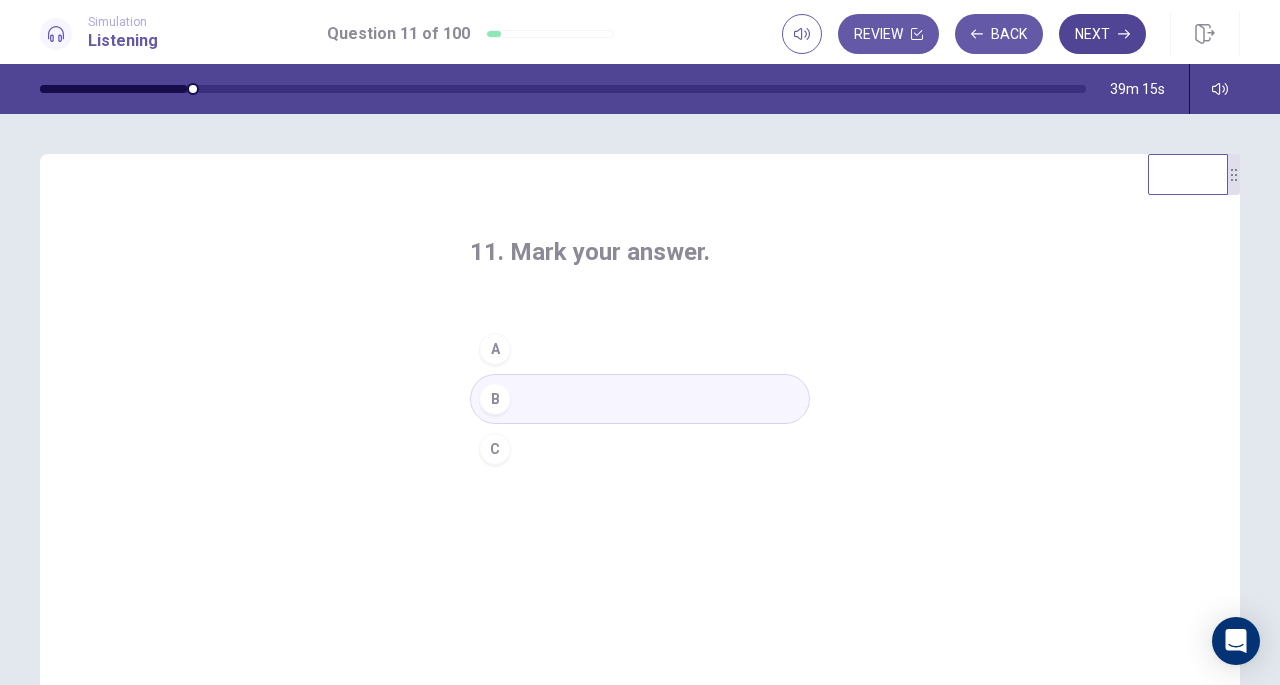 click on "Next" at bounding box center (1102, 34) 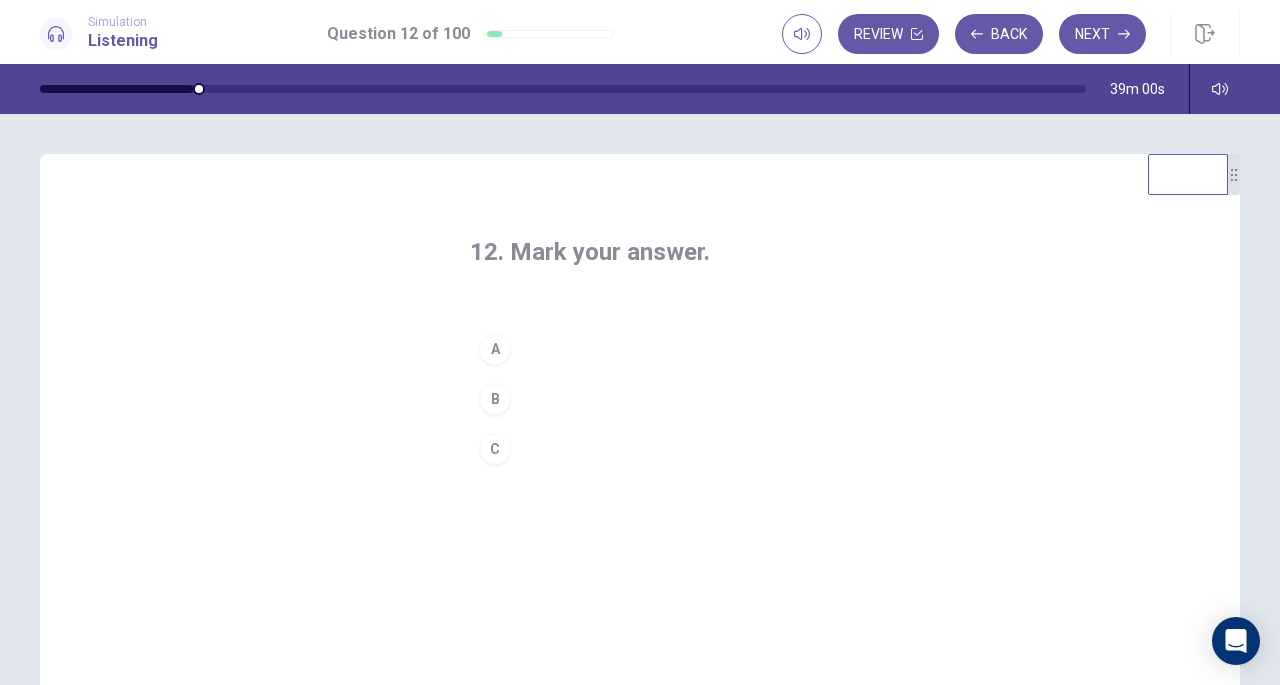 click on "C" at bounding box center (495, 449) 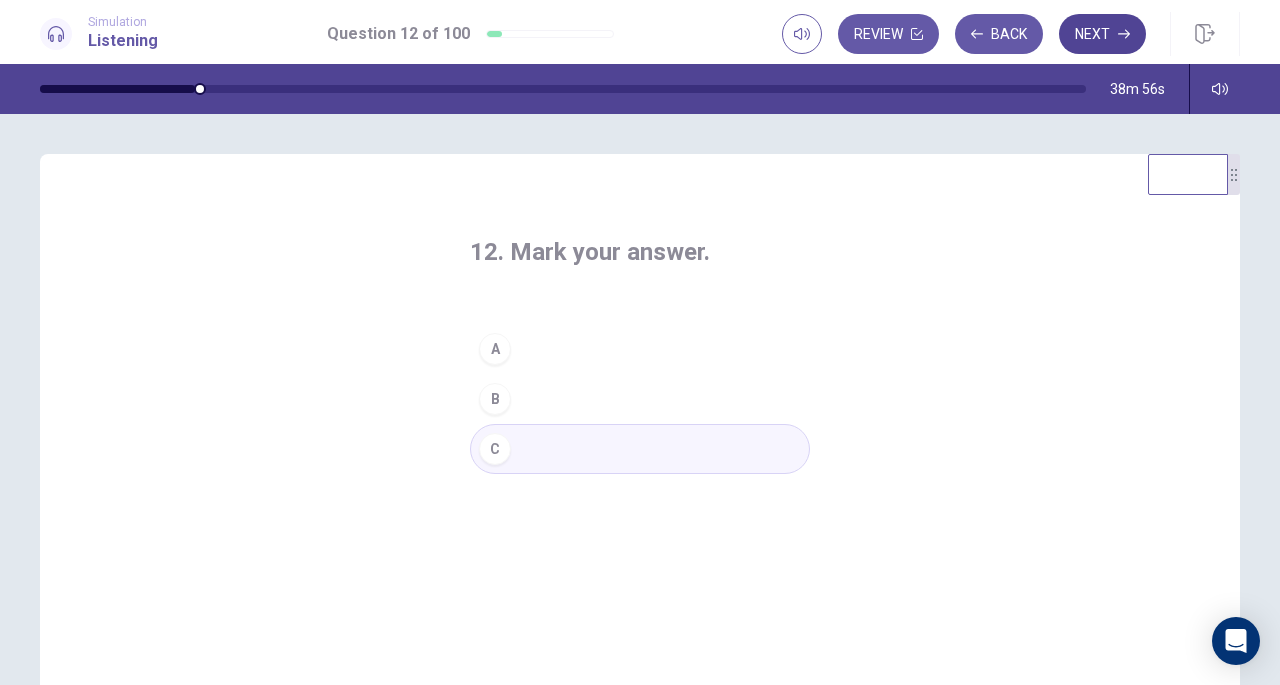click on "Next" at bounding box center (1102, 34) 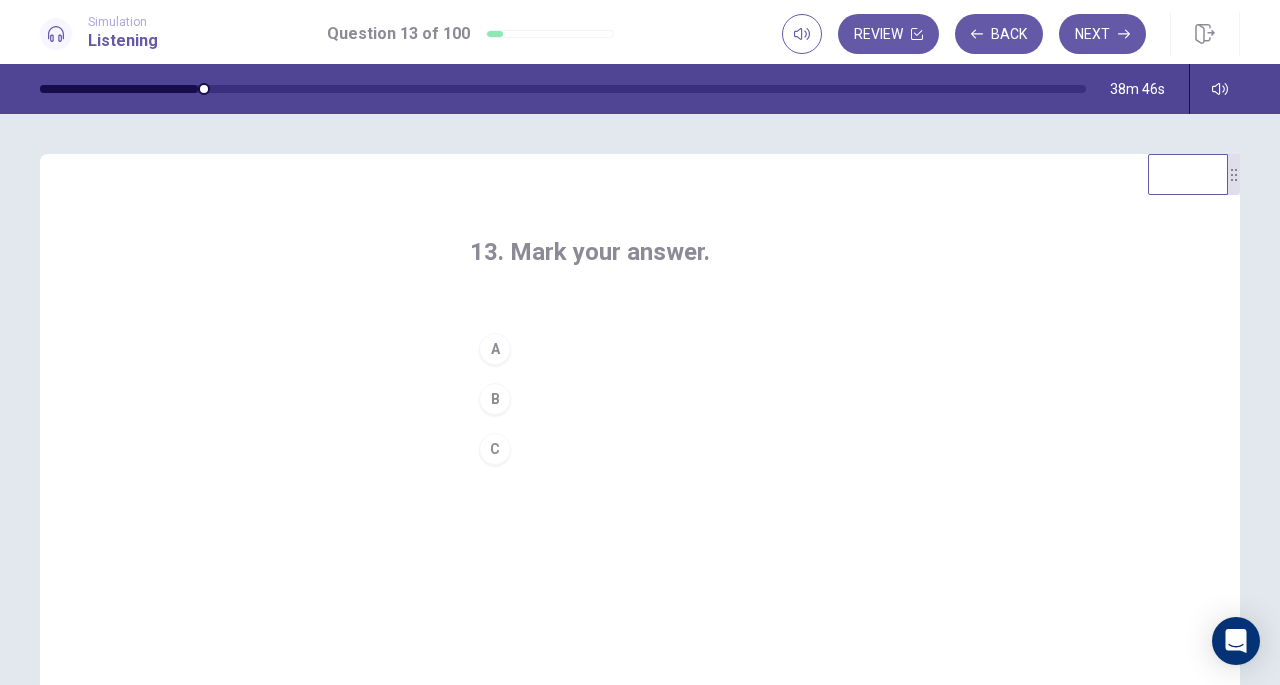 click on "A" at bounding box center [495, 349] 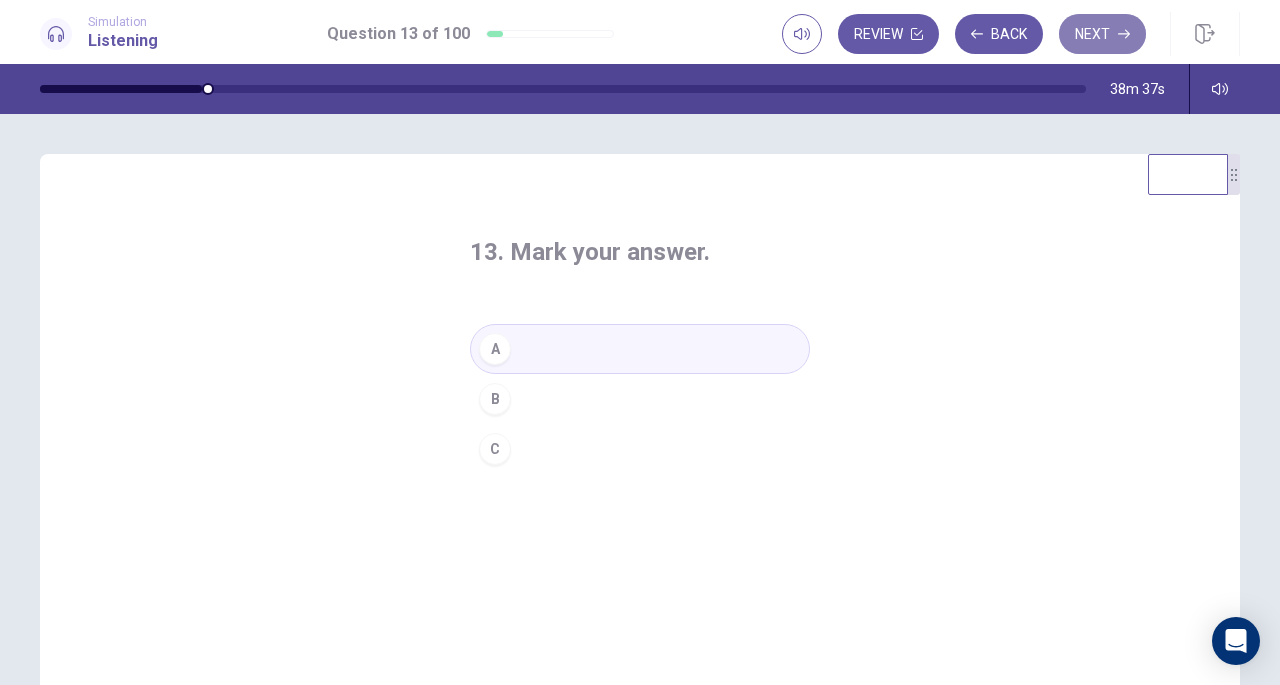 click on "Next" at bounding box center [1102, 34] 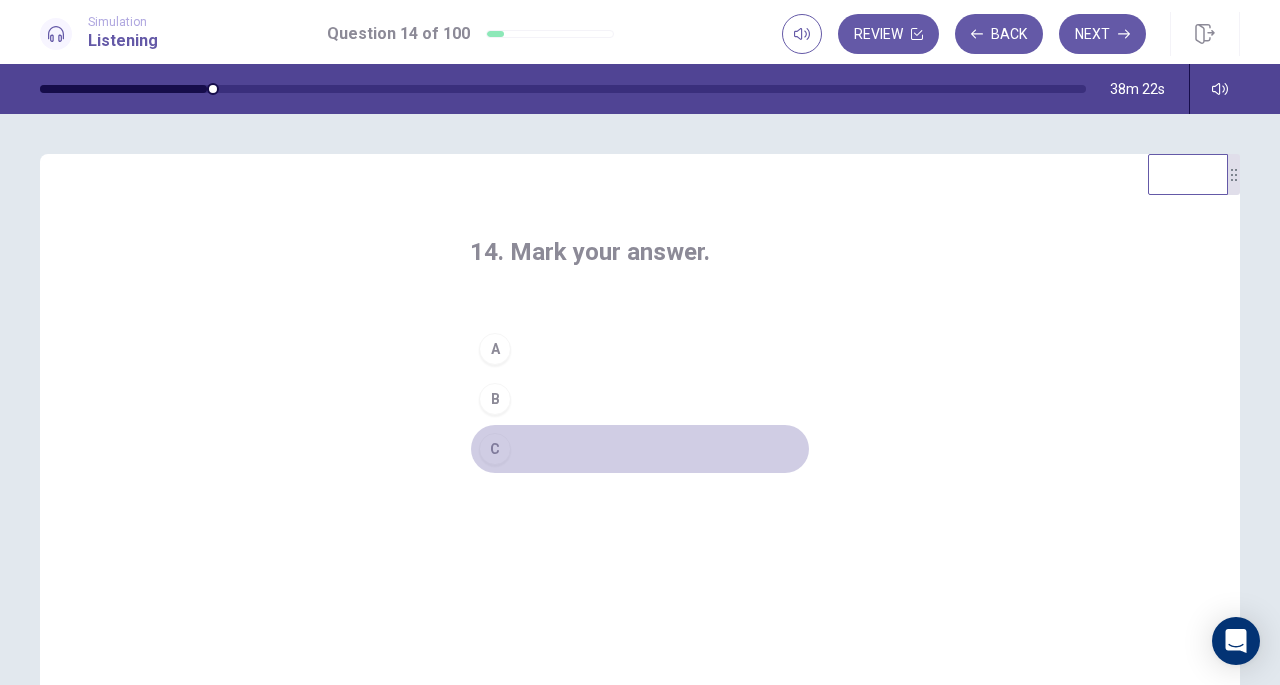 click on "C" at bounding box center (495, 449) 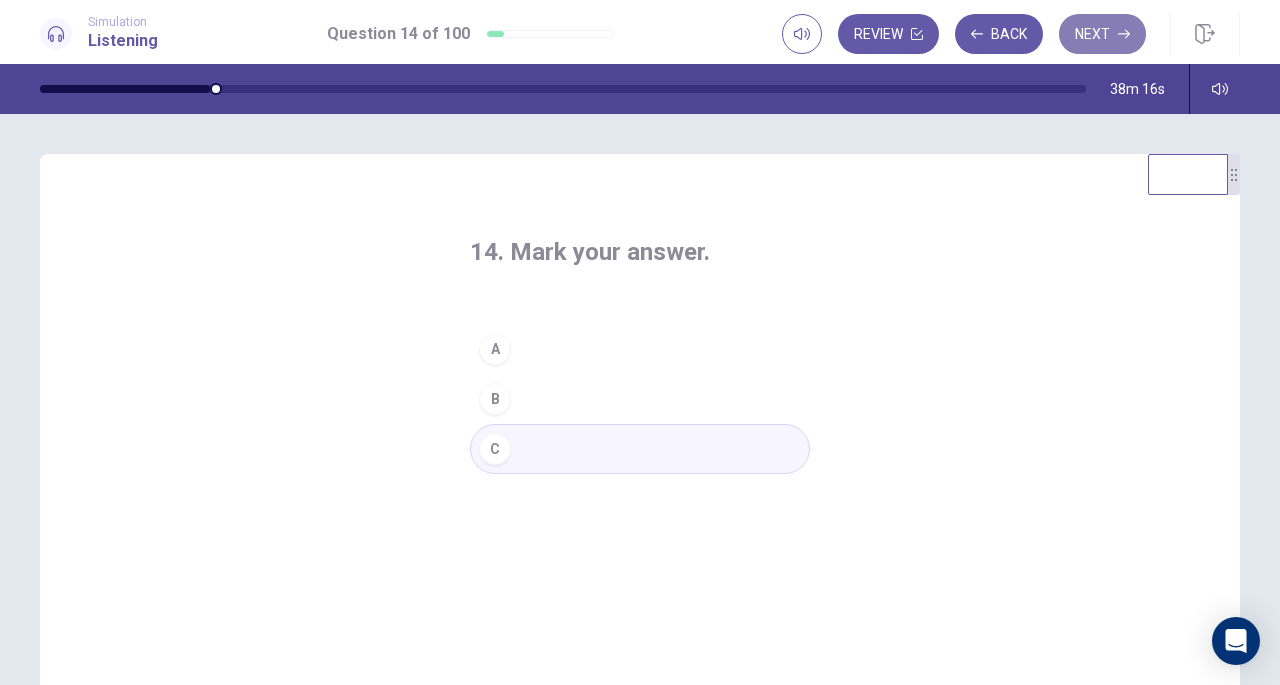 click on "Next" at bounding box center (1102, 34) 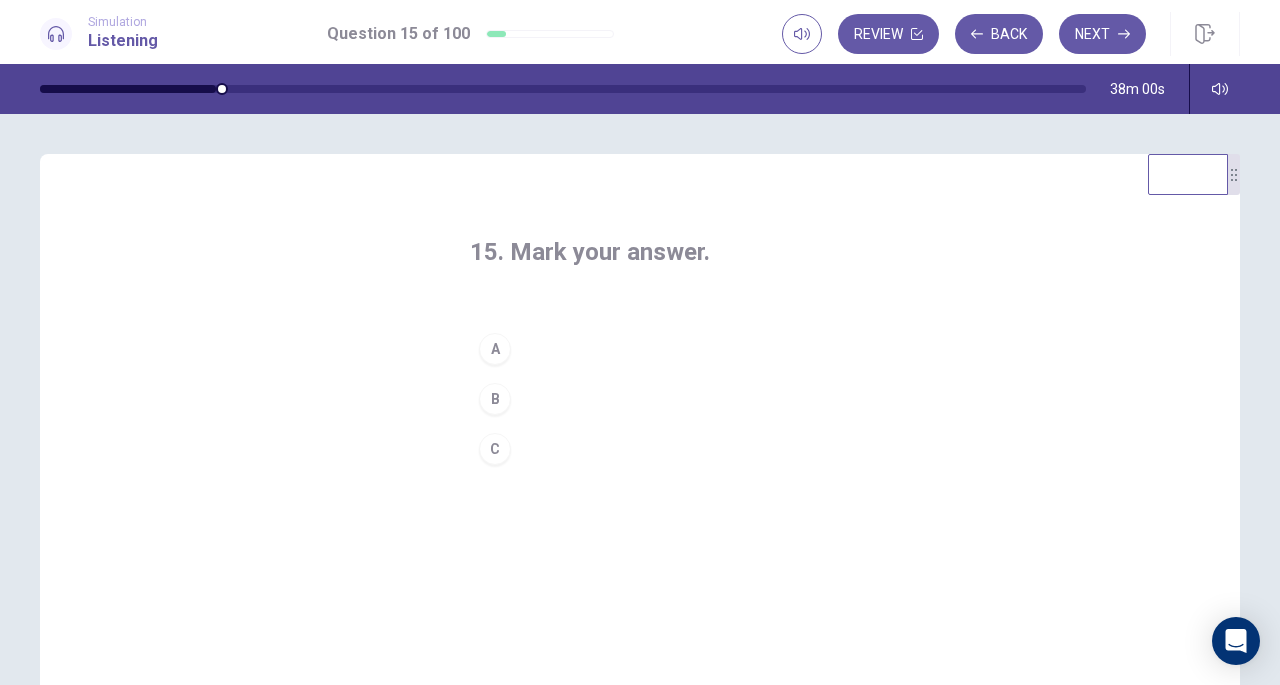 click on "B" at bounding box center (495, 399) 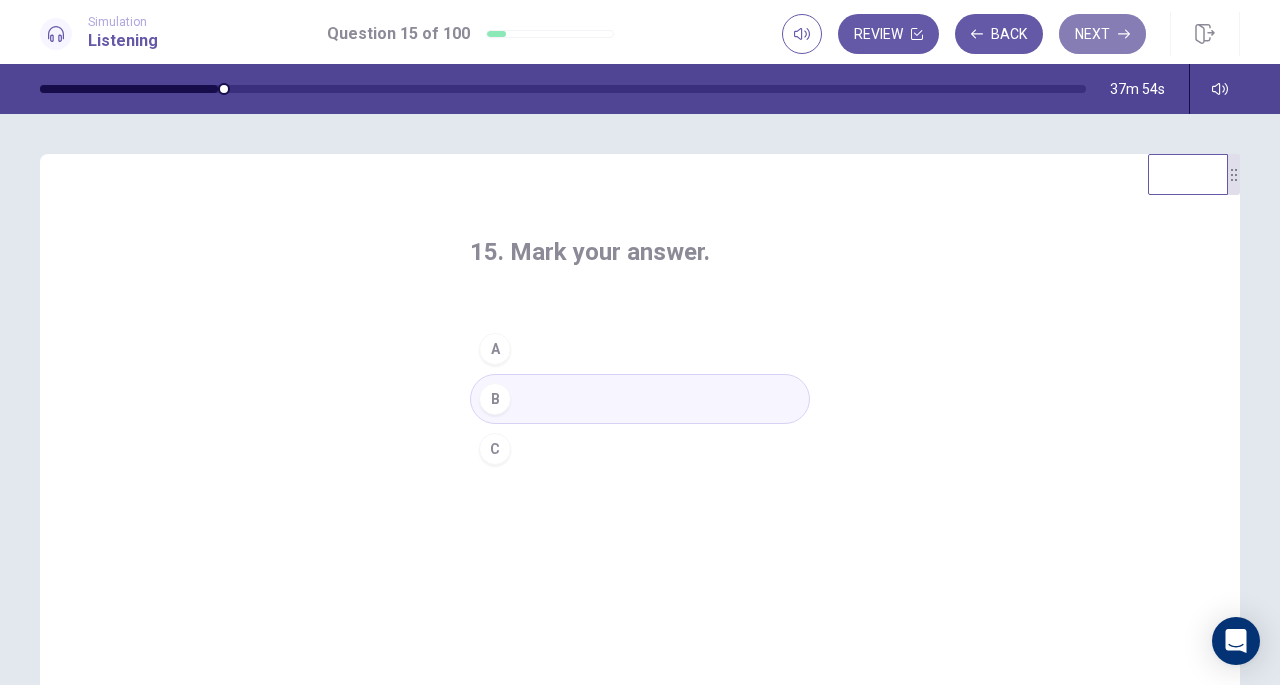 click on "Next" at bounding box center [1102, 34] 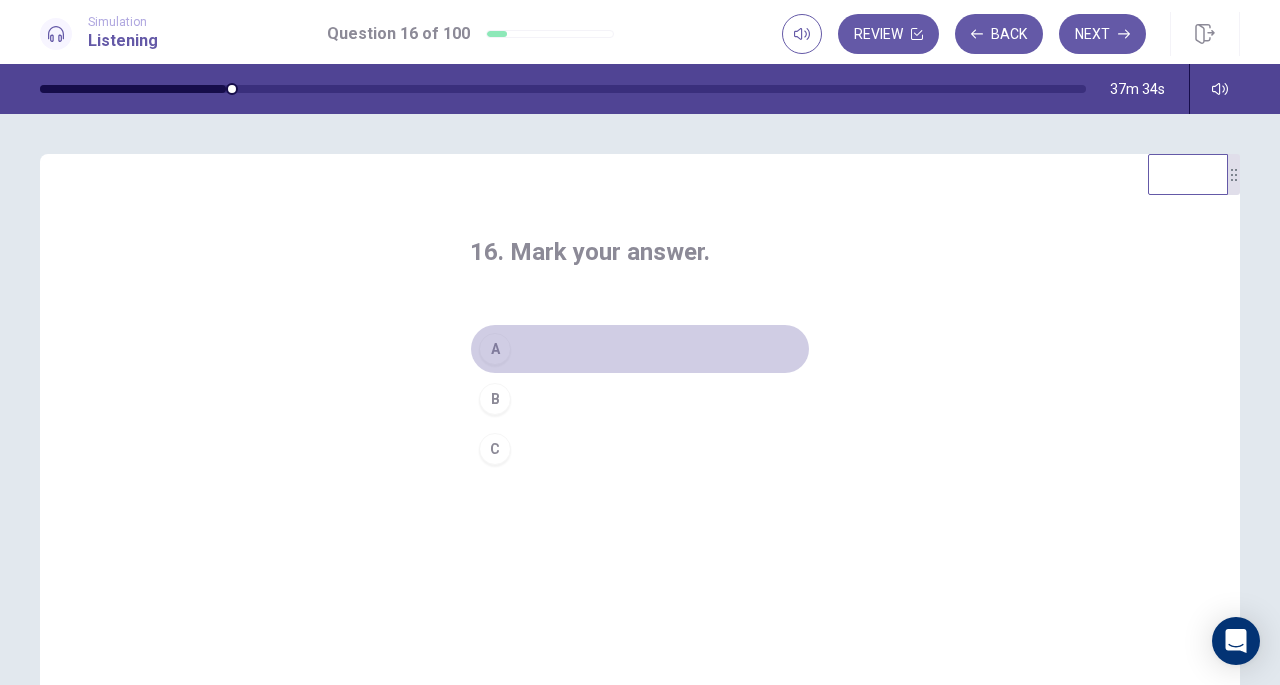 click on "A" at bounding box center [495, 349] 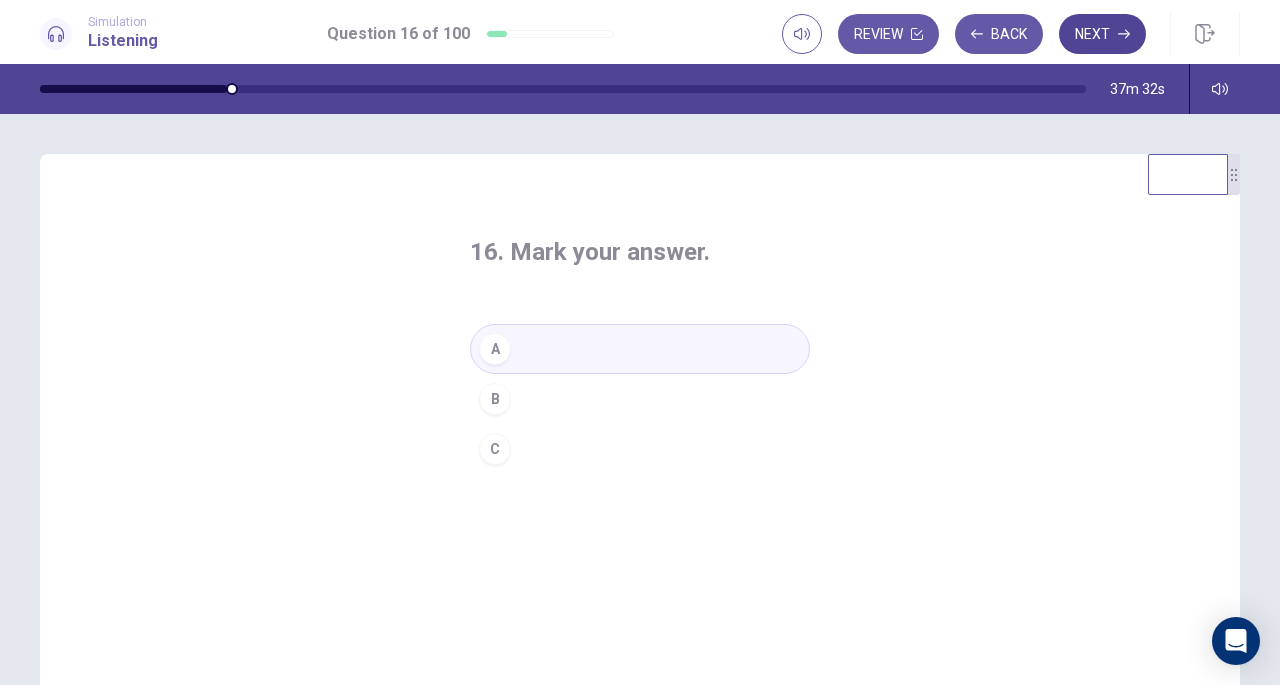 click on "Next" at bounding box center [1102, 34] 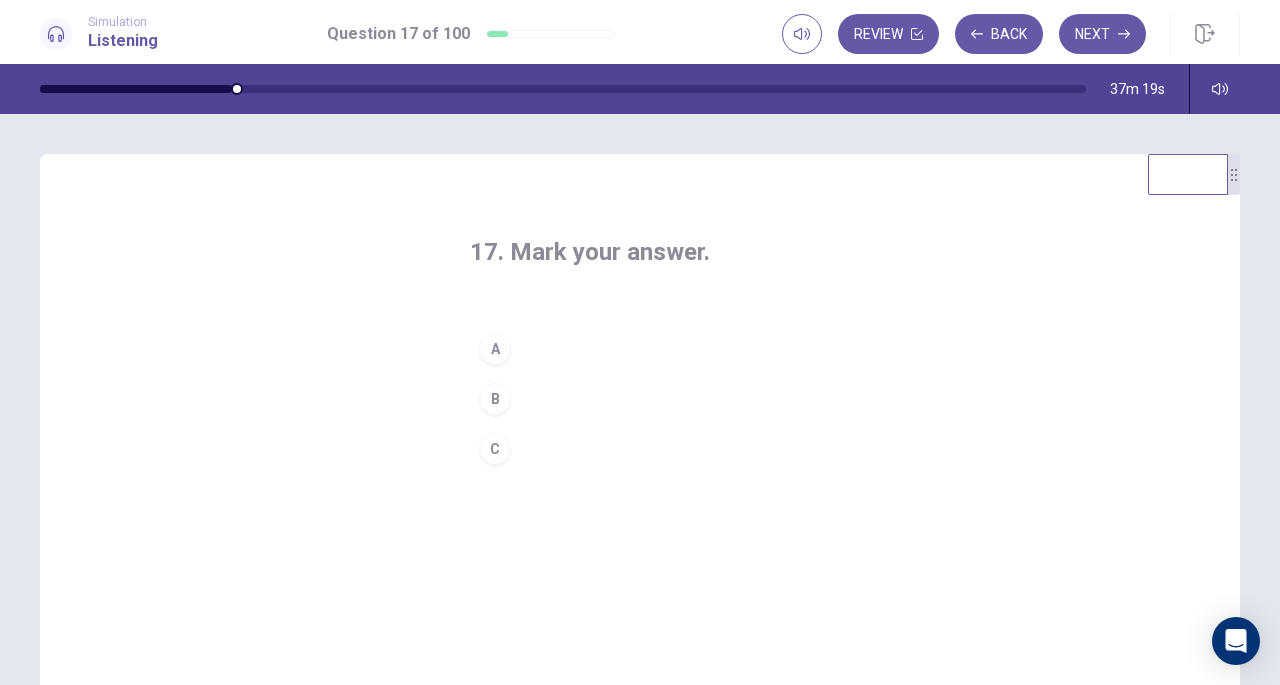 click on "B" at bounding box center (640, 399) 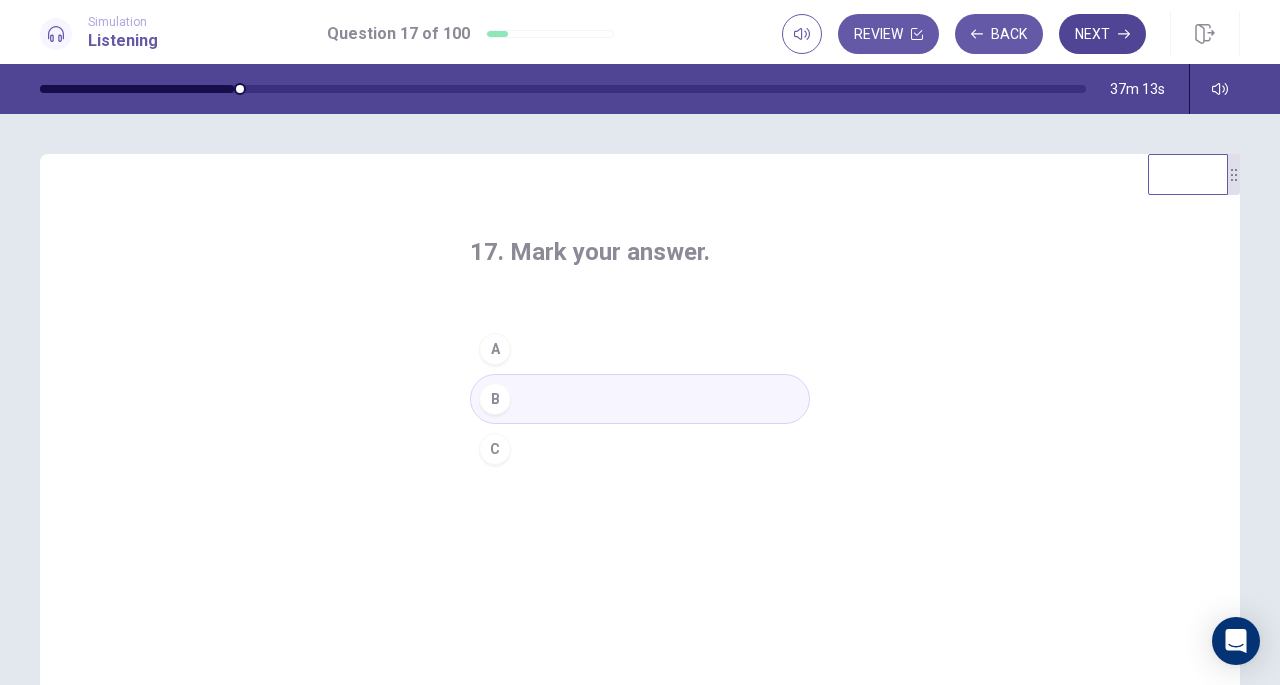 click on "Next" at bounding box center [1102, 34] 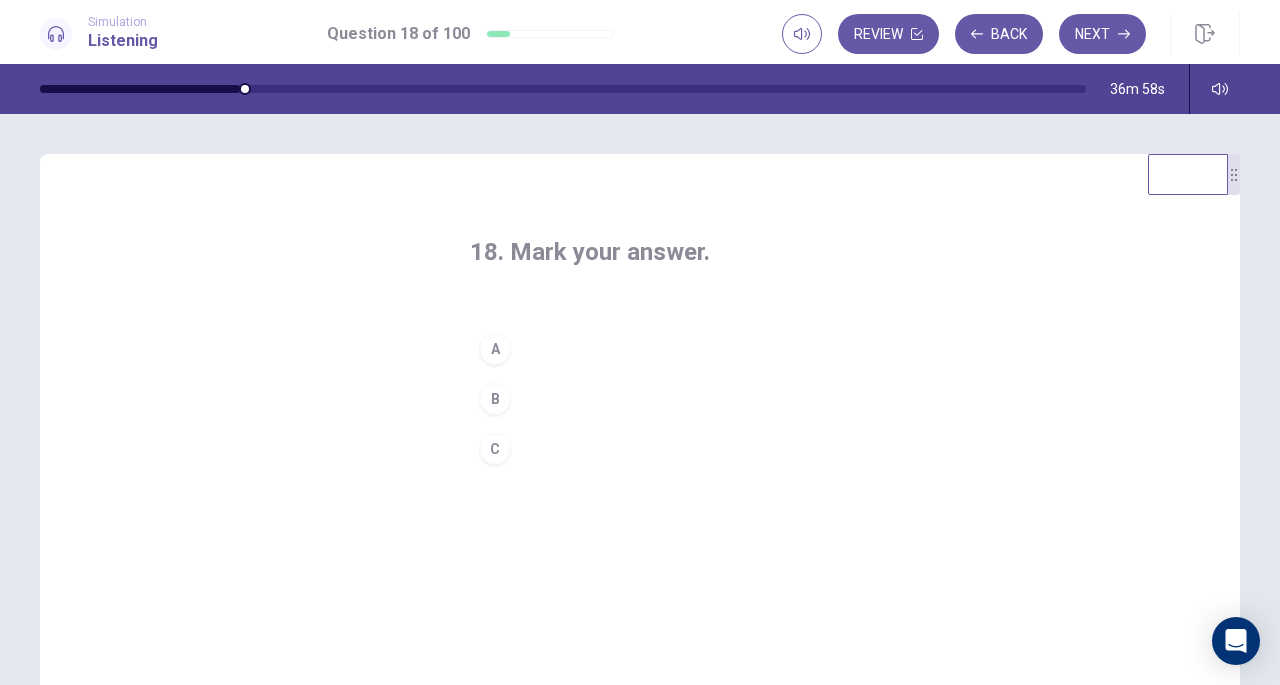 click on "C" at bounding box center (495, 449) 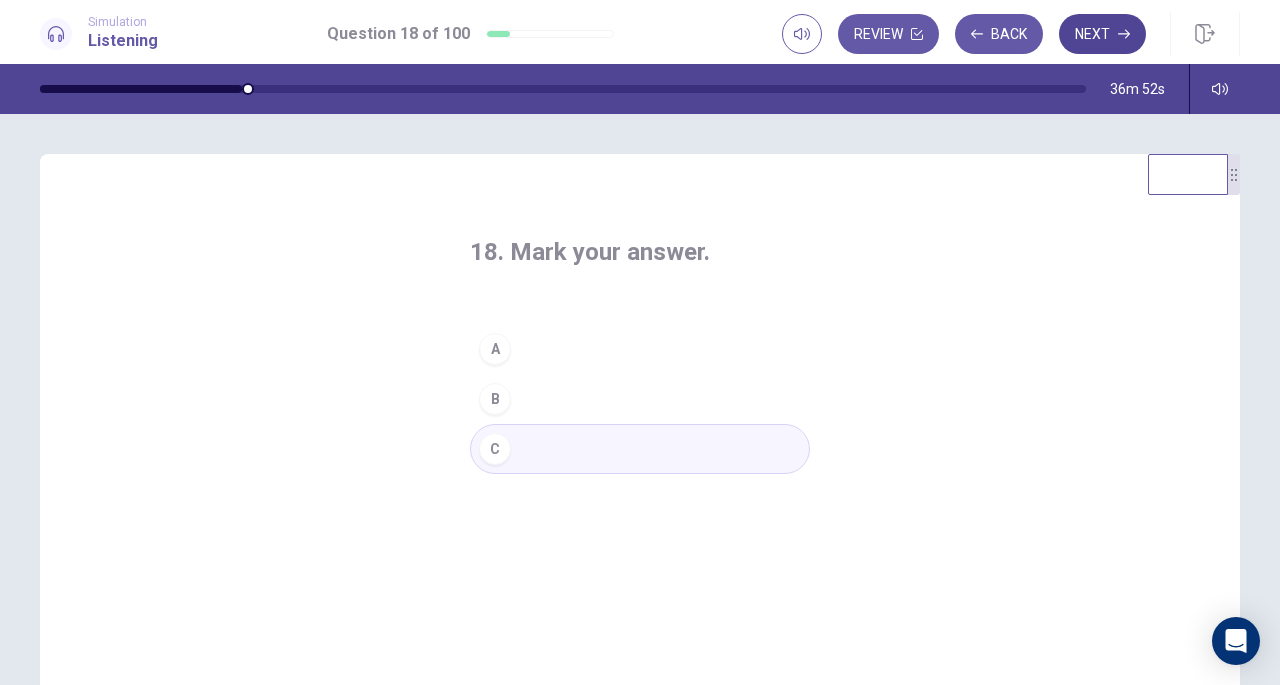 click on "Next" at bounding box center [1102, 34] 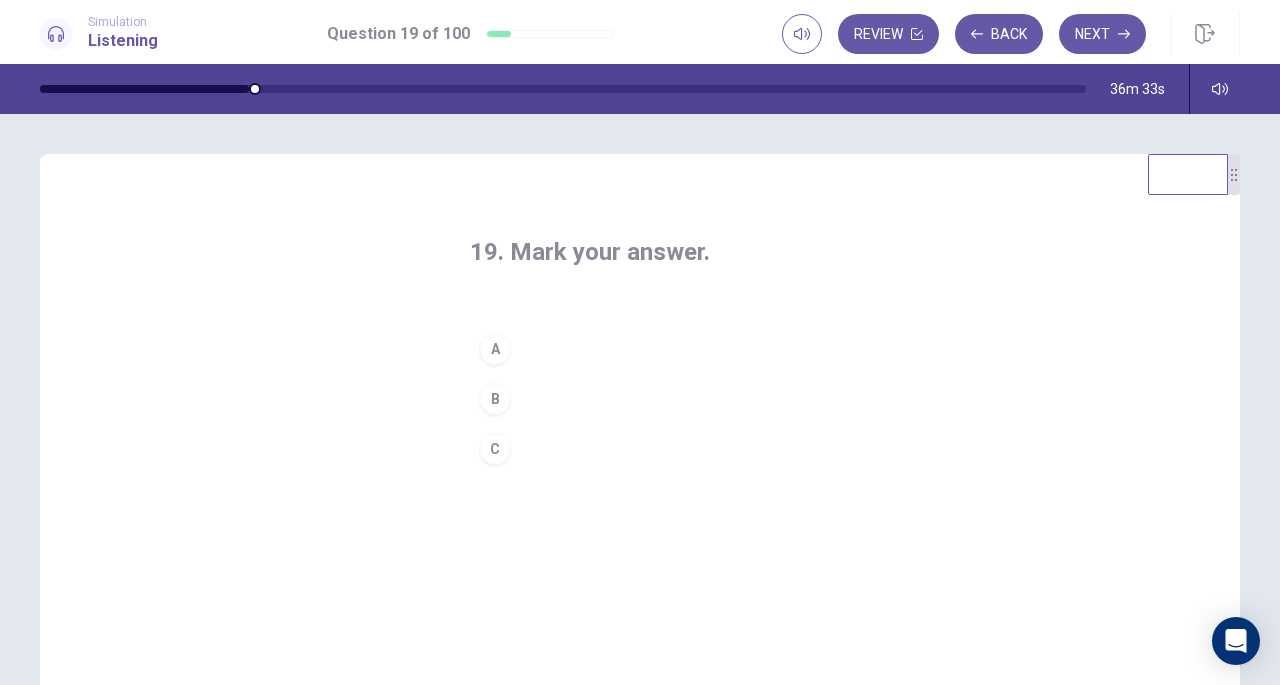 click on "C" at bounding box center [495, 449] 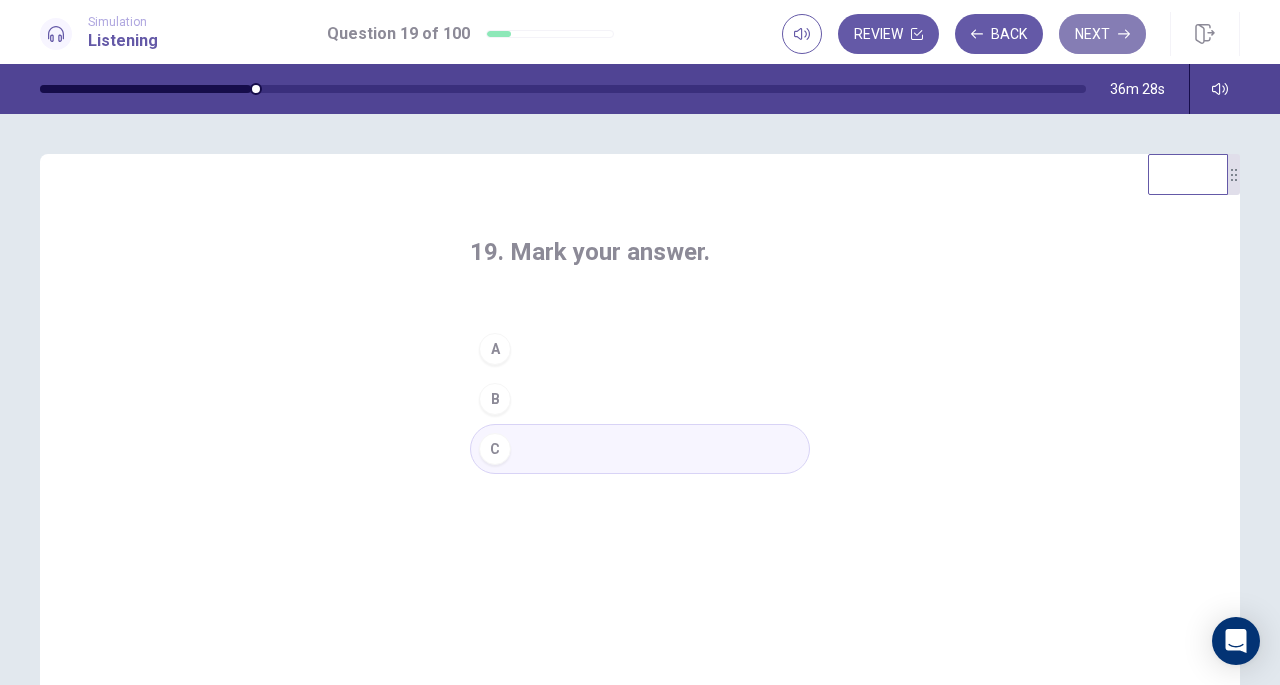 click on "Next" at bounding box center (1102, 34) 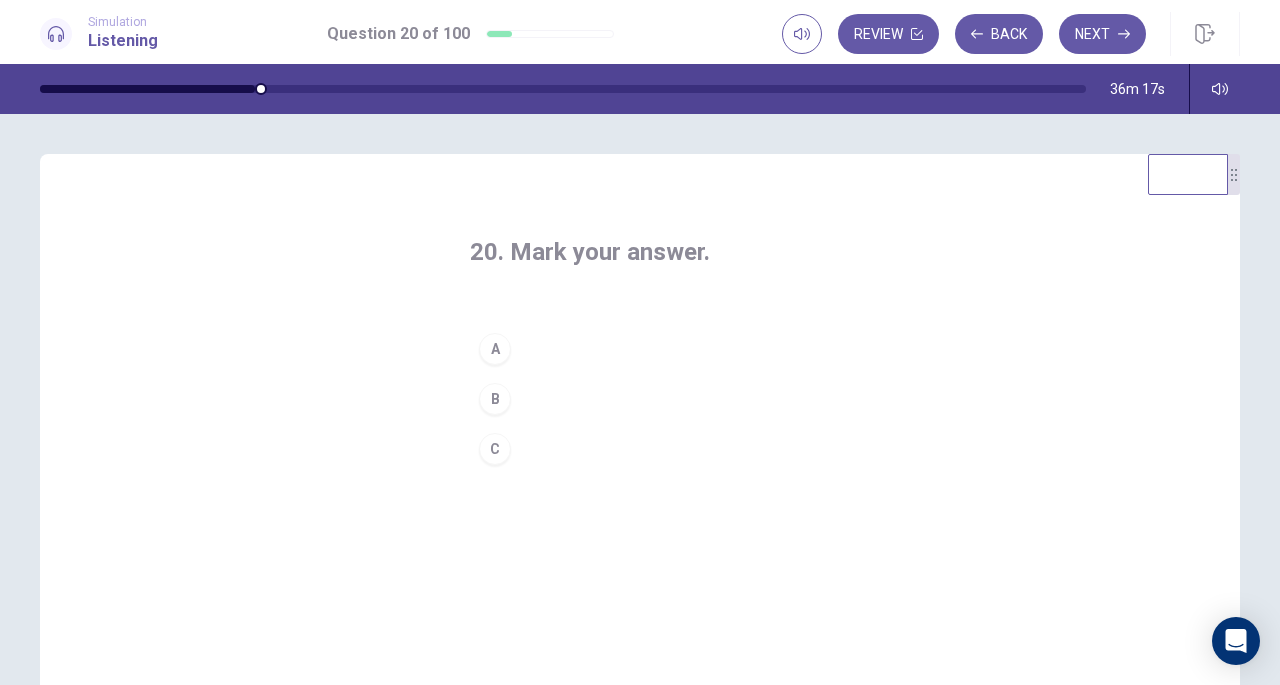 click on "A" at bounding box center [640, 349] 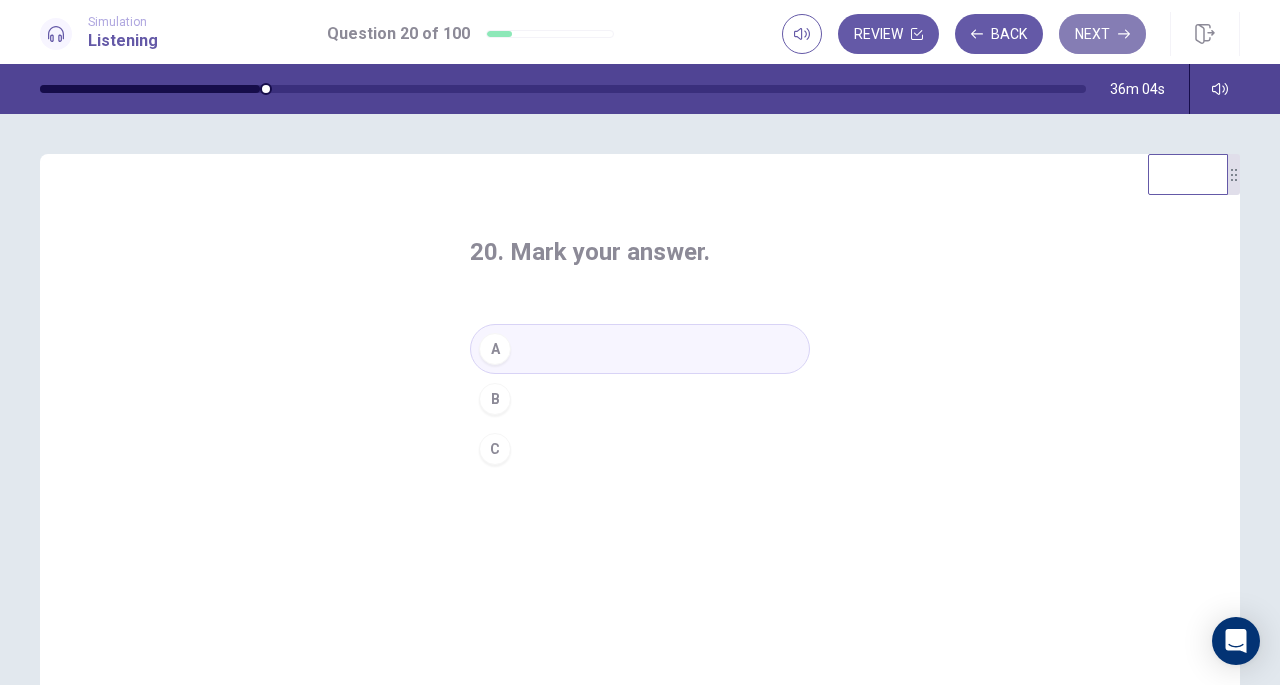 click on "Next" at bounding box center (1102, 34) 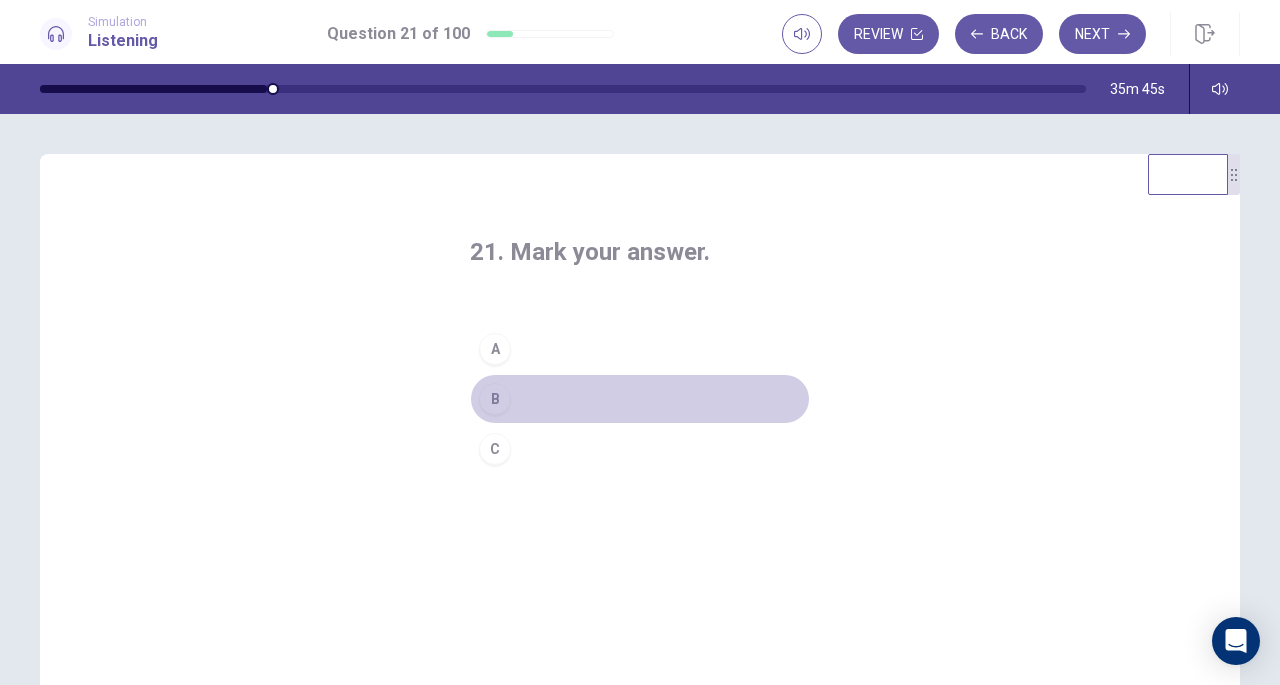 click on "B" at bounding box center (495, 399) 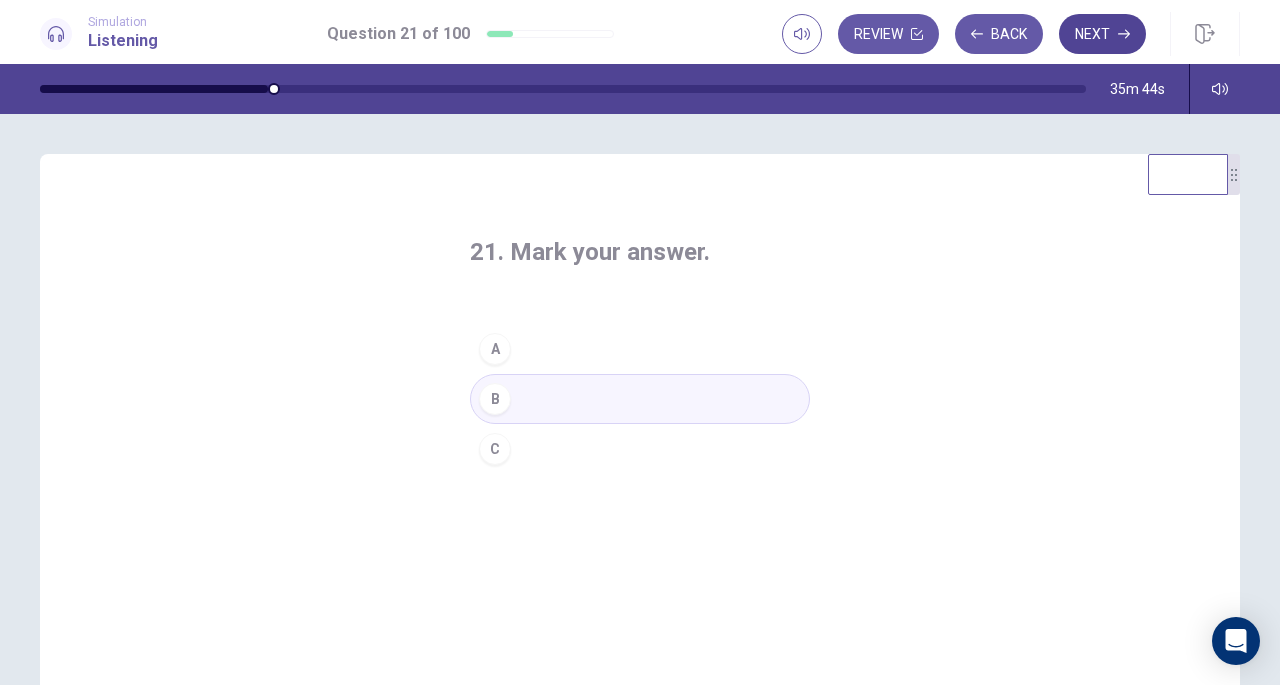 click on "Next" at bounding box center (1102, 34) 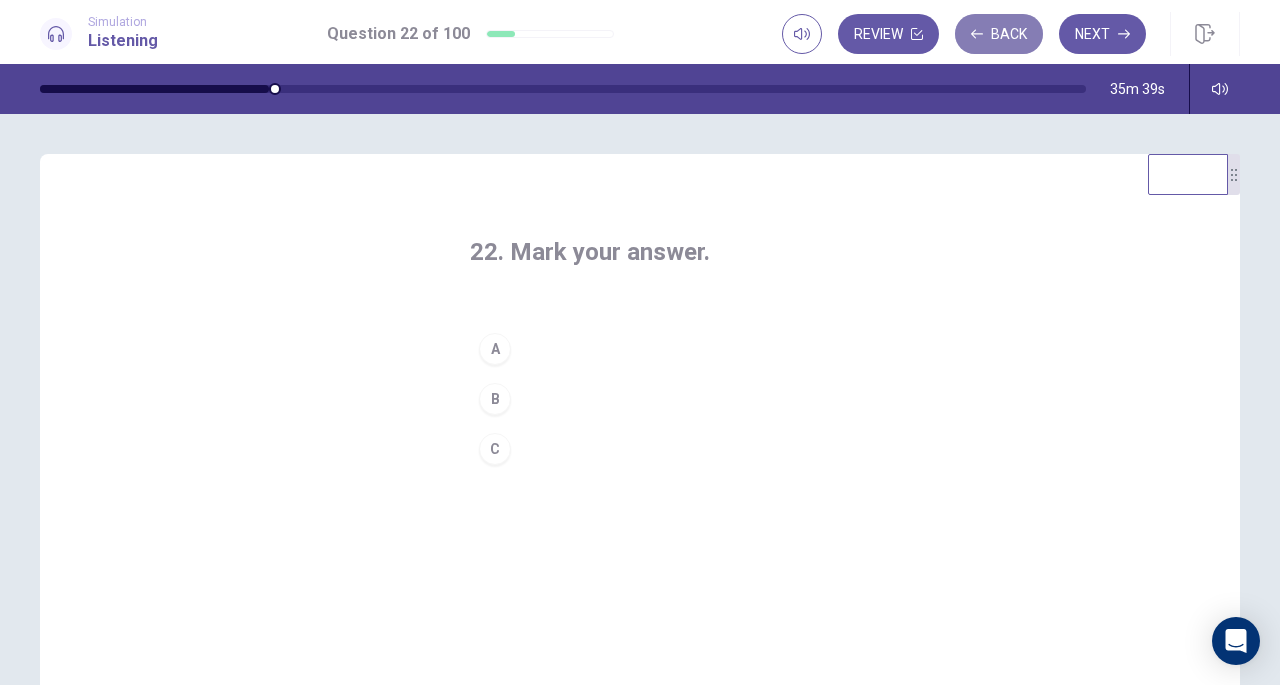 click on "Back" at bounding box center (999, 34) 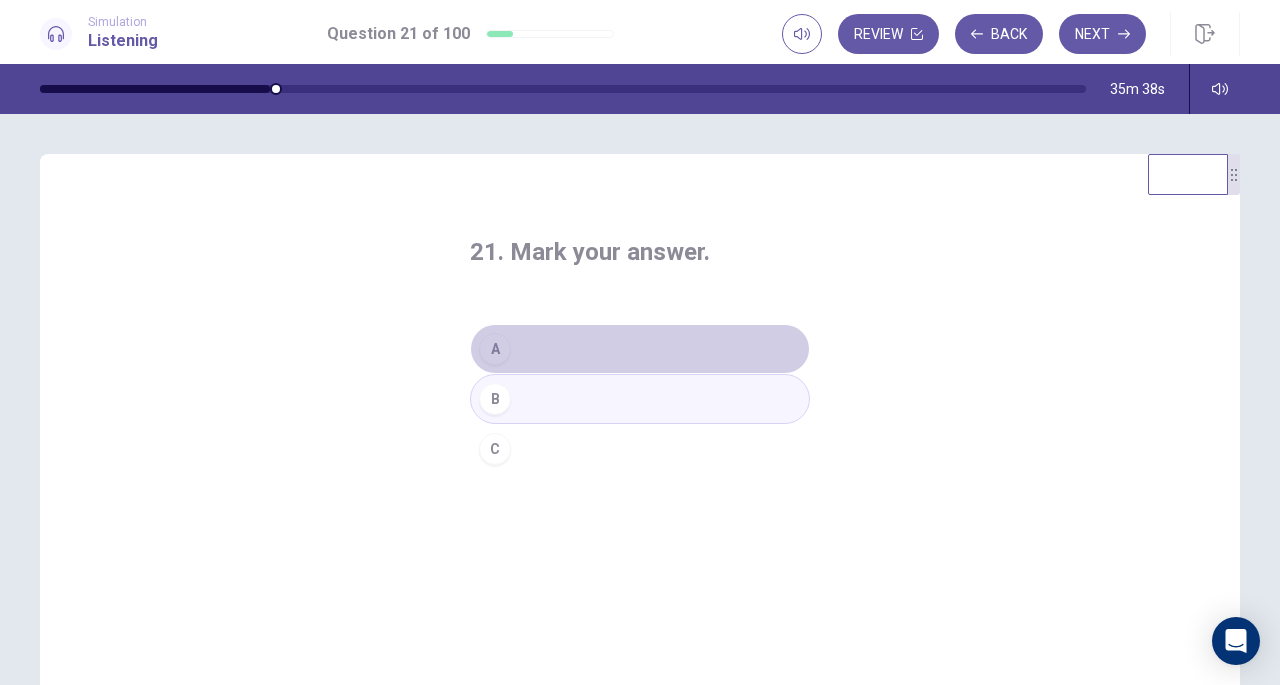 click on "A" at bounding box center (495, 349) 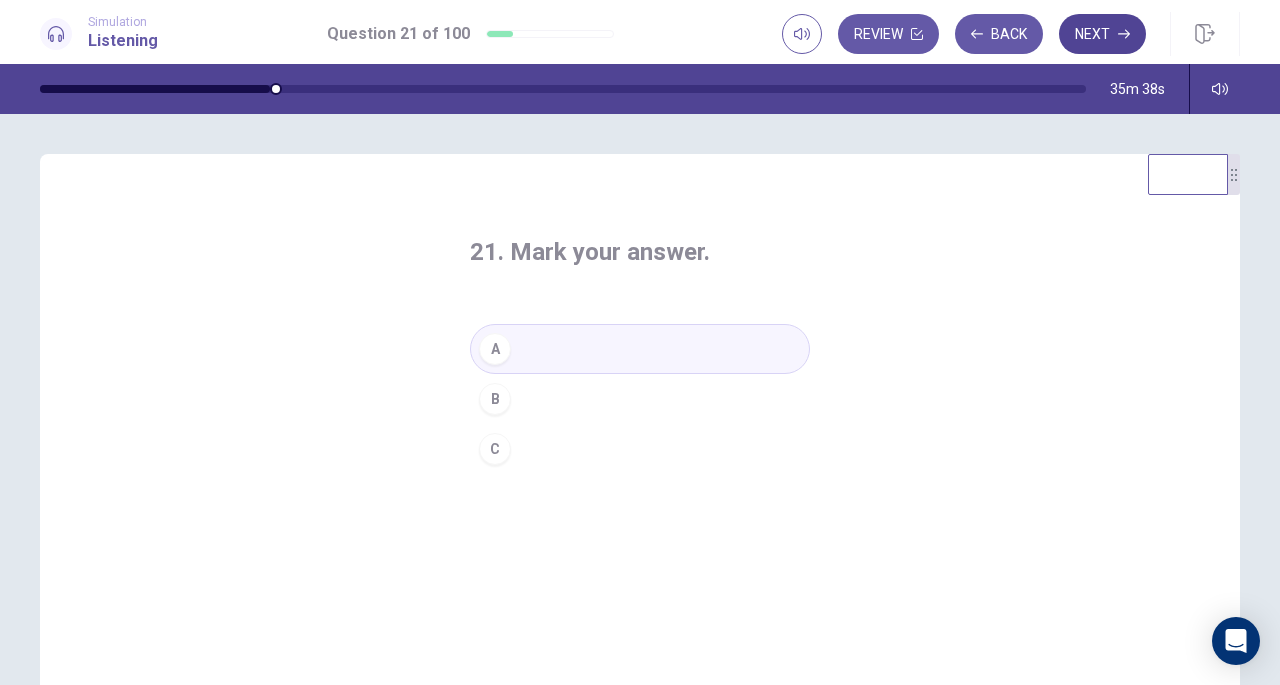 click on "Next" at bounding box center [1102, 34] 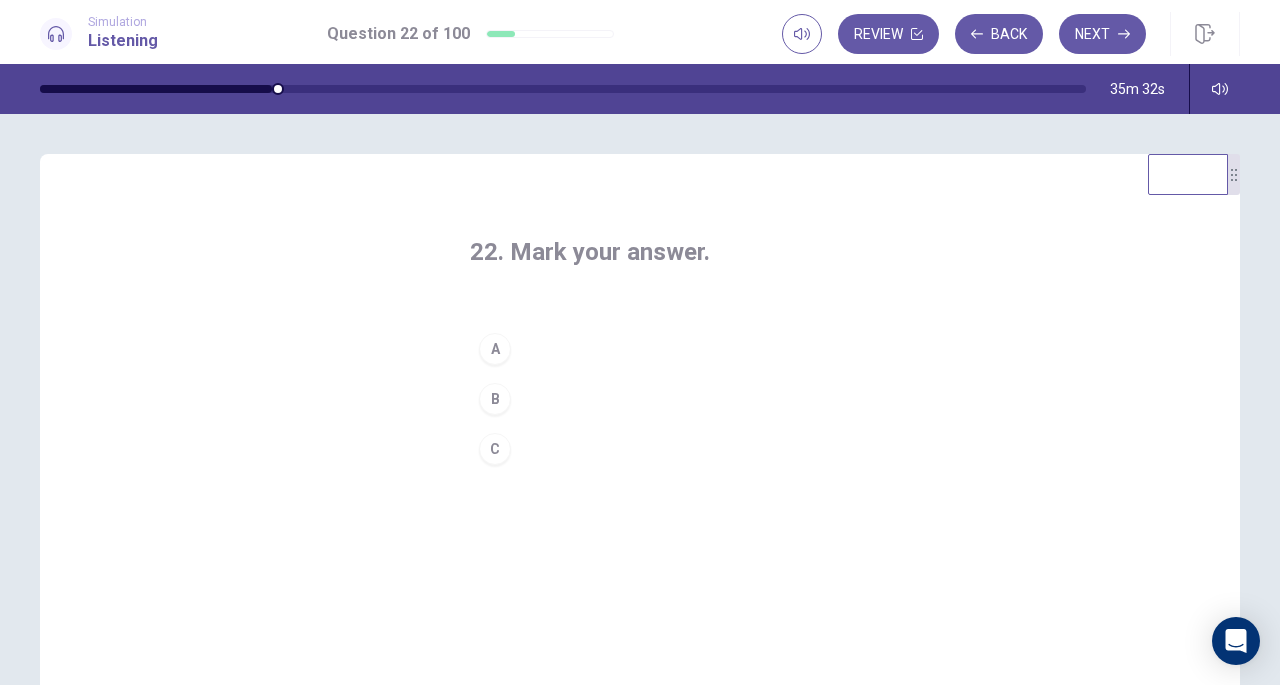 click on "B" at bounding box center [495, 399] 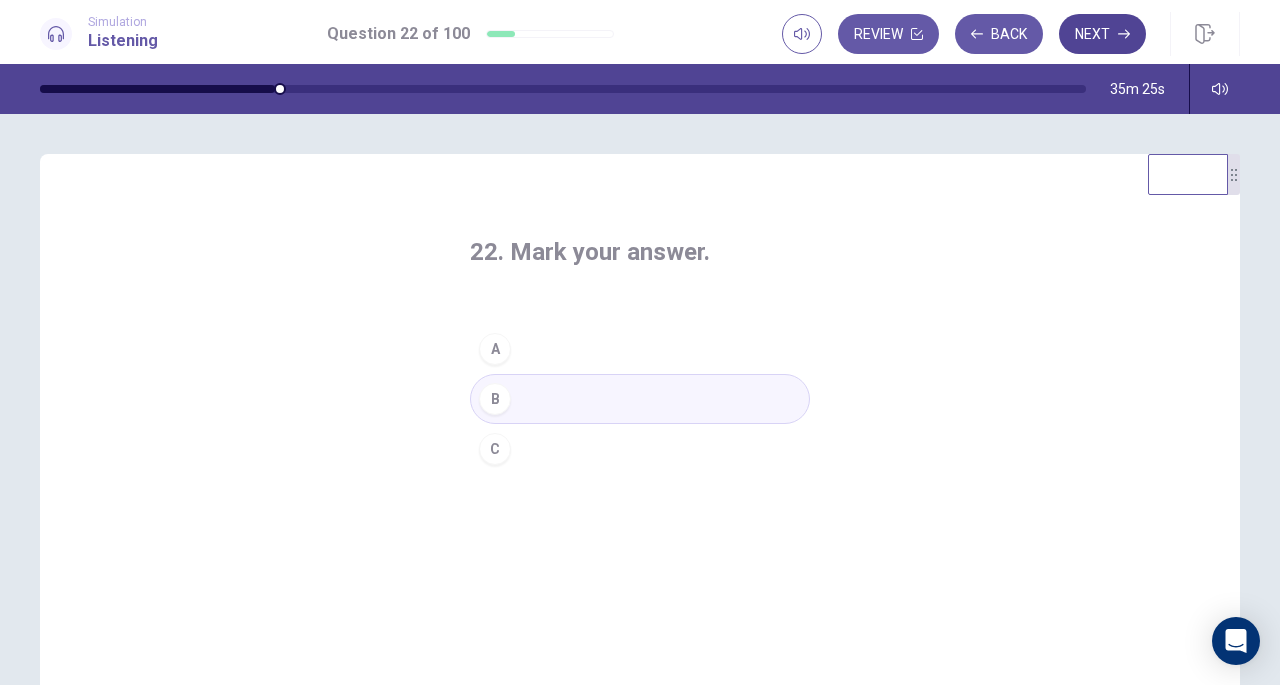 click on "Next" at bounding box center (1102, 34) 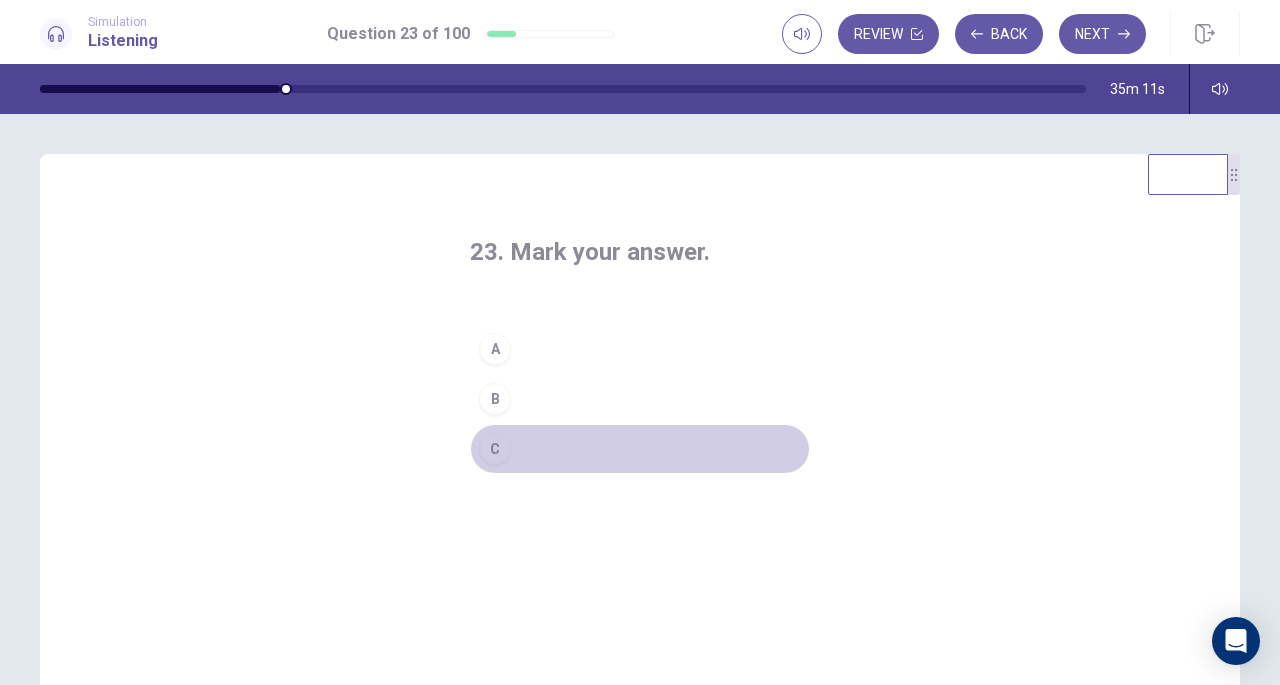 click on "C" at bounding box center (495, 449) 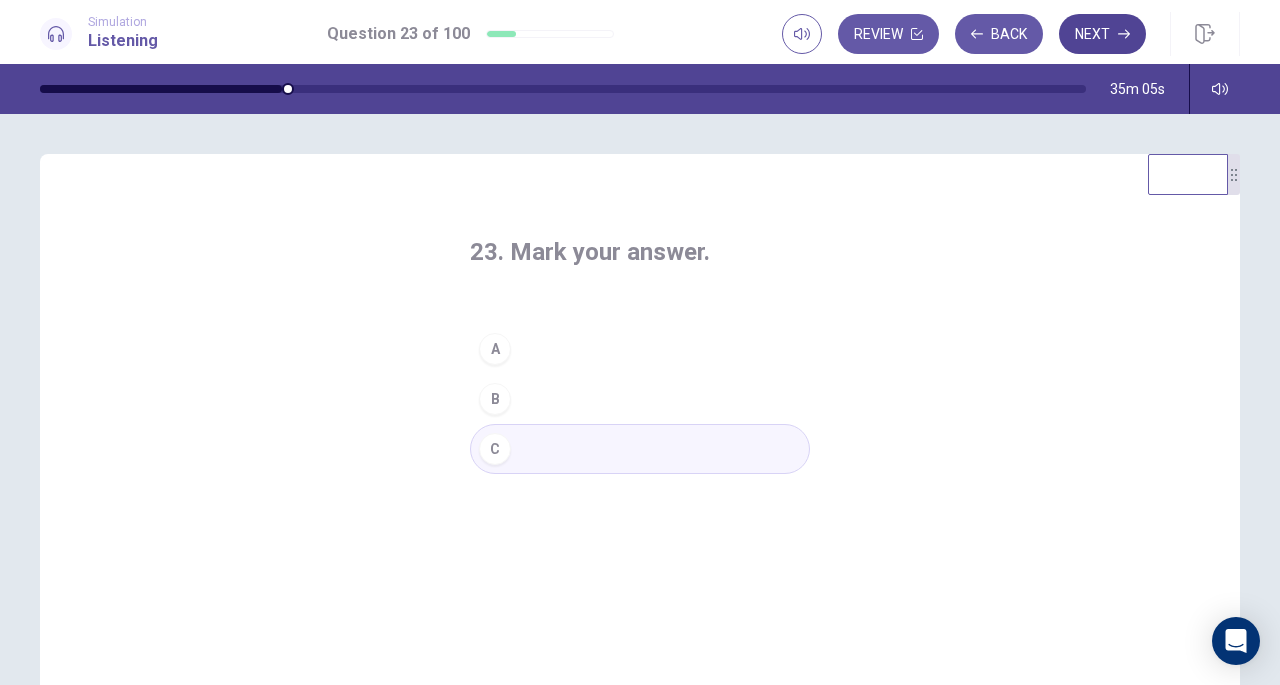 click on "Next" at bounding box center (1102, 34) 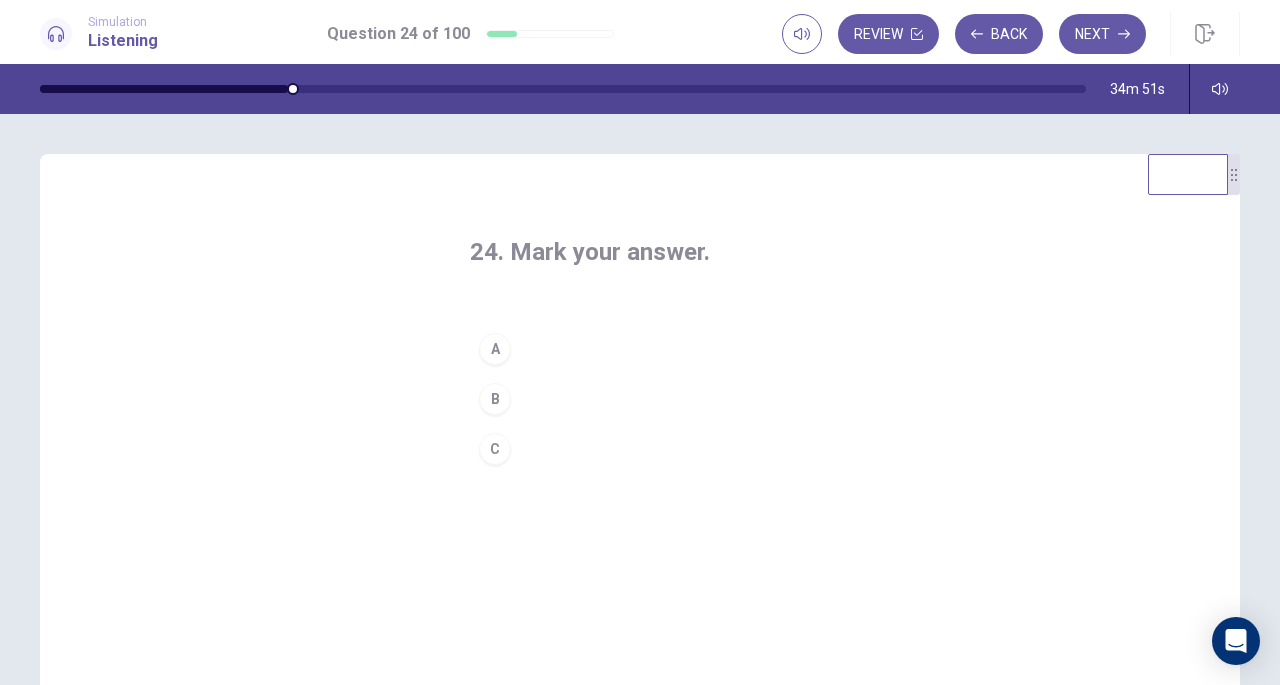 click on "B" at bounding box center (495, 399) 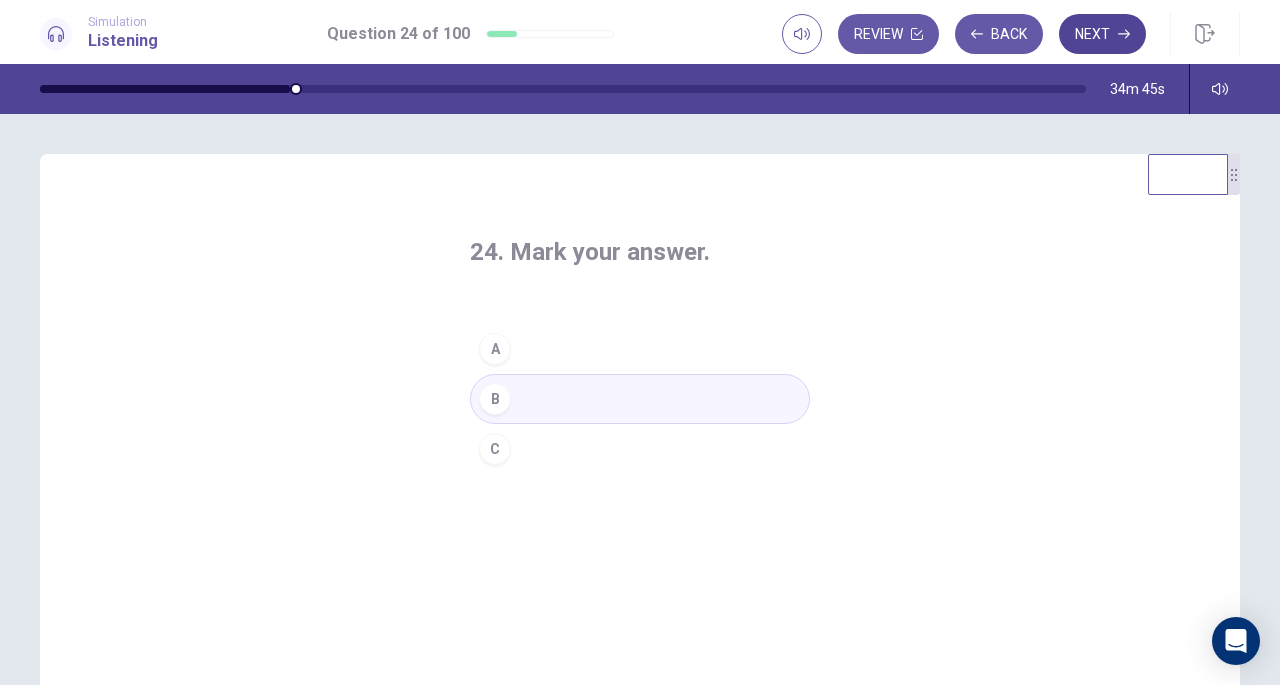click on "Next" at bounding box center (1102, 34) 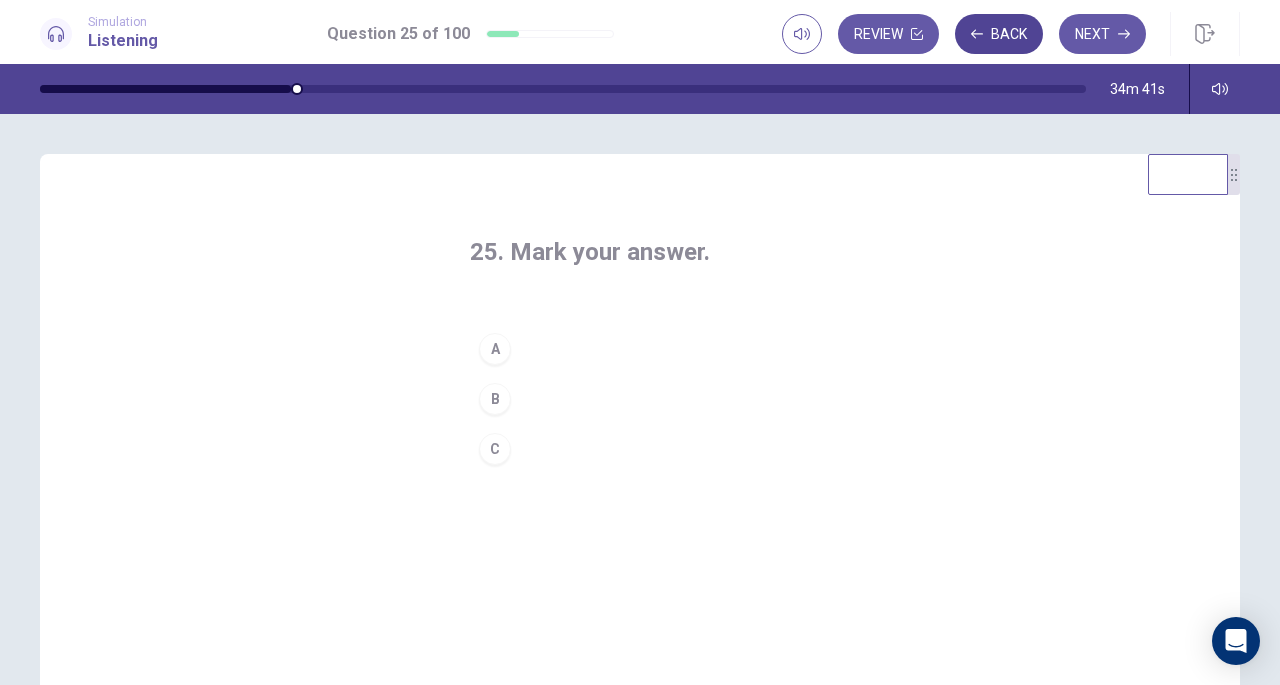 click on "Back" at bounding box center (999, 34) 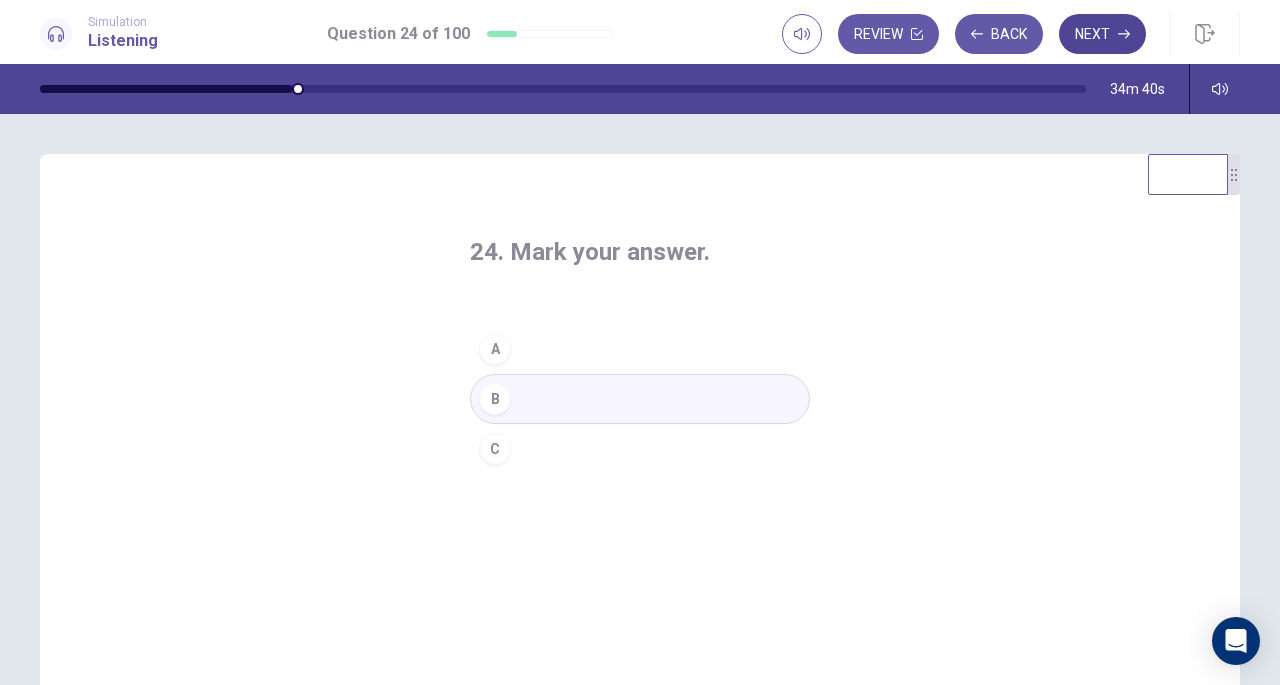 click on "Next" at bounding box center (1102, 34) 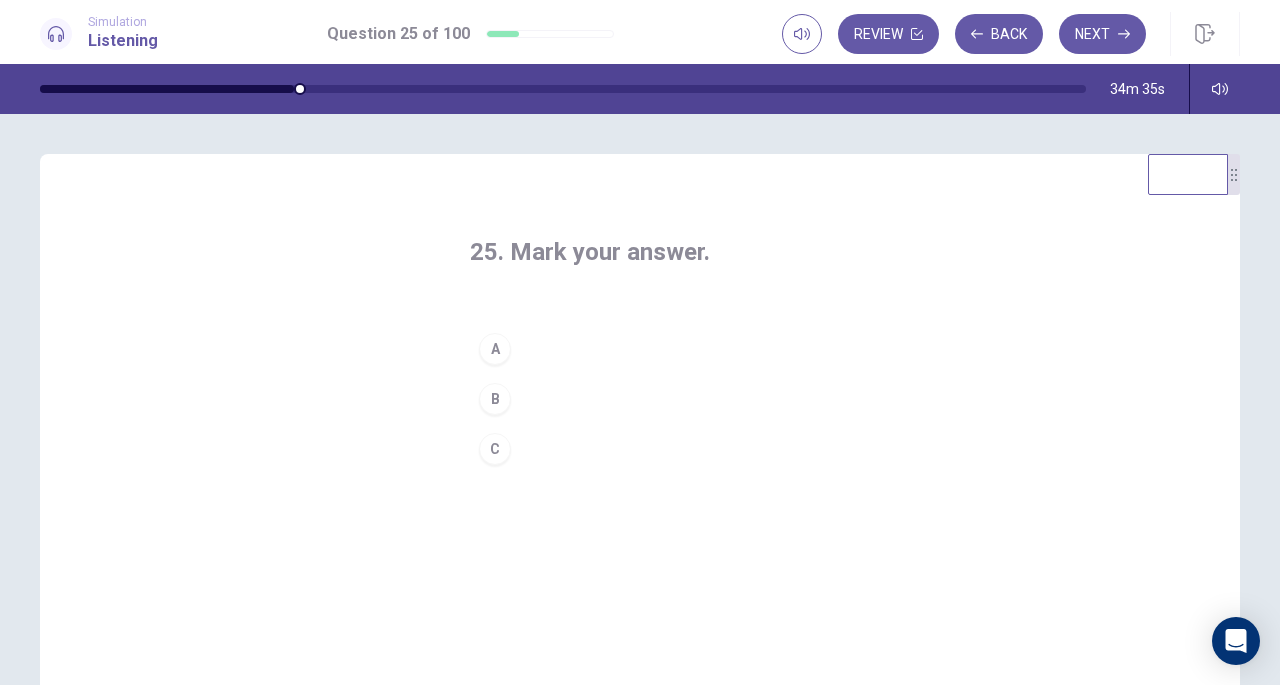 click on "A" at bounding box center (495, 349) 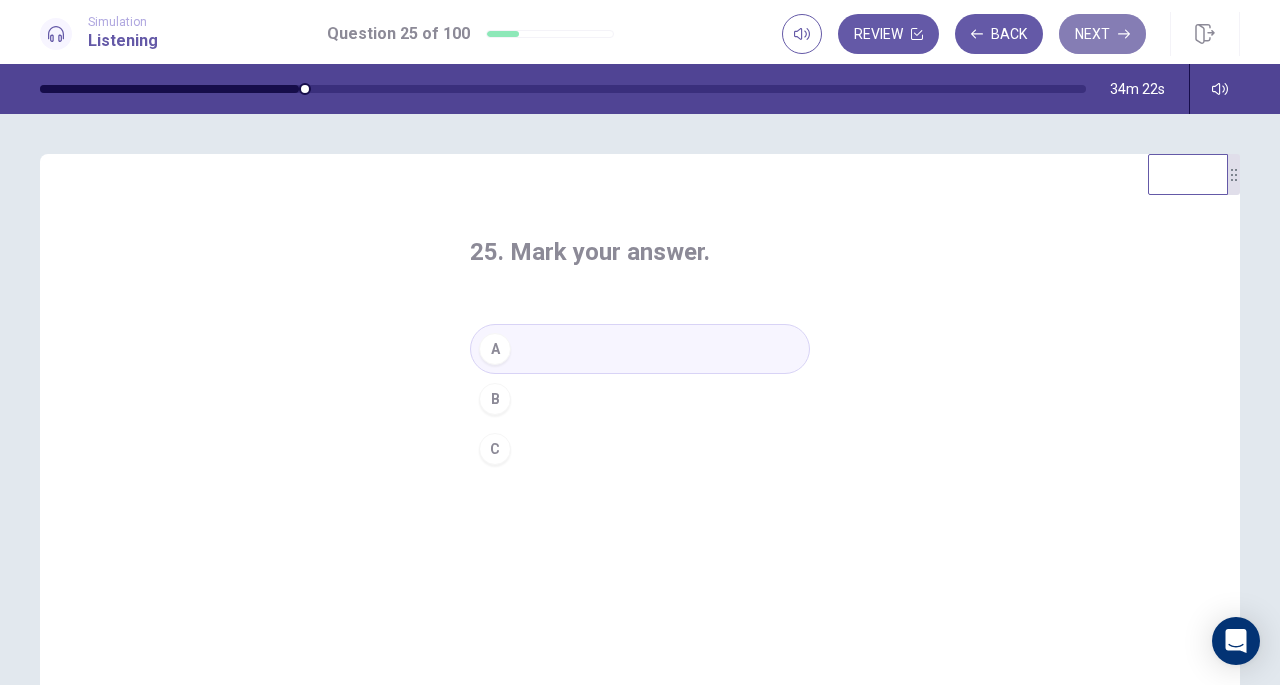 click on "Next" at bounding box center [1102, 34] 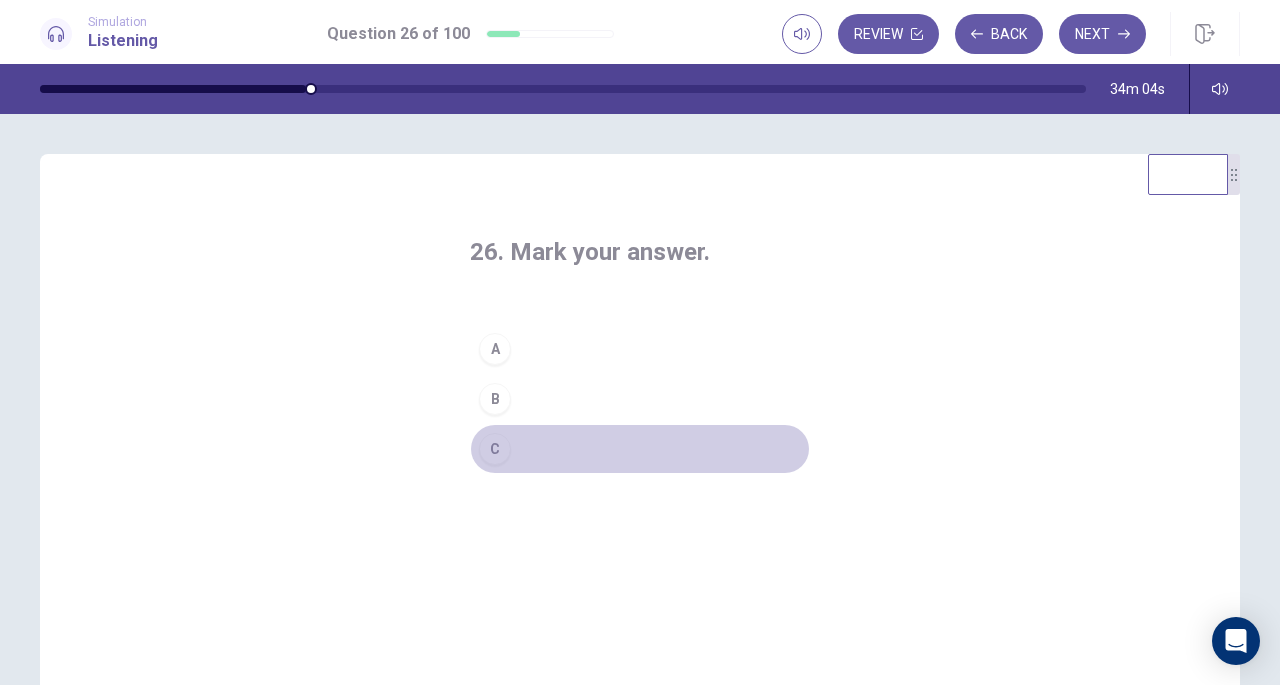 click on "C" at bounding box center [495, 449] 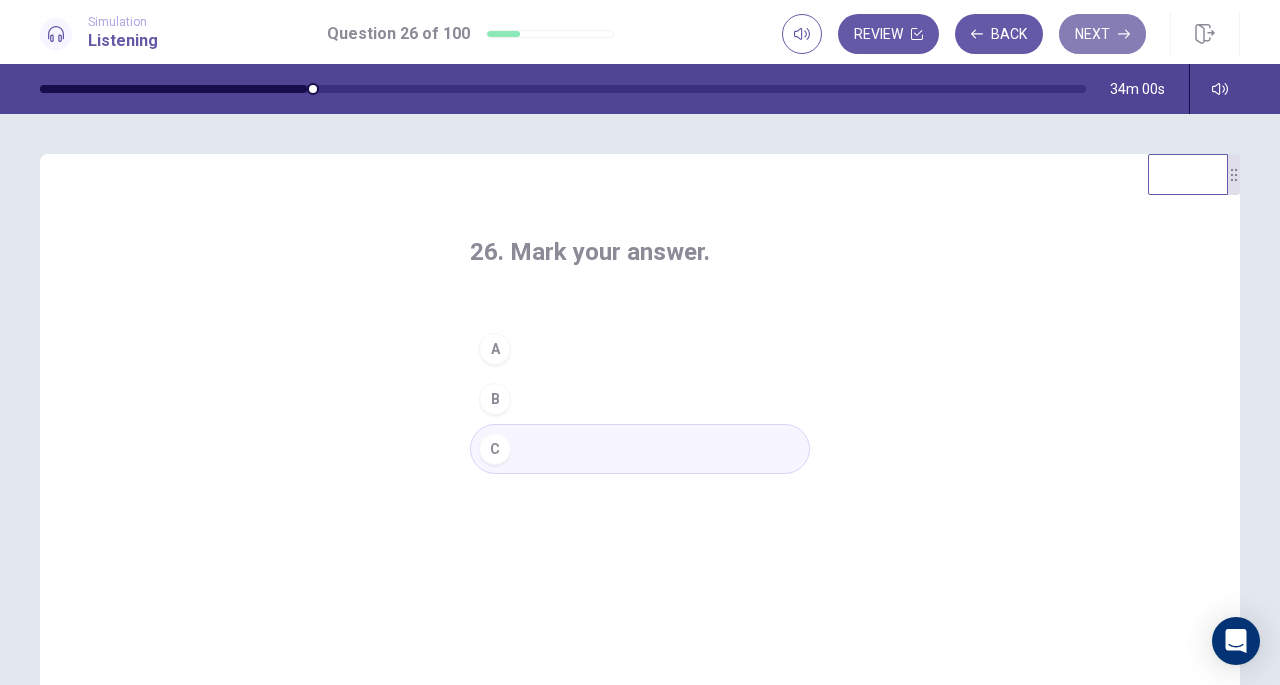 click on "Next" at bounding box center (1102, 34) 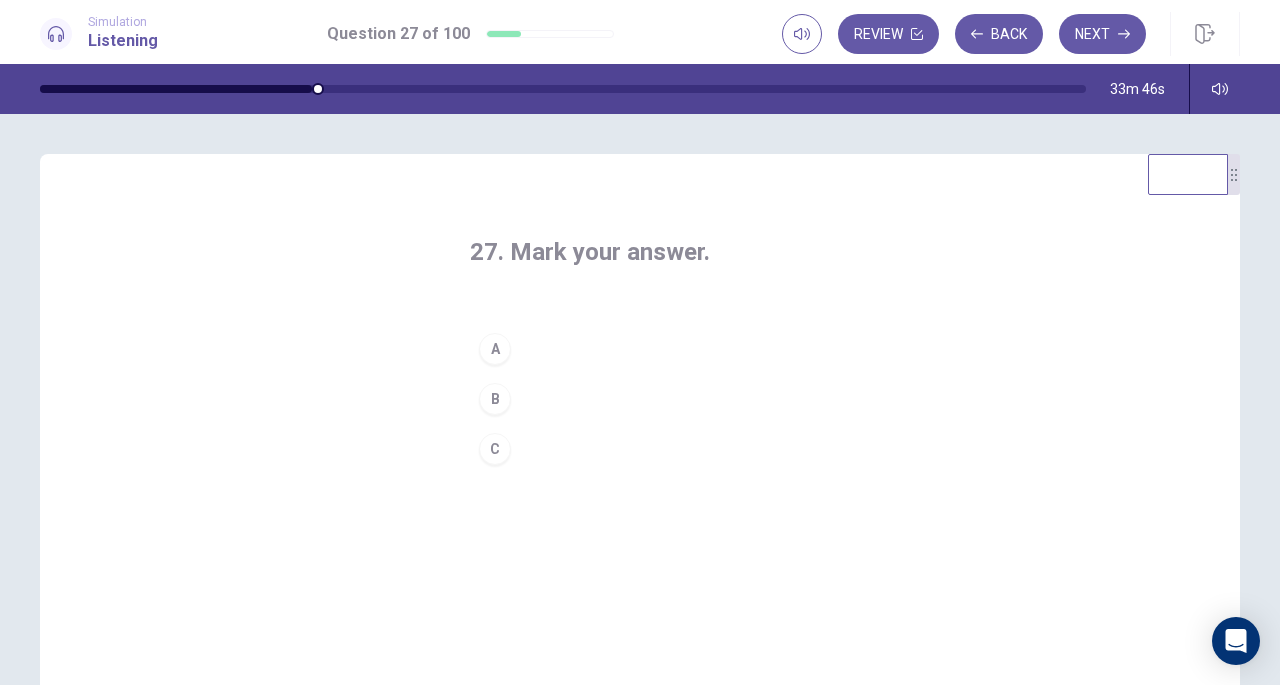 click on "C" at bounding box center [495, 449] 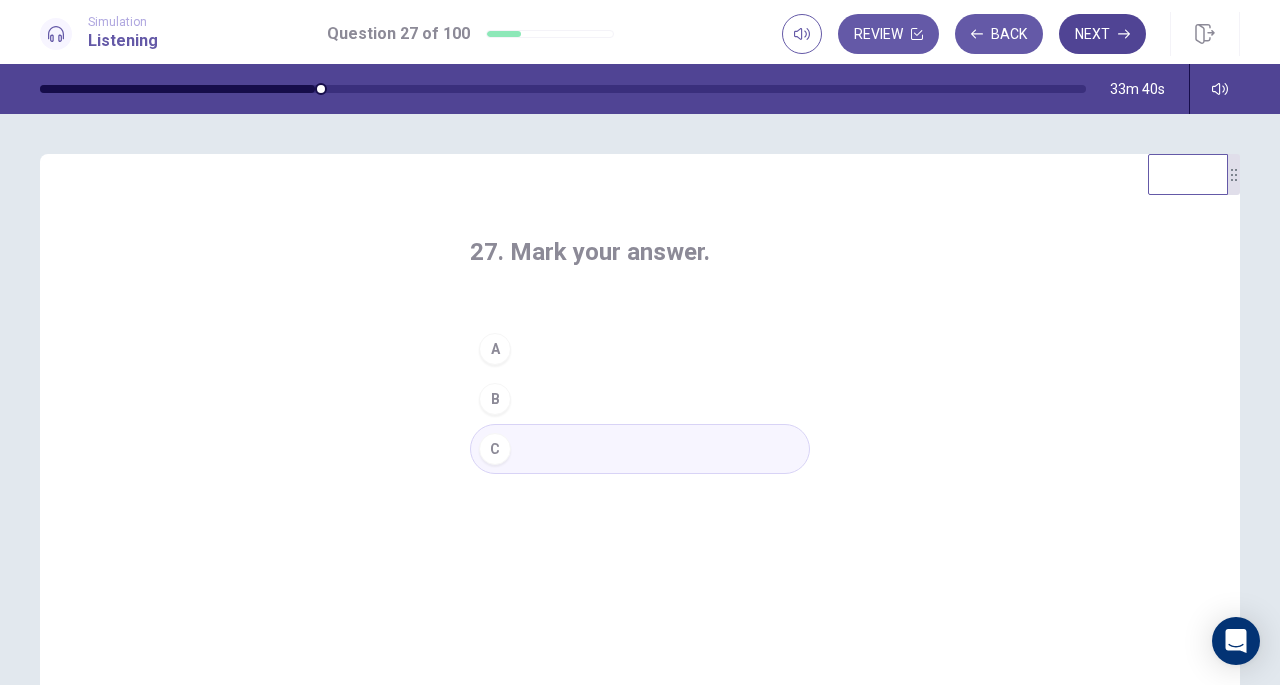 click on "Next" at bounding box center [1102, 34] 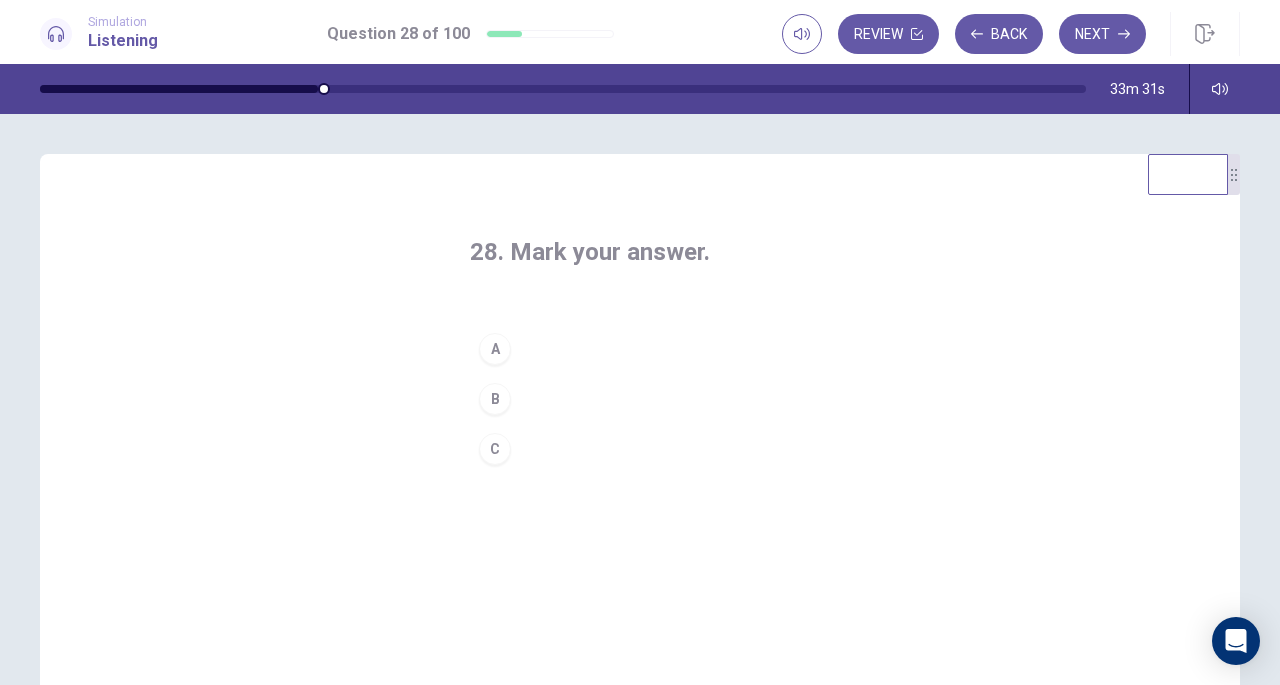 click on "A" at bounding box center (495, 349) 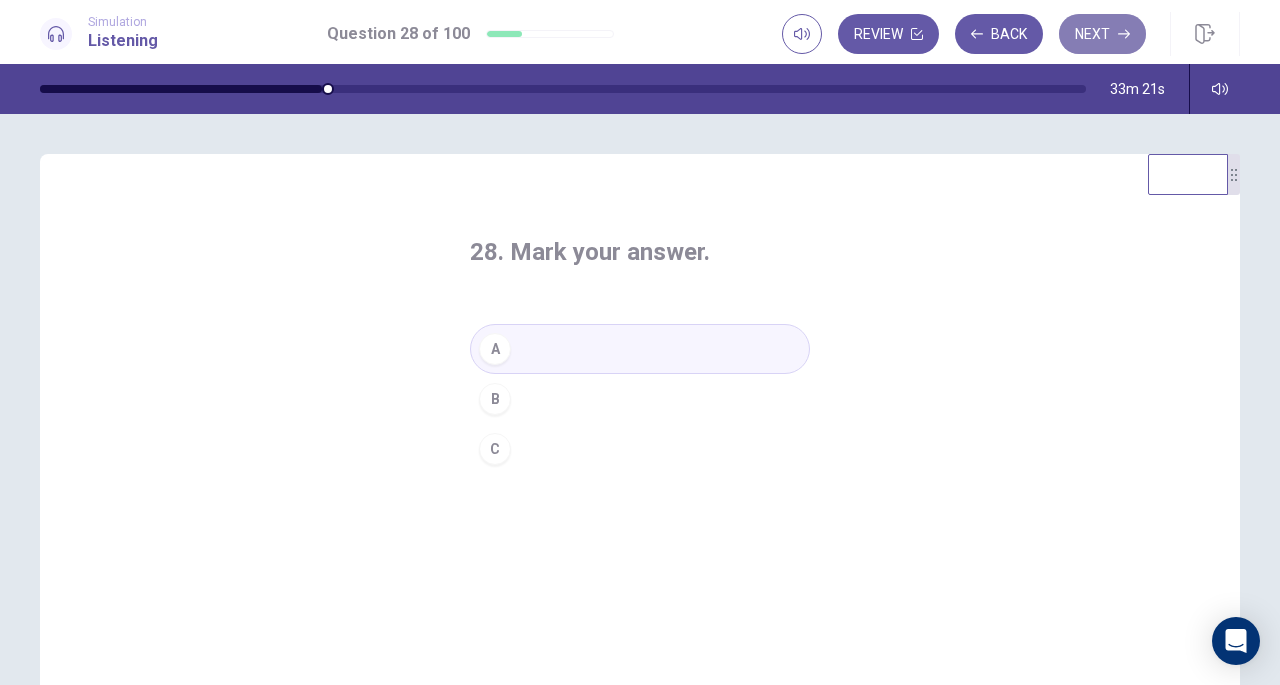 click on "Next" at bounding box center (1102, 34) 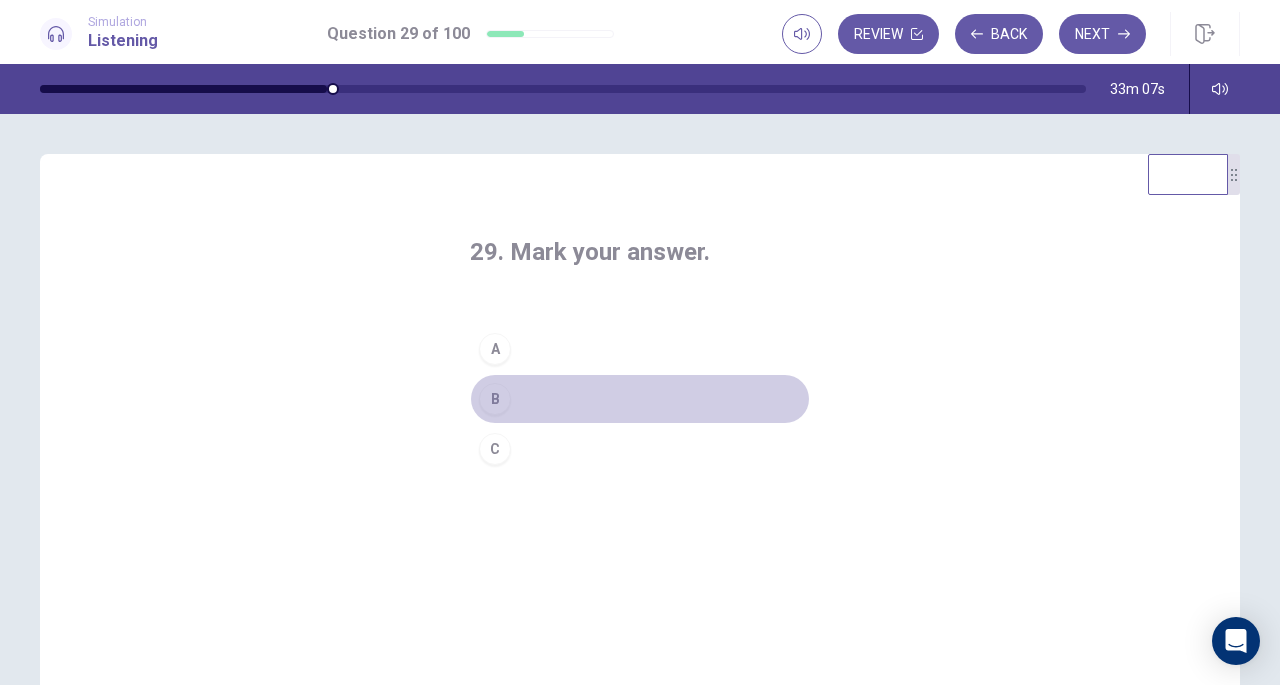 click on "B" at bounding box center [495, 399] 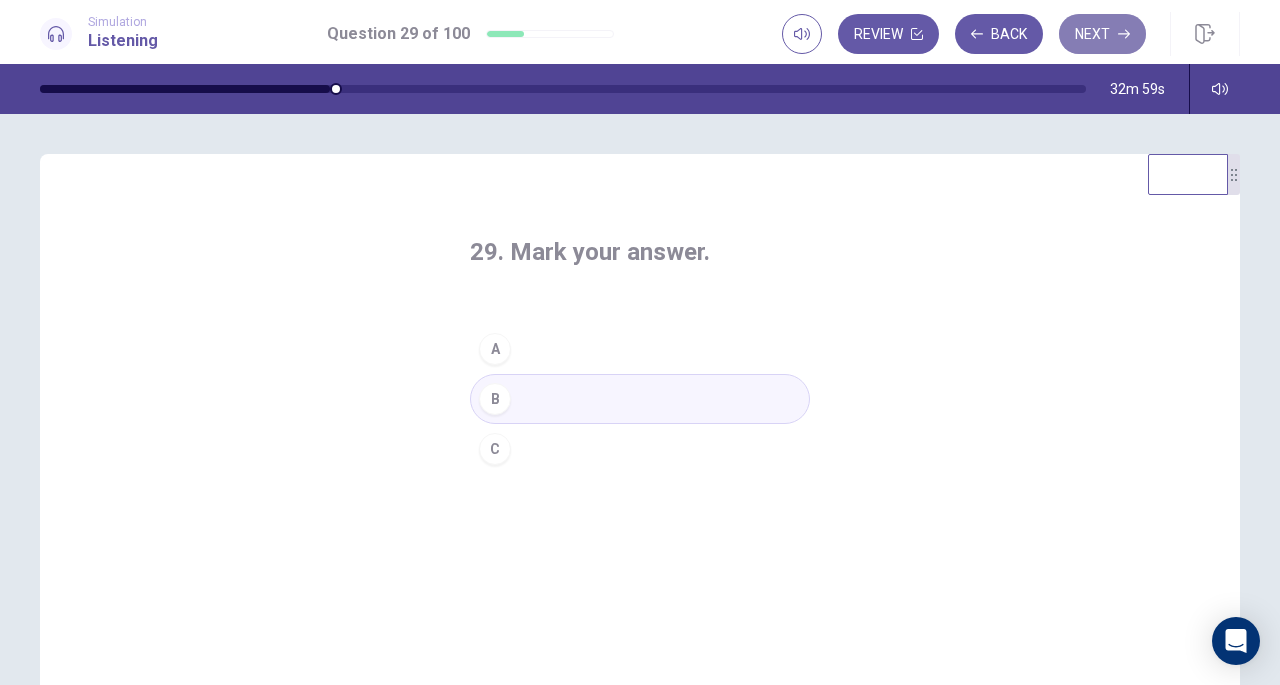 click on "Next" at bounding box center [1102, 34] 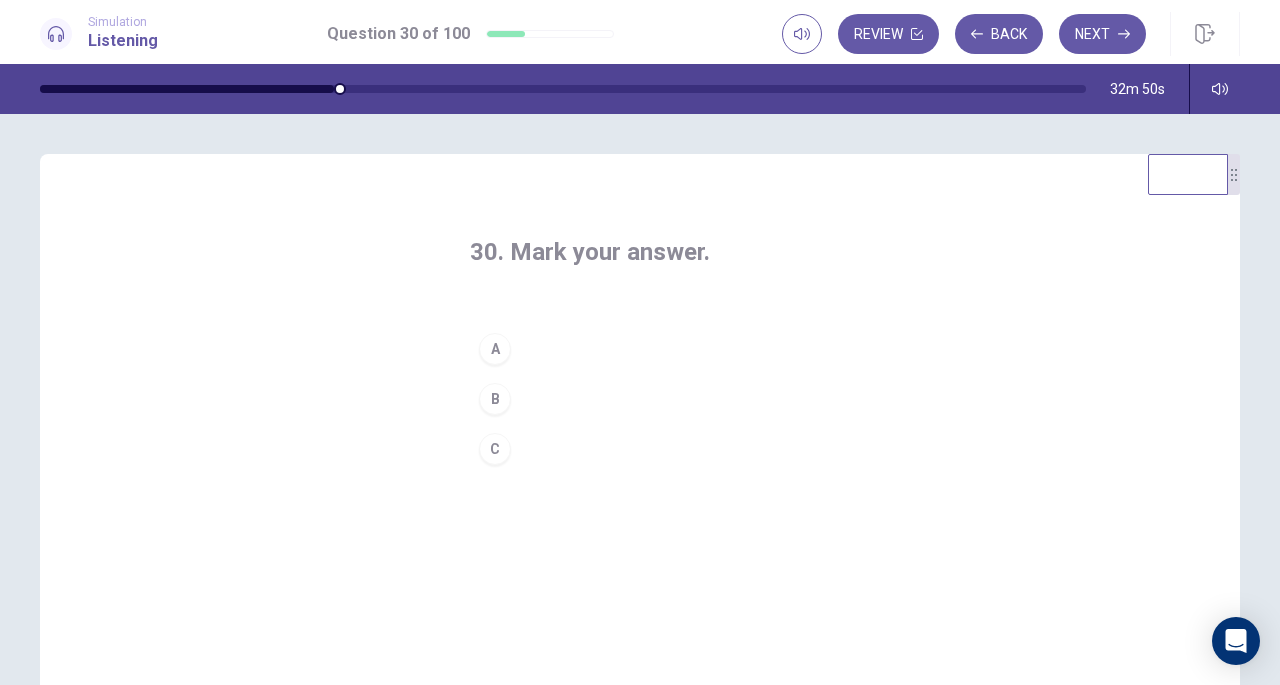 click on "A" at bounding box center (640, 349) 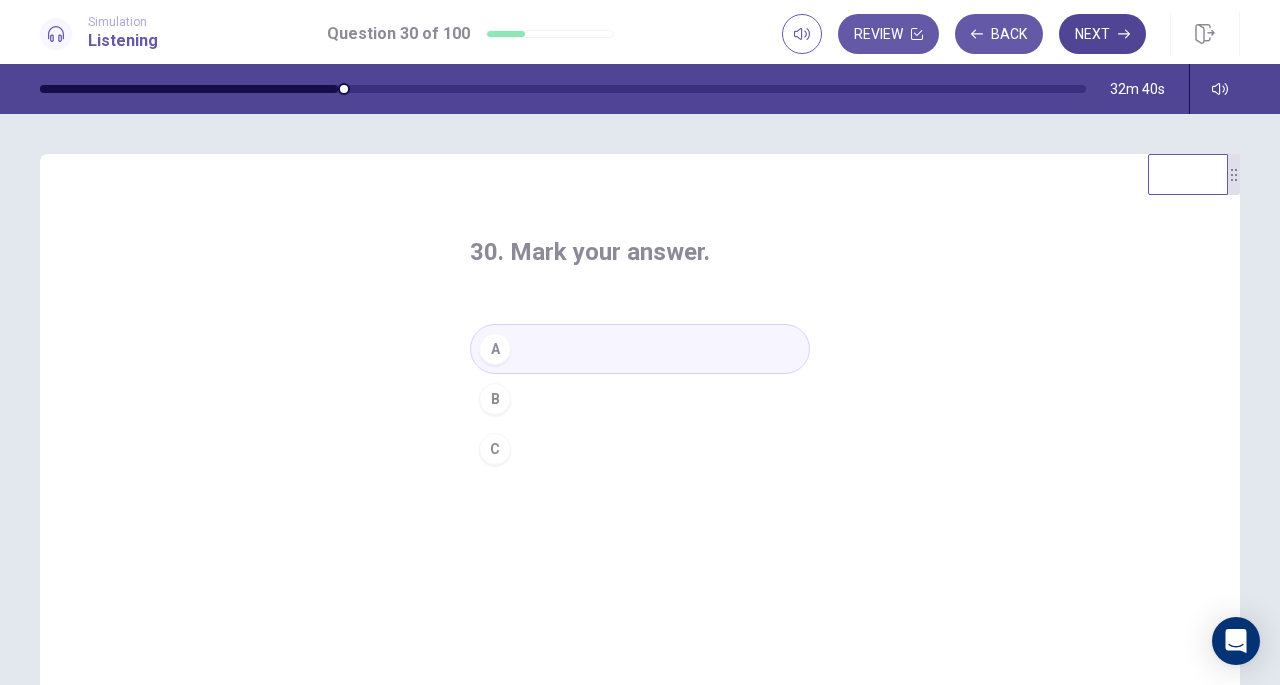 click on "Next" at bounding box center [1102, 34] 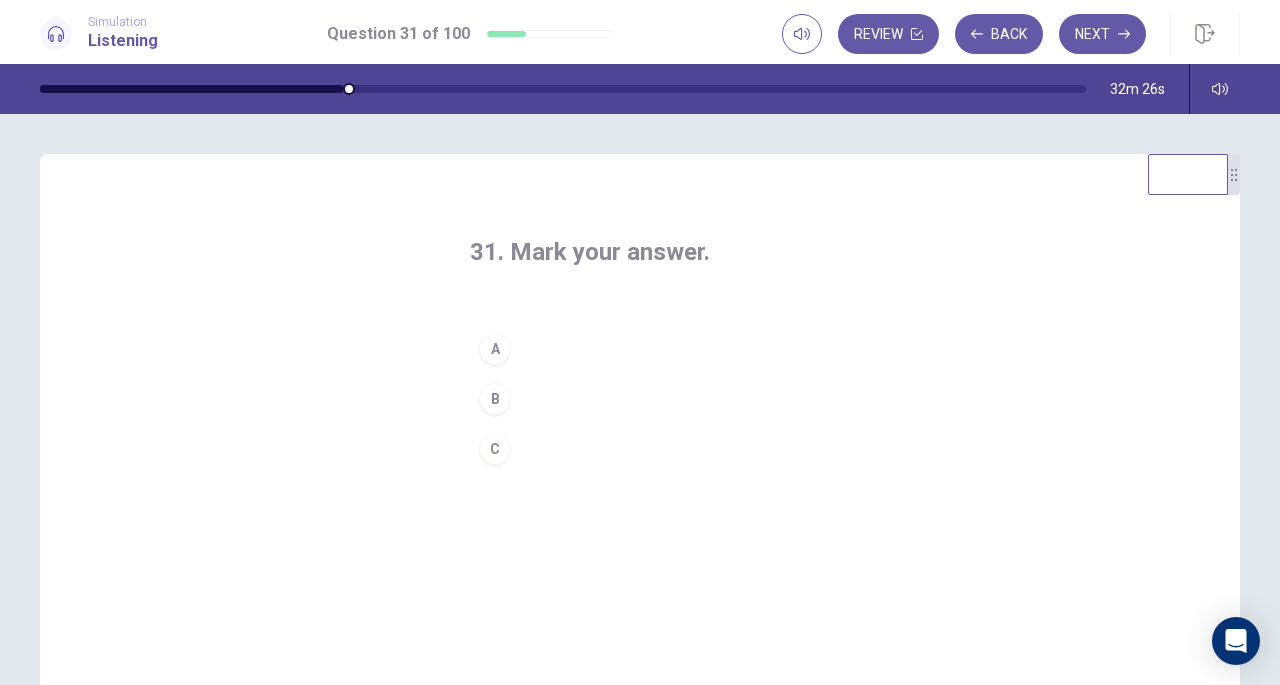 click on "B" at bounding box center [495, 399] 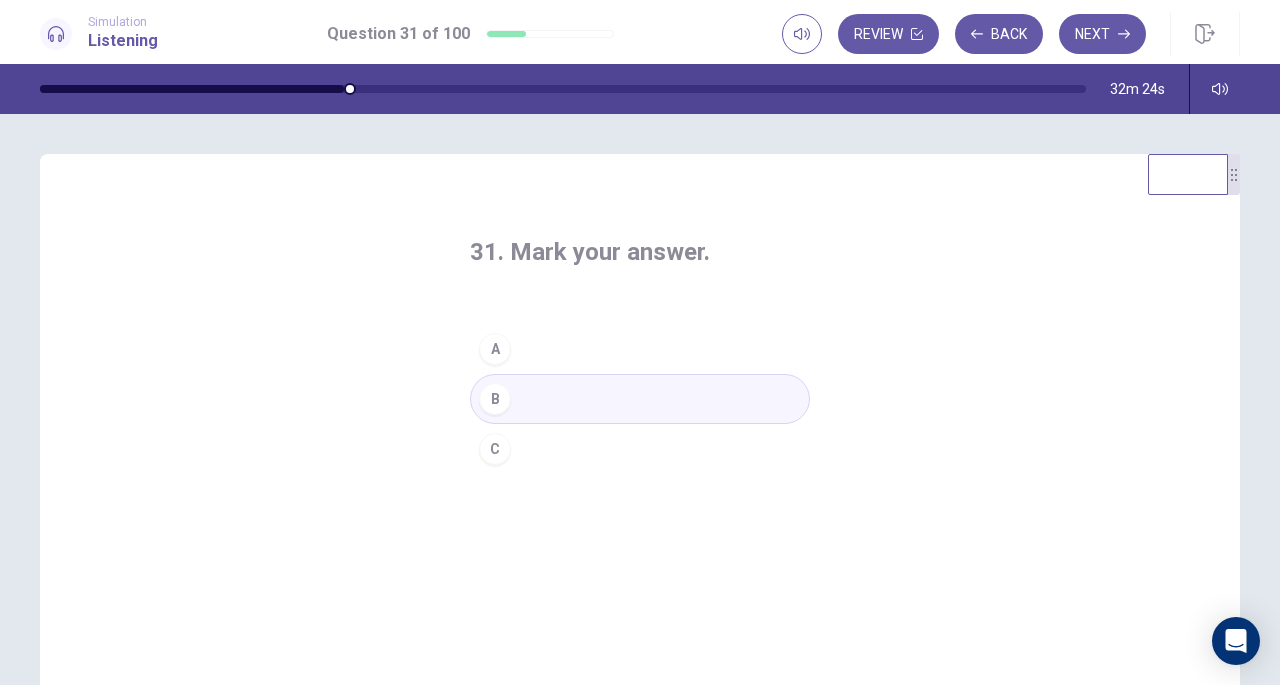 click on "C" at bounding box center [495, 449] 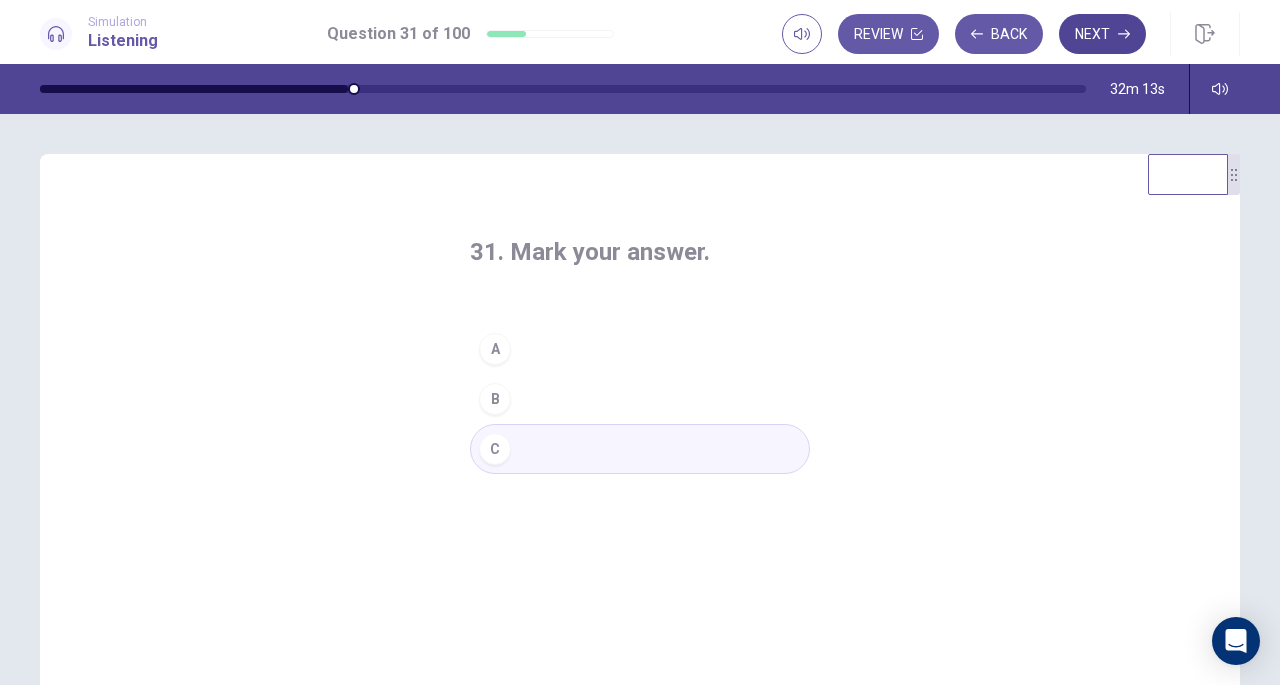 click on "Next" at bounding box center [1102, 34] 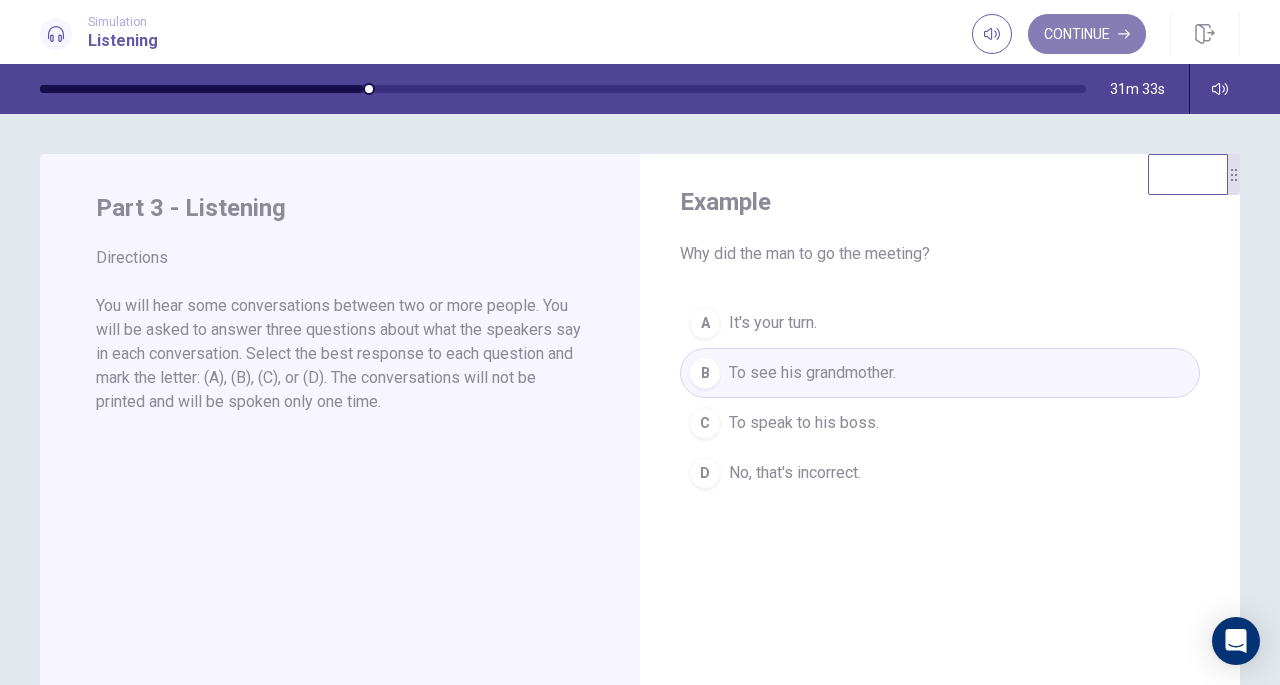 click on "Continue" at bounding box center (1087, 34) 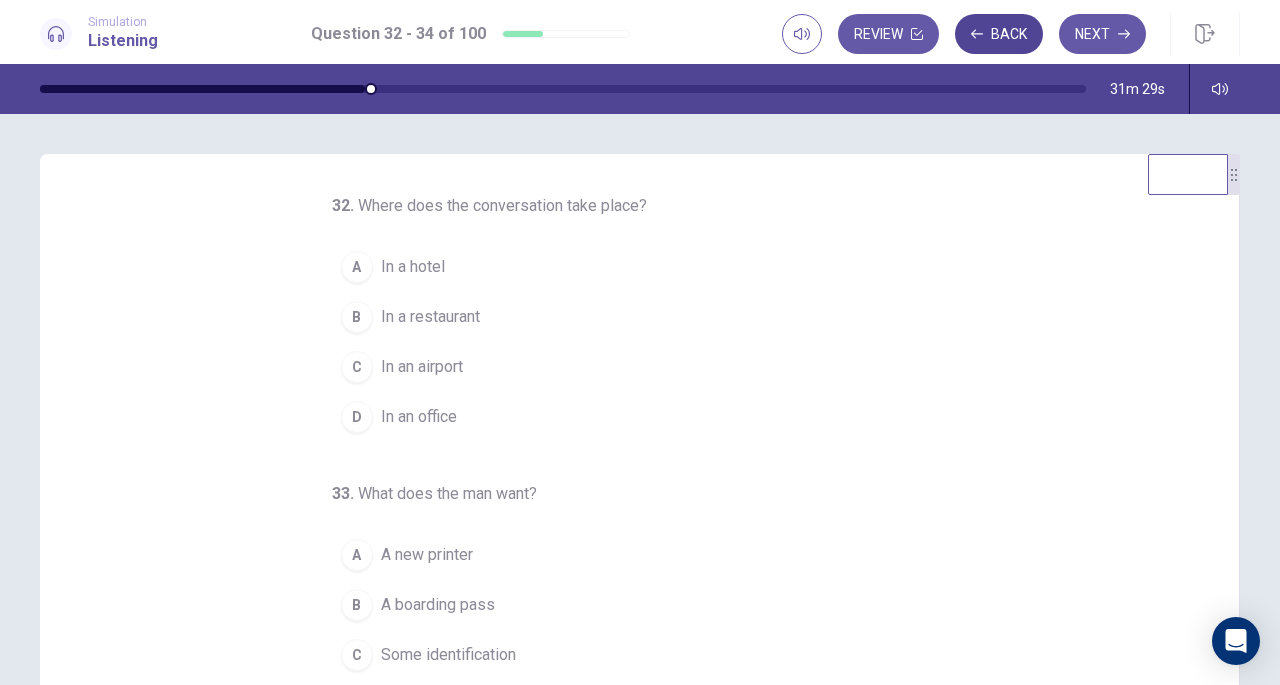 click 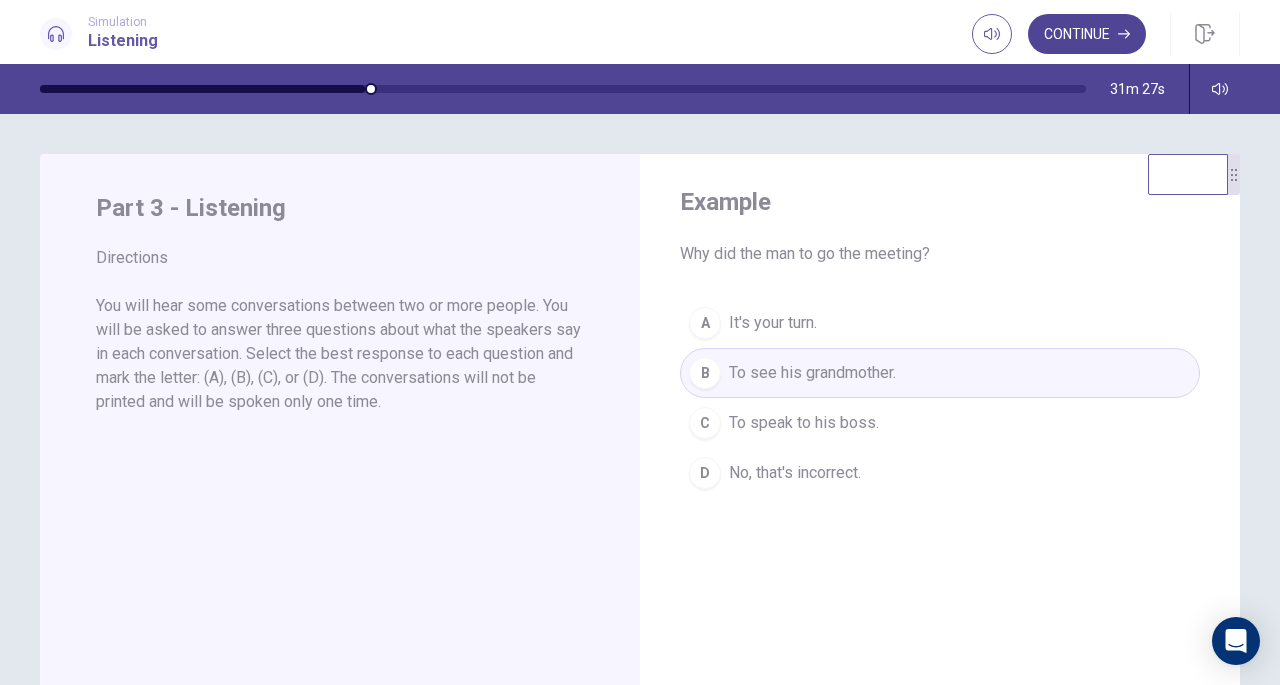 click on "Continue" at bounding box center (1087, 34) 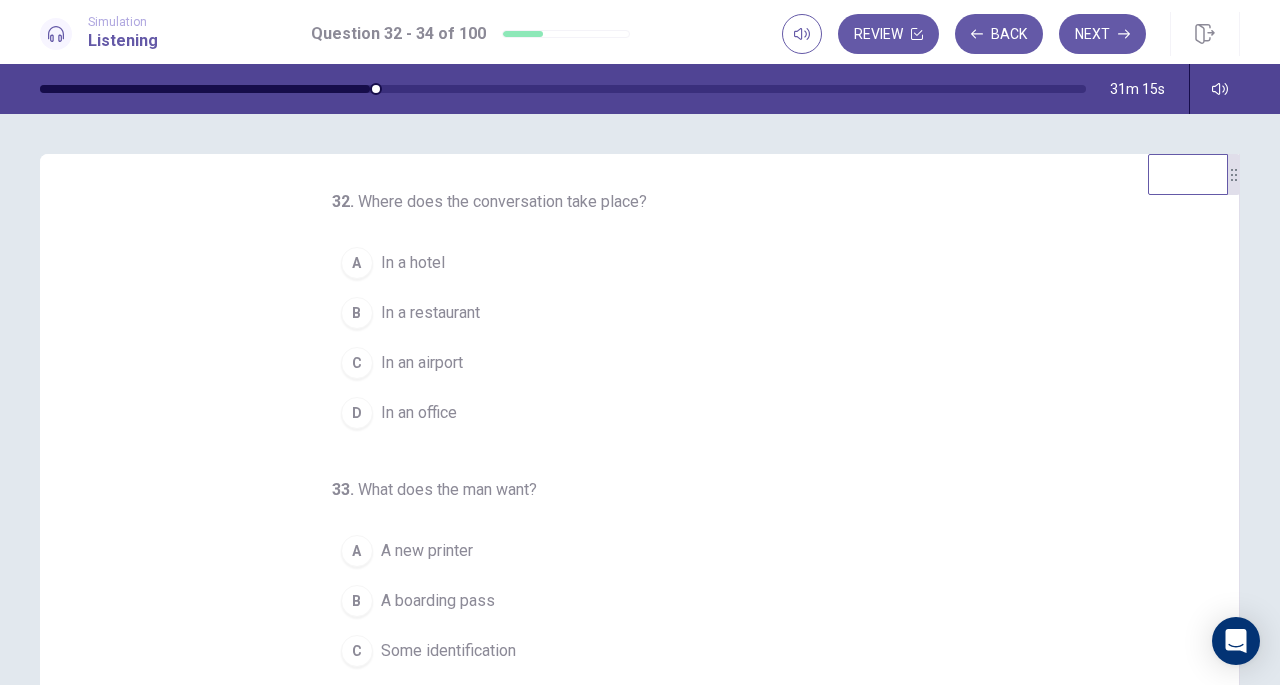 scroll, scrollTop: 0, scrollLeft: 0, axis: both 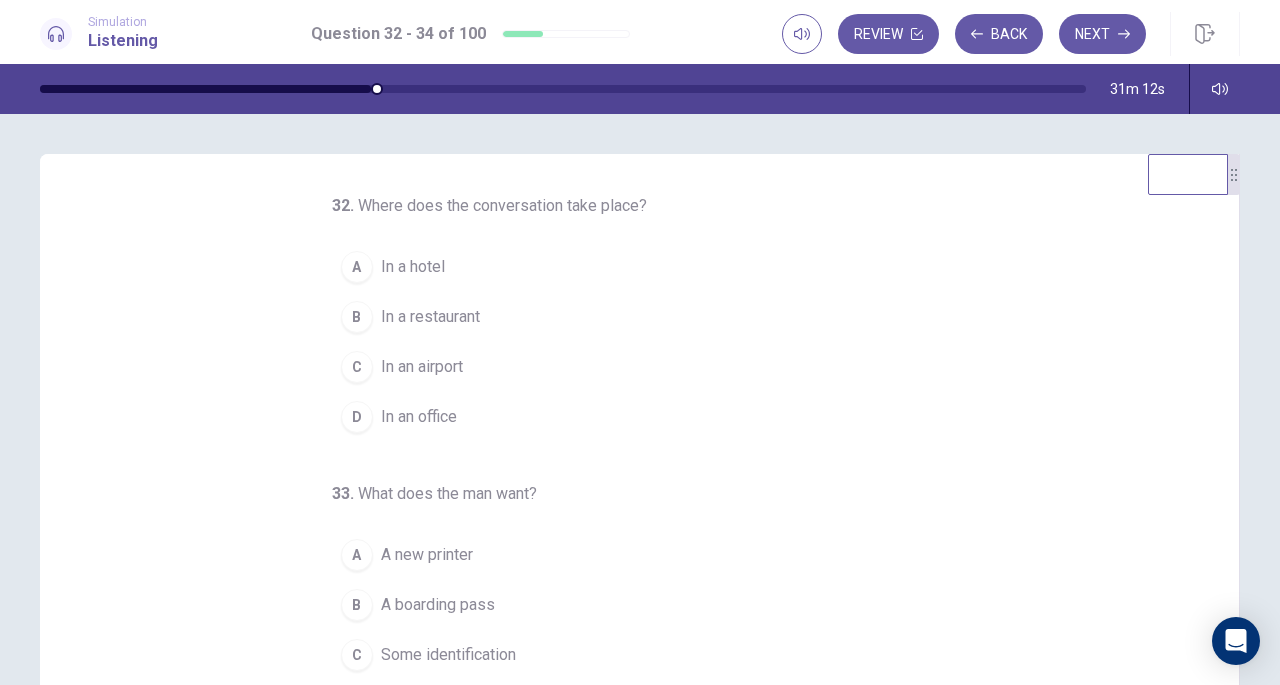 click on "C" at bounding box center (357, 367) 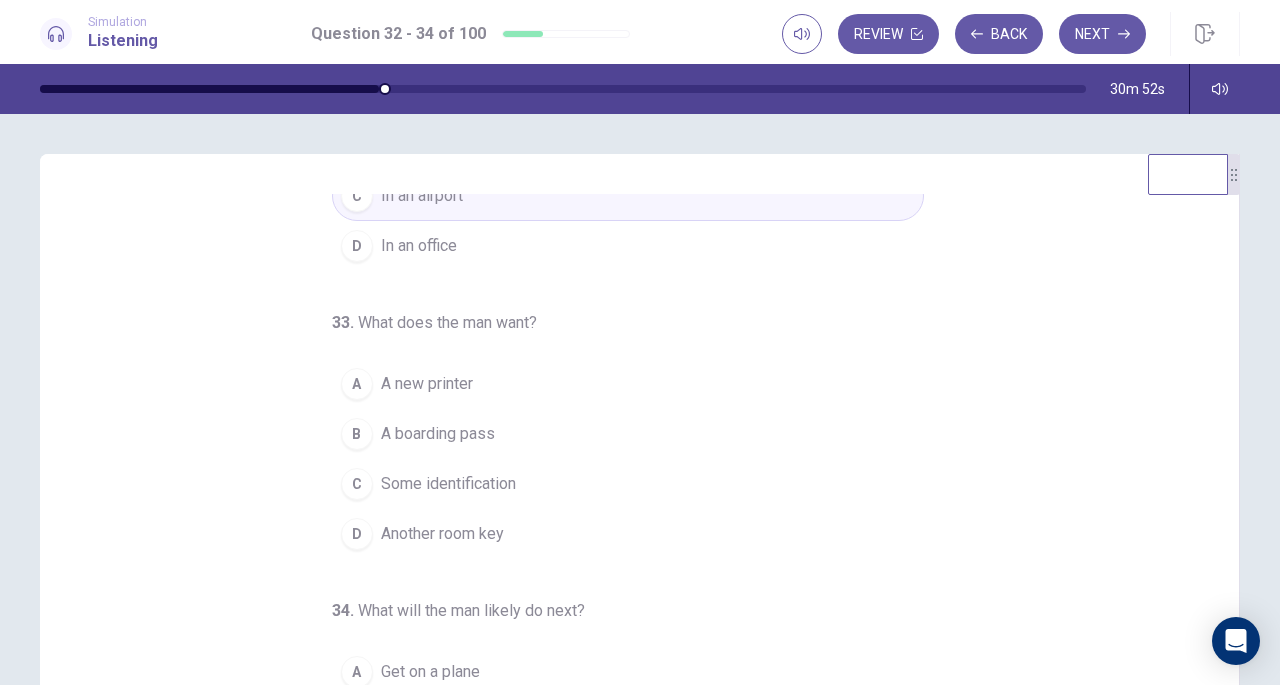 scroll, scrollTop: 172, scrollLeft: 0, axis: vertical 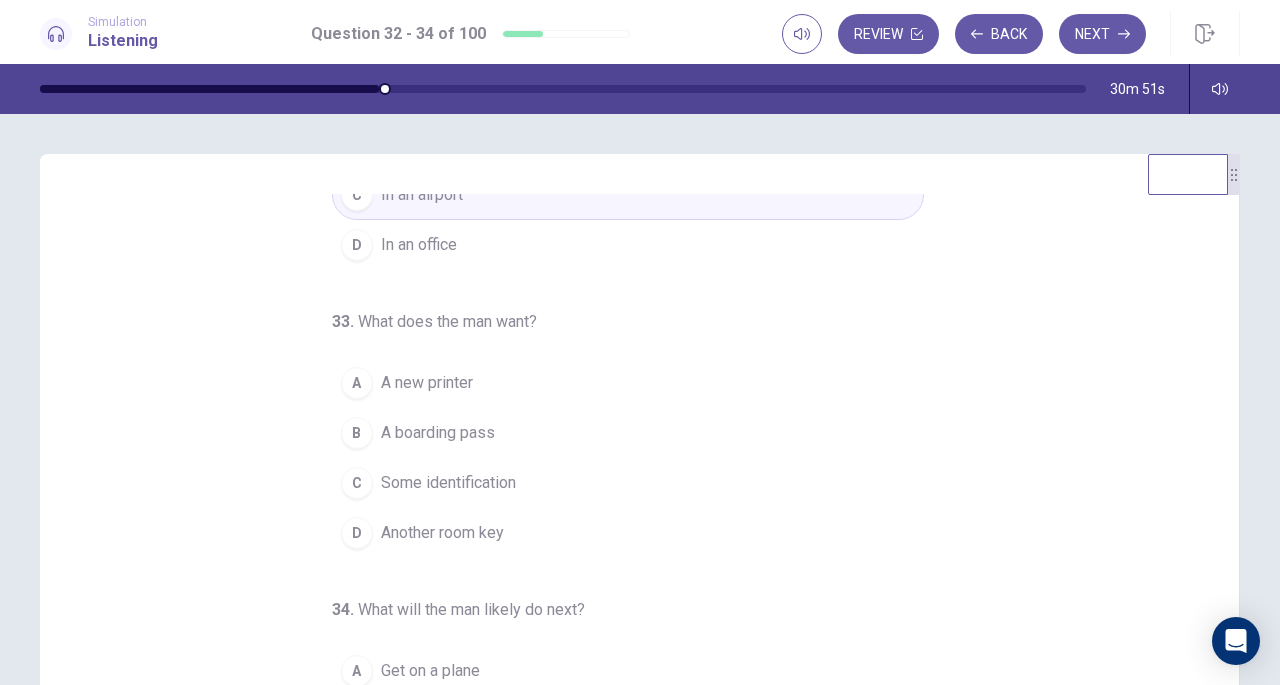 click on "B" at bounding box center (357, 433) 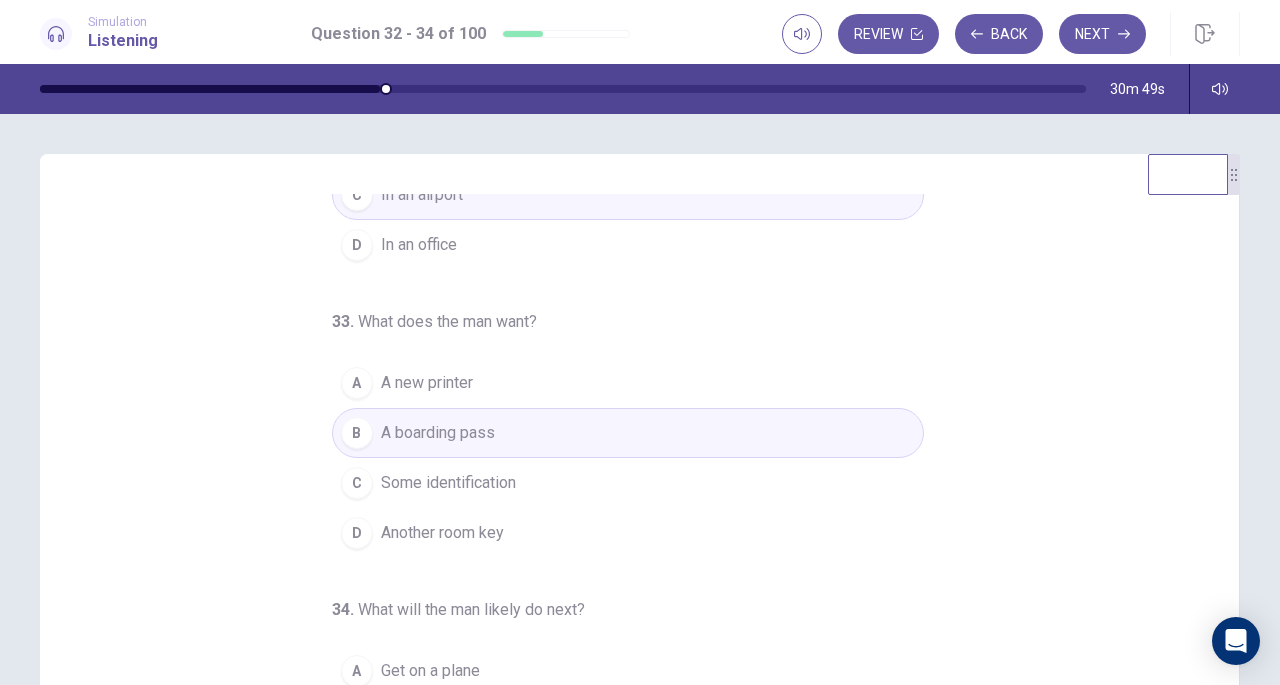 scroll, scrollTop: 200, scrollLeft: 0, axis: vertical 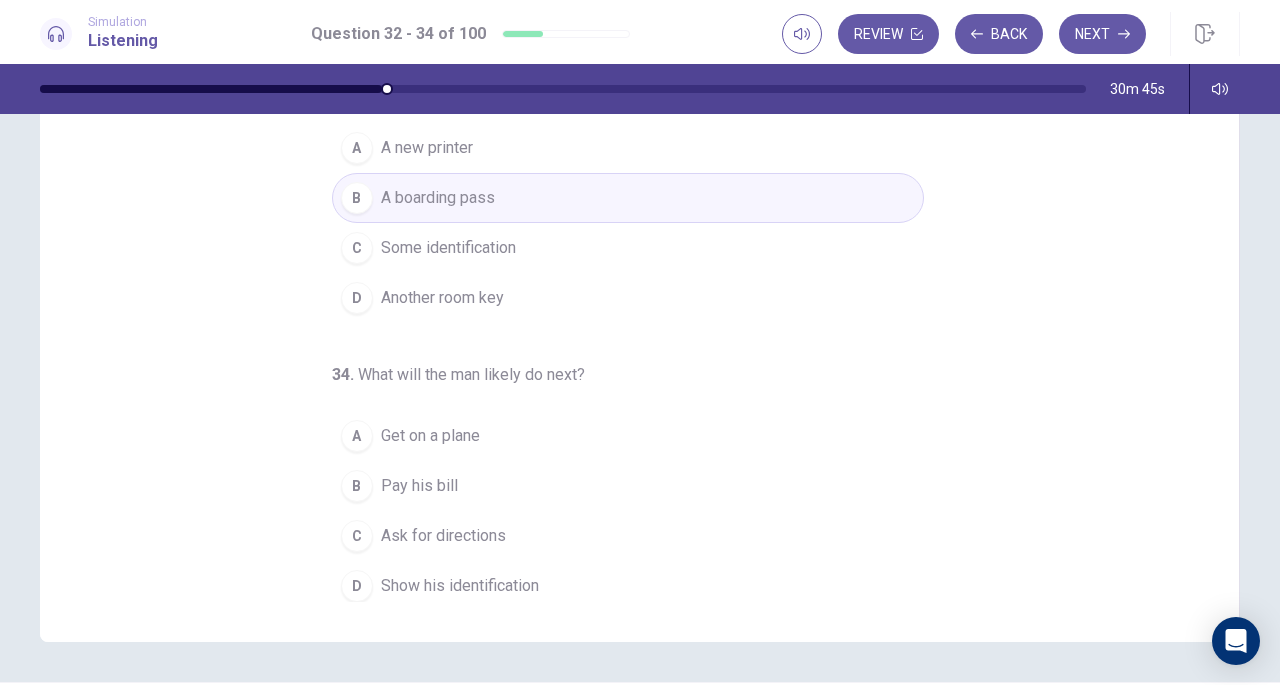 click on "D" at bounding box center (357, 586) 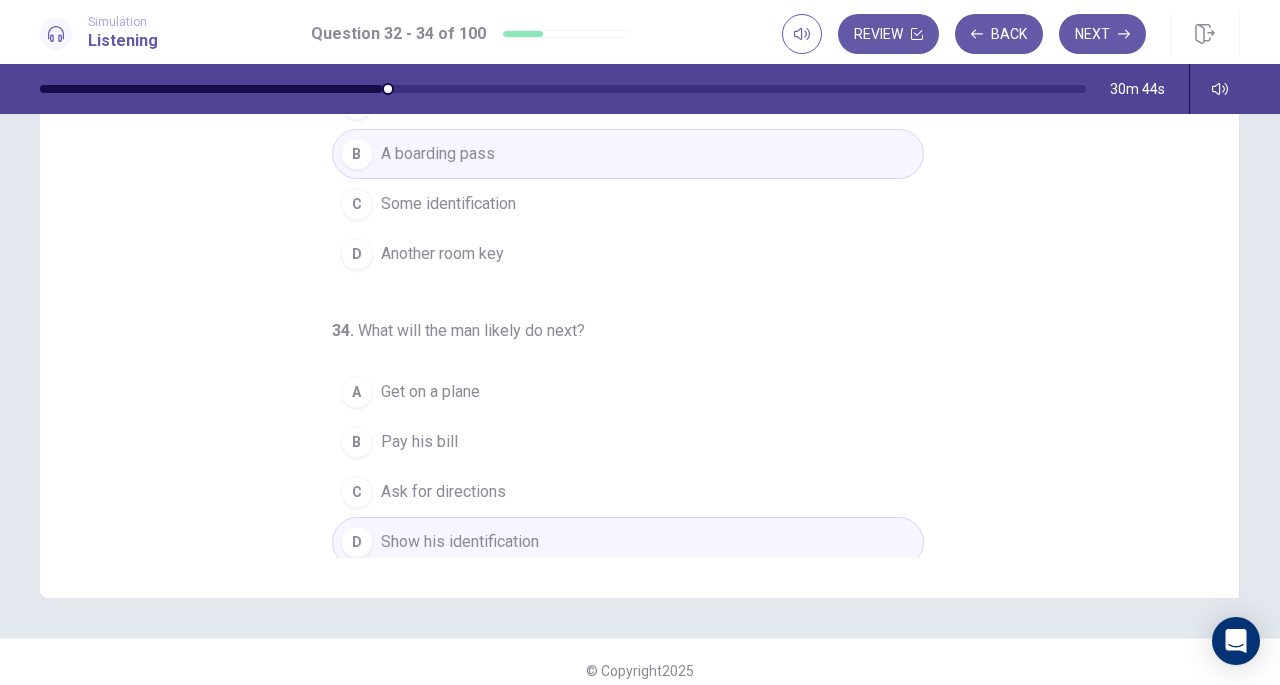 scroll, scrollTop: 268, scrollLeft: 0, axis: vertical 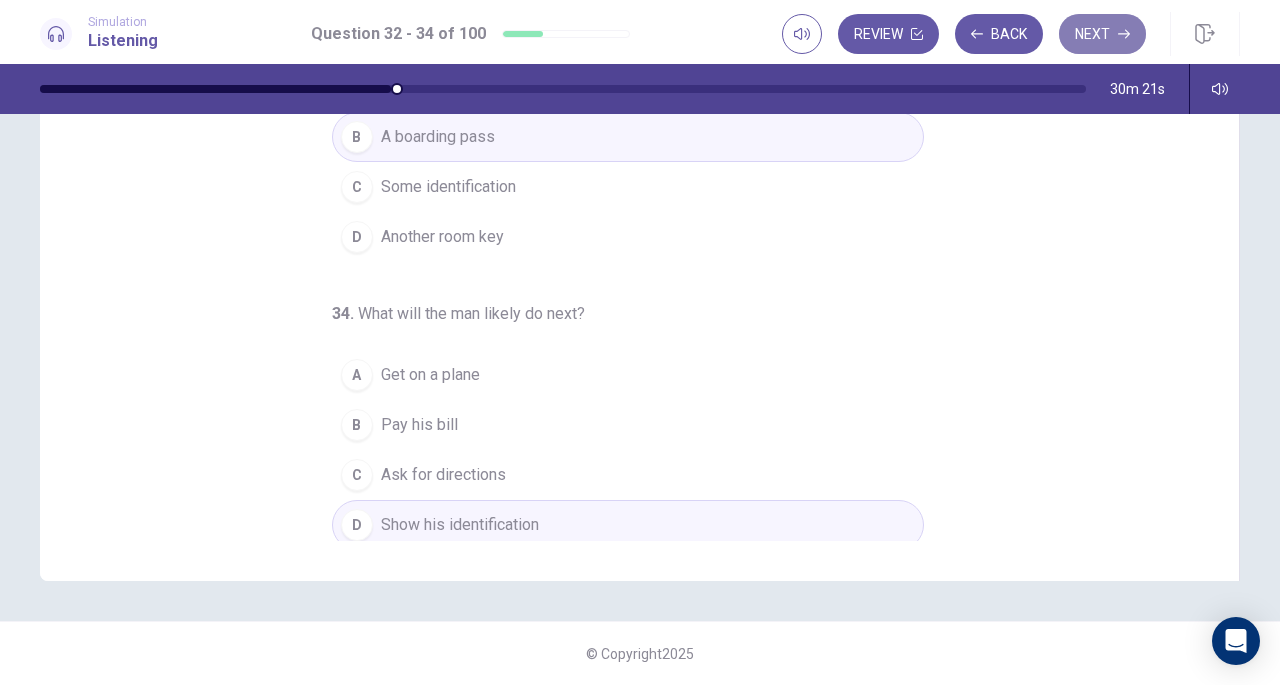 click on "Next" at bounding box center (1102, 34) 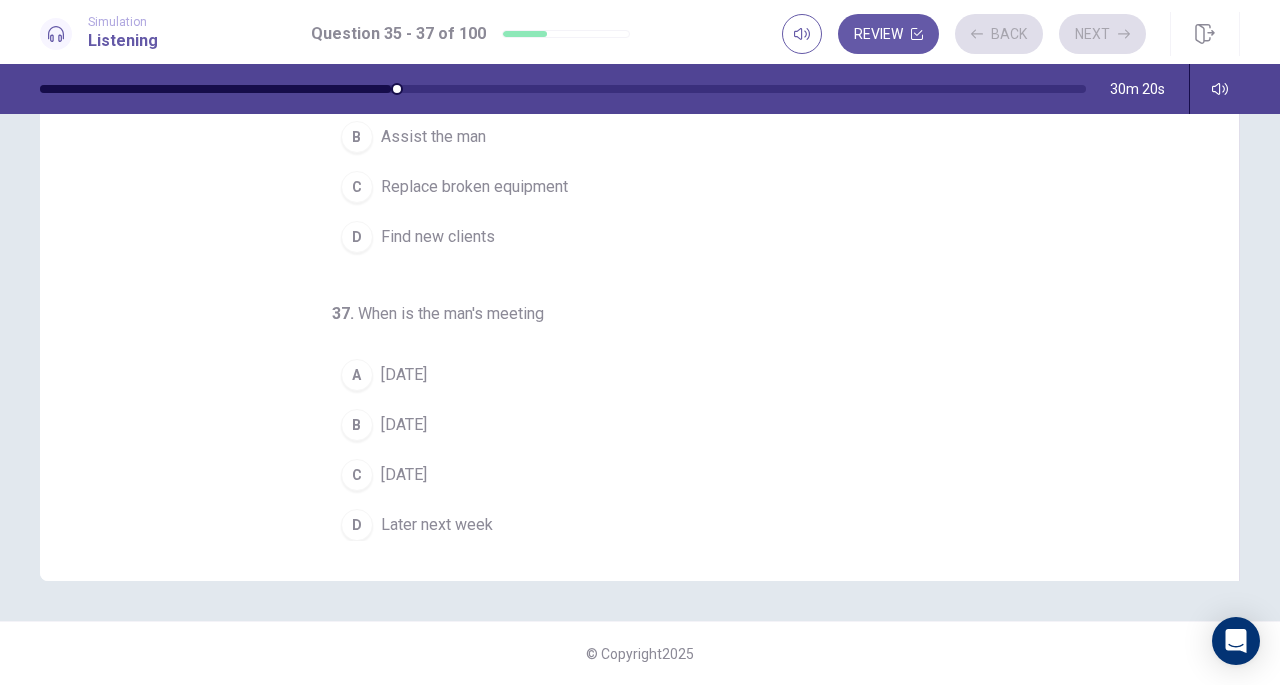 scroll, scrollTop: 0, scrollLeft: 0, axis: both 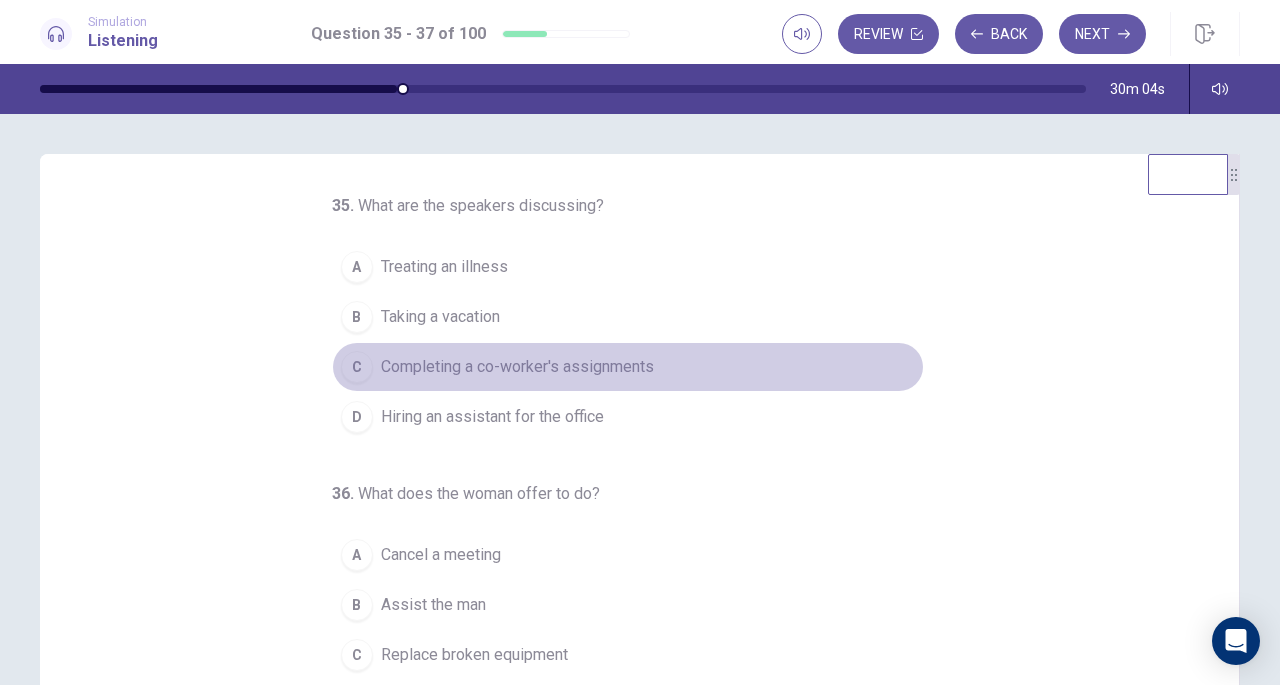 click on "C" at bounding box center [357, 367] 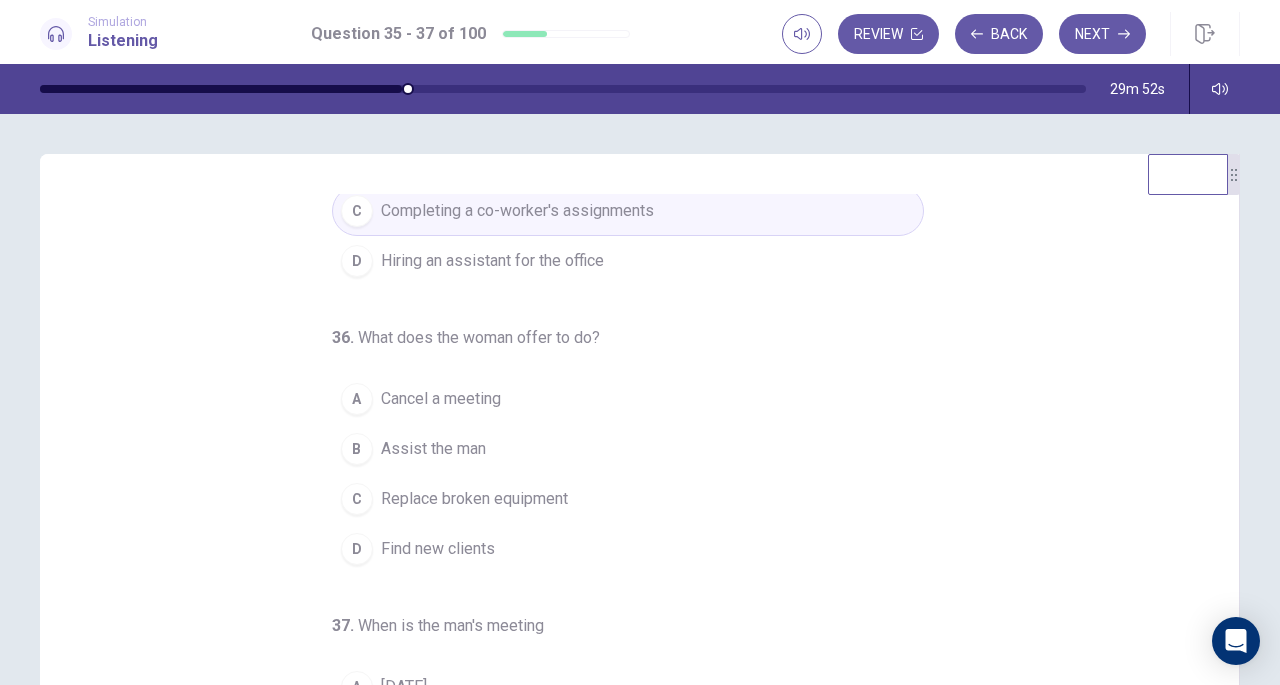 scroll, scrollTop: 170, scrollLeft: 0, axis: vertical 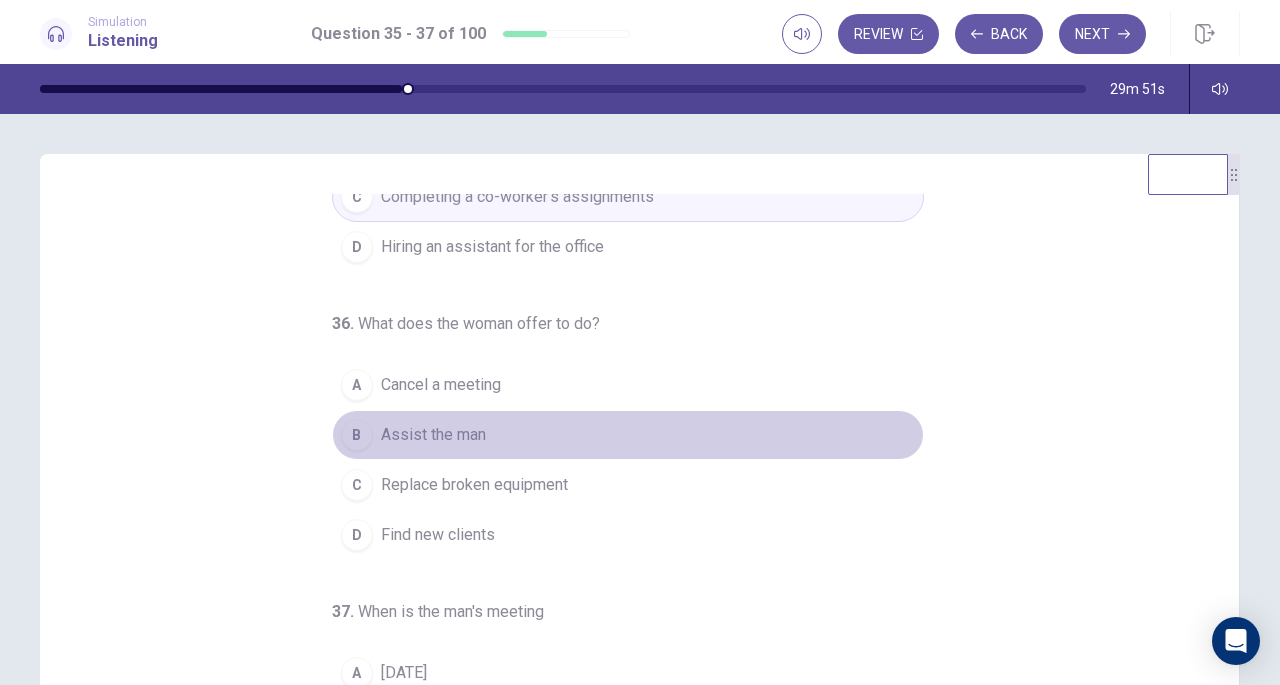 click on "B" at bounding box center (357, 435) 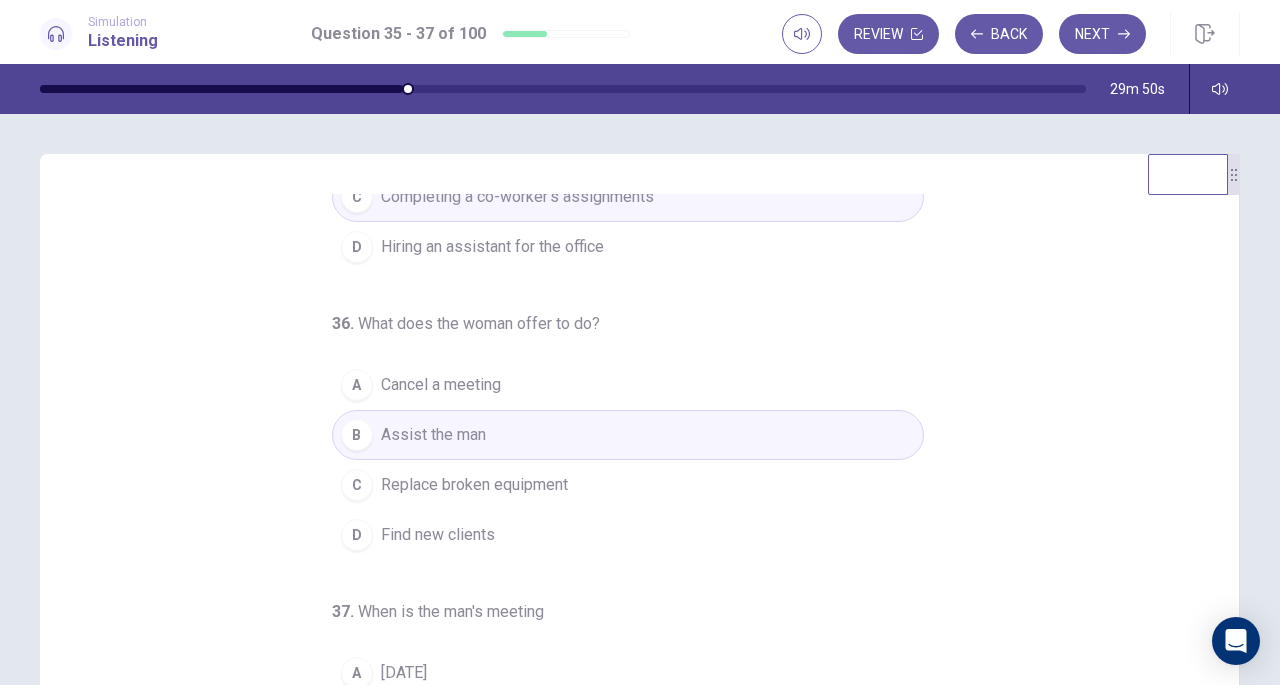 scroll, scrollTop: 200, scrollLeft: 0, axis: vertical 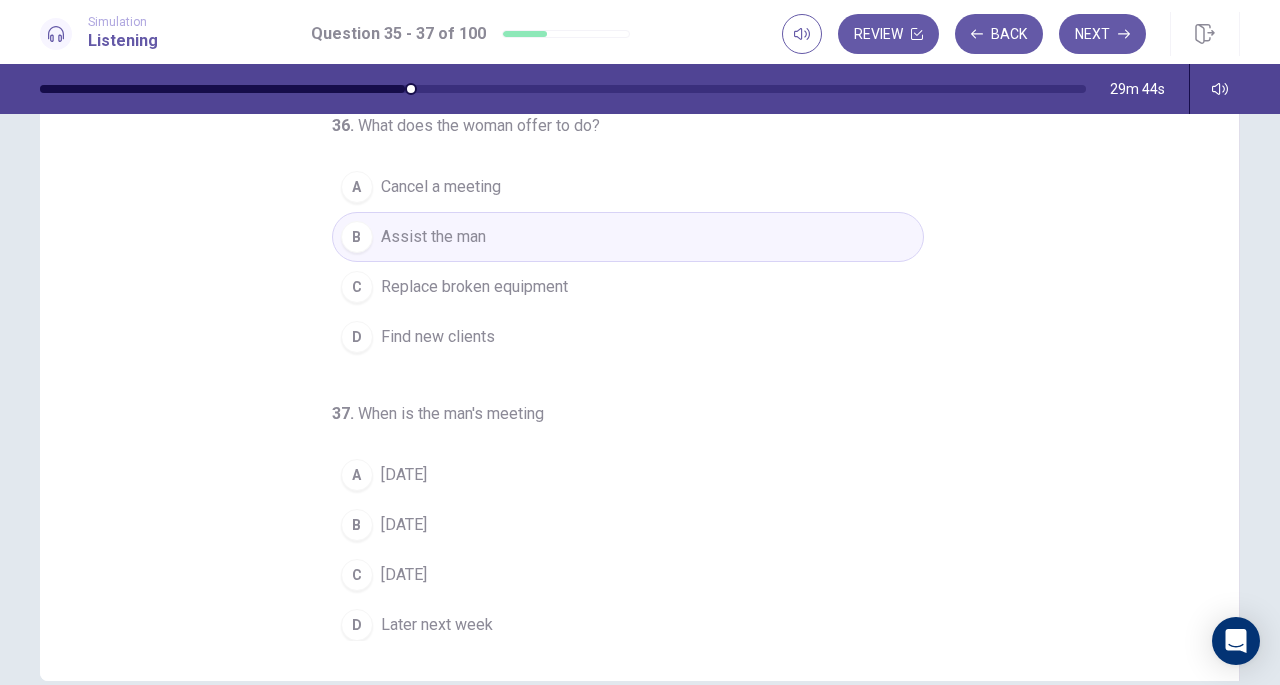 click on "A" at bounding box center [357, 475] 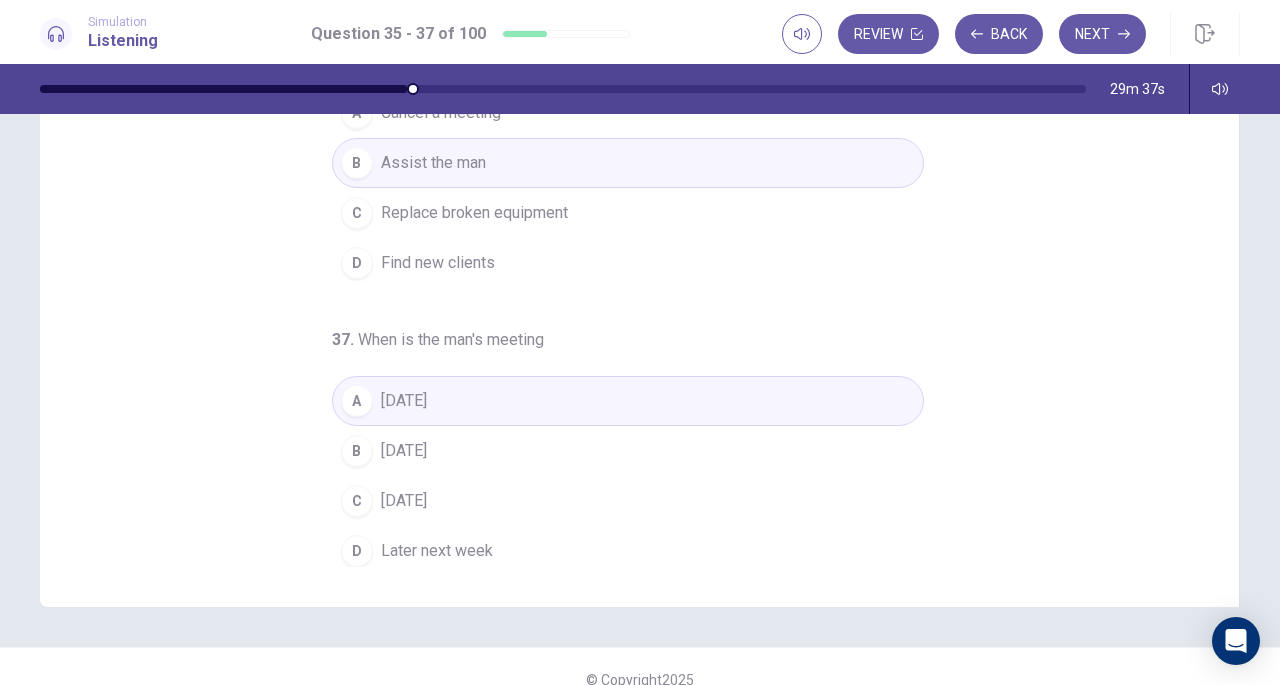 scroll, scrollTop: 268, scrollLeft: 0, axis: vertical 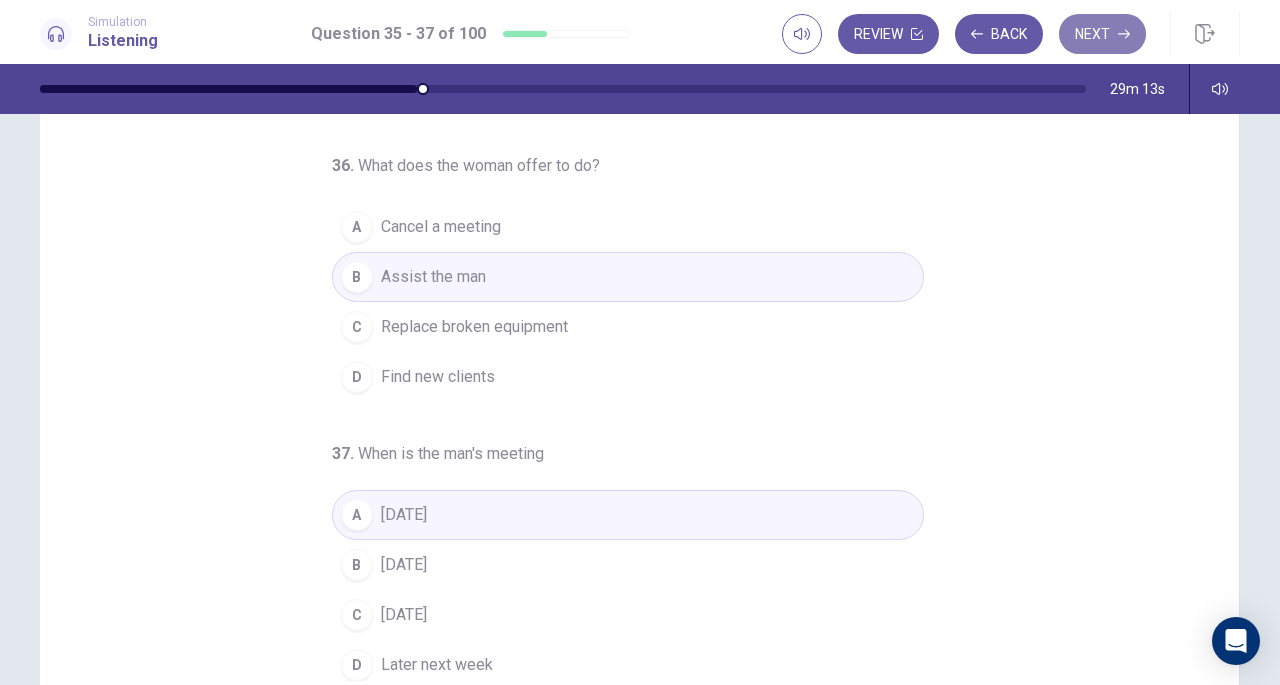 click on "Next" at bounding box center (1102, 34) 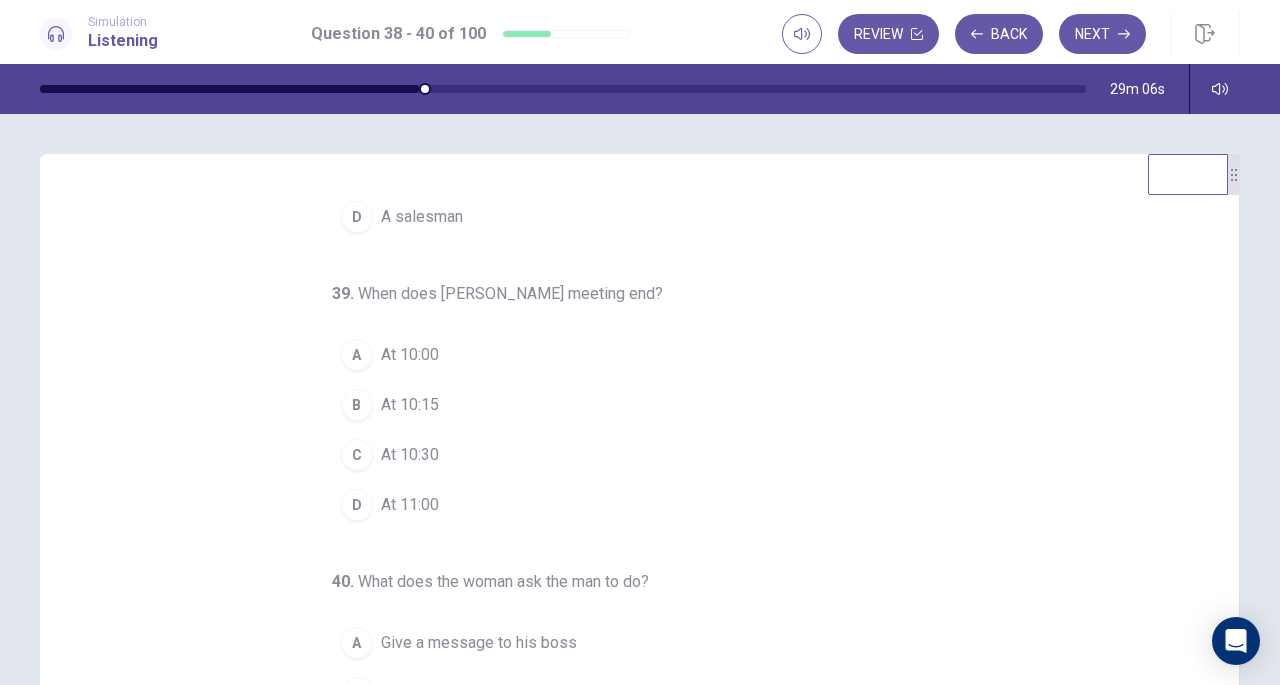 scroll, scrollTop: 0, scrollLeft: 0, axis: both 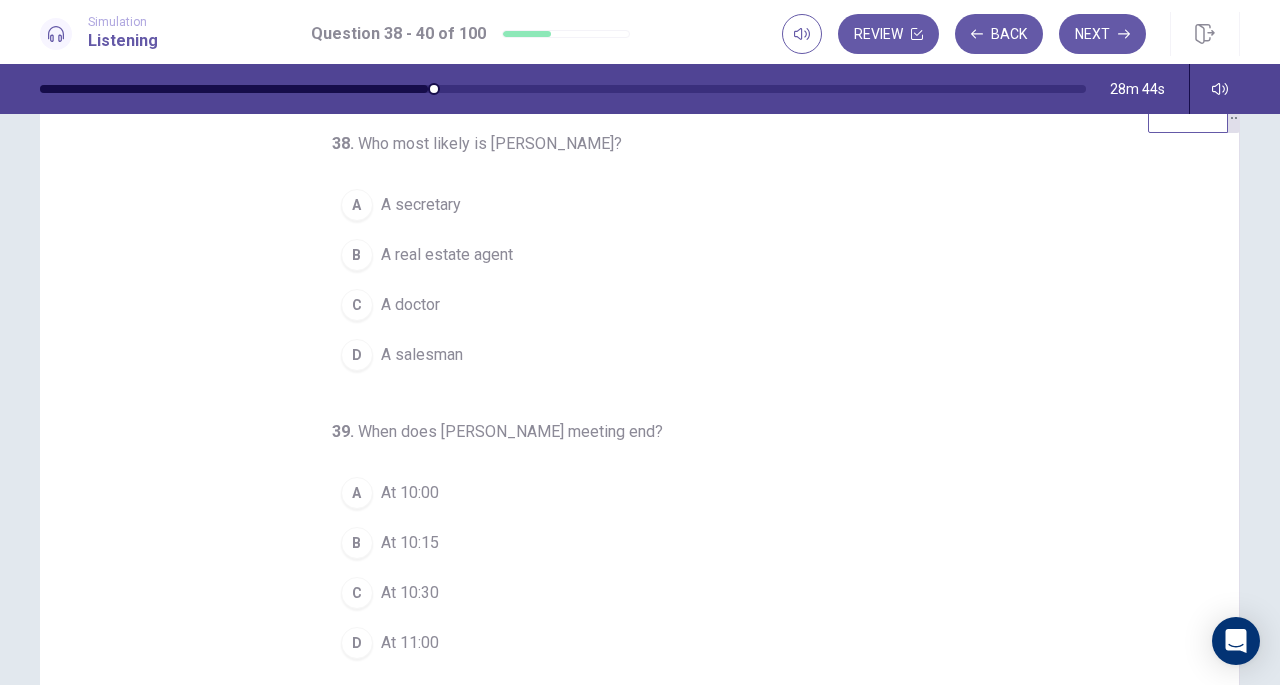 click on "A real estate agent" at bounding box center (447, 255) 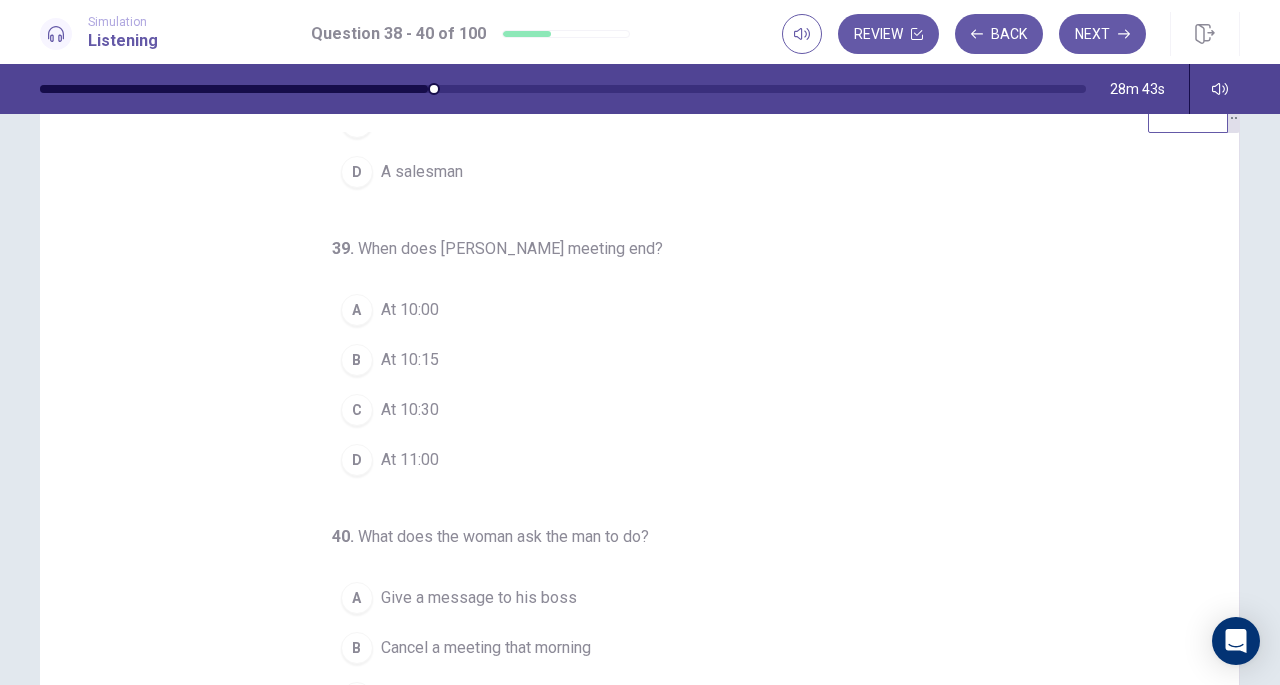 scroll, scrollTop: 184, scrollLeft: 0, axis: vertical 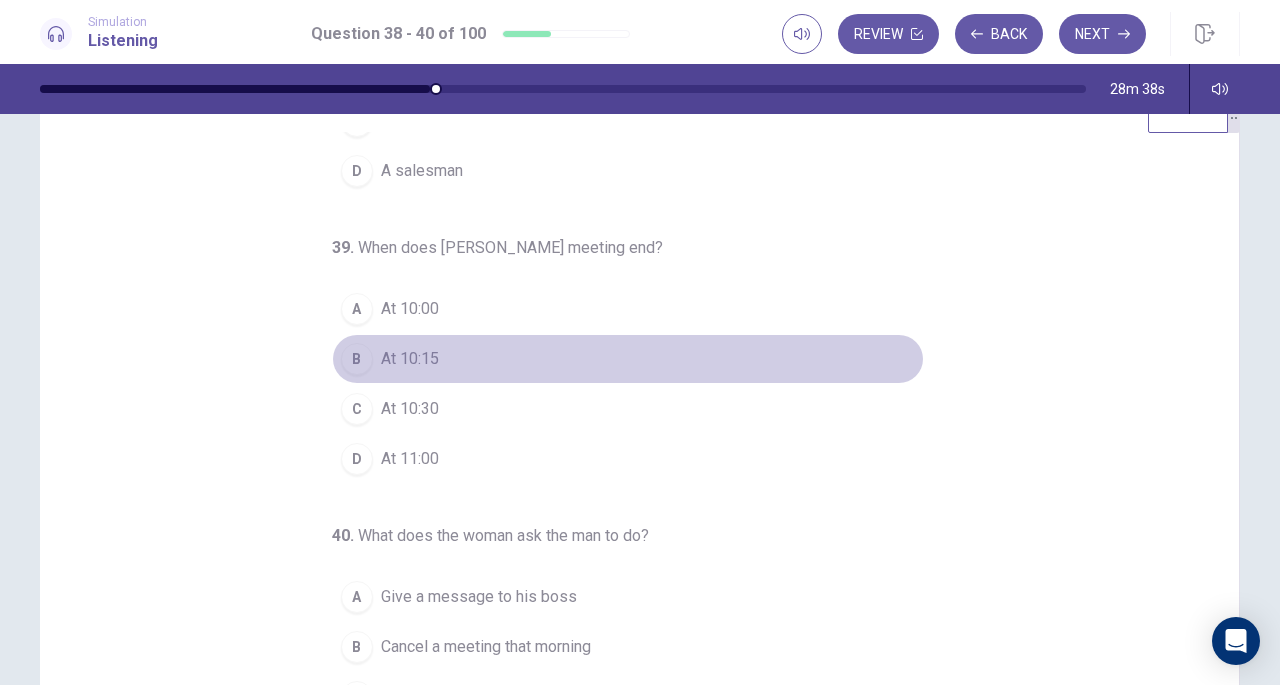 click on "At 10:15" at bounding box center (410, 359) 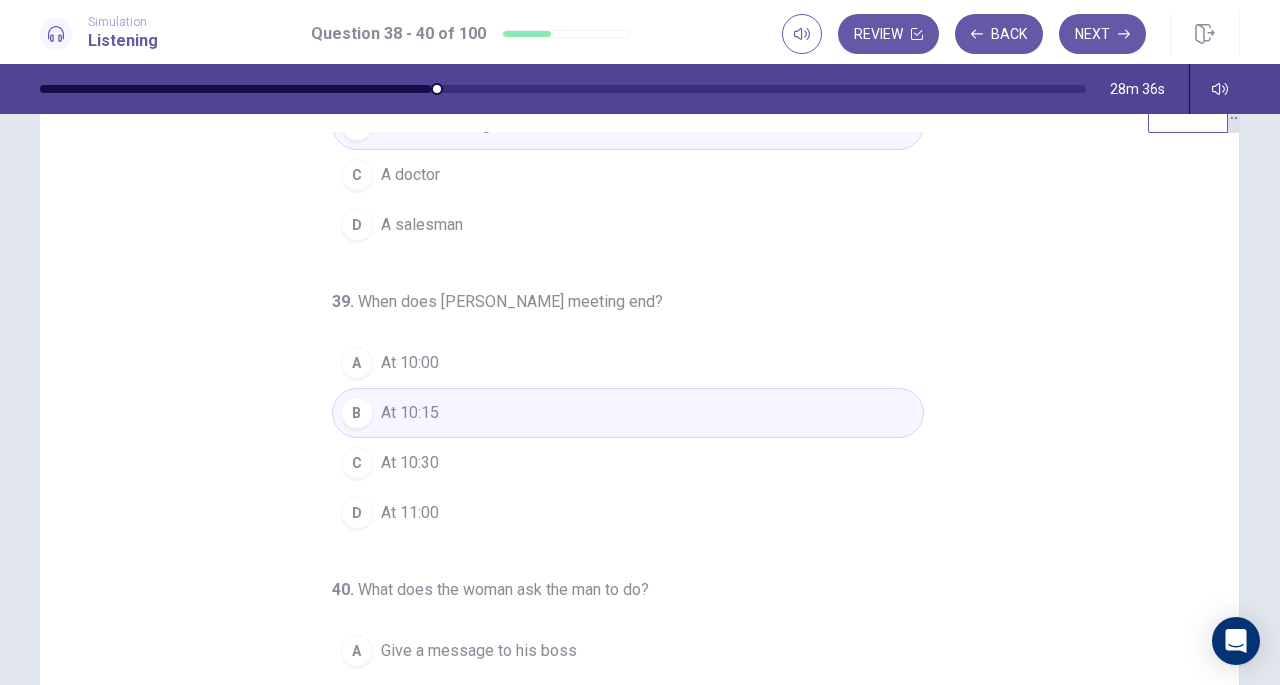 scroll, scrollTop: 200, scrollLeft: 0, axis: vertical 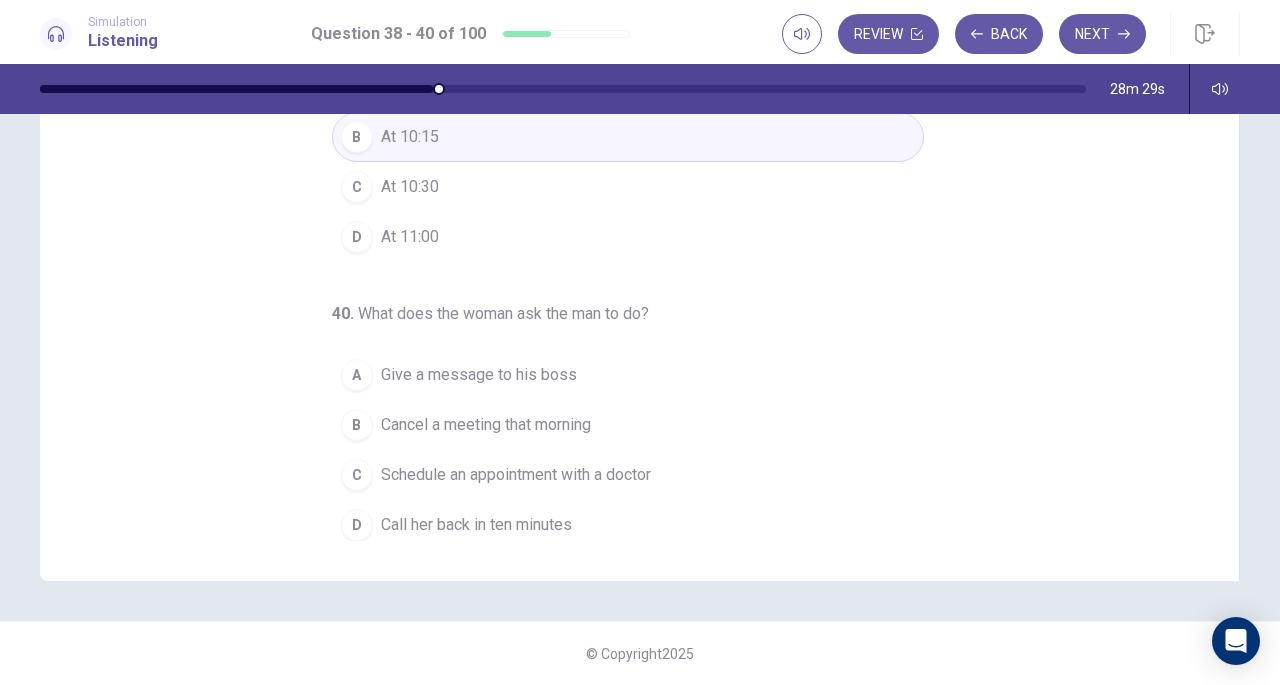 click on "Give a message to his boss" at bounding box center (479, 375) 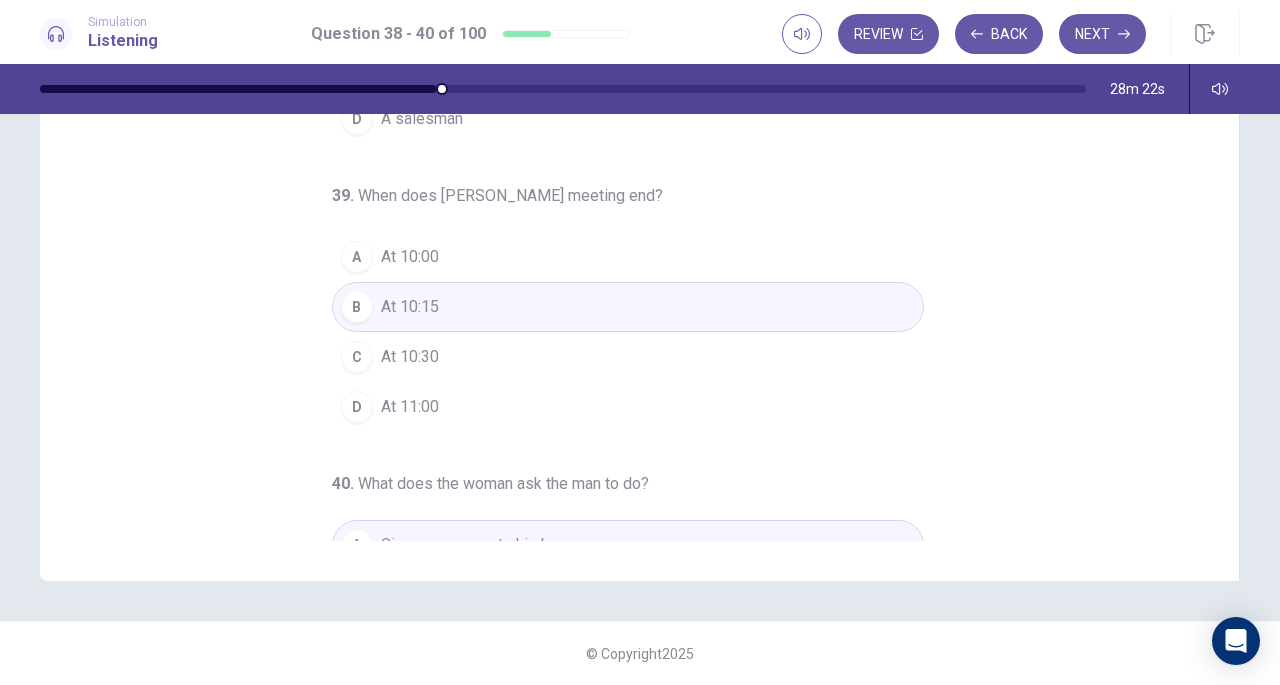 scroll, scrollTop: 0, scrollLeft: 0, axis: both 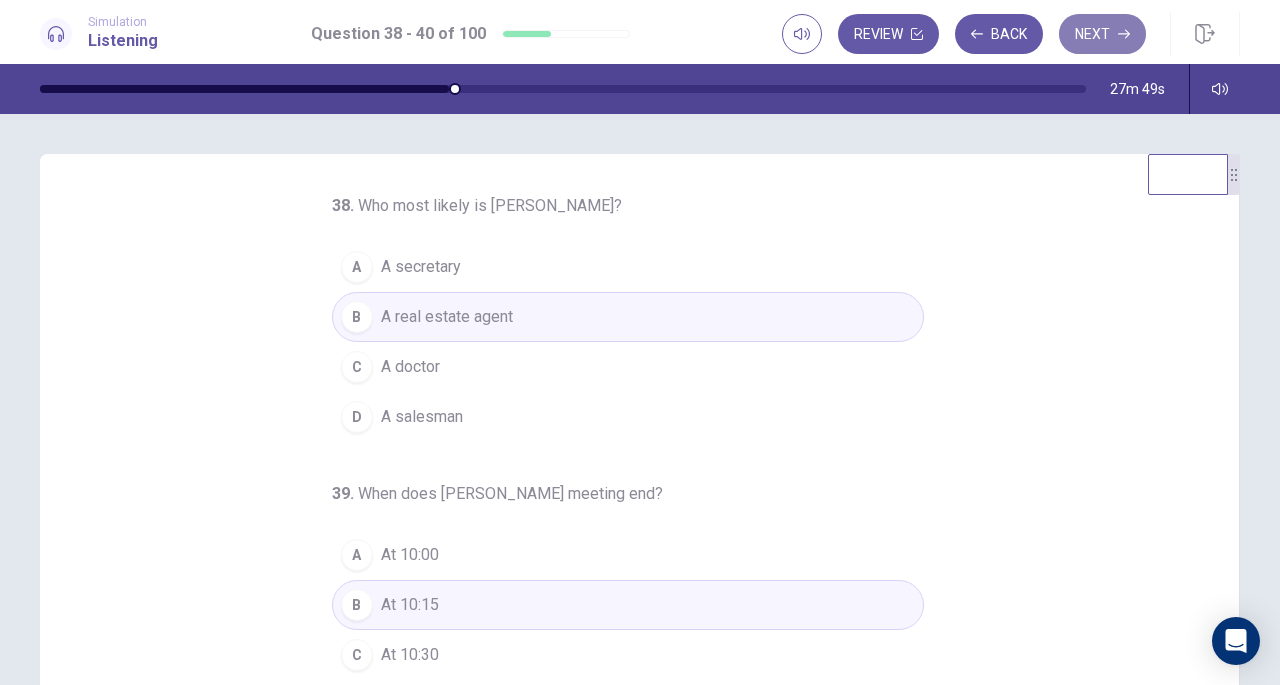 click on "Next" at bounding box center [1102, 34] 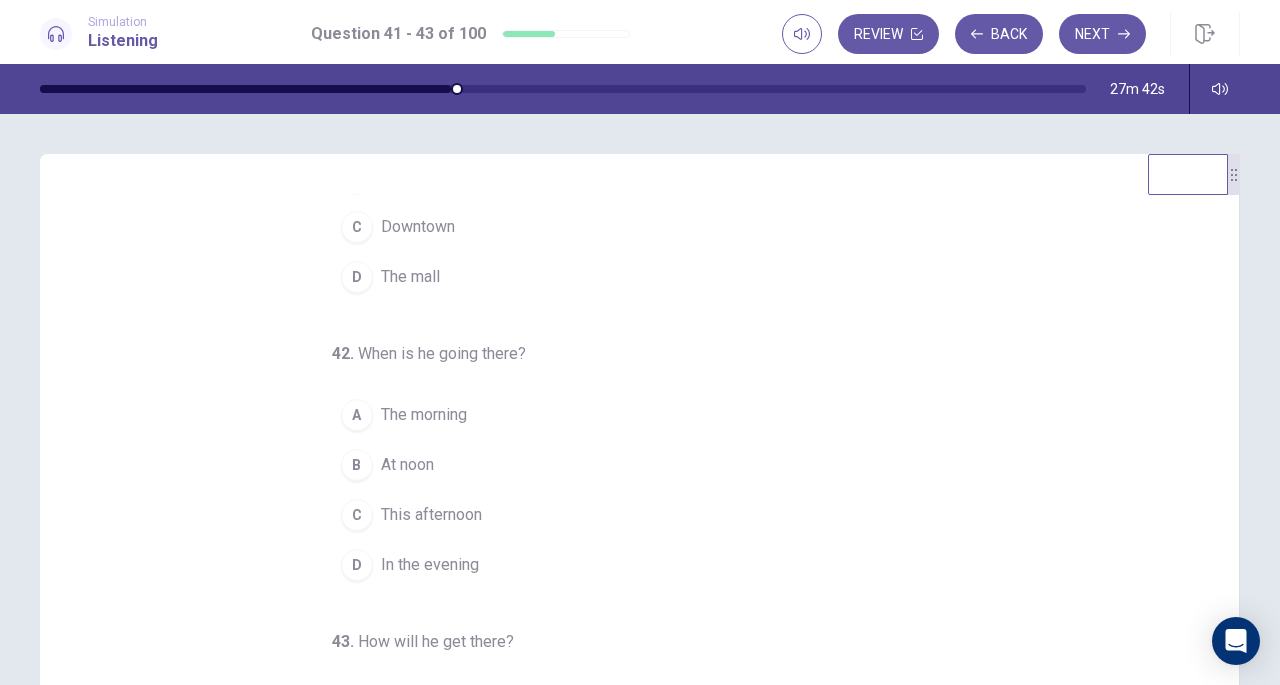 scroll, scrollTop: 200, scrollLeft: 0, axis: vertical 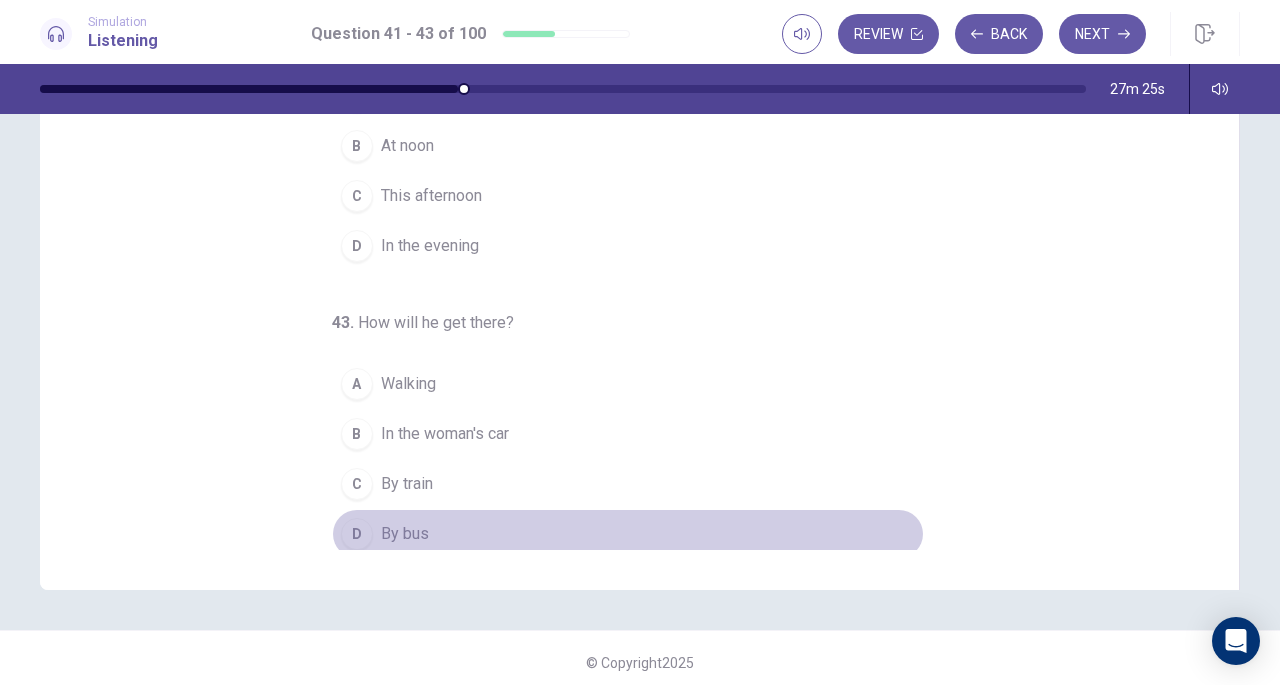 click on "D By bus" at bounding box center (628, 534) 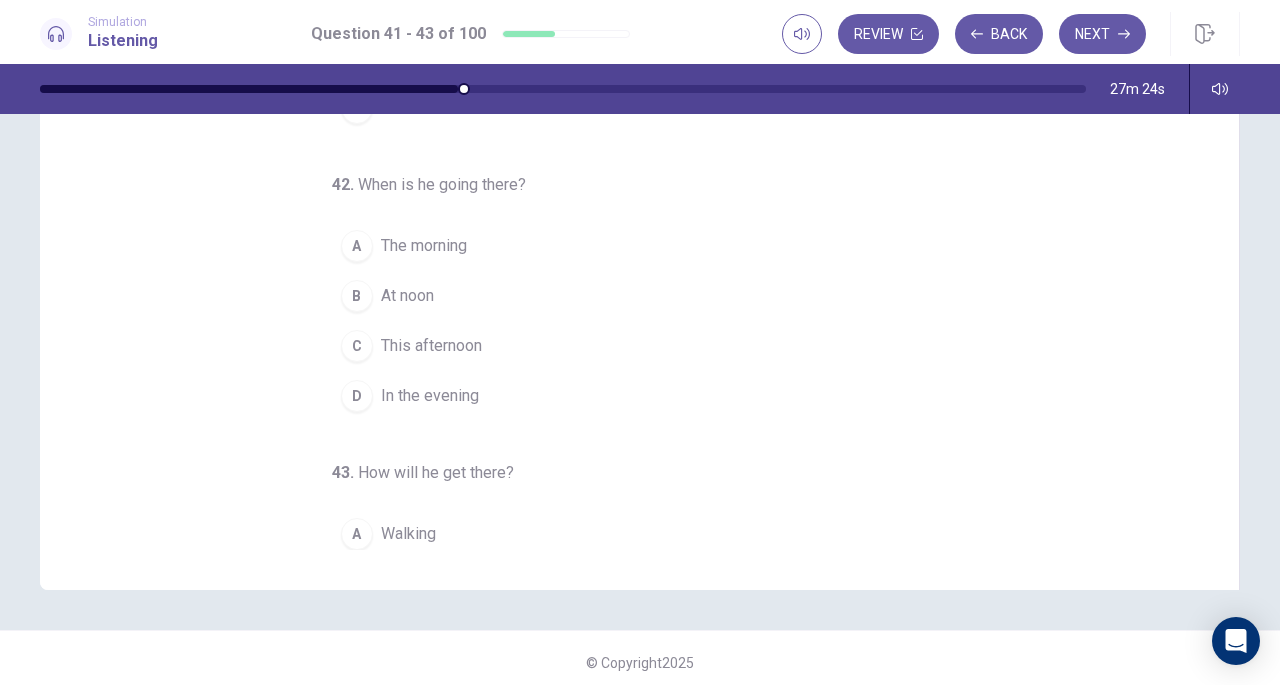 scroll, scrollTop: 48, scrollLeft: 0, axis: vertical 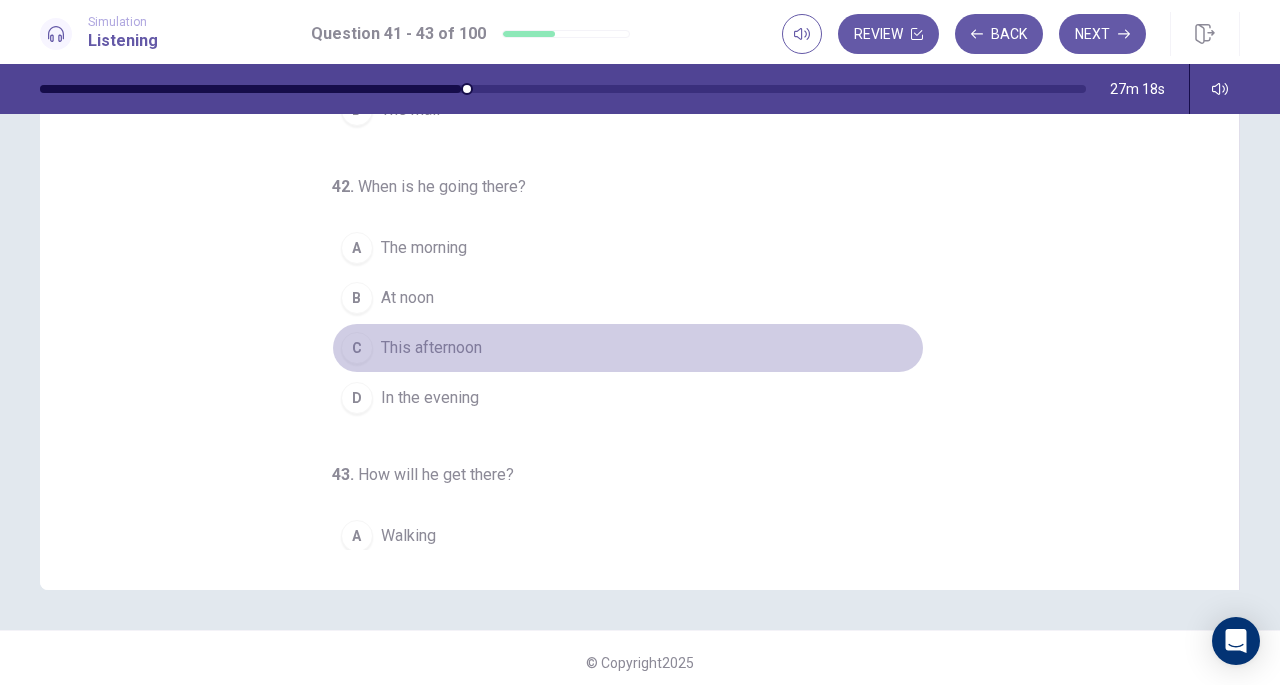 click on "This afternoon" at bounding box center [431, 348] 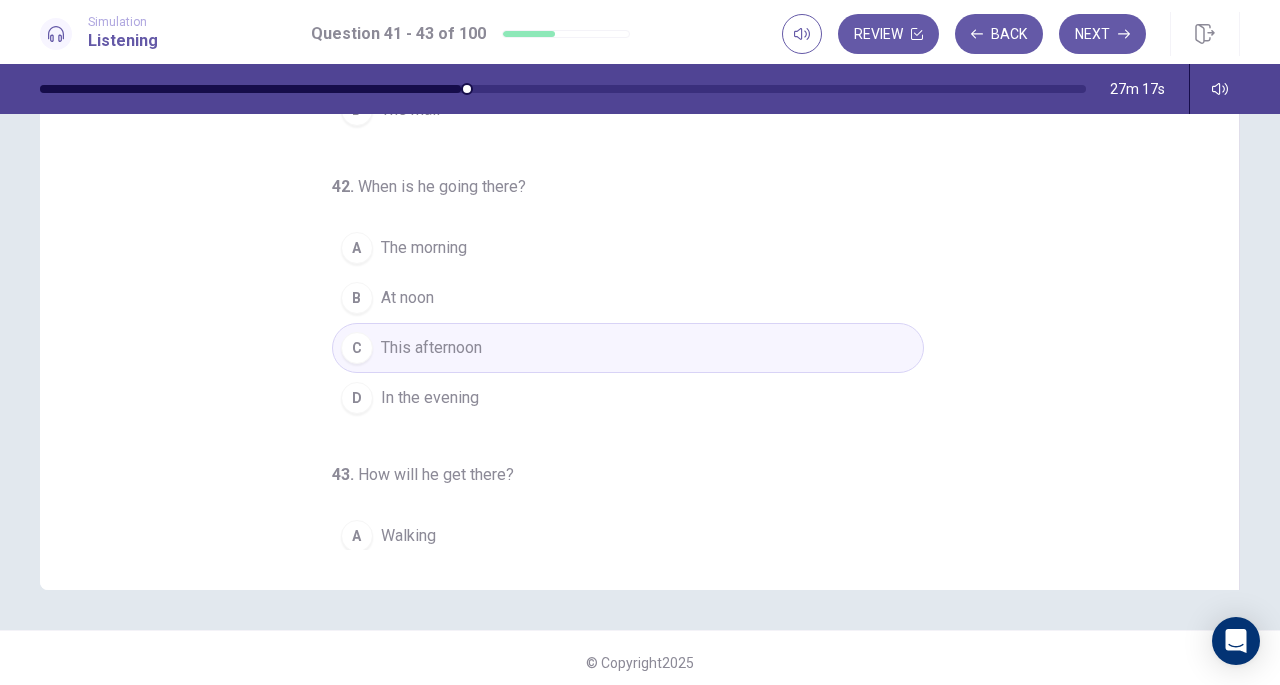 scroll, scrollTop: 0, scrollLeft: 0, axis: both 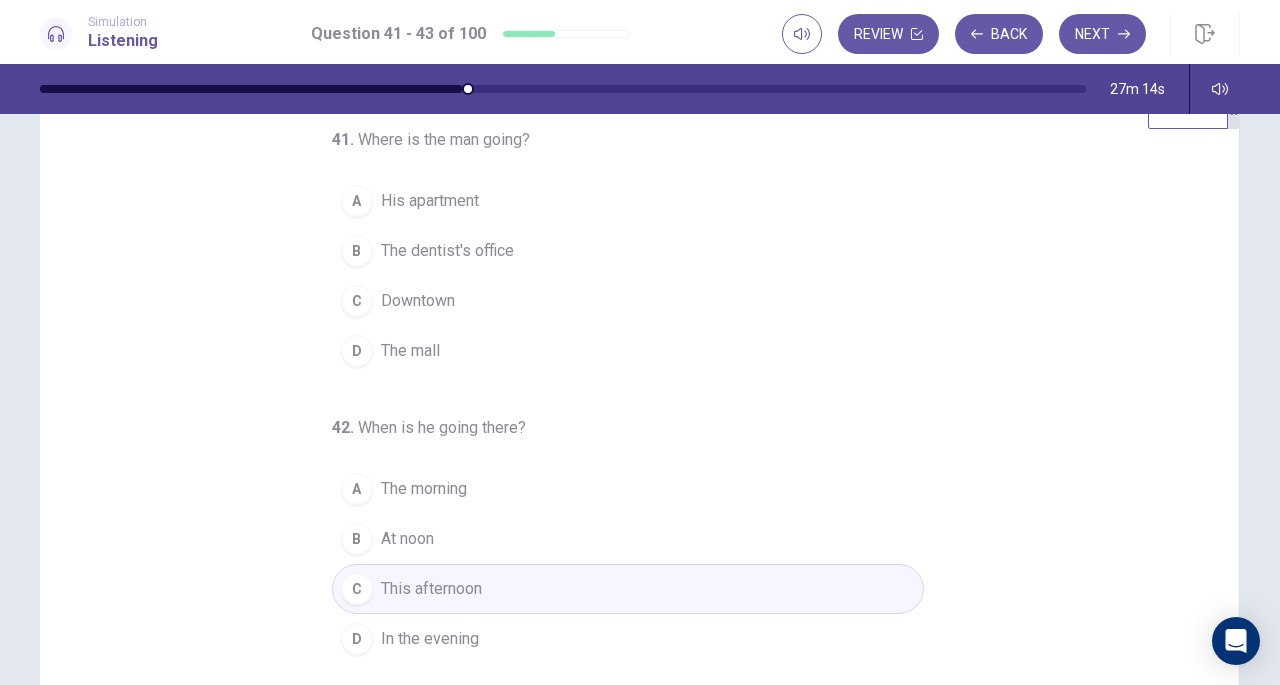 click on "The dentist's office" at bounding box center (447, 251) 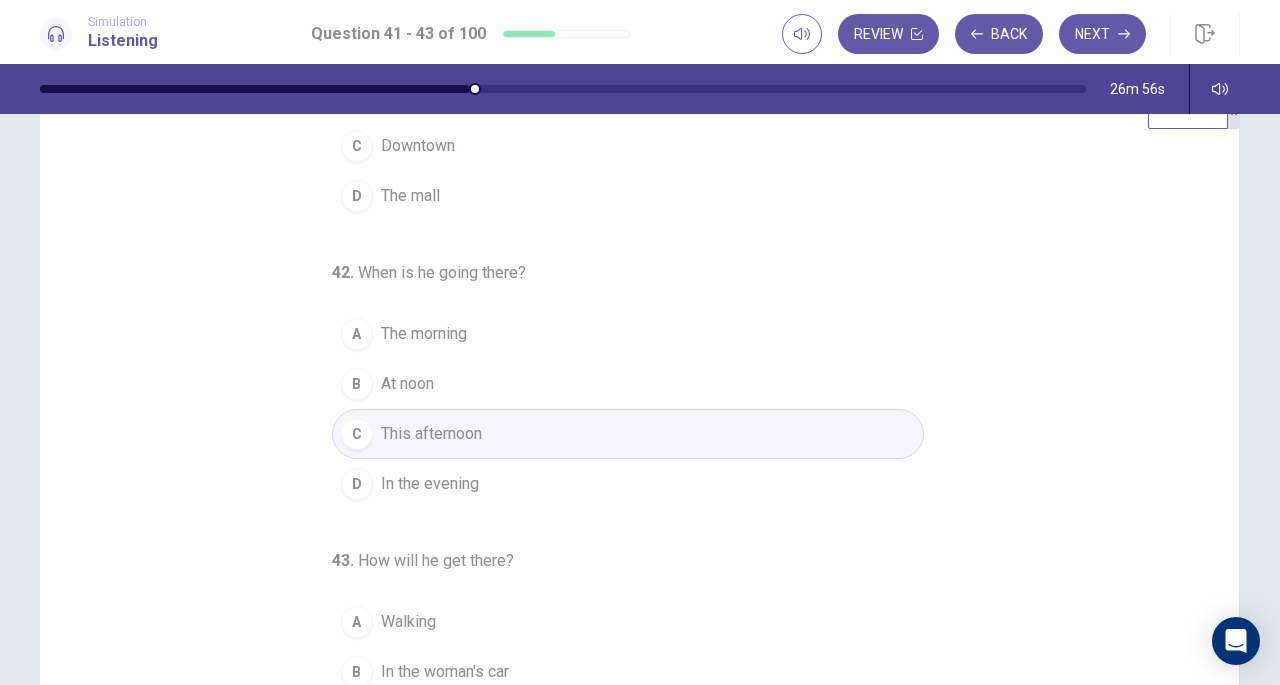 scroll, scrollTop: 200, scrollLeft: 0, axis: vertical 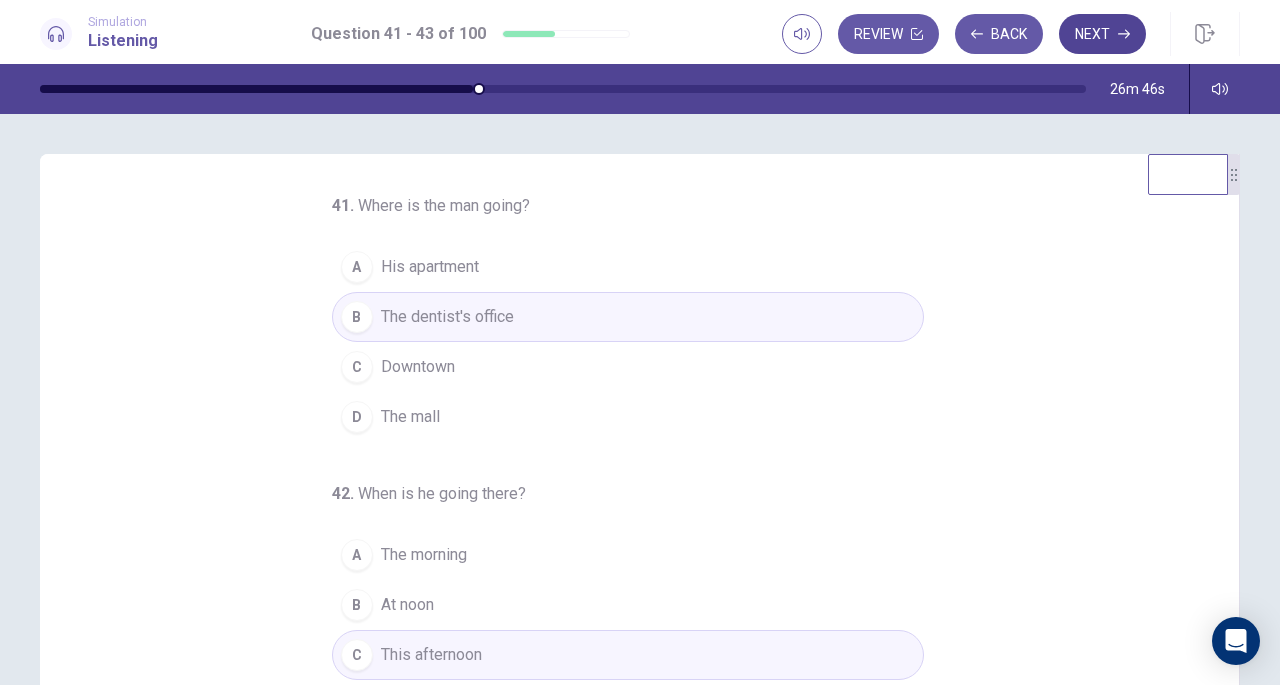 click on "Next" at bounding box center [1102, 34] 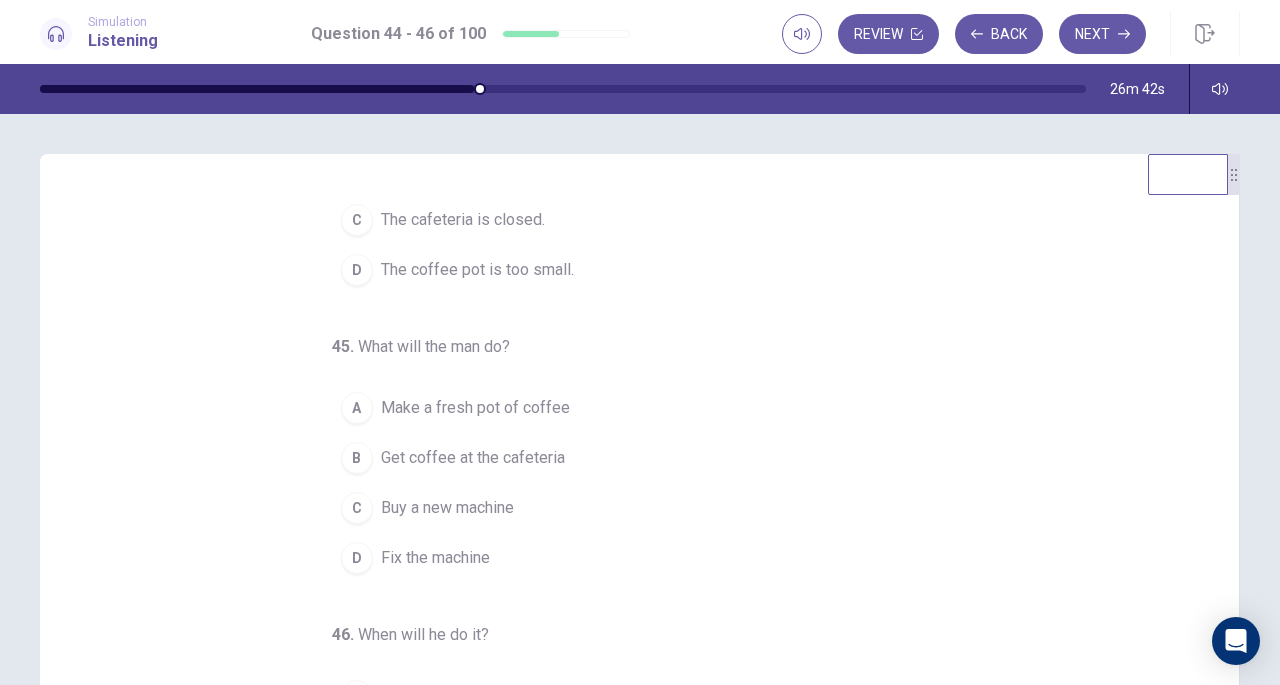 scroll, scrollTop: 200, scrollLeft: 0, axis: vertical 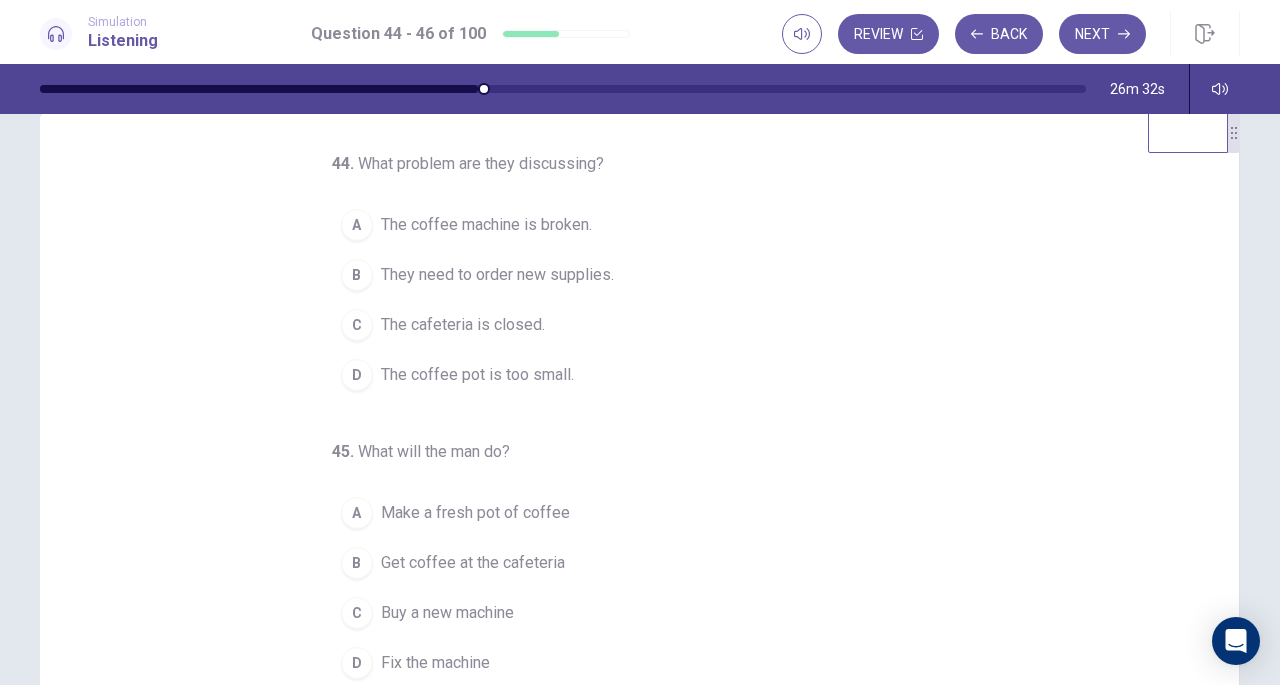 click on "The coffee machine is broken." at bounding box center [486, 225] 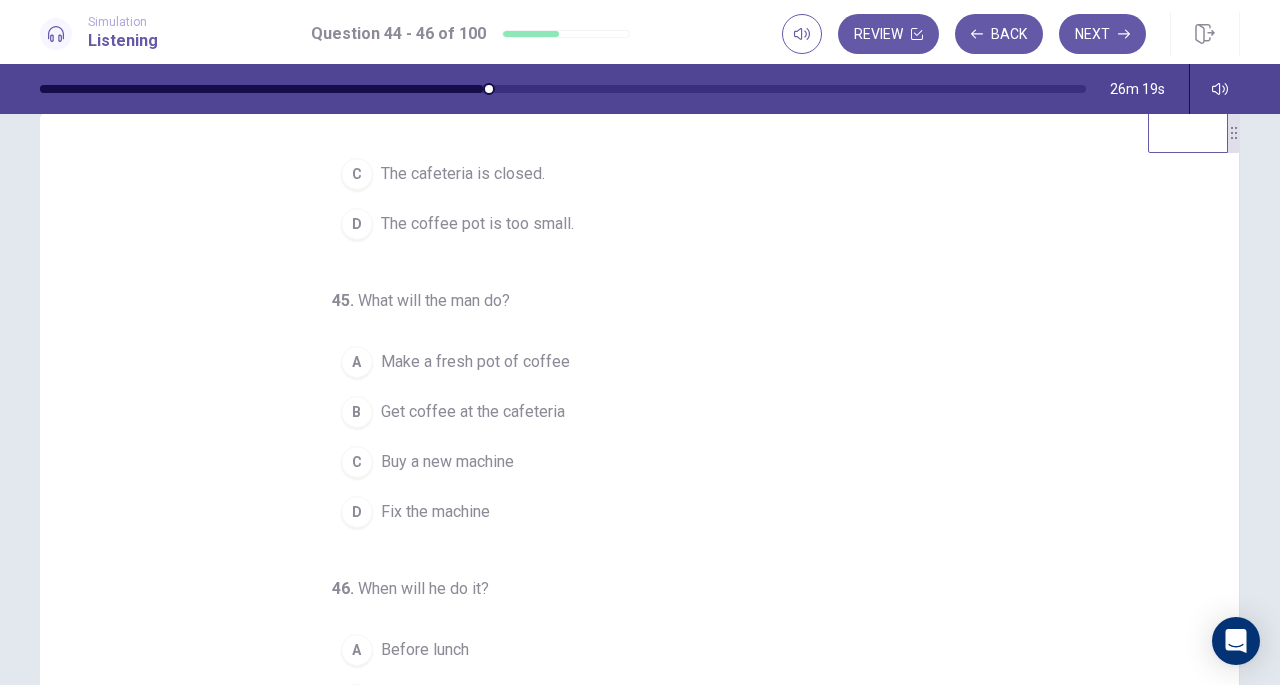 scroll, scrollTop: 200, scrollLeft: 0, axis: vertical 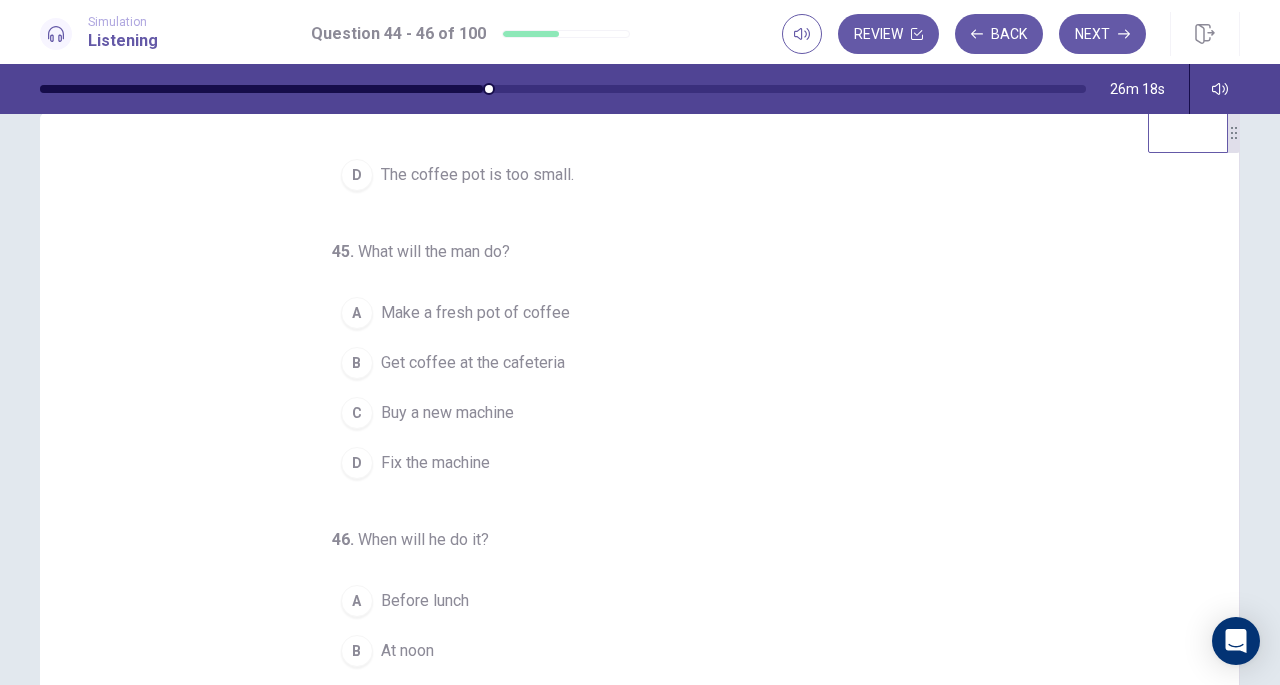 click on "Buy a new machine" at bounding box center (447, 413) 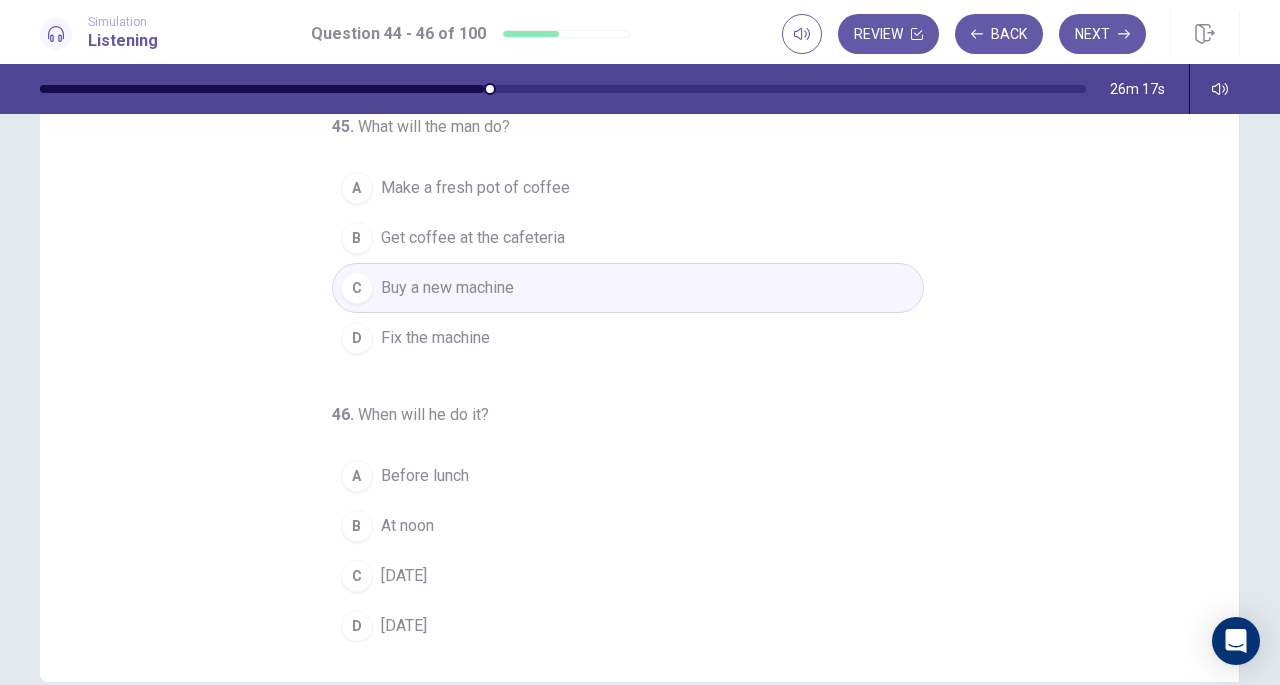 scroll, scrollTop: 178, scrollLeft: 0, axis: vertical 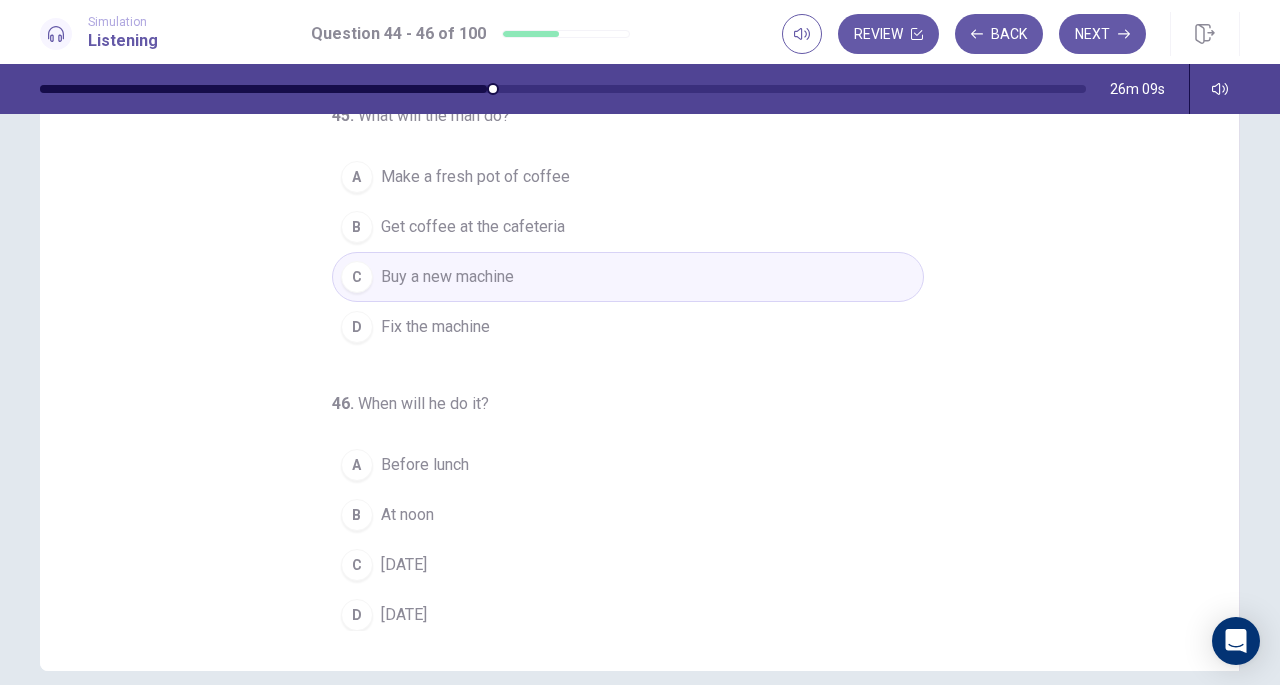 click on "[DATE]" at bounding box center (404, 565) 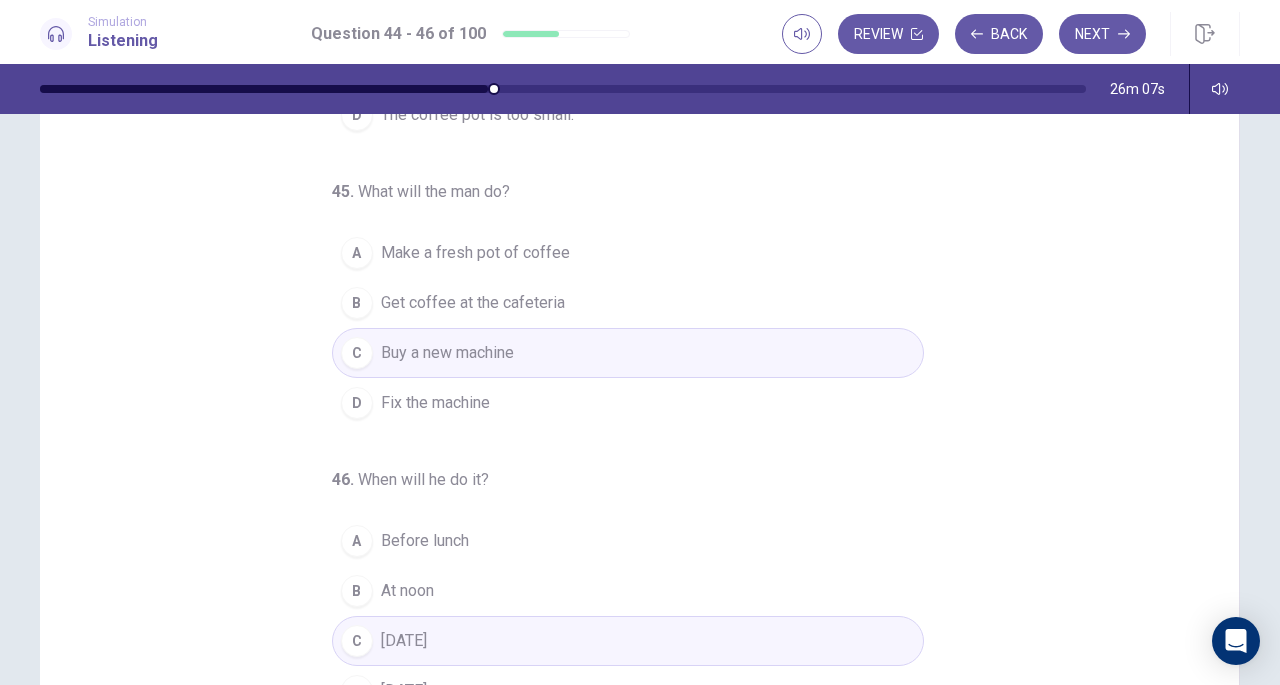 scroll, scrollTop: 98, scrollLeft: 0, axis: vertical 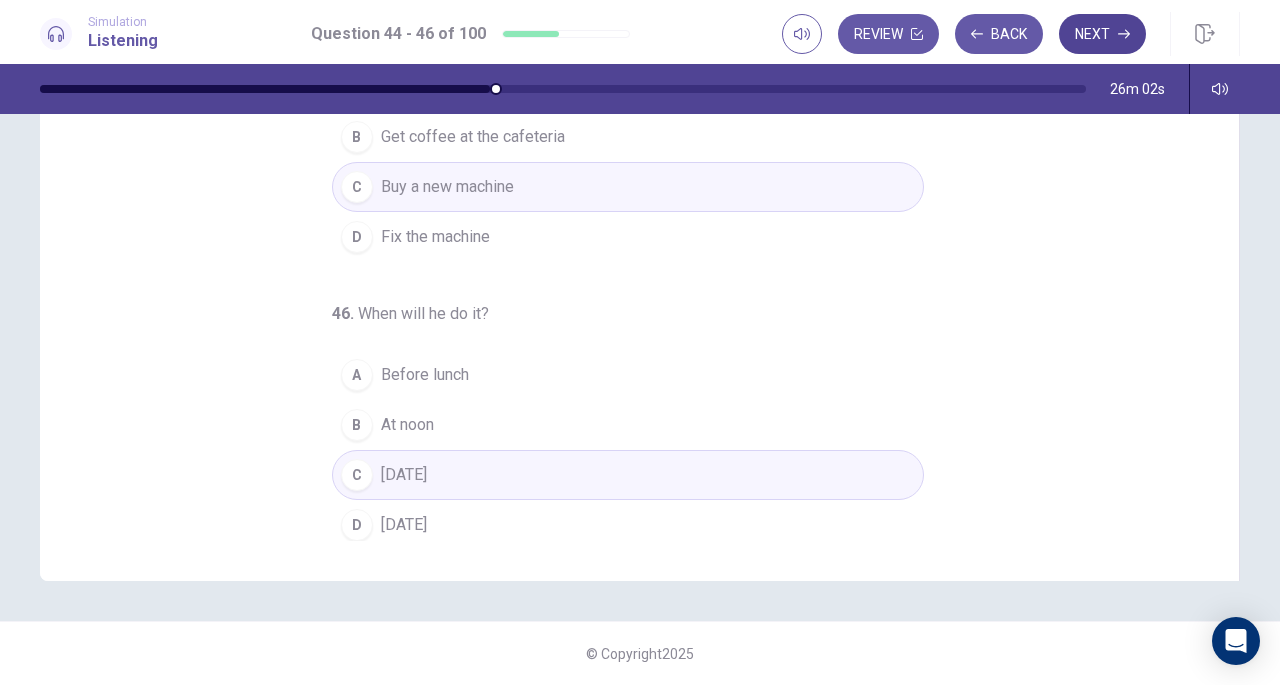 click on "Next" at bounding box center [1102, 34] 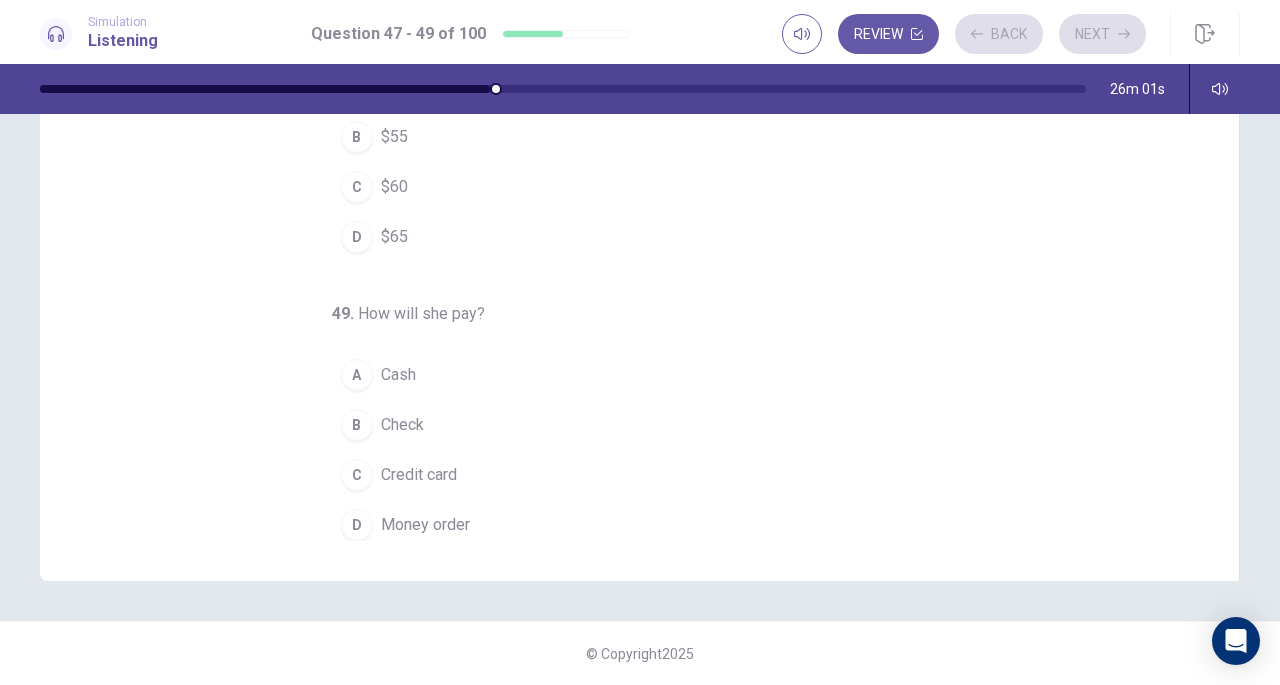 scroll, scrollTop: 0, scrollLeft: 0, axis: both 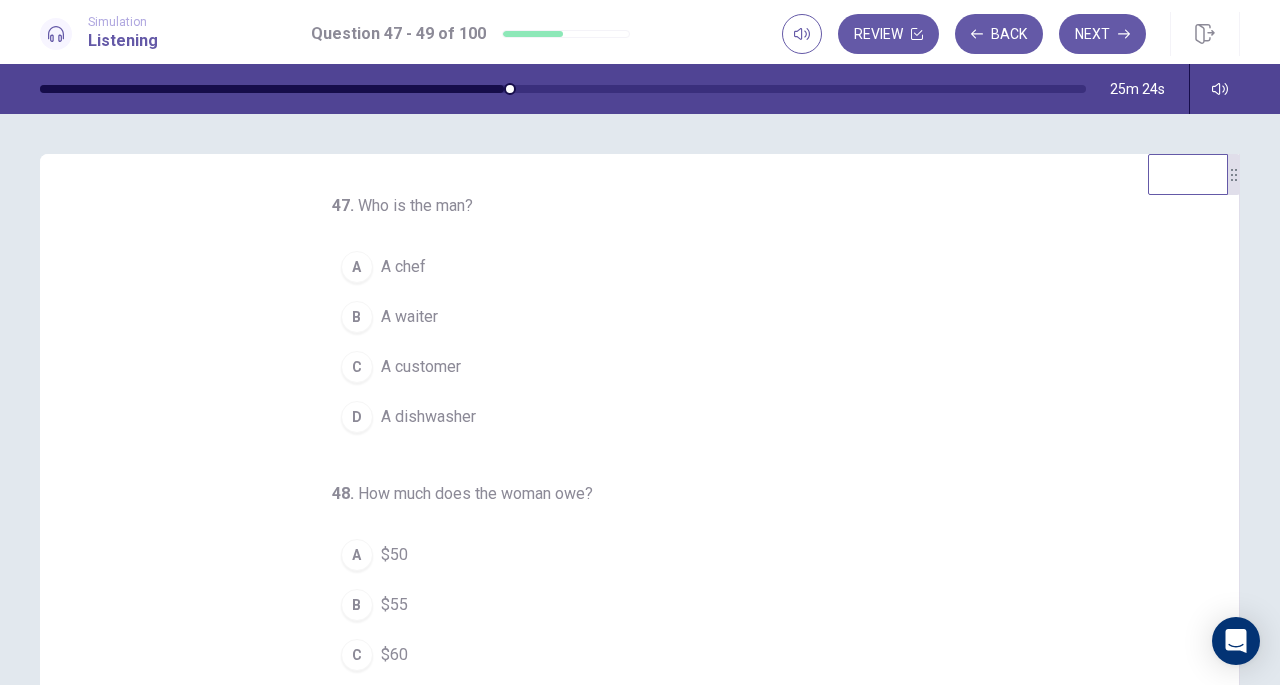 click on "B A waiter" at bounding box center [628, 317] 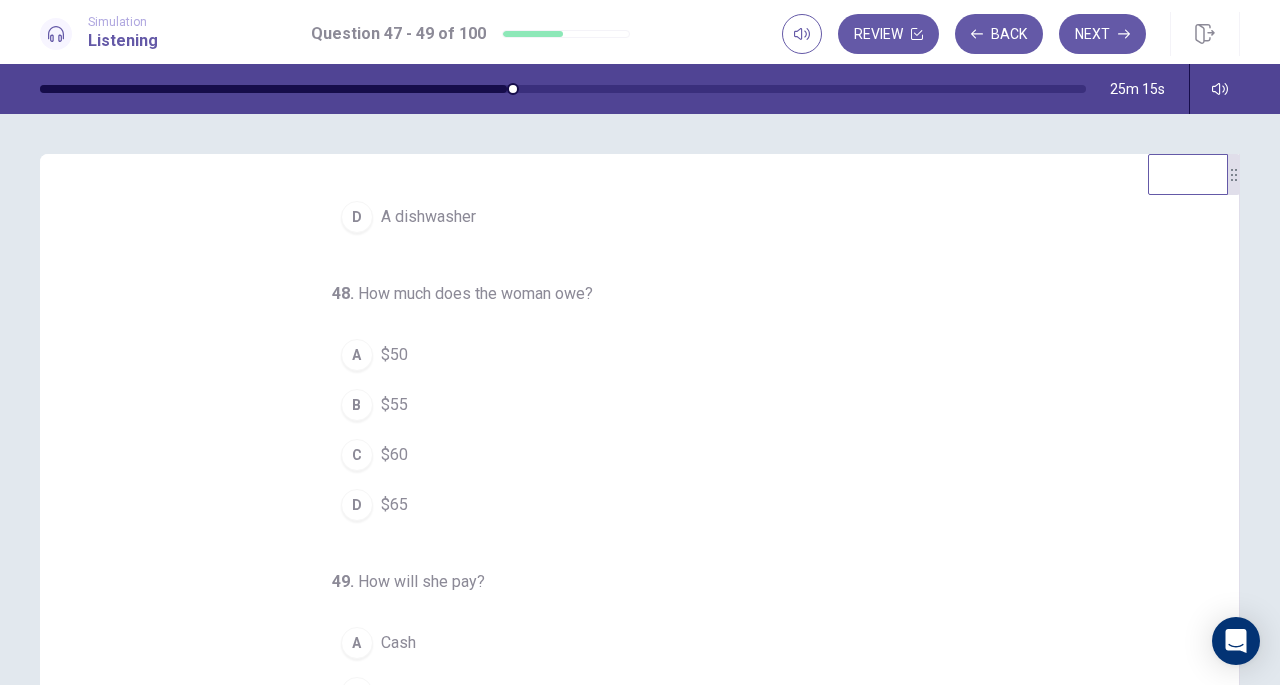 scroll, scrollTop: 0, scrollLeft: 0, axis: both 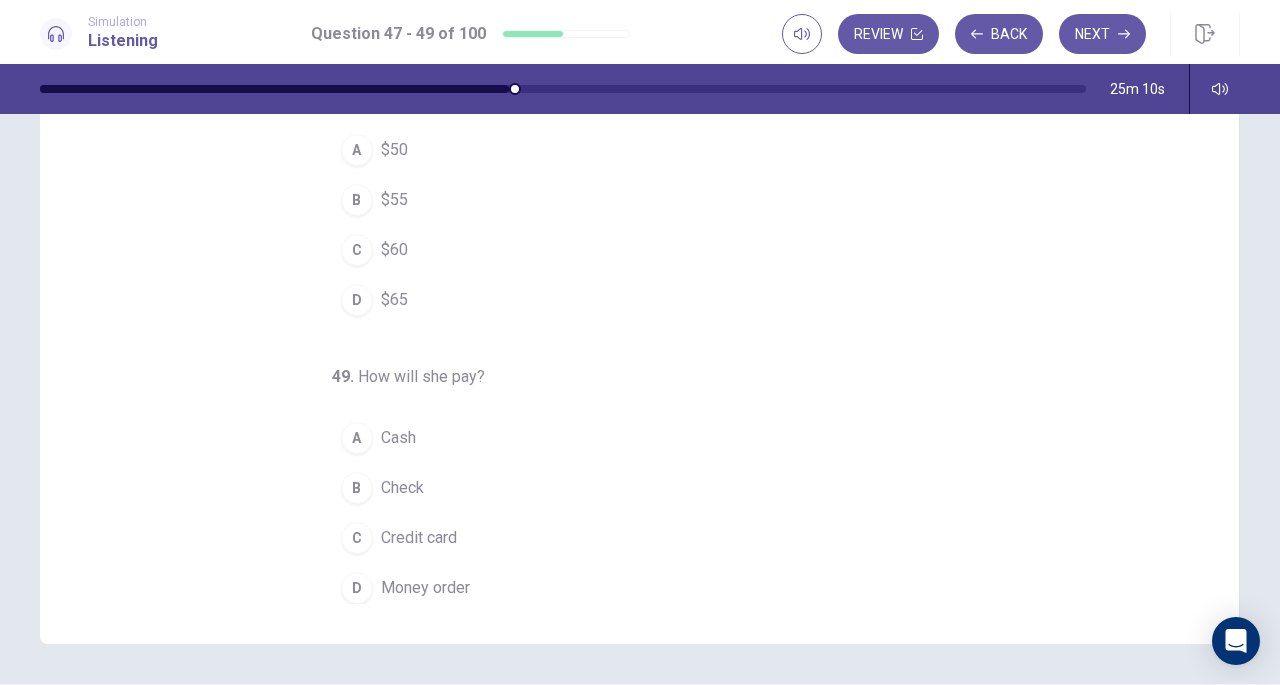 click on "D $65" at bounding box center [628, 300] 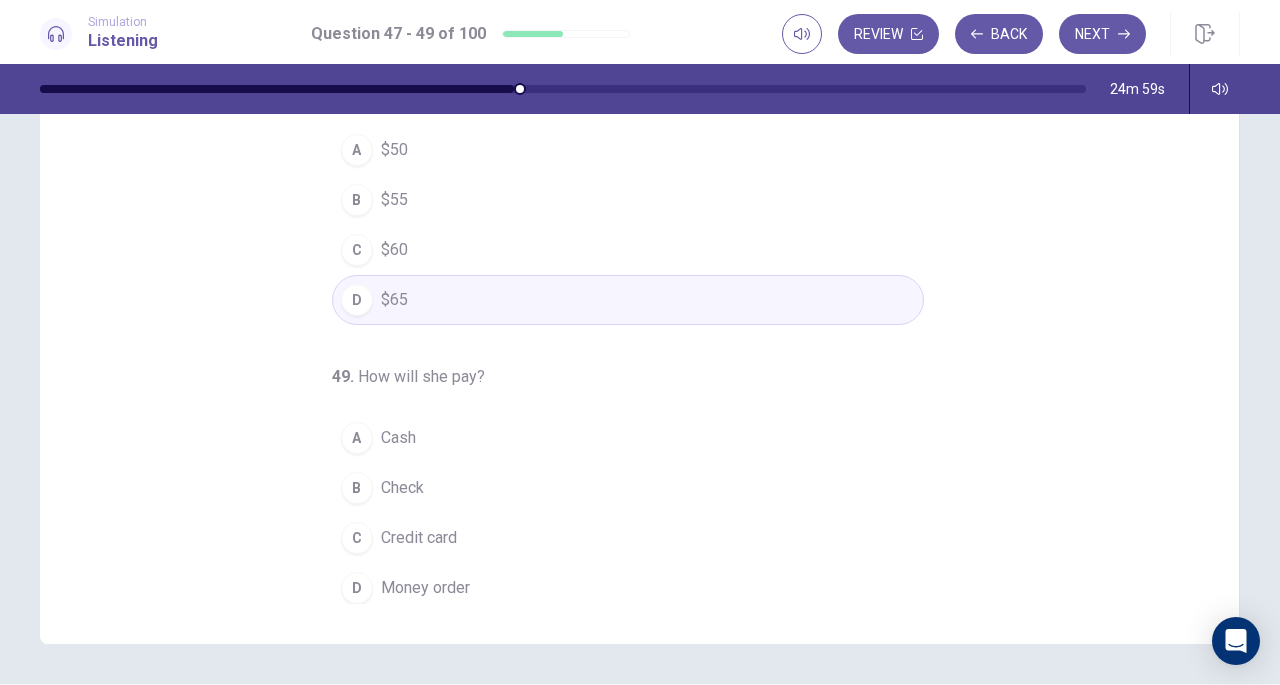 click on "A Cash" at bounding box center (628, 438) 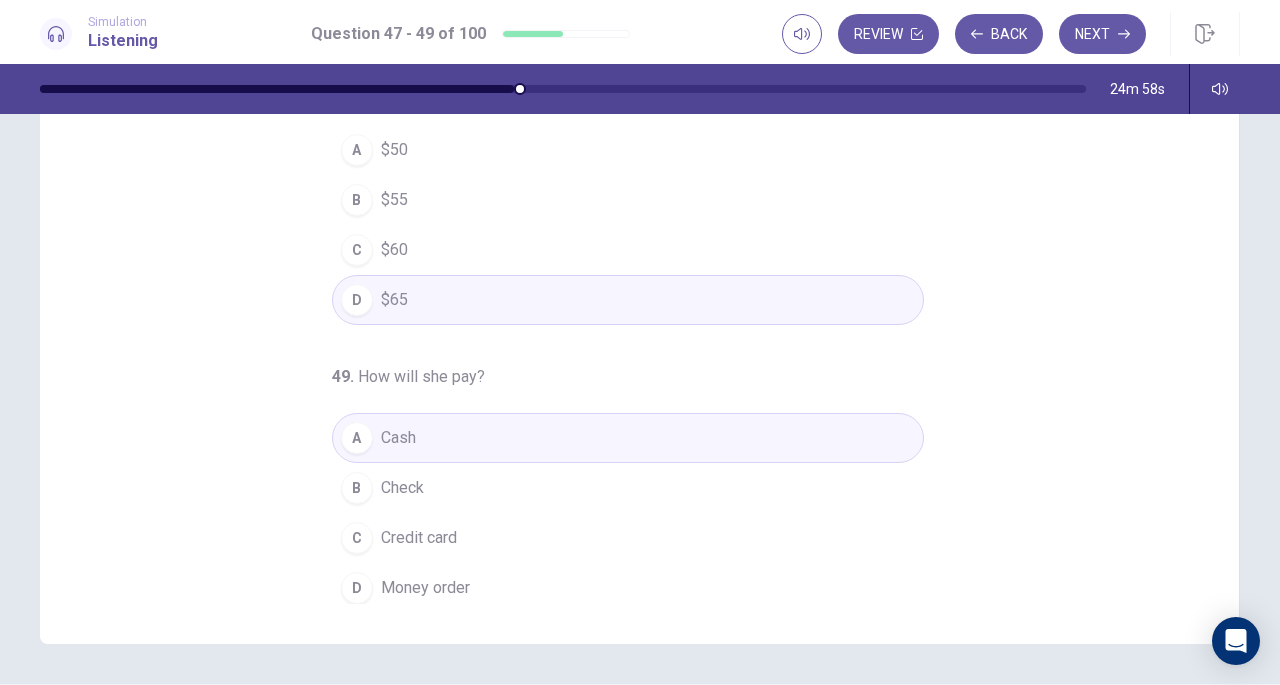 scroll, scrollTop: 0, scrollLeft: 0, axis: both 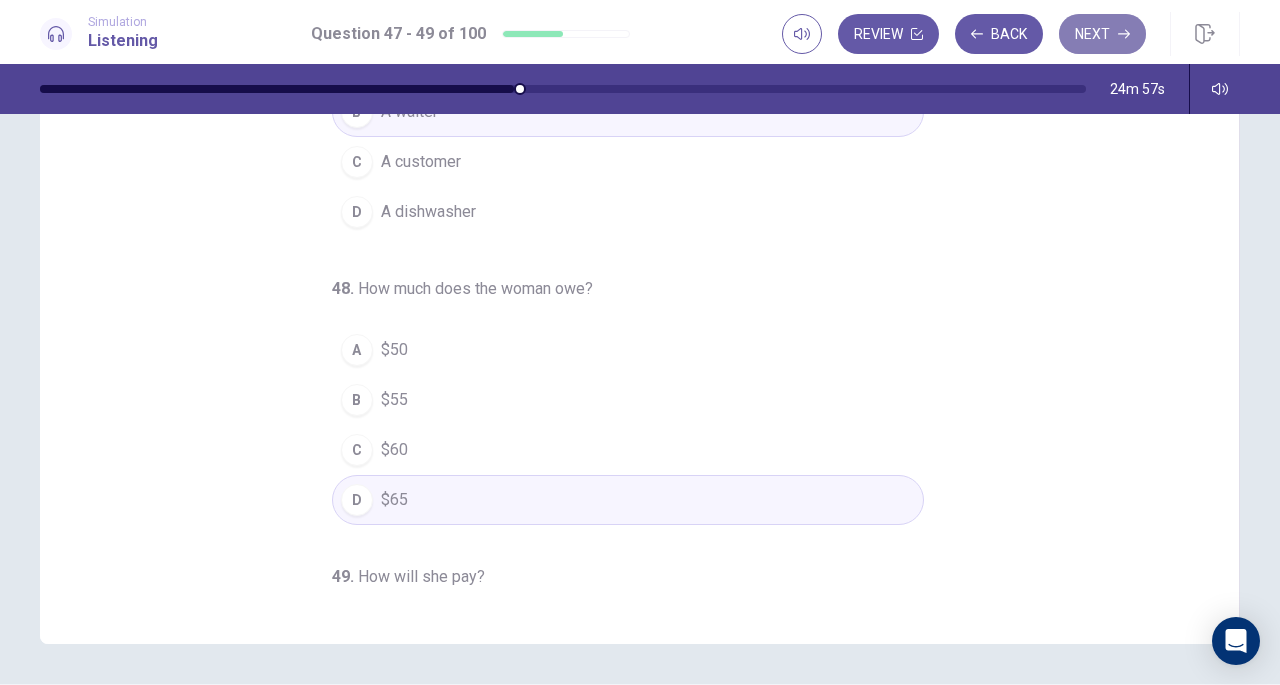 click on "Next" at bounding box center [1102, 34] 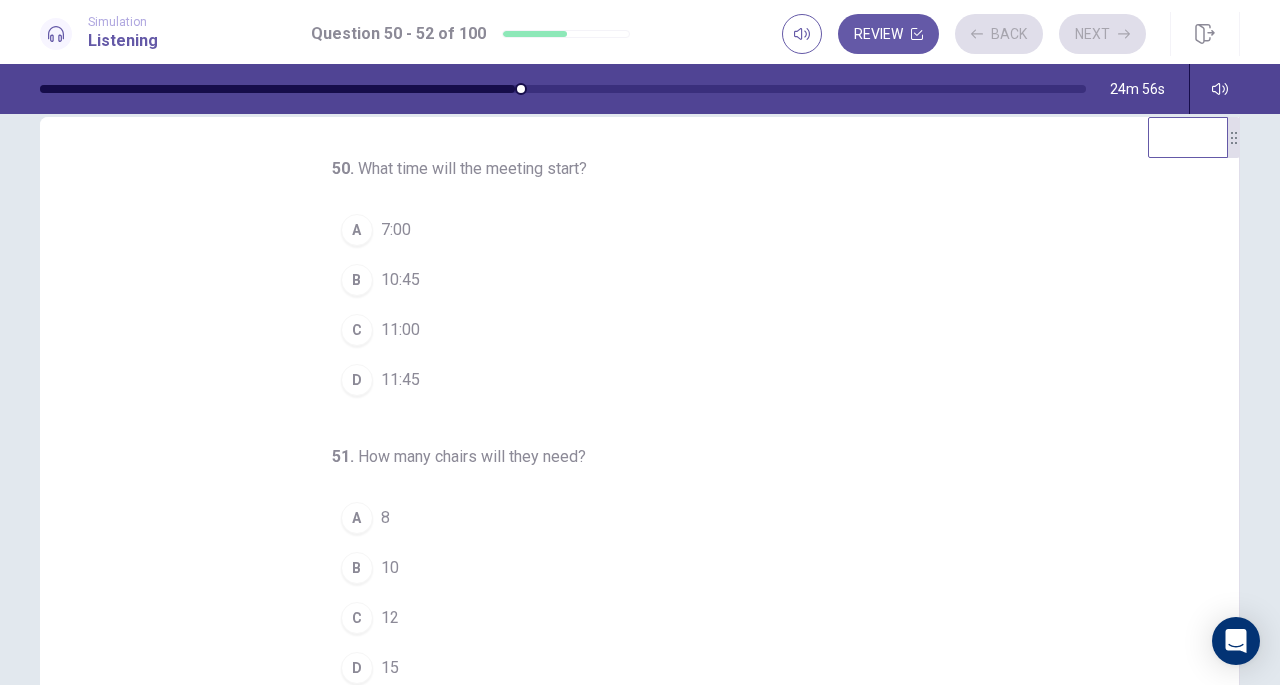 scroll, scrollTop: 0, scrollLeft: 0, axis: both 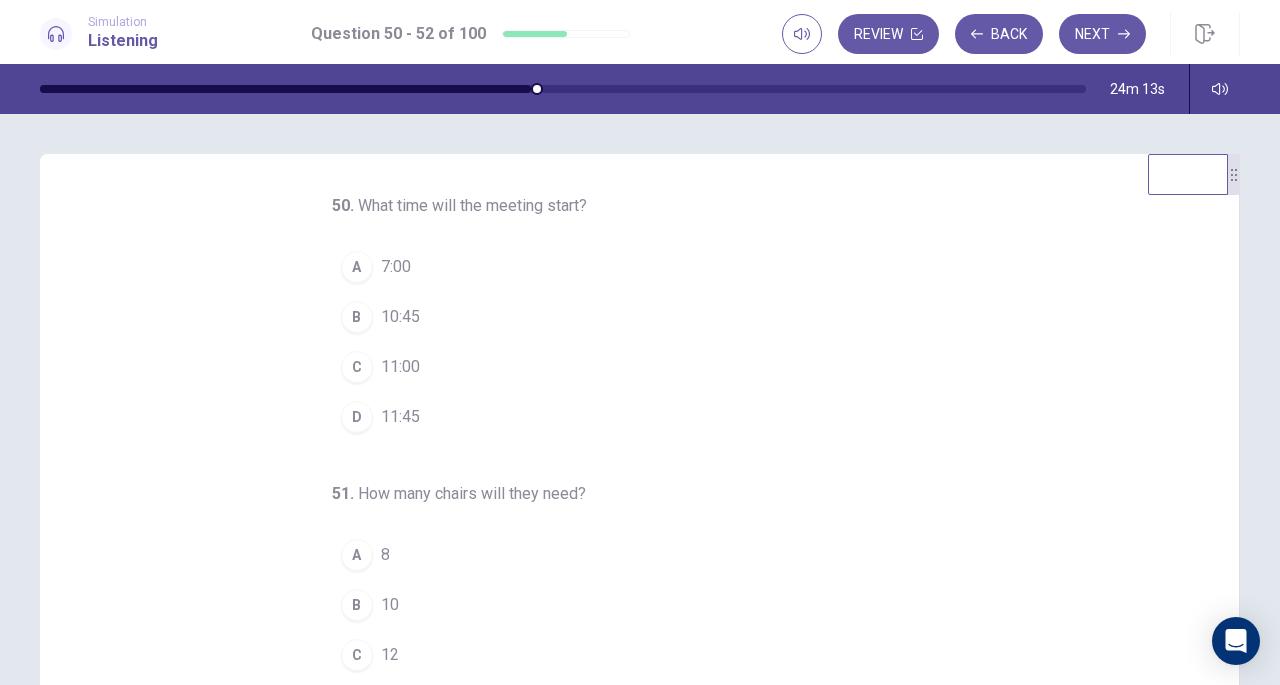 click on "C" at bounding box center (357, 367) 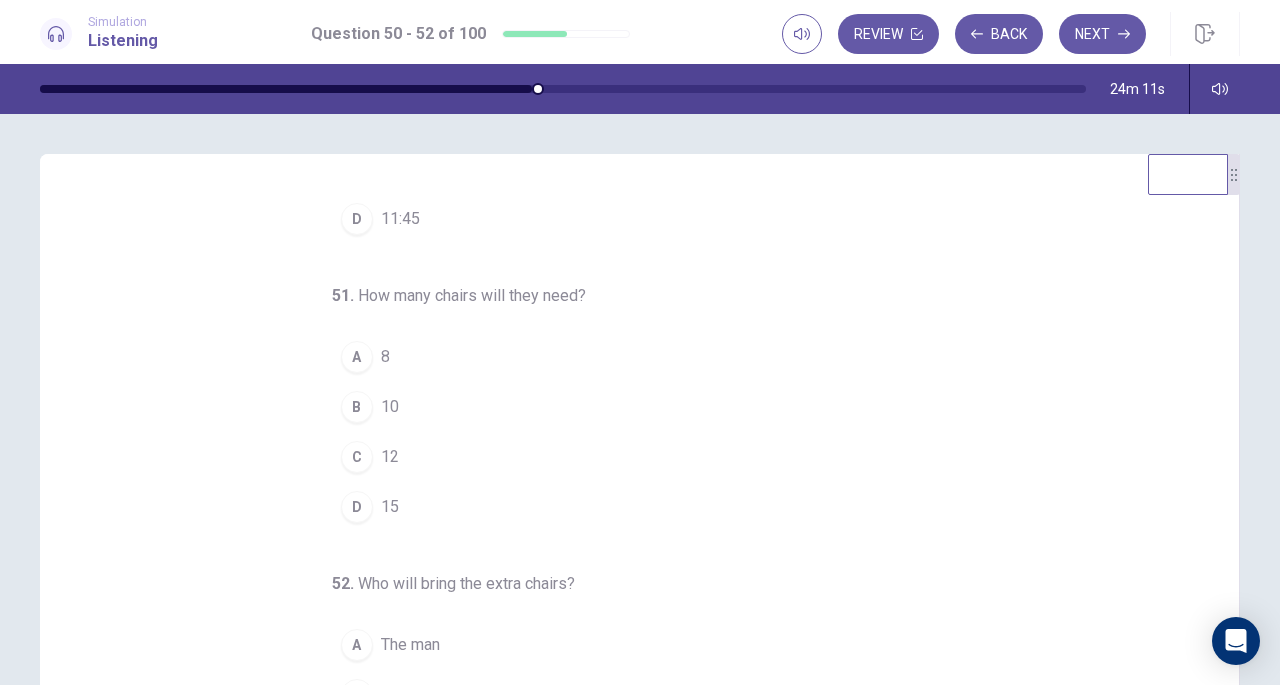 scroll, scrollTop: 200, scrollLeft: 0, axis: vertical 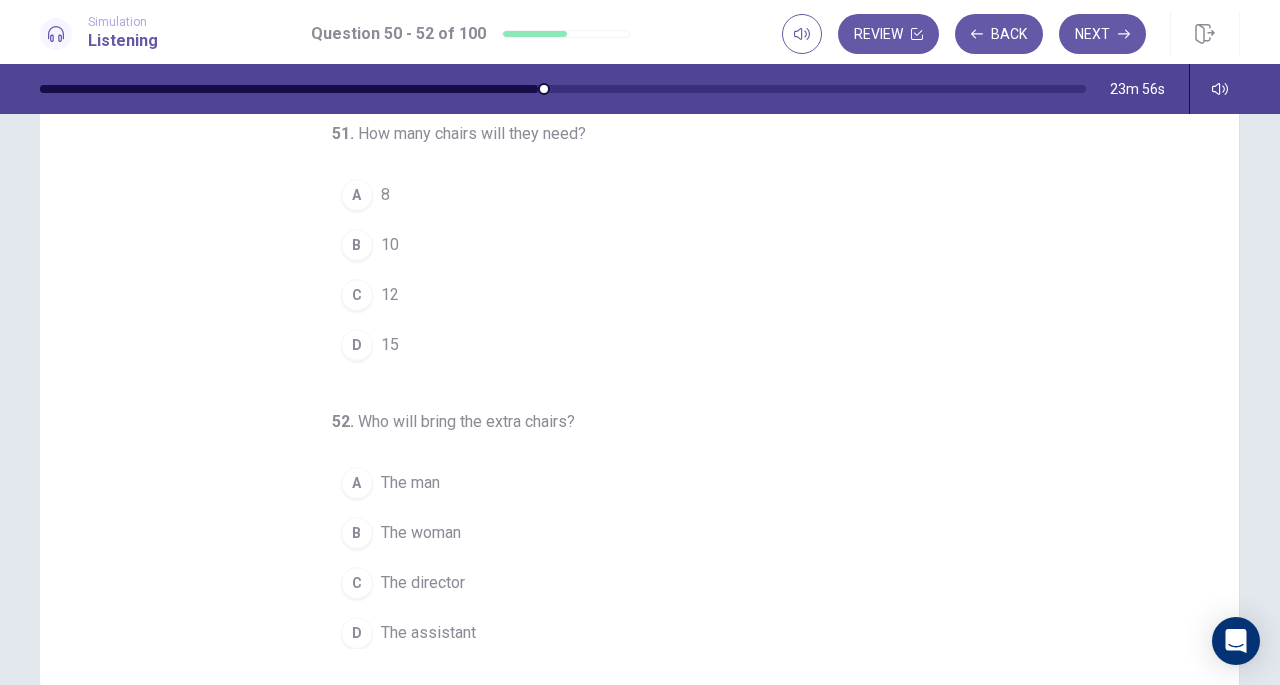 click on "D" at bounding box center [357, 345] 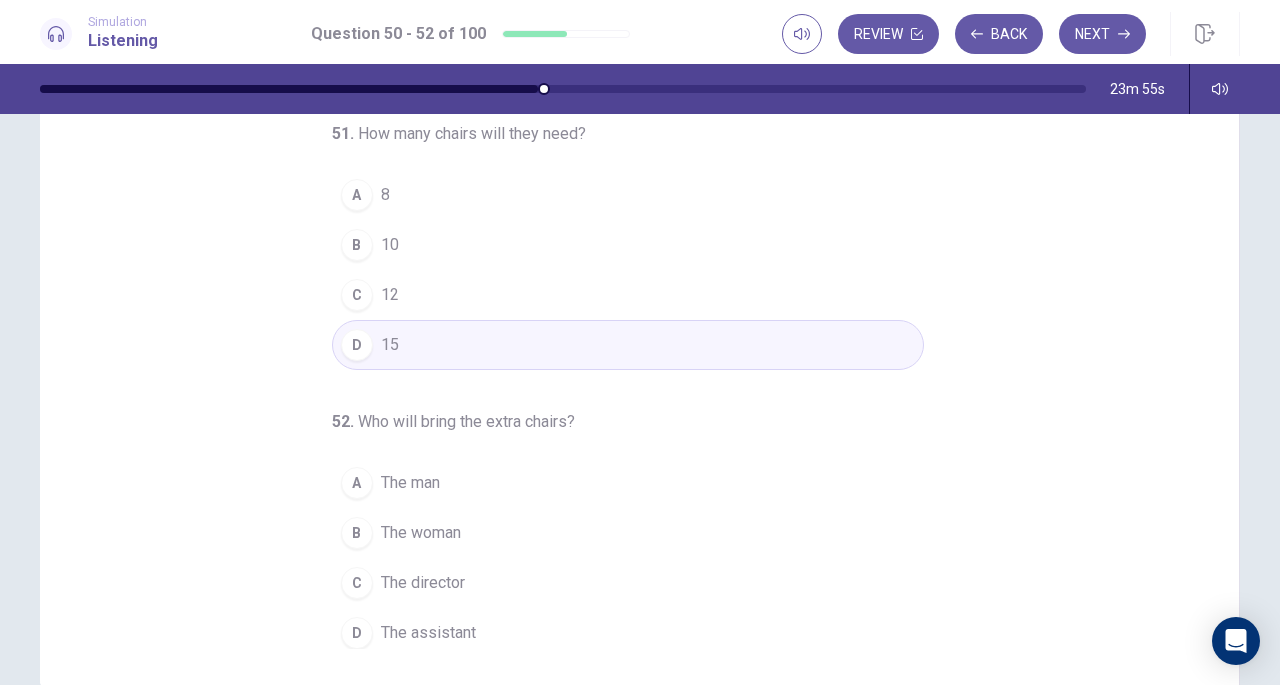 scroll, scrollTop: 268, scrollLeft: 0, axis: vertical 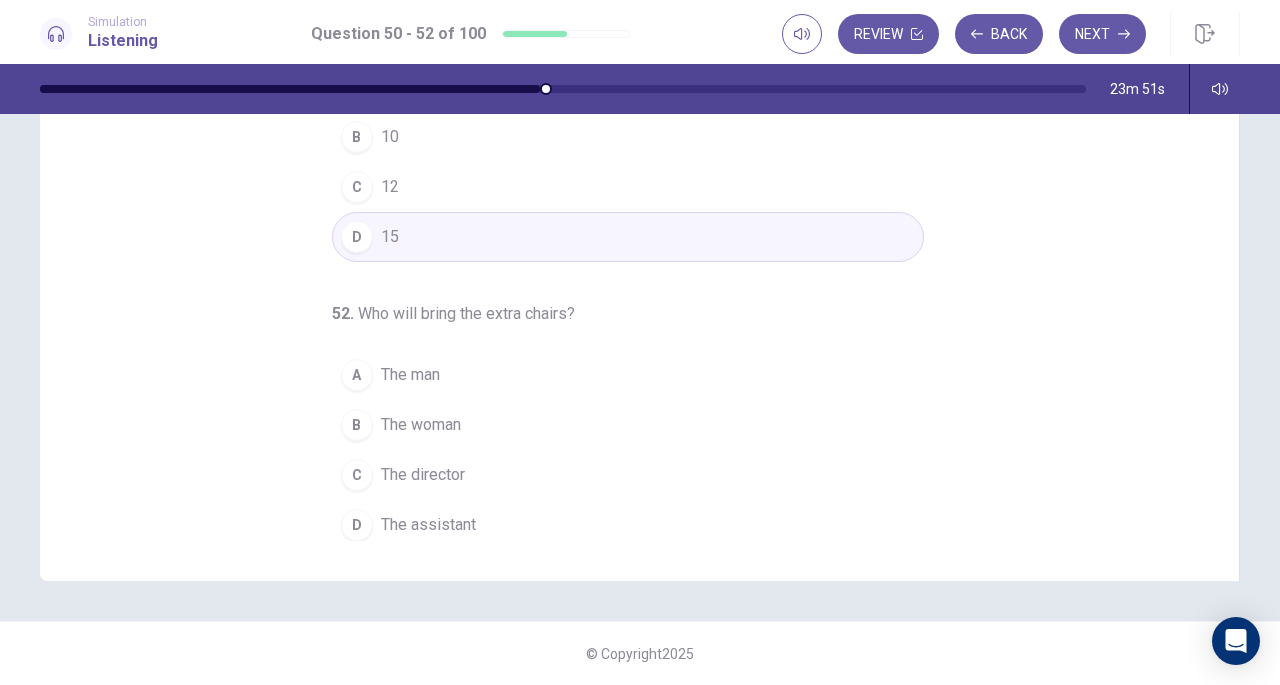 click on "D" at bounding box center [357, 525] 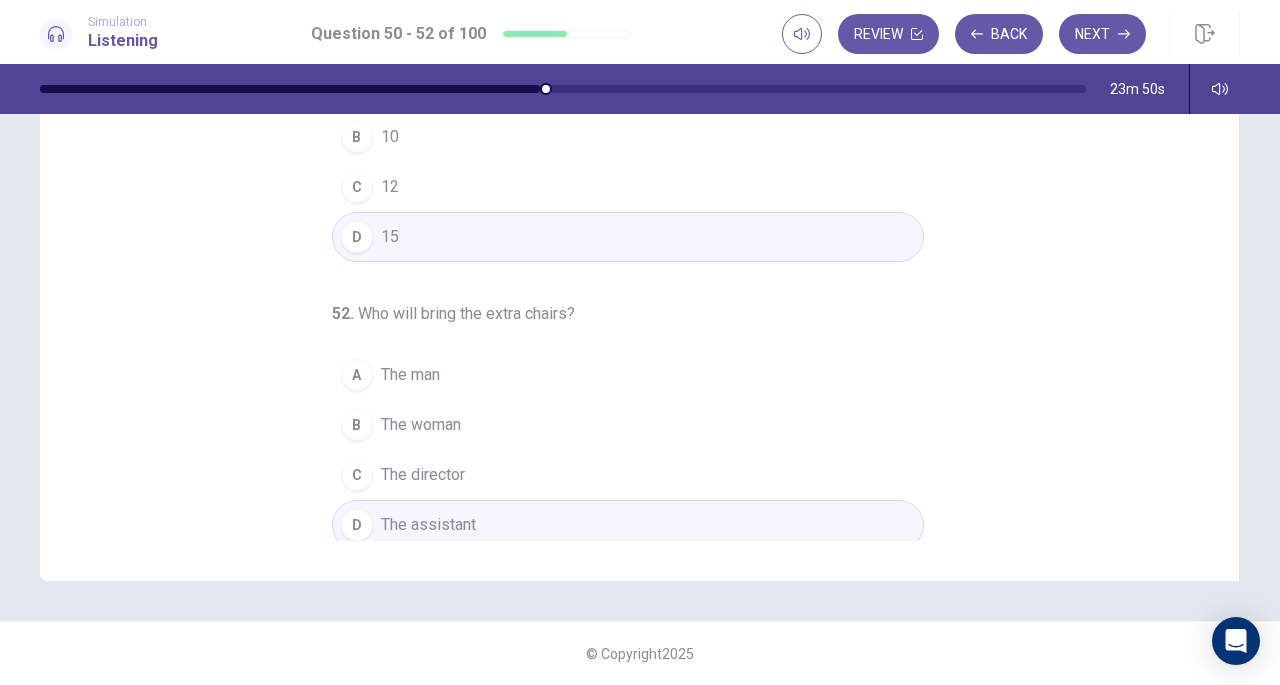 scroll, scrollTop: 0, scrollLeft: 0, axis: both 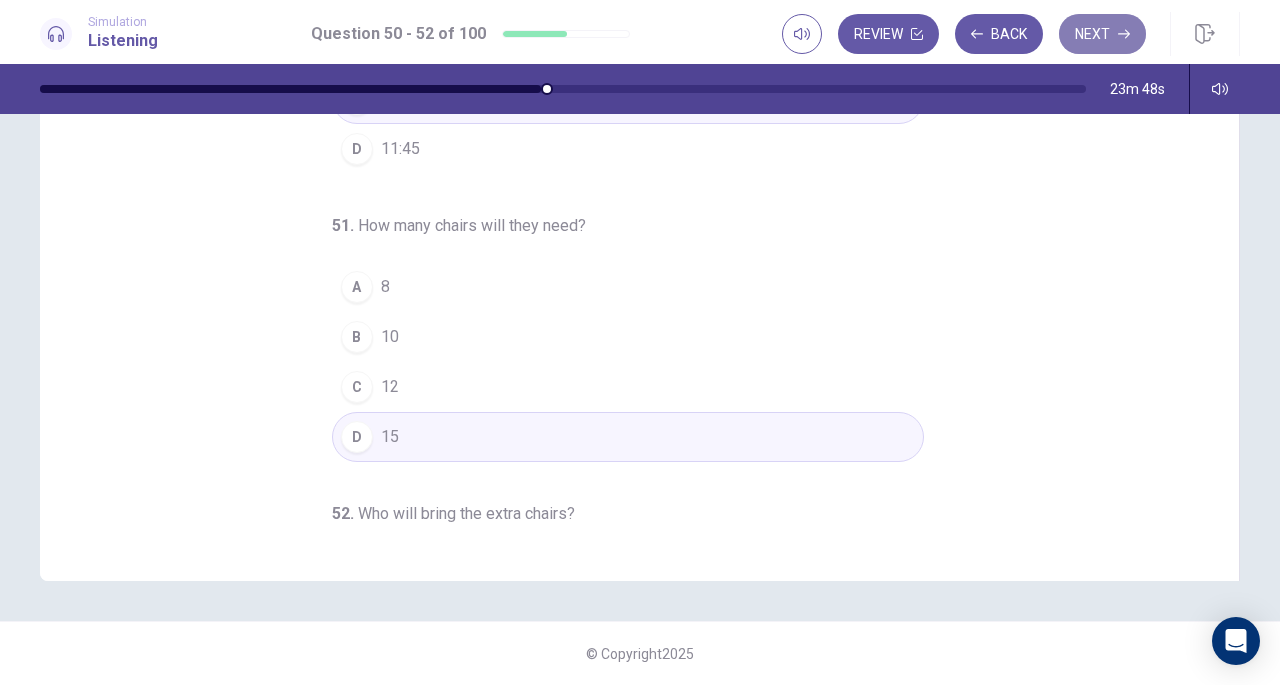 click on "Next" at bounding box center [1102, 34] 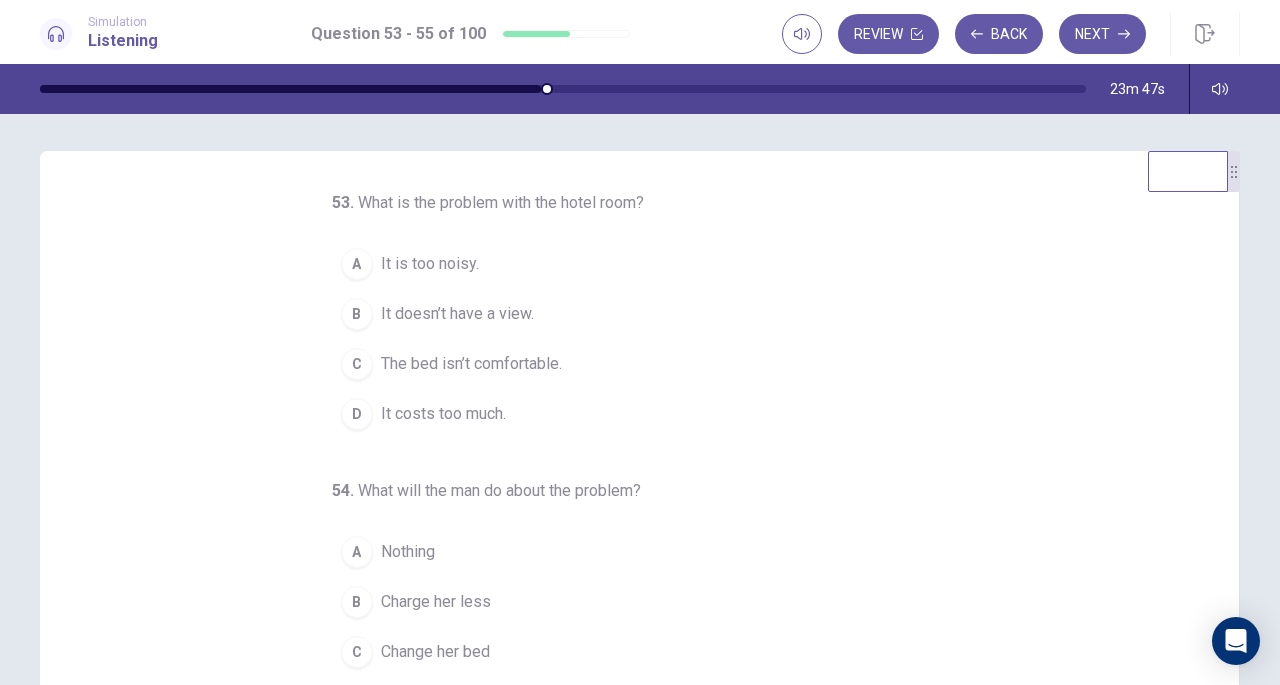 scroll, scrollTop: 2, scrollLeft: 0, axis: vertical 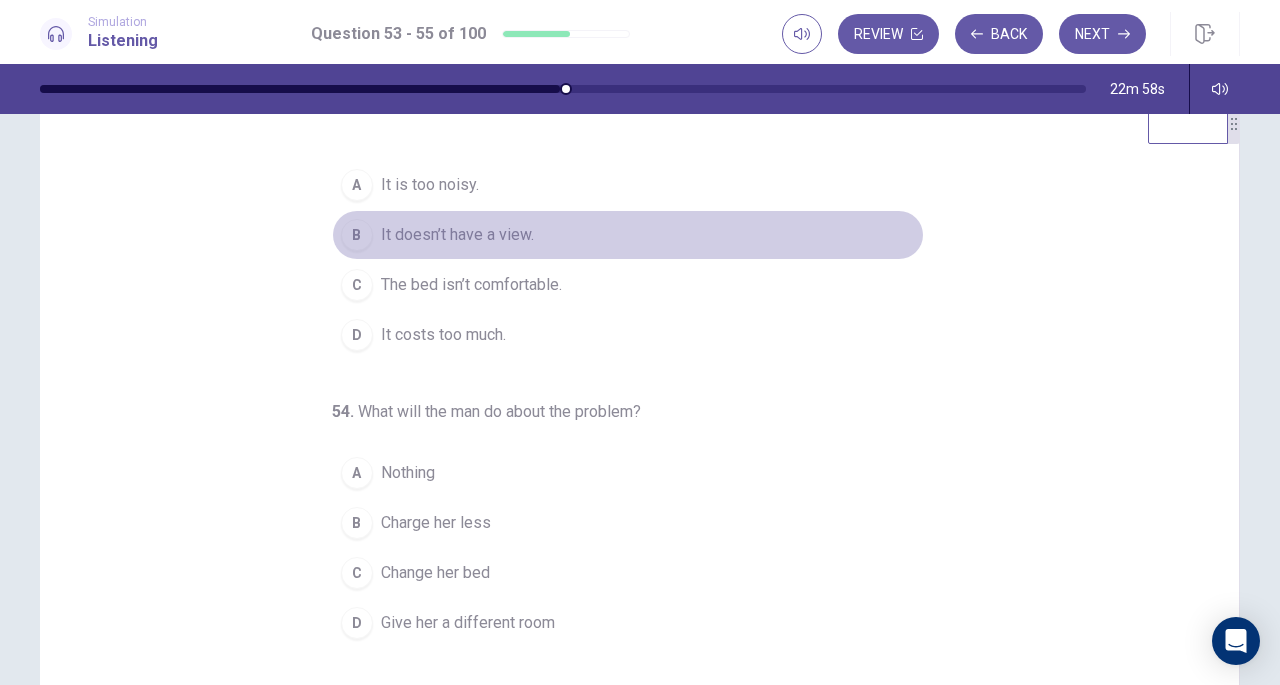 click on "It doesn’t have a view." at bounding box center (457, 235) 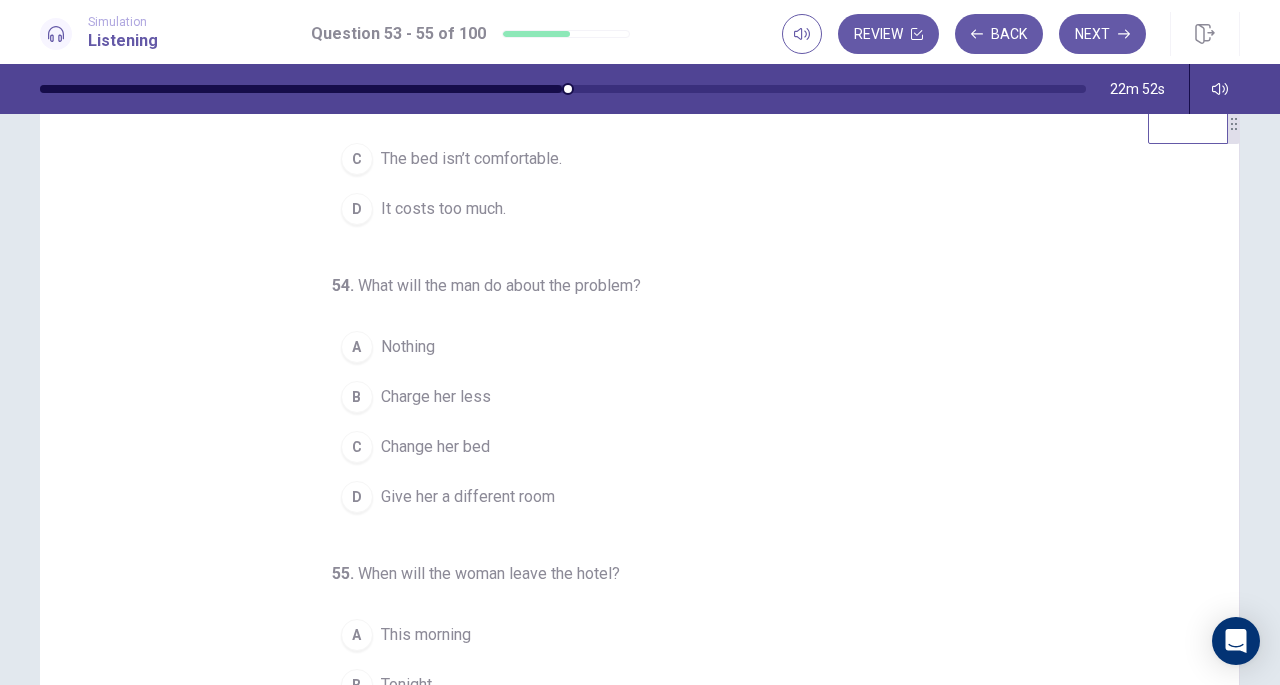 scroll, scrollTop: 200, scrollLeft: 0, axis: vertical 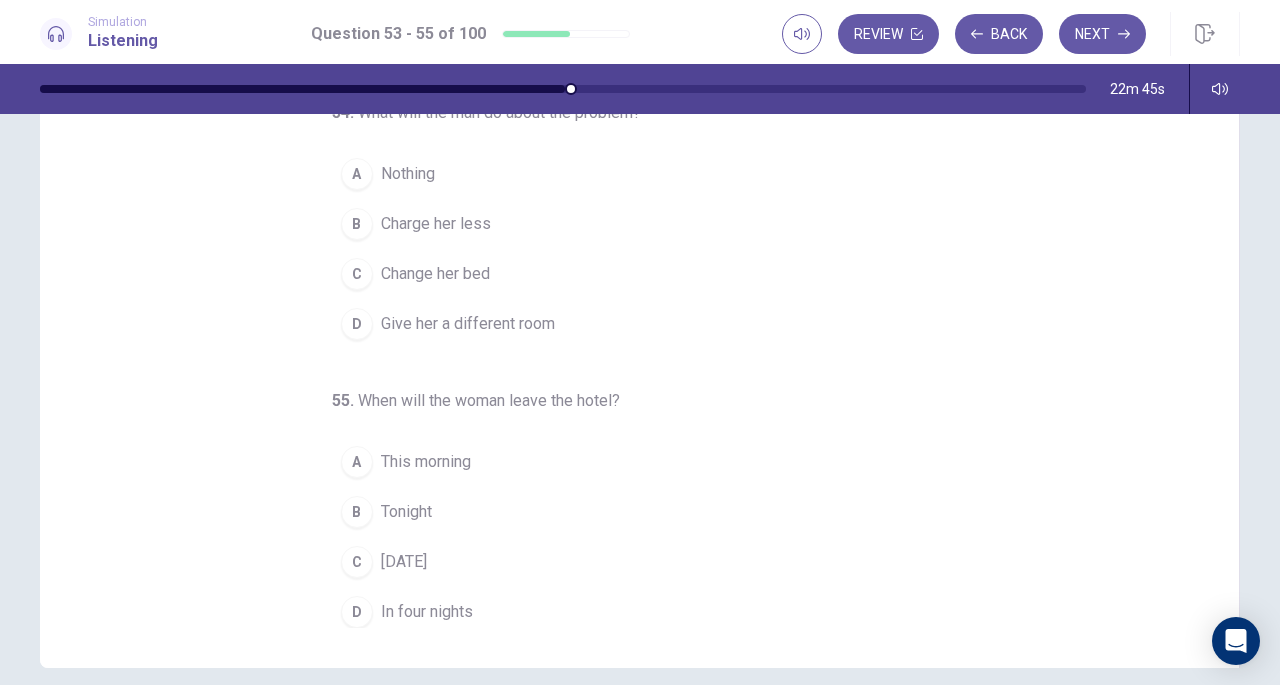 click on "Nothing" at bounding box center [408, 174] 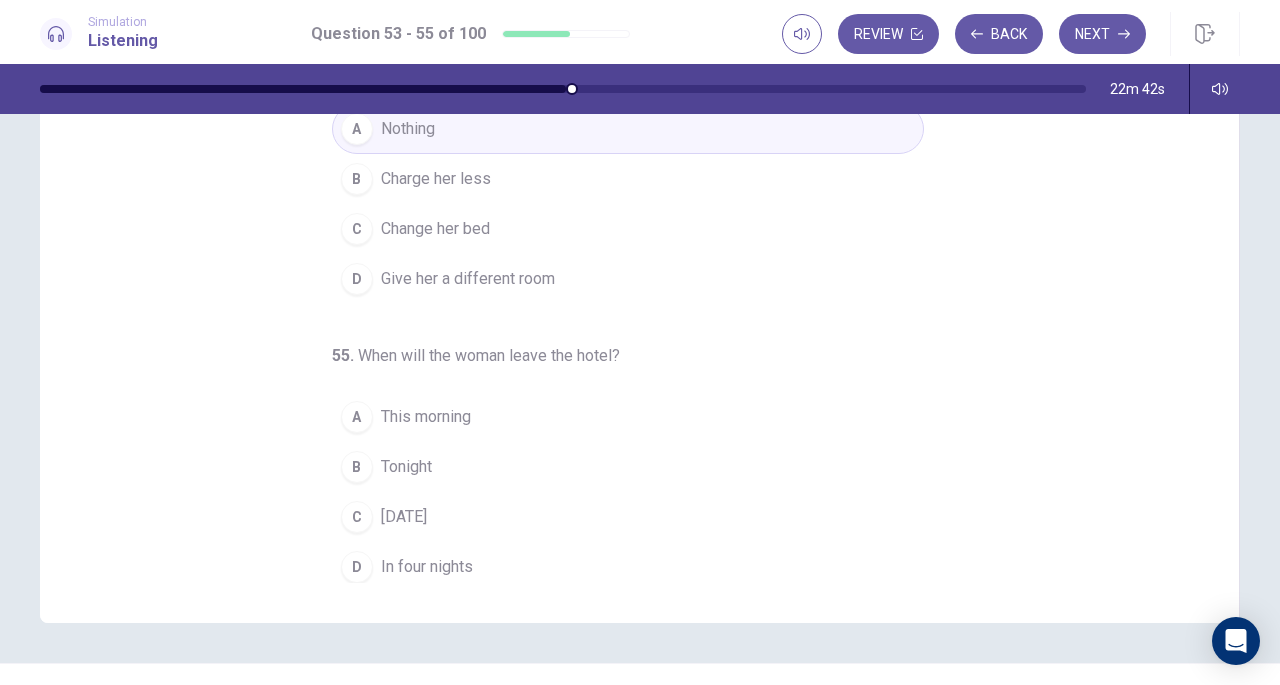 scroll, scrollTop: 237, scrollLeft: 0, axis: vertical 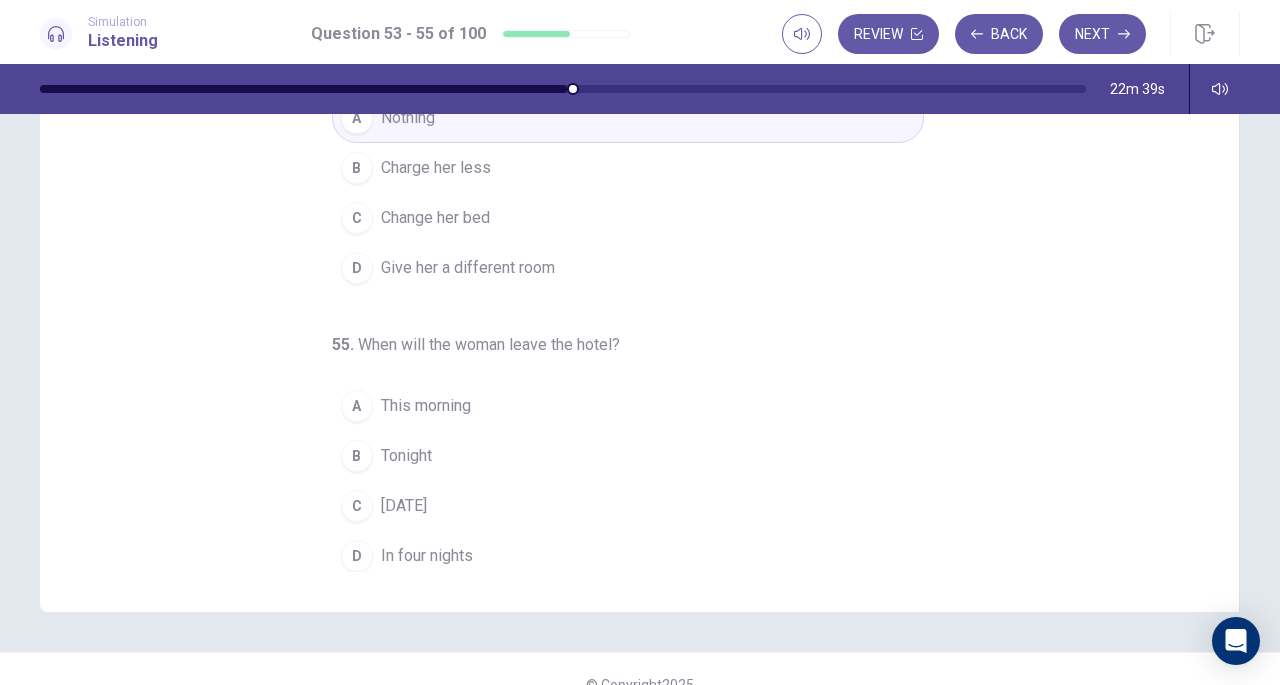 click on "Charge her less" at bounding box center (436, 168) 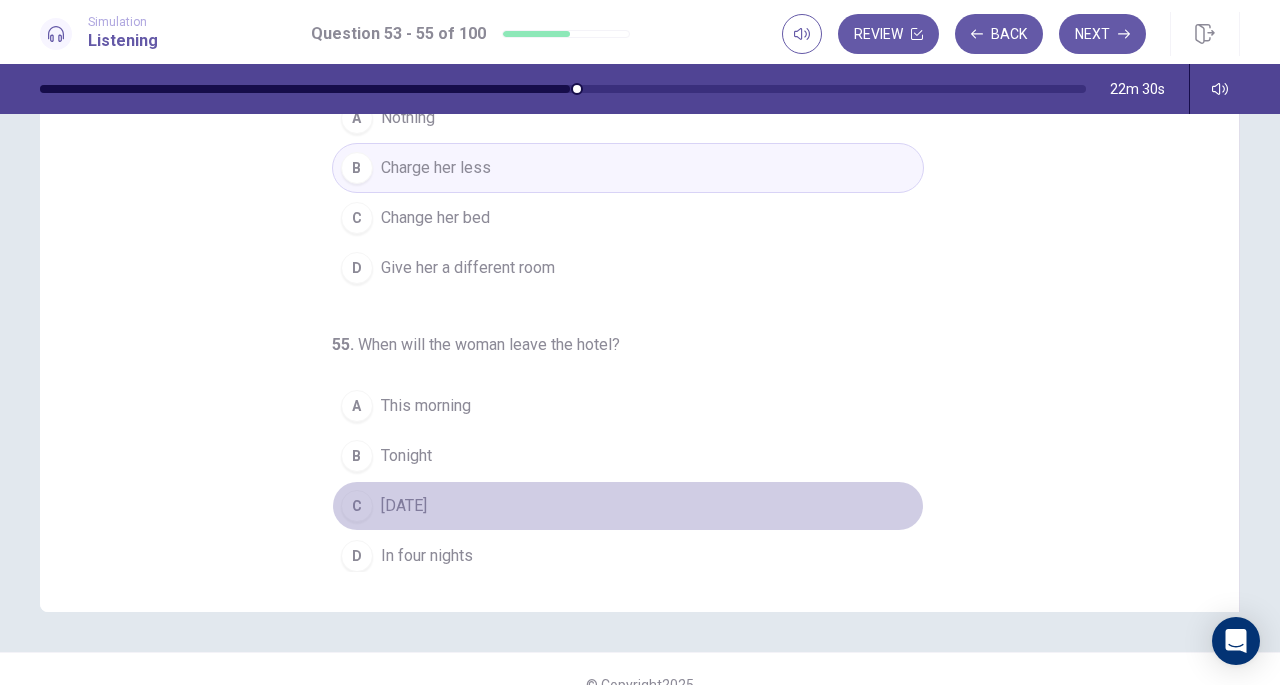 click on "[DATE]" at bounding box center (404, 506) 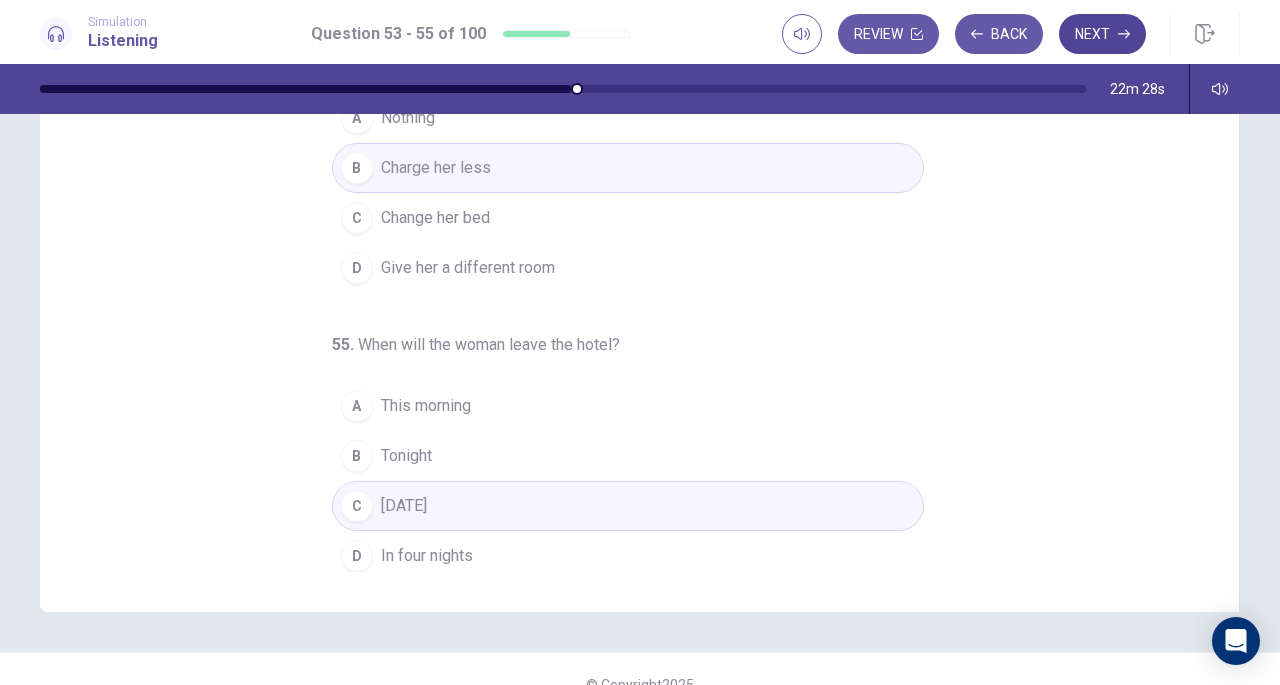 click on "Next" at bounding box center [1102, 34] 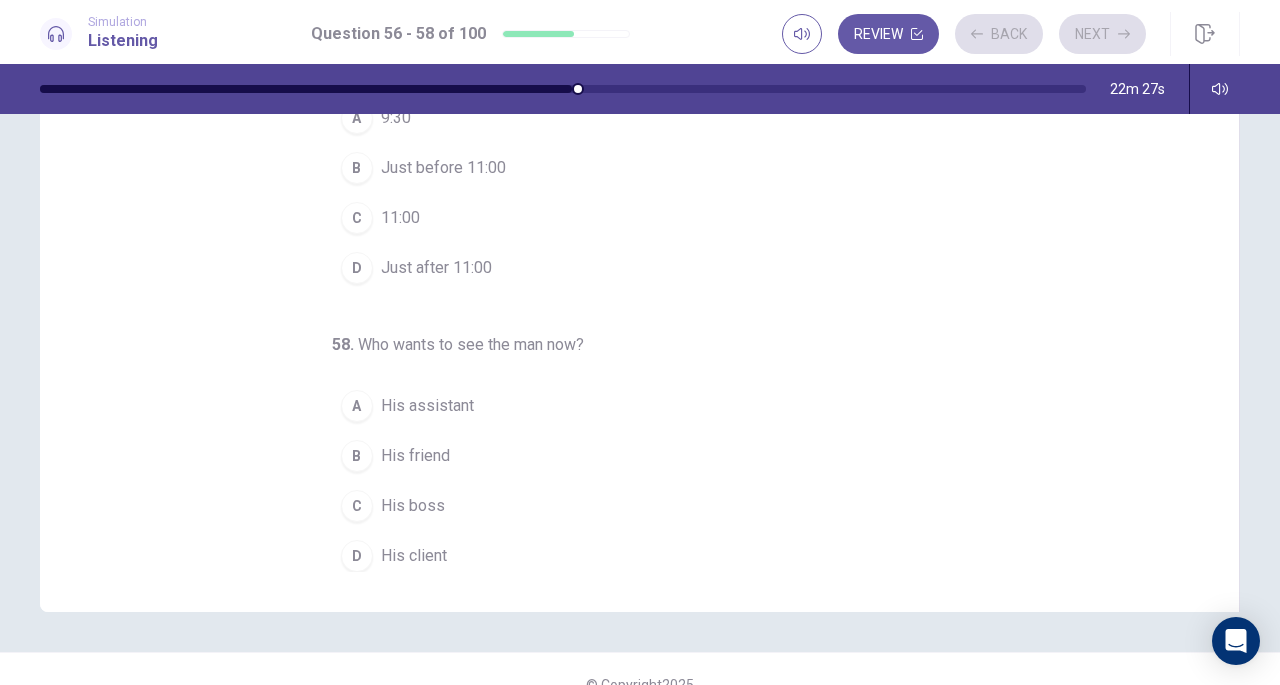 scroll, scrollTop: 0, scrollLeft: 0, axis: both 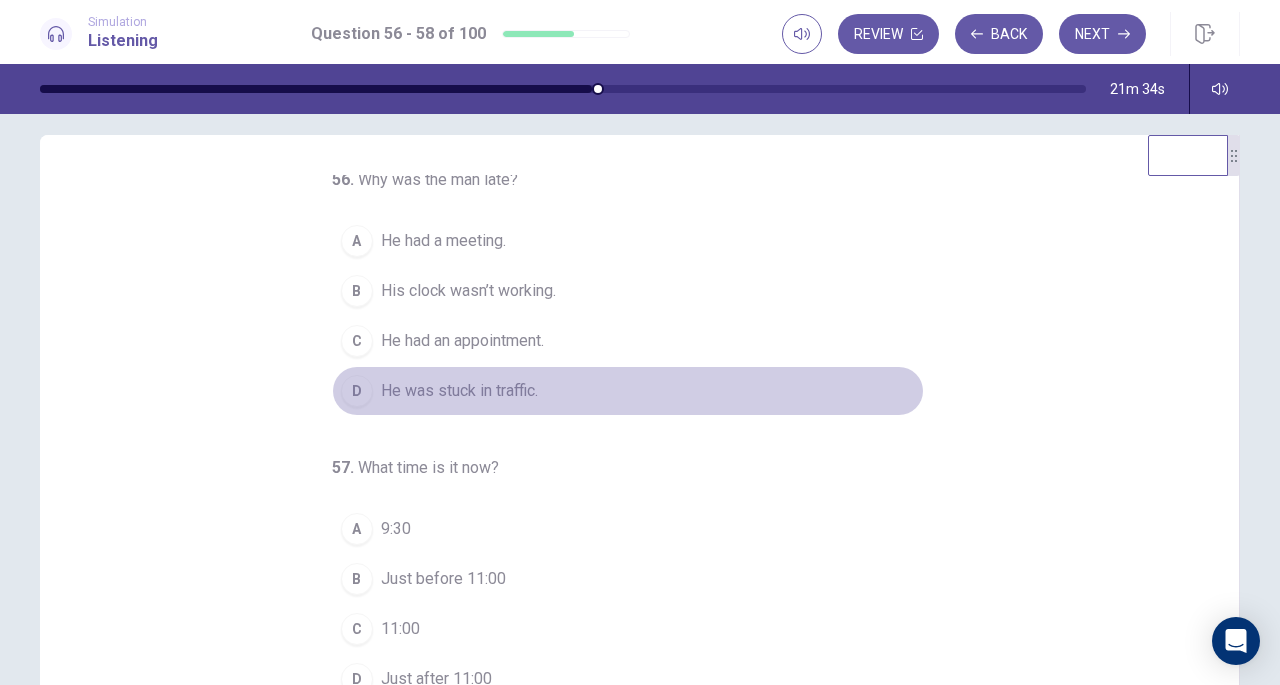 click on "D" at bounding box center (357, 391) 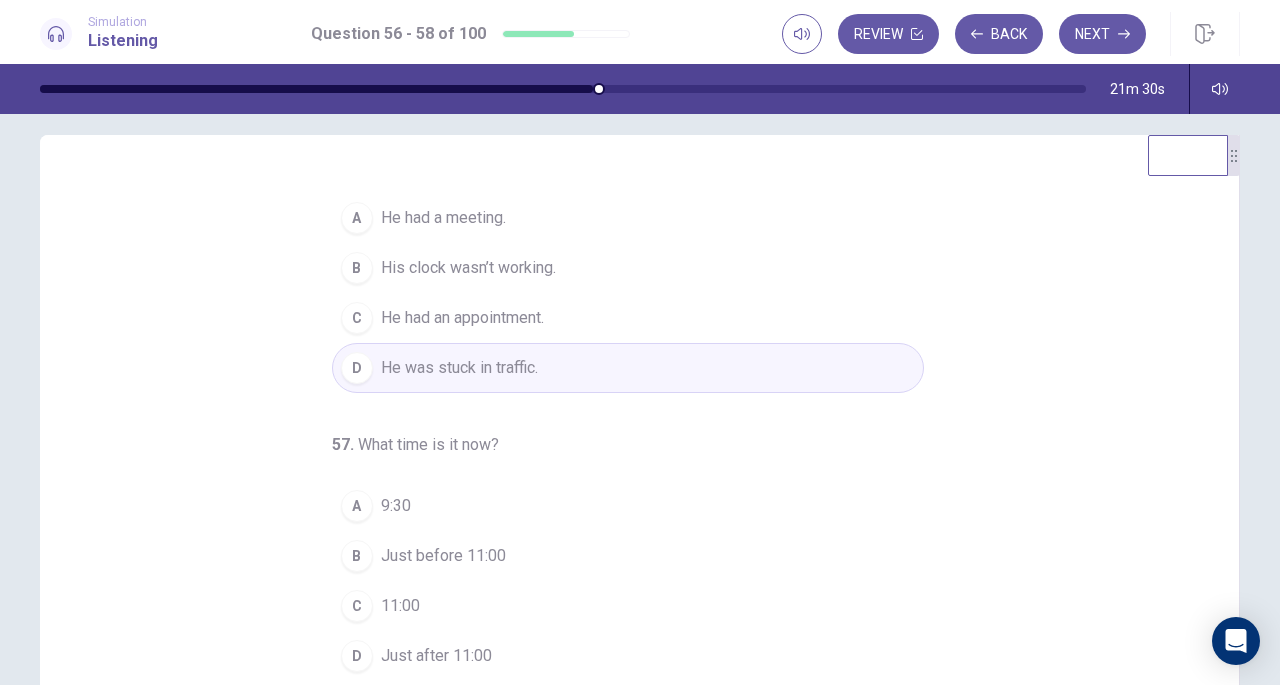 scroll, scrollTop: 29, scrollLeft: 0, axis: vertical 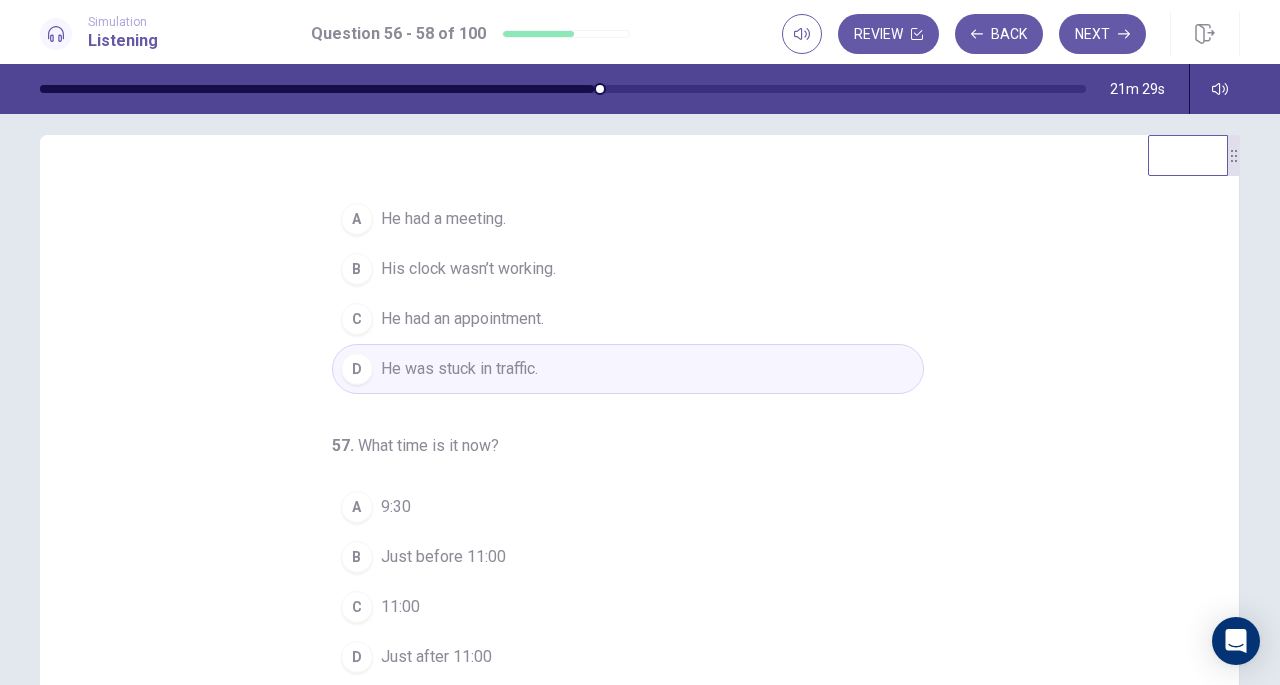 click on "B" at bounding box center [357, 269] 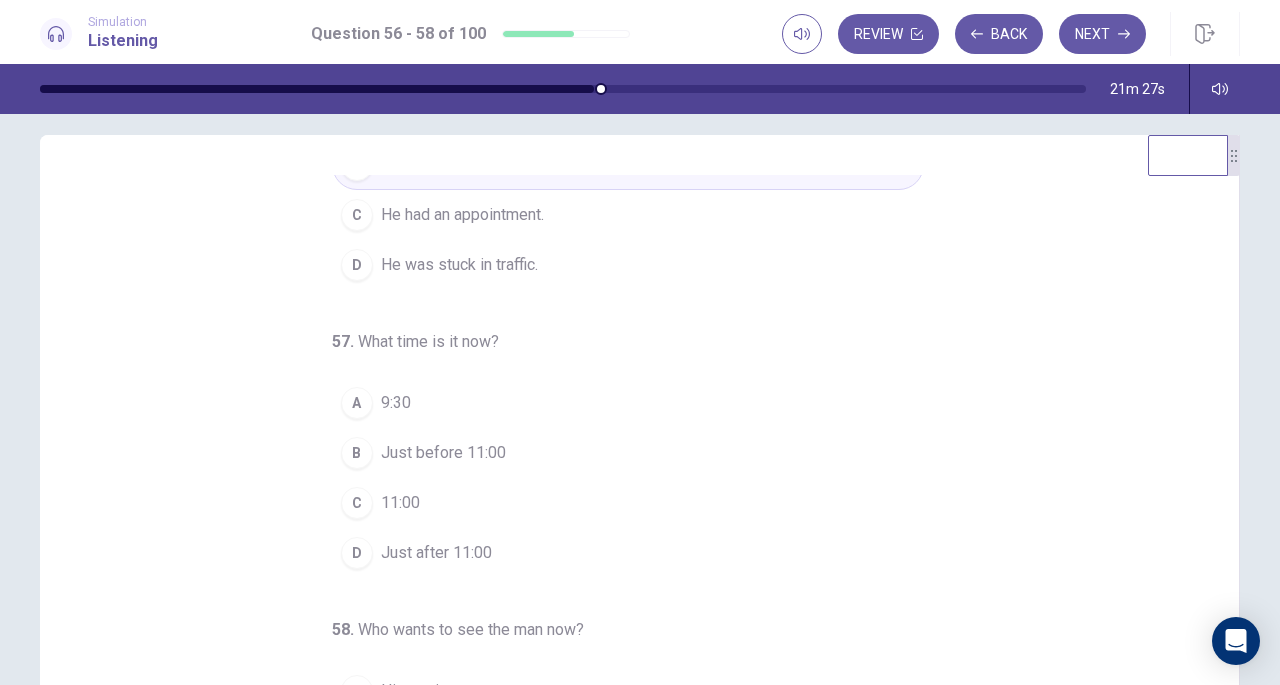 scroll, scrollTop: 200, scrollLeft: 0, axis: vertical 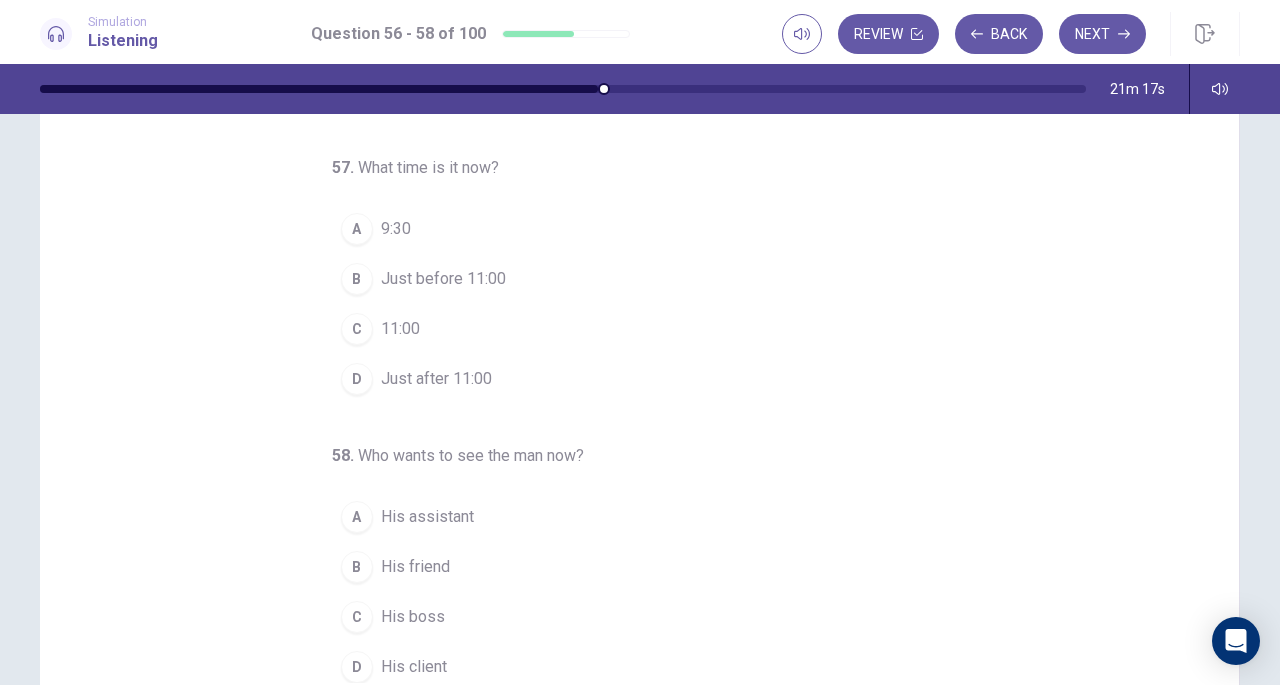 click on "Just before 11:00" at bounding box center (443, 279) 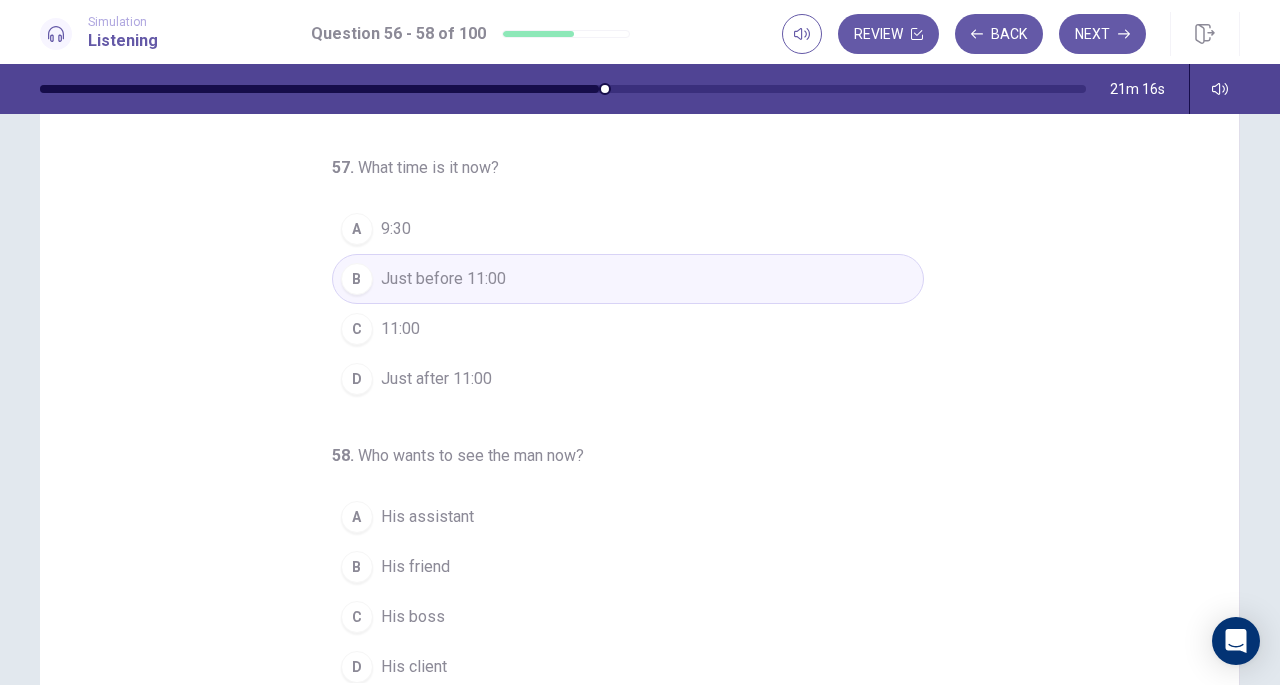 scroll, scrollTop: 182, scrollLeft: 0, axis: vertical 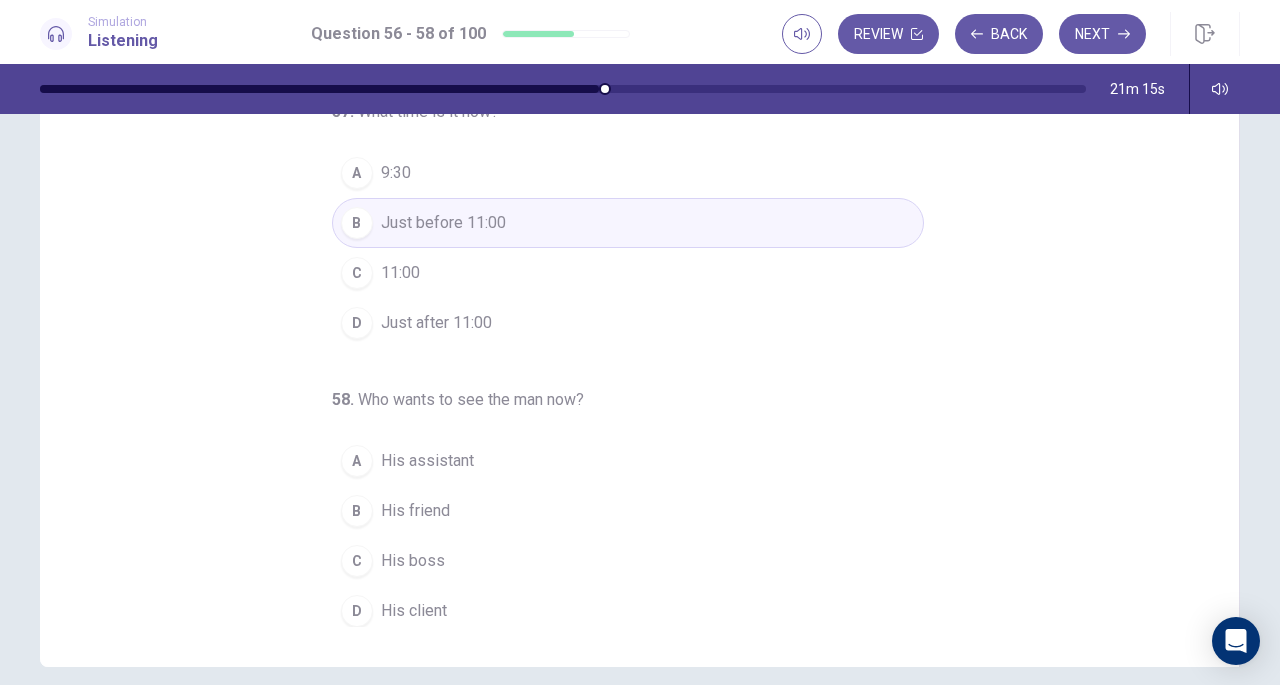 click on "His client" at bounding box center [414, 611] 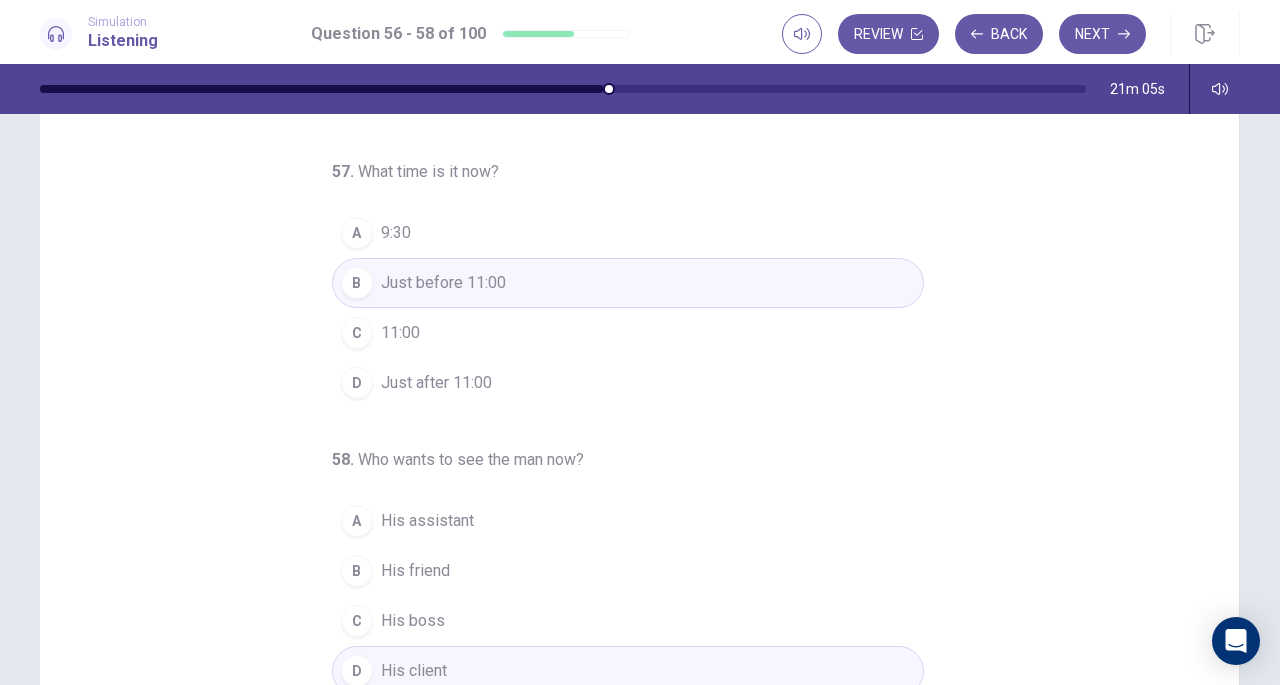 scroll, scrollTop: 121, scrollLeft: 0, axis: vertical 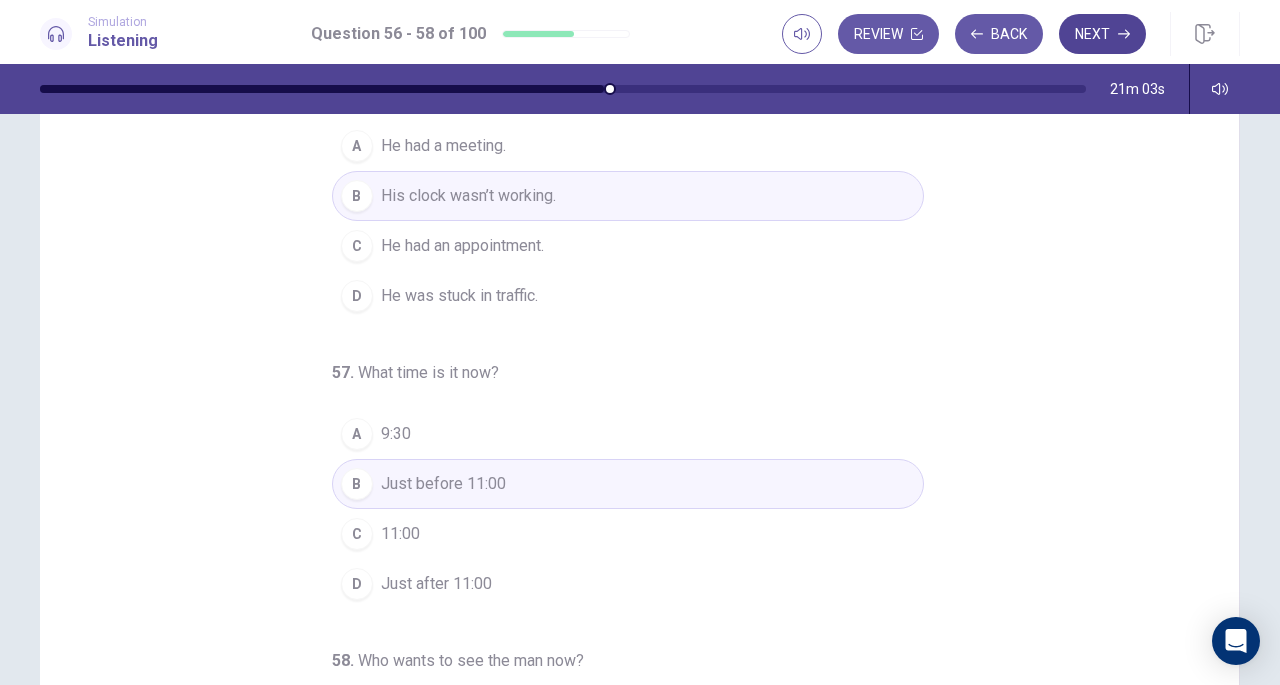 click on "Next" at bounding box center (1102, 34) 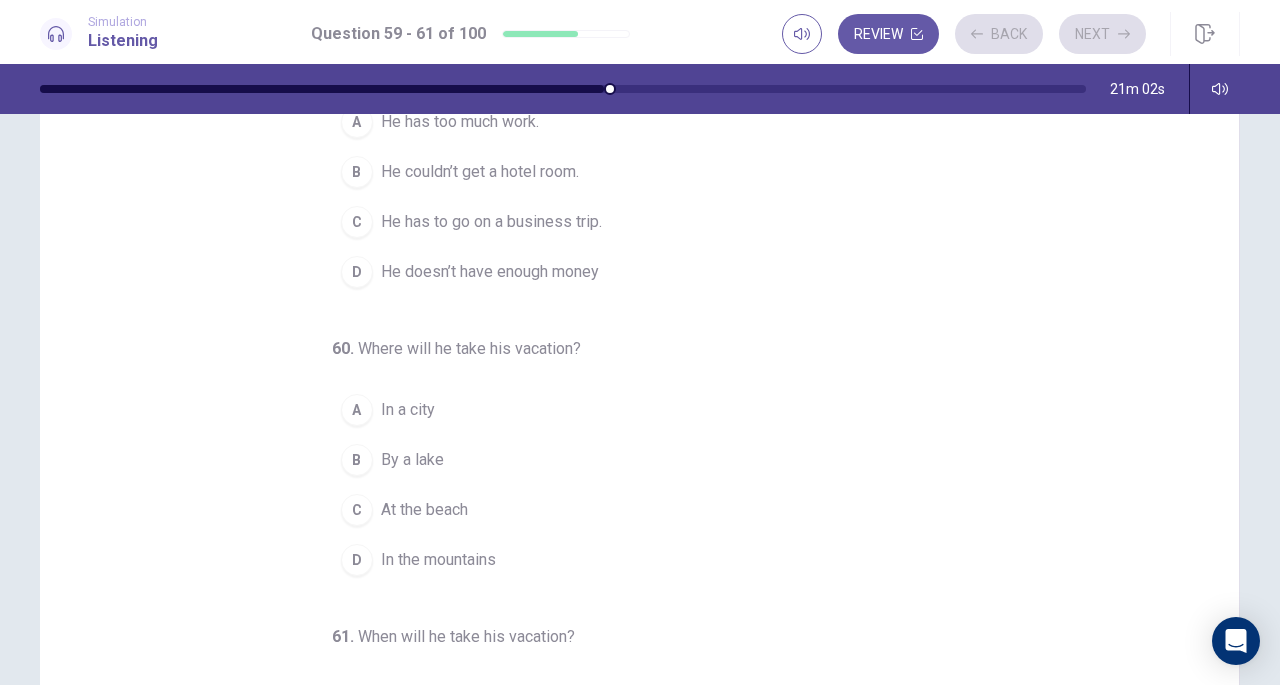 scroll, scrollTop: 0, scrollLeft: 0, axis: both 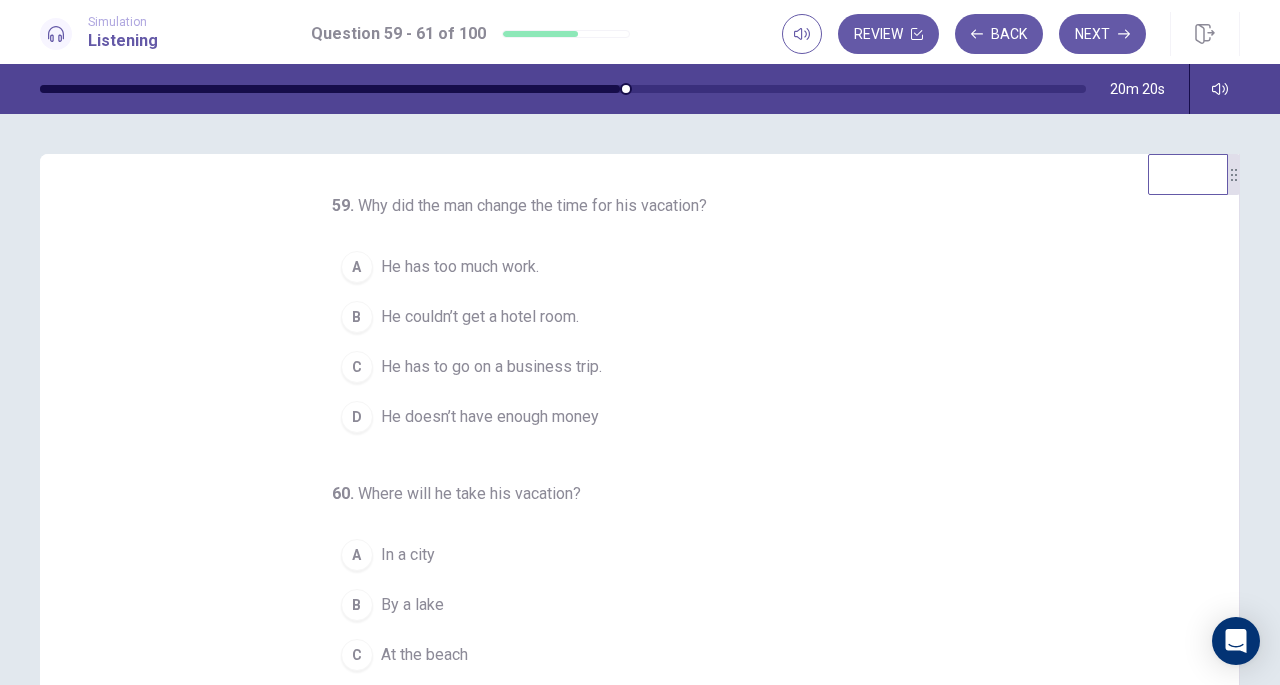 click on "He couldn’t get a hotel room." at bounding box center (480, 317) 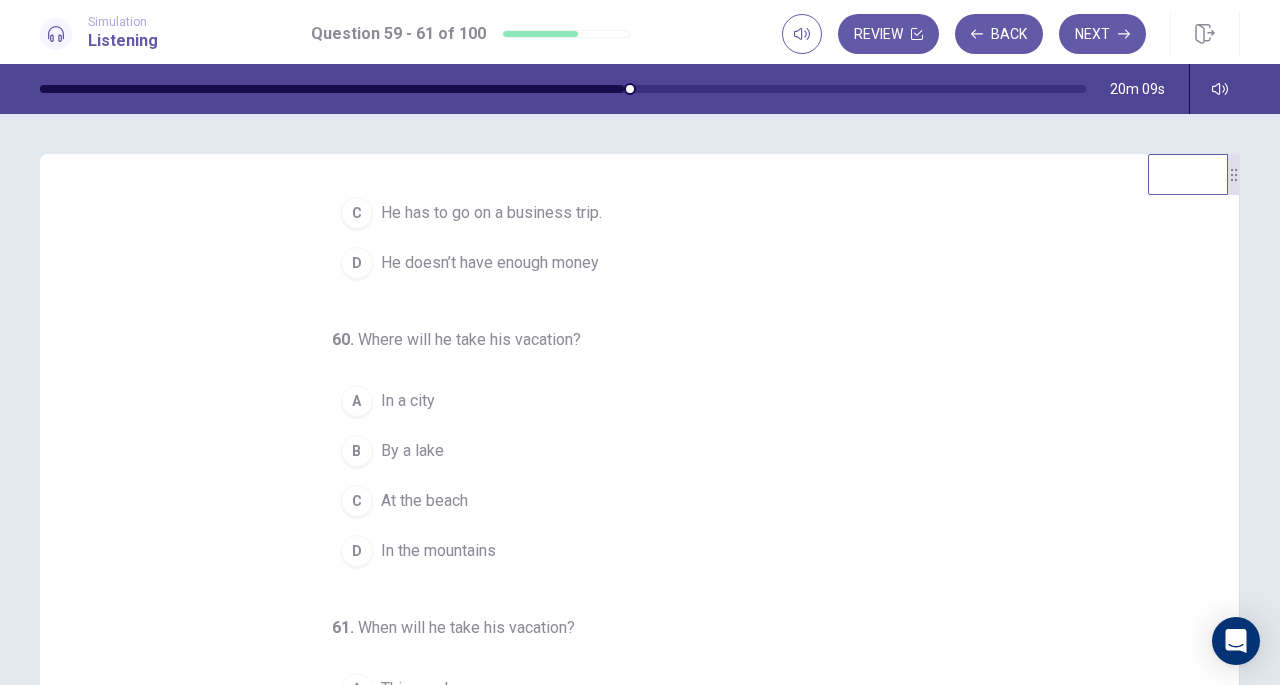 scroll, scrollTop: 155, scrollLeft: 0, axis: vertical 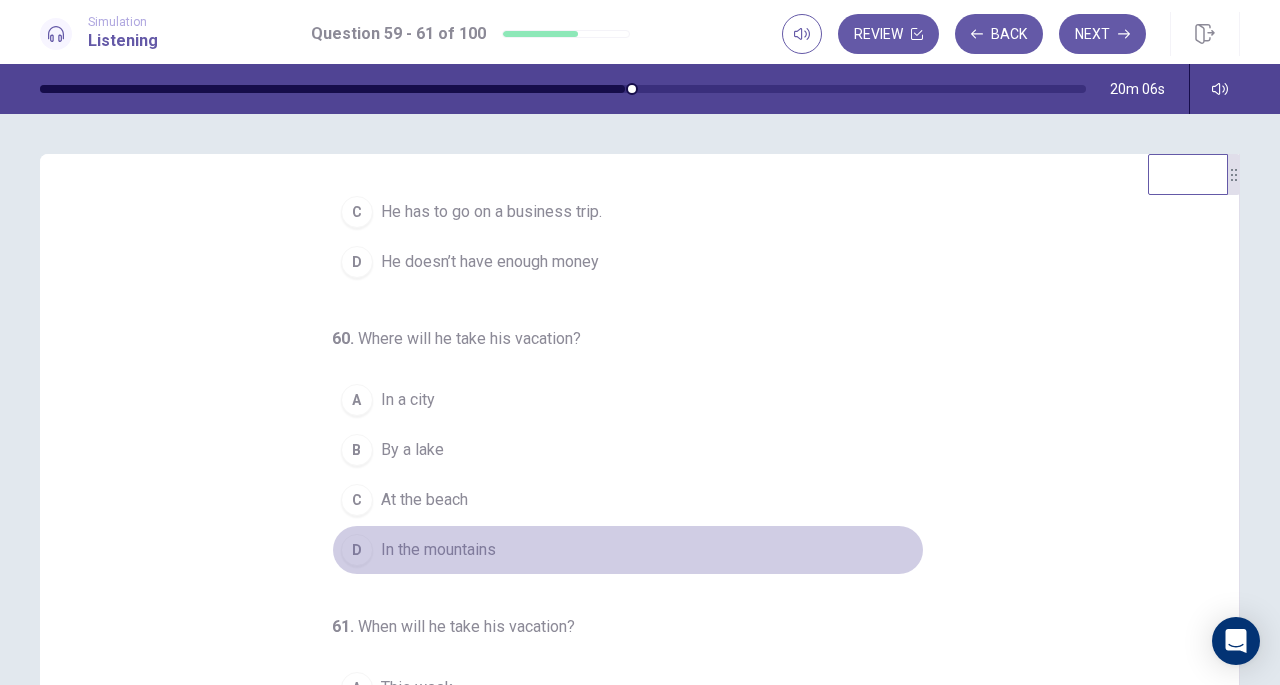 click on "D In the mountains" at bounding box center (628, 550) 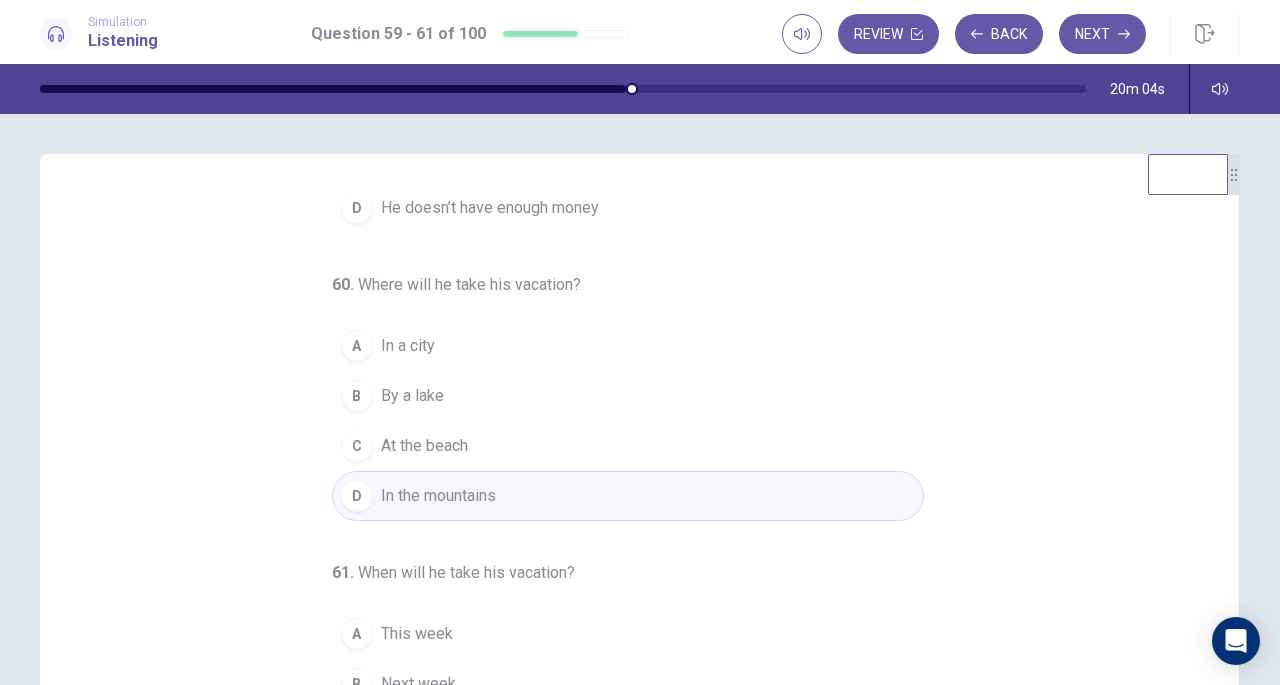 scroll, scrollTop: 224, scrollLeft: 0, axis: vertical 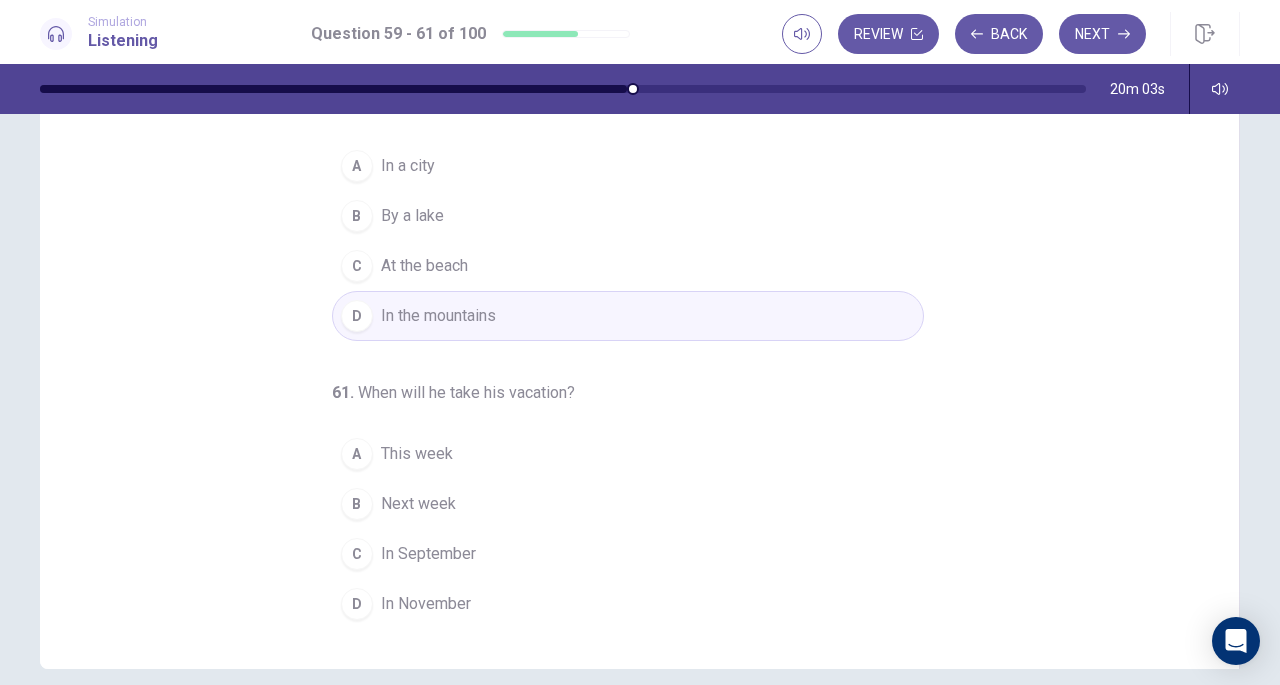 click on "In September" at bounding box center [428, 554] 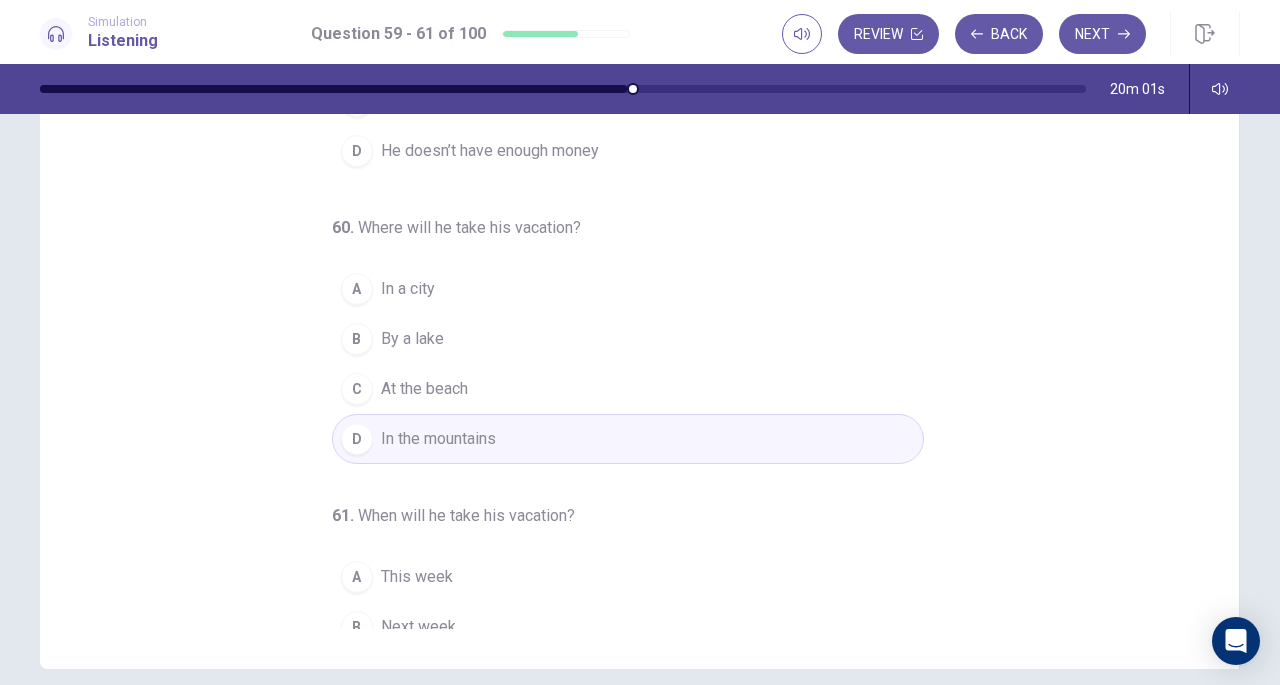 scroll, scrollTop: 0, scrollLeft: 0, axis: both 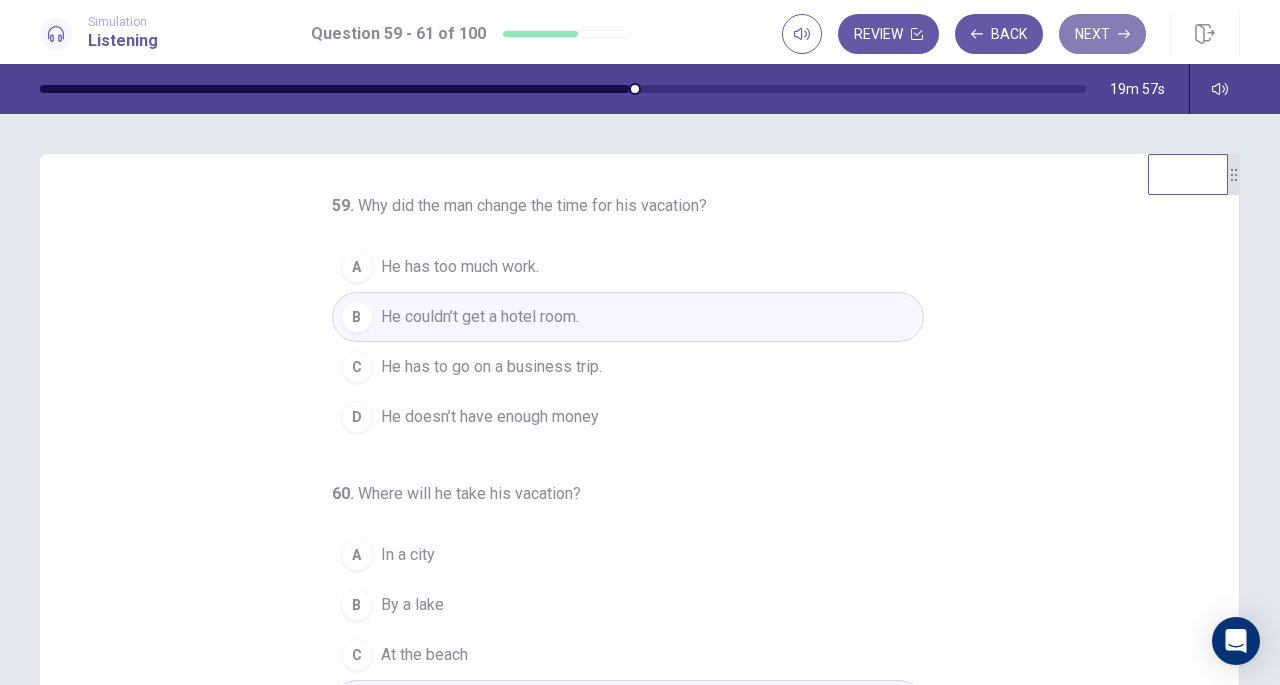 click on "Next" at bounding box center [1102, 34] 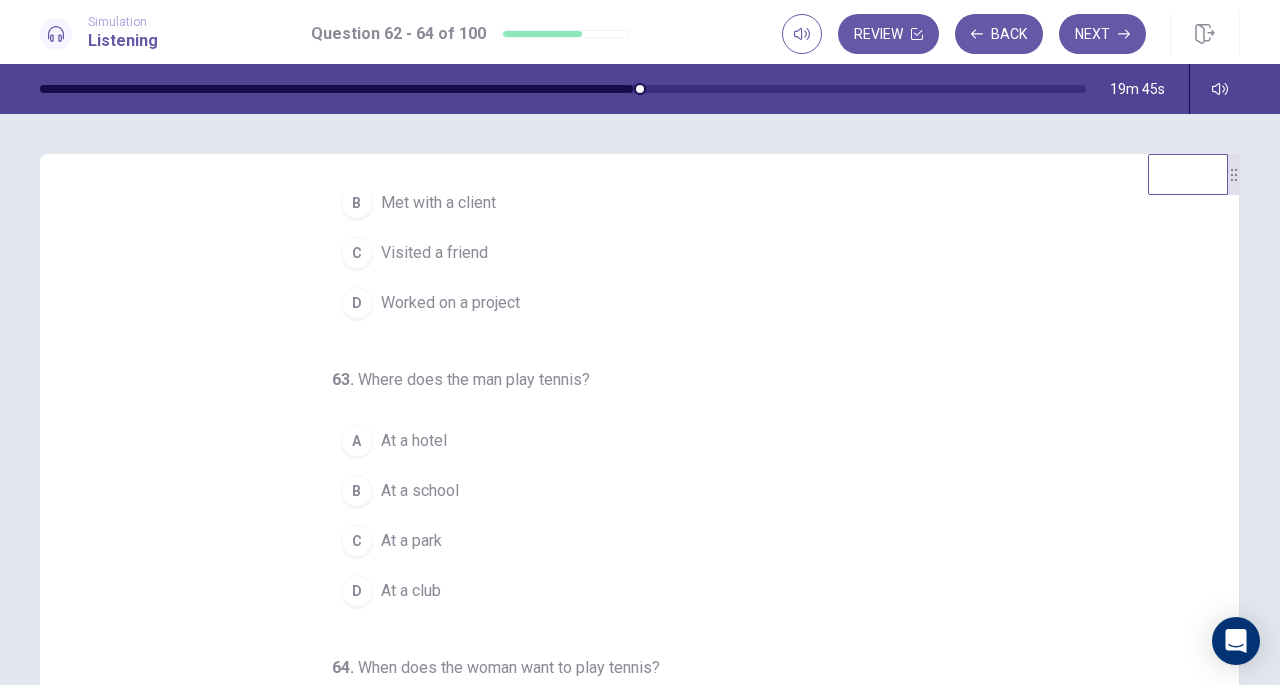 scroll, scrollTop: 200, scrollLeft: 0, axis: vertical 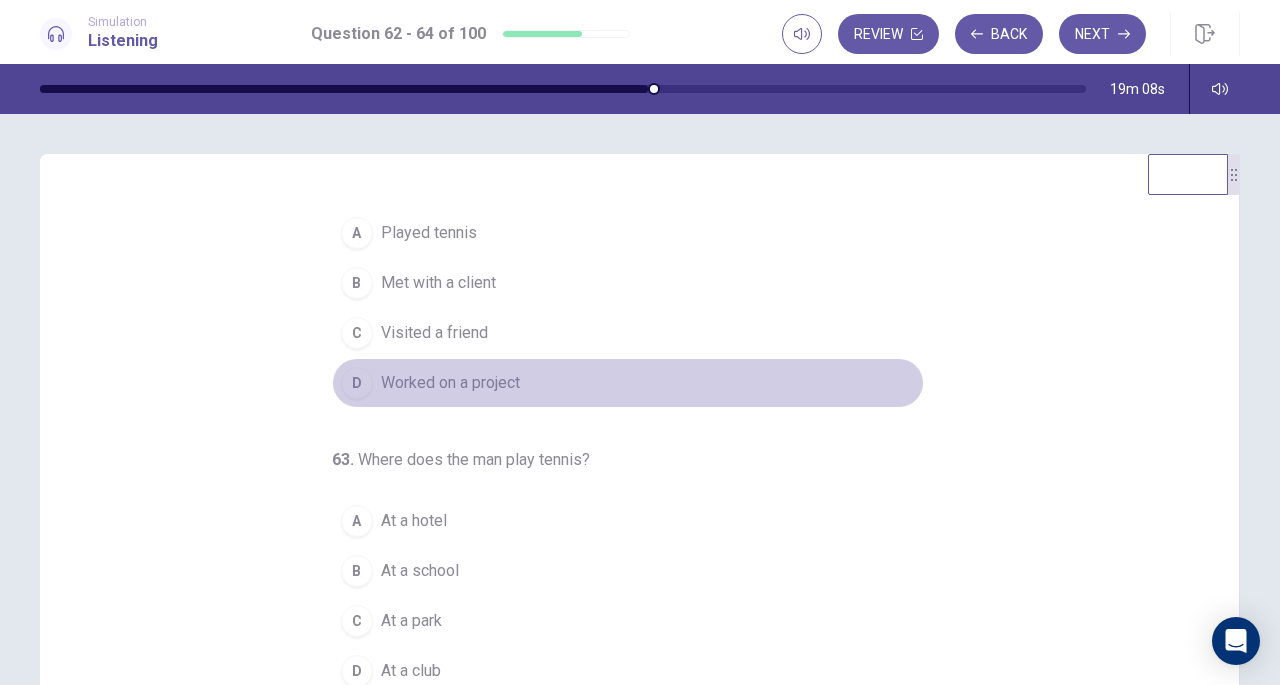click on "Worked on a project" at bounding box center [450, 383] 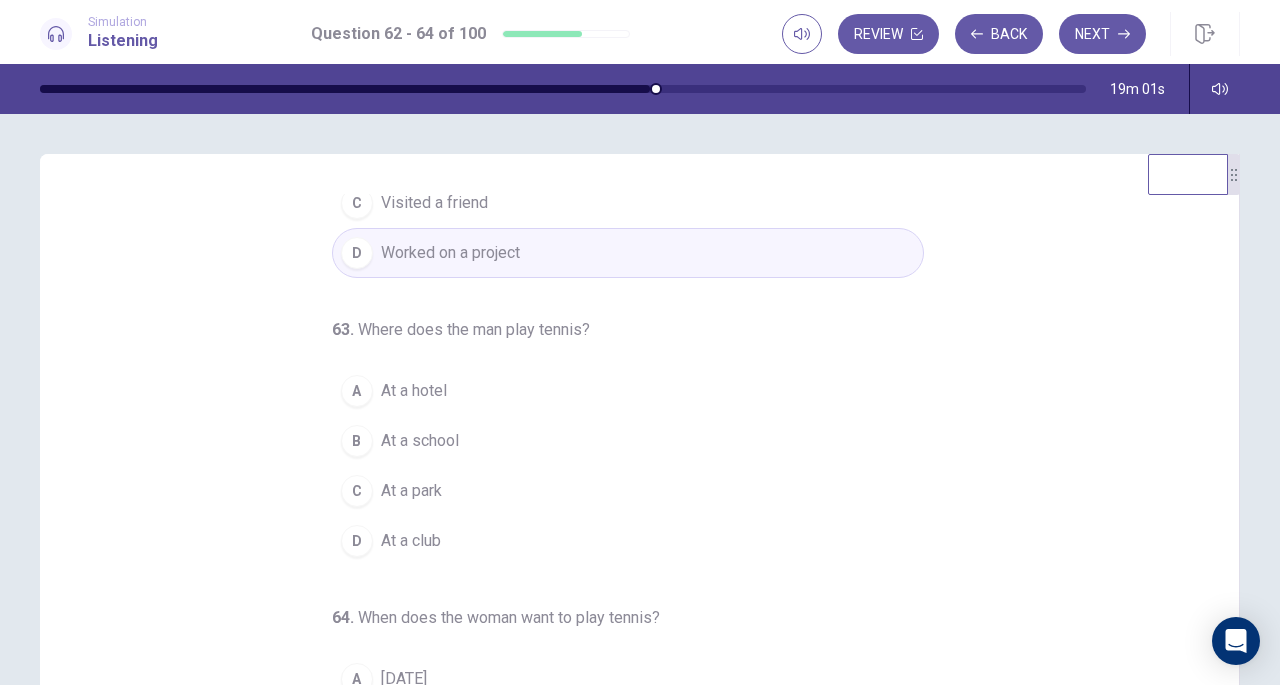 scroll, scrollTop: 200, scrollLeft: 0, axis: vertical 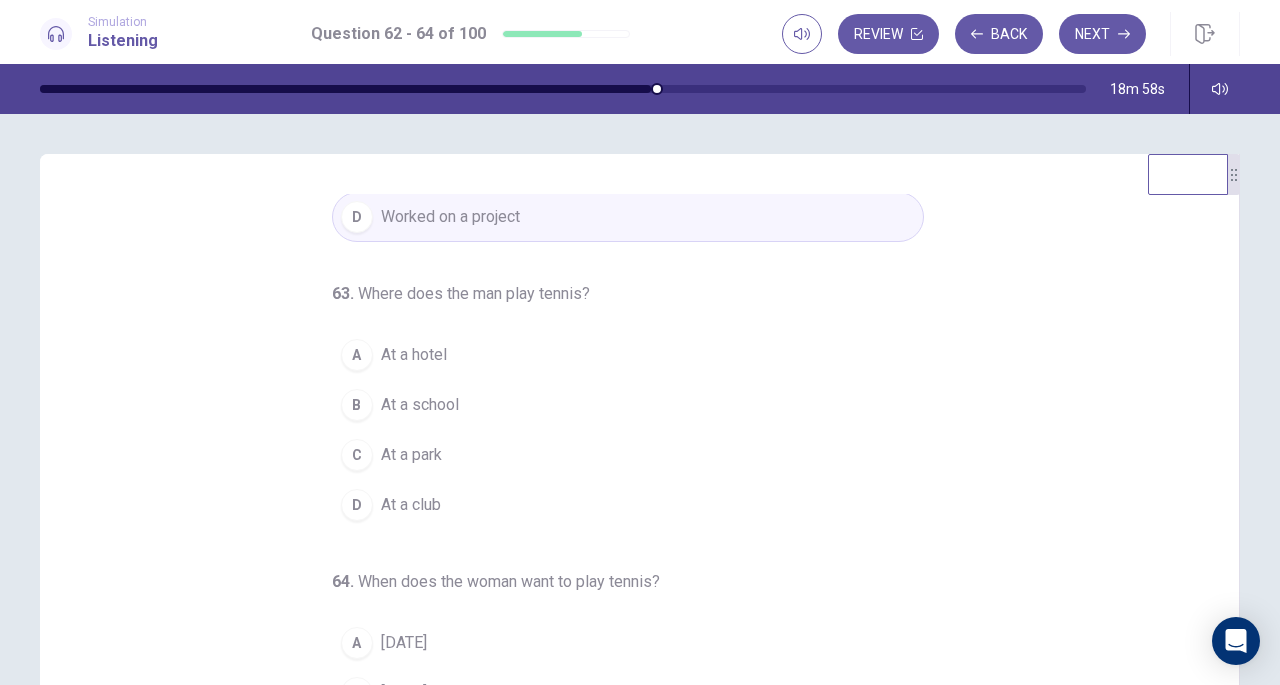 click on "At a hotel" at bounding box center [414, 355] 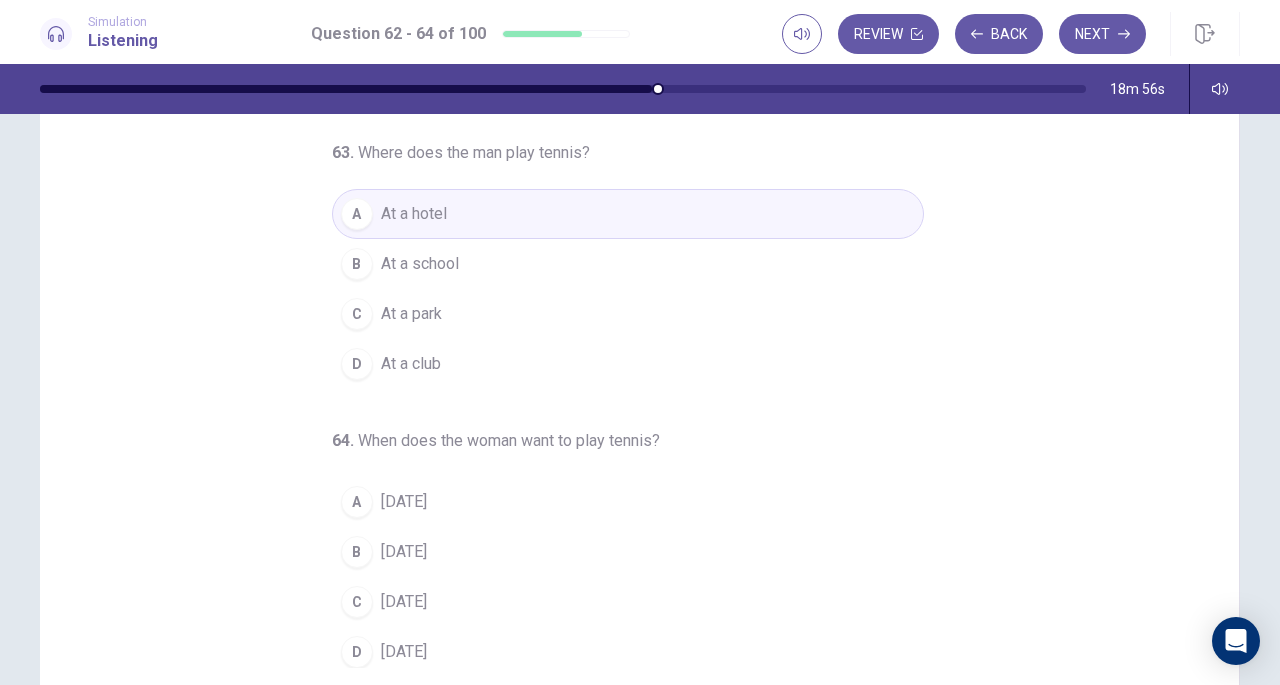 scroll, scrollTop: 235, scrollLeft: 0, axis: vertical 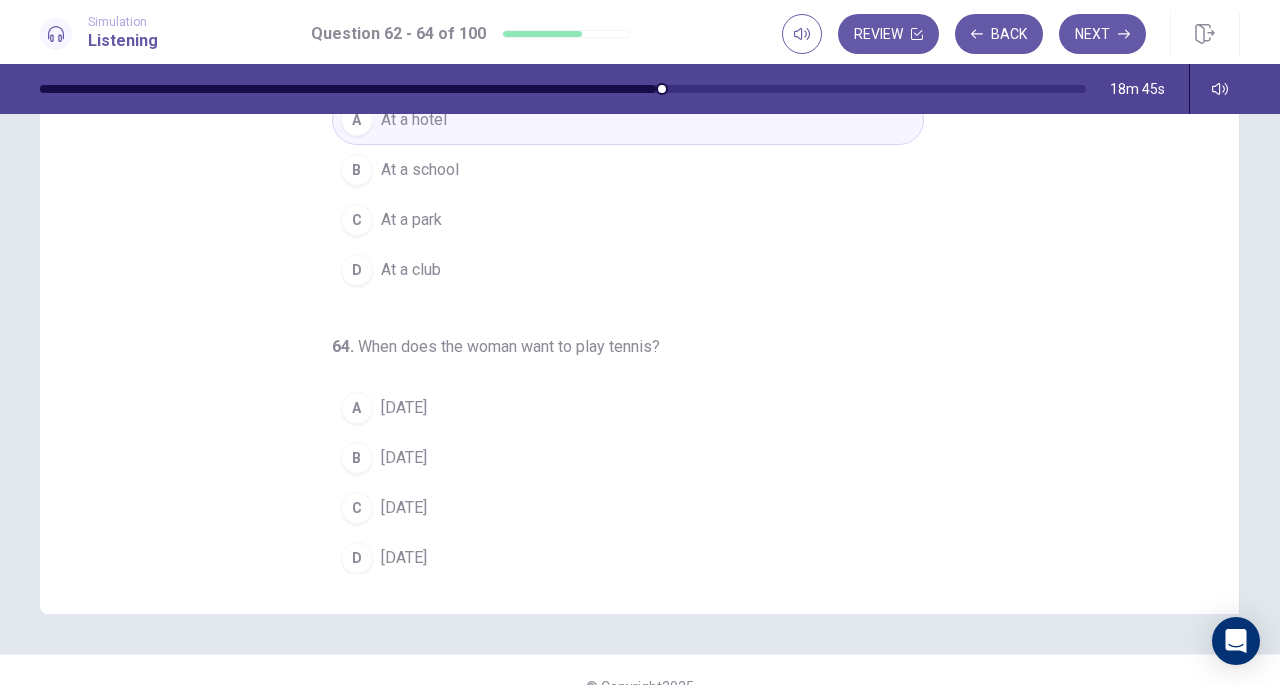 click on "[DATE]" at bounding box center [404, 558] 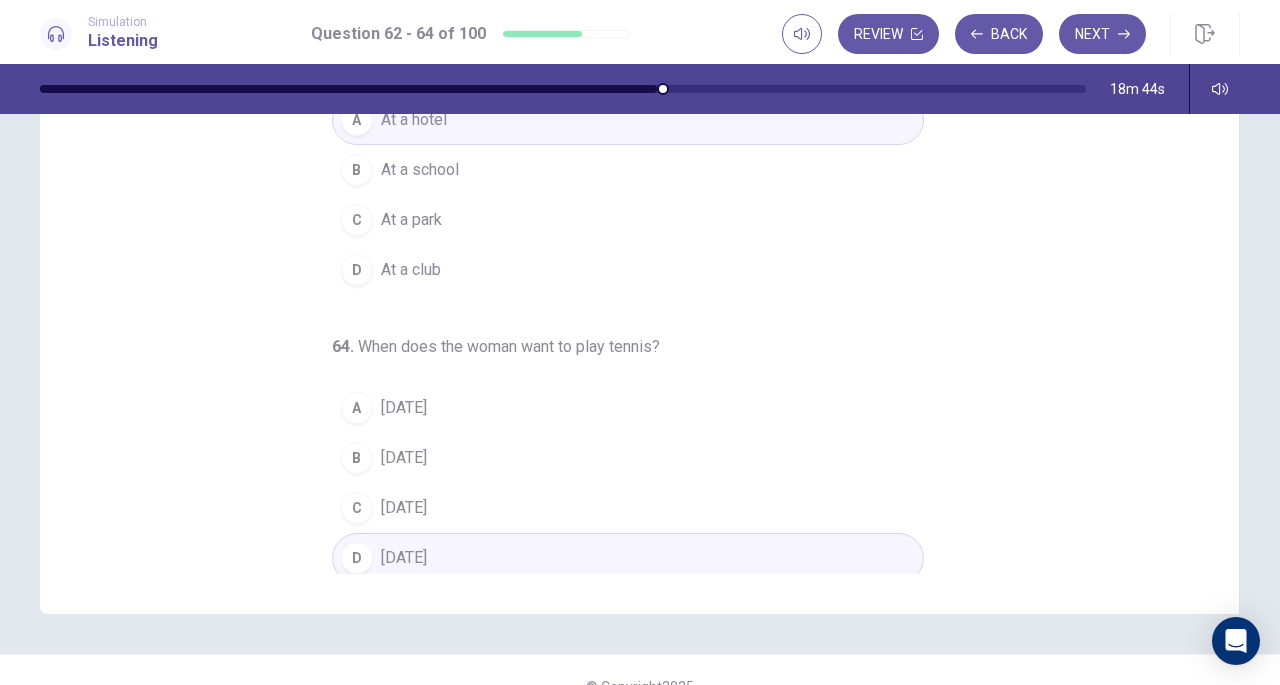 scroll, scrollTop: 0, scrollLeft: 0, axis: both 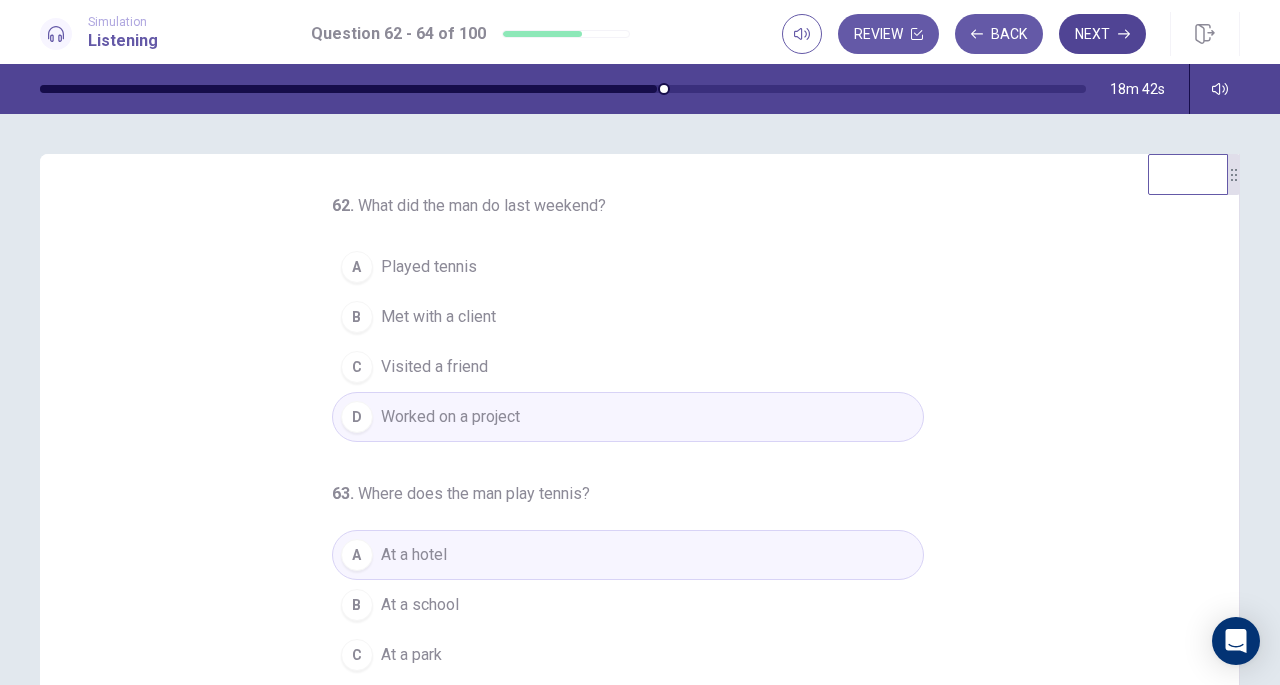 click on "Next" at bounding box center [1102, 34] 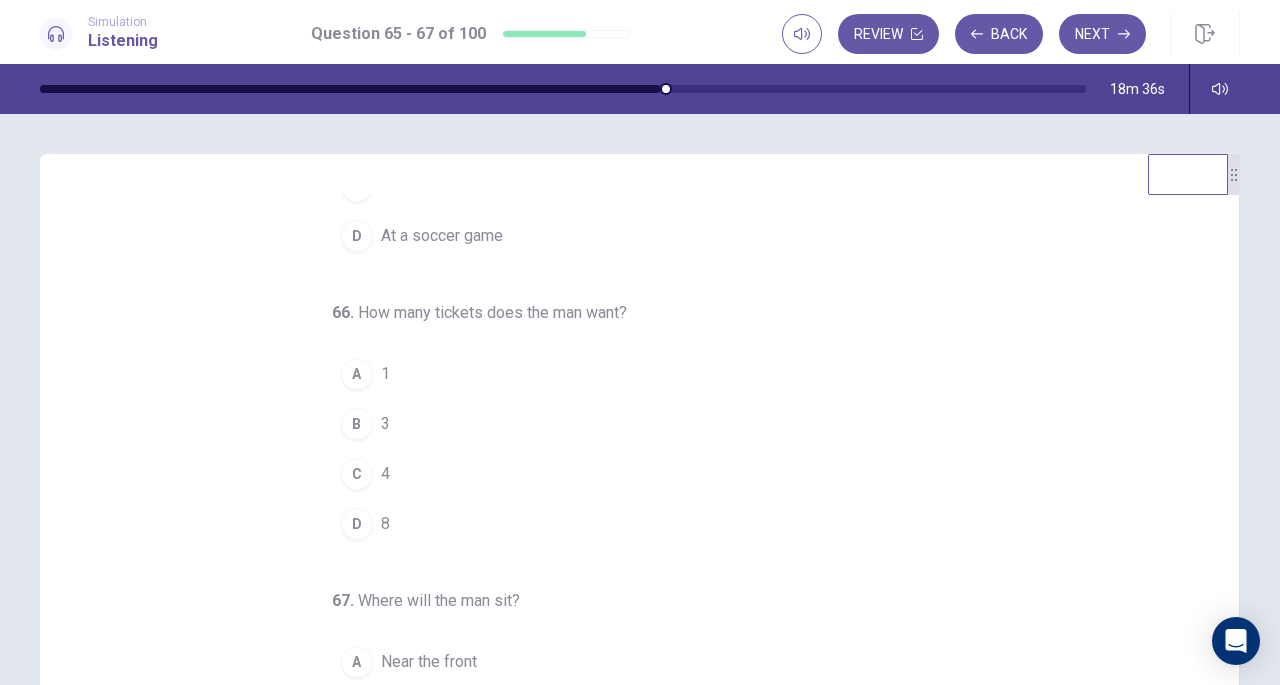 scroll, scrollTop: 200, scrollLeft: 0, axis: vertical 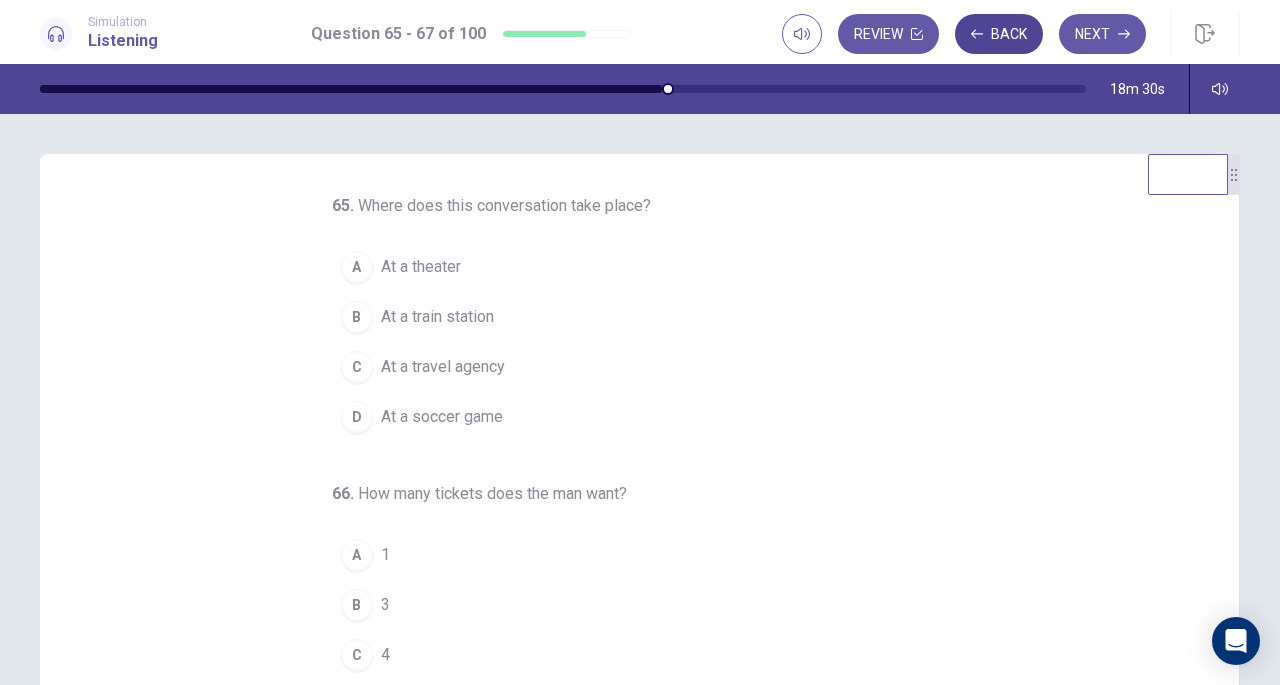 click on "Back" at bounding box center (999, 34) 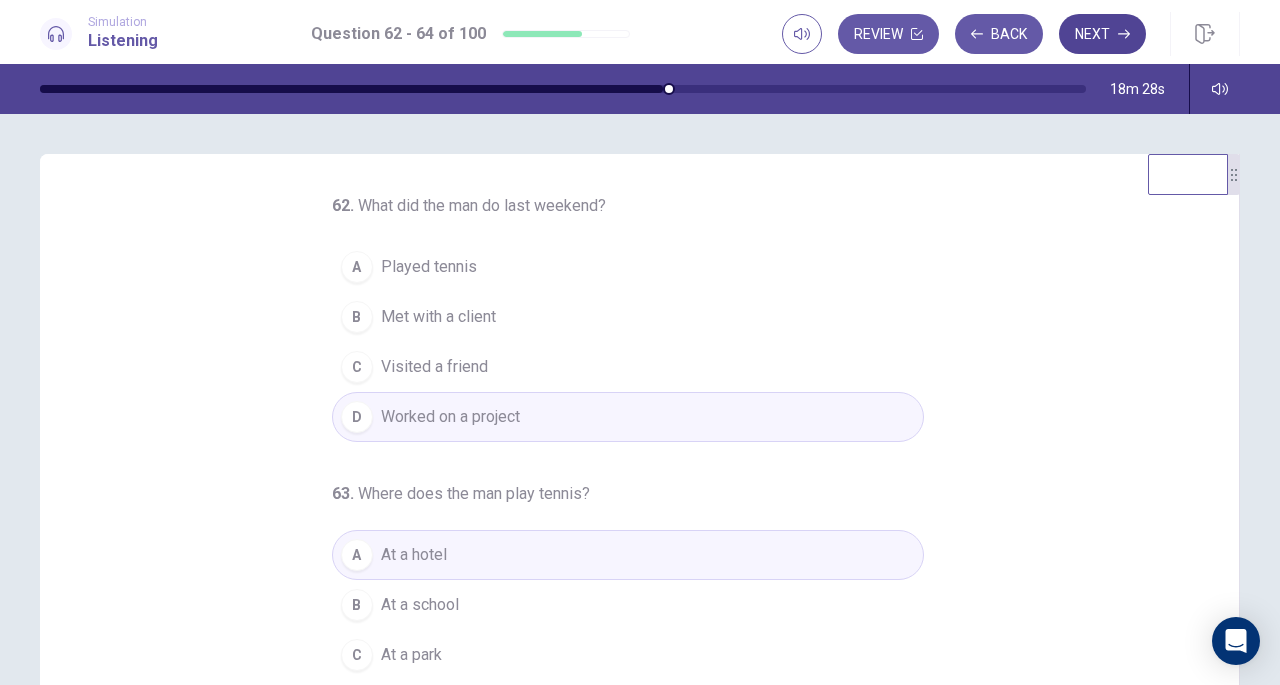 click on "Next" at bounding box center [1102, 34] 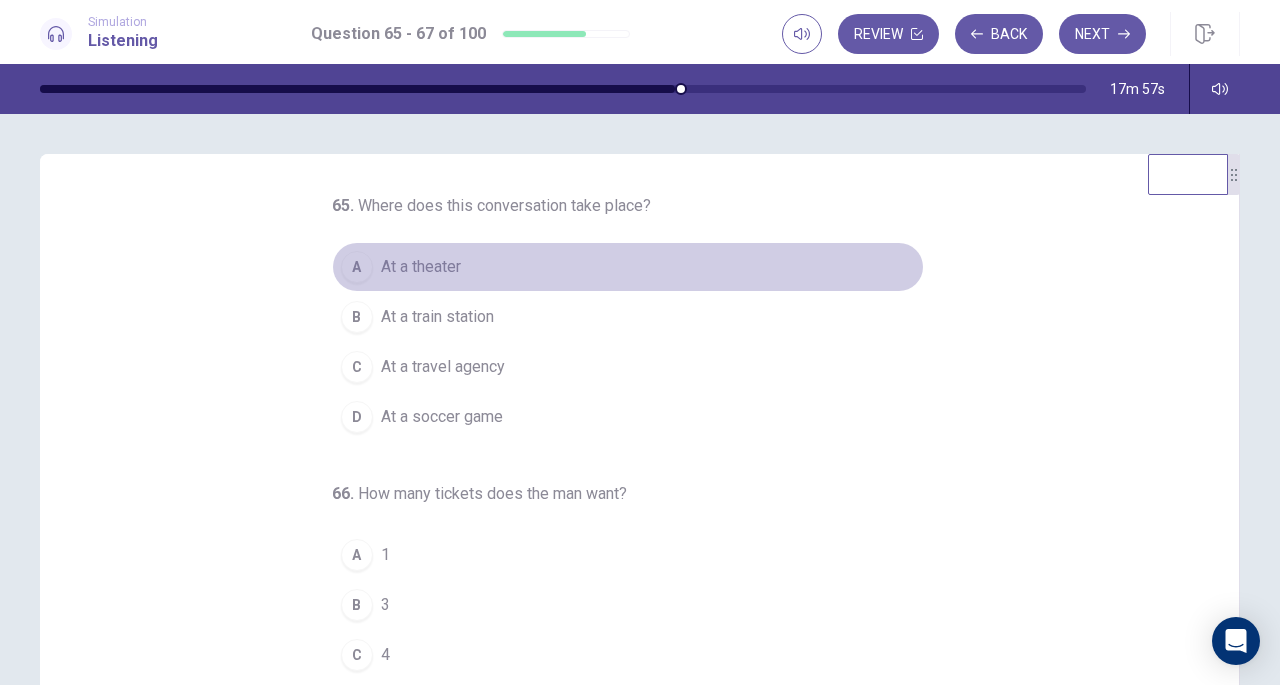 click on "At a theater" at bounding box center [421, 267] 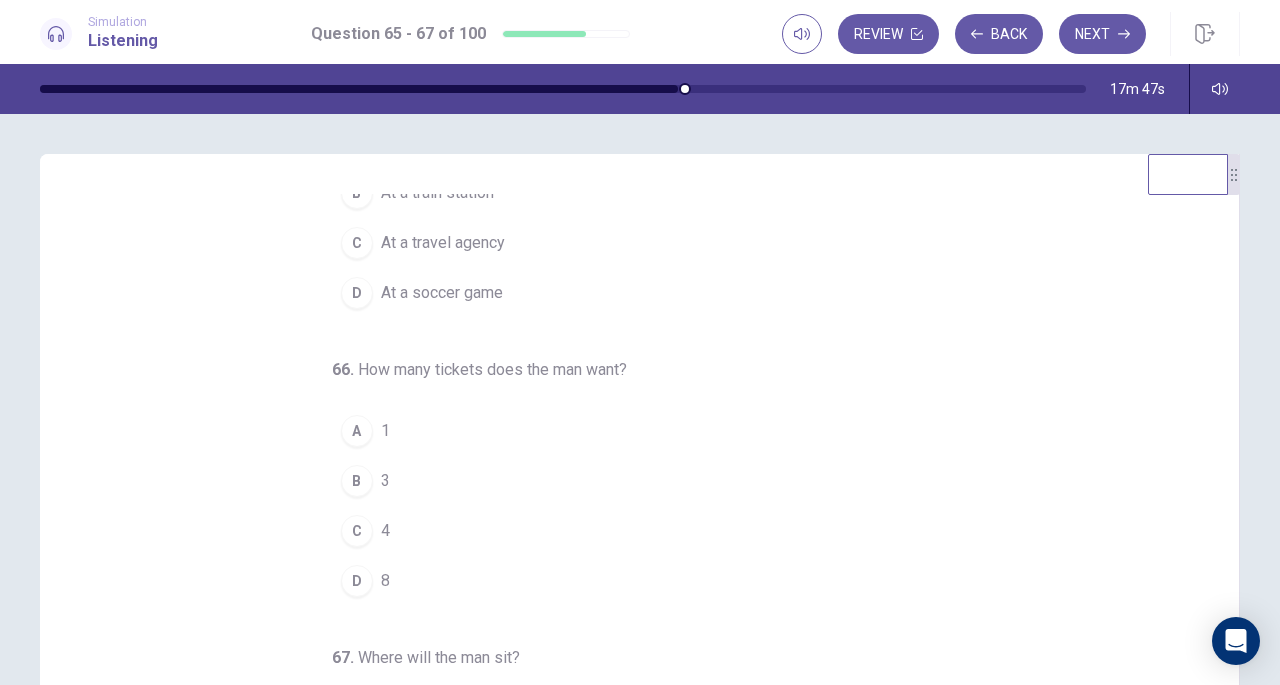 scroll, scrollTop: 200, scrollLeft: 0, axis: vertical 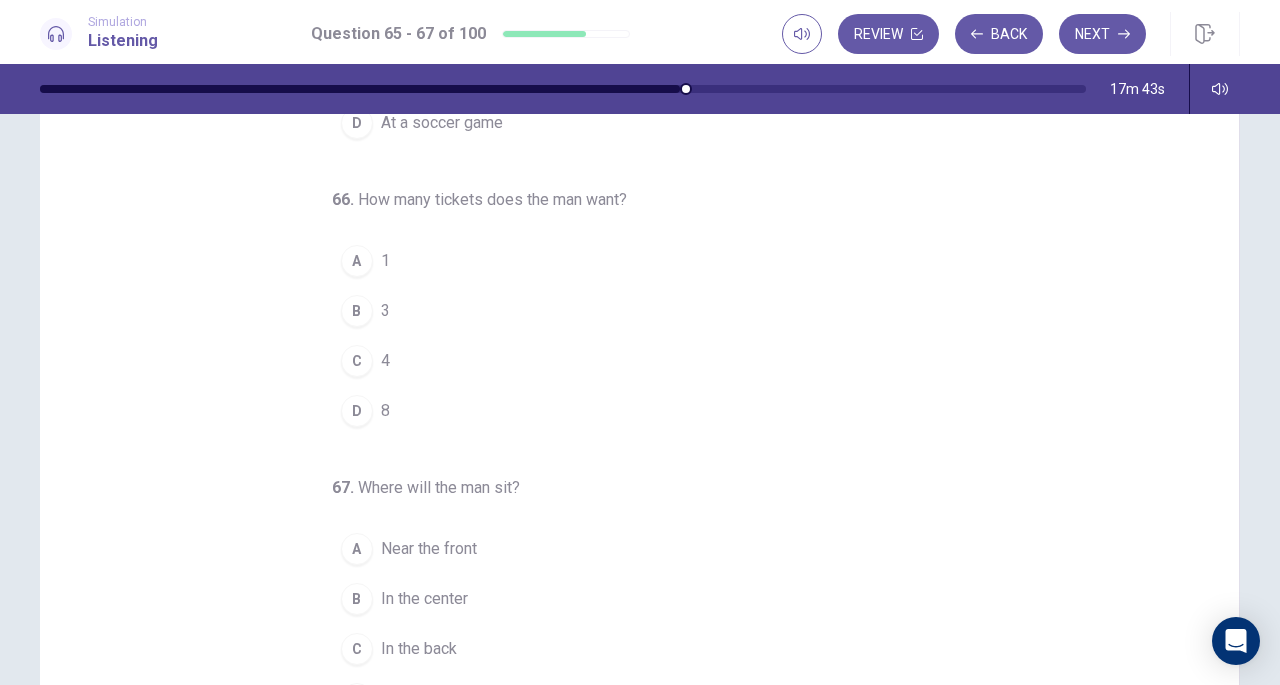 click on "B" at bounding box center [357, 311] 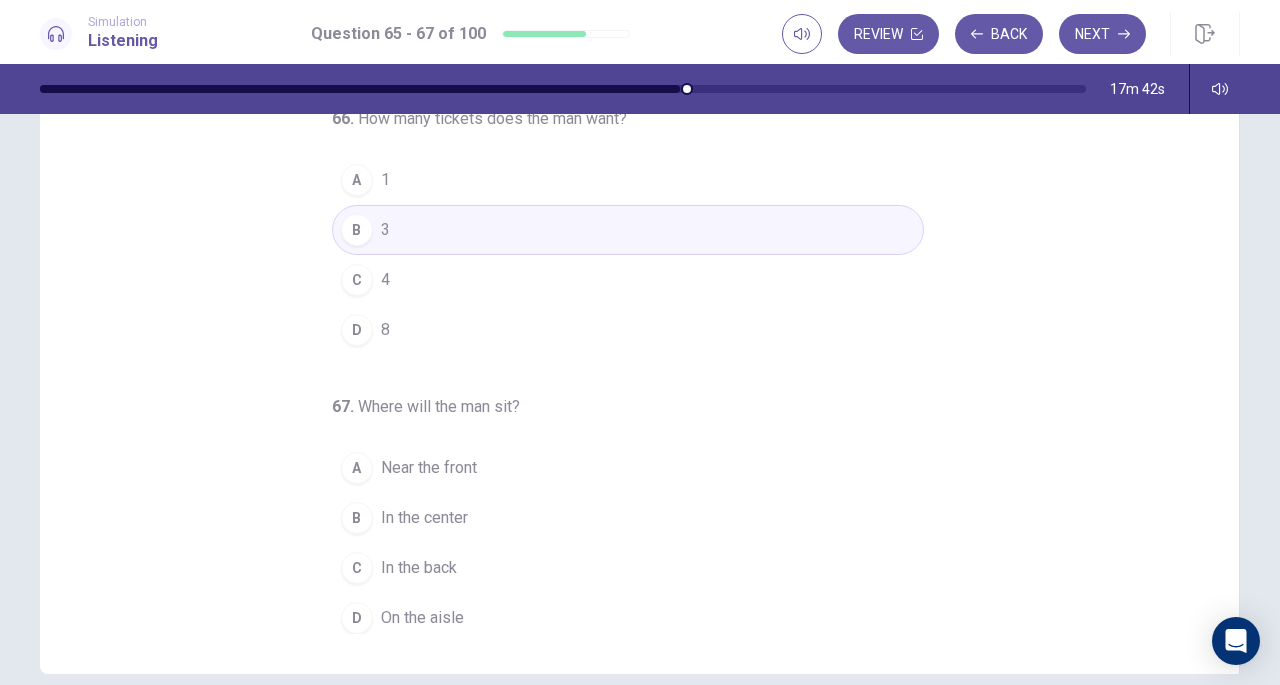 scroll, scrollTop: 197, scrollLeft: 0, axis: vertical 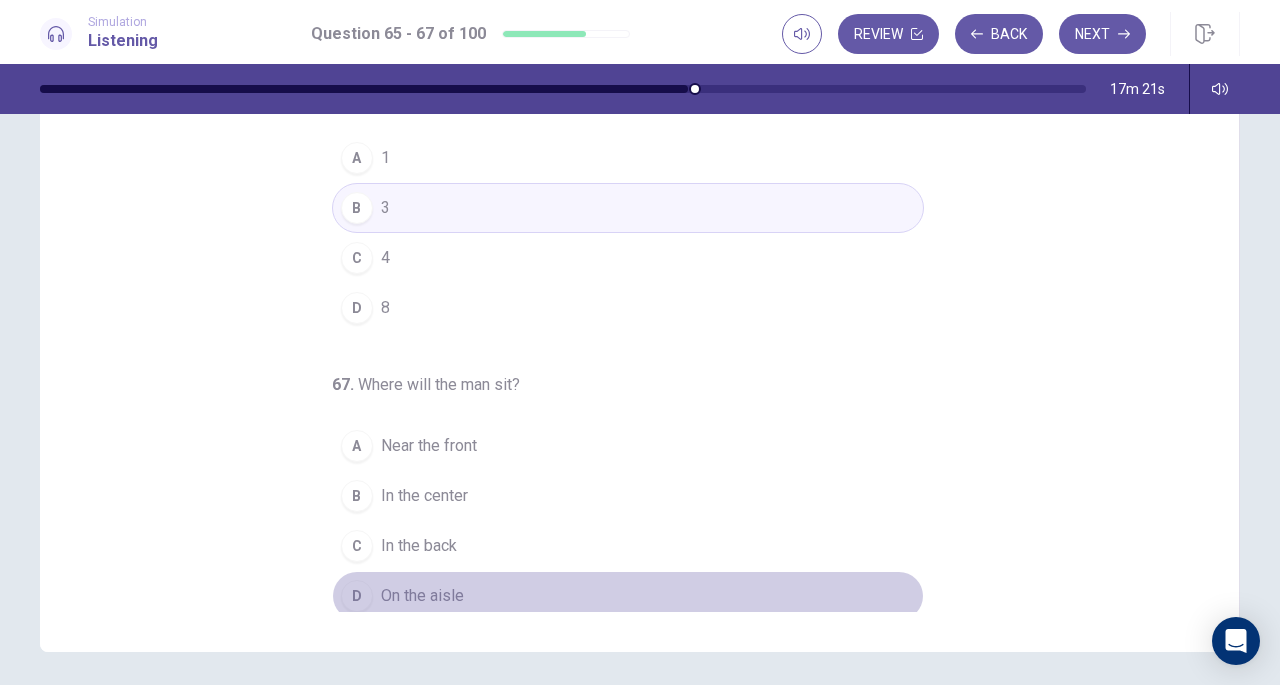 click on "On the aisle" at bounding box center [422, 596] 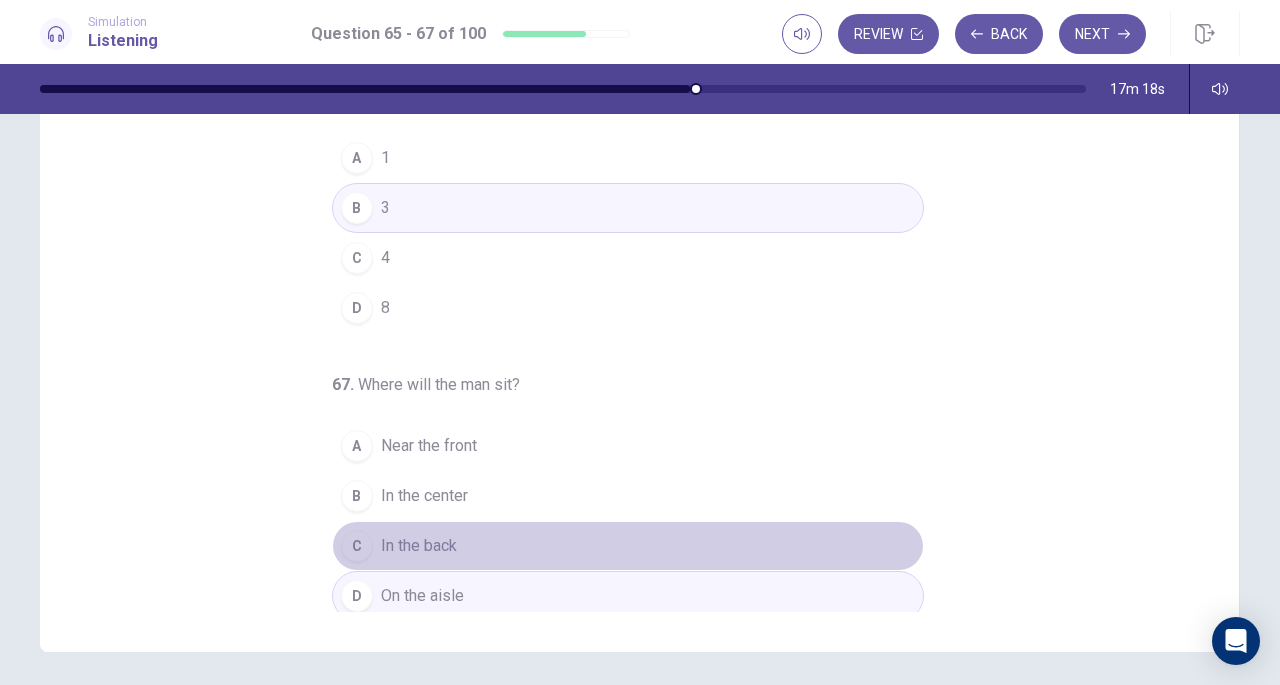 click on "In the back" at bounding box center (419, 546) 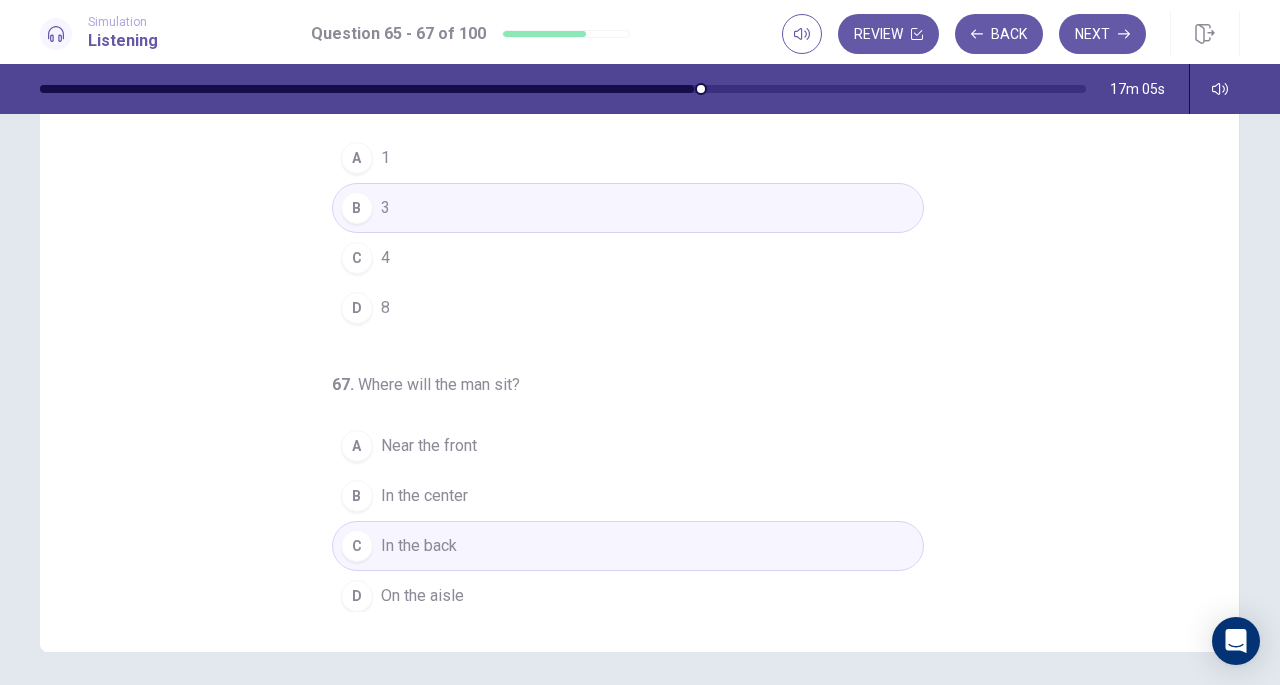 click on "In the center" at bounding box center [424, 496] 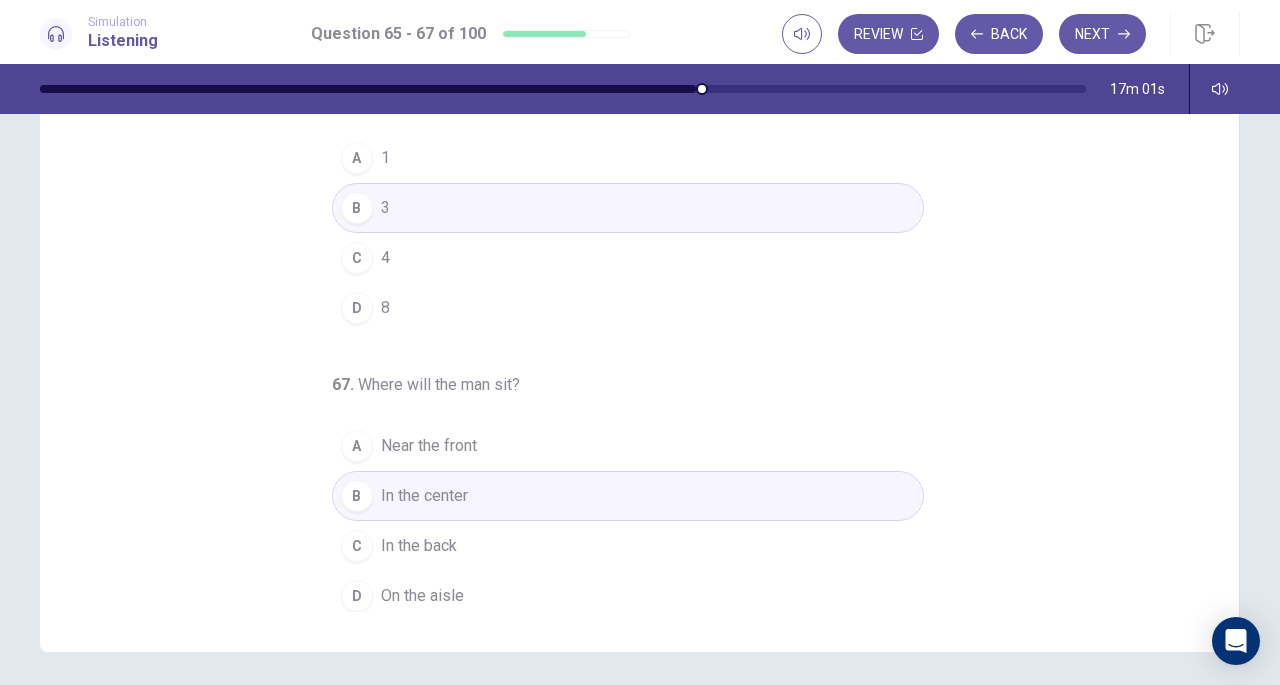 click on "In the back" at bounding box center (419, 546) 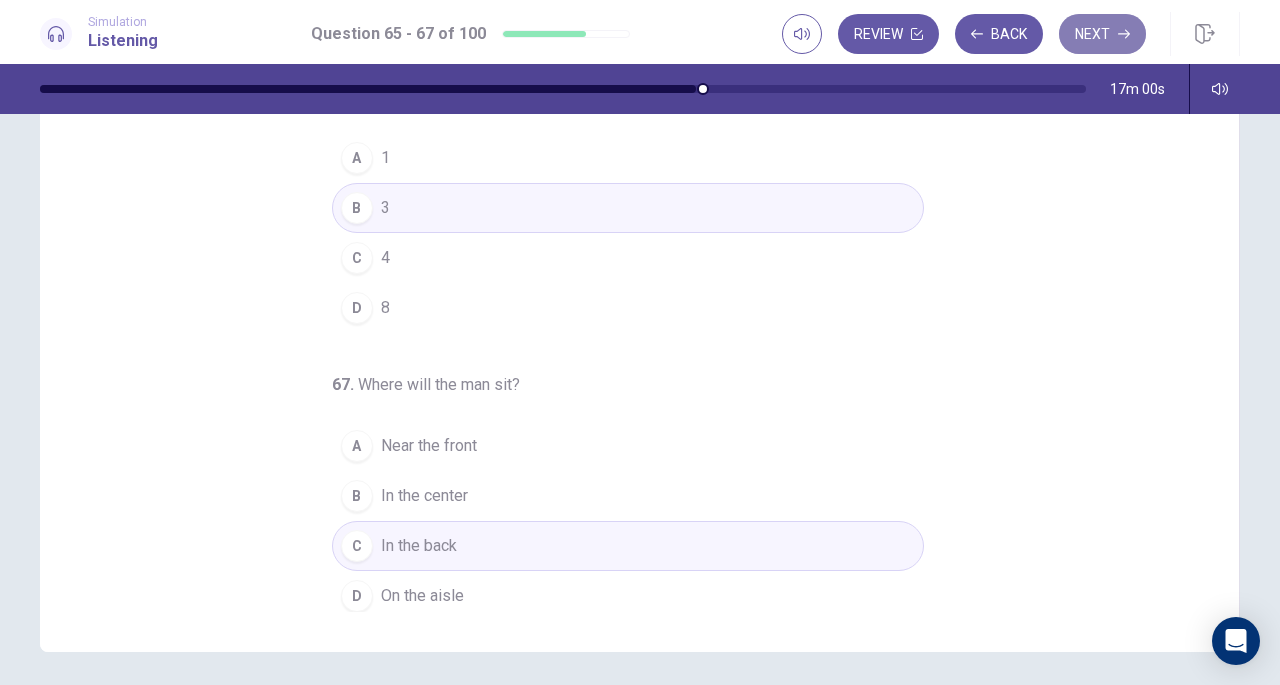 click on "Next" at bounding box center [1102, 34] 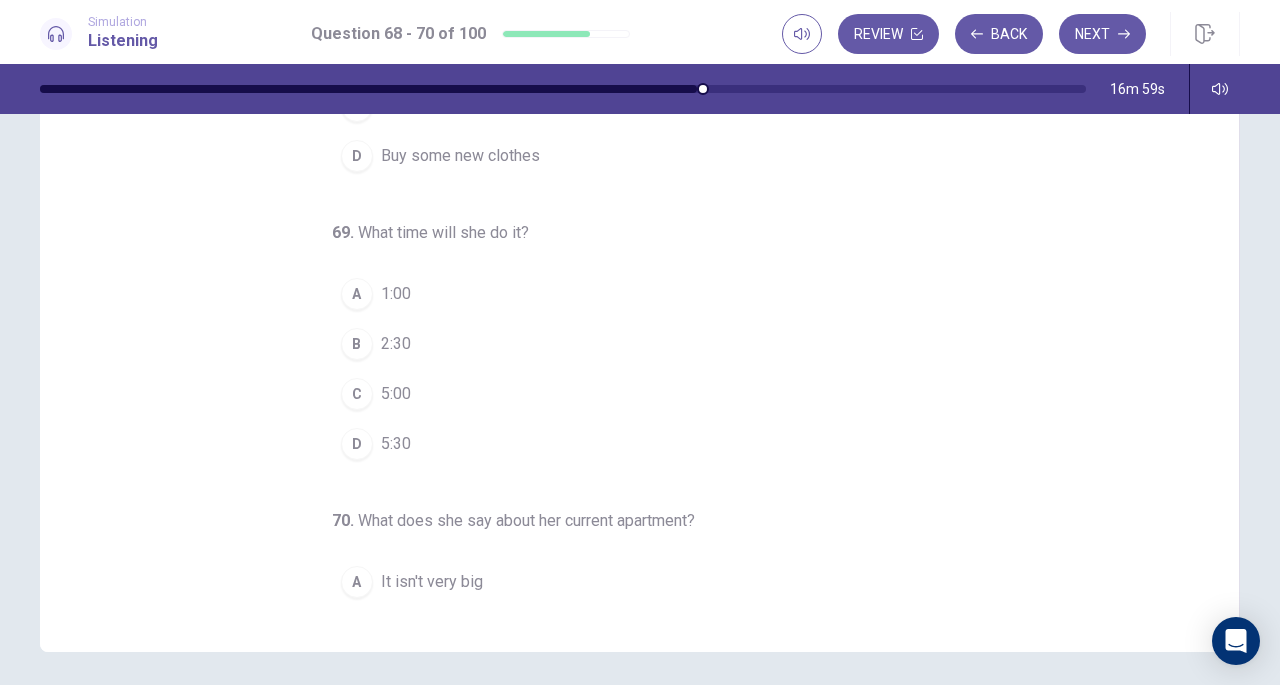 scroll, scrollTop: 0, scrollLeft: 0, axis: both 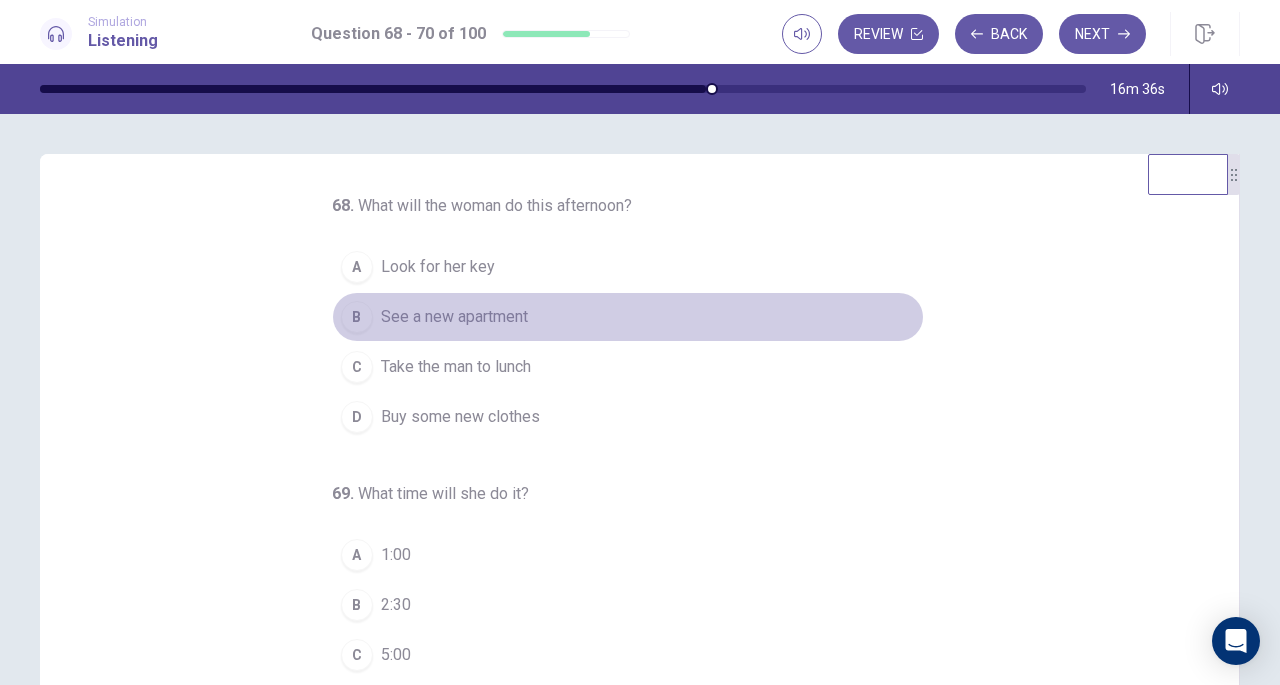 click on "See a new apartment" at bounding box center [454, 317] 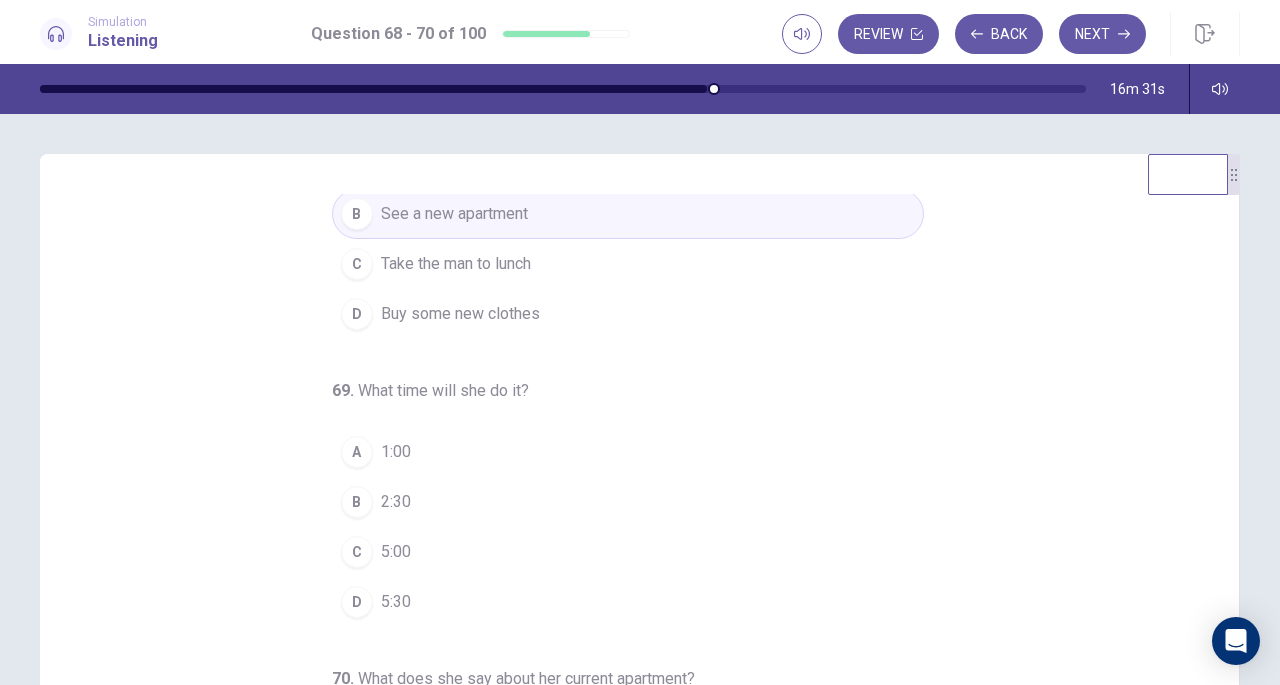 scroll, scrollTop: 200, scrollLeft: 0, axis: vertical 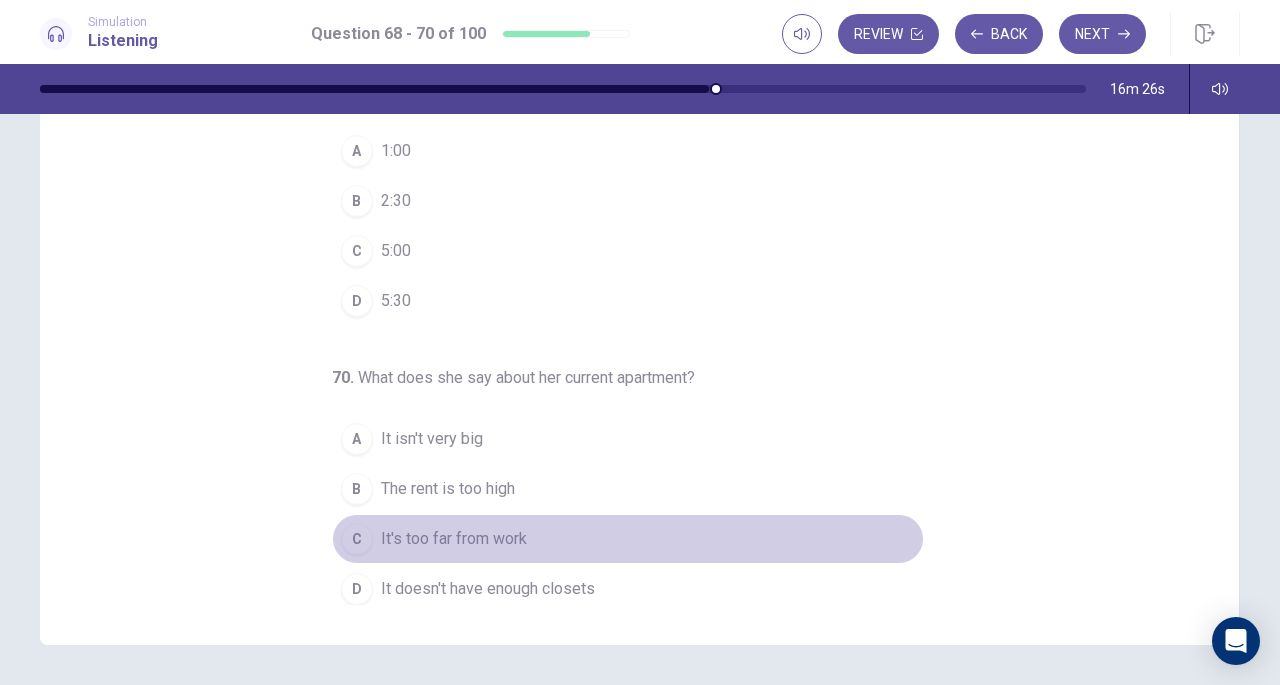 click on "It's too far from work" at bounding box center [454, 539] 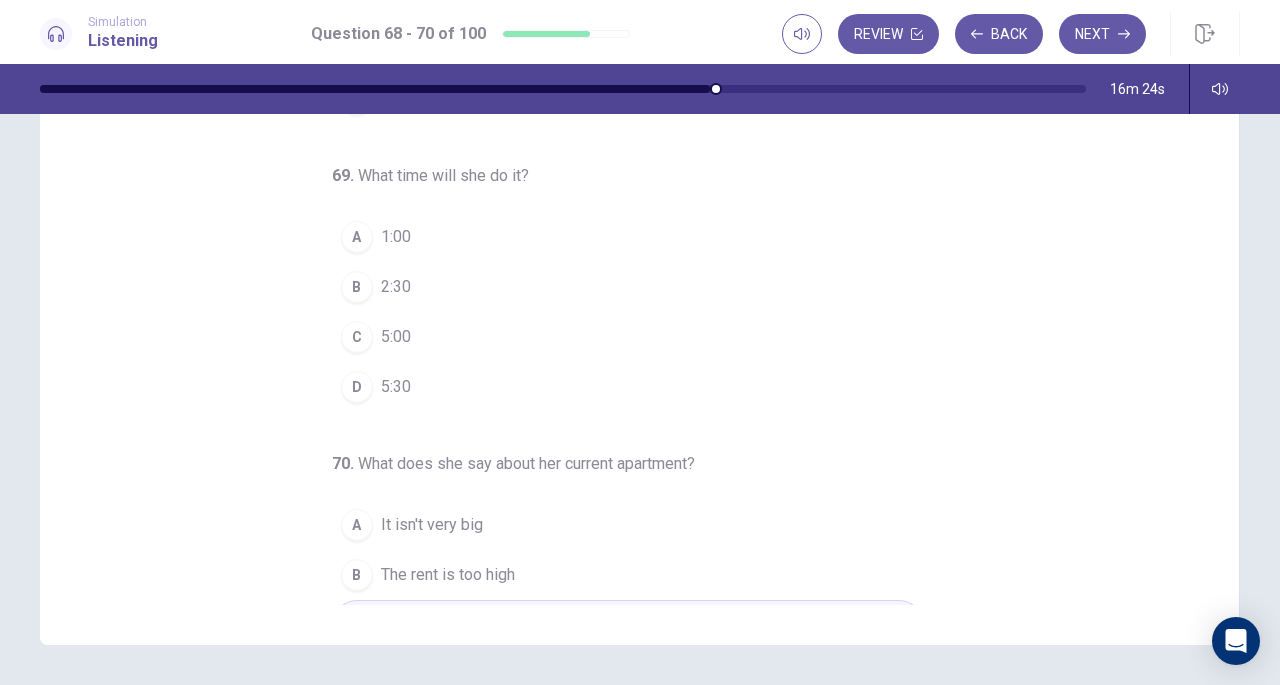 scroll, scrollTop: 114, scrollLeft: 0, axis: vertical 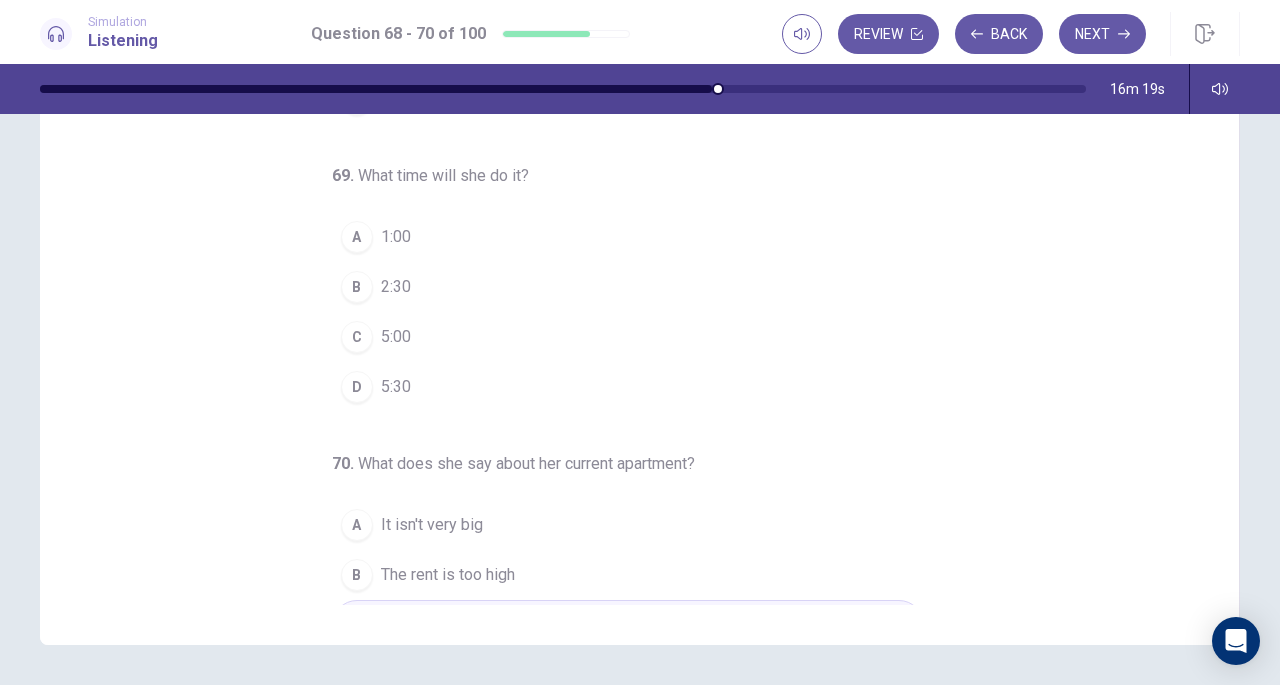 click on "B 2:30" at bounding box center (628, 287) 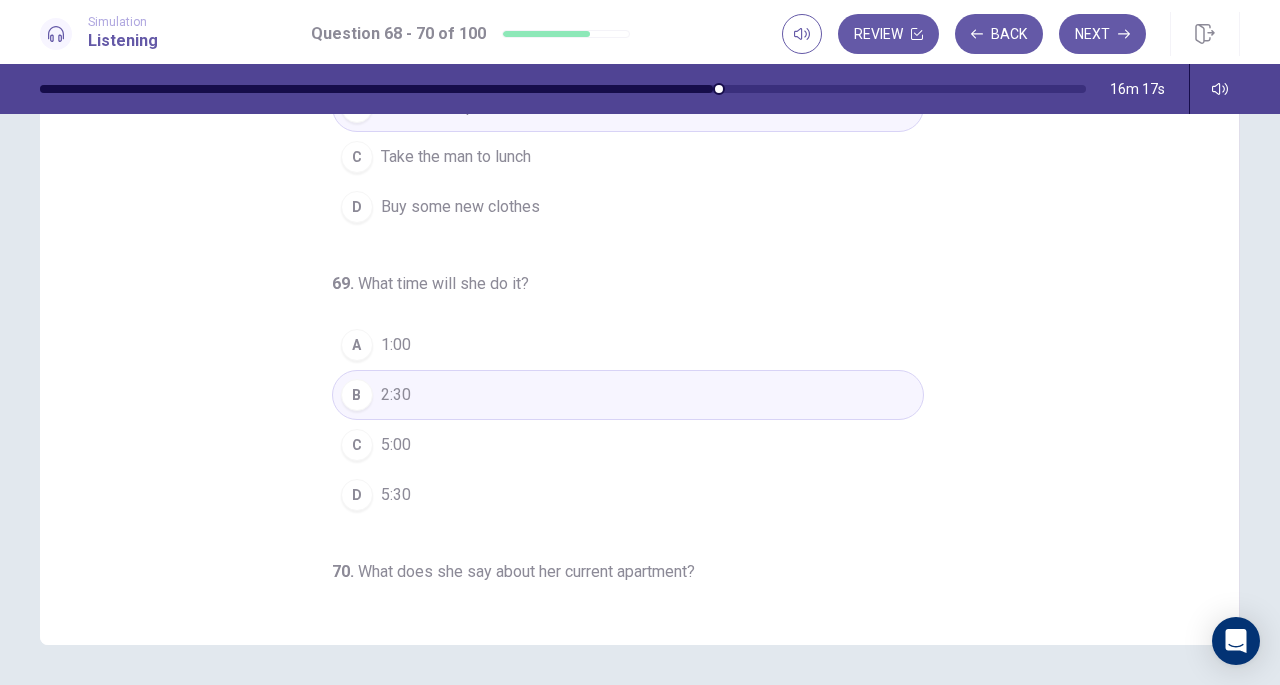 scroll, scrollTop: 0, scrollLeft: 0, axis: both 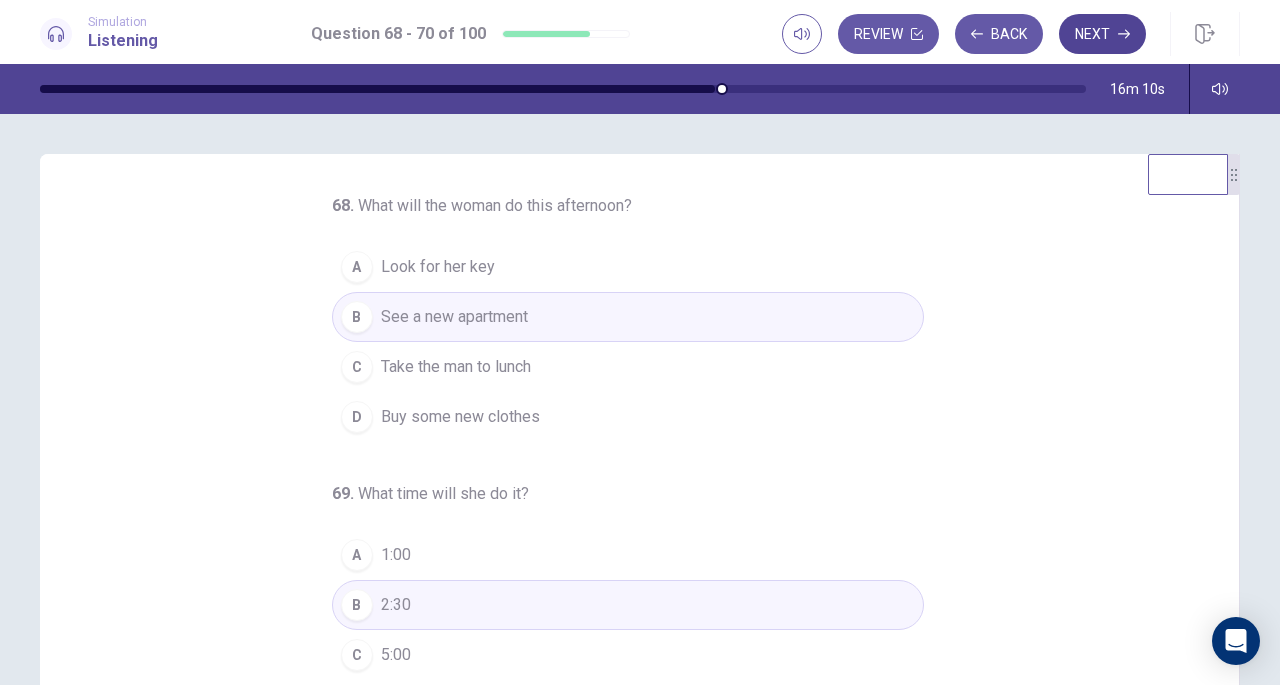 click on "Next" at bounding box center (1102, 34) 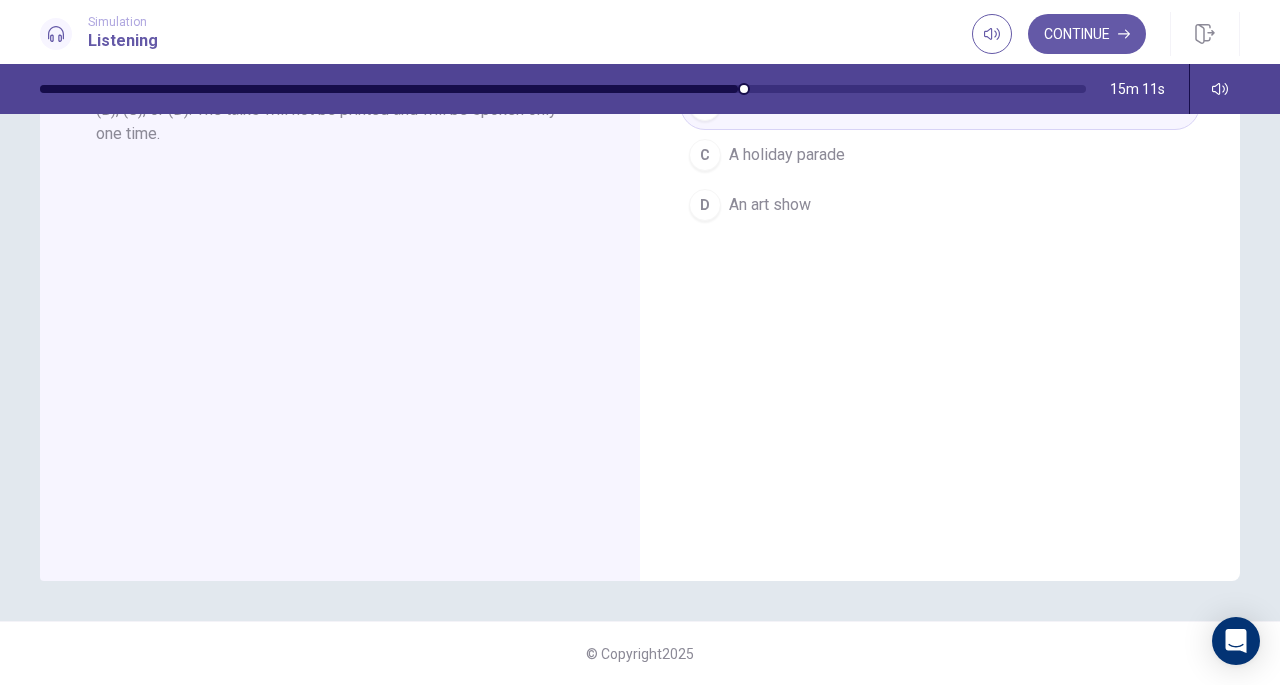scroll, scrollTop: 0, scrollLeft: 0, axis: both 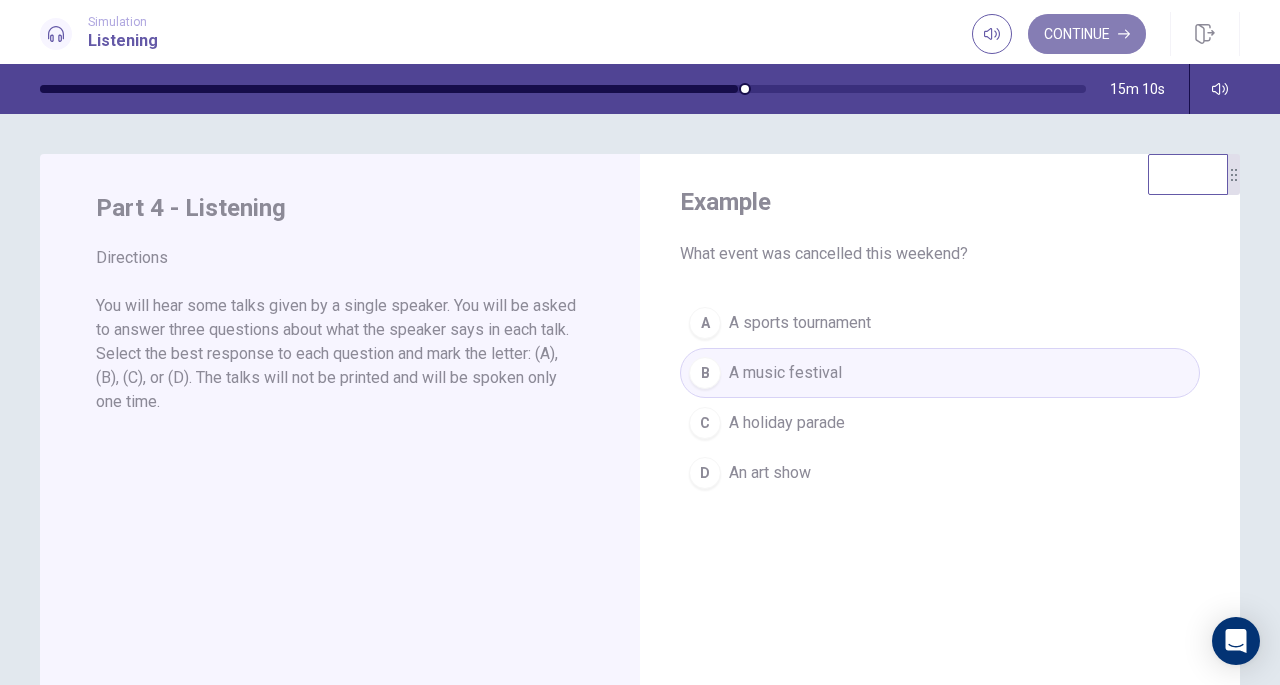 click on "Continue" at bounding box center [1087, 34] 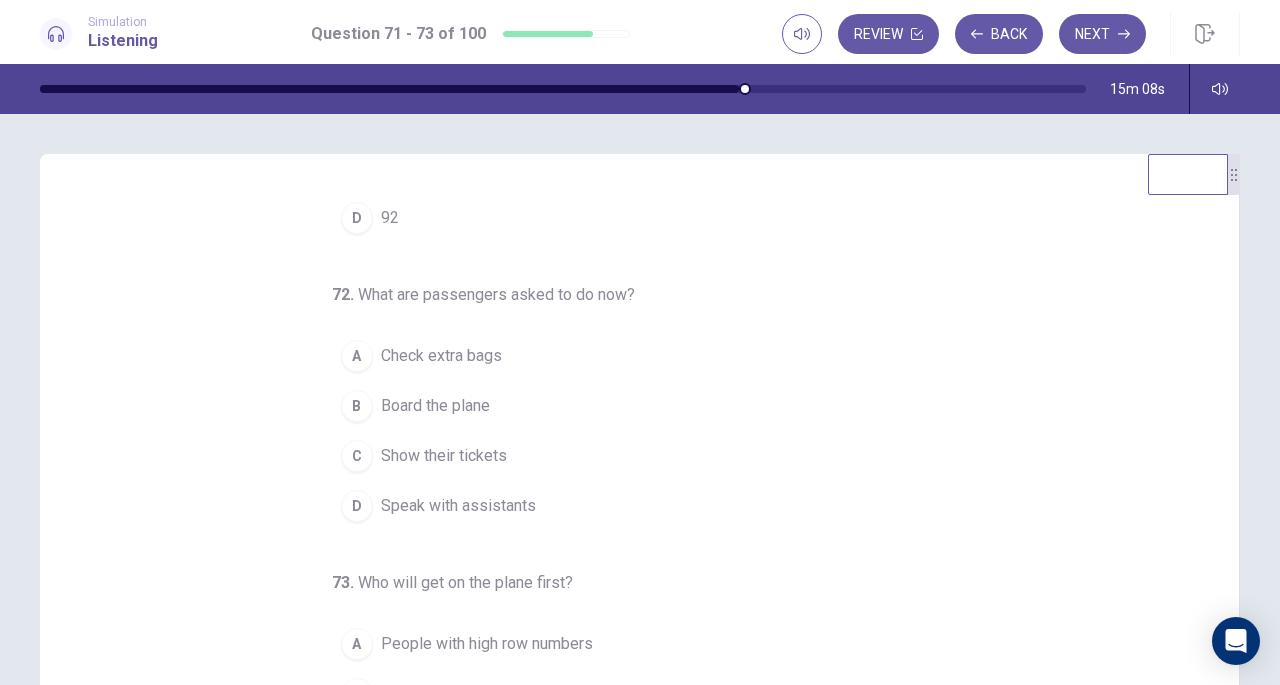 scroll, scrollTop: 200, scrollLeft: 0, axis: vertical 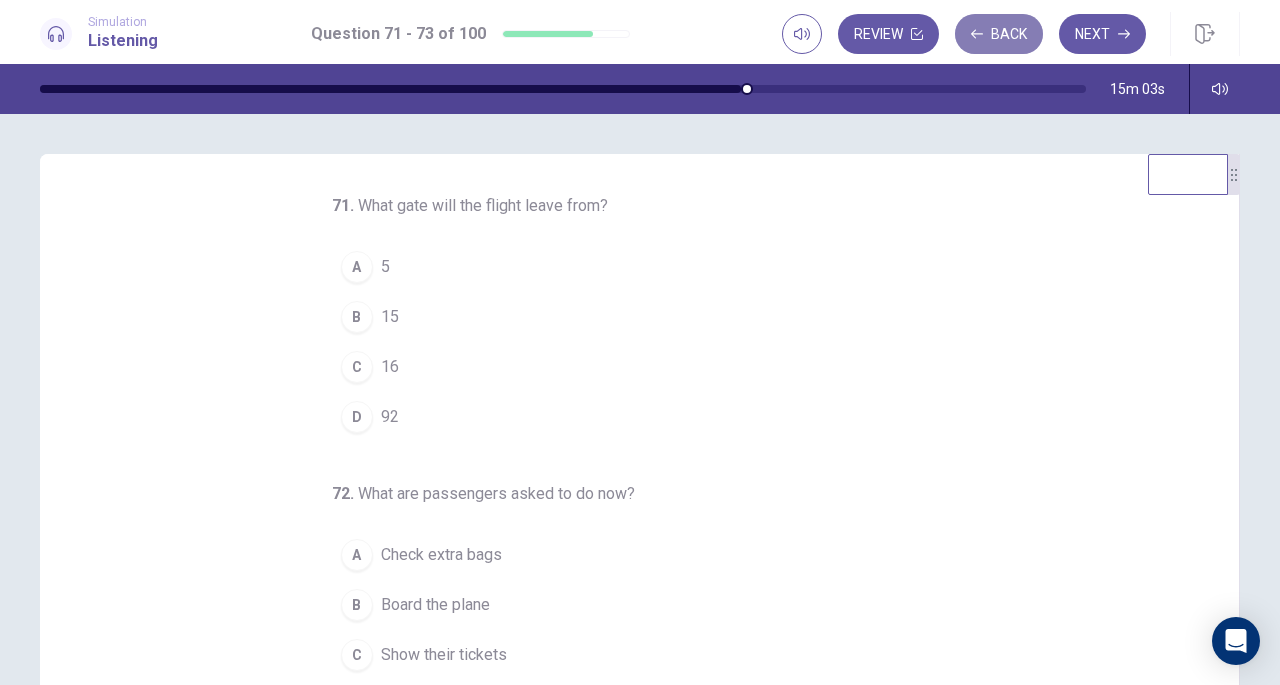 click on "Back" at bounding box center [999, 34] 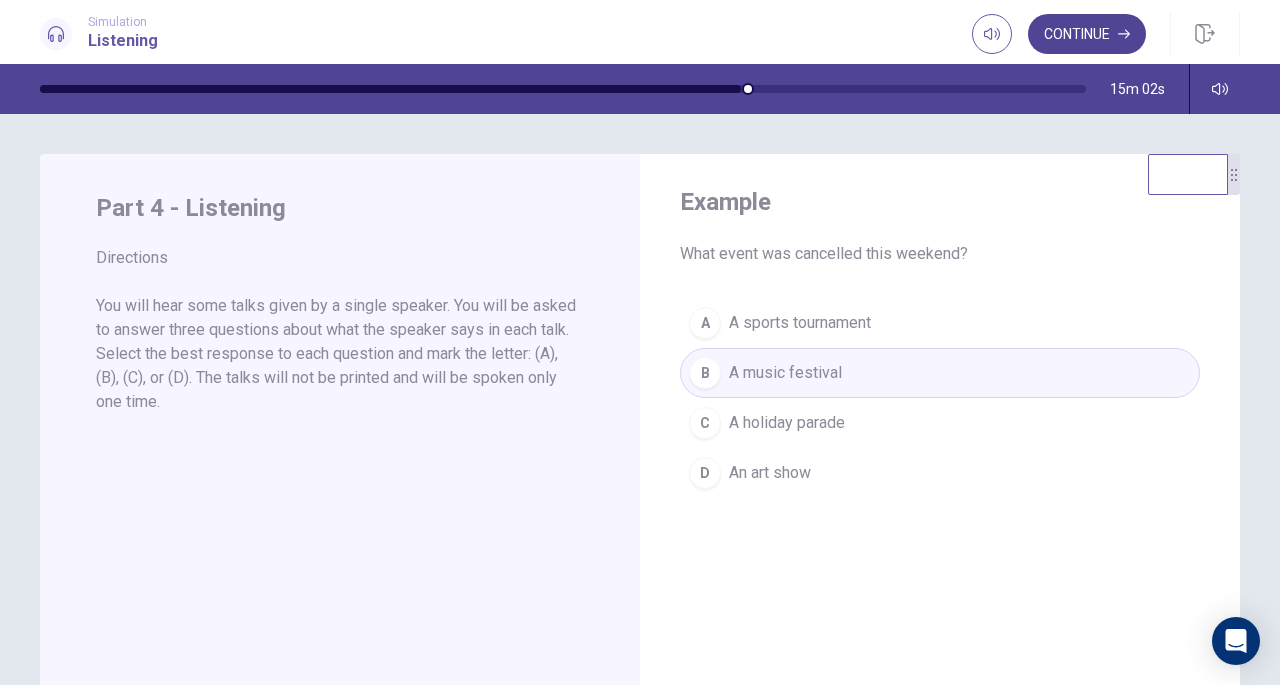 click on "Continue" at bounding box center [1087, 34] 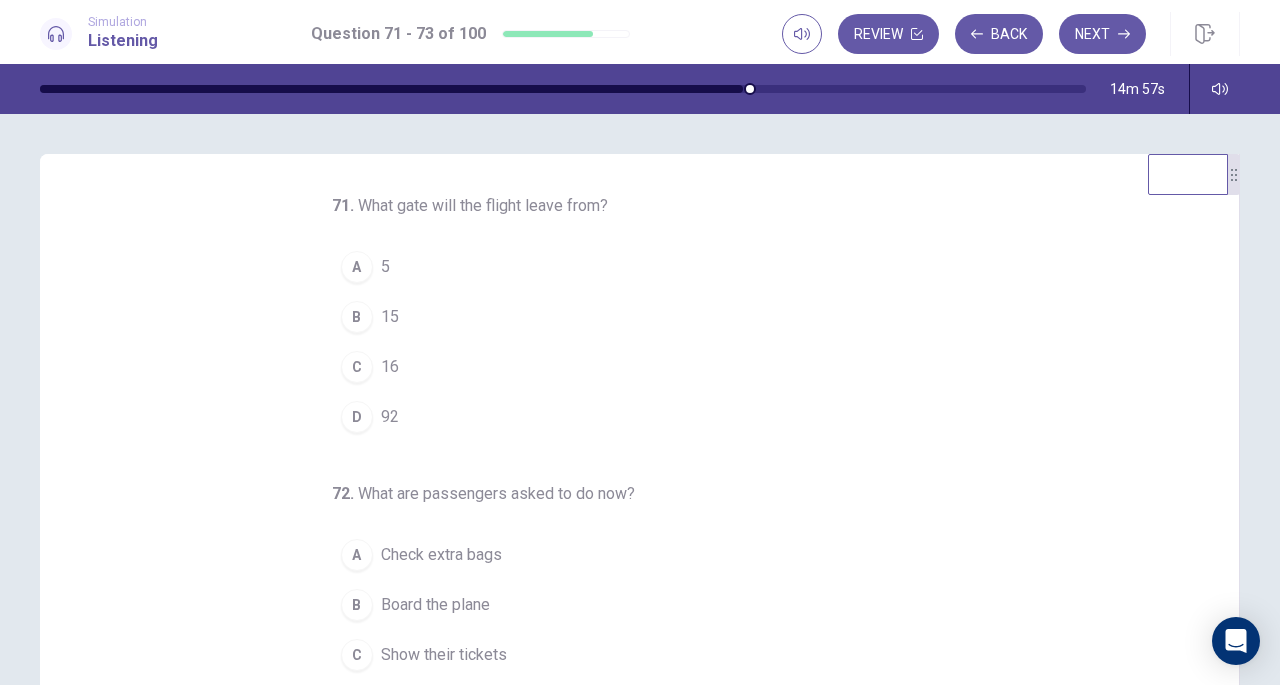 scroll, scrollTop: 200, scrollLeft: 0, axis: vertical 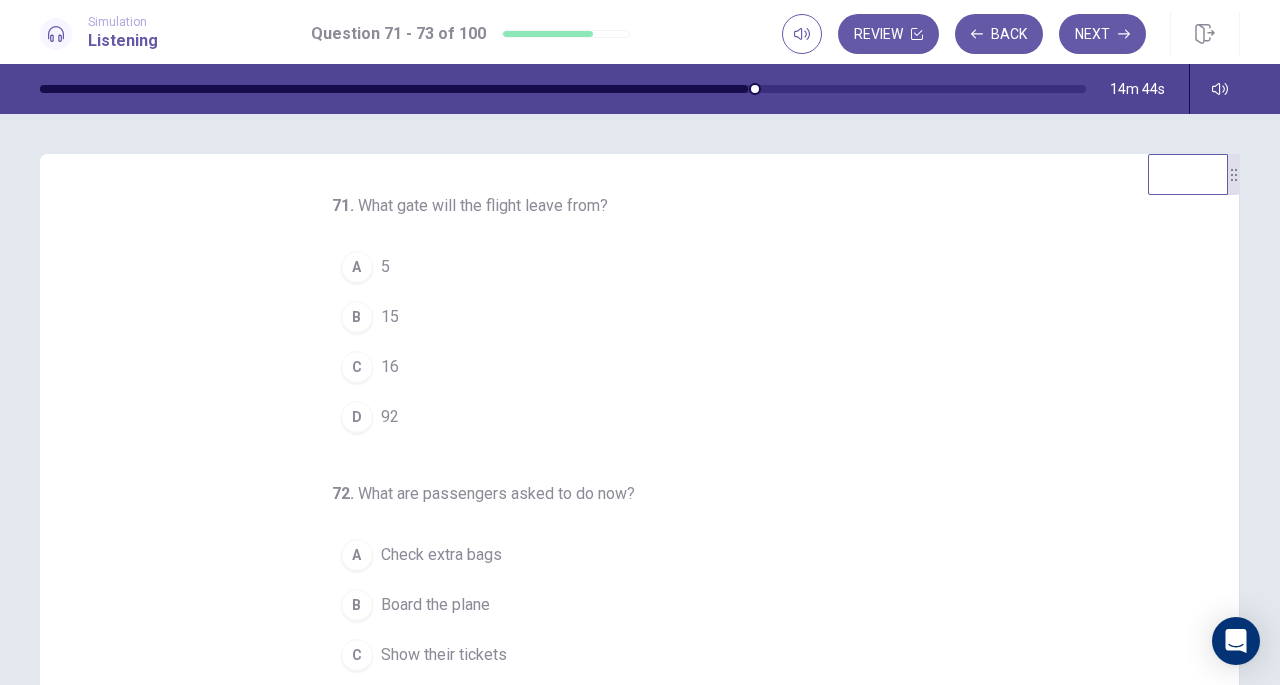 click on "C" at bounding box center [357, 367] 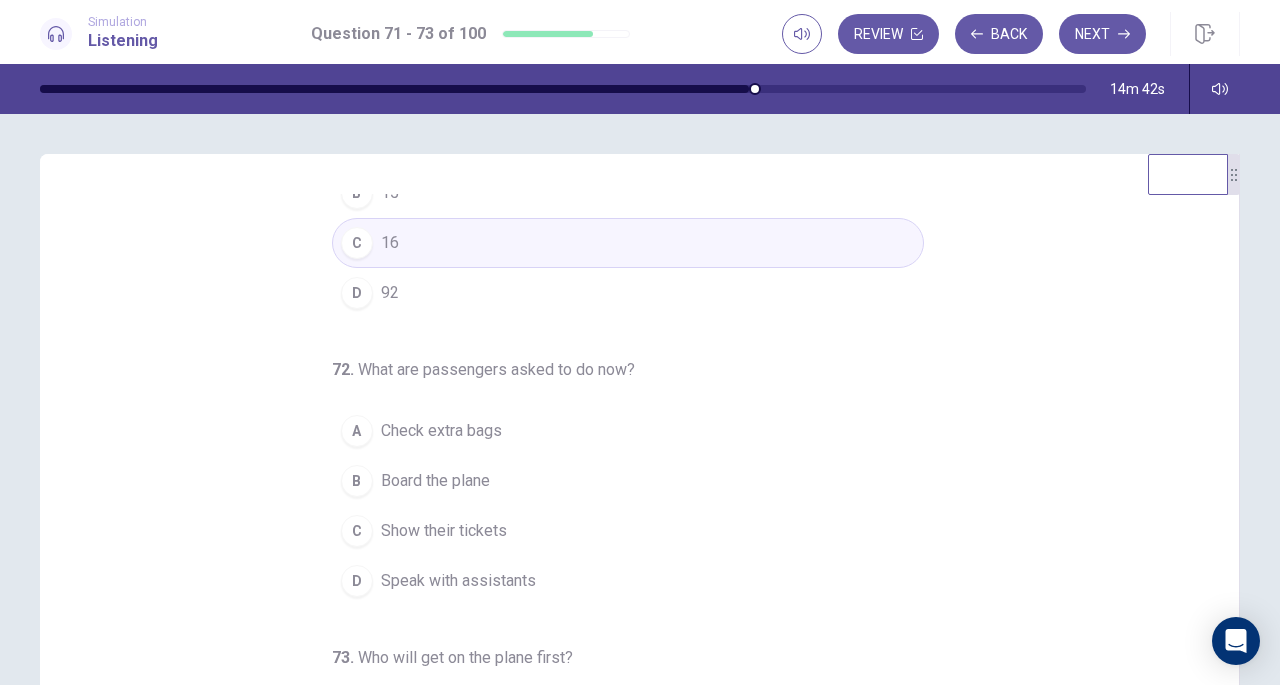 scroll, scrollTop: 200, scrollLeft: 0, axis: vertical 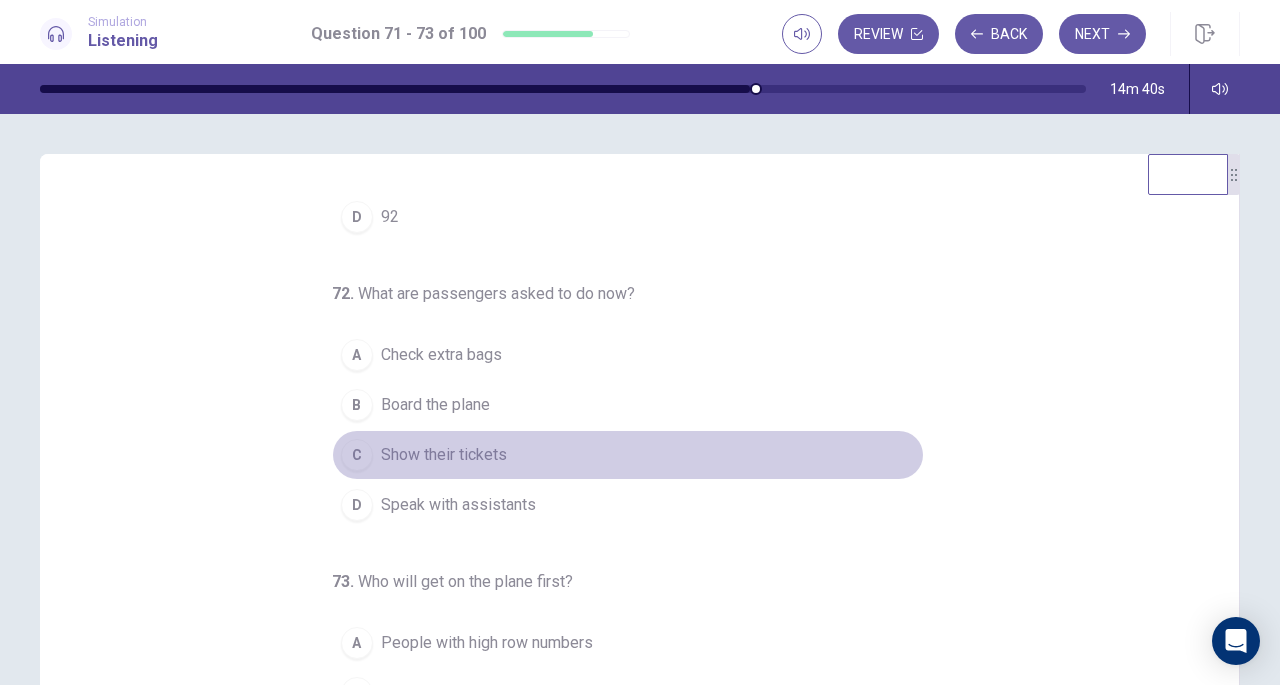 click on "C" at bounding box center [357, 455] 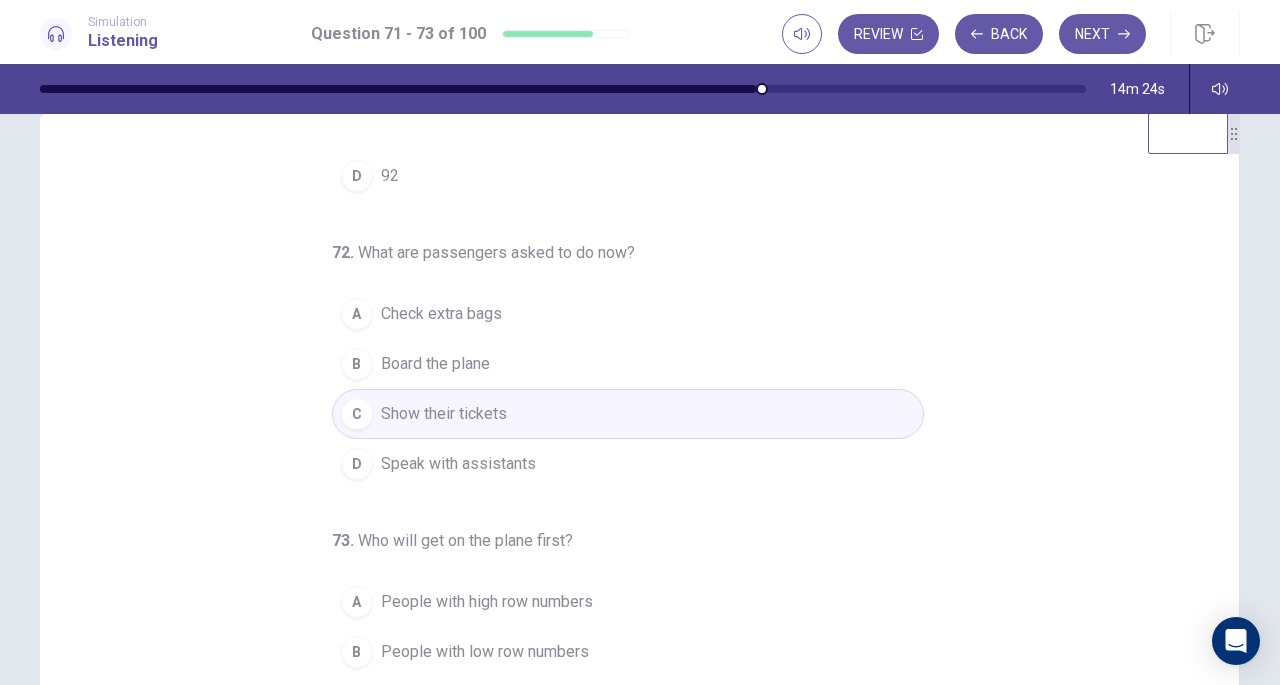scroll, scrollTop: 0, scrollLeft: 0, axis: both 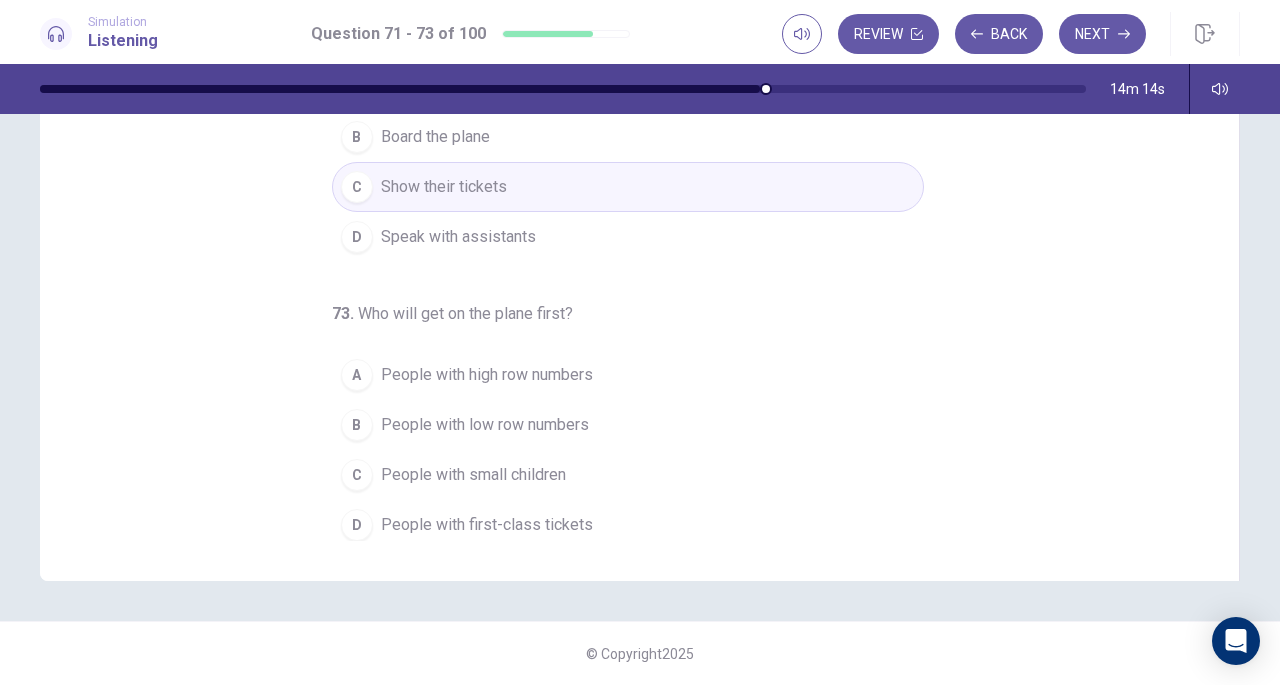 click on "People with small children" at bounding box center [473, 475] 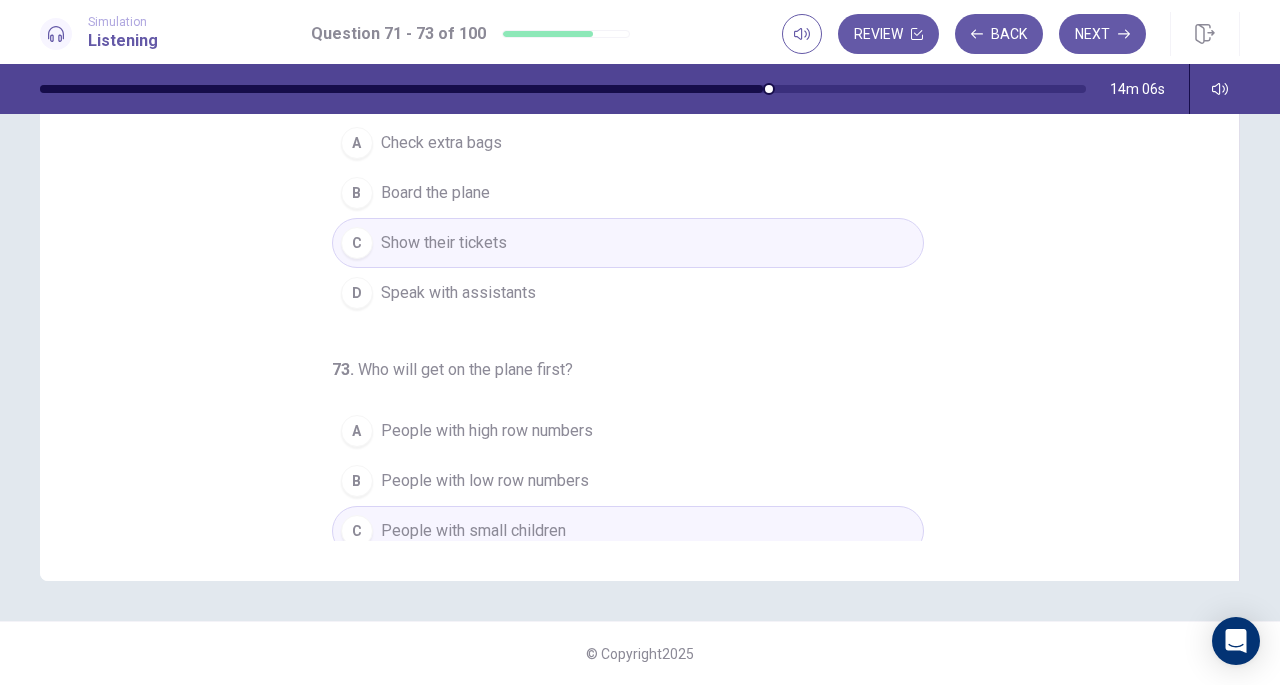 scroll, scrollTop: 0, scrollLeft: 0, axis: both 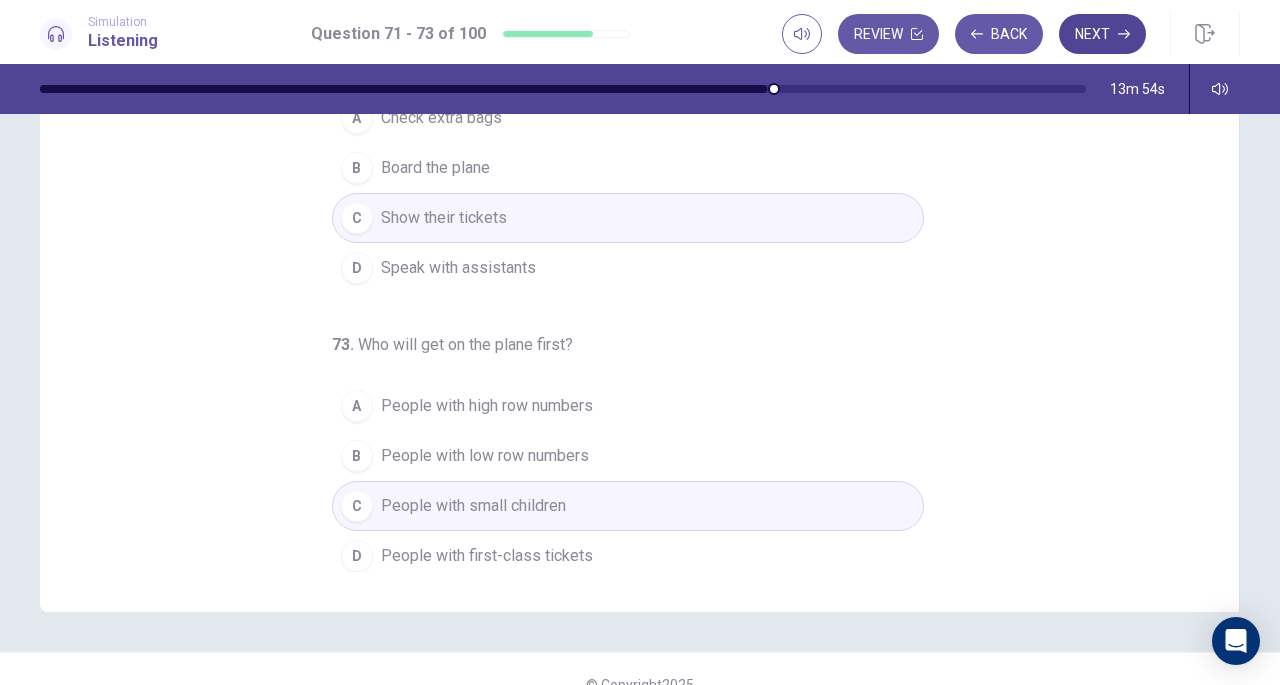 click on "Next" at bounding box center (1102, 34) 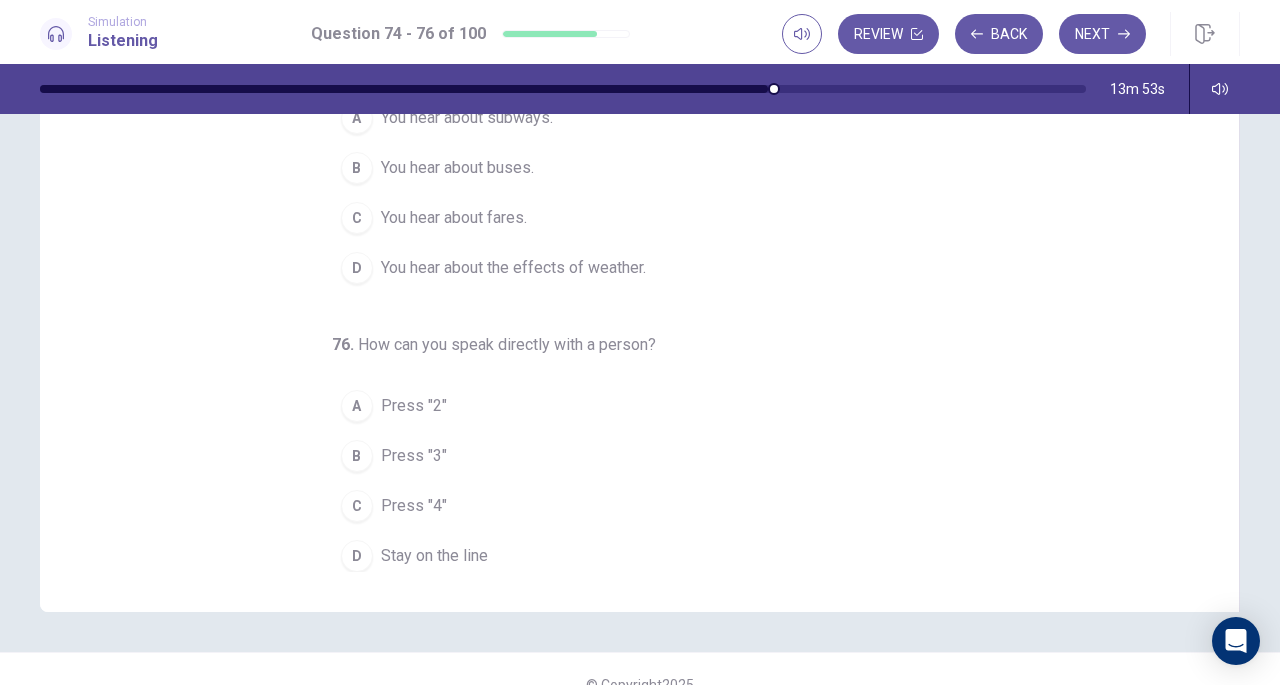 scroll, scrollTop: 268, scrollLeft: 0, axis: vertical 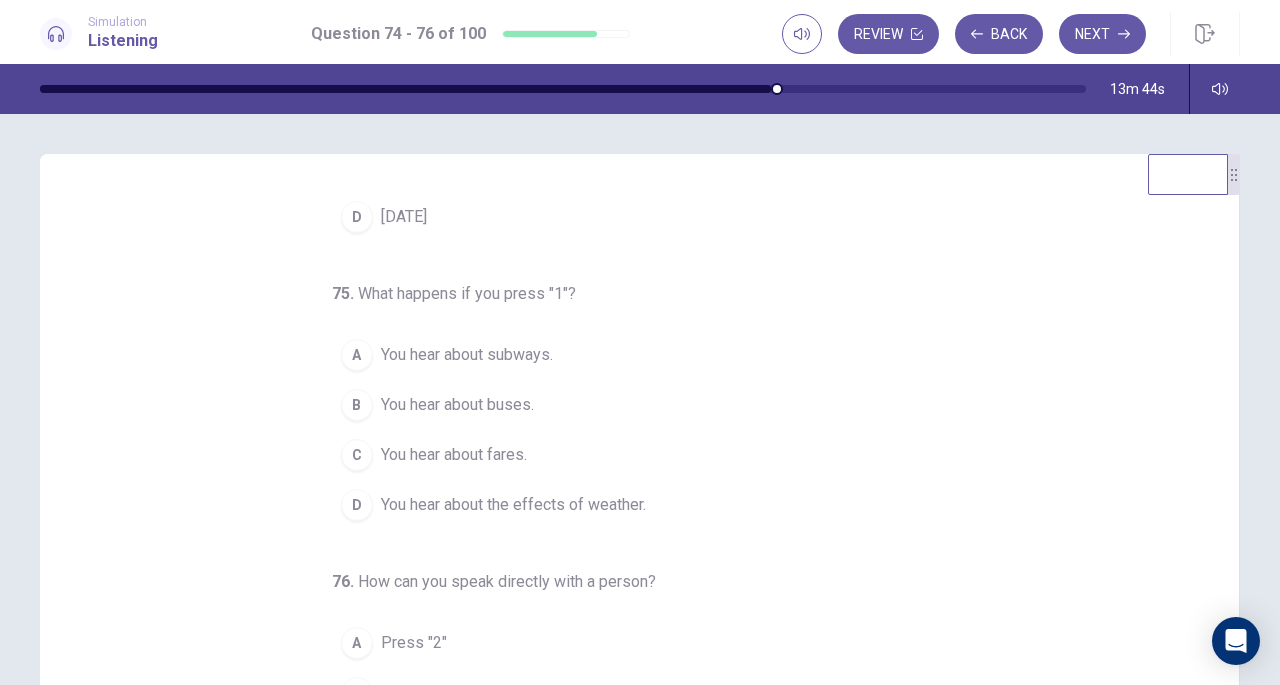 click on "74 .   When will fares go up?  A [DATE] B [DATE] C [DATE] D [DATE] .   What happens if you press "1"? A You hear about subways. B You hear about buses. C You hear about fares. D You hear about the effects of weather. 76 .   How can you speak directly with a person? A Press "2" B Press "3" C Press "4" D Stay on the line" at bounding box center [647, 501] 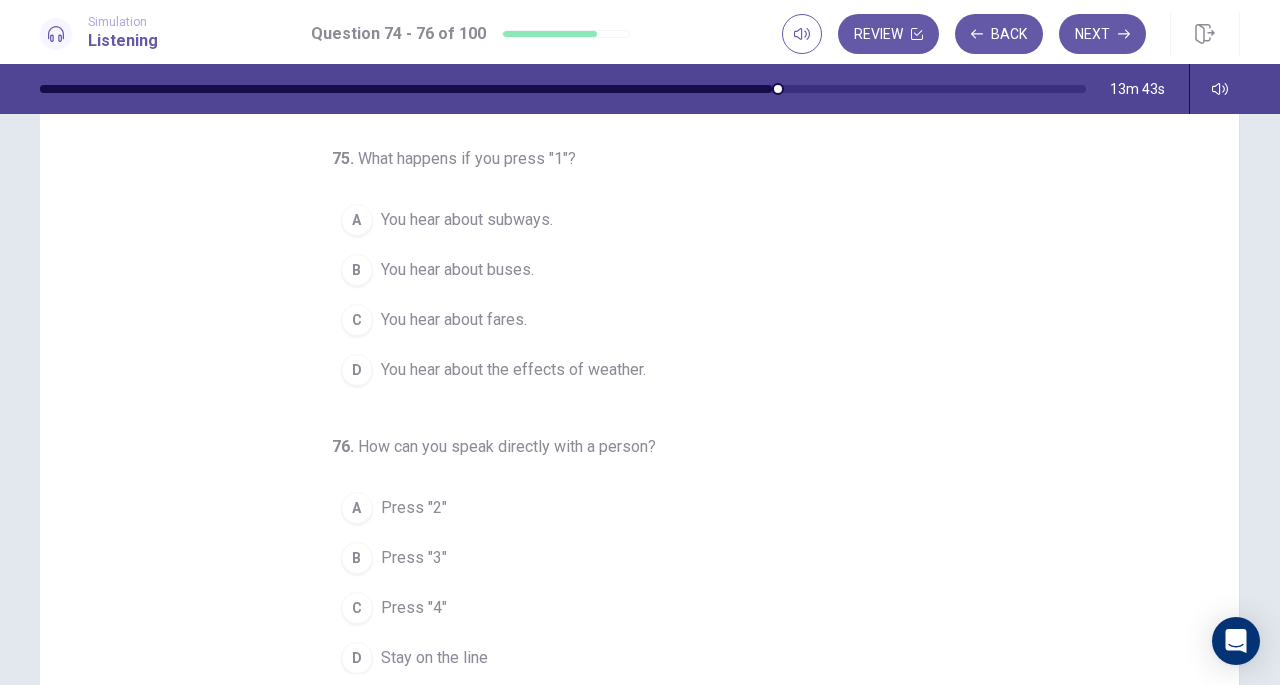 scroll, scrollTop: 268, scrollLeft: 0, axis: vertical 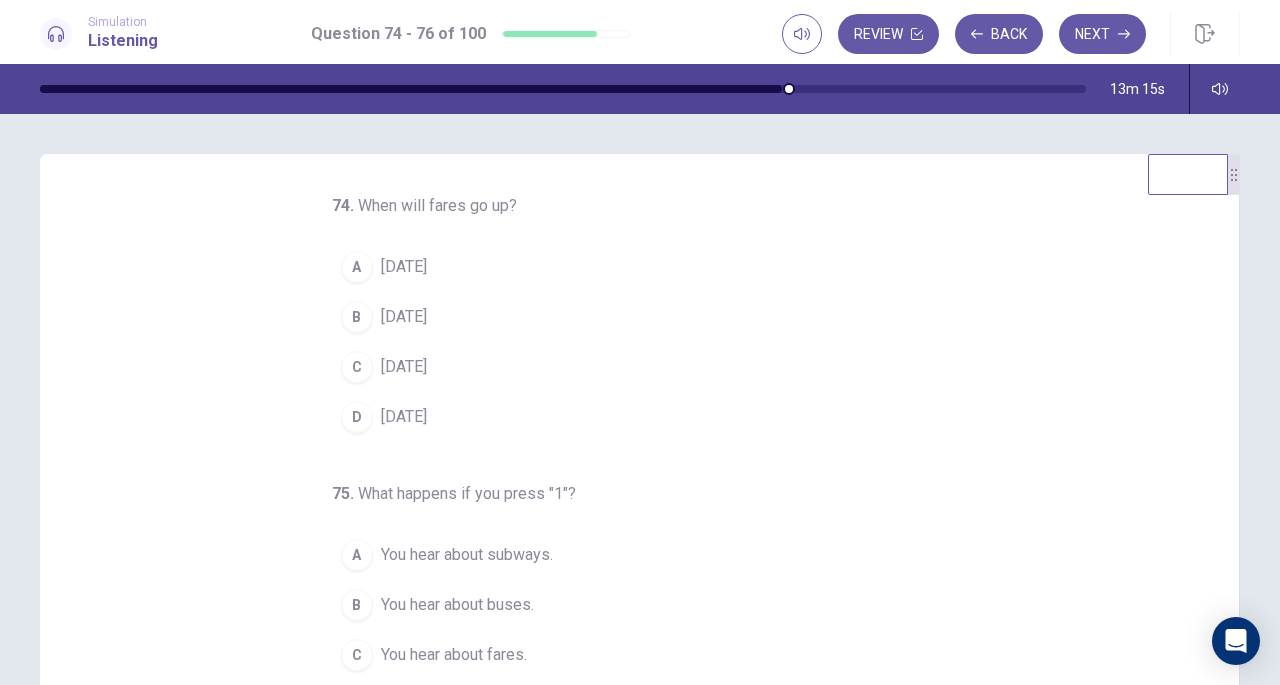 click on "A [DATE]" at bounding box center [628, 267] 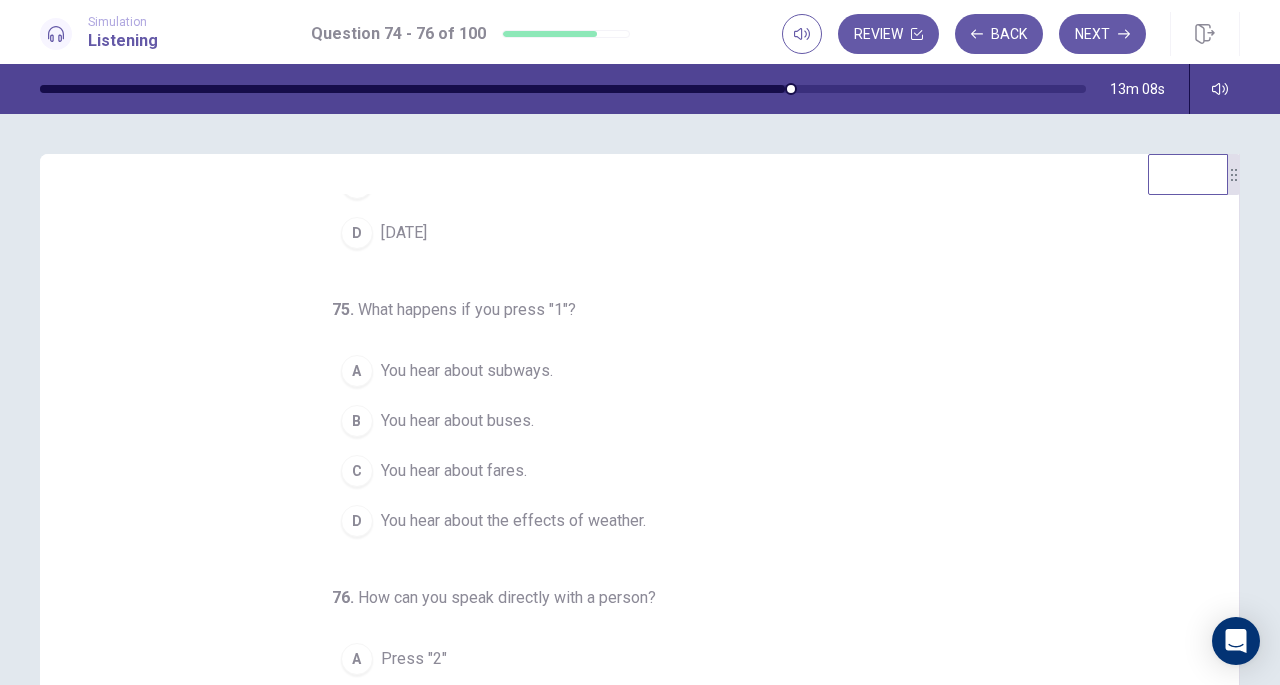 scroll, scrollTop: 200, scrollLeft: 0, axis: vertical 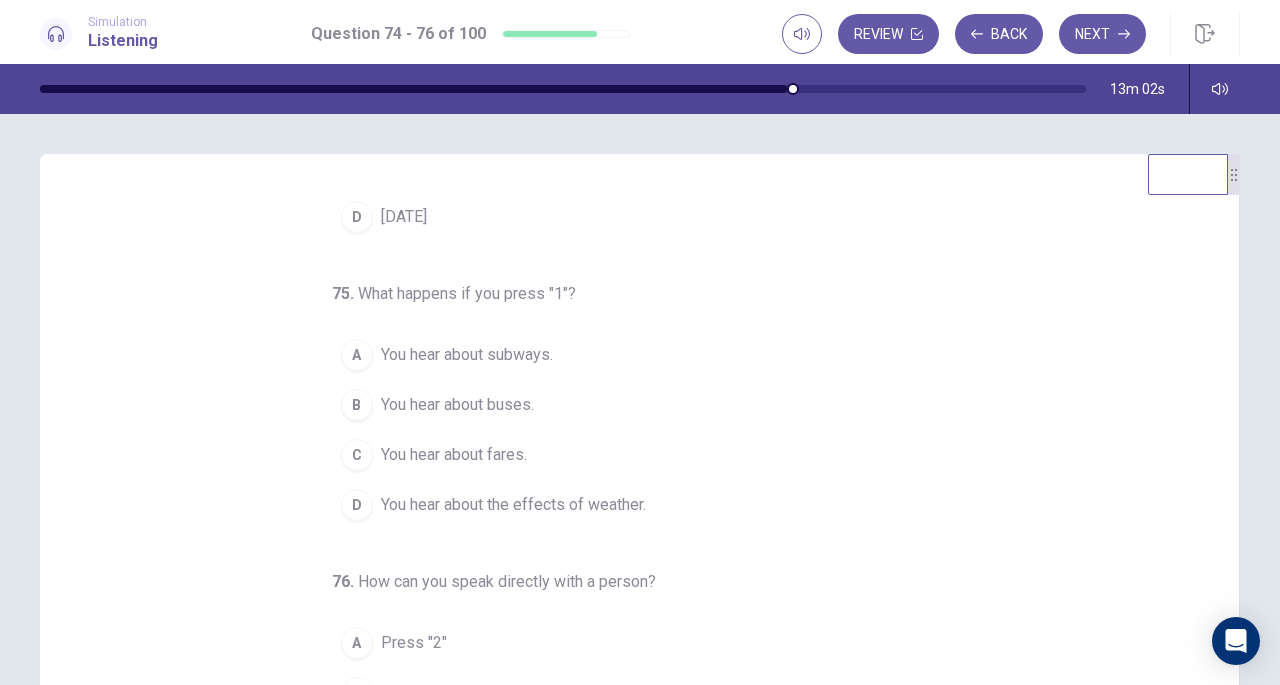 click on "You hear about buses." at bounding box center [457, 405] 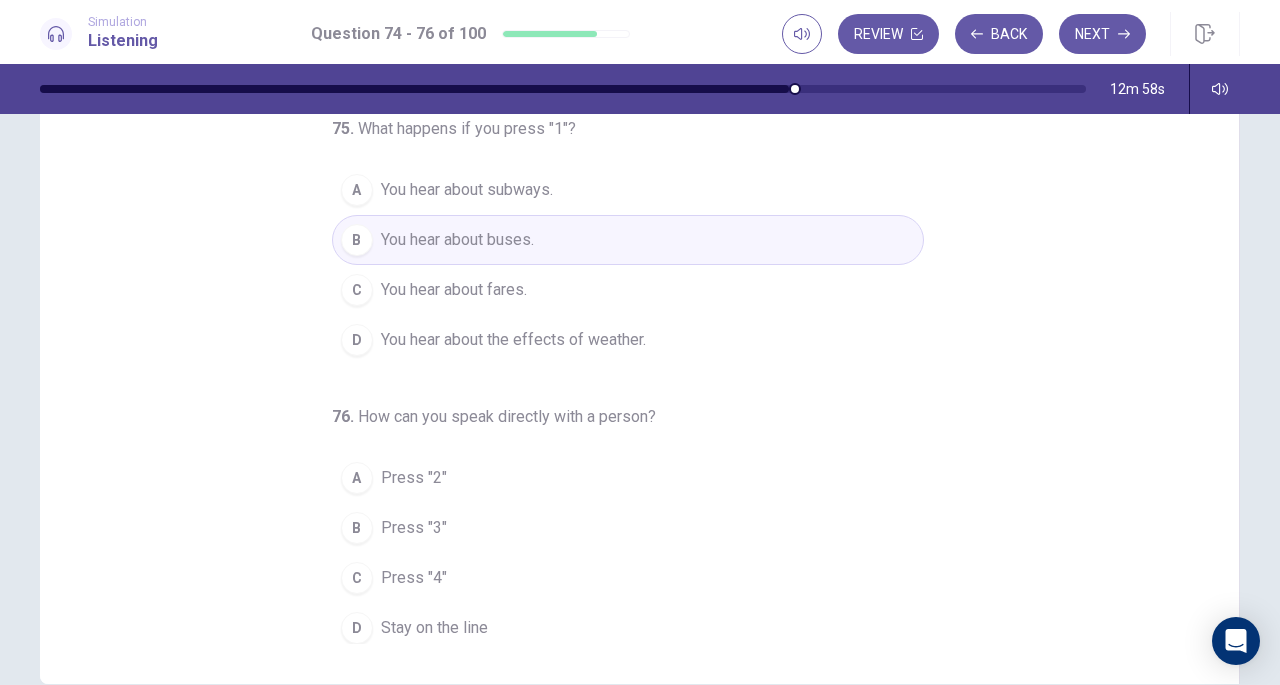 scroll, scrollTop: 166, scrollLeft: 0, axis: vertical 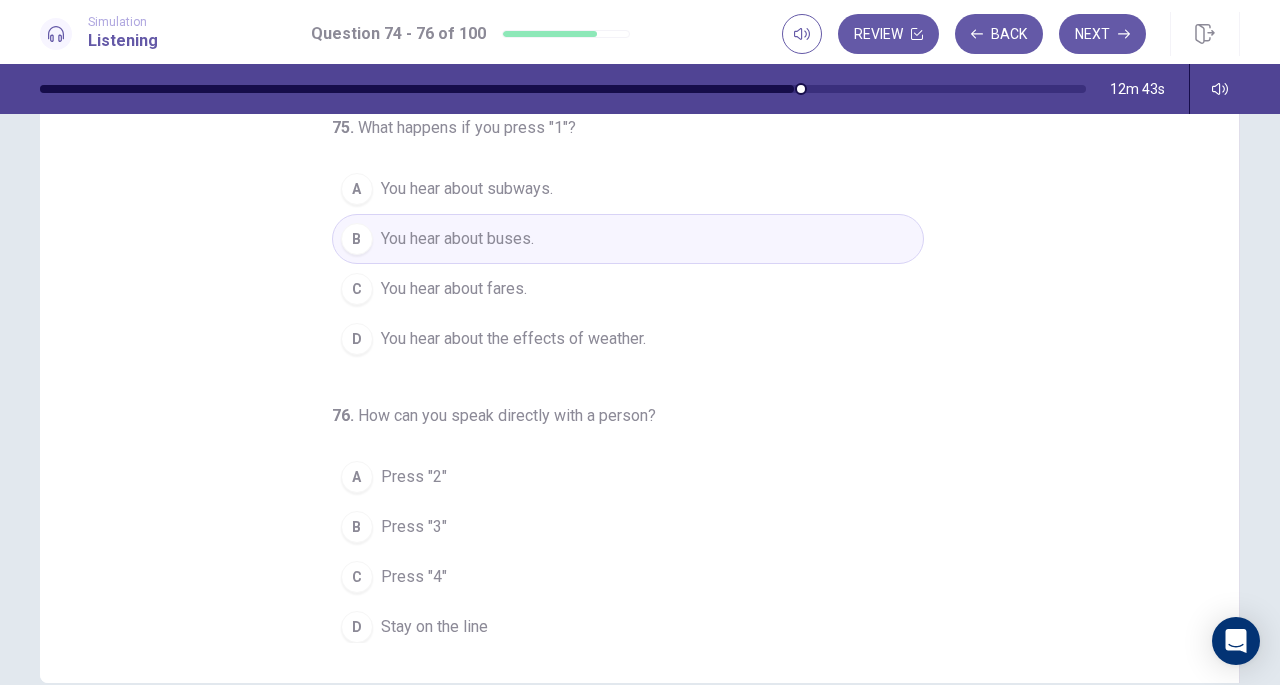 click on "Stay on the line" at bounding box center [434, 627] 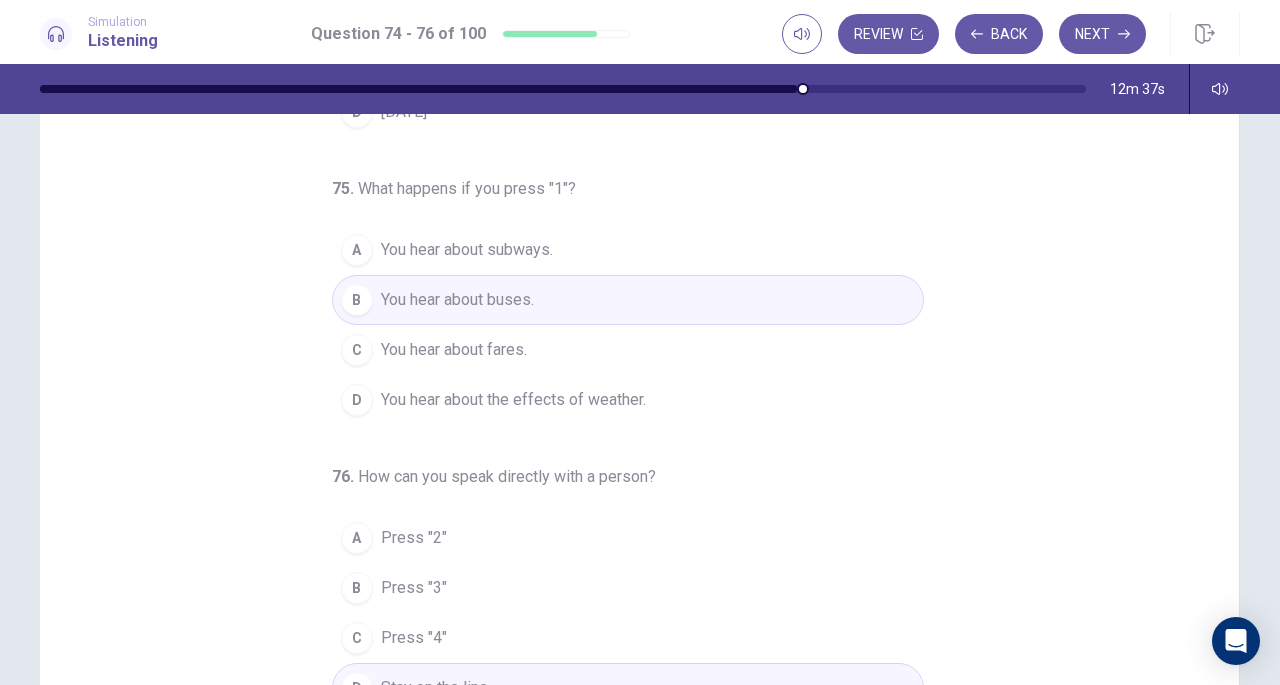 scroll, scrollTop: 106, scrollLeft: 0, axis: vertical 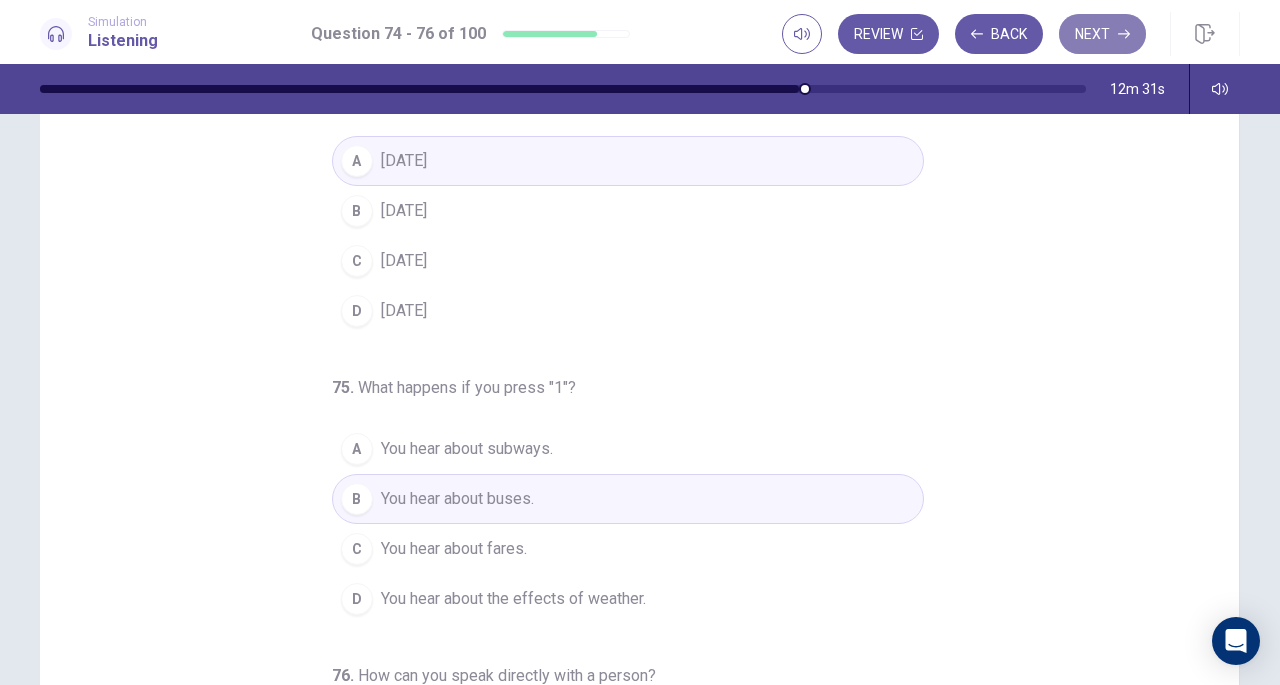 click on "Next" at bounding box center [1102, 34] 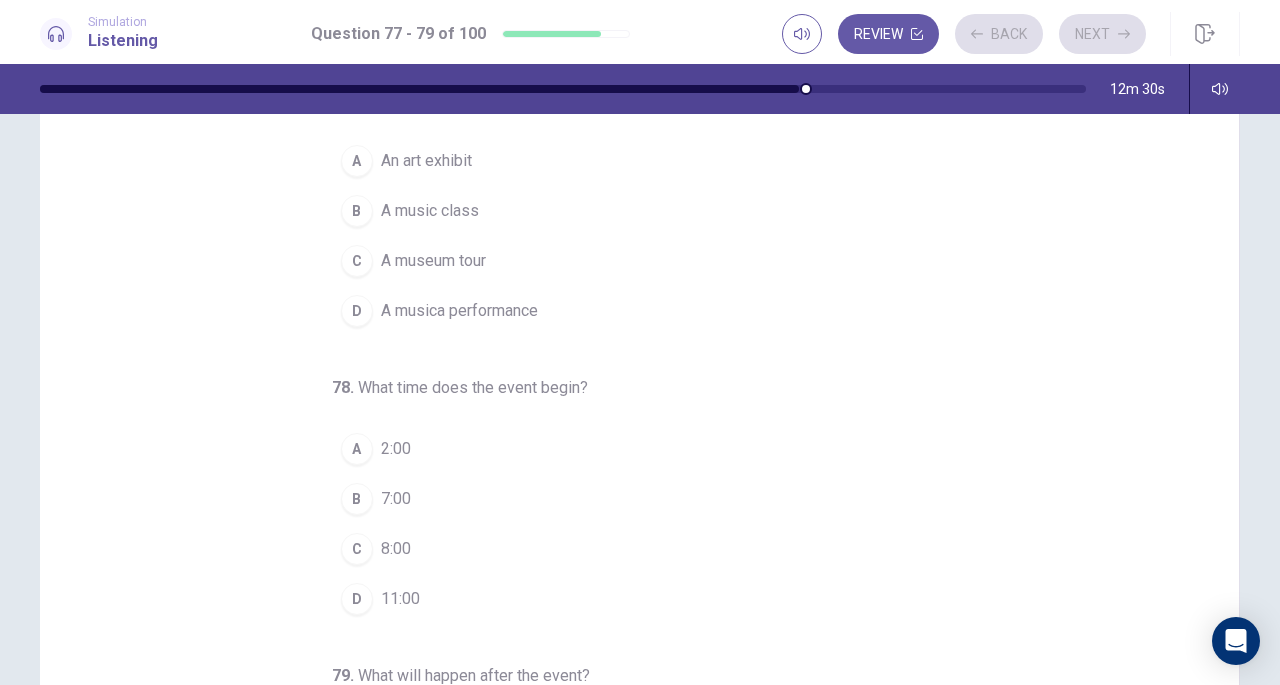 scroll, scrollTop: 0, scrollLeft: 0, axis: both 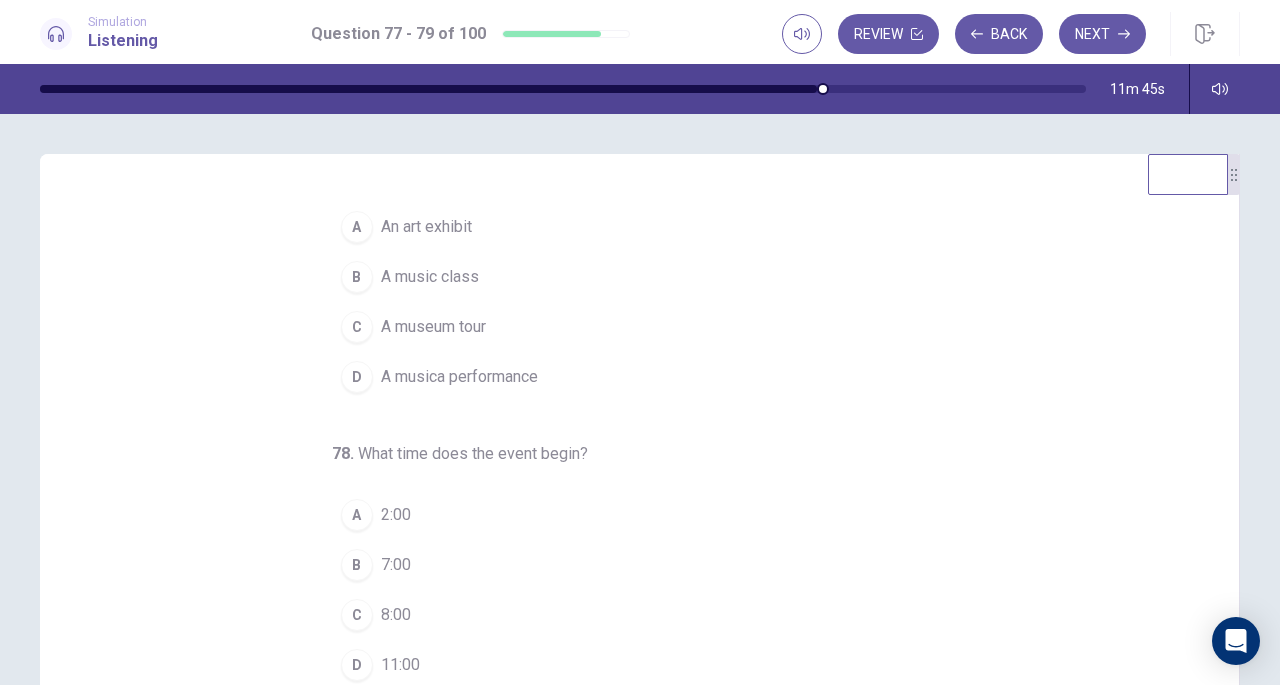 click on "D" at bounding box center [357, 377] 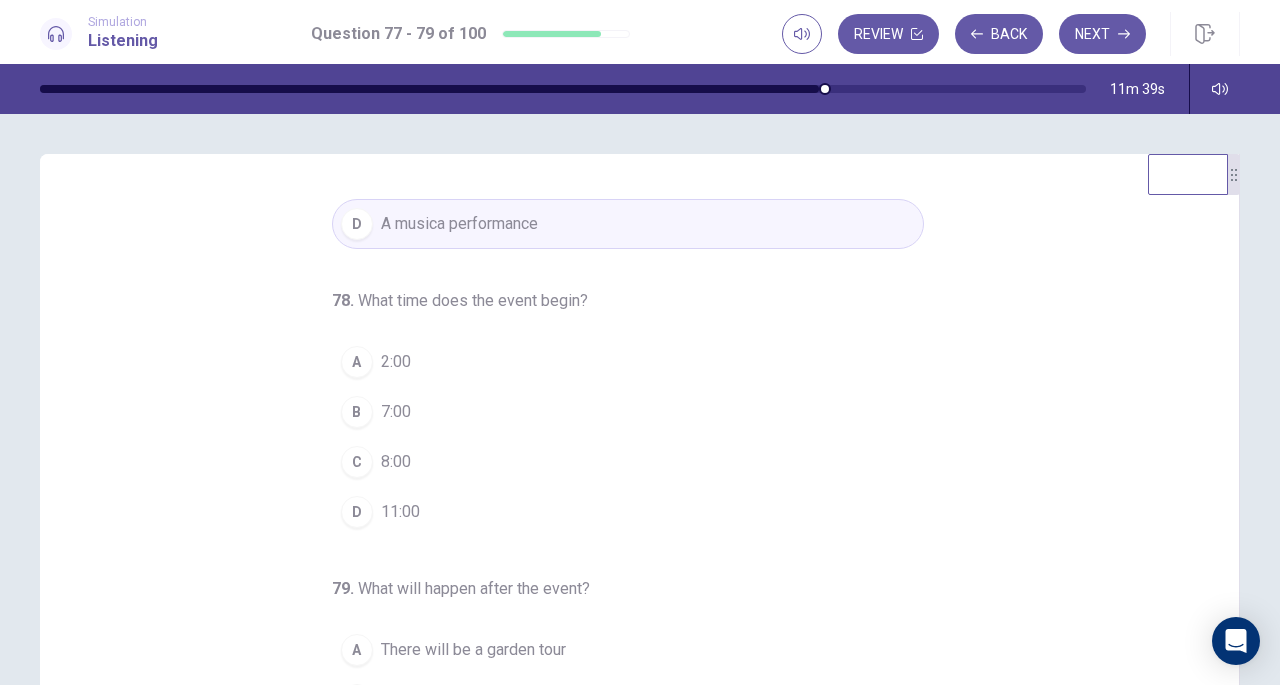 scroll, scrollTop: 200, scrollLeft: 0, axis: vertical 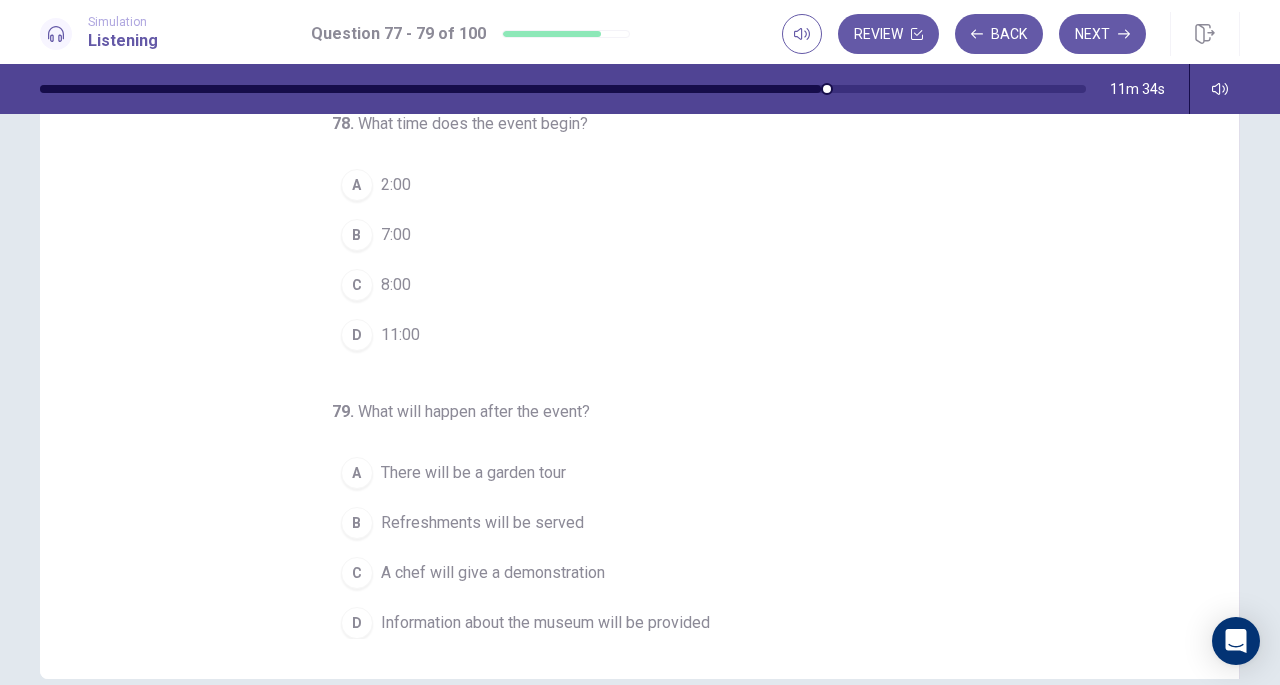 click on "8:00" at bounding box center (396, 285) 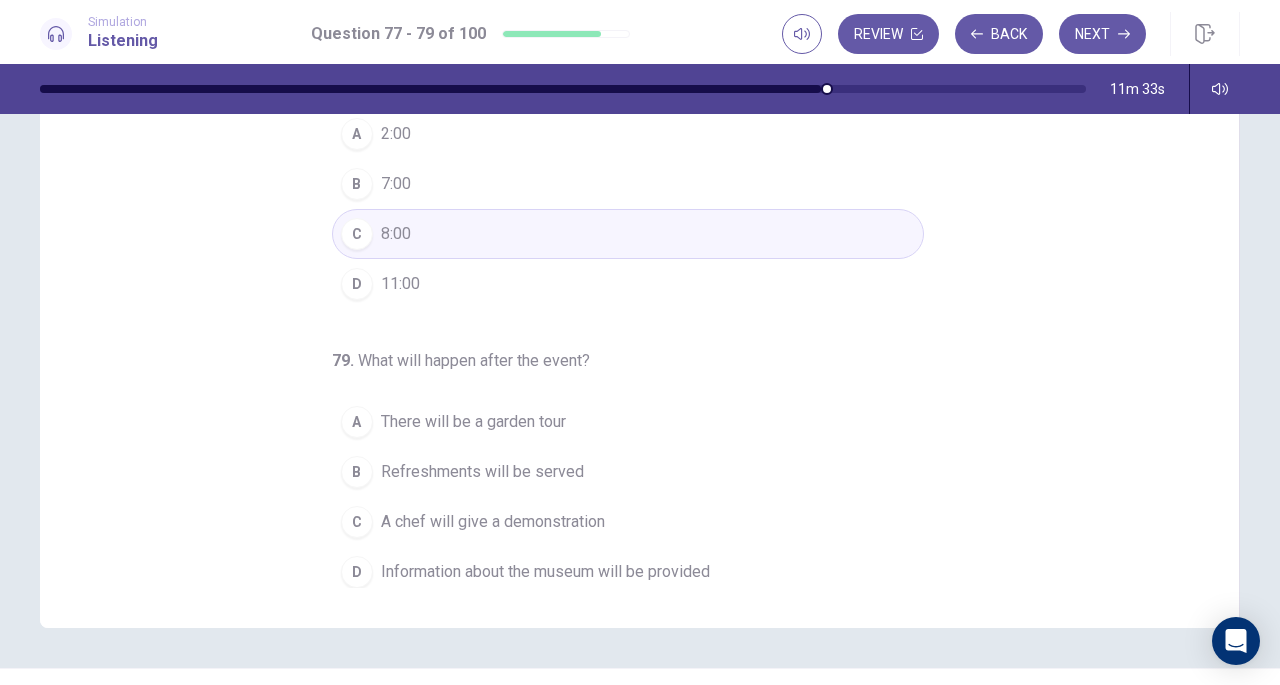 scroll, scrollTop: 222, scrollLeft: 0, axis: vertical 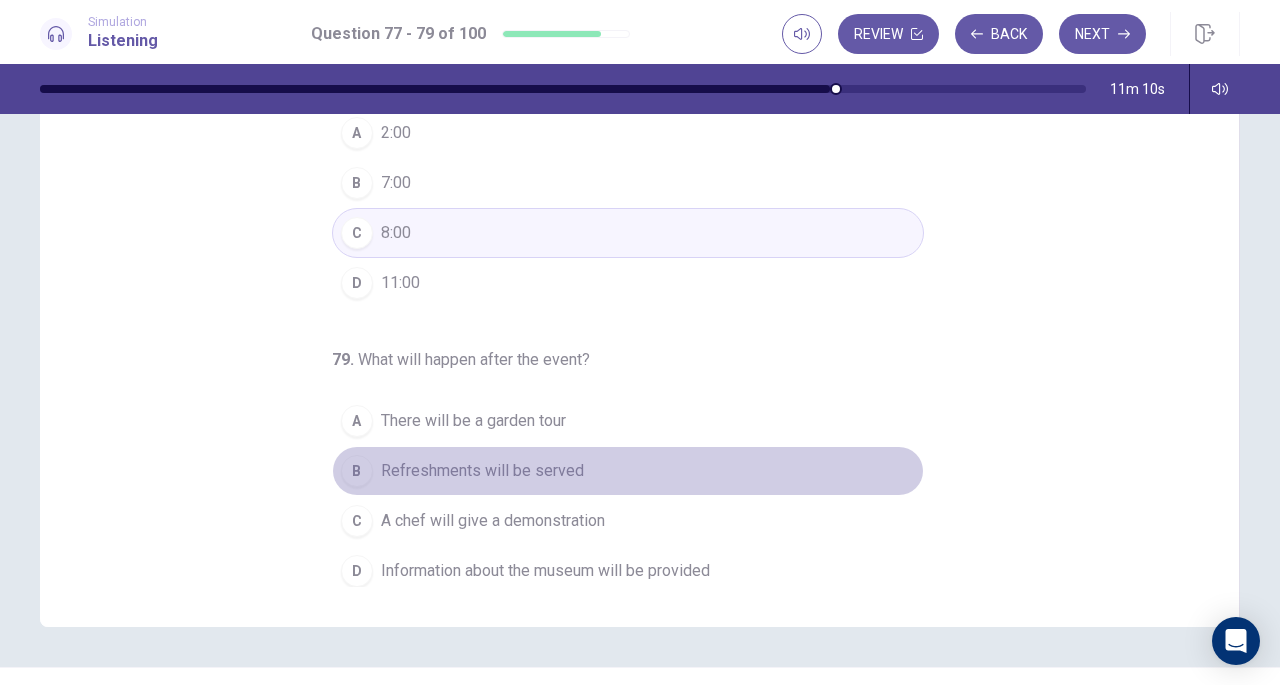 click on "Refreshments will be served" at bounding box center [482, 471] 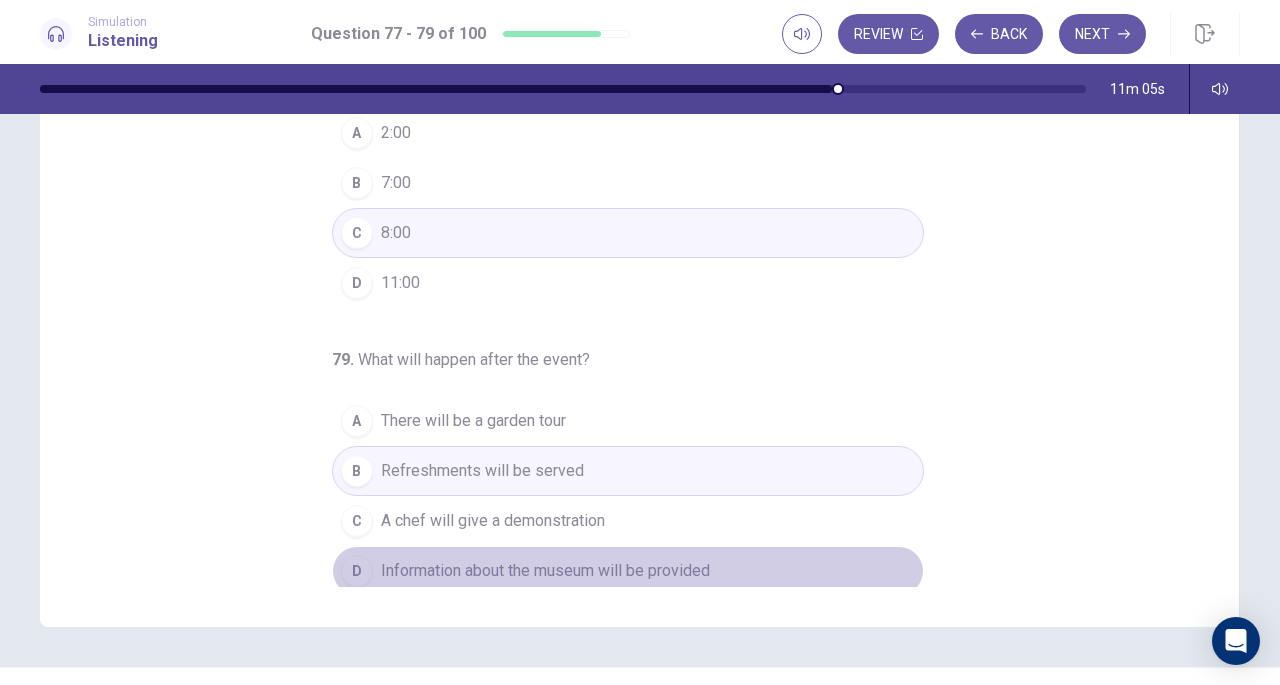 click on "Information about the museum will be provided" at bounding box center [545, 571] 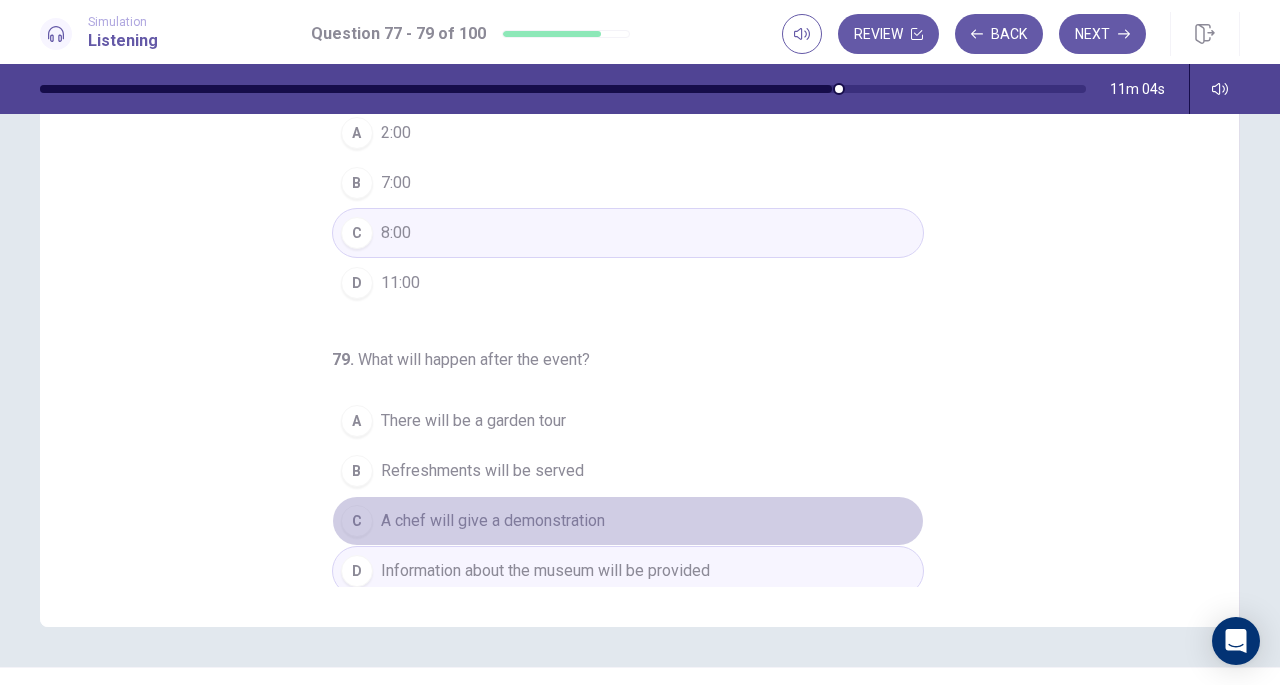 click on "A chef will give a demonstration" at bounding box center (493, 521) 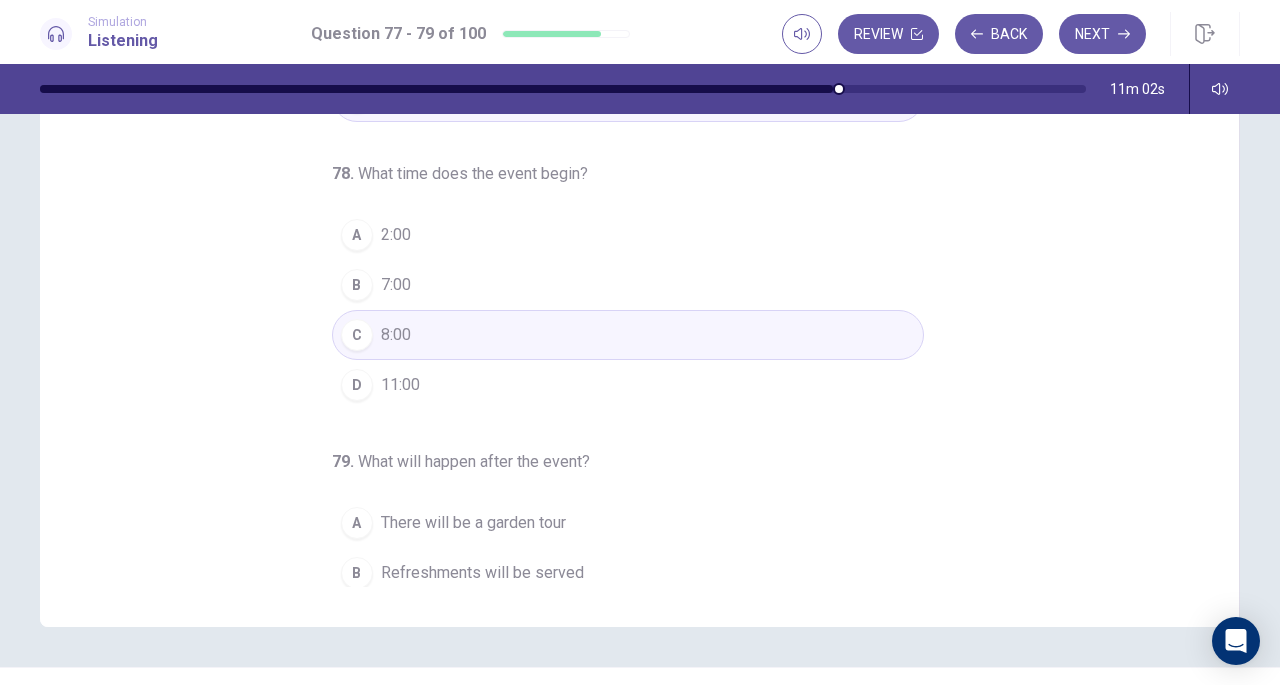 scroll, scrollTop: 0, scrollLeft: 0, axis: both 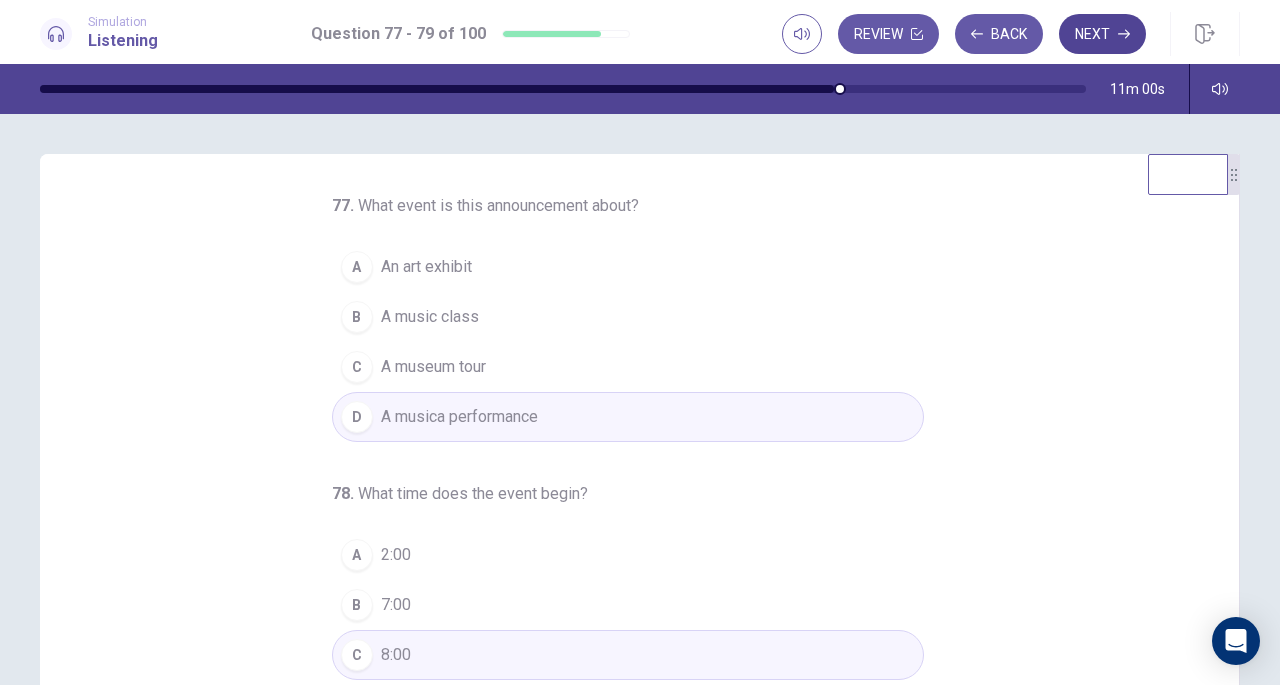 click on "Next" at bounding box center (1102, 34) 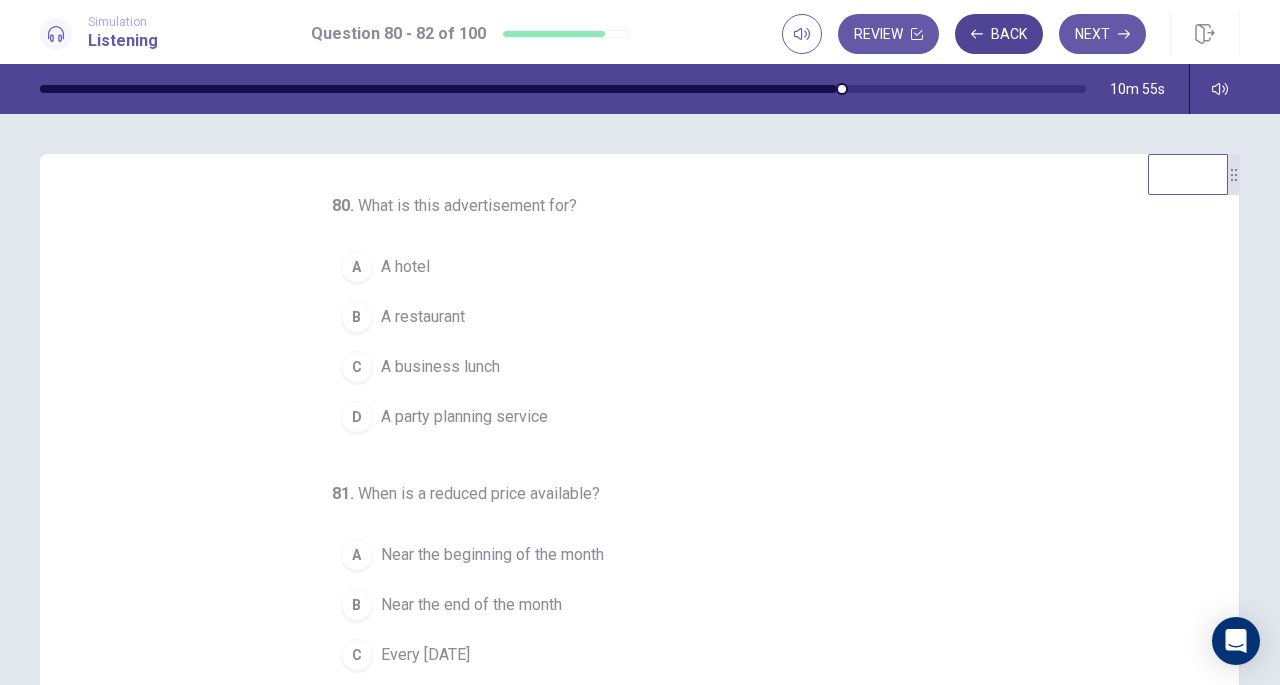 click on "Back" at bounding box center [999, 34] 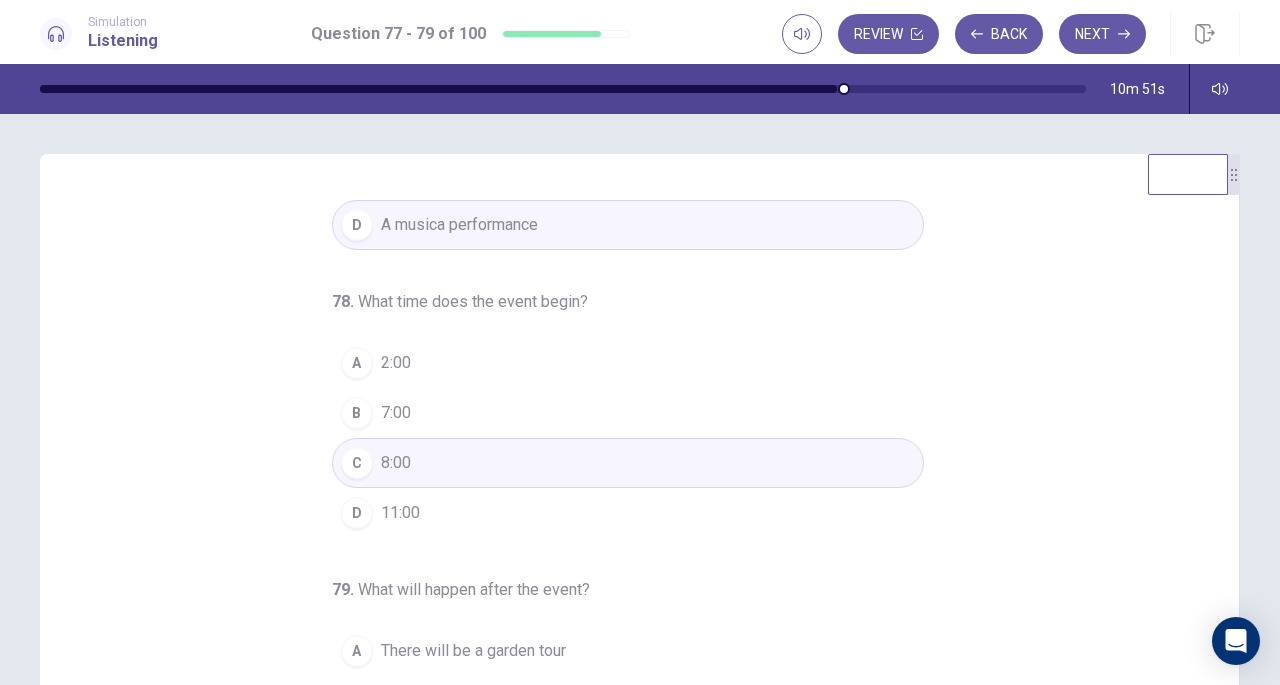 scroll, scrollTop: 200, scrollLeft: 0, axis: vertical 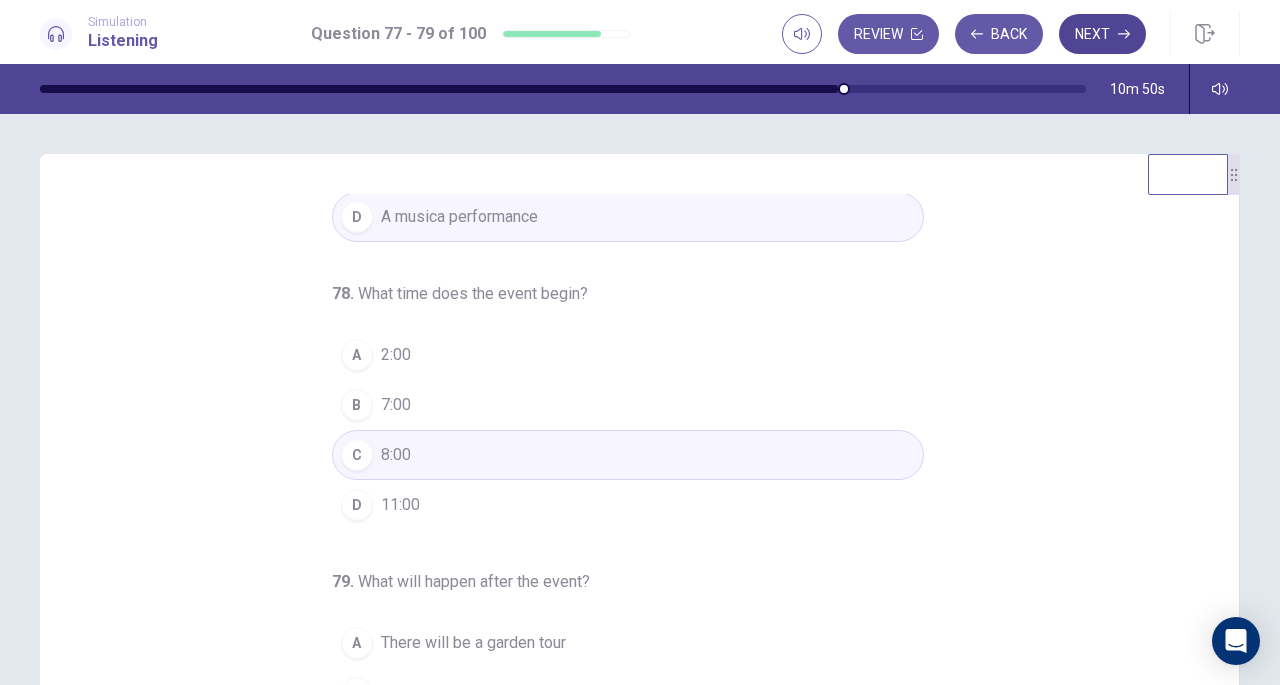 click on "Next" at bounding box center (1102, 34) 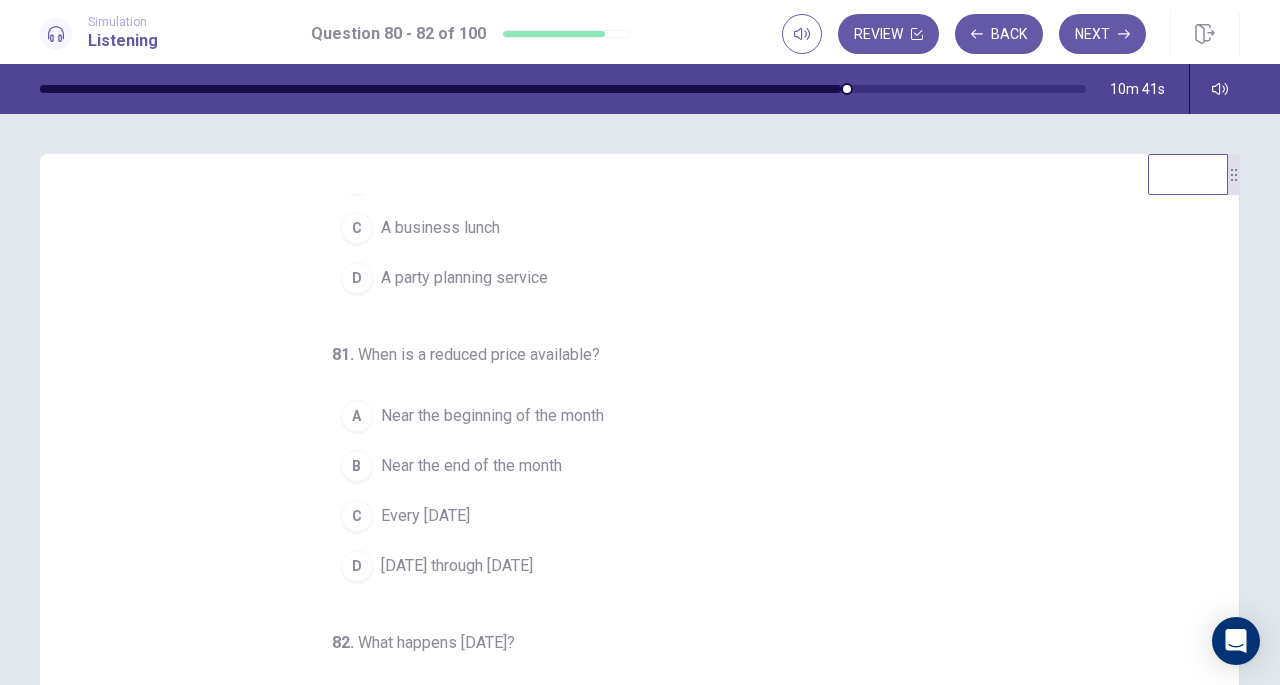 scroll, scrollTop: 200, scrollLeft: 0, axis: vertical 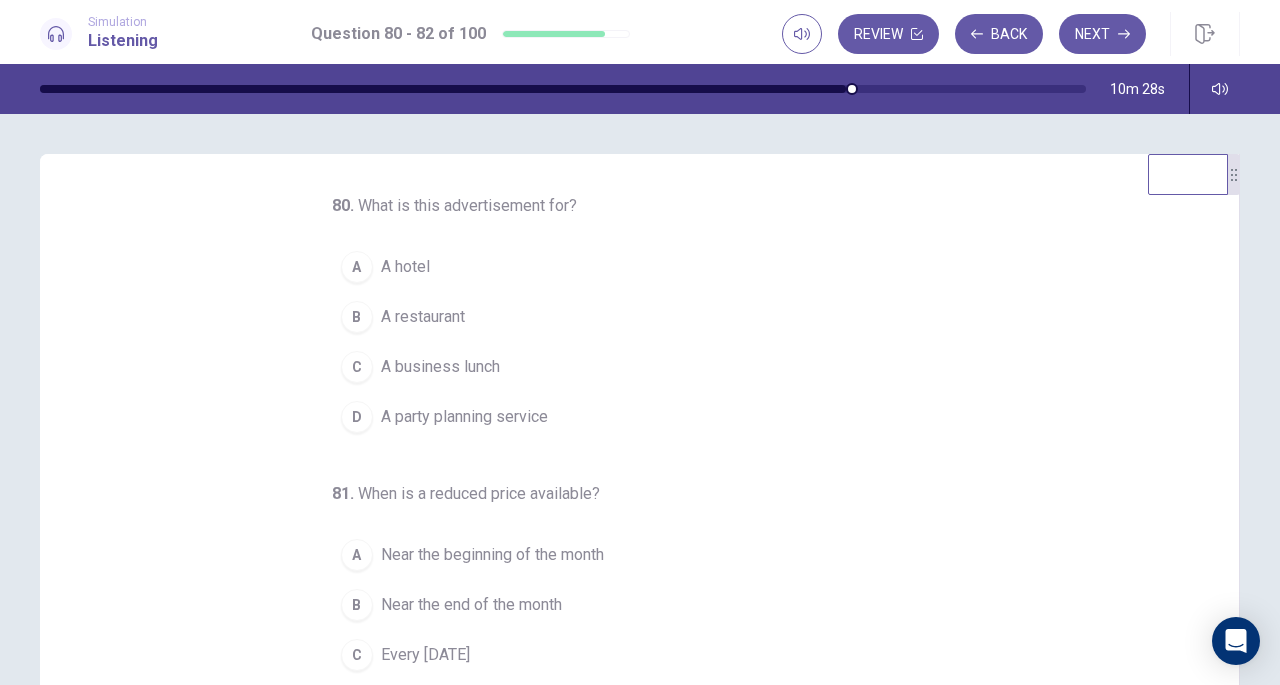 click on "B A restaurant" at bounding box center (628, 317) 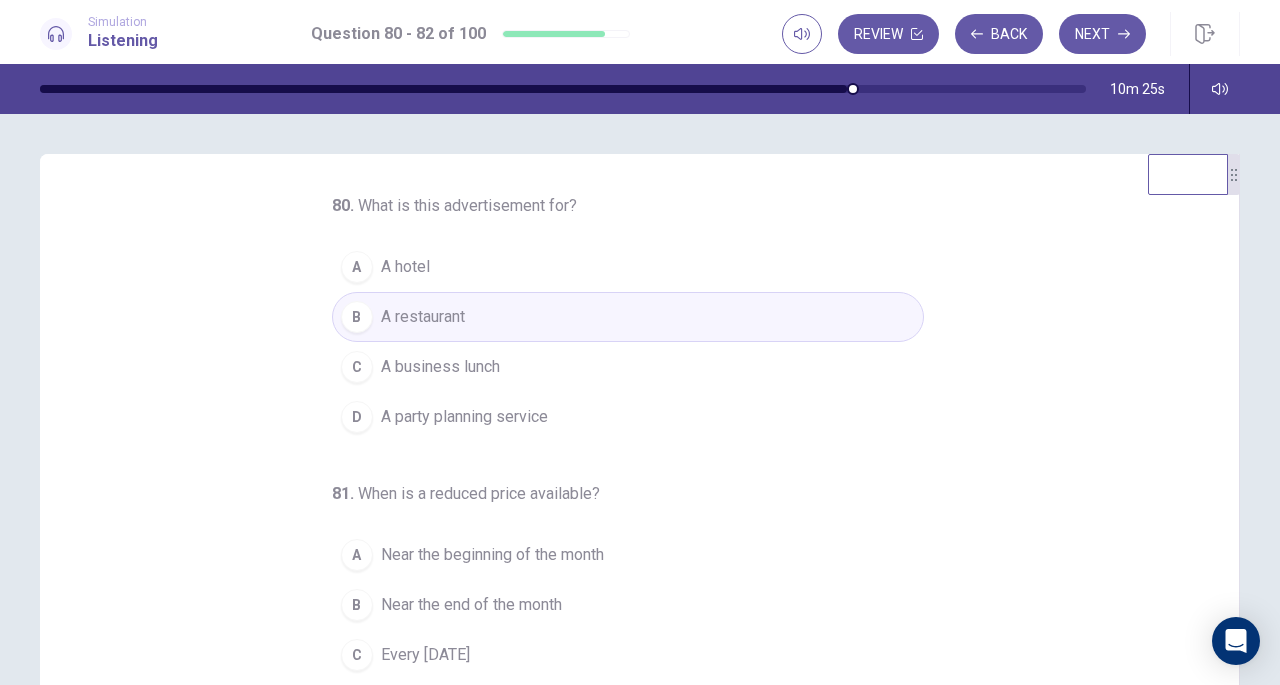 click on "A A hotel" at bounding box center (628, 267) 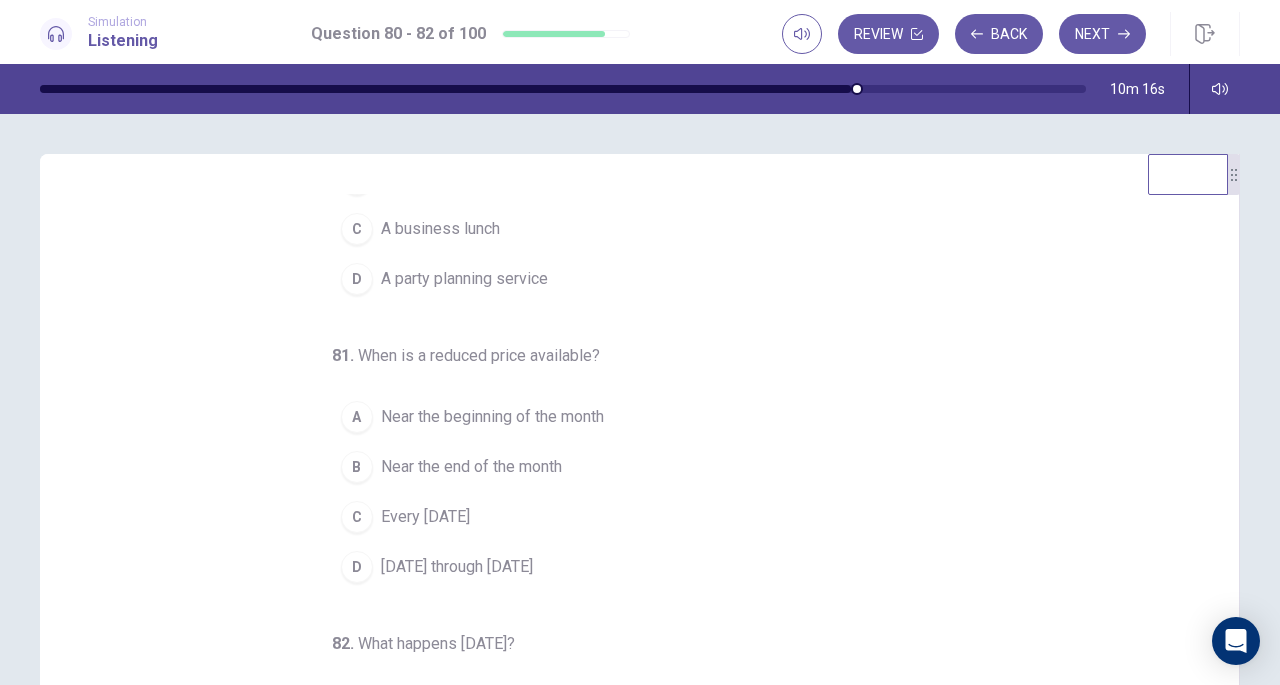 scroll, scrollTop: 200, scrollLeft: 0, axis: vertical 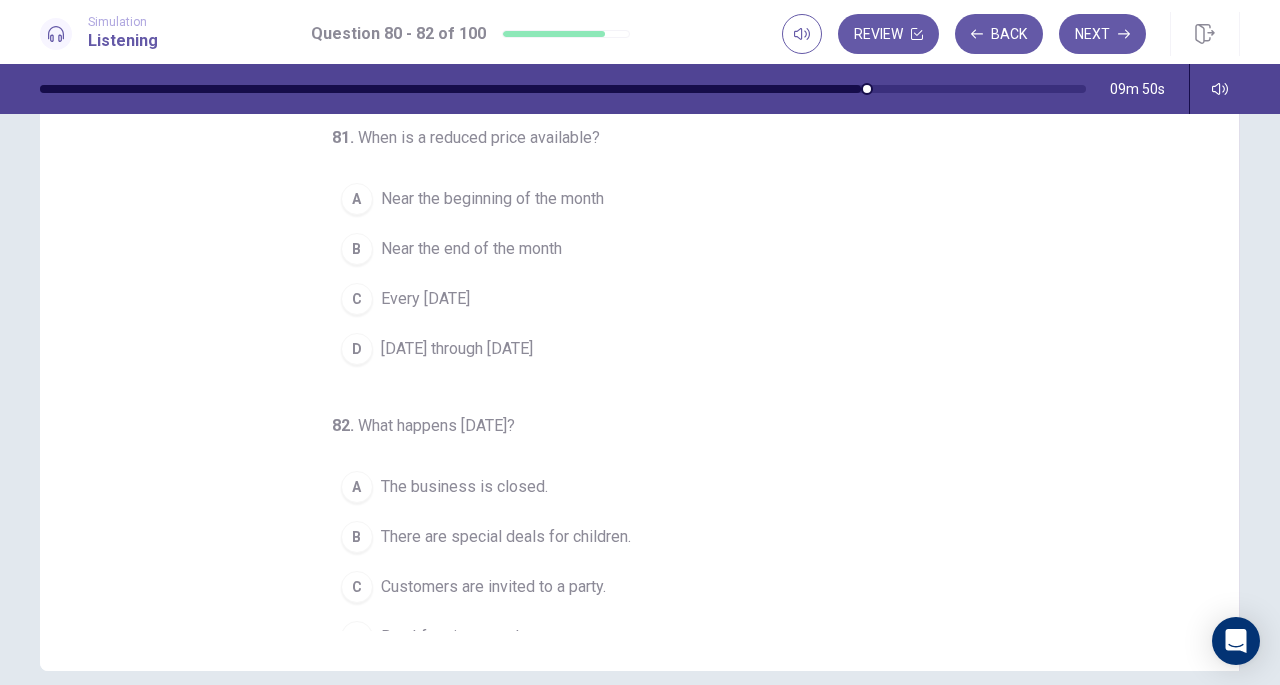 click on "Every [DATE]" at bounding box center [425, 299] 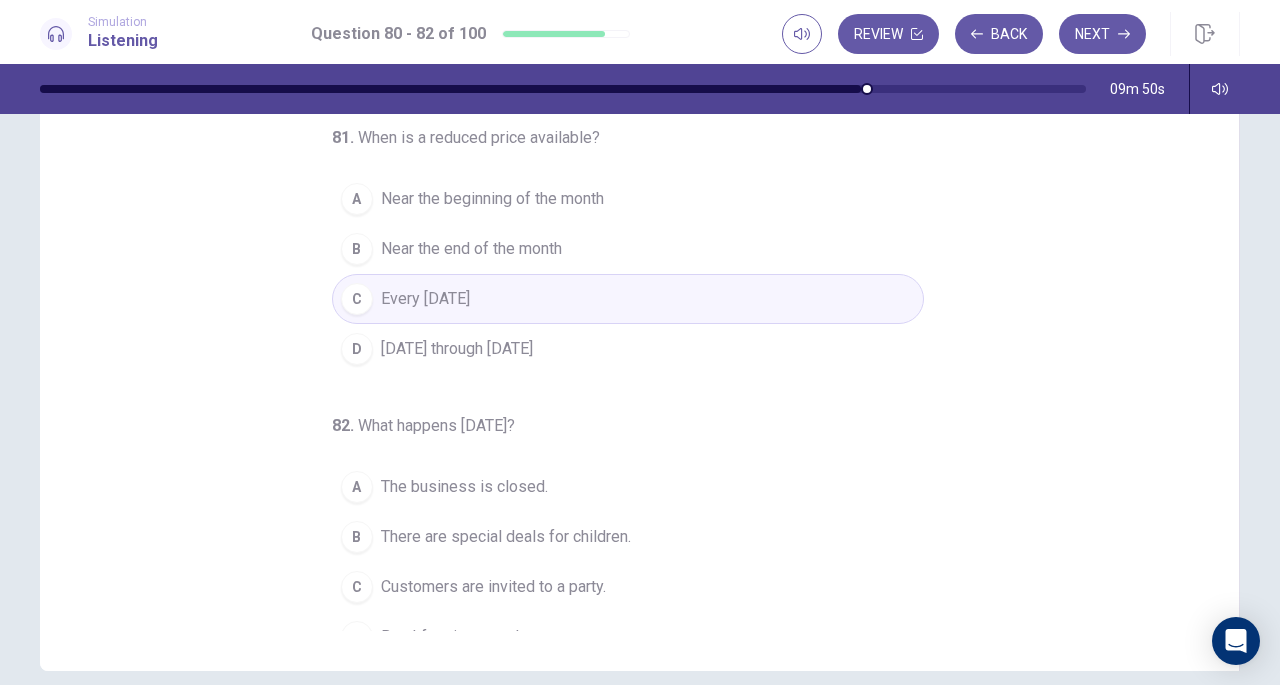scroll, scrollTop: 200, scrollLeft: 0, axis: vertical 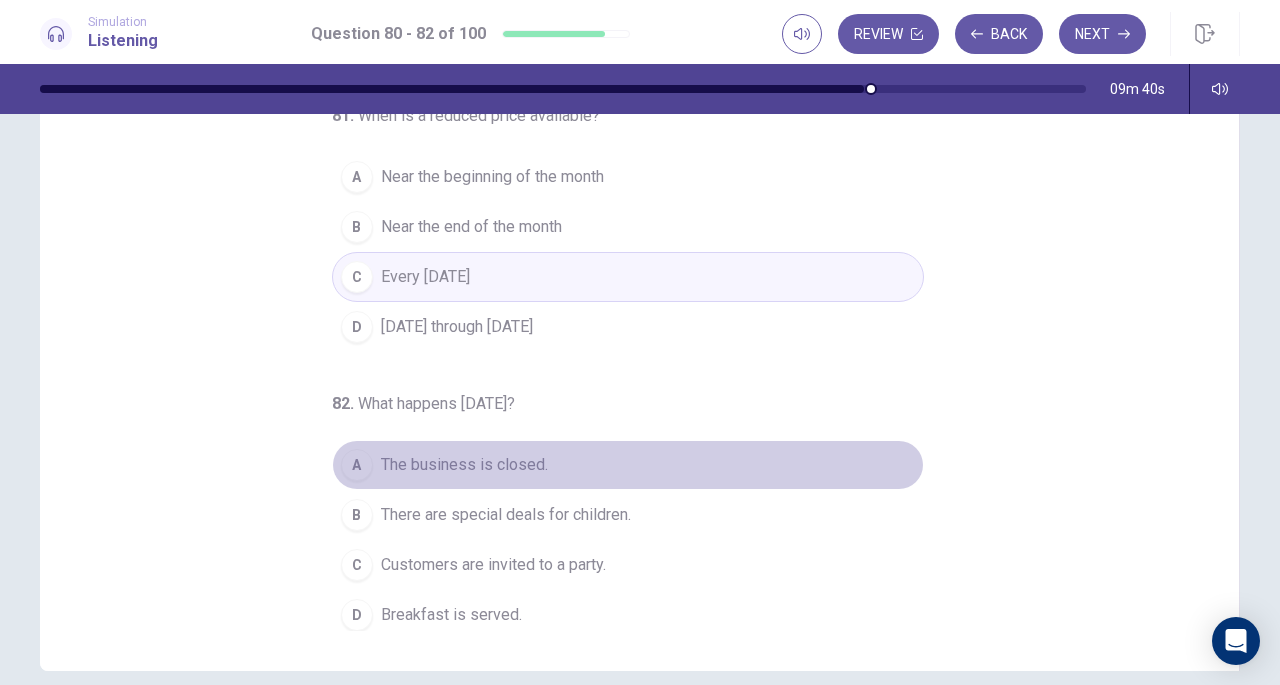 click on "The business is closed." at bounding box center (464, 465) 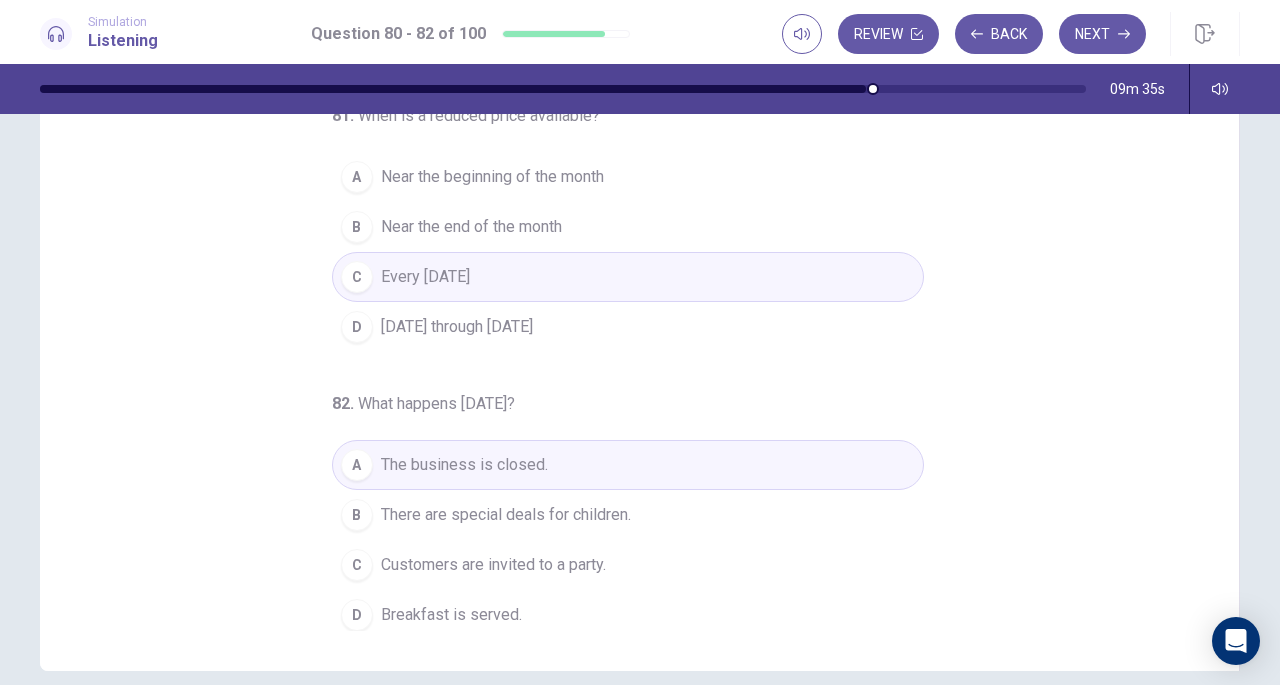click on "Breakfast is served." at bounding box center [451, 615] 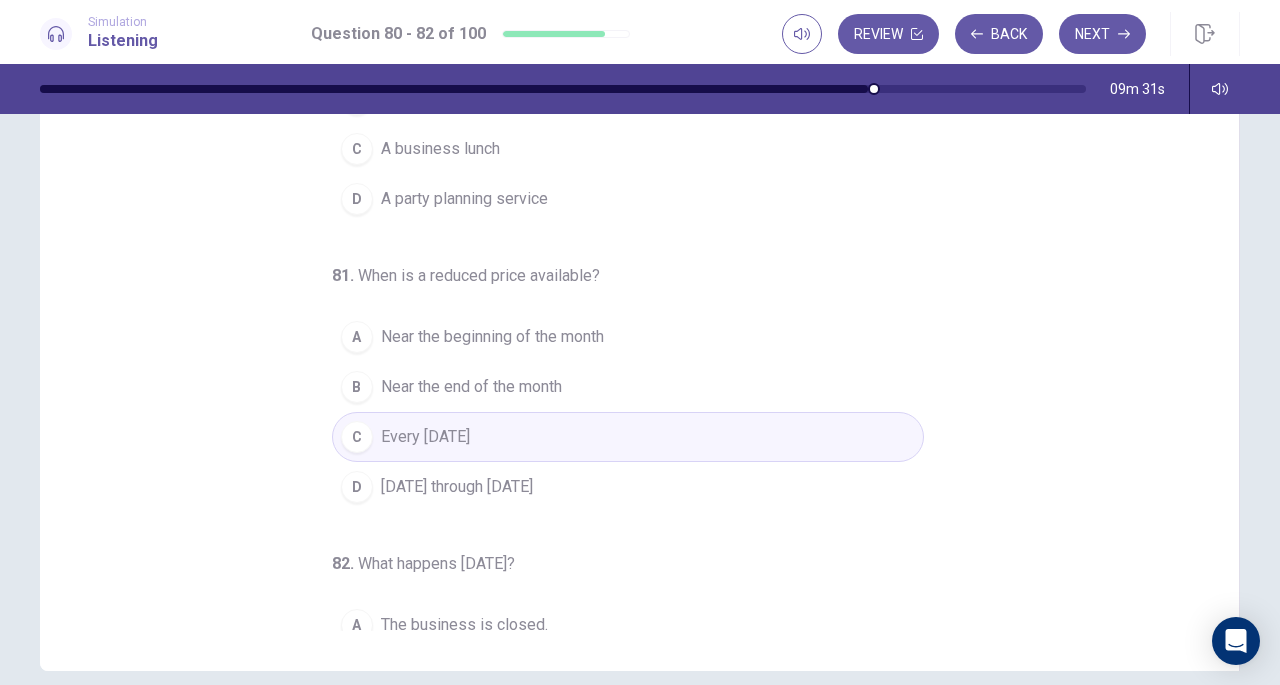scroll, scrollTop: 0, scrollLeft: 0, axis: both 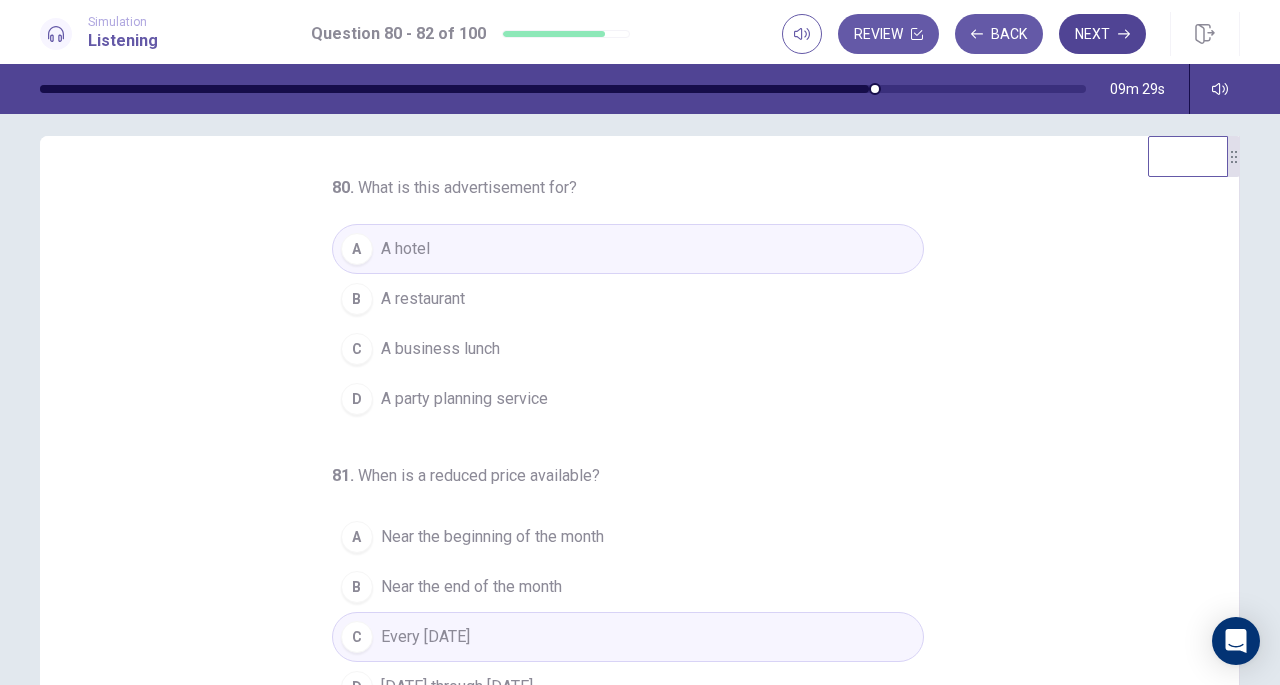 click on "Next" at bounding box center [1102, 34] 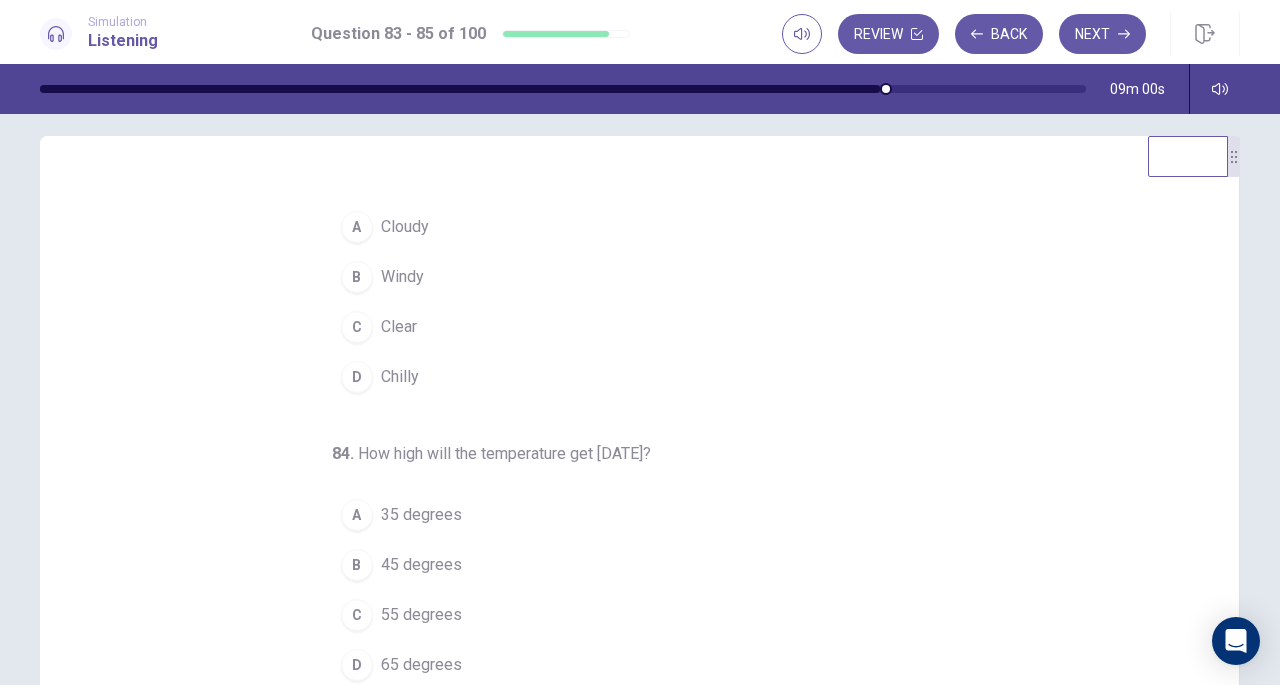 scroll, scrollTop: 0, scrollLeft: 0, axis: both 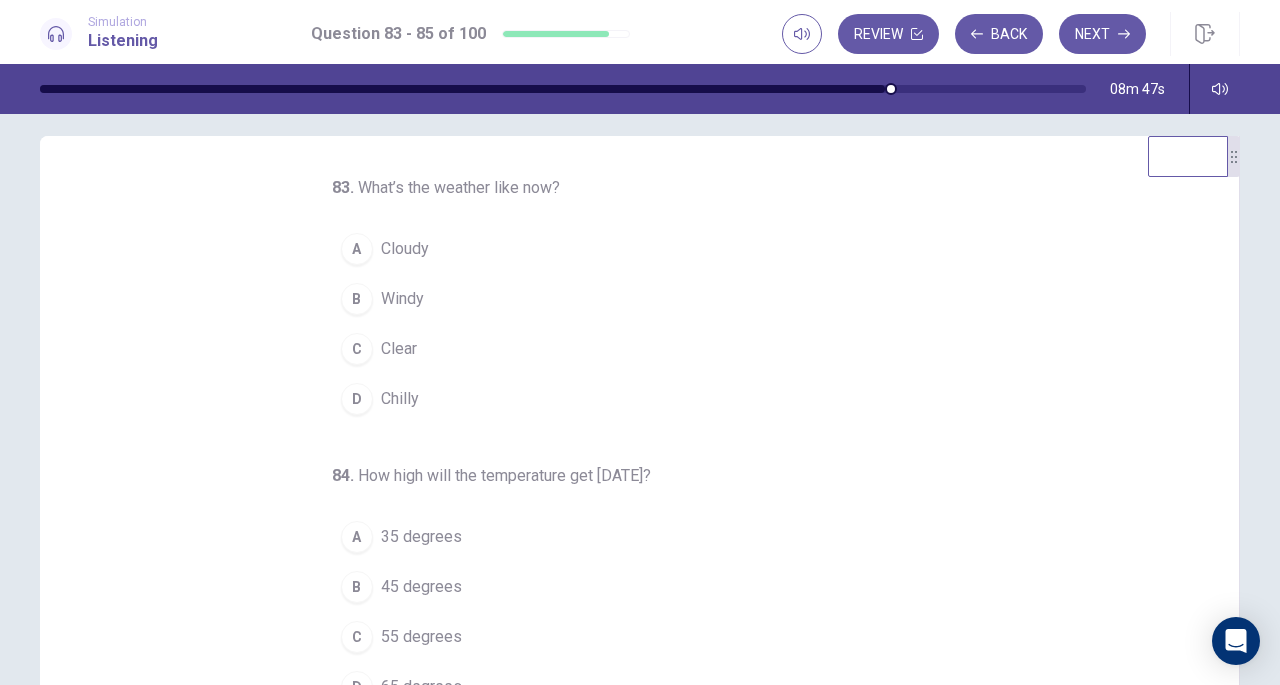 click on "C" at bounding box center (357, 349) 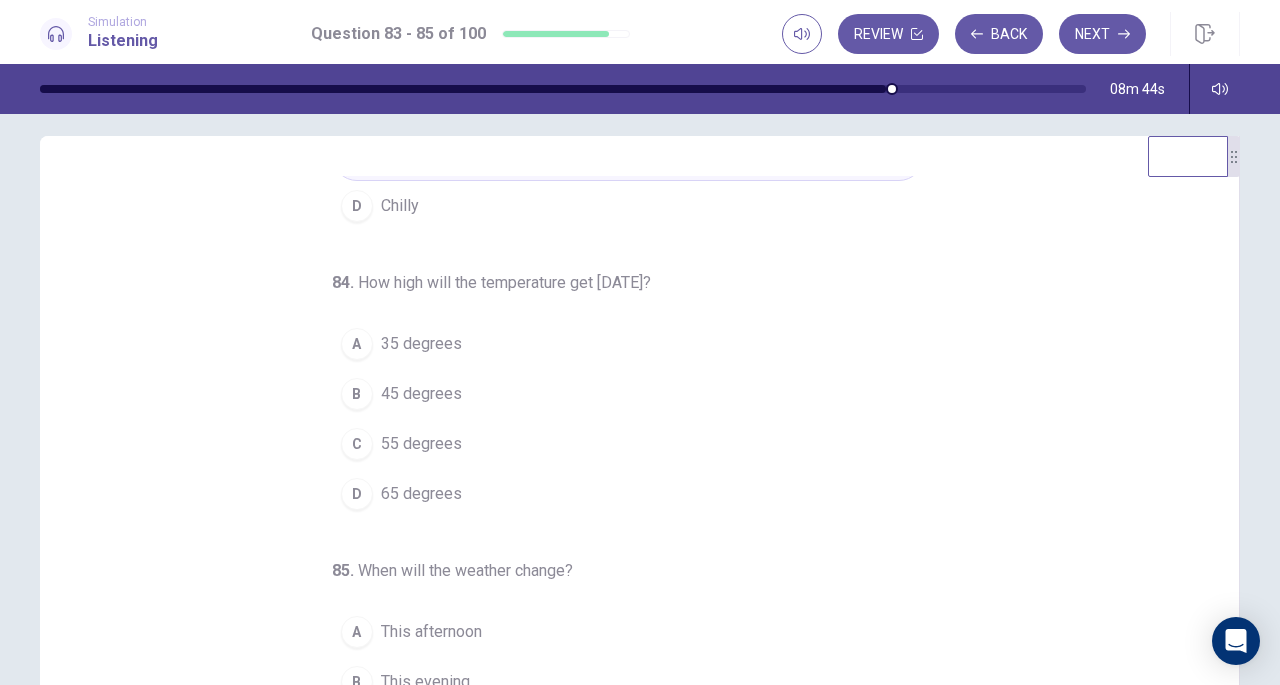 scroll, scrollTop: 200, scrollLeft: 0, axis: vertical 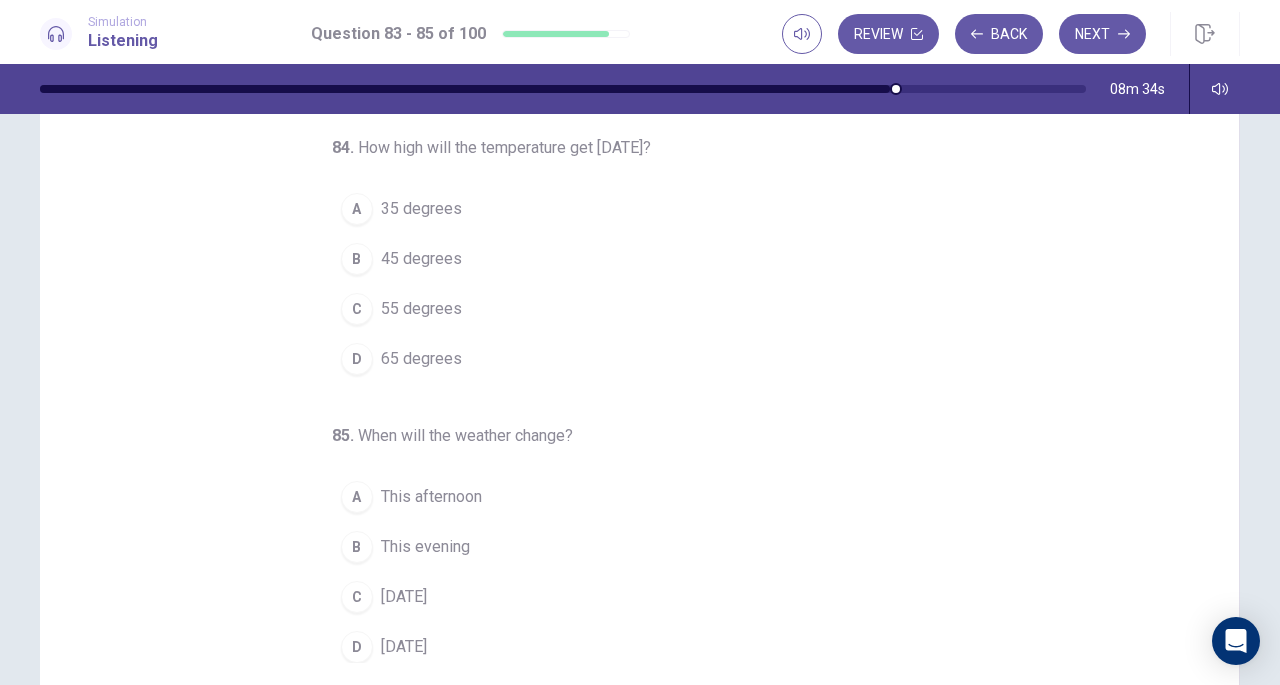 click on "C 55 degrees" at bounding box center [628, 309] 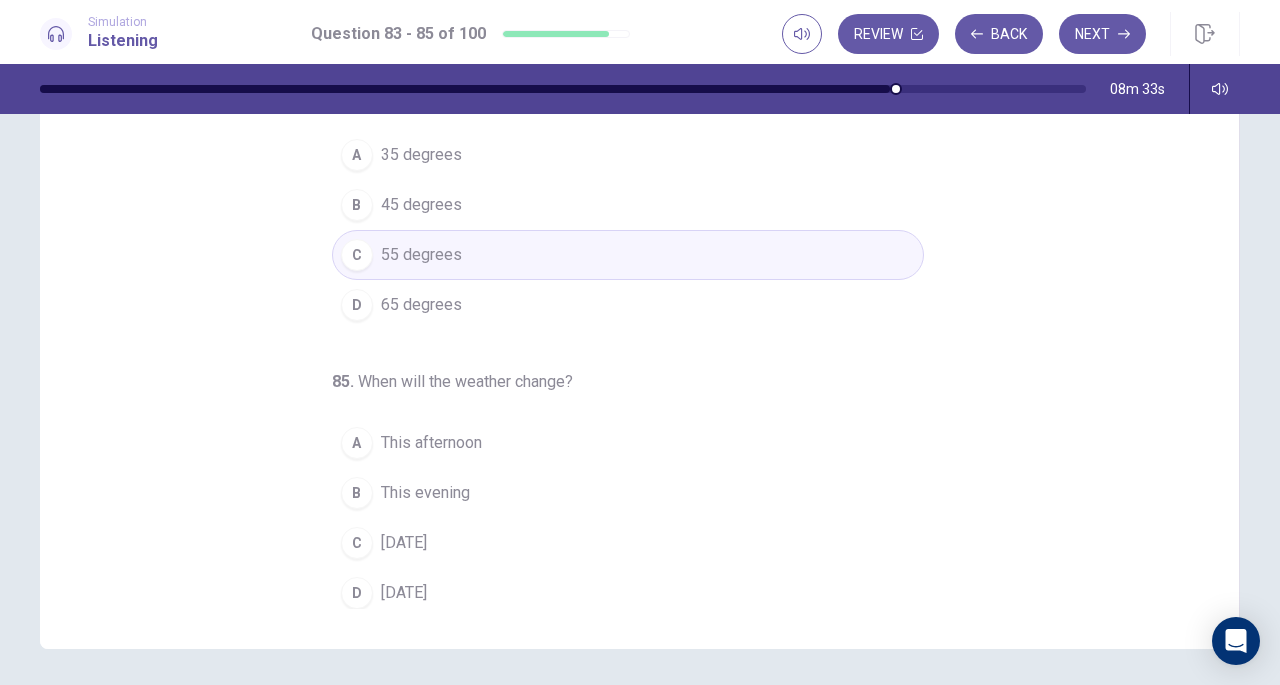scroll, scrollTop: 201, scrollLeft: 0, axis: vertical 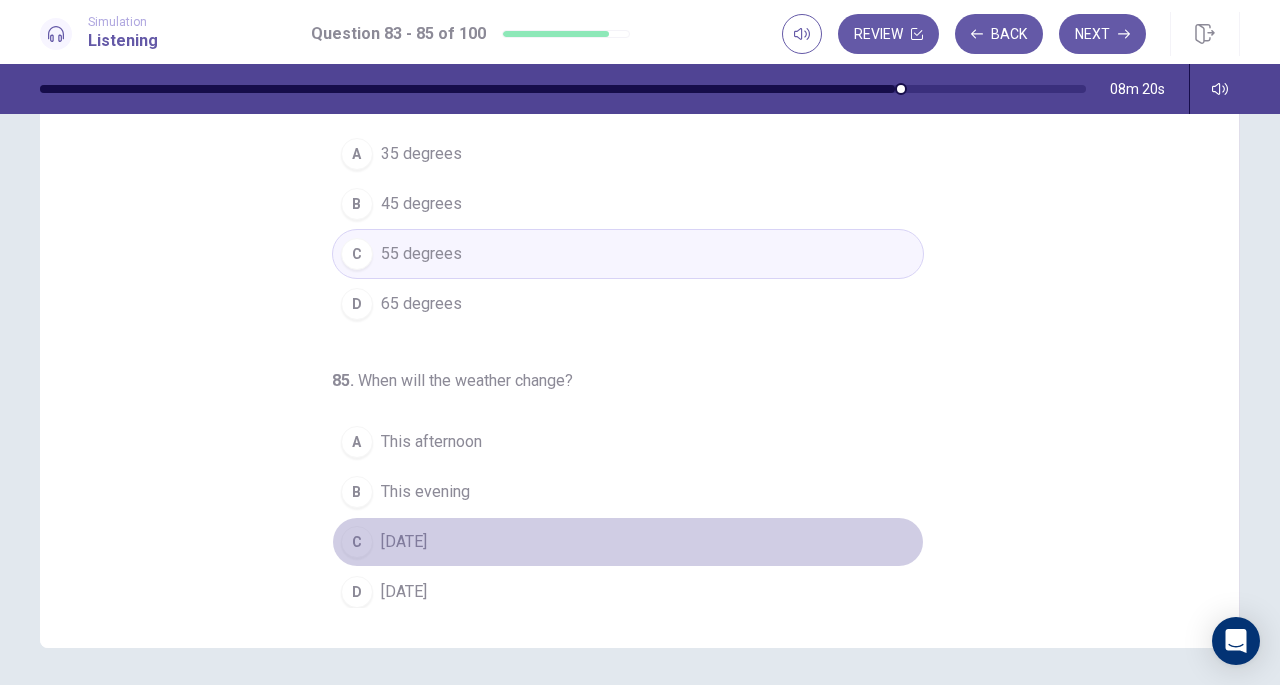 click on "[DATE]" at bounding box center (404, 542) 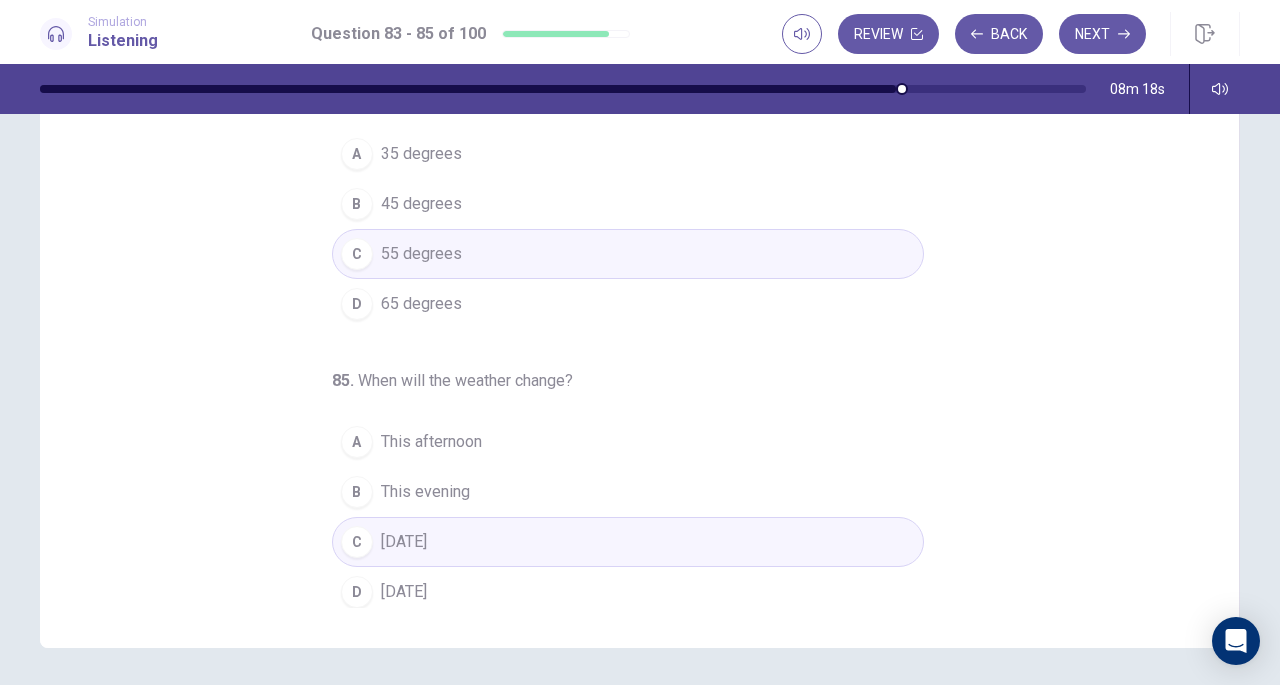 scroll, scrollTop: 0, scrollLeft: 0, axis: both 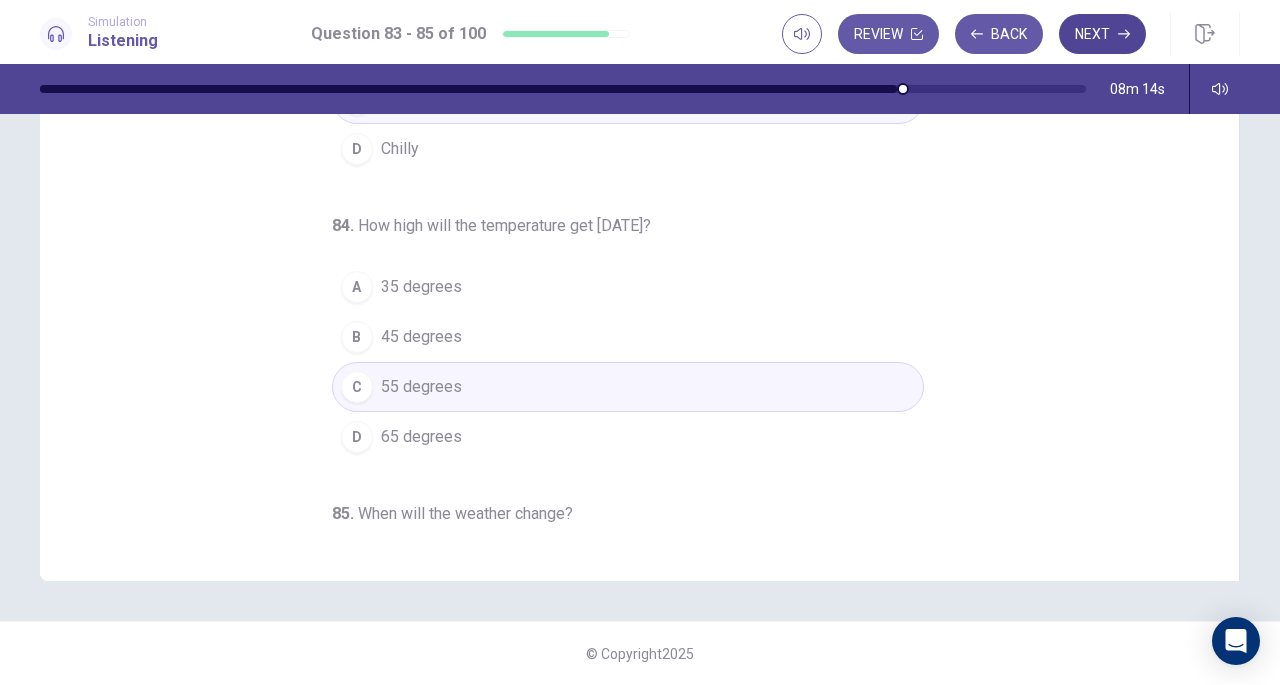 click 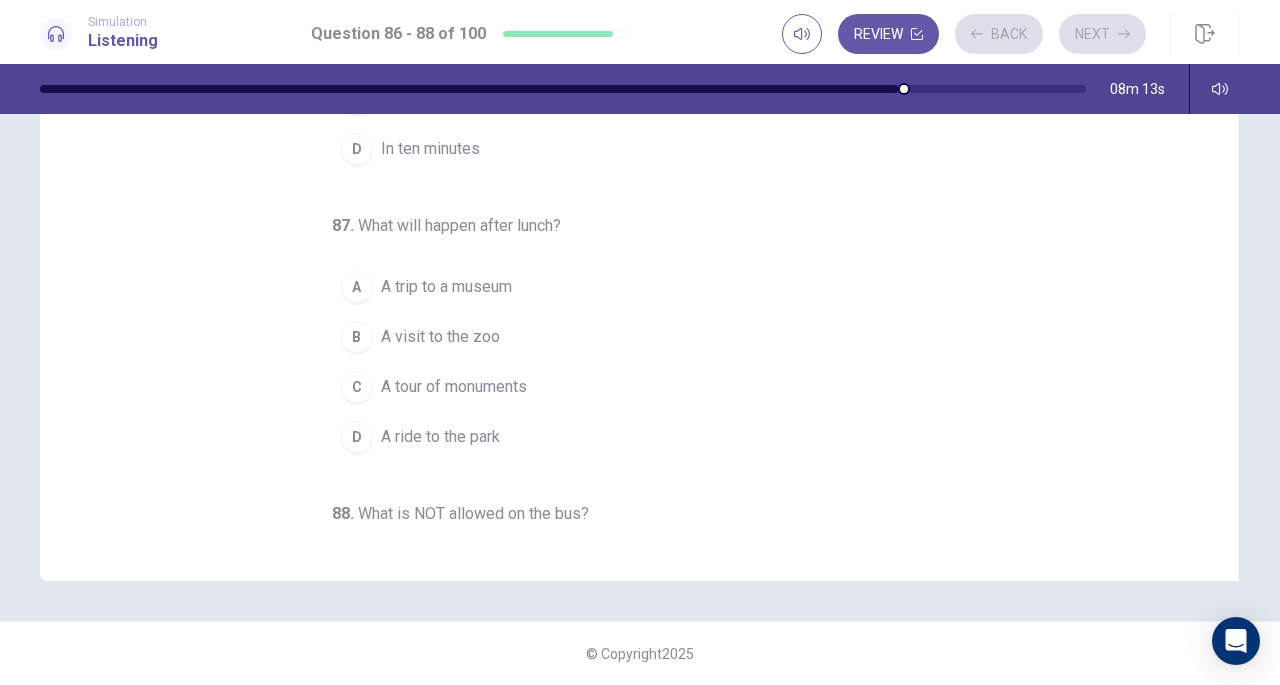 scroll, scrollTop: 0, scrollLeft: 0, axis: both 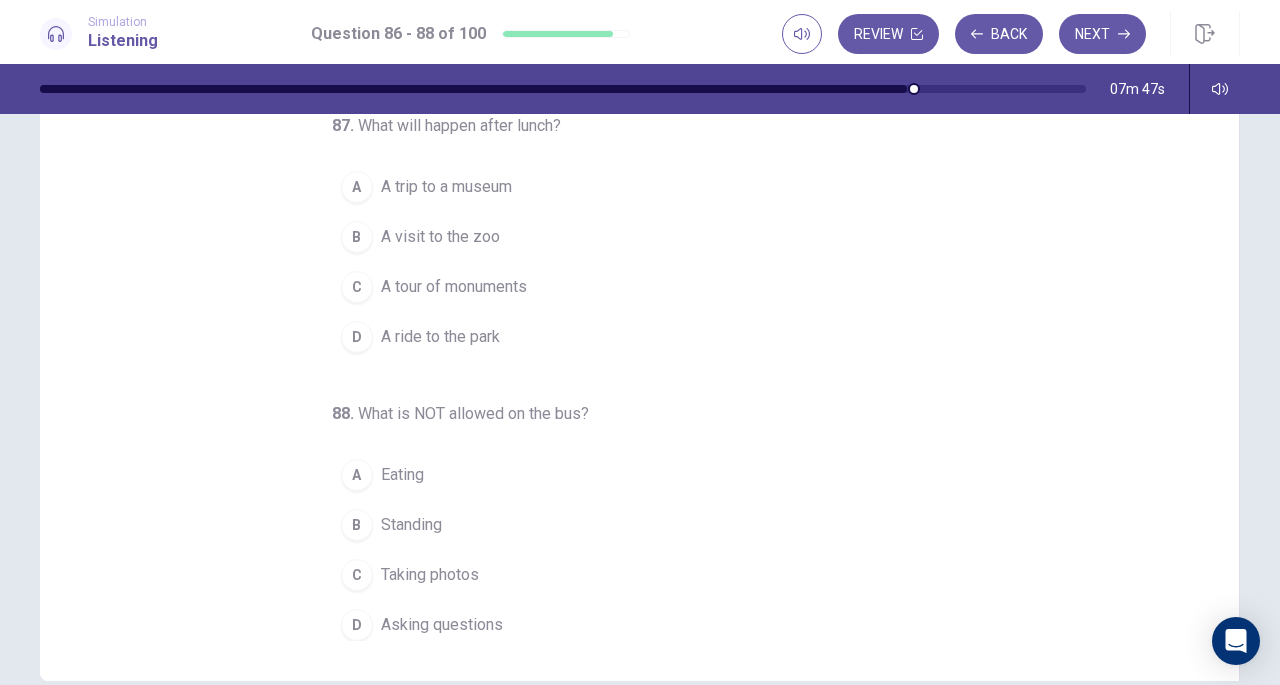 click on "A Eating" at bounding box center [628, 475] 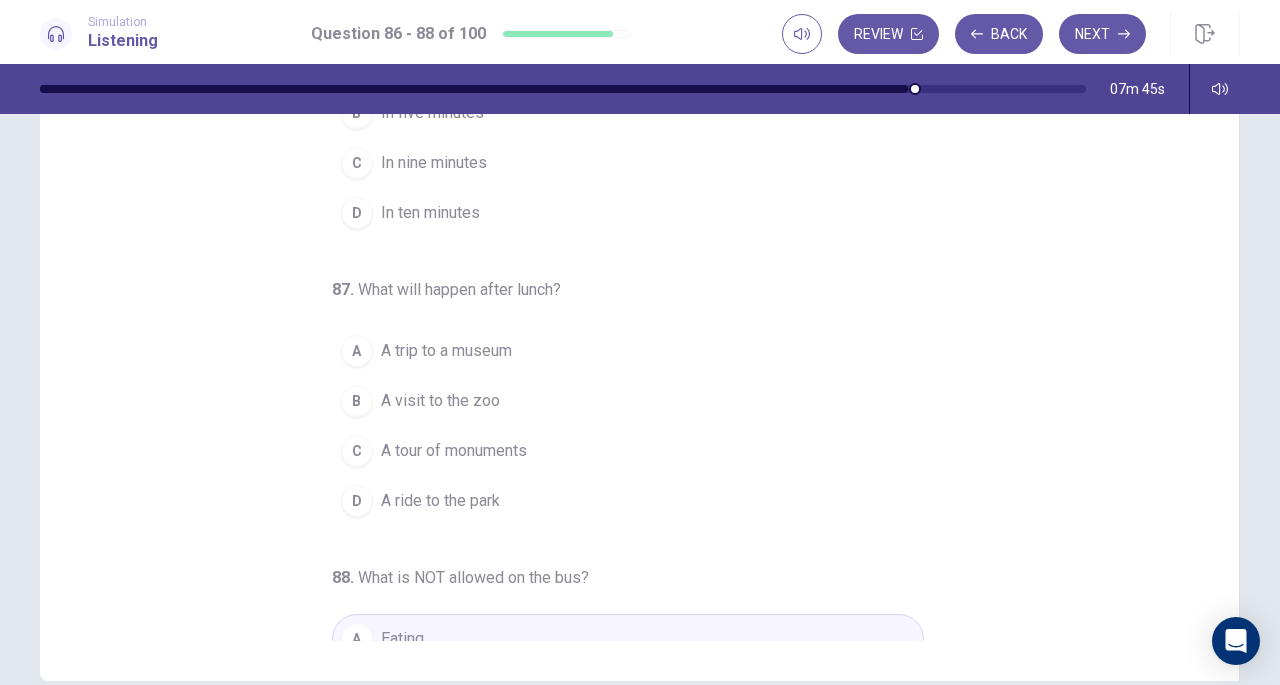 scroll, scrollTop: 0, scrollLeft: 0, axis: both 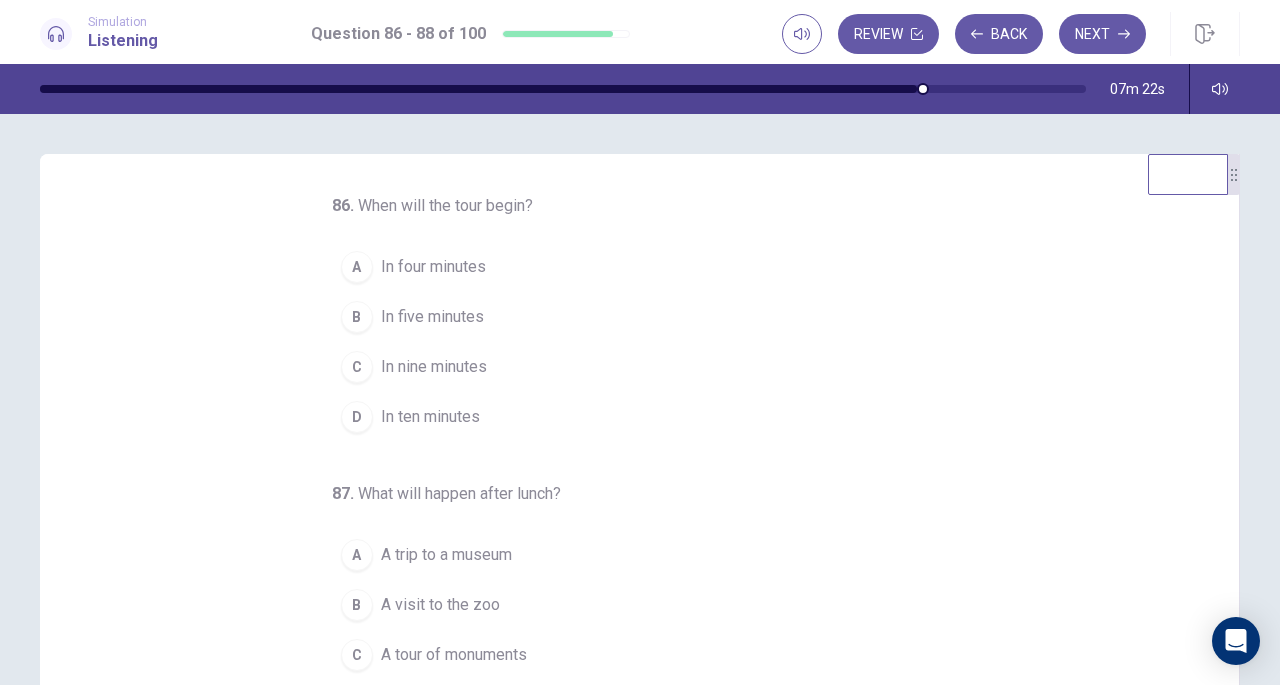 click on "In ten minutes" at bounding box center [430, 417] 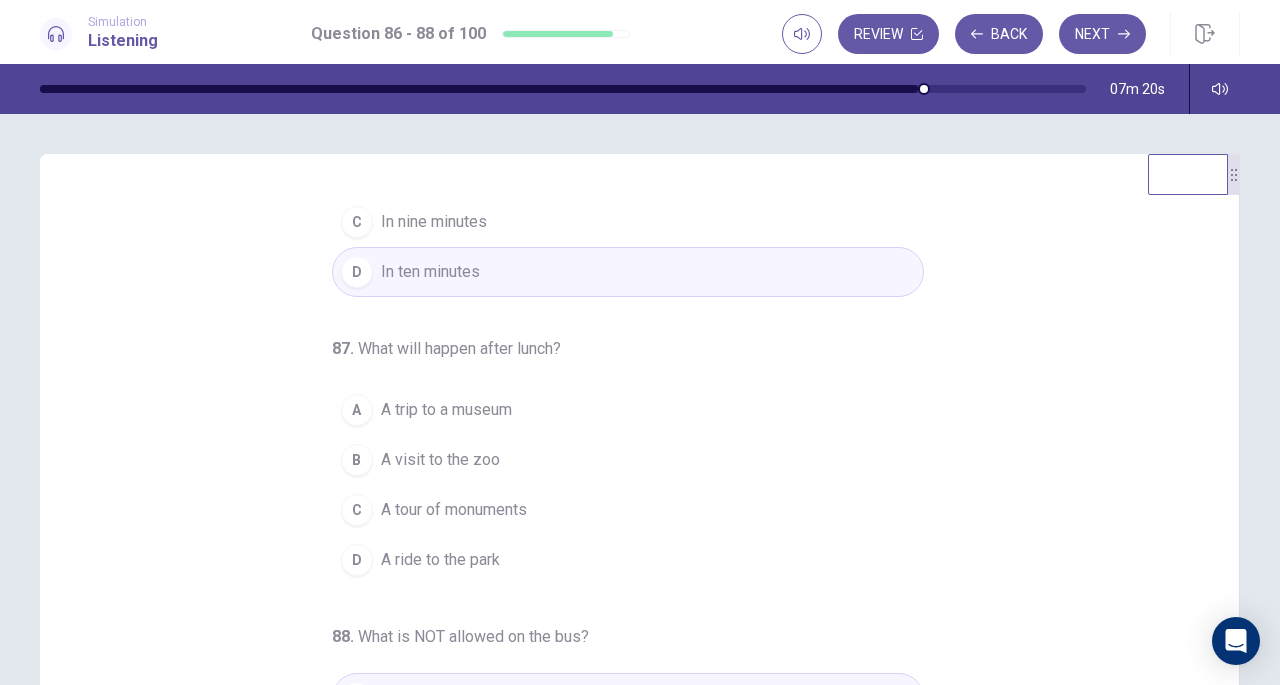 scroll, scrollTop: 200, scrollLeft: 0, axis: vertical 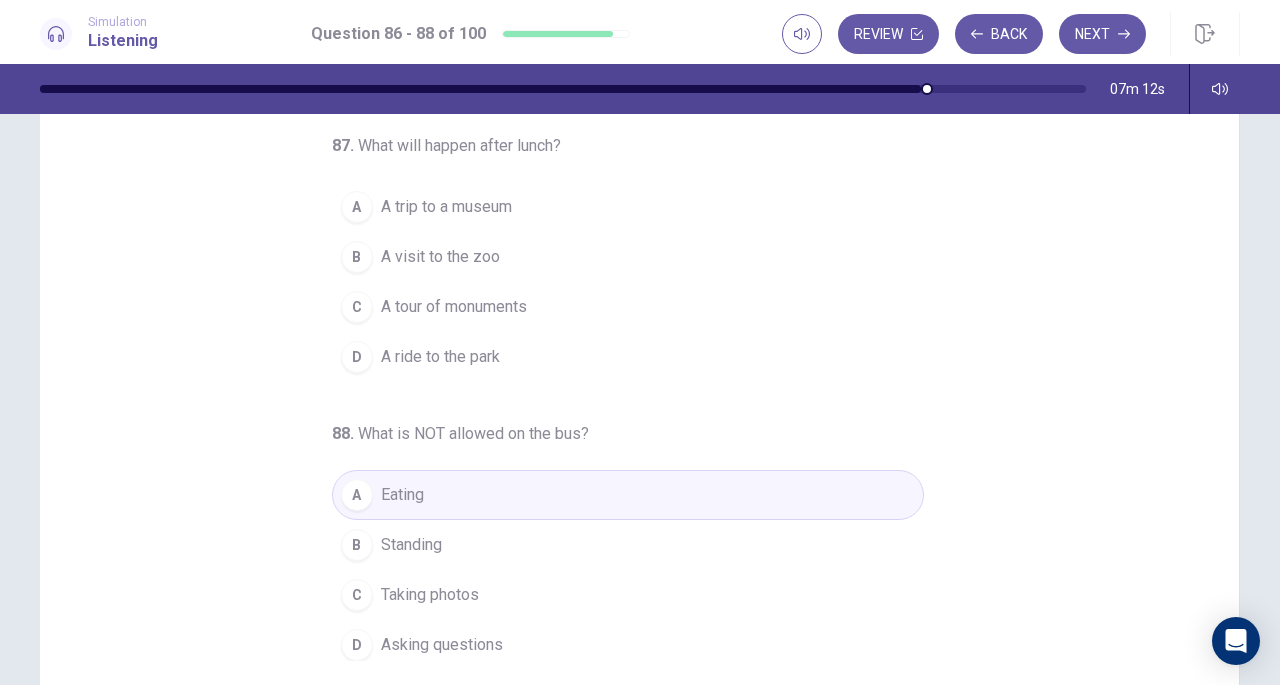 click on "A visit to the zoo" at bounding box center (440, 257) 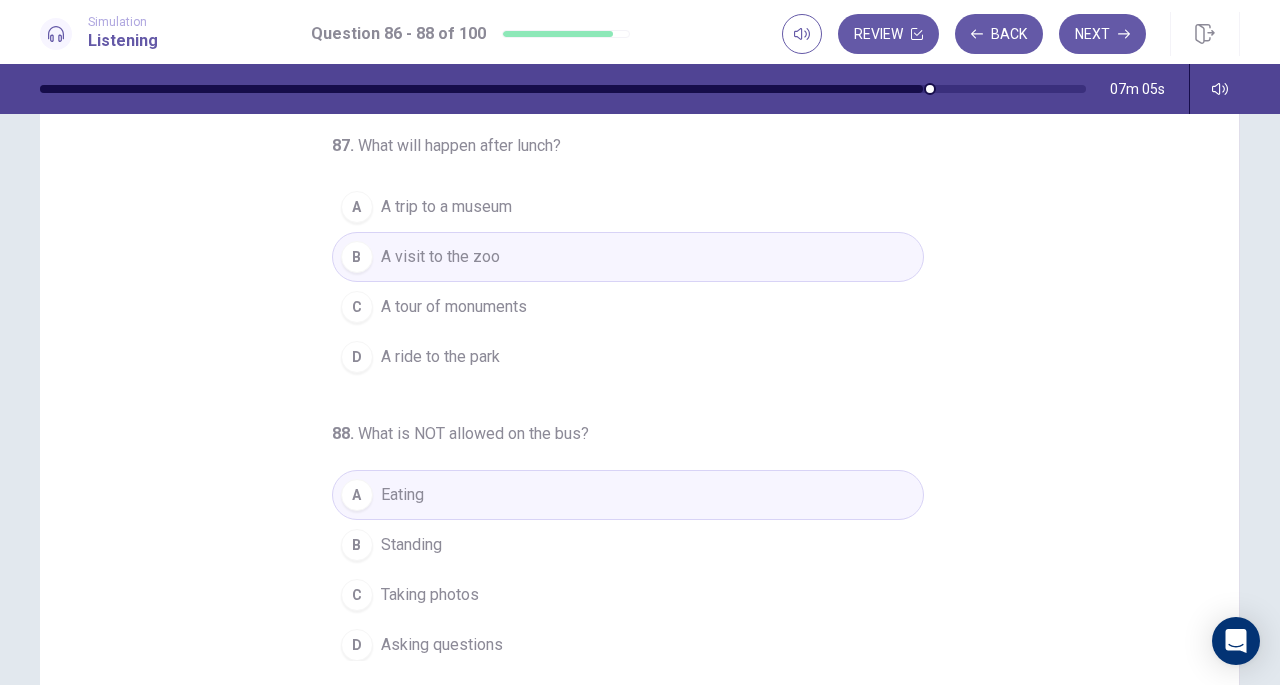 click on "A A trip to a museum" at bounding box center [628, 207] 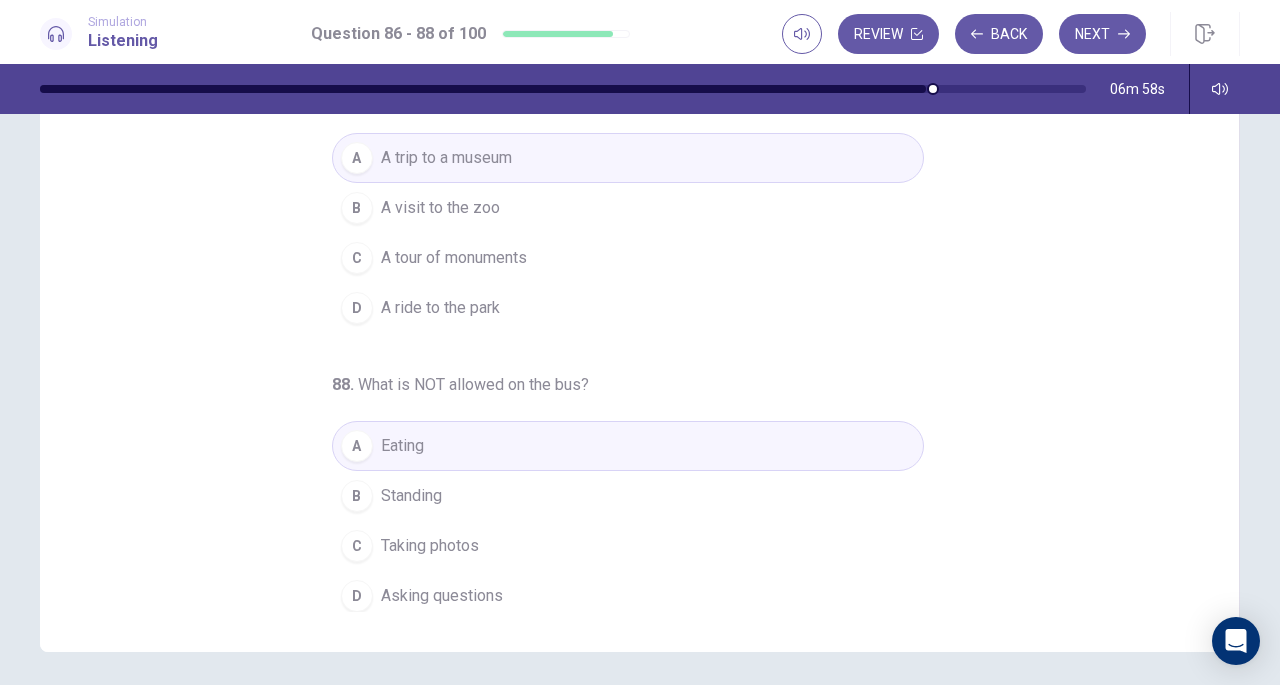 scroll, scrollTop: 198, scrollLeft: 0, axis: vertical 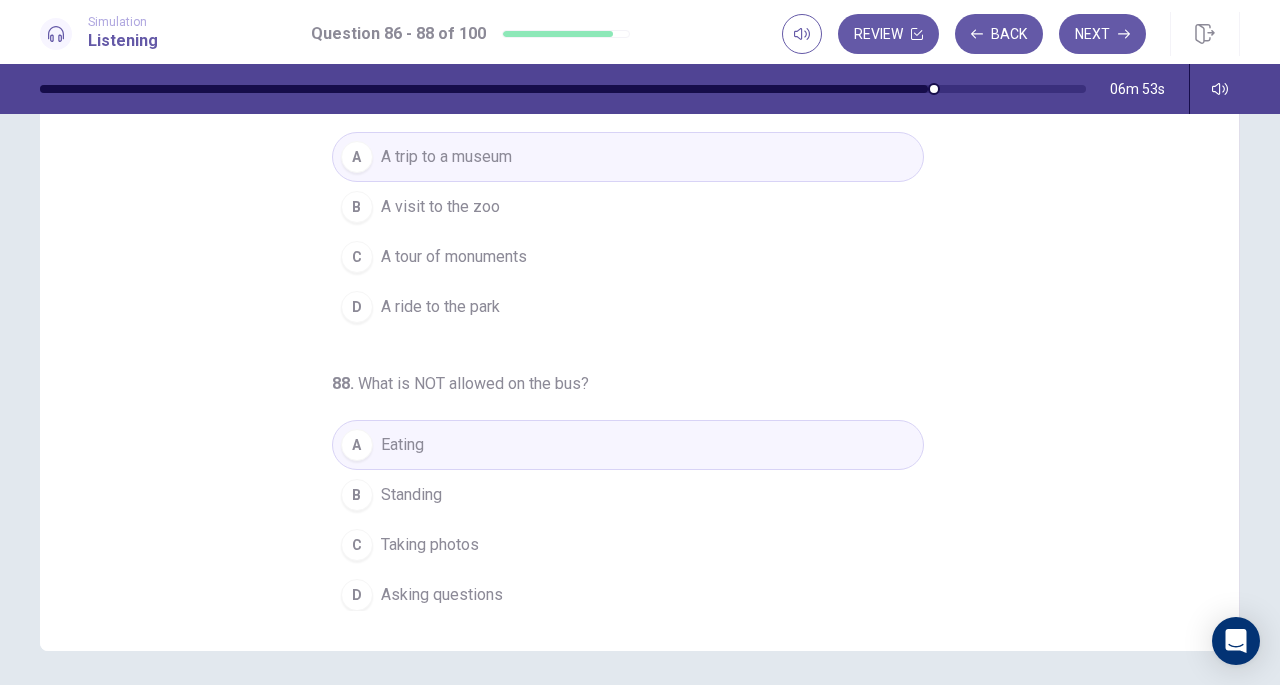 click on "Standing" at bounding box center (411, 495) 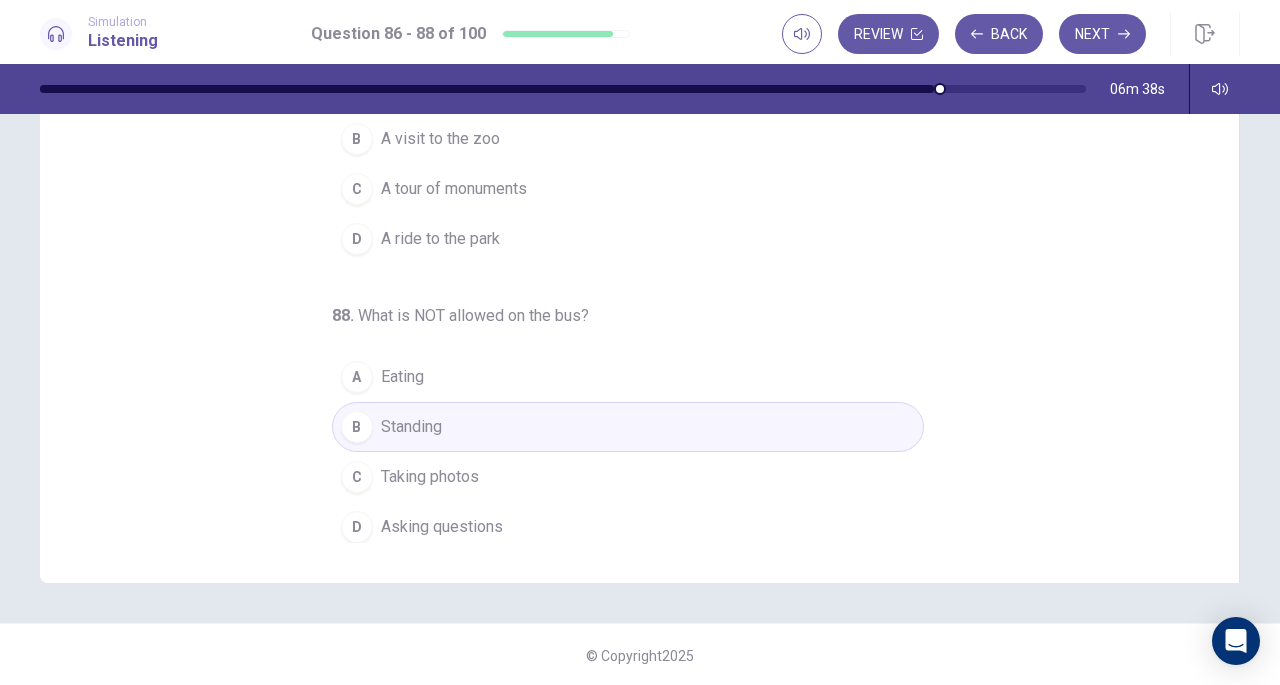scroll, scrollTop: 0, scrollLeft: 0, axis: both 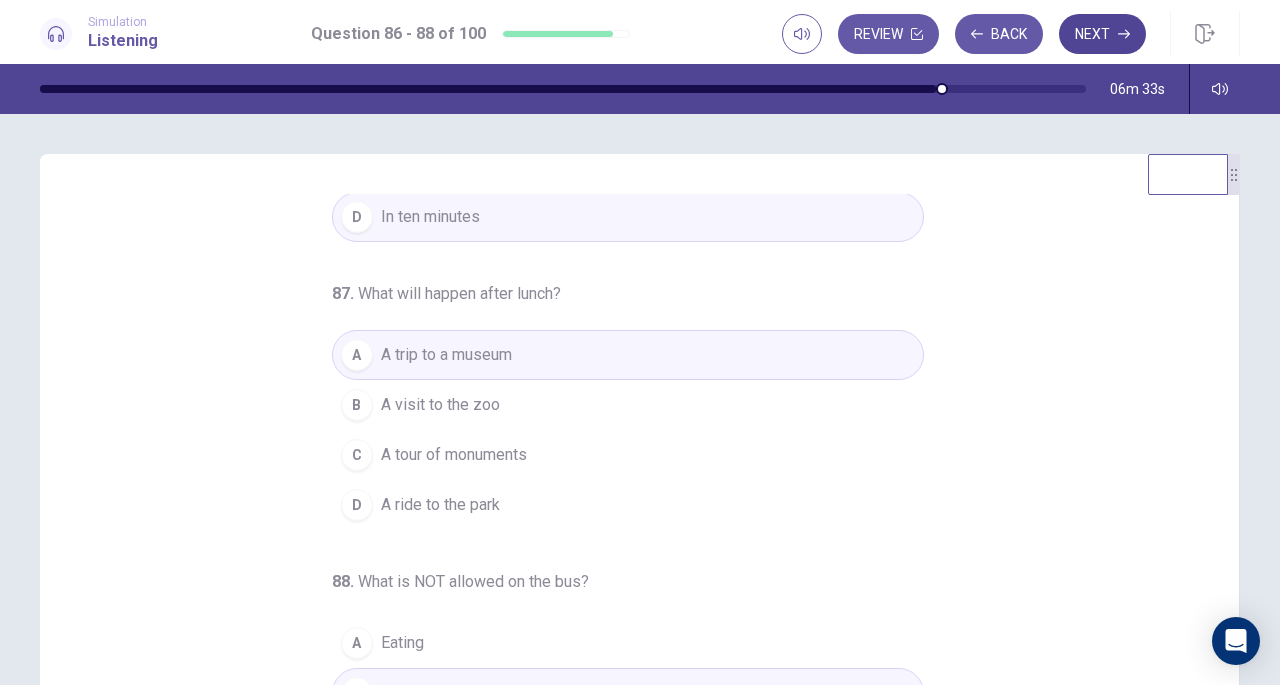 click on "Next" at bounding box center [1102, 34] 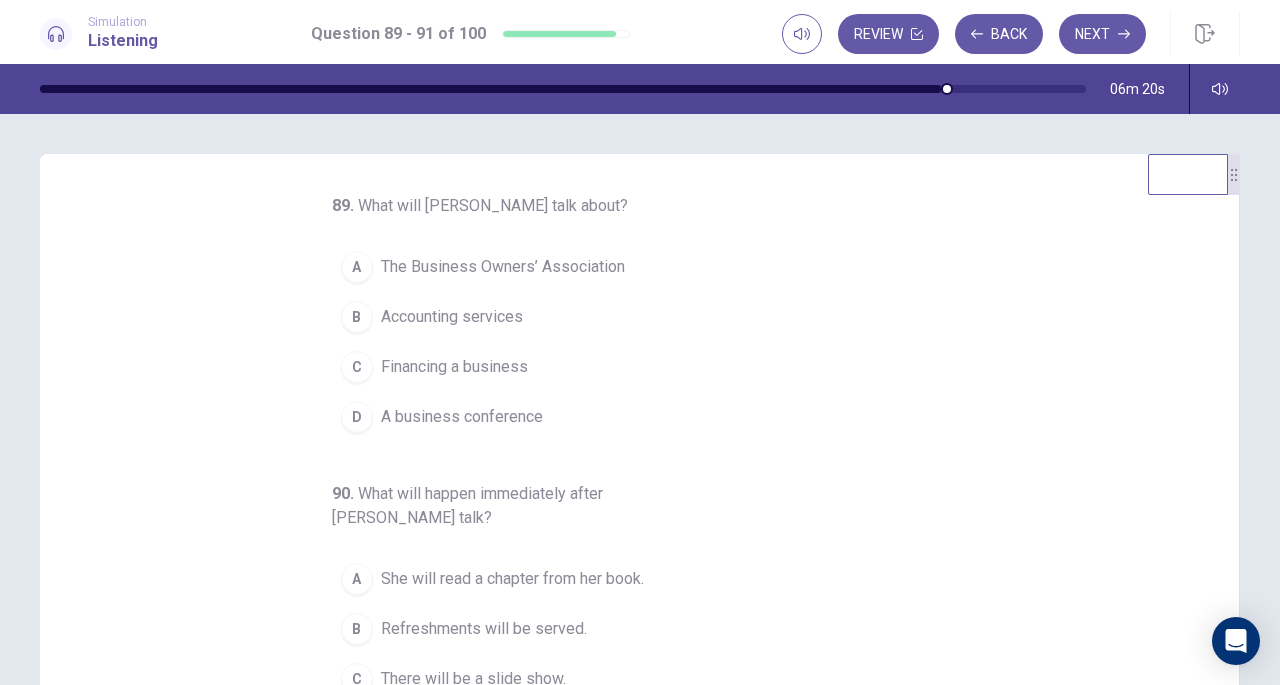 scroll, scrollTop: 224, scrollLeft: 0, axis: vertical 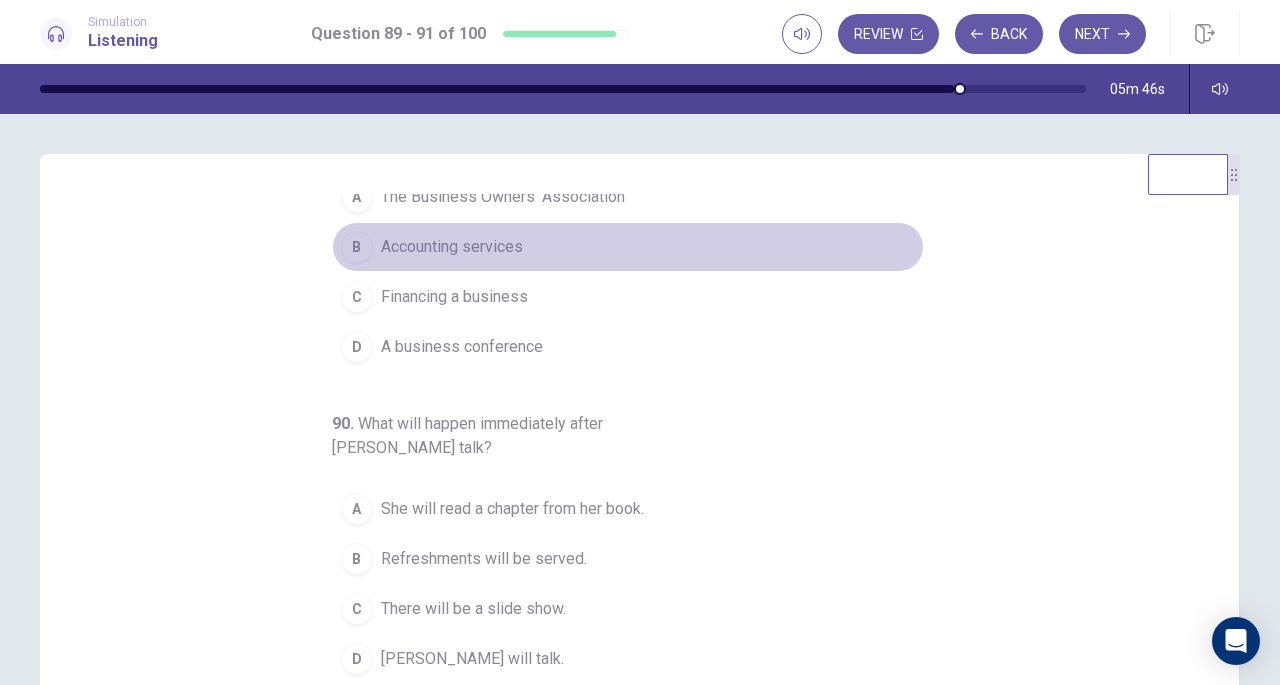 click on "Accounting services" at bounding box center (452, 247) 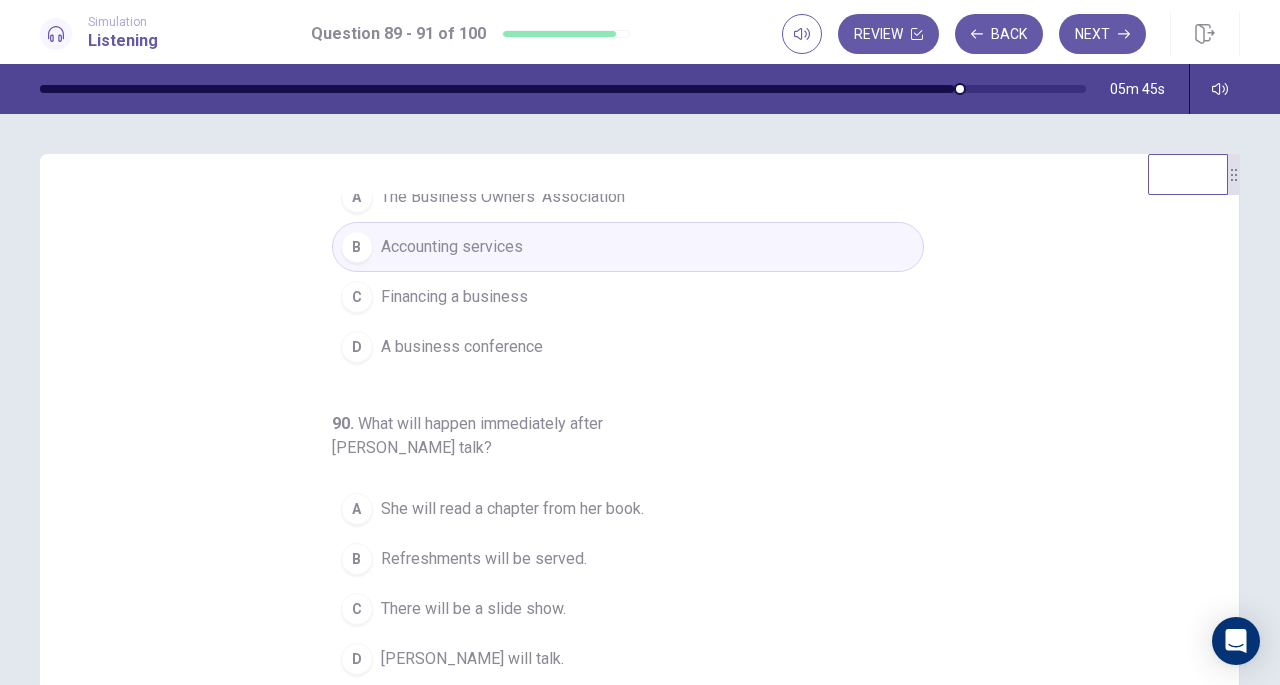 click on "Financing a business" at bounding box center (454, 297) 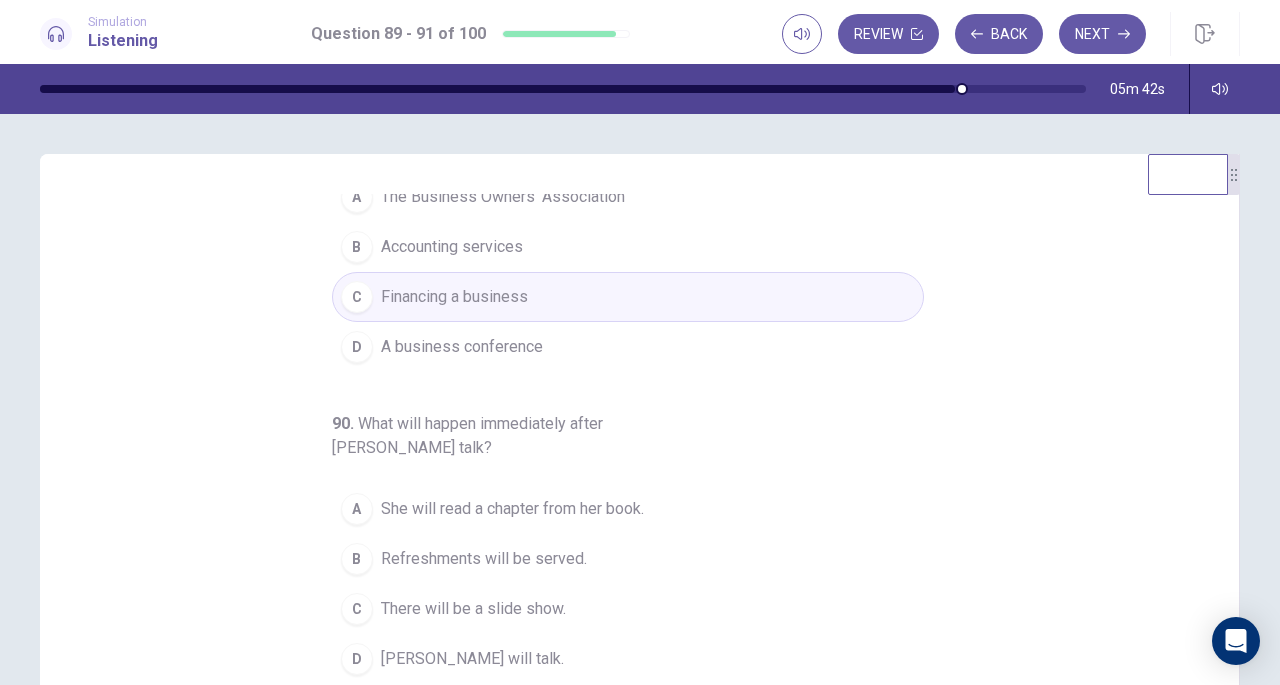 scroll, scrollTop: 224, scrollLeft: 0, axis: vertical 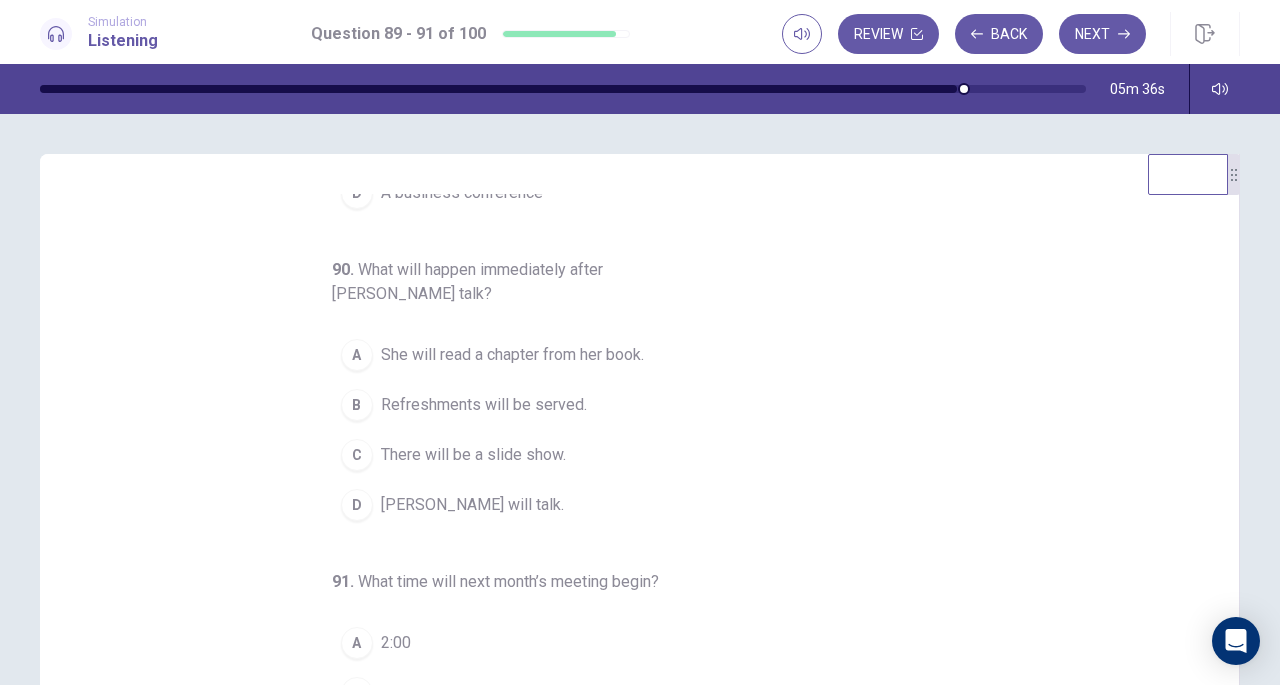 click on "Refreshments will be served." at bounding box center [484, 405] 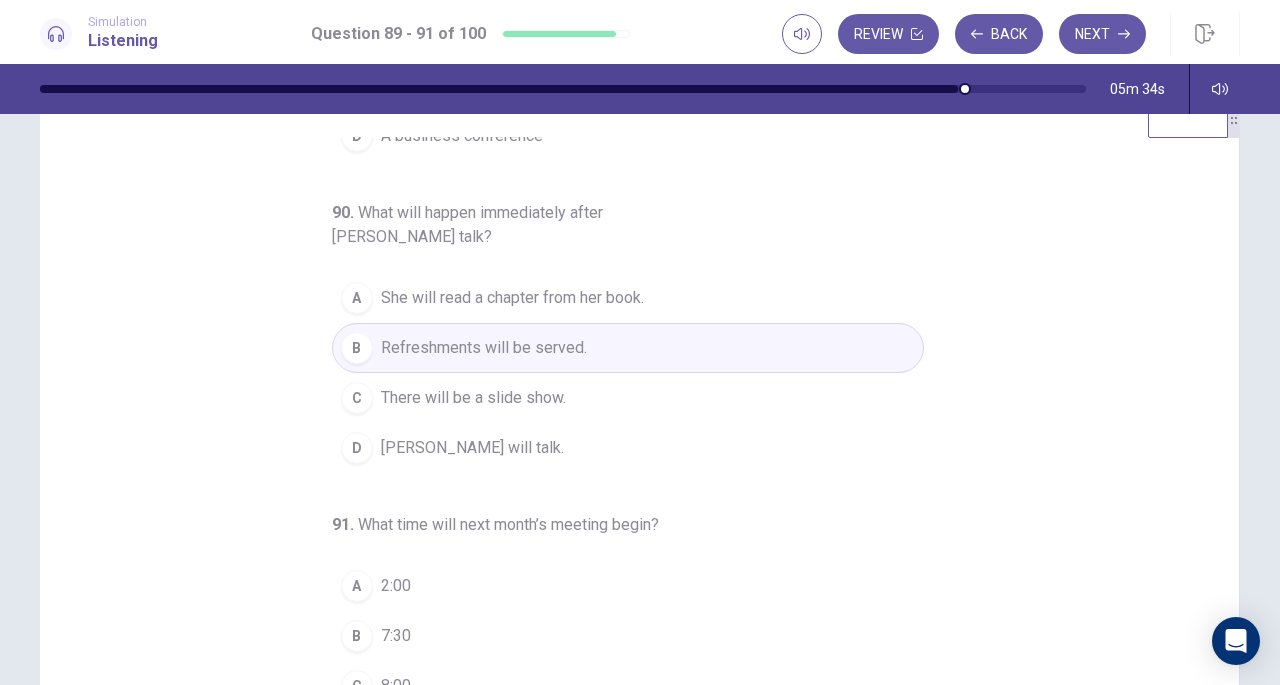 scroll, scrollTop: 178, scrollLeft: 0, axis: vertical 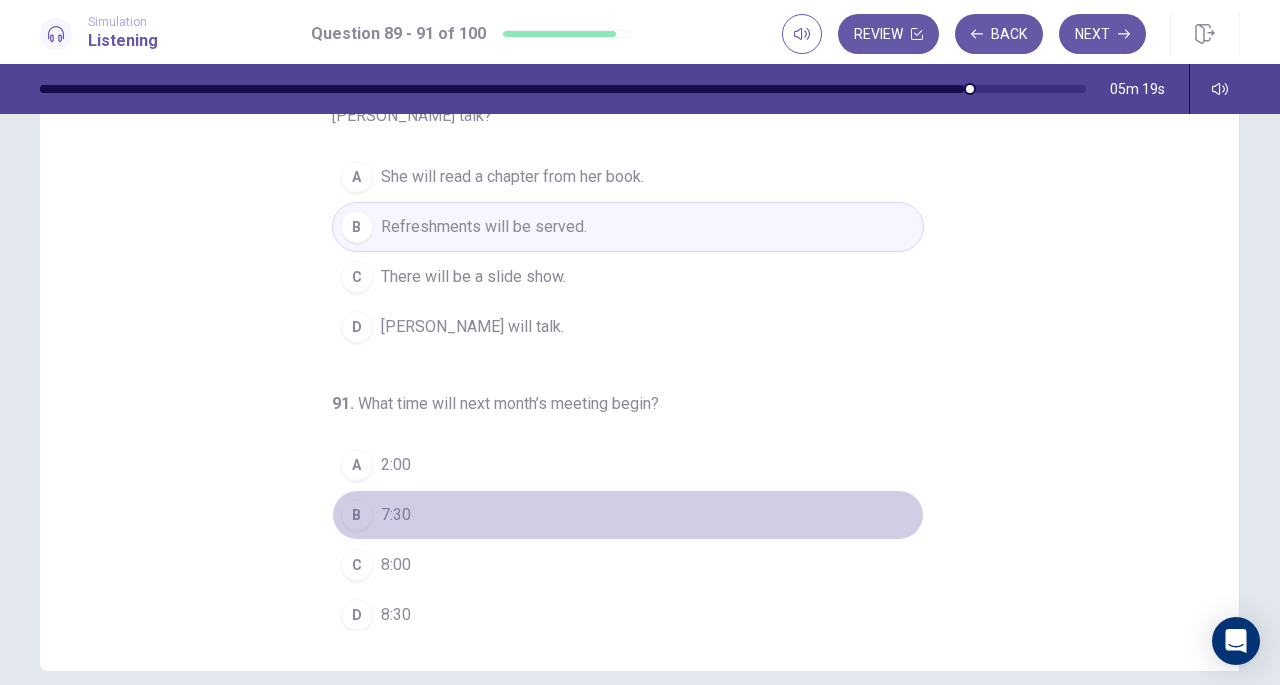 click on "7:30" at bounding box center (396, 515) 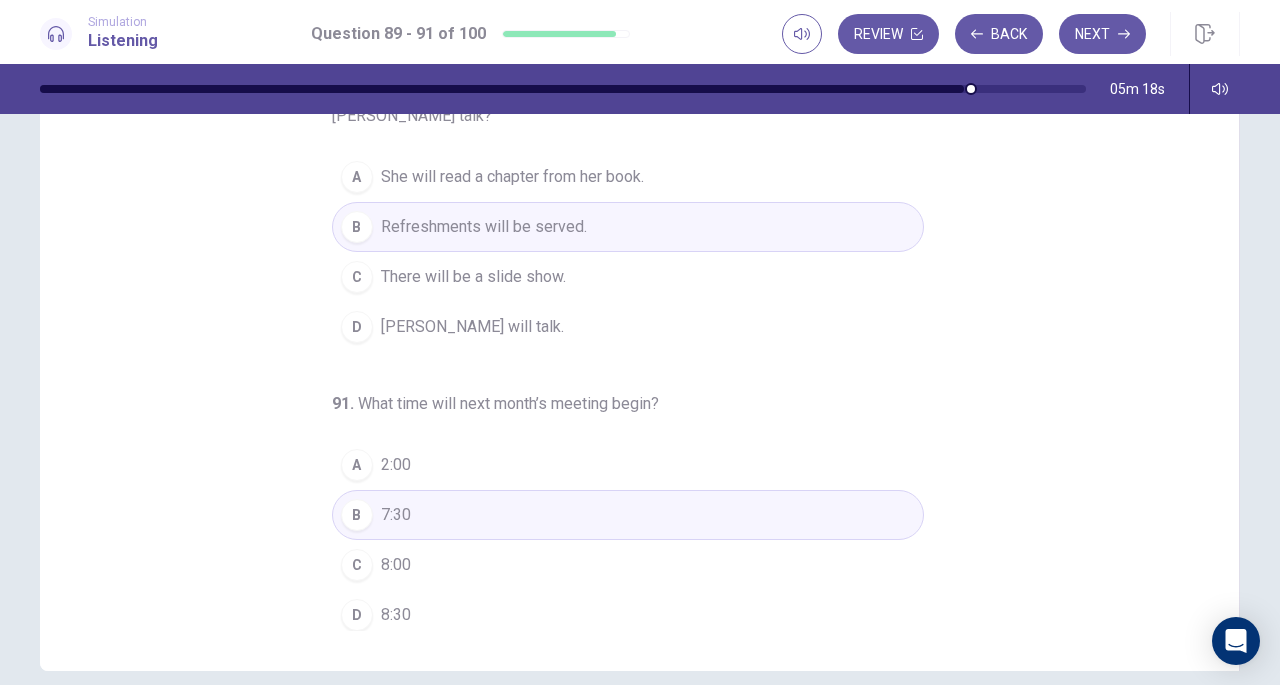 scroll, scrollTop: 268, scrollLeft: 0, axis: vertical 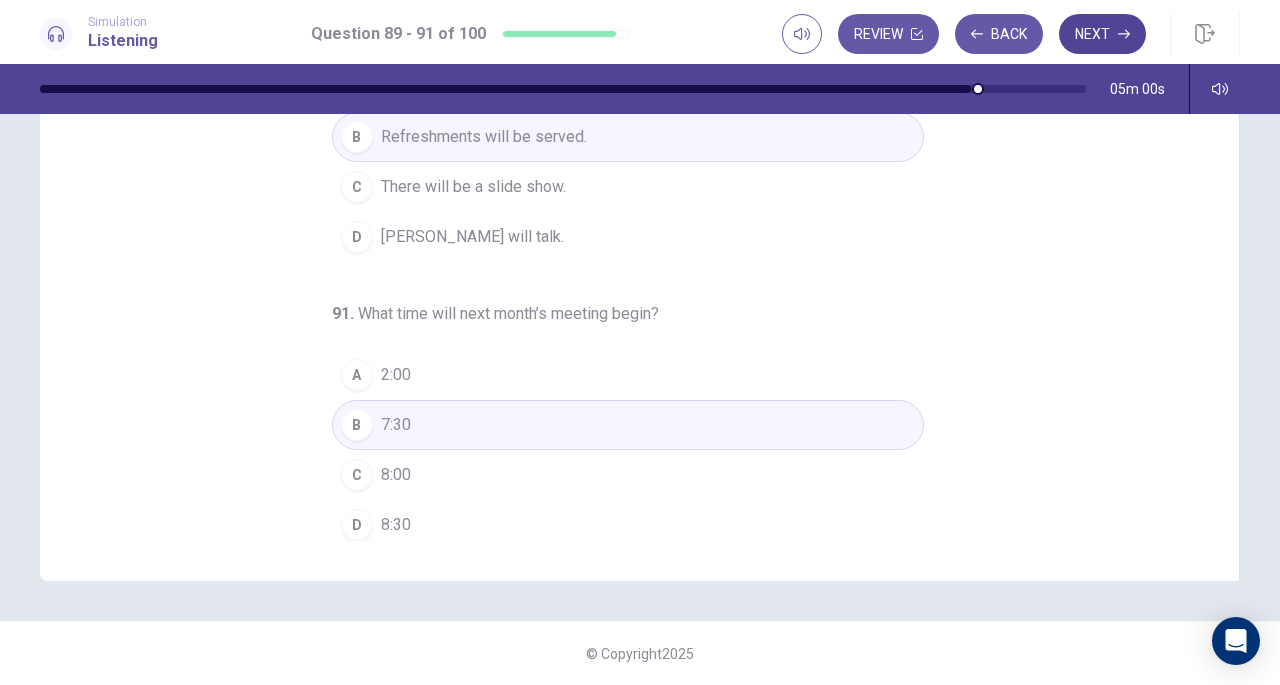click on "Next" at bounding box center [1102, 34] 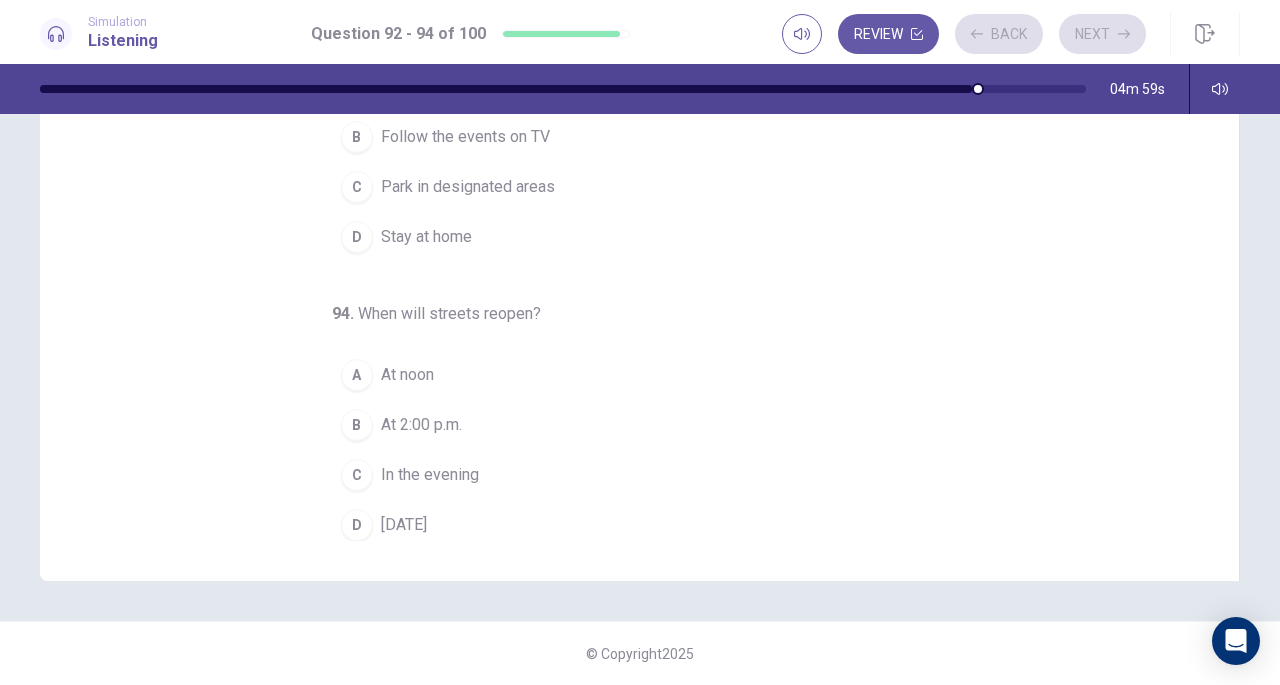 scroll, scrollTop: 0, scrollLeft: 0, axis: both 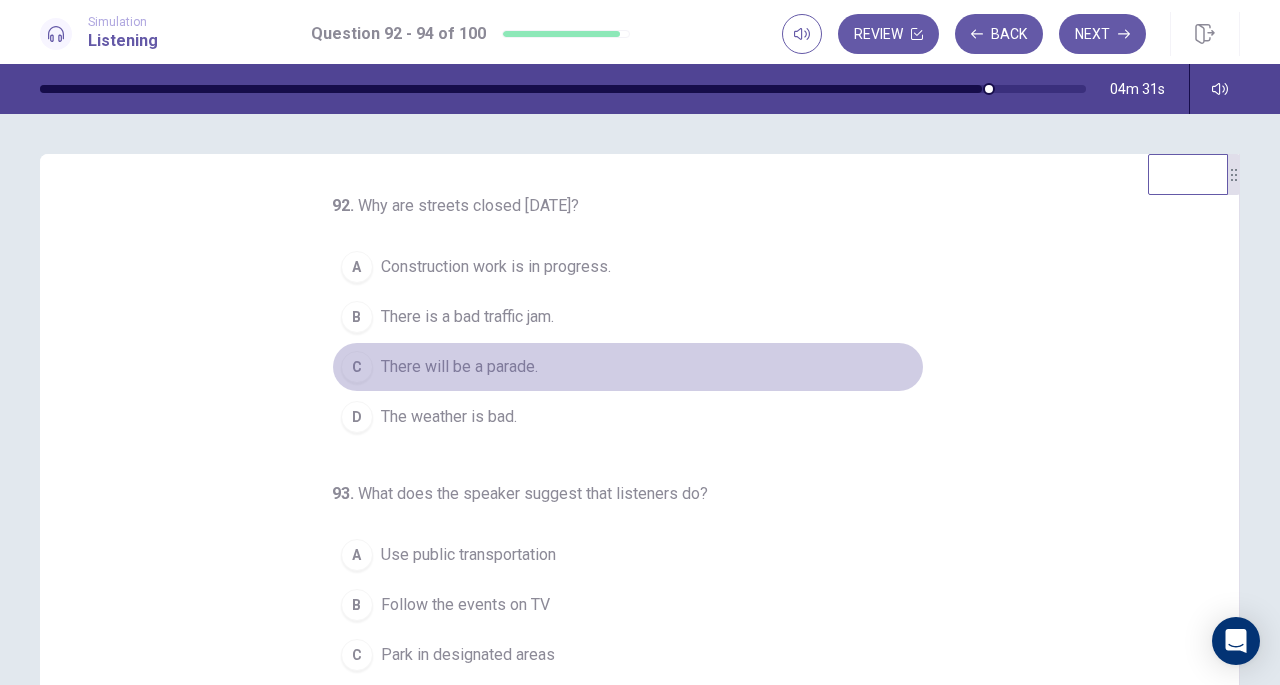 click on "There will be a parade." at bounding box center [459, 367] 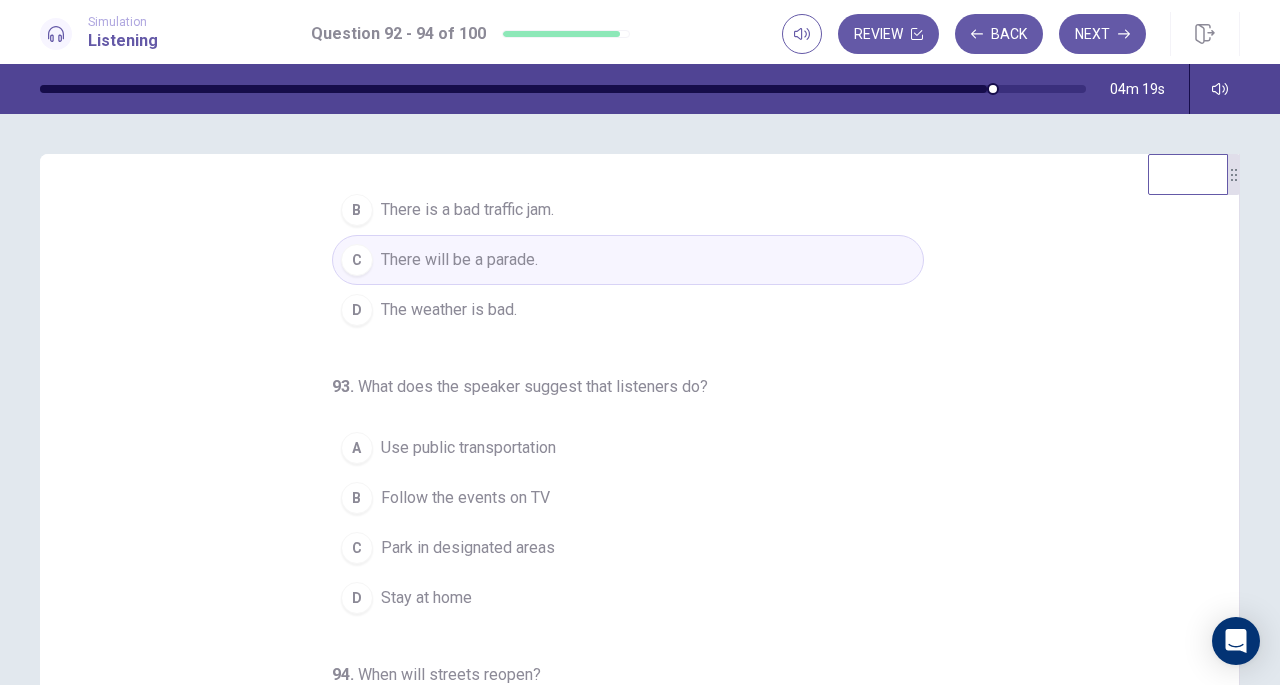 scroll, scrollTop: 200, scrollLeft: 0, axis: vertical 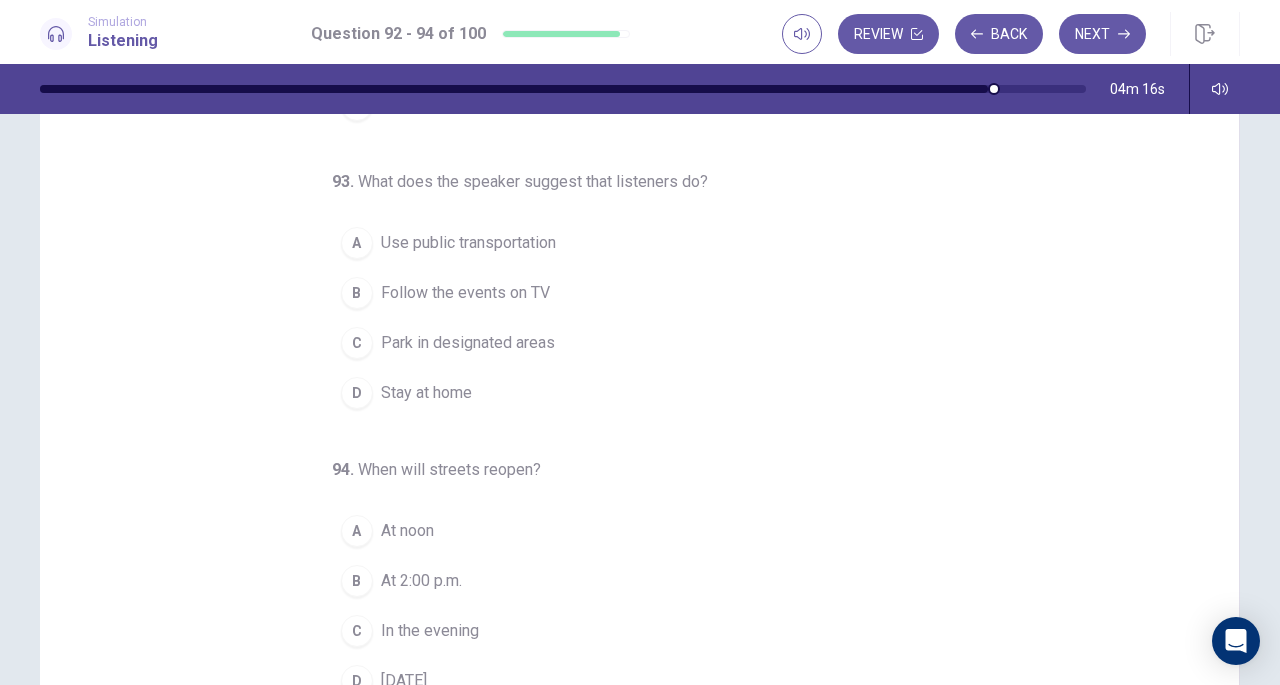 click on "At 2:00 p.m." at bounding box center [421, 581] 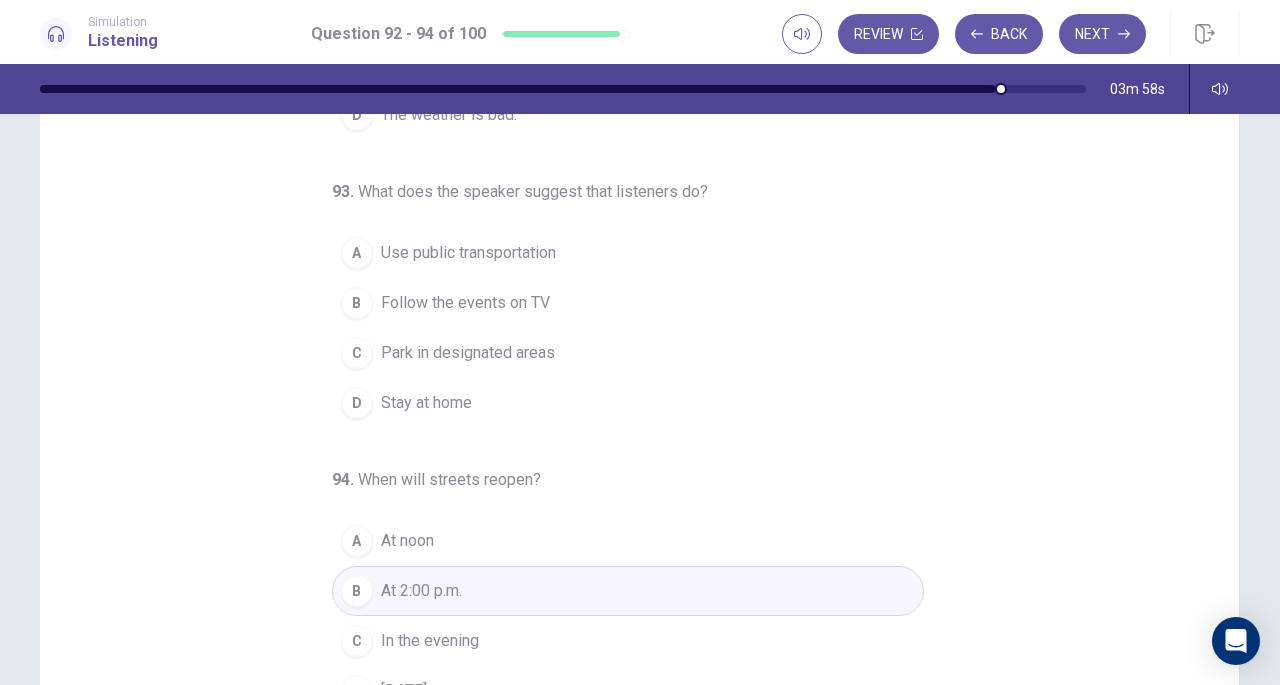scroll, scrollTop: 175, scrollLeft: 0, axis: vertical 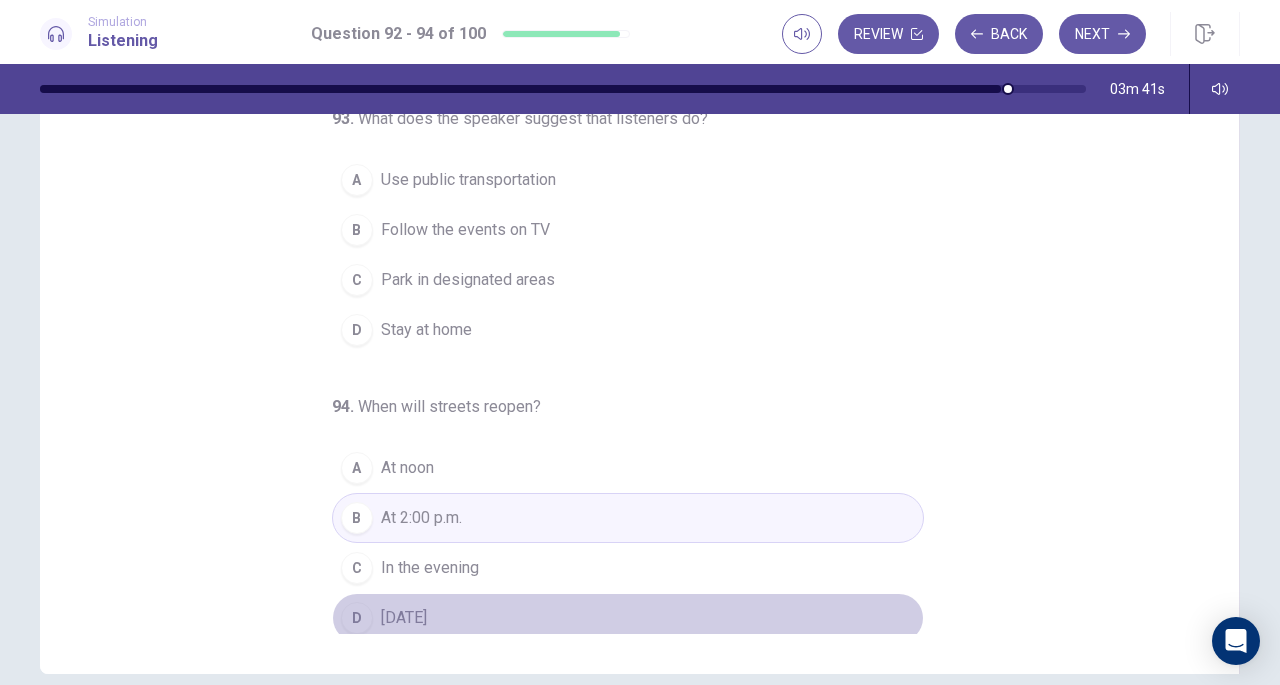 click on "[DATE]" at bounding box center [404, 618] 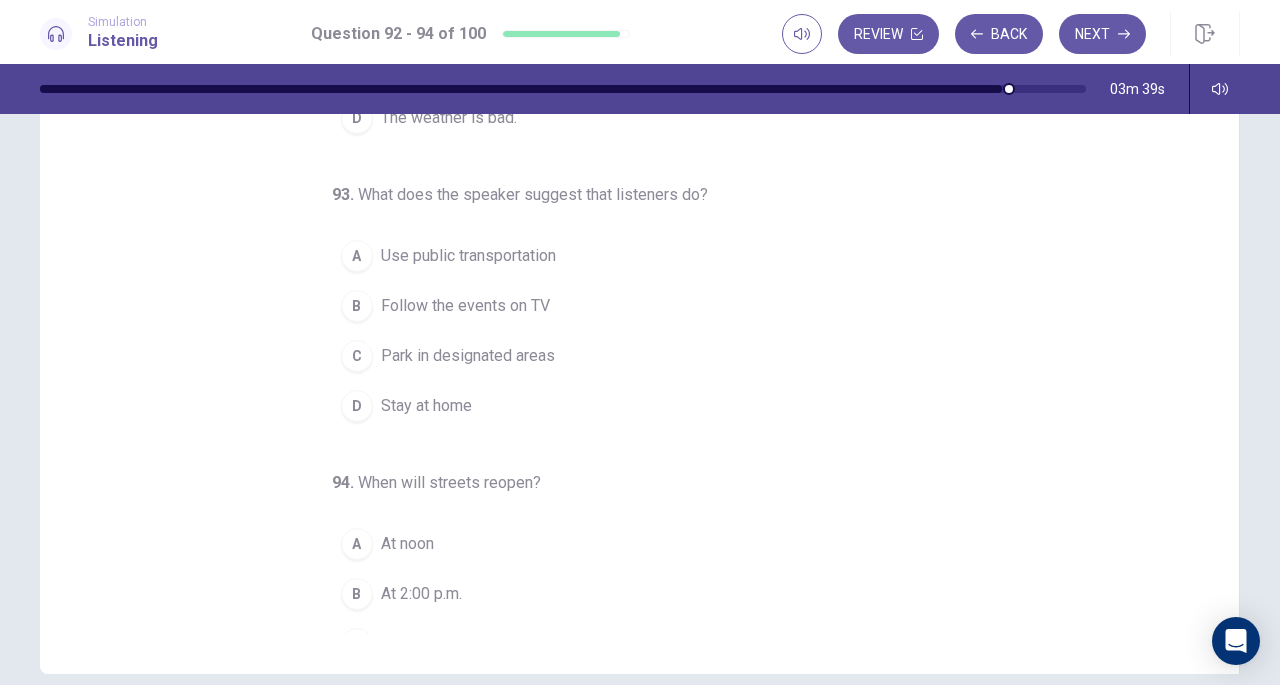 scroll, scrollTop: 122, scrollLeft: 0, axis: vertical 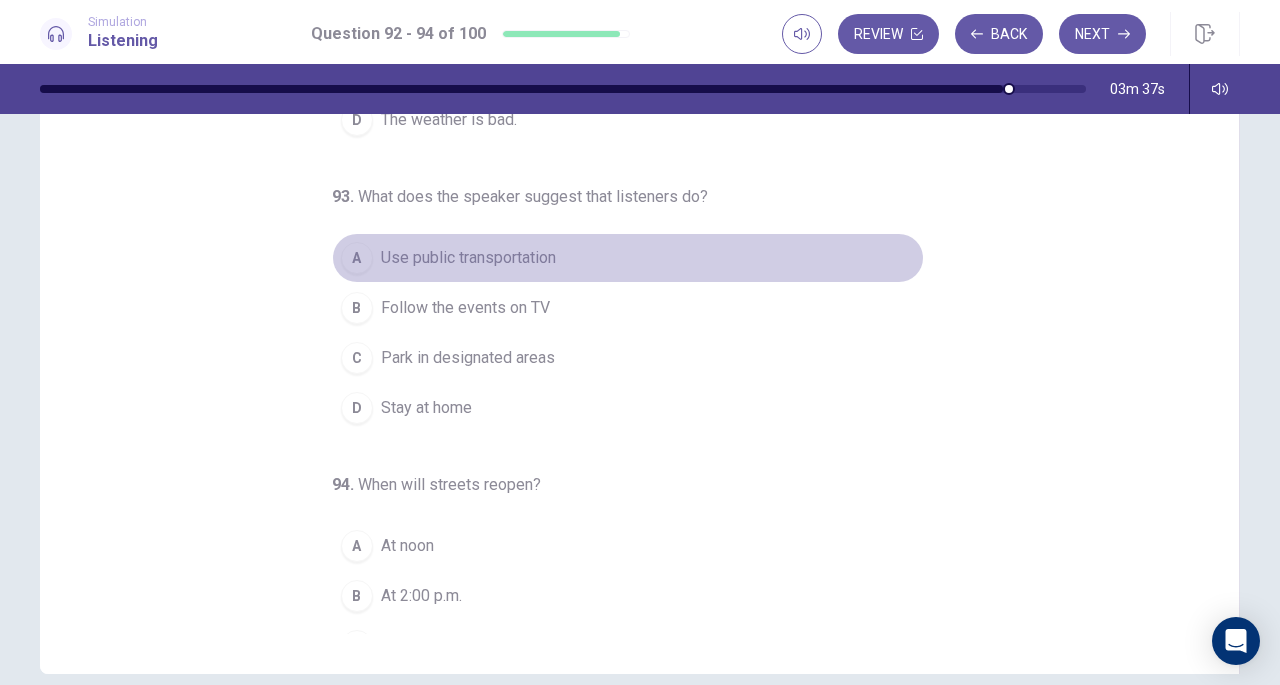 click on "Use public transportation" at bounding box center (468, 258) 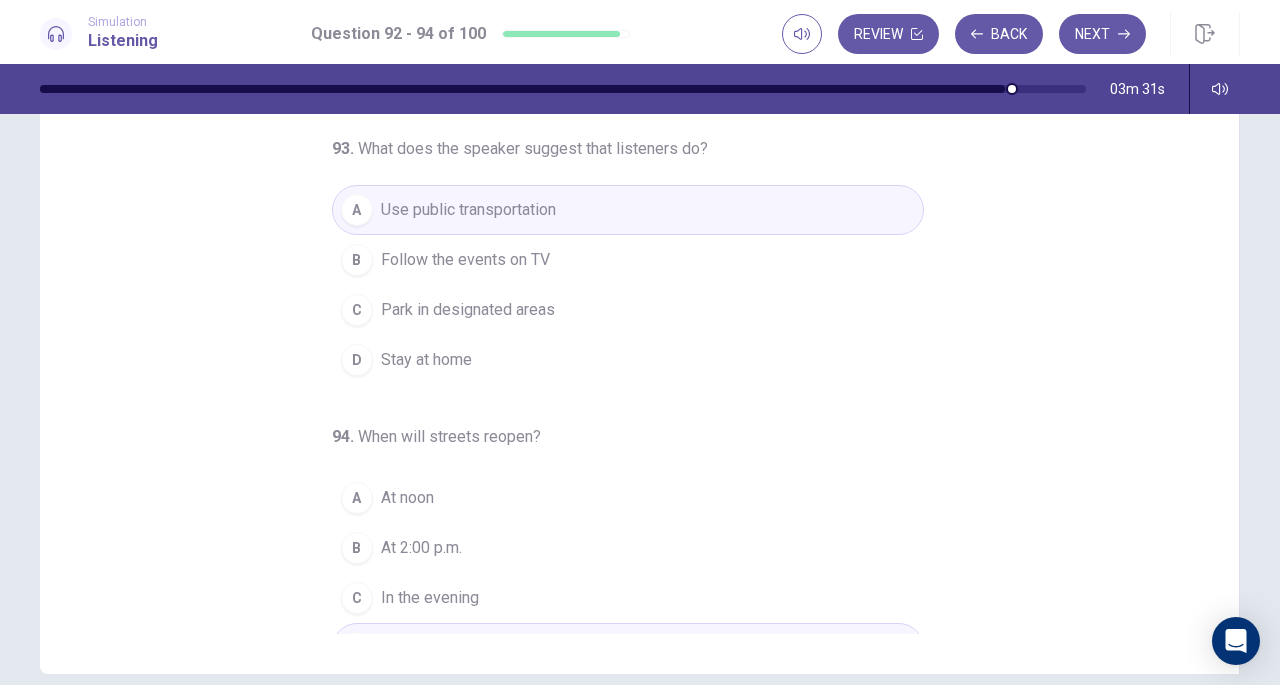 scroll, scrollTop: 200, scrollLeft: 0, axis: vertical 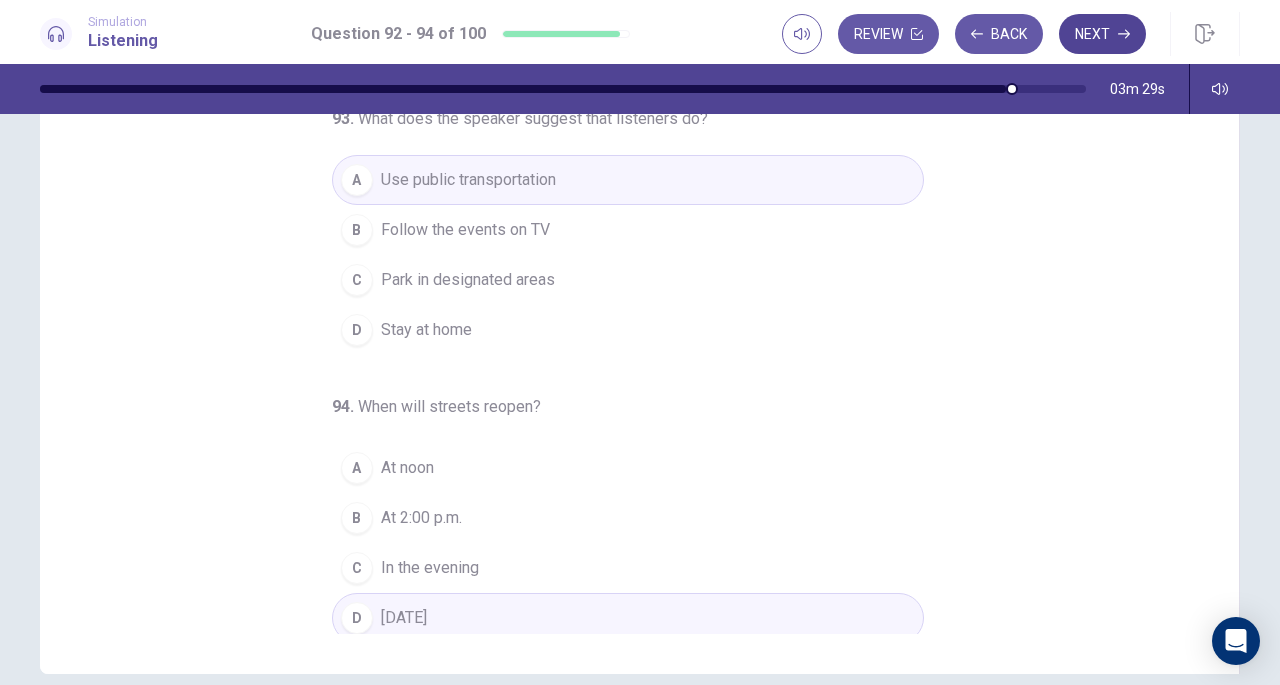 click on "Next" at bounding box center (1102, 34) 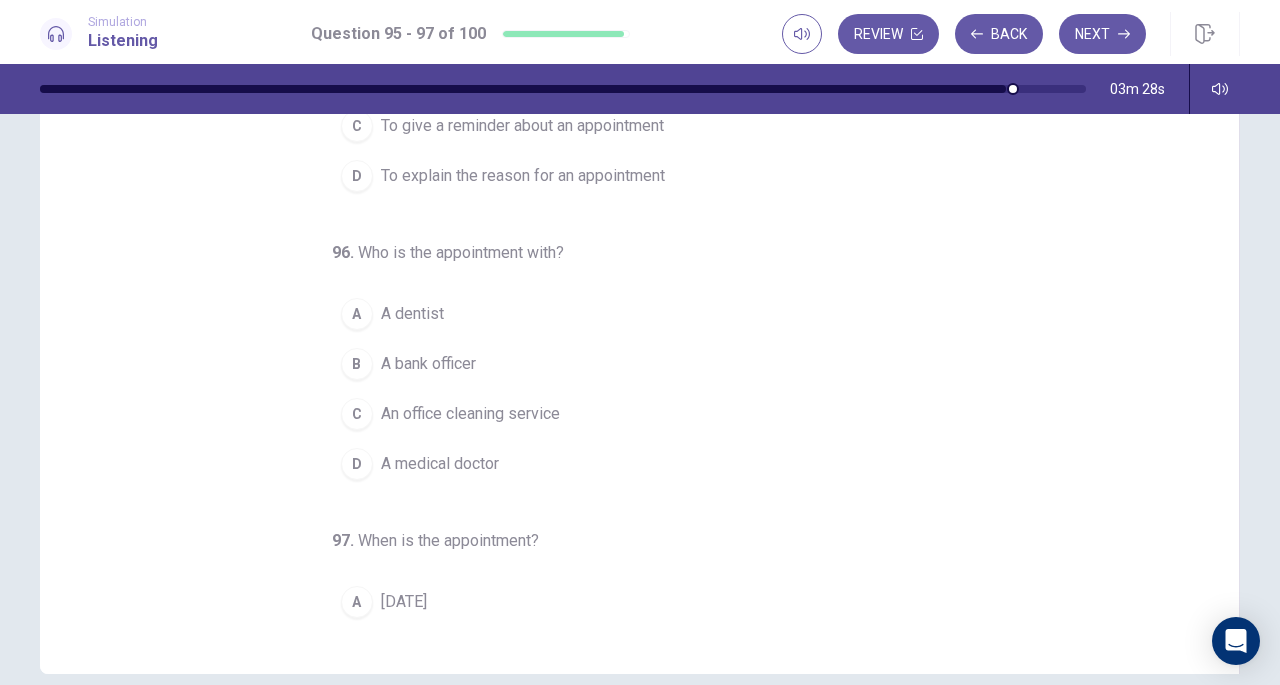 scroll, scrollTop: 0, scrollLeft: 0, axis: both 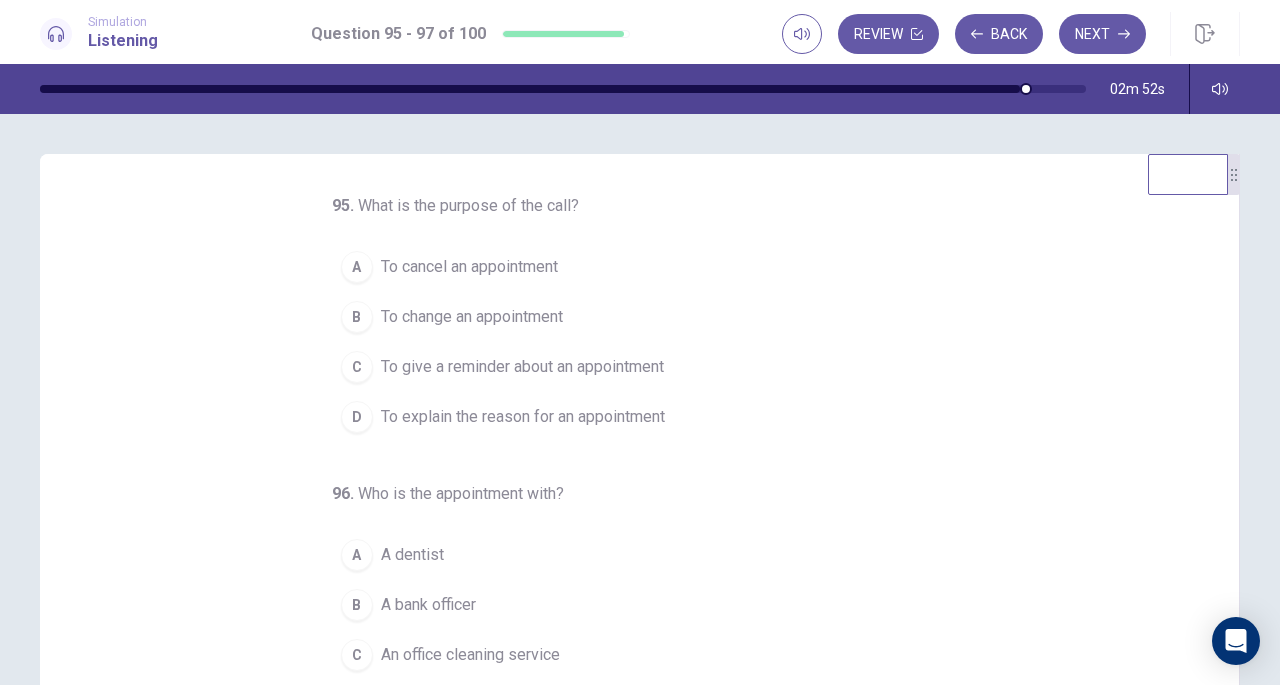 click on "To give a reminder about an appointment" at bounding box center (522, 367) 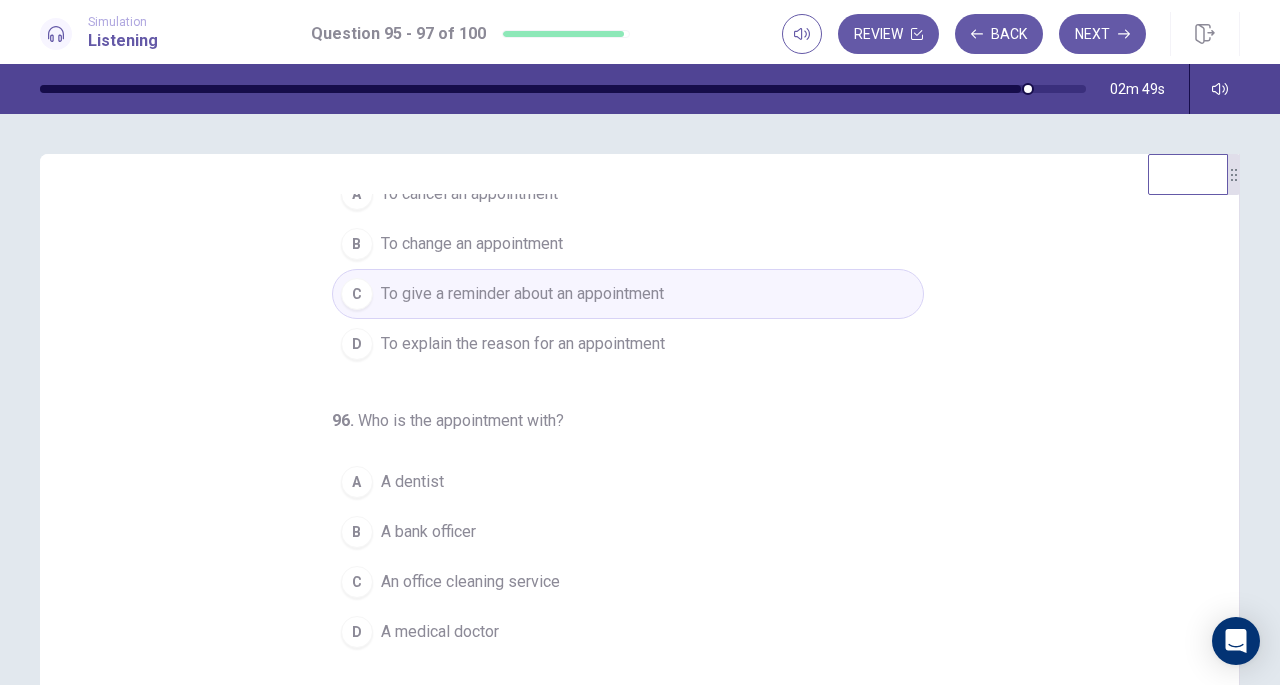 scroll, scrollTop: 136, scrollLeft: 0, axis: vertical 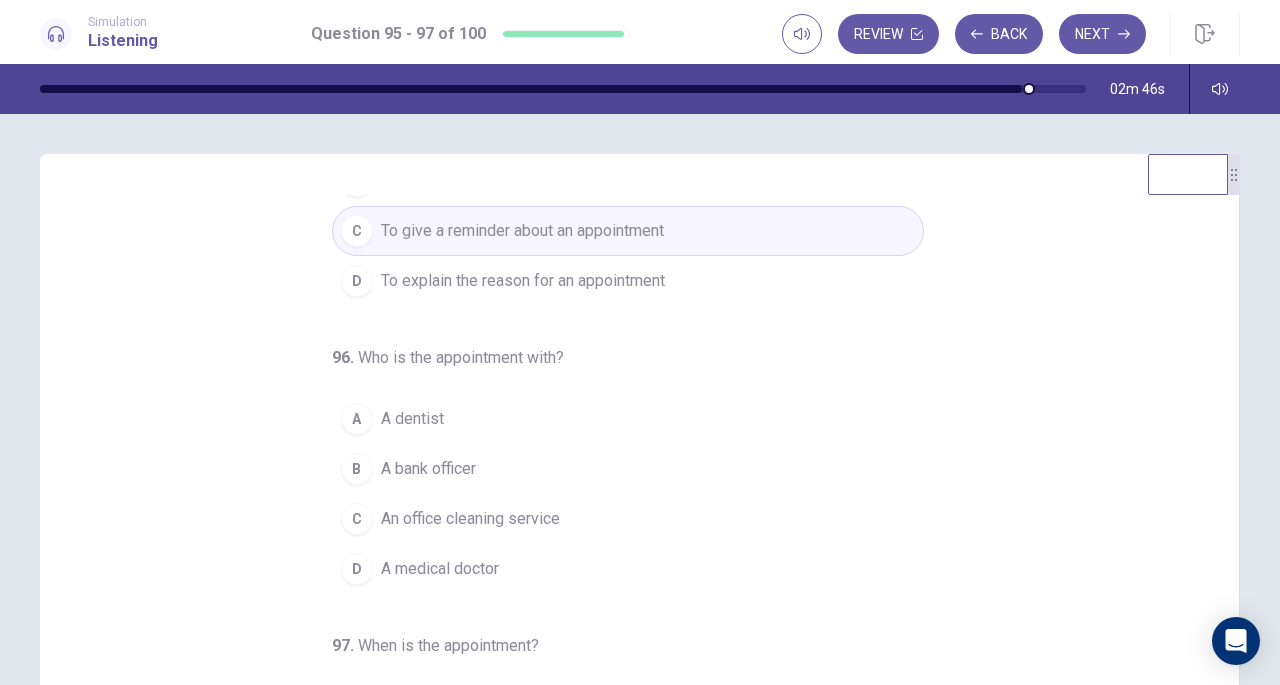 click on "A dentist" at bounding box center [412, 419] 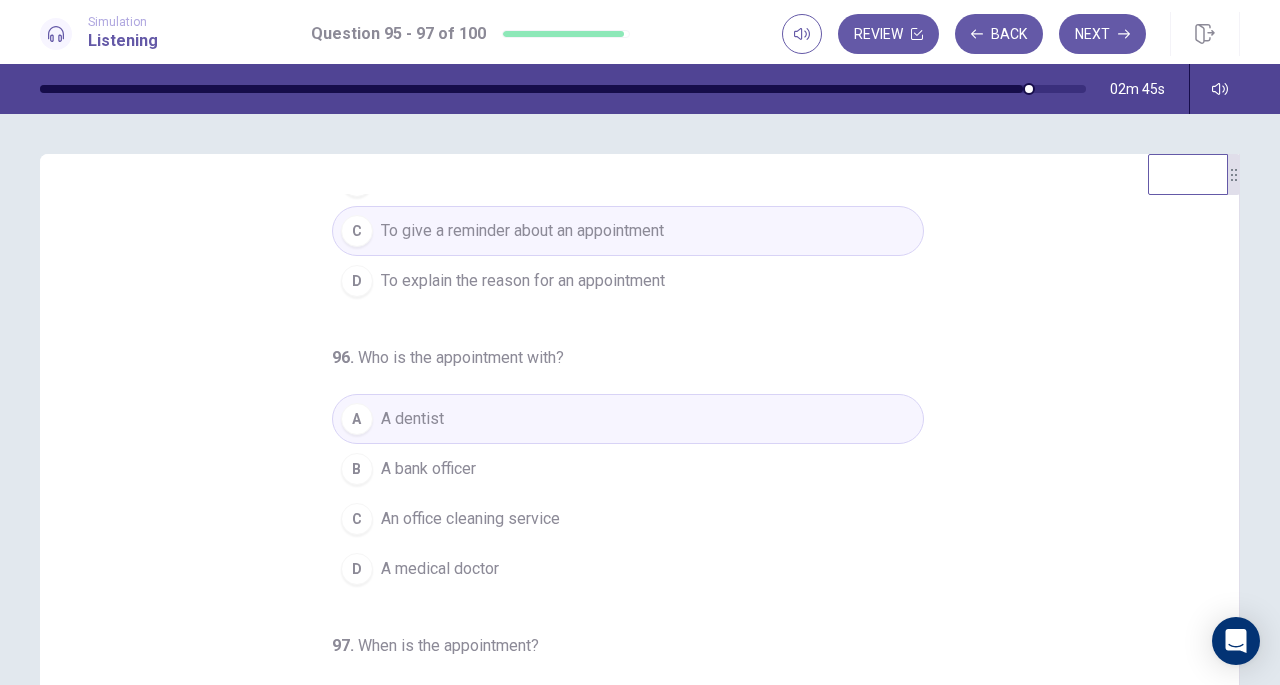 scroll, scrollTop: 200, scrollLeft: 0, axis: vertical 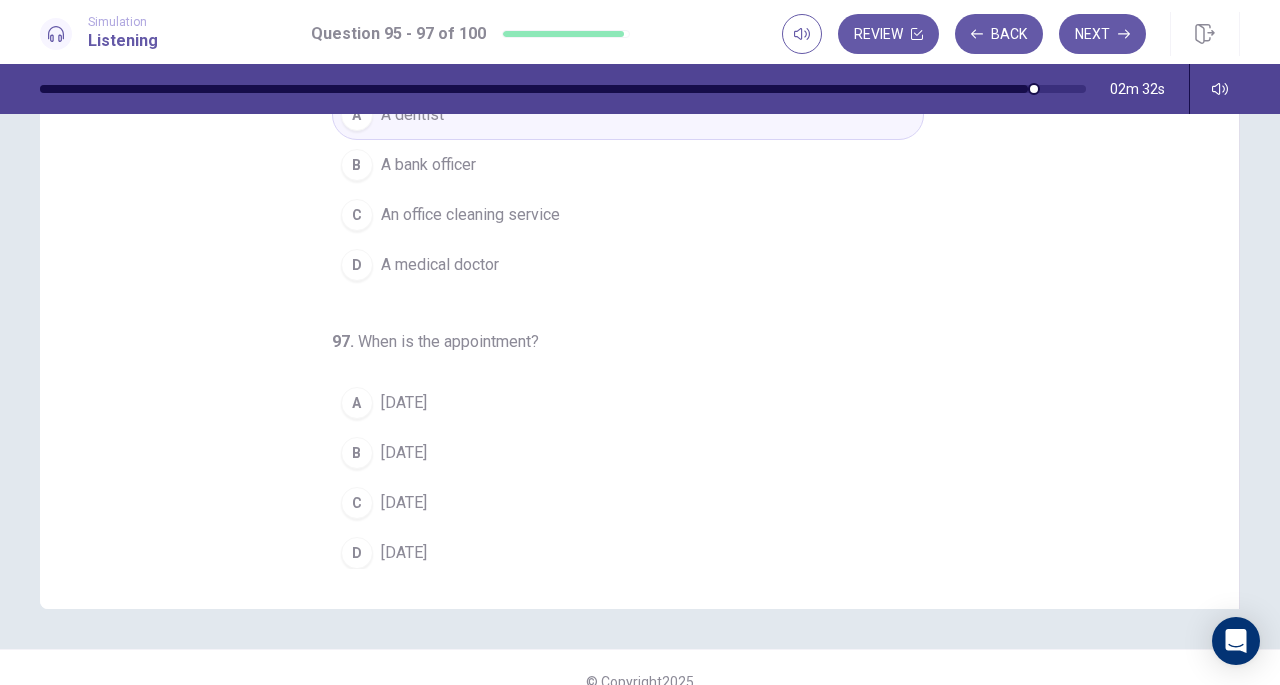 click on "[DATE]" at bounding box center (404, 453) 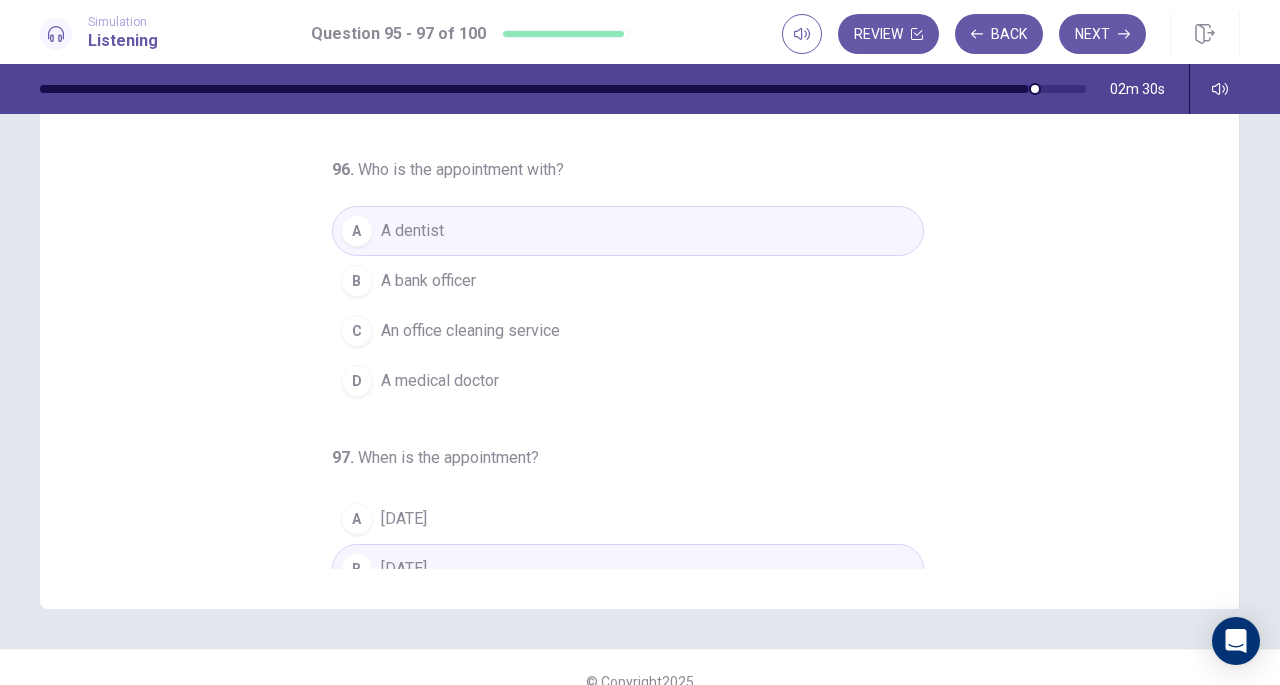 scroll, scrollTop: 0, scrollLeft: 0, axis: both 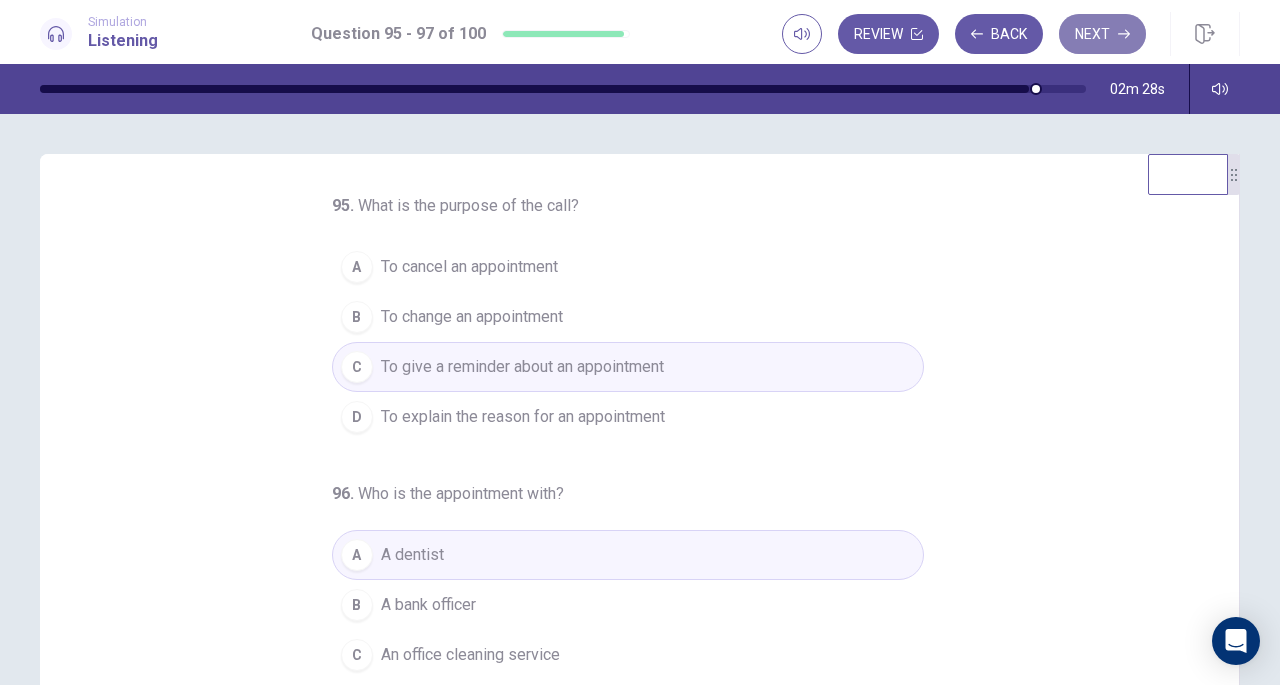 click on "Next" at bounding box center (1102, 34) 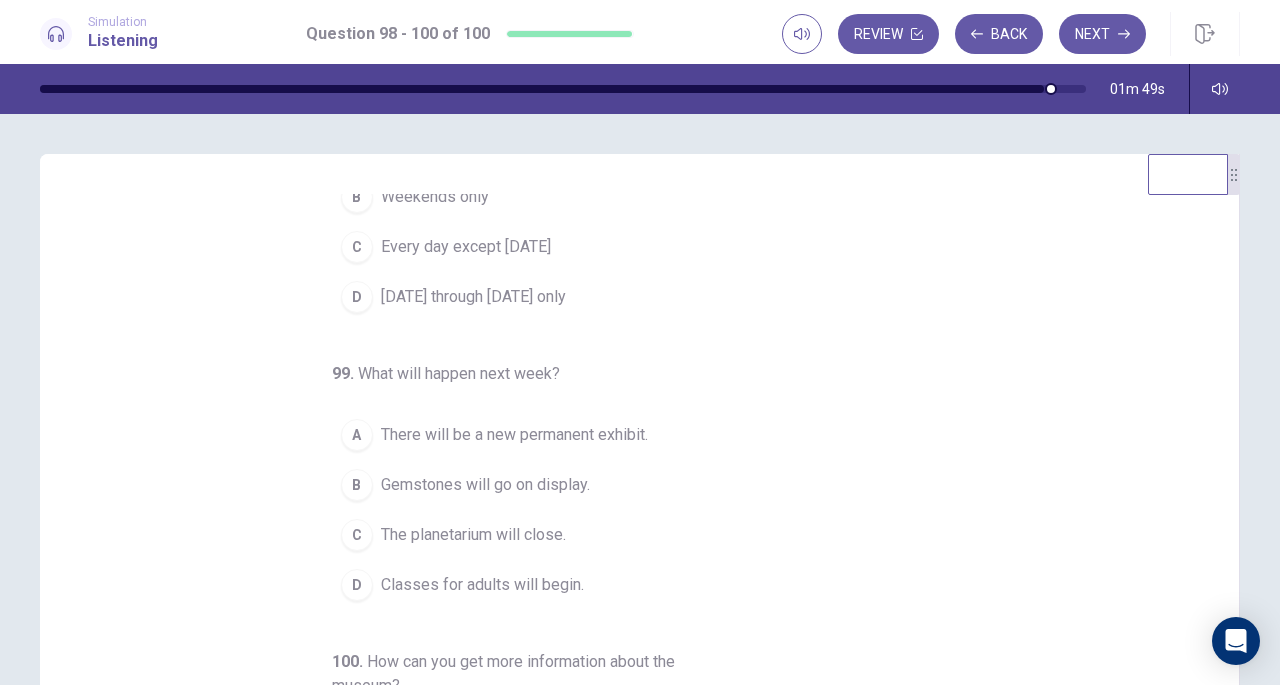 scroll, scrollTop: 224, scrollLeft: 0, axis: vertical 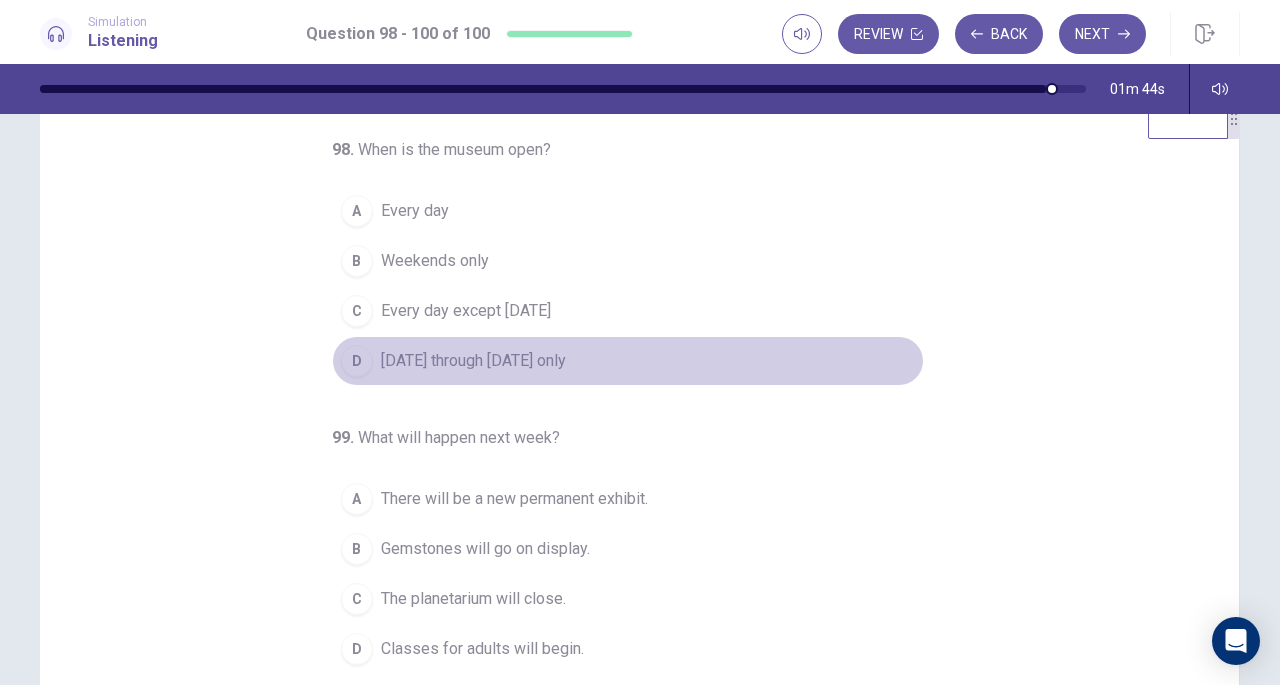 click on "[DATE] through [DATE] only" at bounding box center [473, 361] 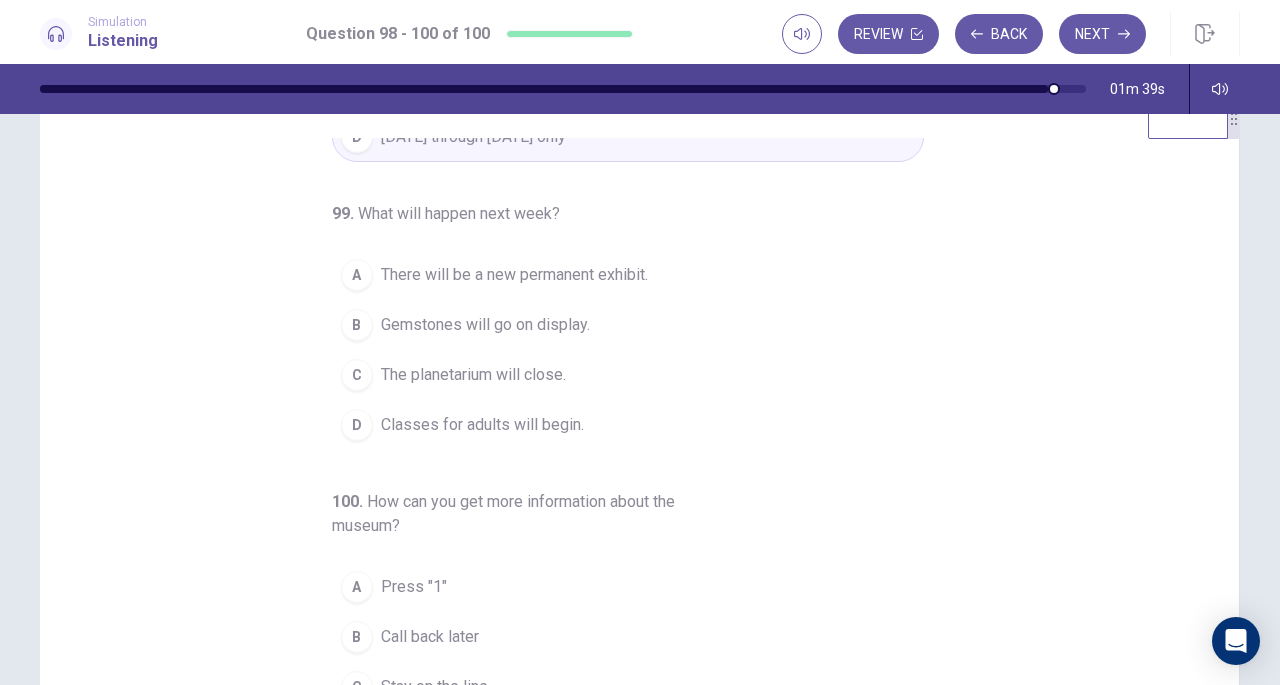 scroll, scrollTop: 0, scrollLeft: 0, axis: both 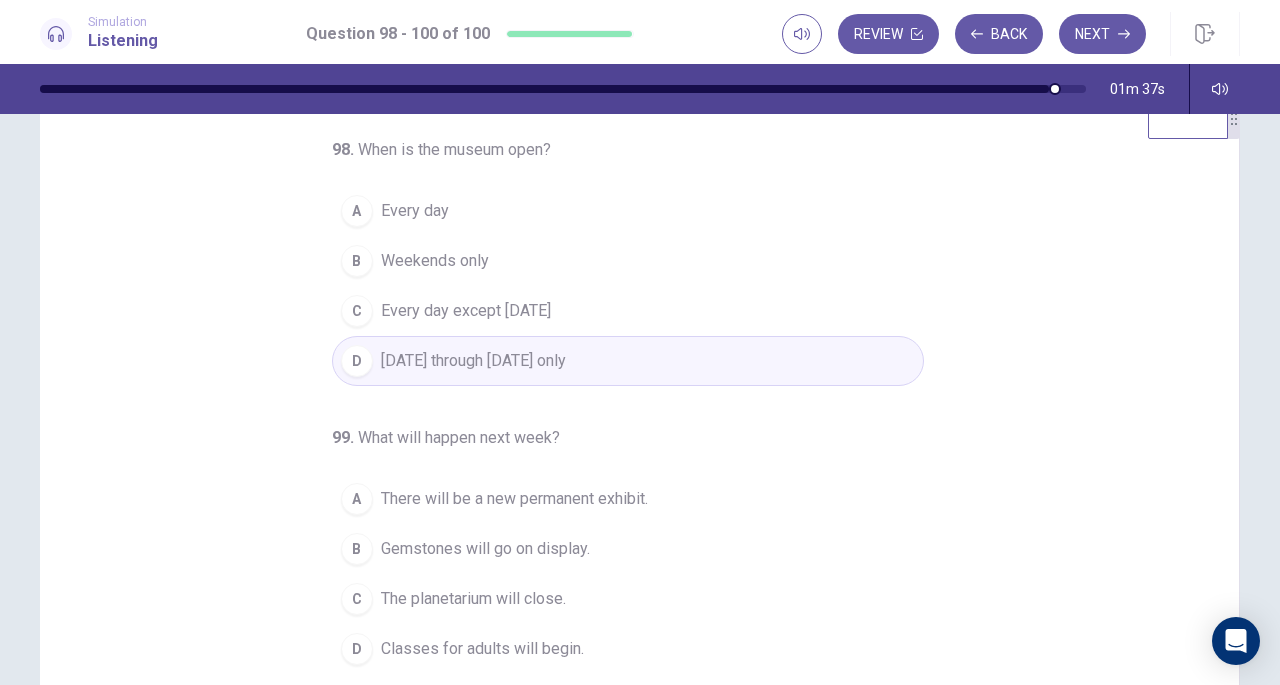 click on "A Every day" at bounding box center [628, 211] 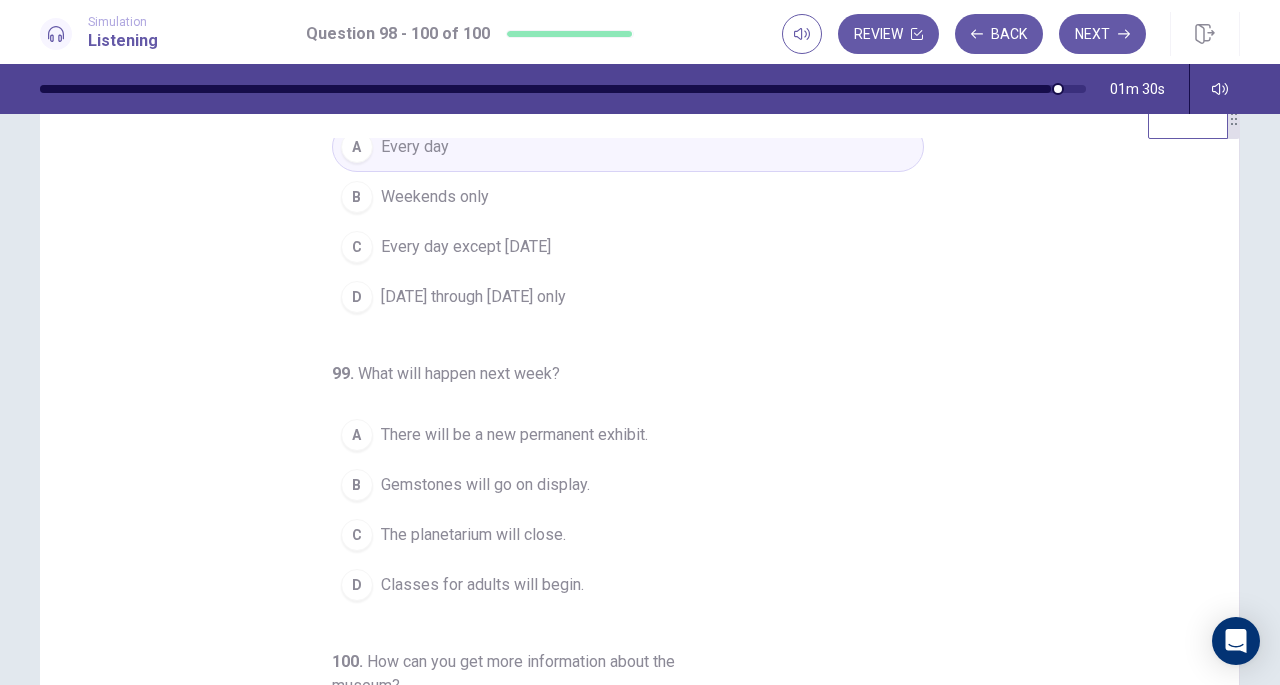 scroll, scrollTop: 103, scrollLeft: 0, axis: vertical 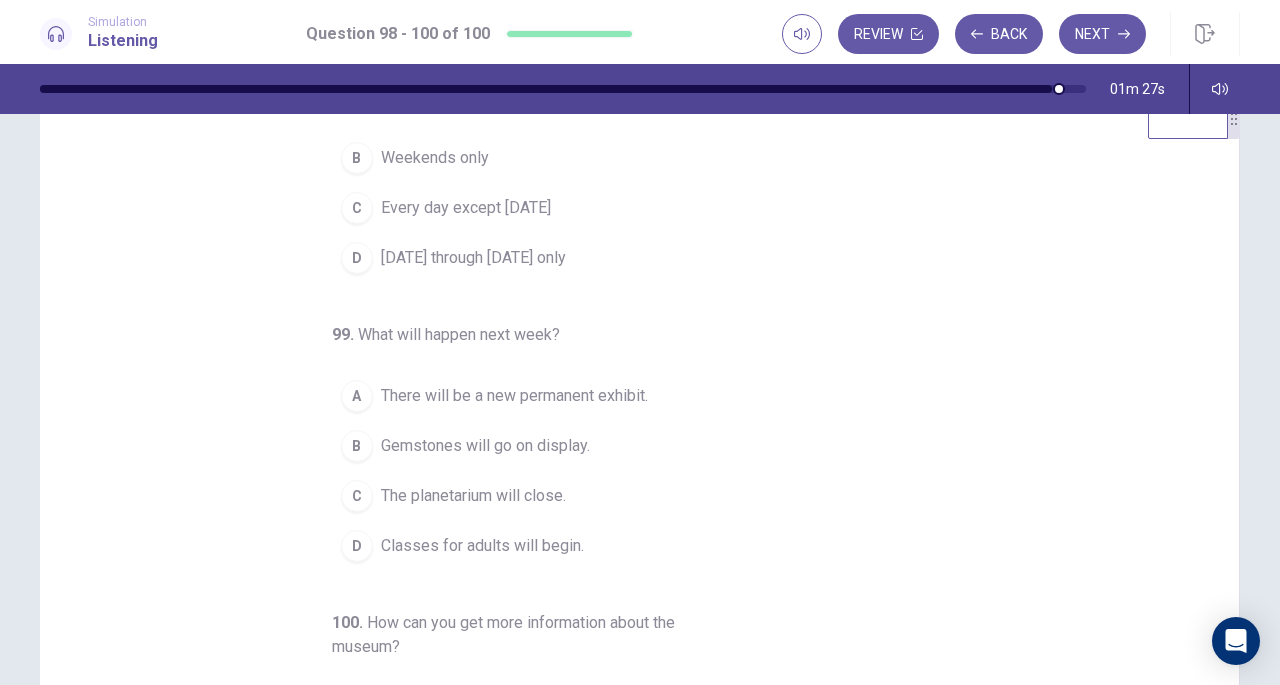 click on "A There will be a new permanent exhibit." at bounding box center (628, 396) 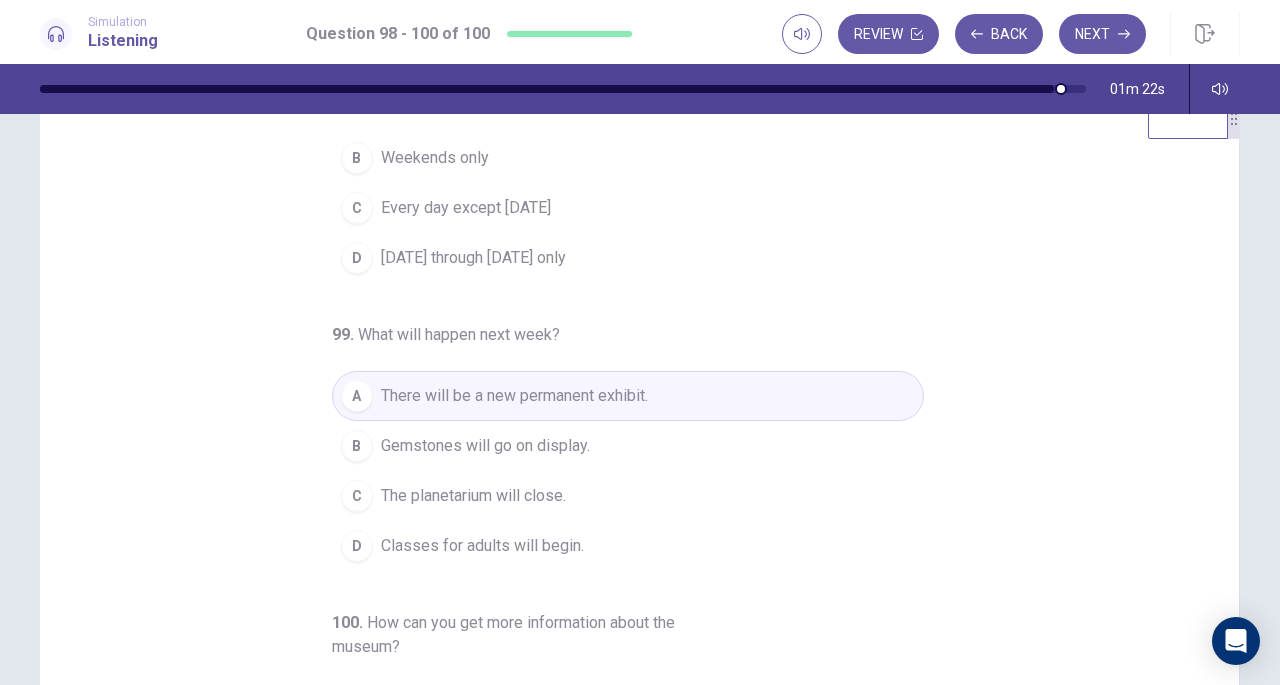 click on "B Gemstones will go on display." at bounding box center (628, 446) 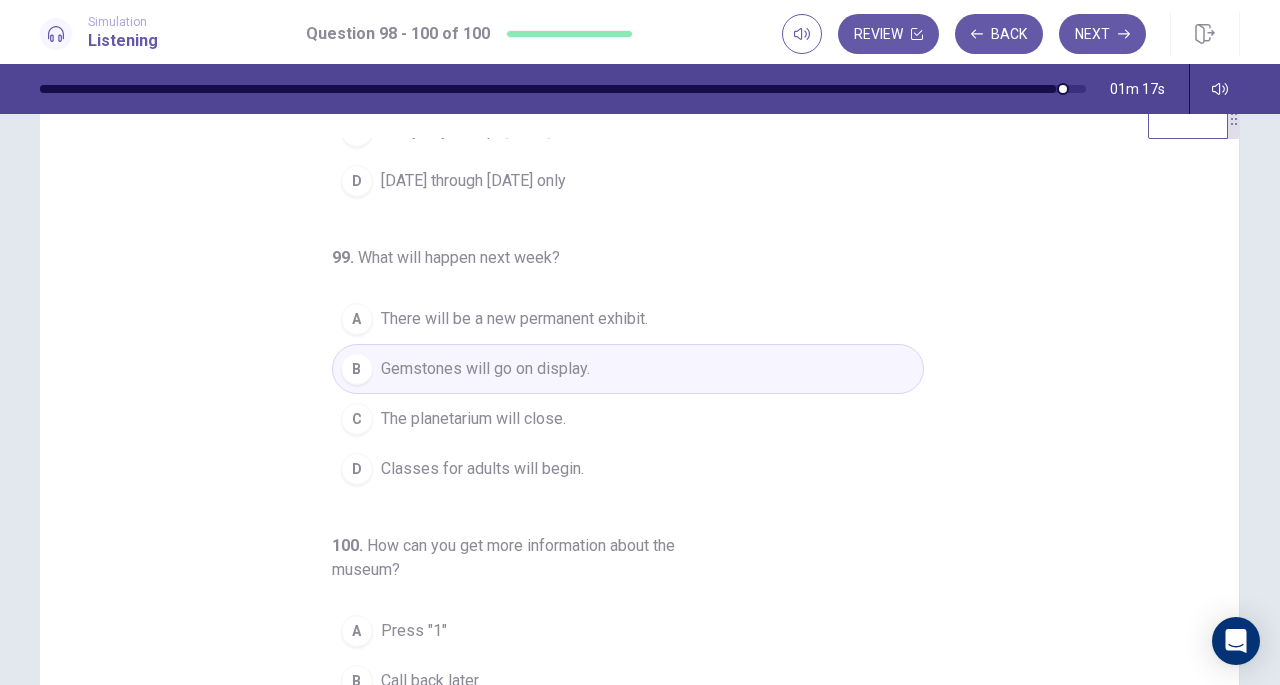 scroll, scrollTop: 224, scrollLeft: 0, axis: vertical 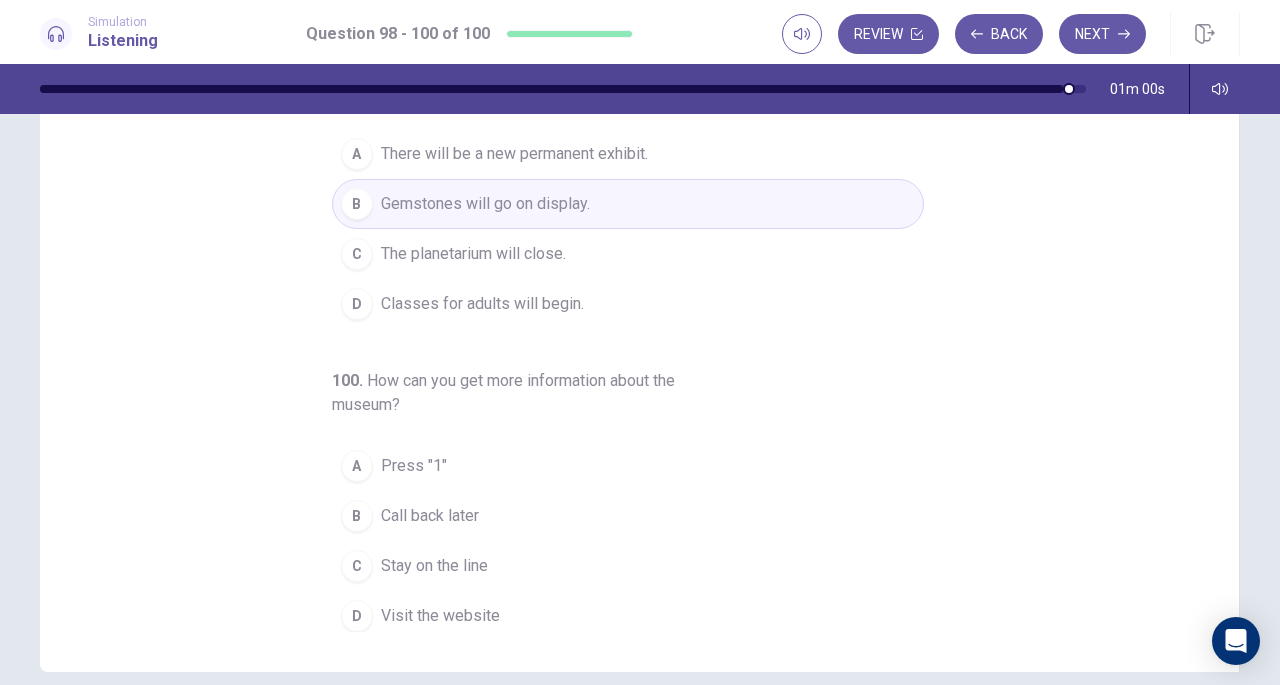 click on "Press "1"" at bounding box center (414, 466) 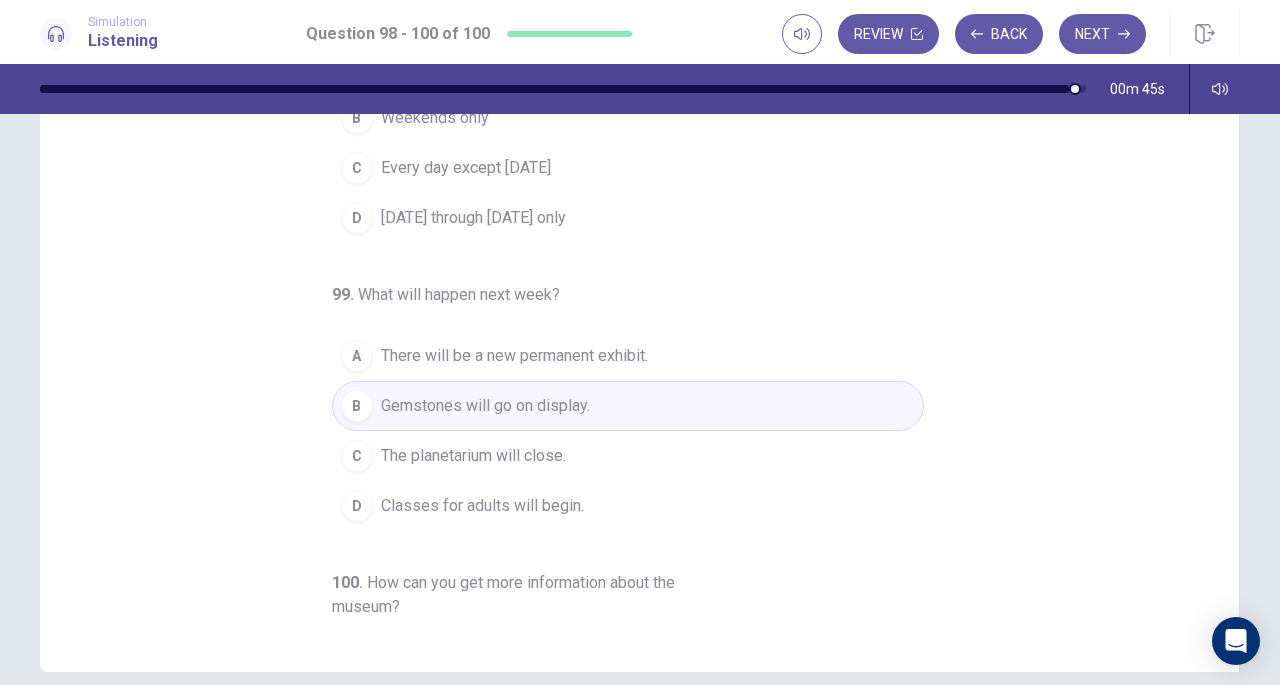 scroll, scrollTop: 0, scrollLeft: 0, axis: both 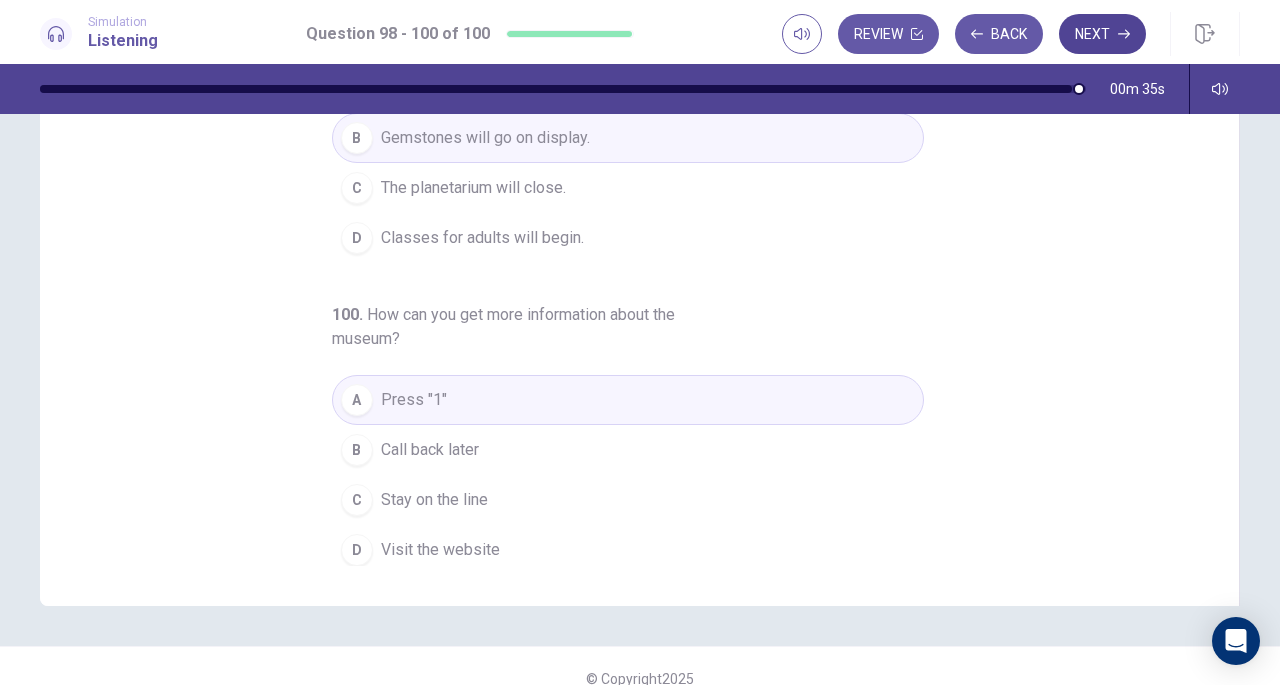 click on "Next" at bounding box center (1102, 34) 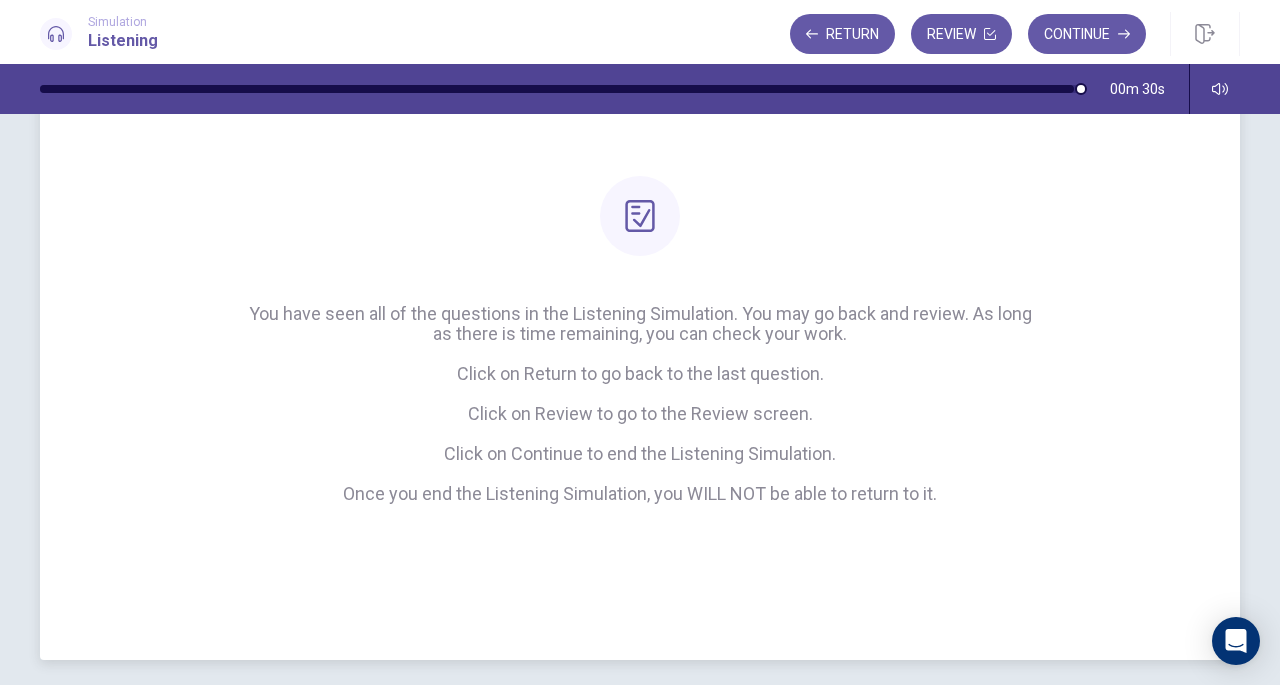 scroll, scrollTop: 0, scrollLeft: 0, axis: both 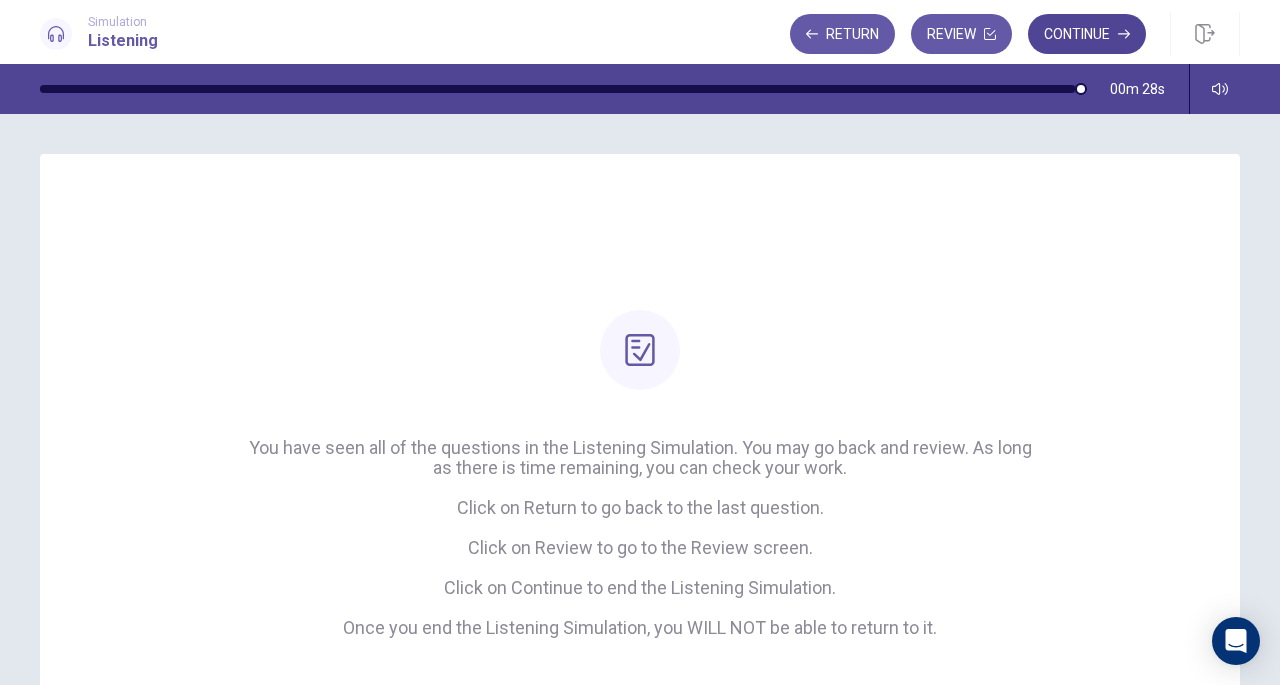 click on "Continue" at bounding box center (1087, 34) 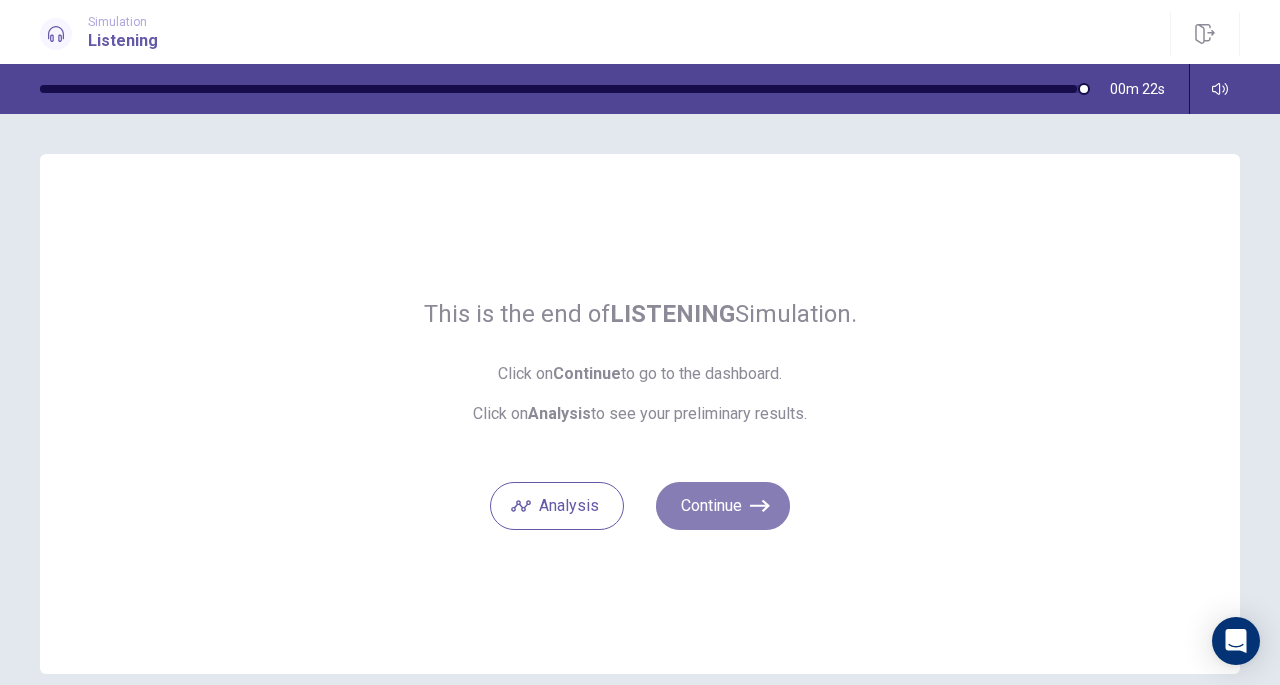 click on "Continue" at bounding box center (723, 506) 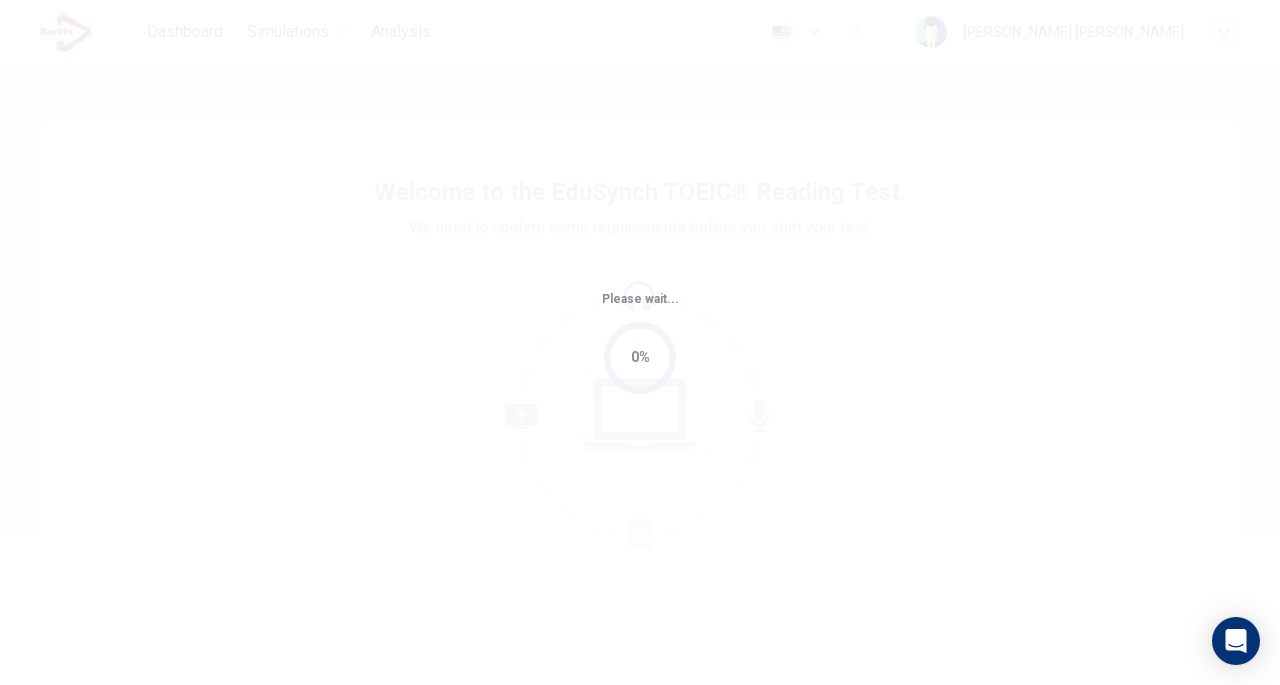 scroll, scrollTop: 0, scrollLeft: 0, axis: both 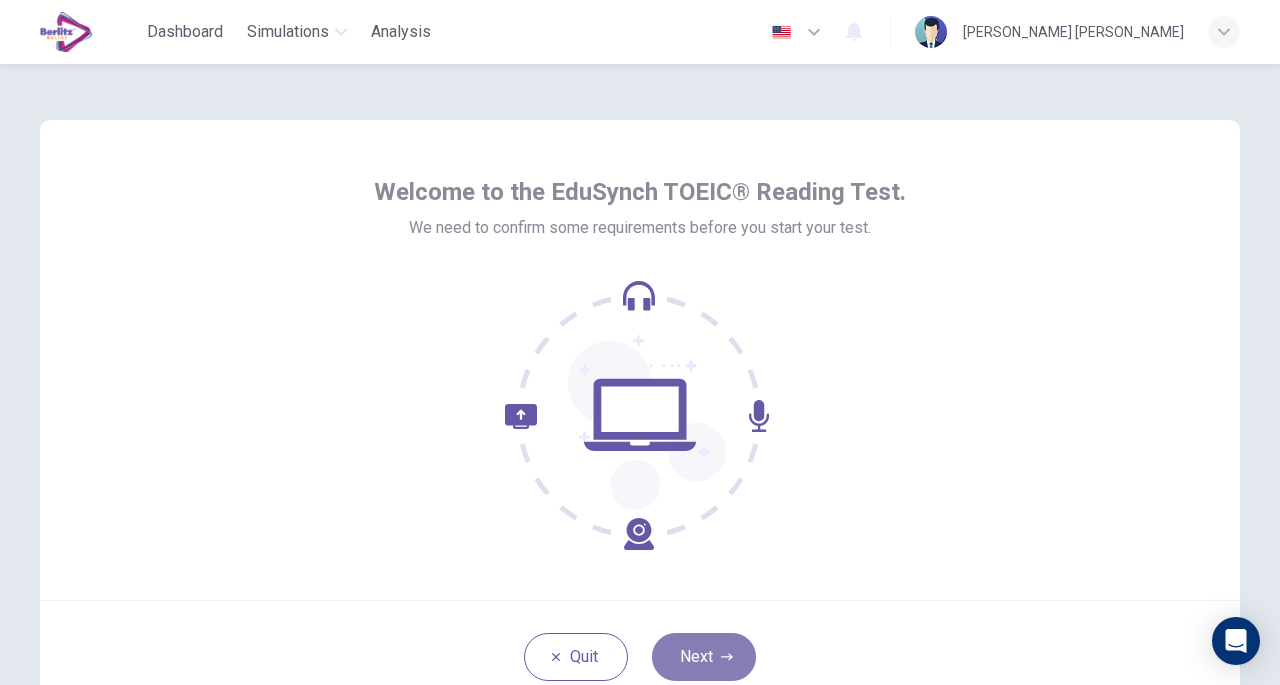 click on "Next" at bounding box center [704, 657] 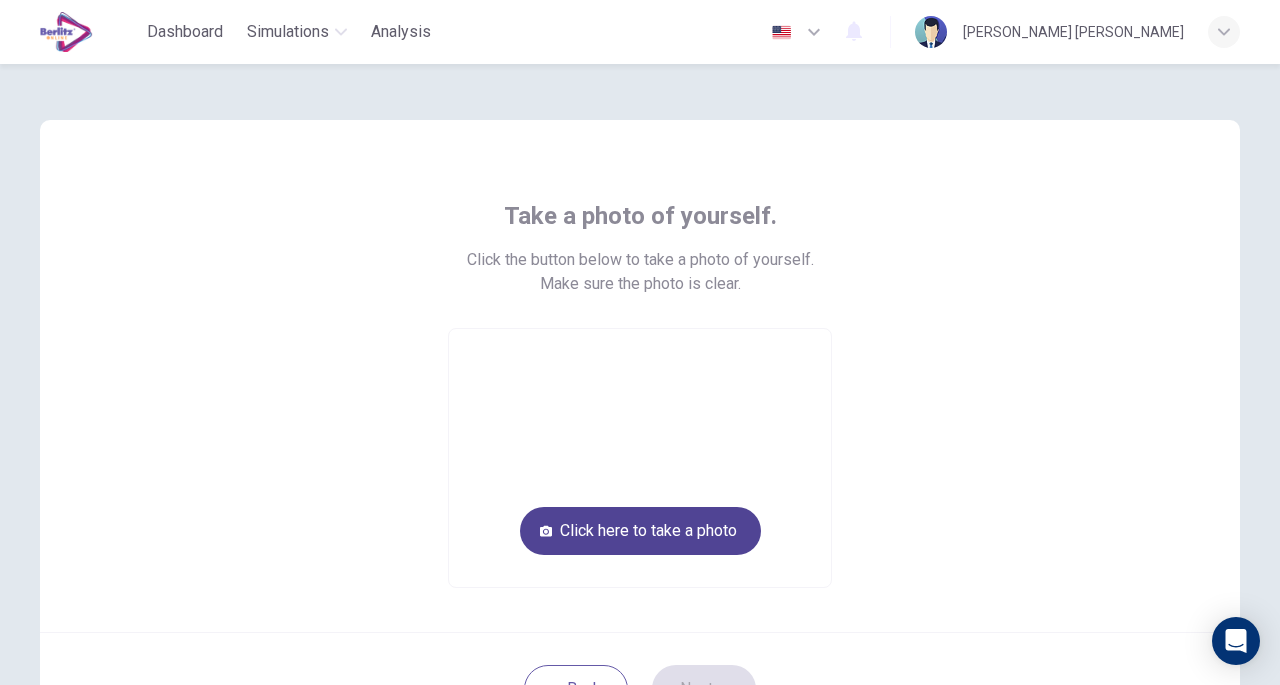 click 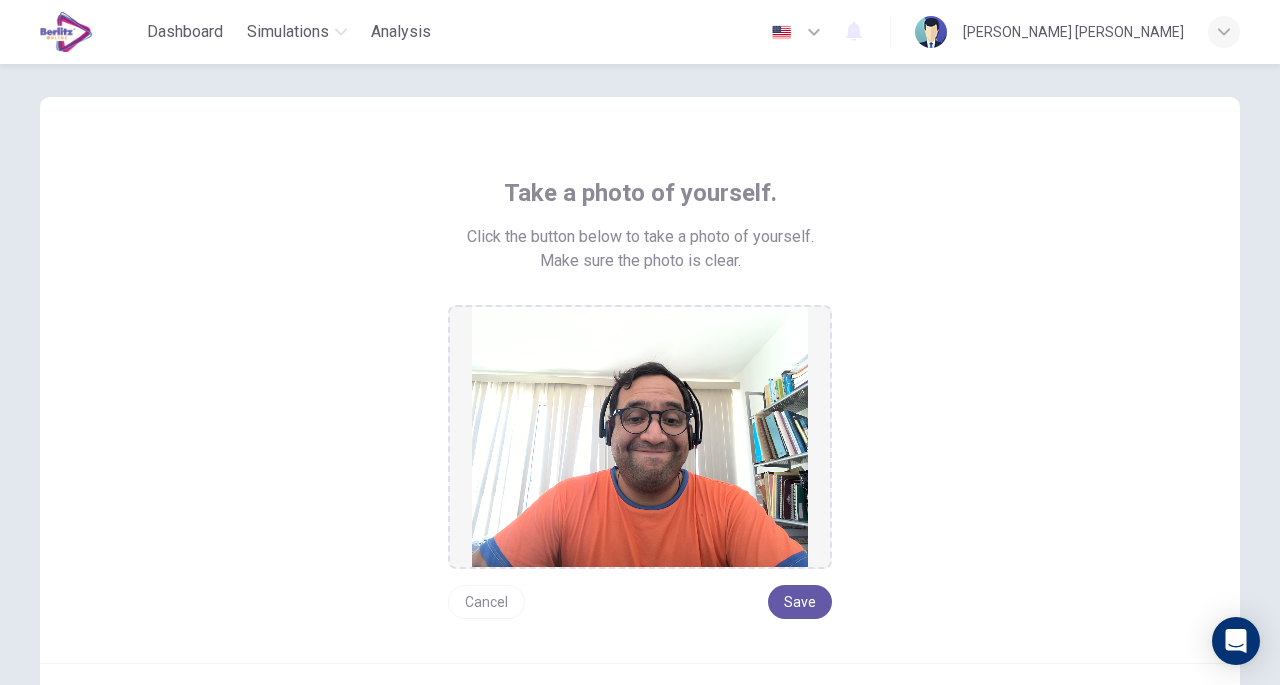 scroll, scrollTop: 24, scrollLeft: 0, axis: vertical 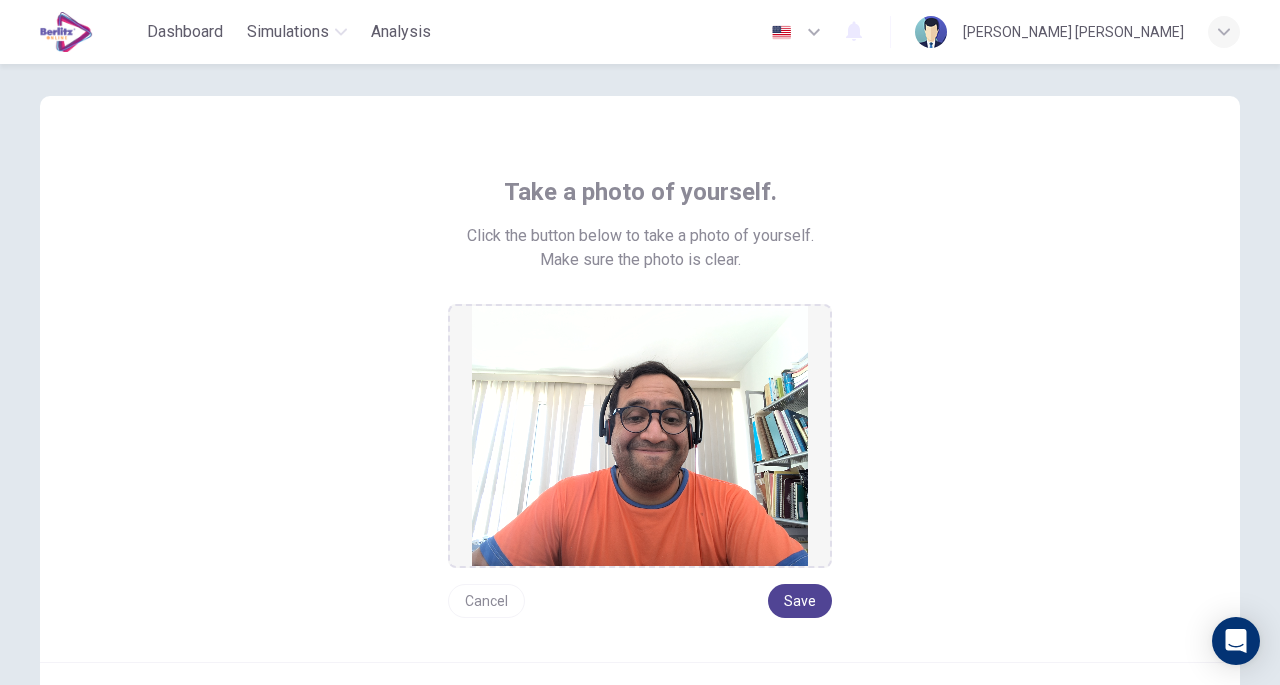 click on "Save" at bounding box center (800, 601) 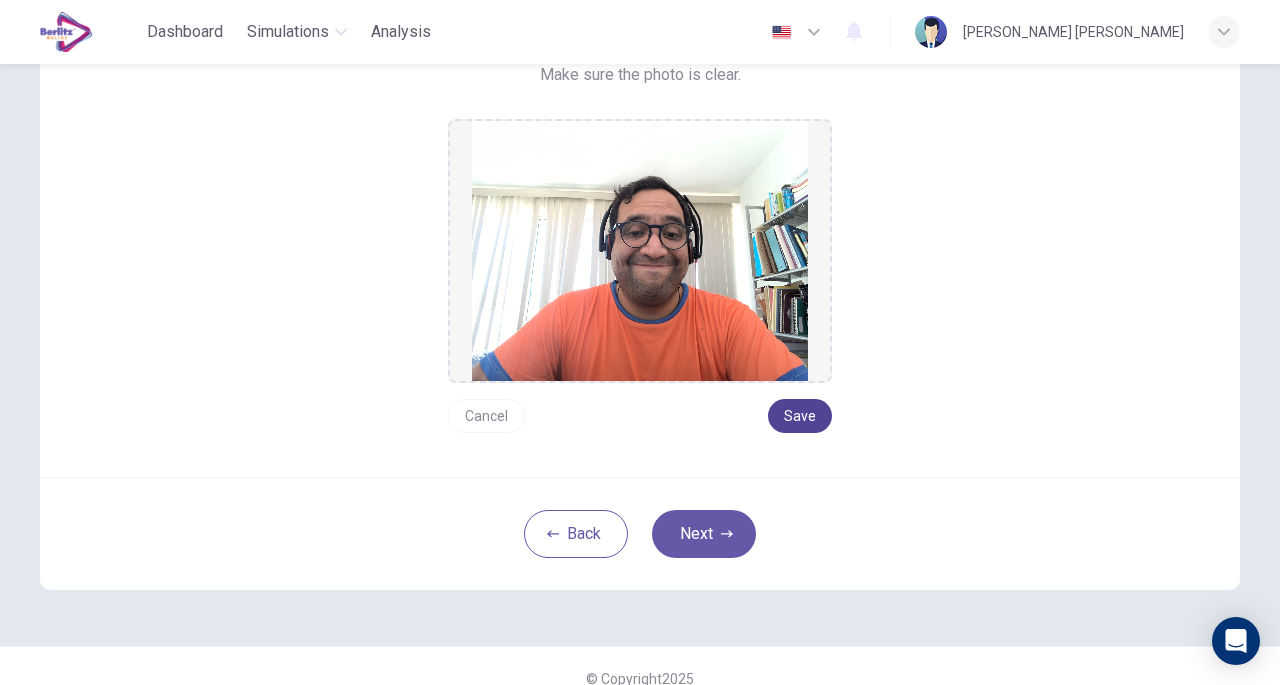 scroll, scrollTop: 210, scrollLeft: 0, axis: vertical 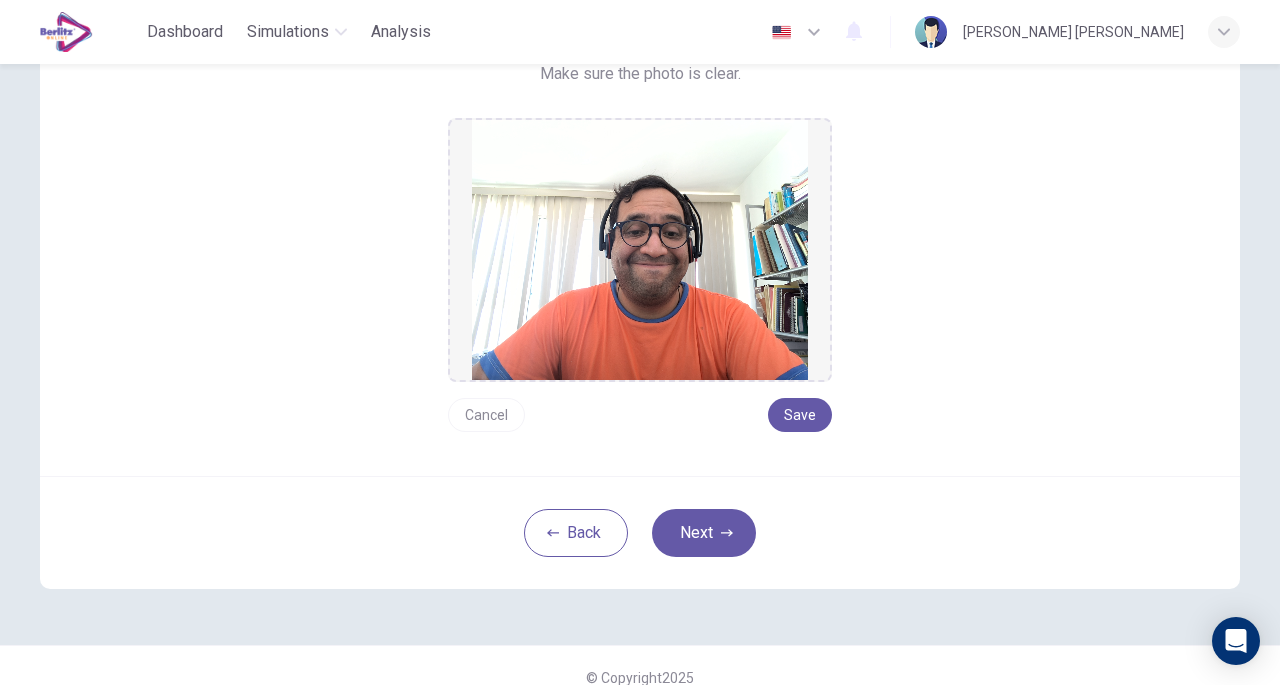 click on "Back Next" at bounding box center (640, 532) 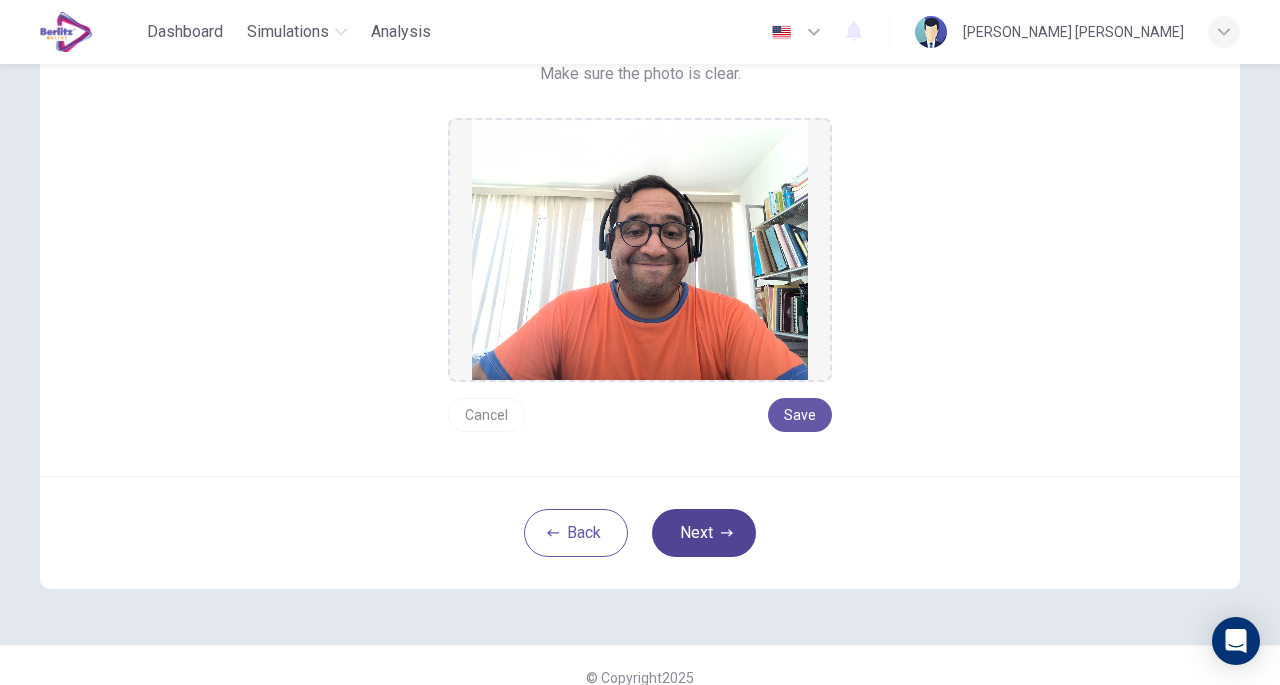 click on "Next" at bounding box center [704, 533] 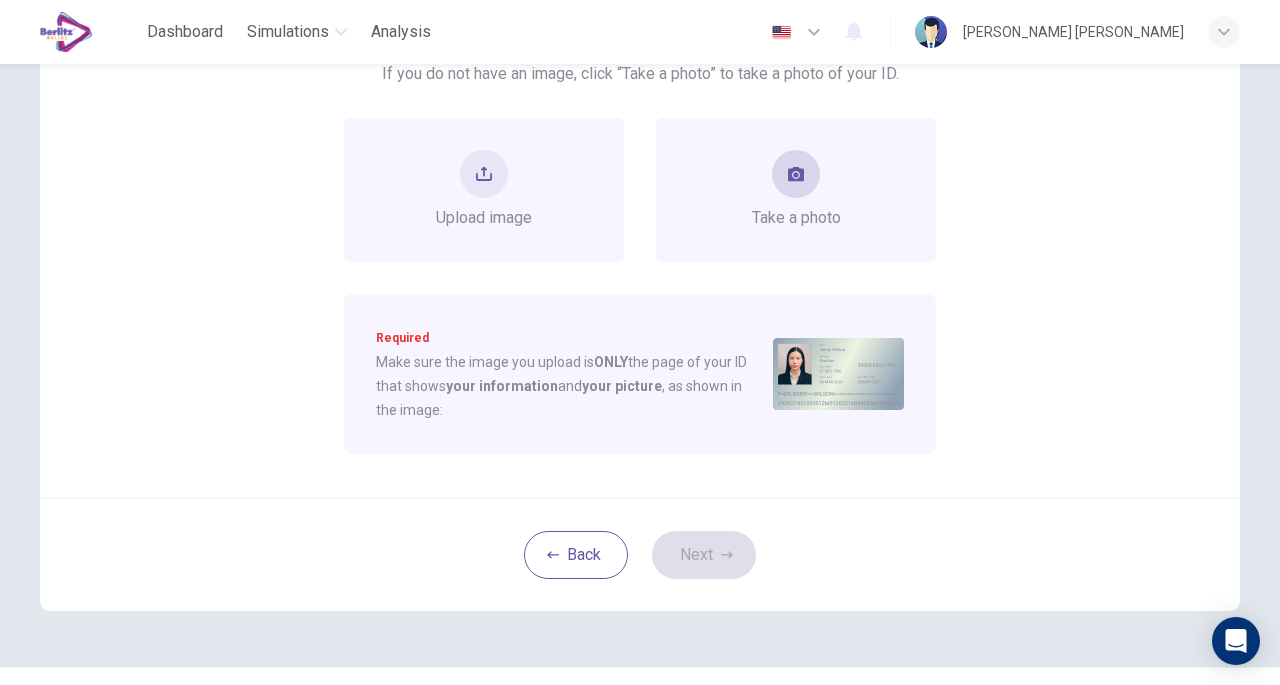 click at bounding box center (796, 174) 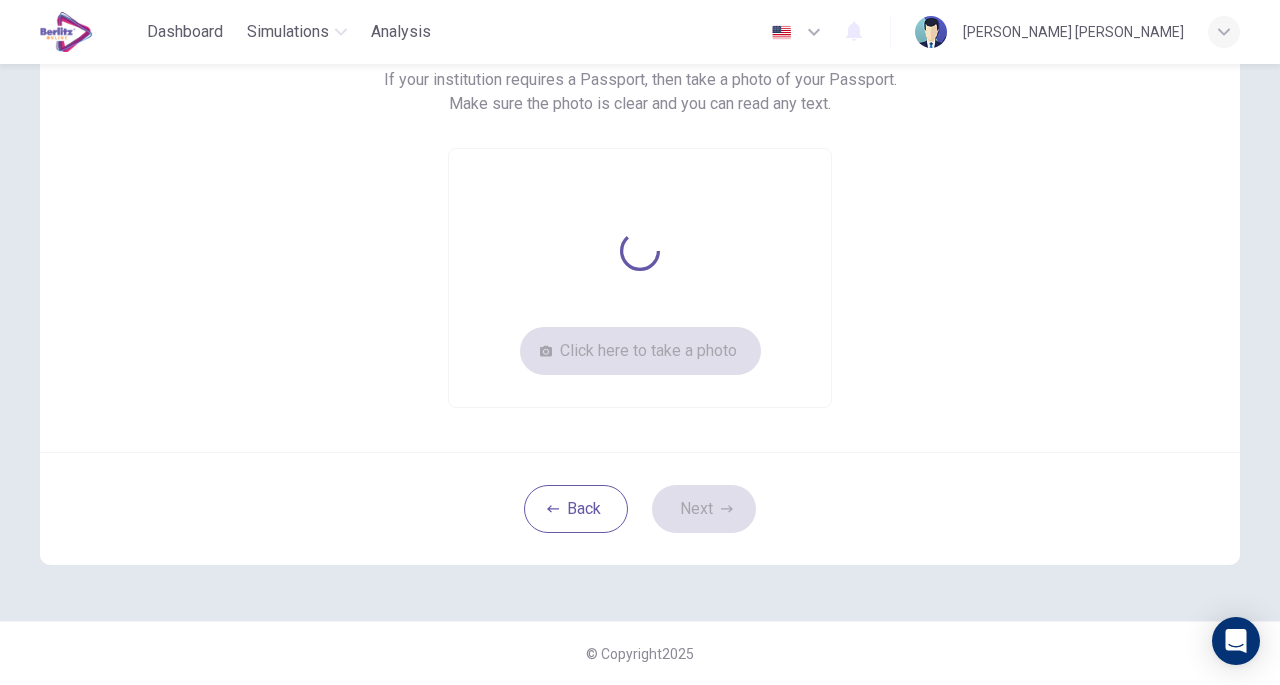scroll, scrollTop: 203, scrollLeft: 0, axis: vertical 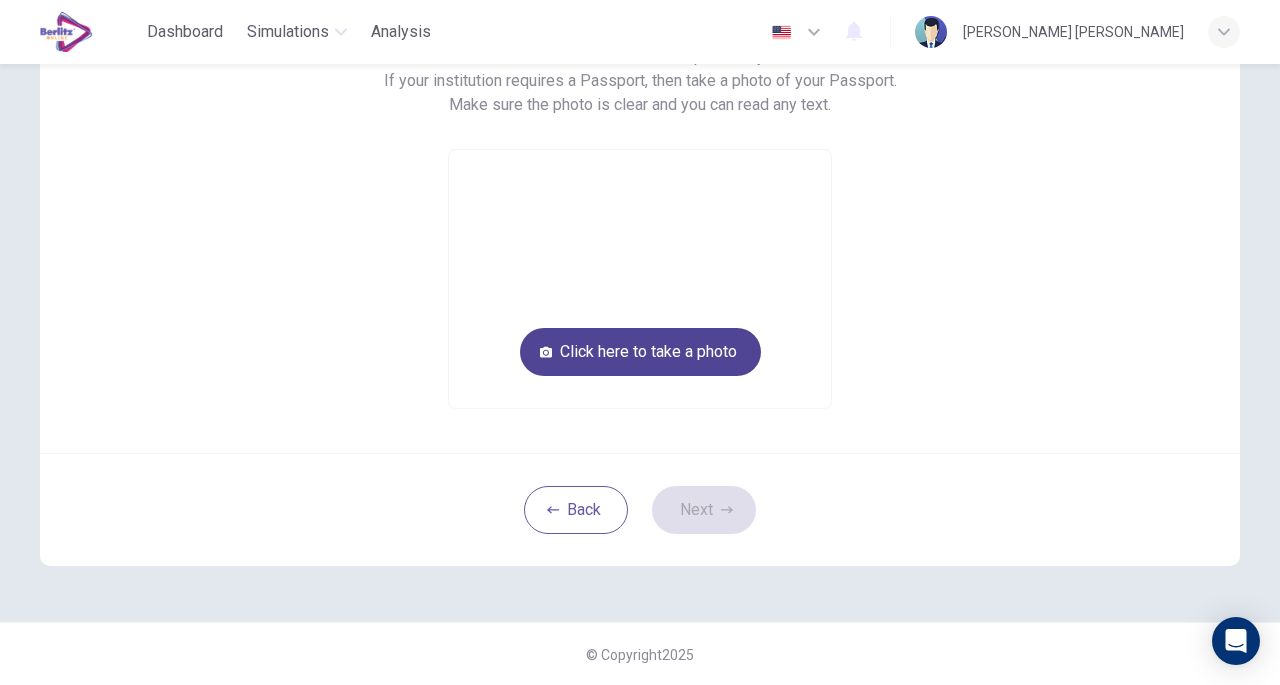 click on "Click here to take a photo" at bounding box center [640, 352] 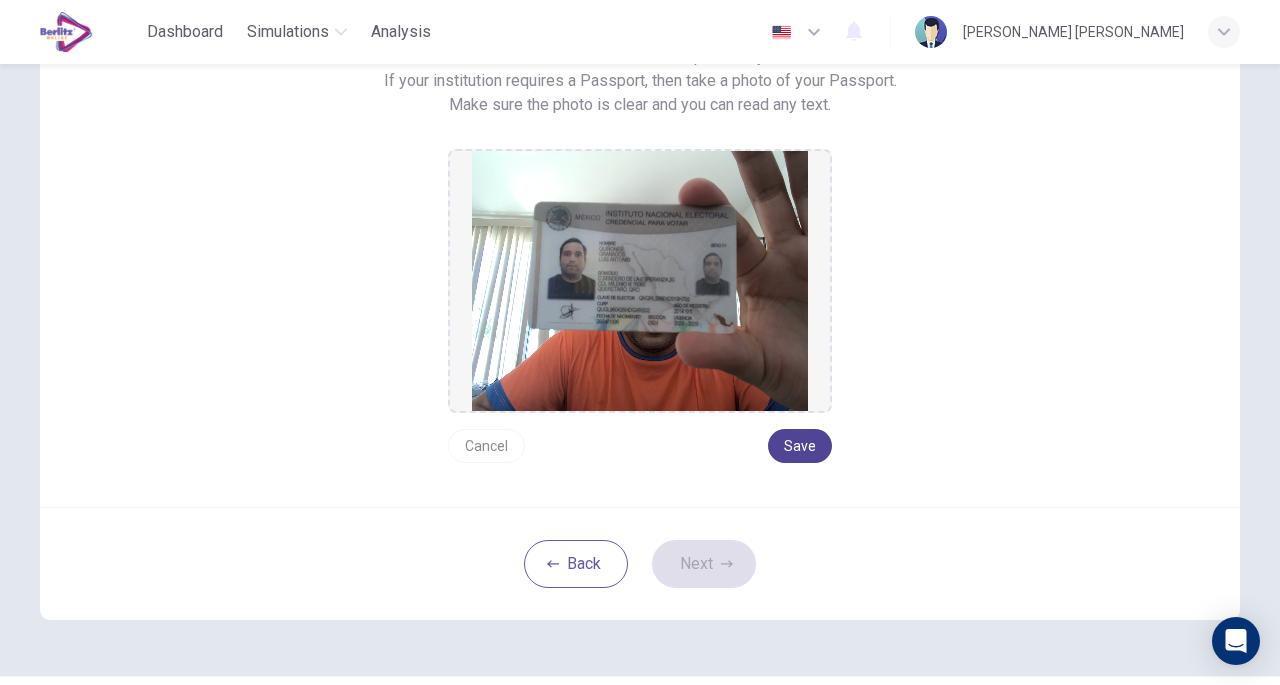 click on "Save" at bounding box center (800, 446) 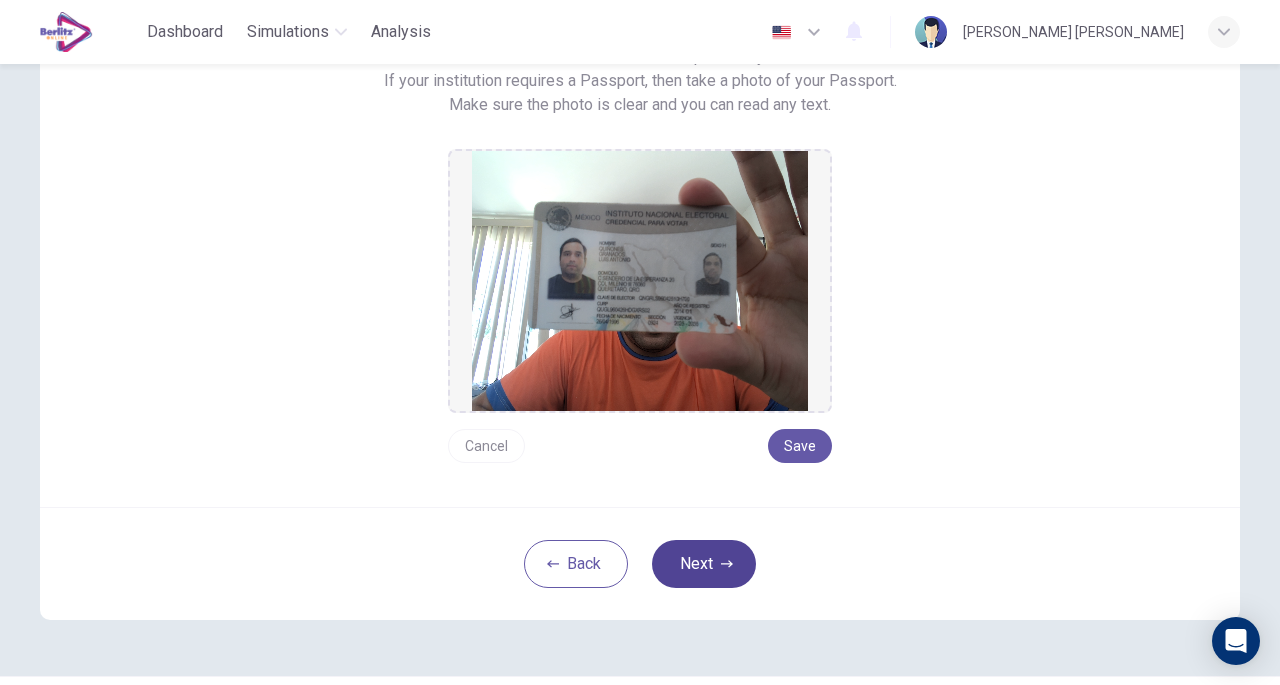 click on "Next" at bounding box center (704, 564) 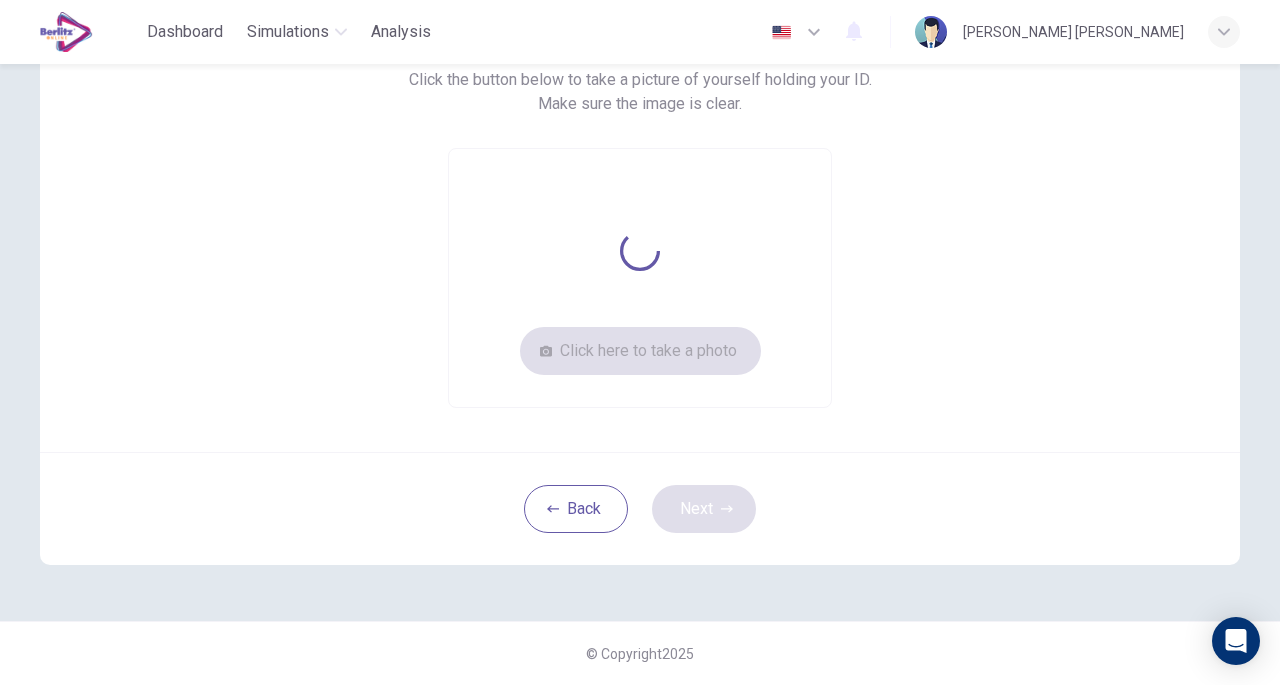 scroll, scrollTop: 179, scrollLeft: 0, axis: vertical 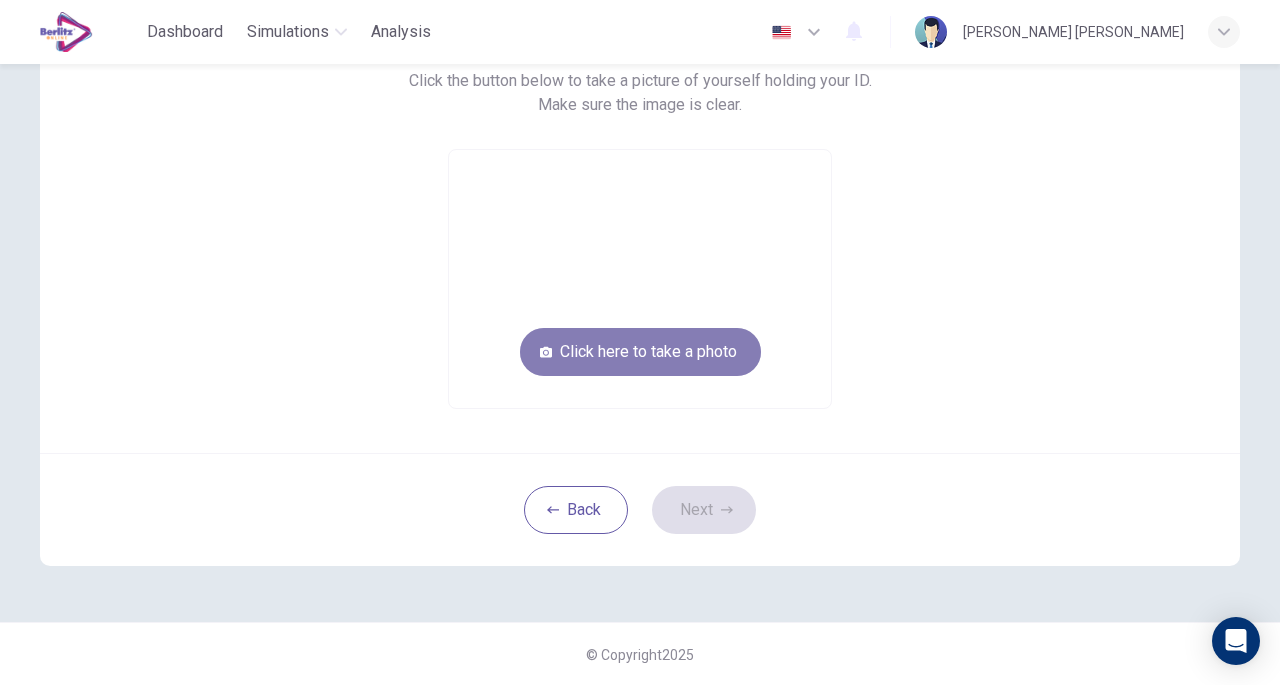 click on "Click here to take a photo" at bounding box center (640, 352) 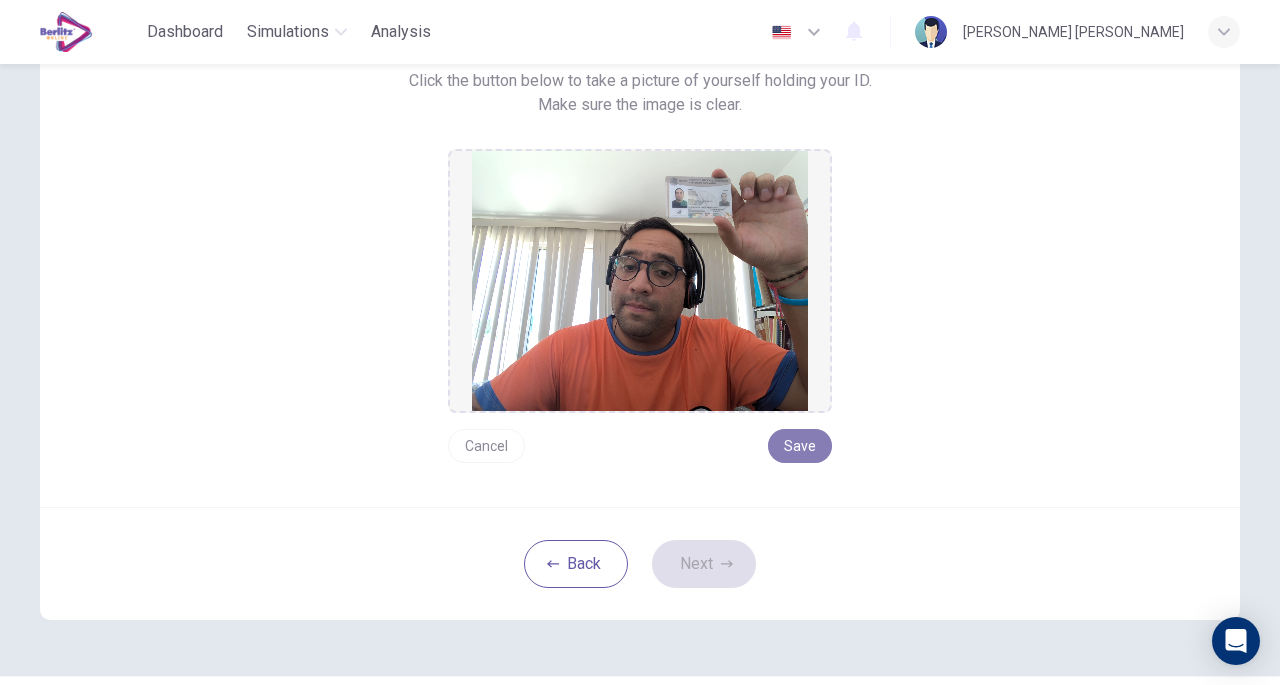click on "Save" at bounding box center [800, 446] 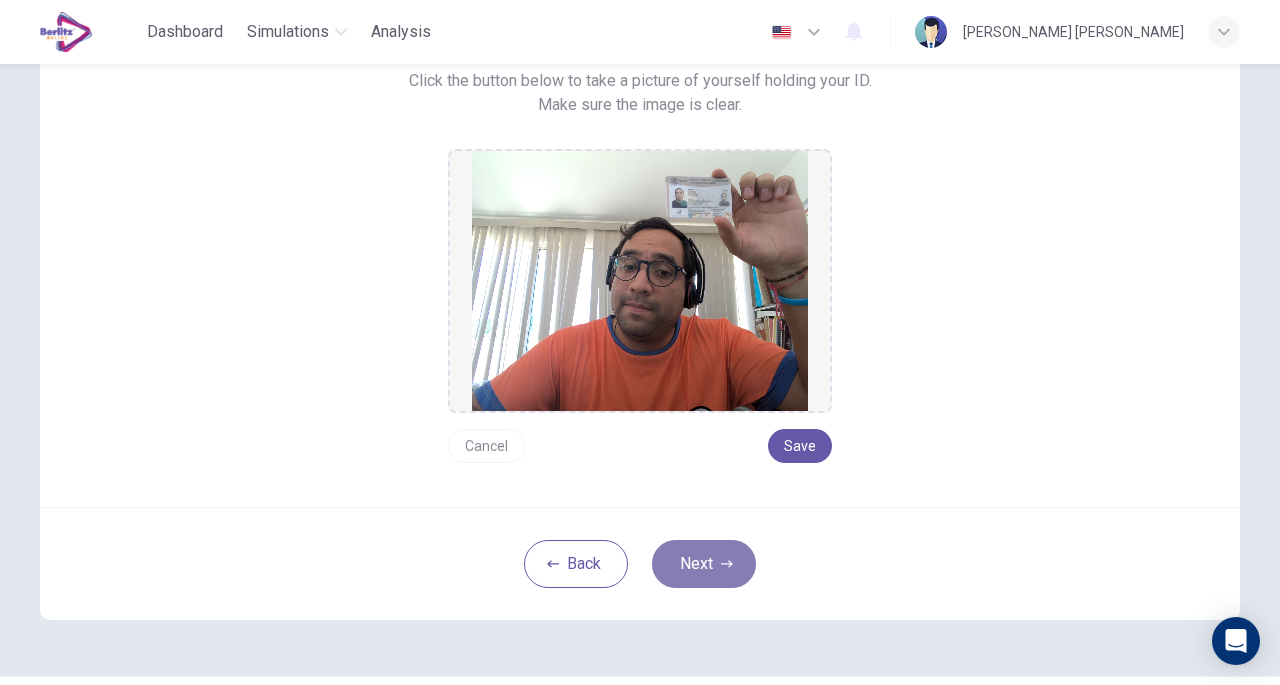 click on "Next" at bounding box center [704, 564] 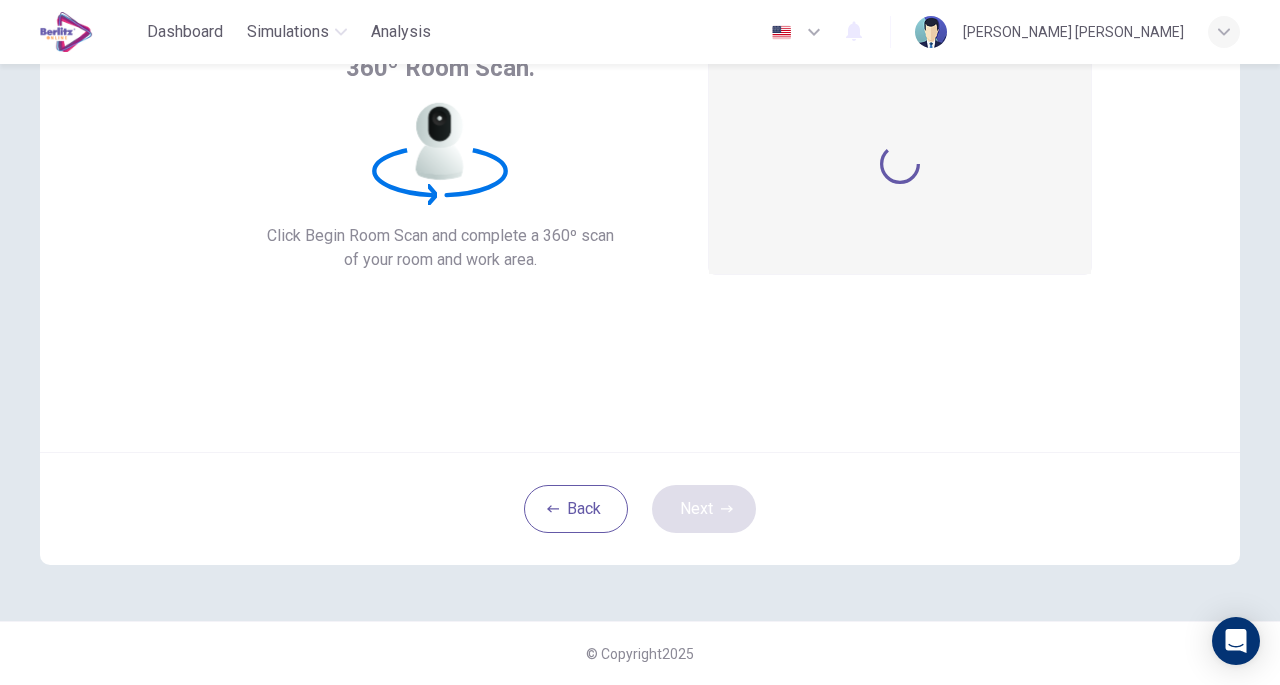 scroll, scrollTop: 147, scrollLeft: 0, axis: vertical 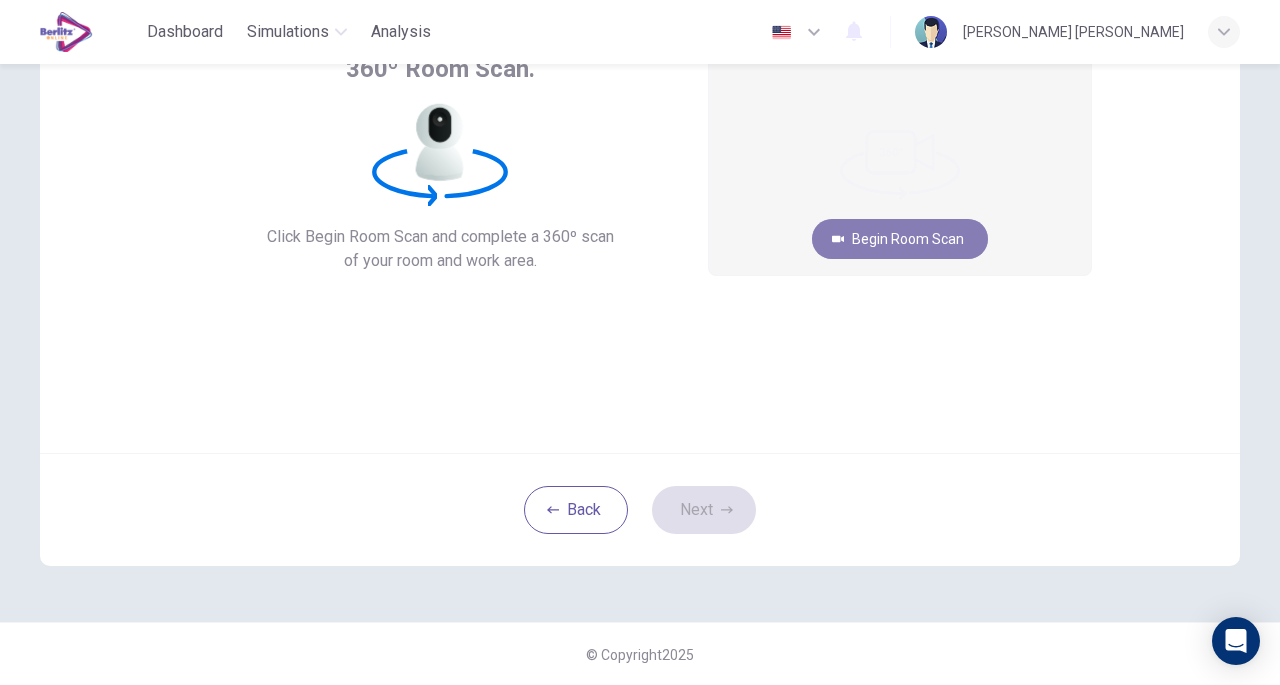 click on "Begin Room Scan" at bounding box center [900, 239] 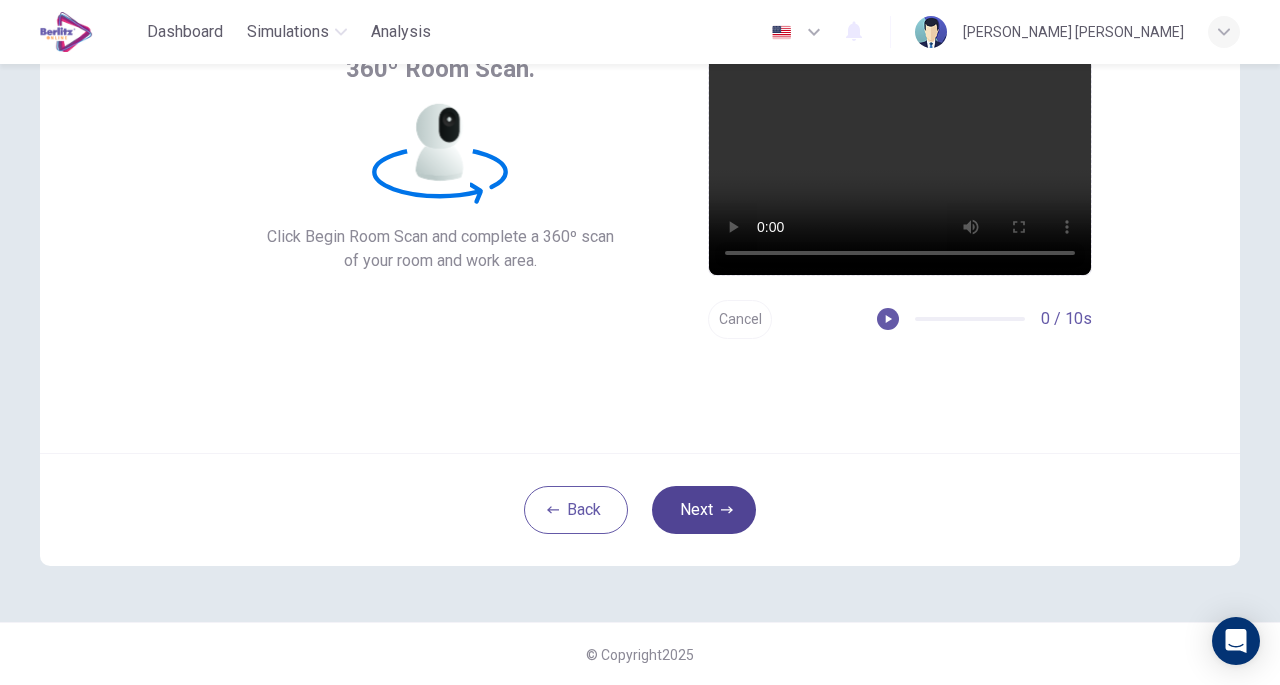 click on "Next" at bounding box center (704, 510) 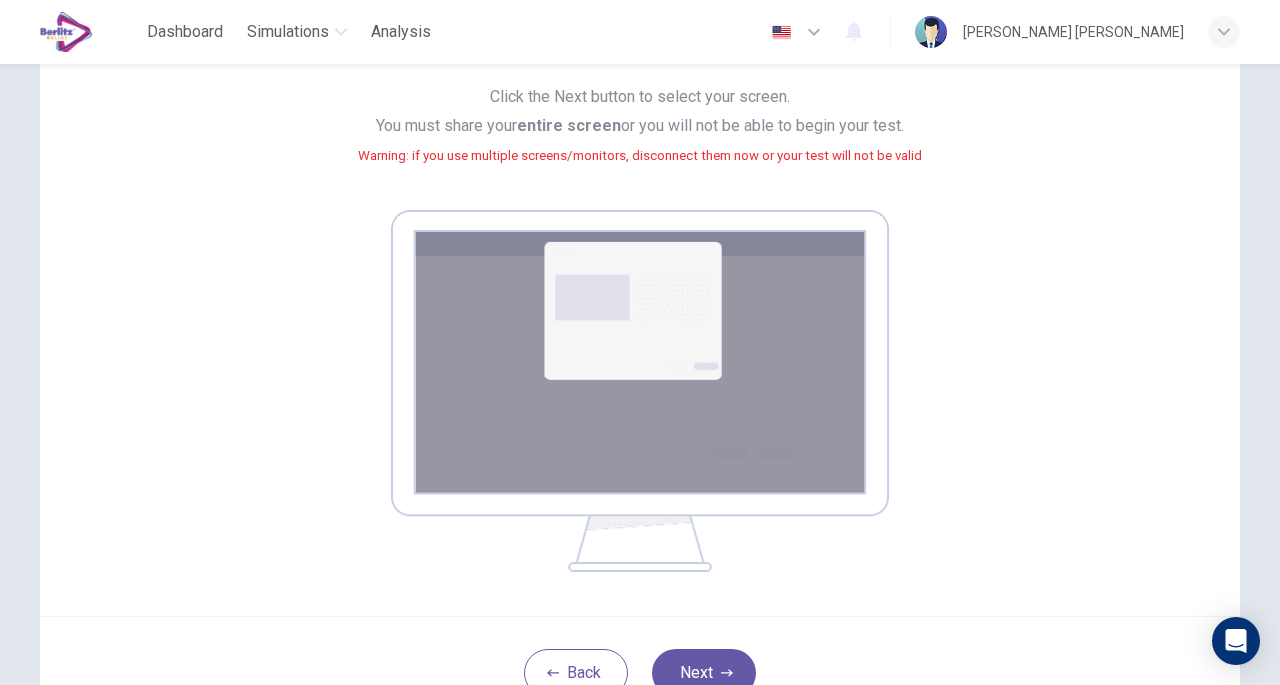 scroll, scrollTop: 190, scrollLeft: 0, axis: vertical 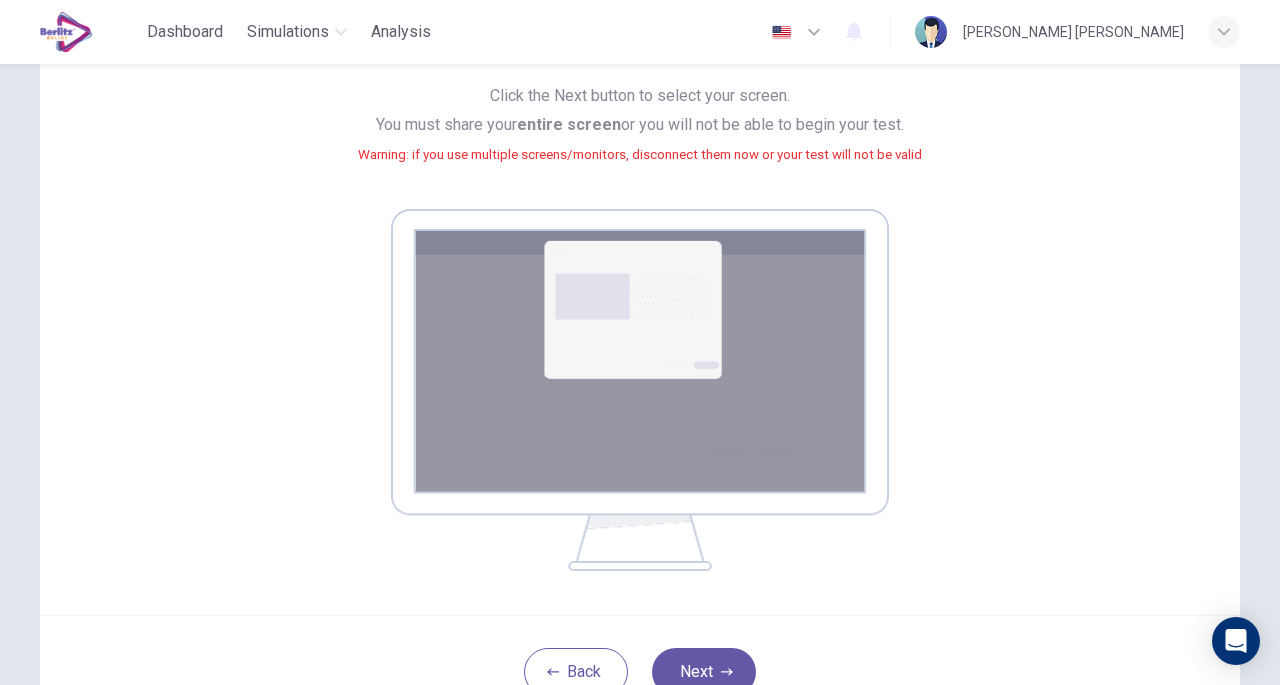 click at bounding box center [640, 390] 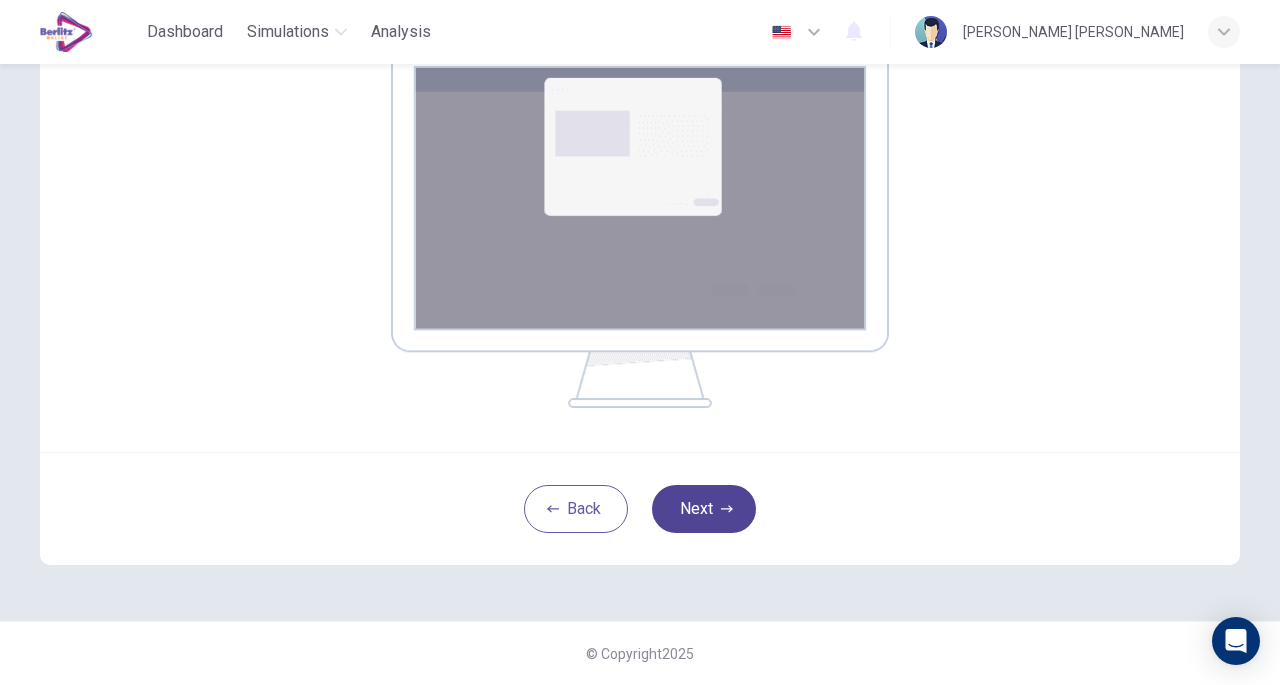 click on "Next" at bounding box center [704, 509] 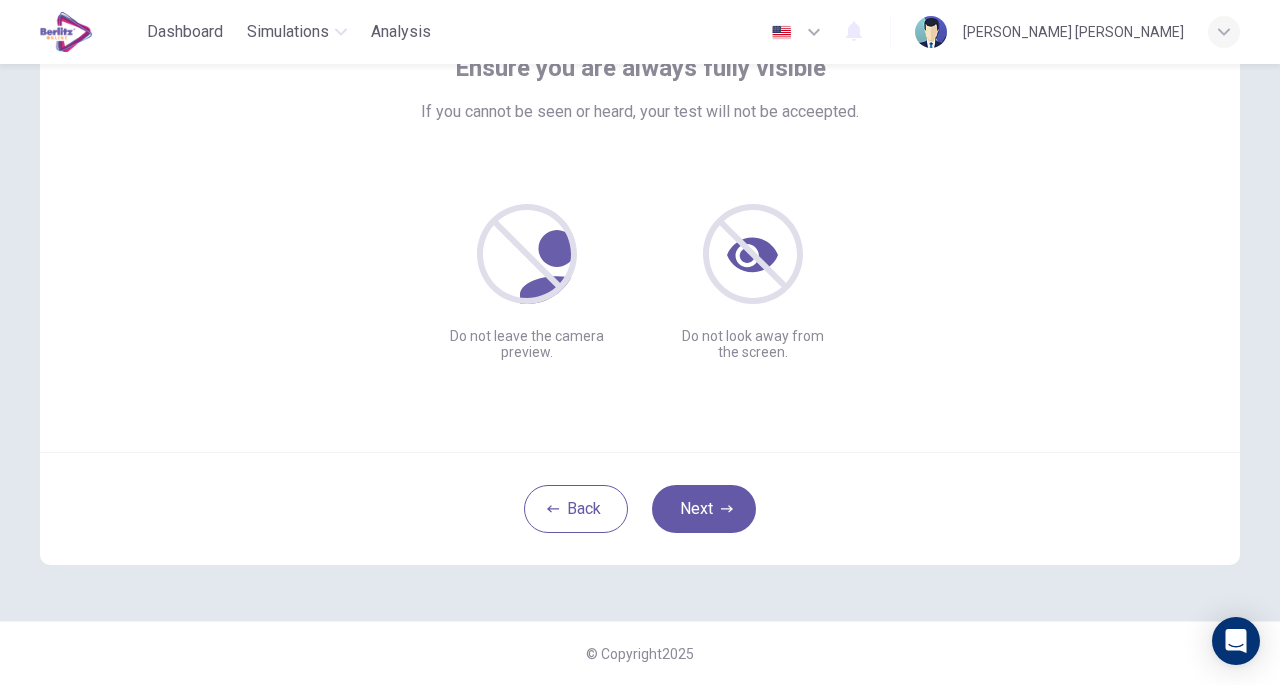 scroll, scrollTop: 147, scrollLeft: 0, axis: vertical 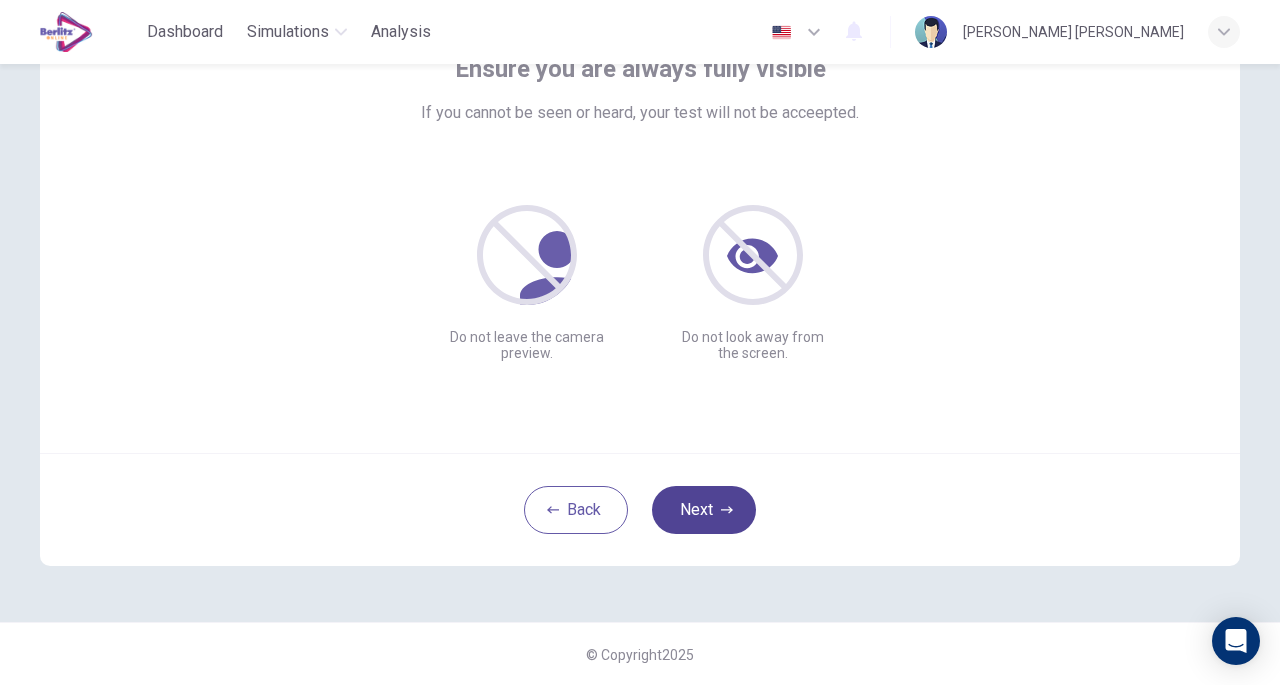 click on "Next" at bounding box center (704, 510) 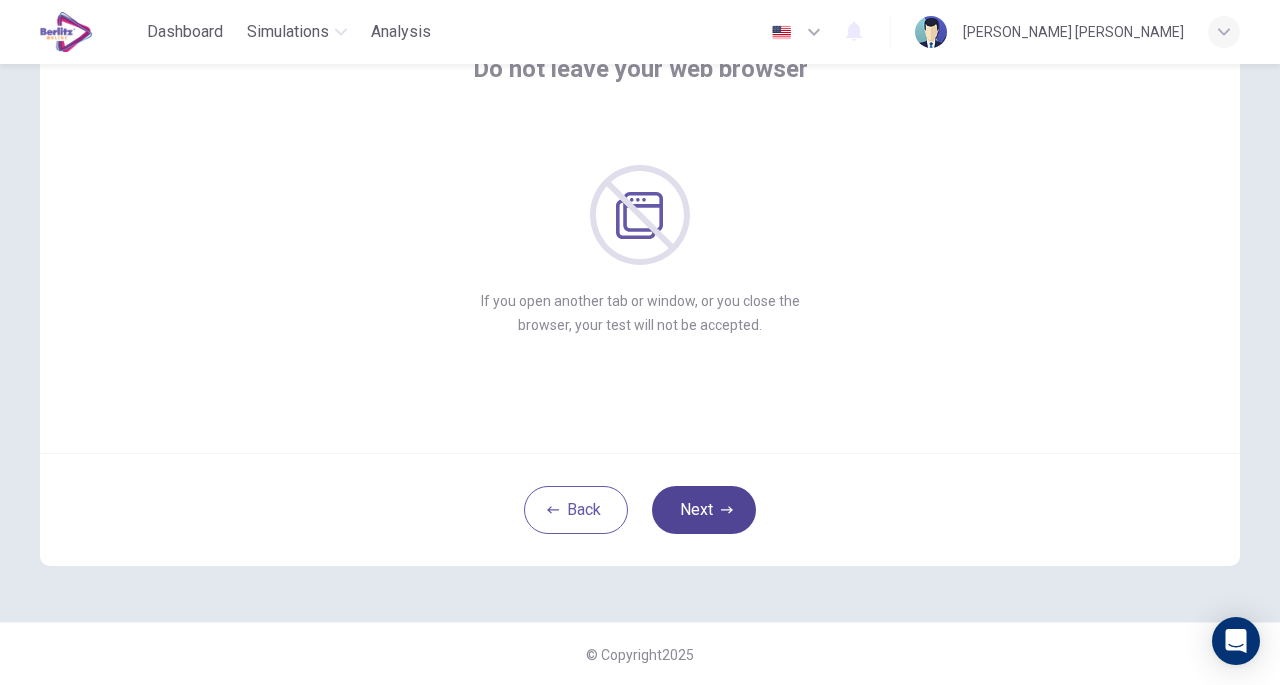 click on "Next" at bounding box center (704, 510) 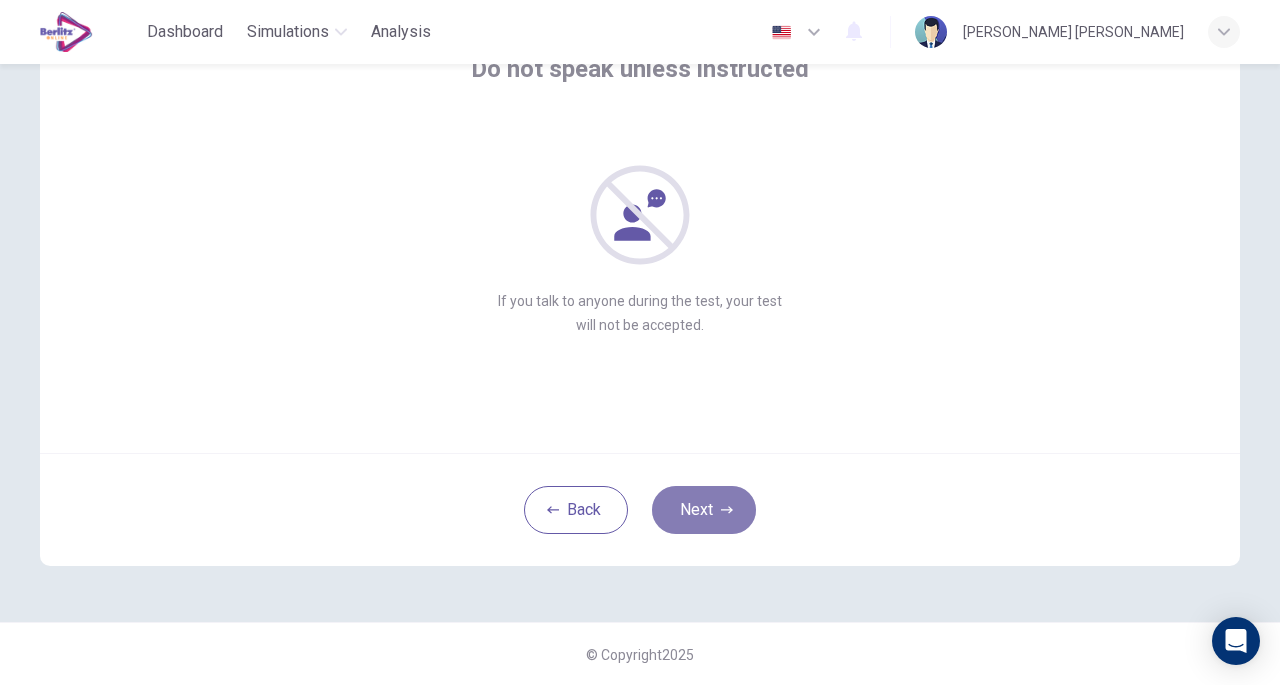 click on "Next" at bounding box center (704, 510) 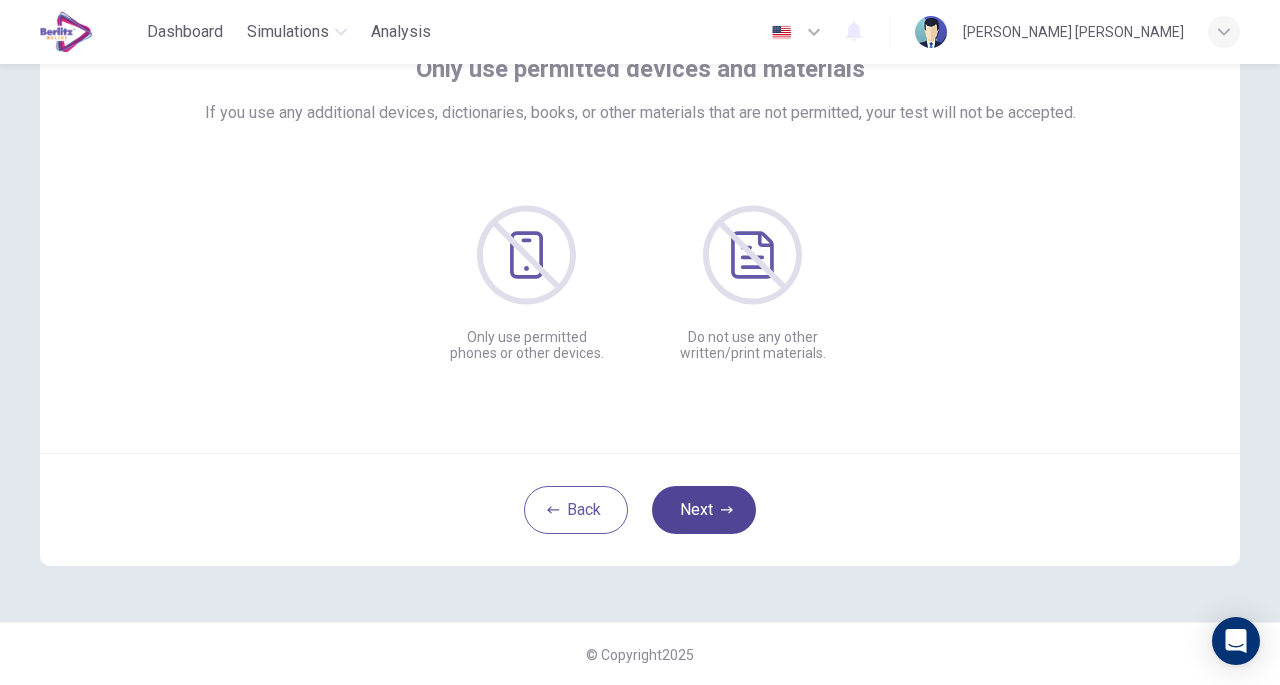 click on "Next" at bounding box center (704, 510) 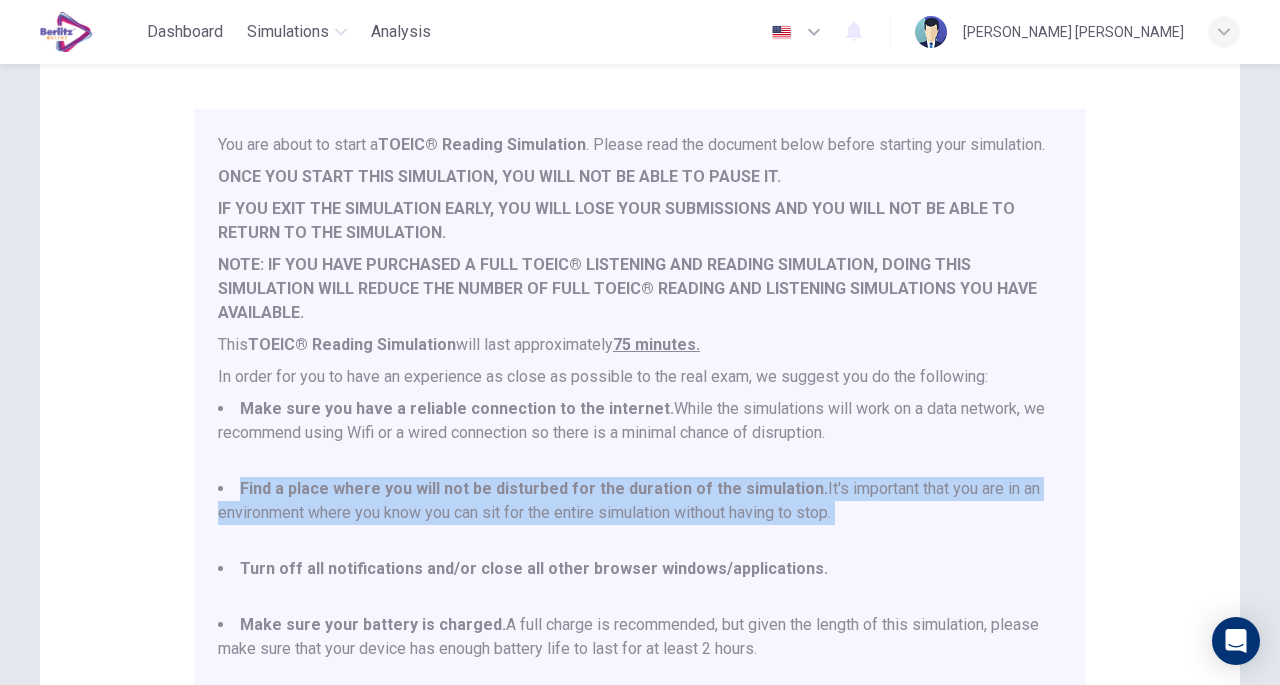 click on "Make sure you have a reliable connection to the internet.  While the simulations will work on a data network, we recommend using Wifi or a wired connection so there is a minimal chance of disruption.
Find a place where you will not be disturbed for the duration of the simulation.  It's important that you are in an environment where you know you can sit for the entire simulation without having to stop.
Turn off all notifications and/or close all other browser windows/applications.
Make sure your battery is charged.  A full charge is recommended, but given the length of this simulation, please make sure that your device has enough battery life to last for at least 2 hours." at bounding box center (640, 541) 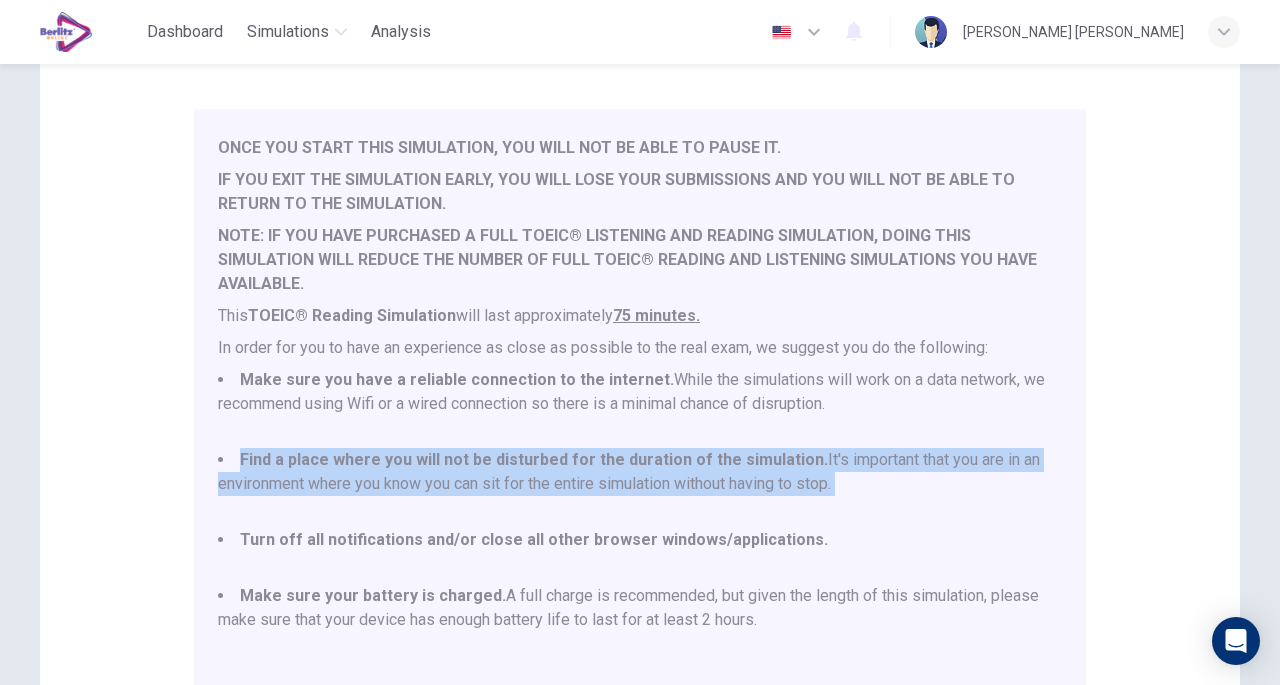 scroll, scrollTop: 350, scrollLeft: 0, axis: vertical 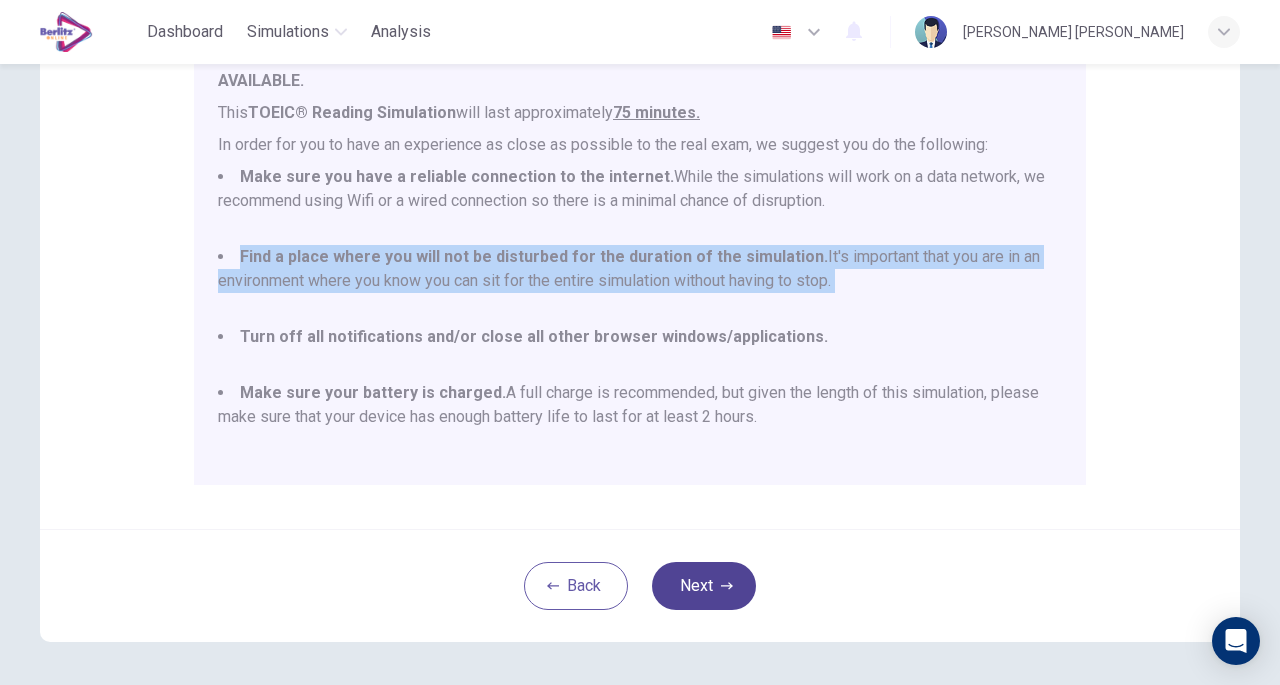 click on "Next" at bounding box center [704, 586] 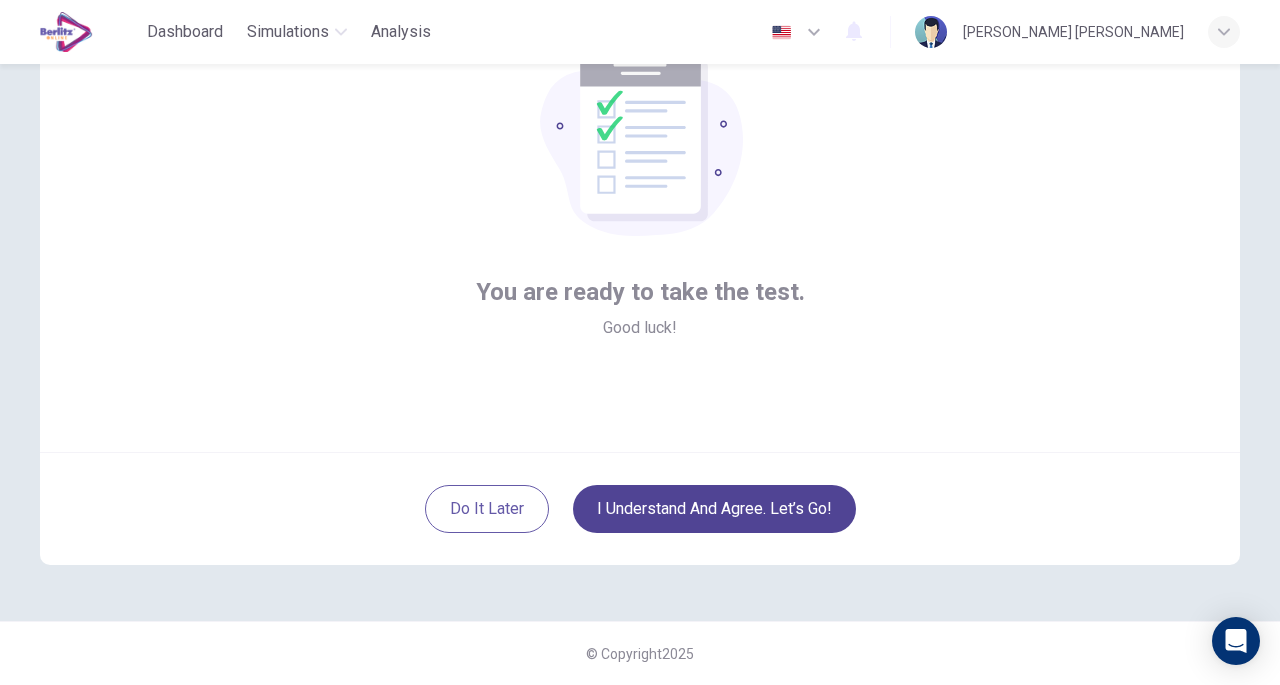 scroll, scrollTop: 147, scrollLeft: 0, axis: vertical 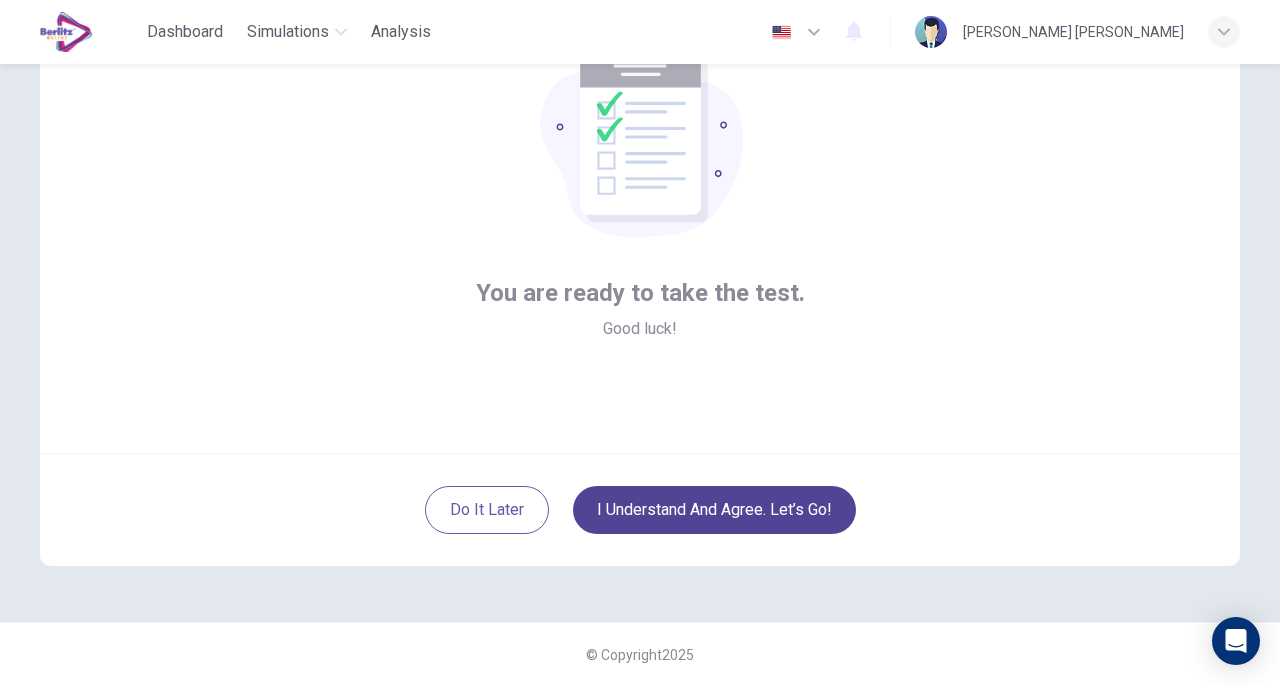 click on "I understand and agree. Let’s go!" at bounding box center (714, 510) 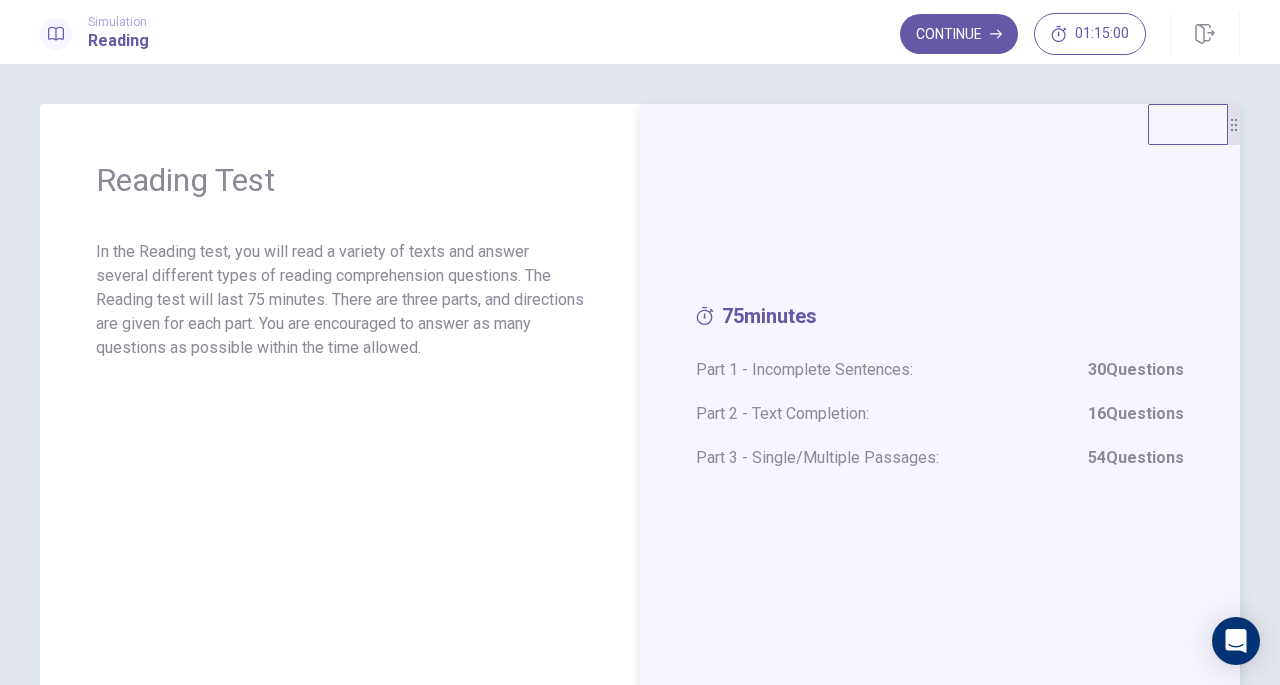 scroll, scrollTop: 108, scrollLeft: 0, axis: vertical 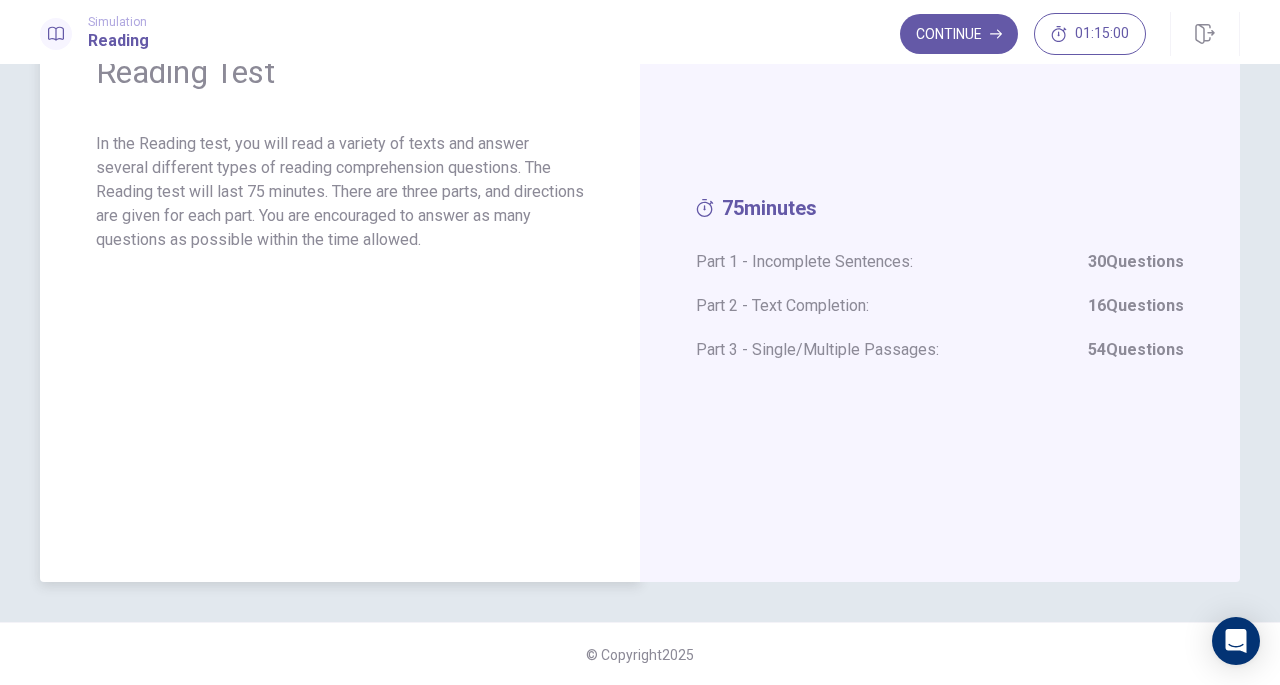 click on "Reading Test In the Reading test, you will read a variety of texts and answer several different types of reading comprehension questions. The Reading test will last 75 minutes. There are three parts, and directions are given for each part. You are encouraged to answer as many questions as possible within the time allowed." at bounding box center [340, 289] 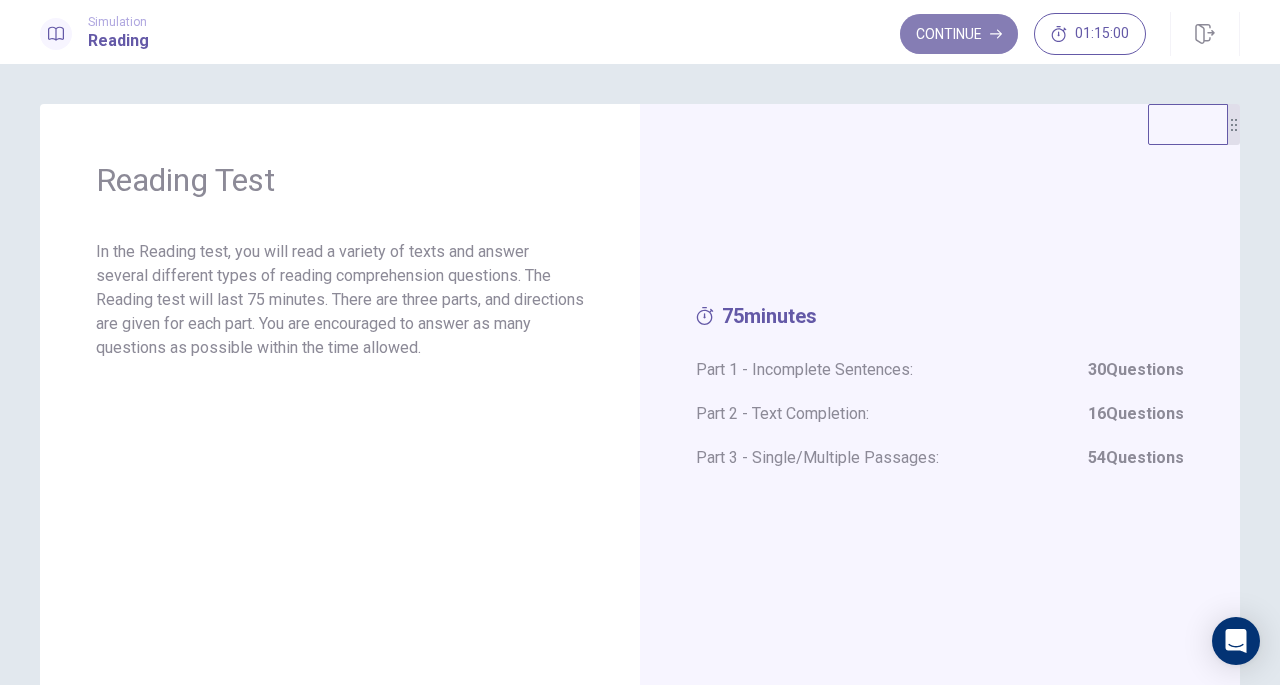 click on "Continue" at bounding box center [959, 34] 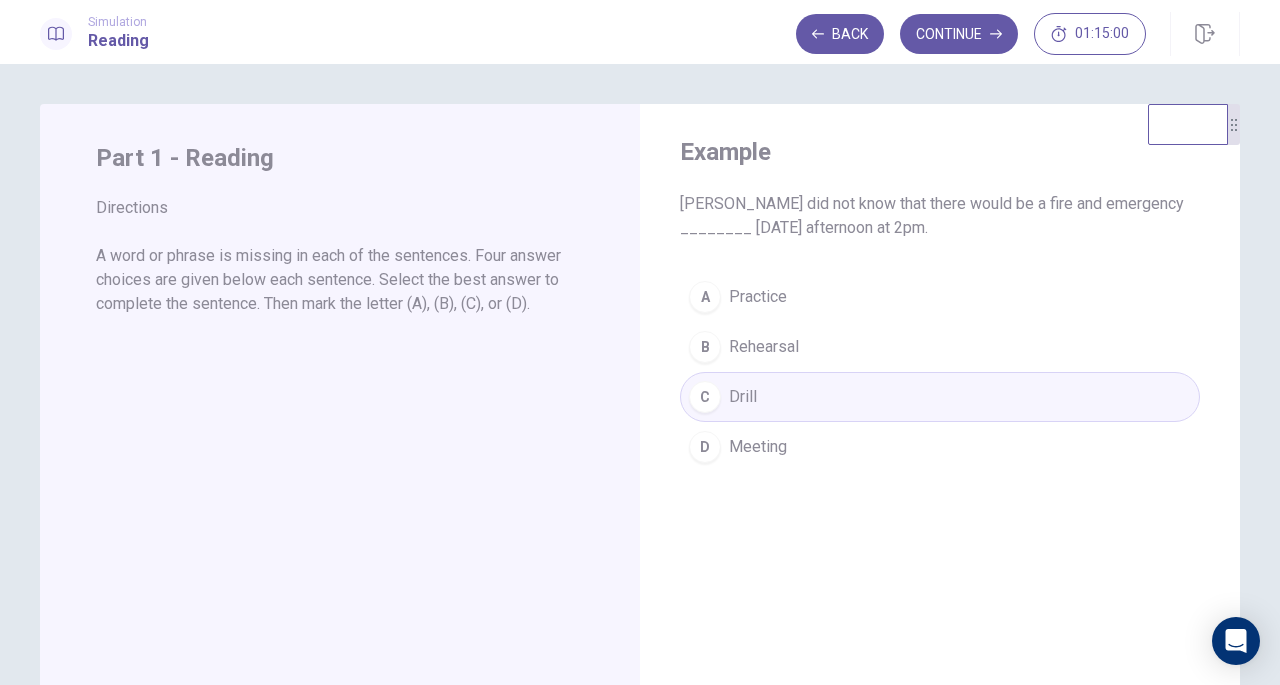 click on "Back Continue 01:15:00" at bounding box center (1018, 34) 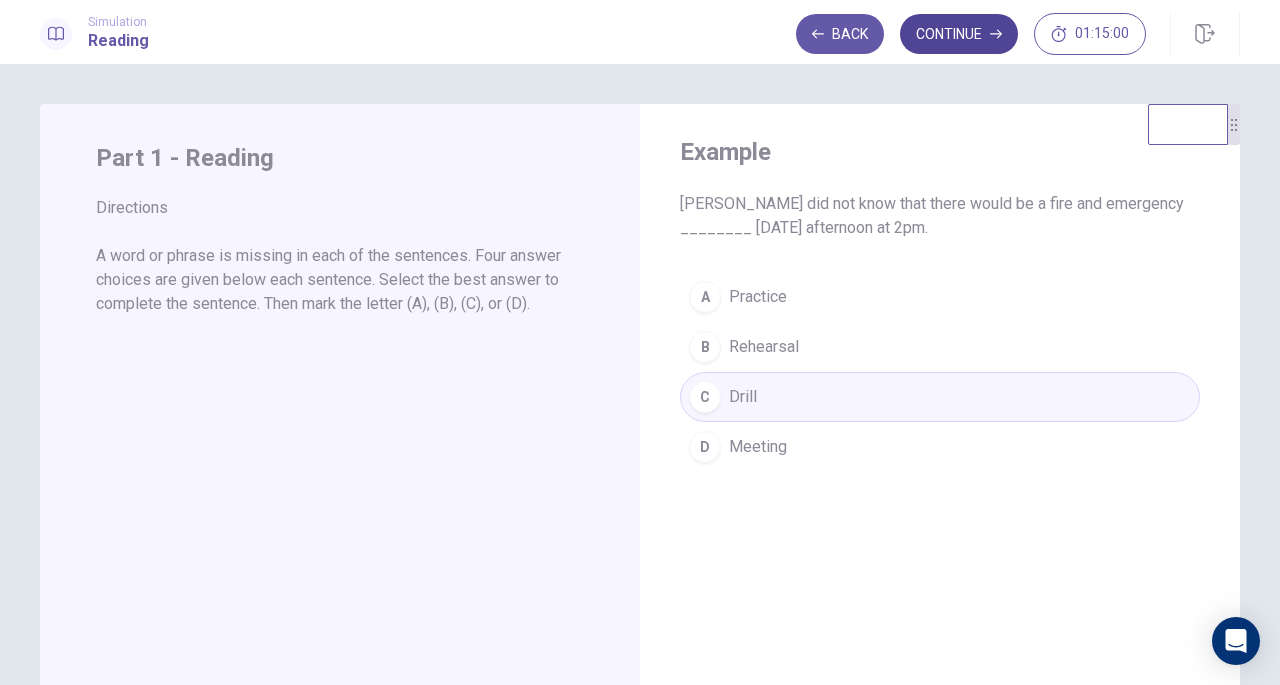 click on "Continue" at bounding box center (959, 34) 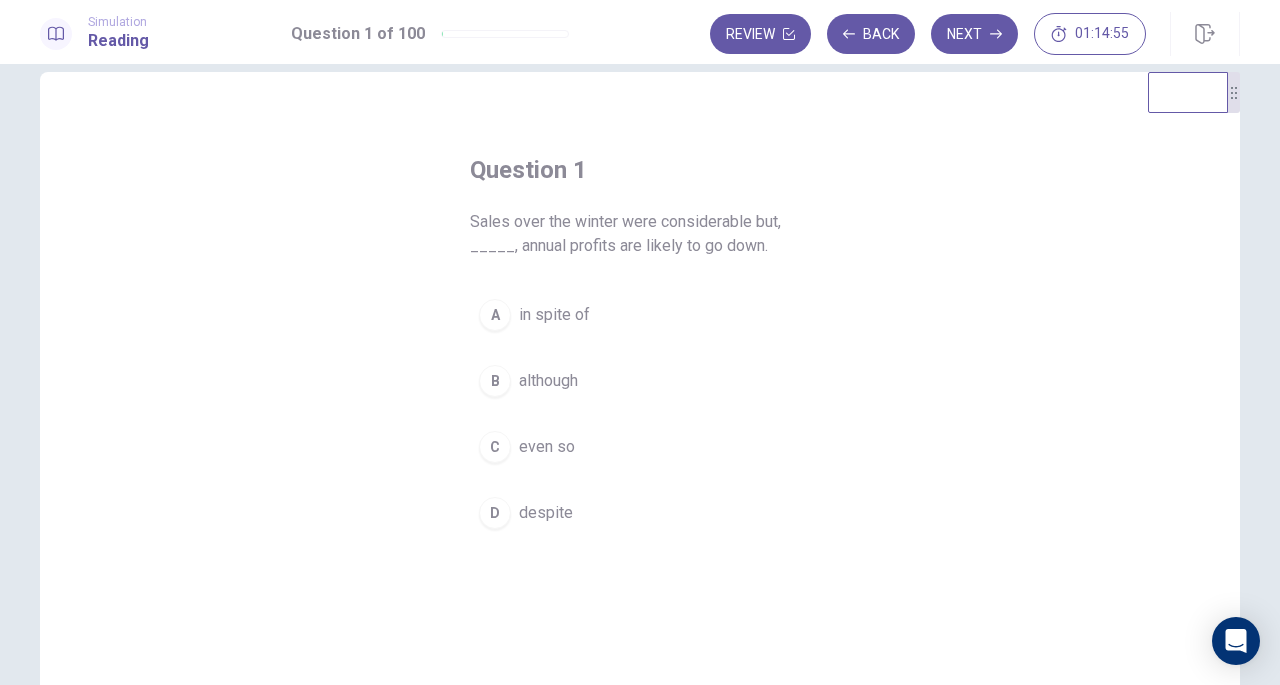 scroll, scrollTop: 33, scrollLeft: 0, axis: vertical 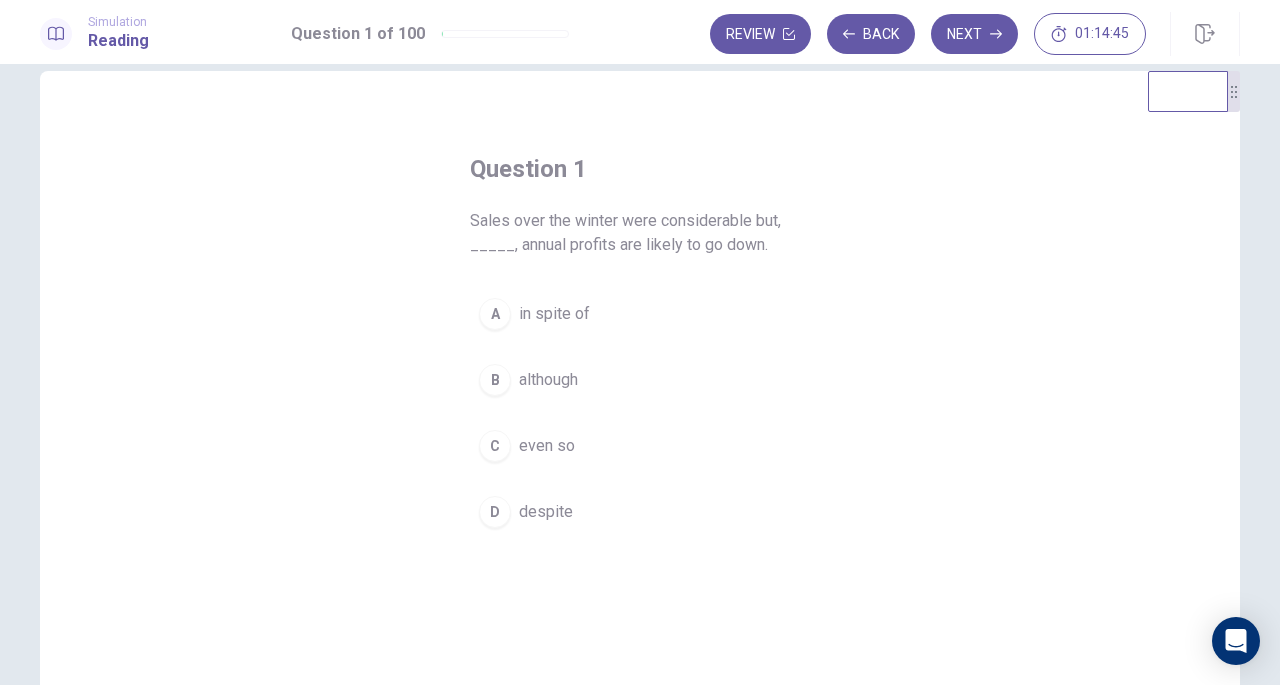 click on "B although" at bounding box center (640, 380) 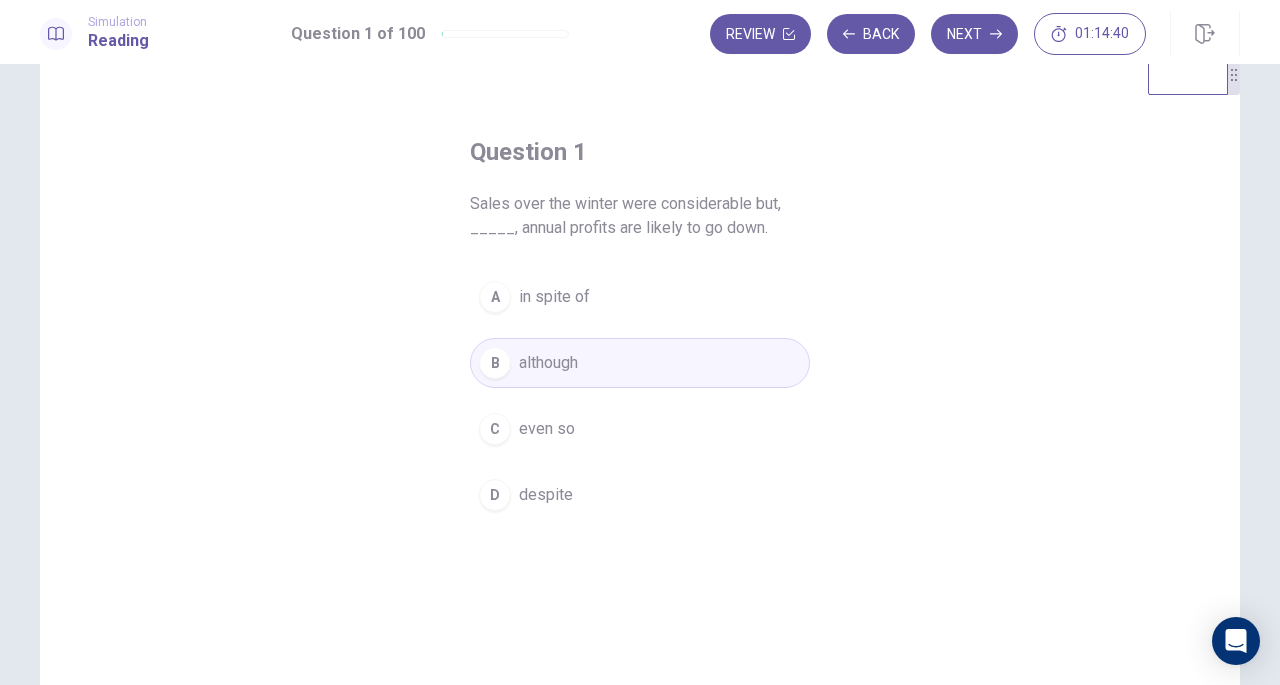 scroll, scrollTop: 46, scrollLeft: 0, axis: vertical 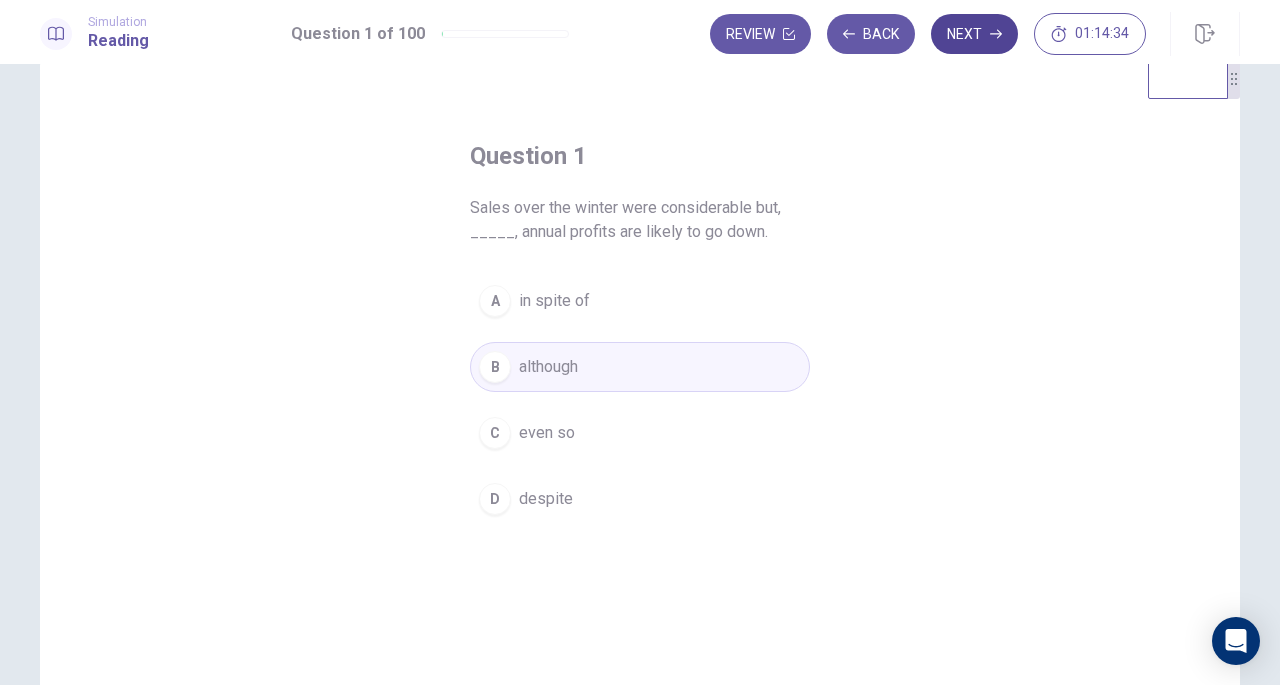 click on "Next" at bounding box center (974, 34) 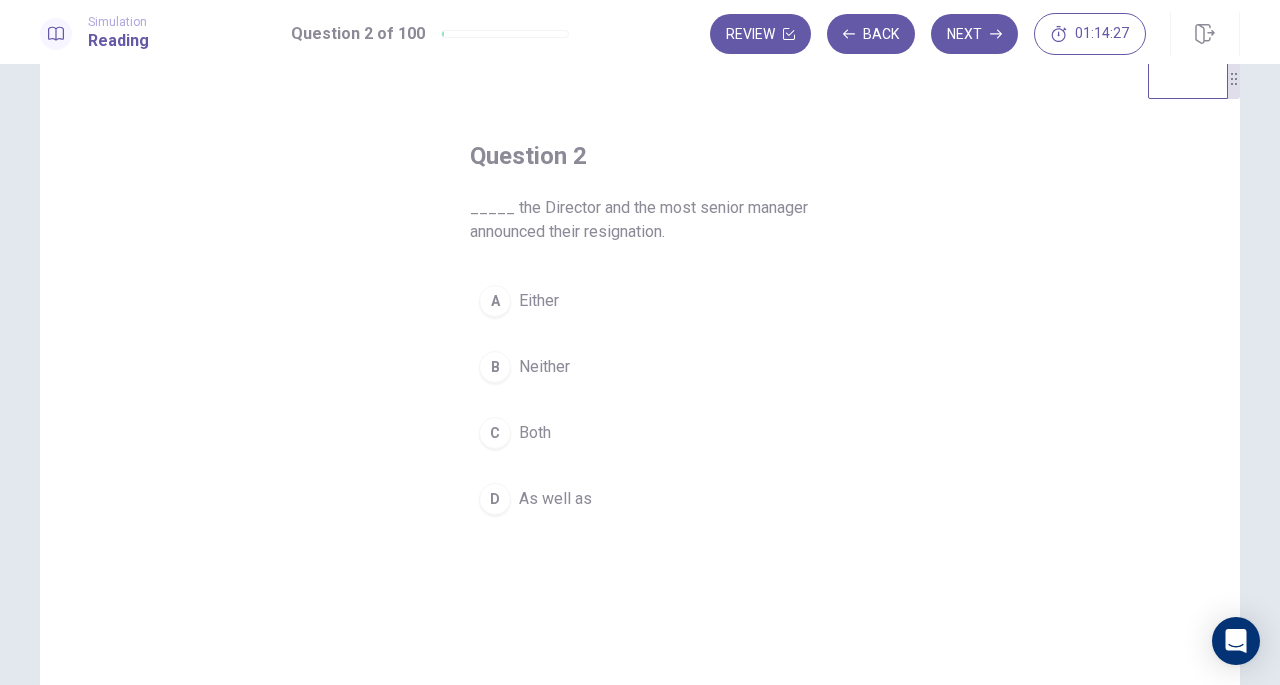 click on "Both" at bounding box center (535, 433) 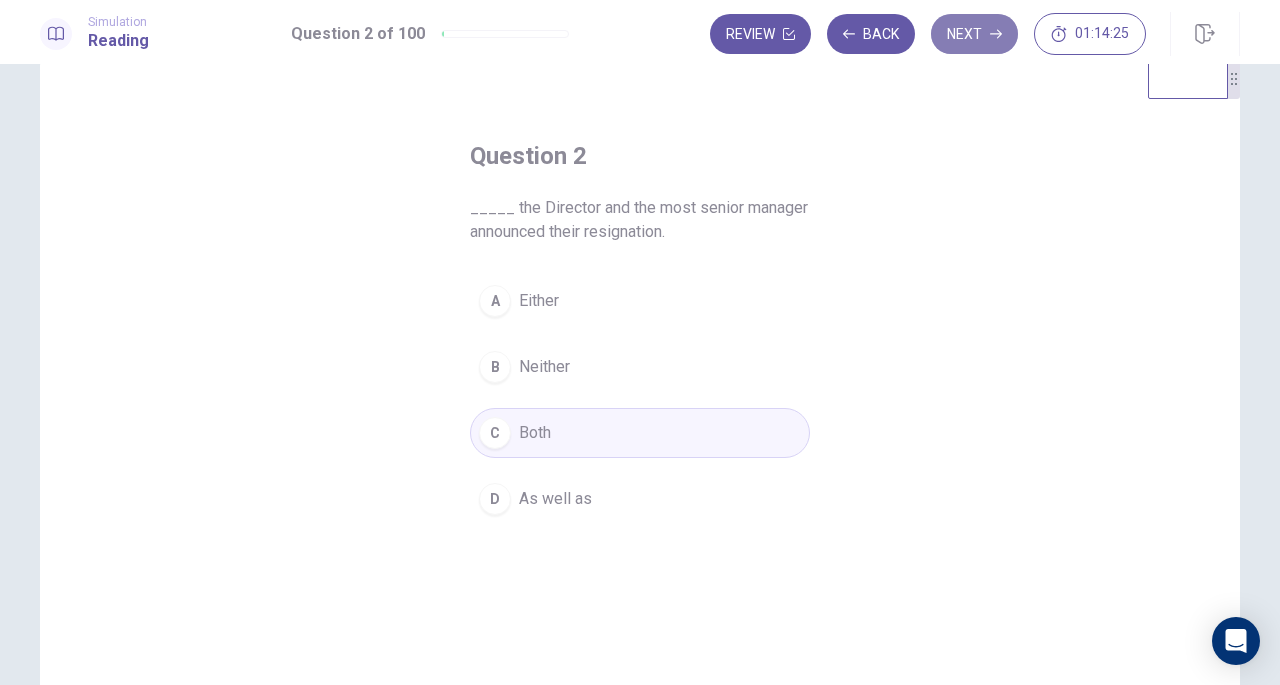 click on "Next" at bounding box center [974, 34] 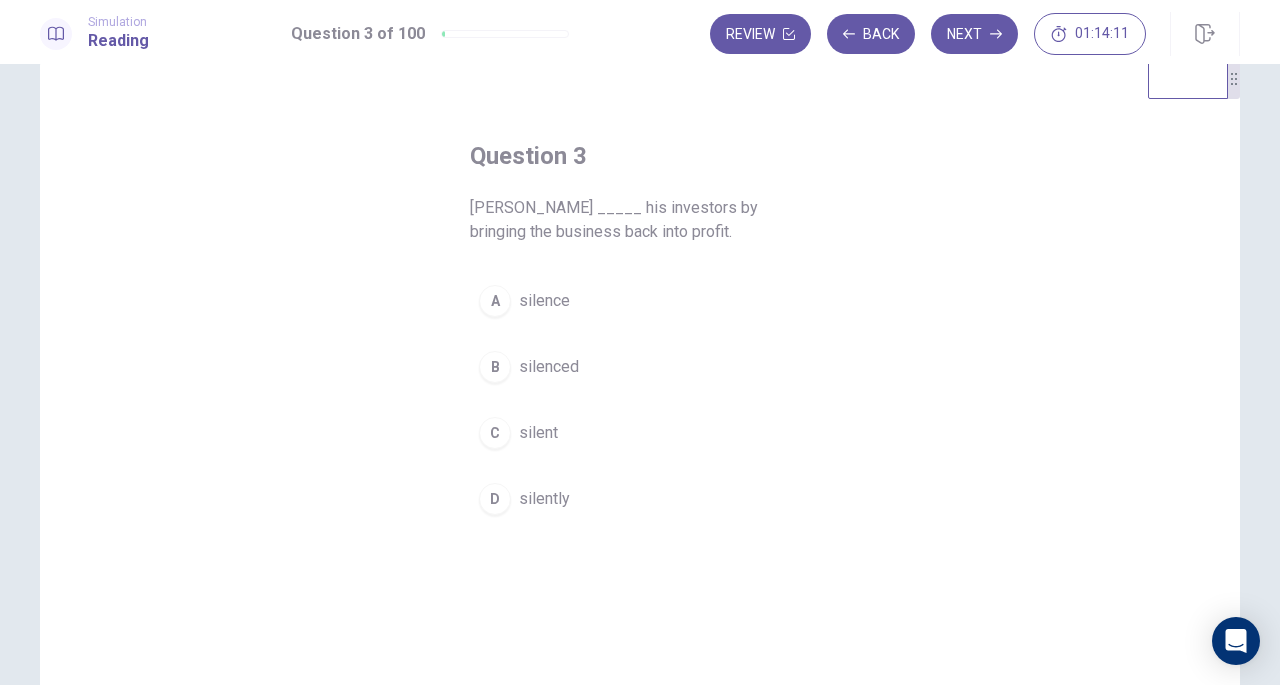 click on "silenced" at bounding box center (549, 367) 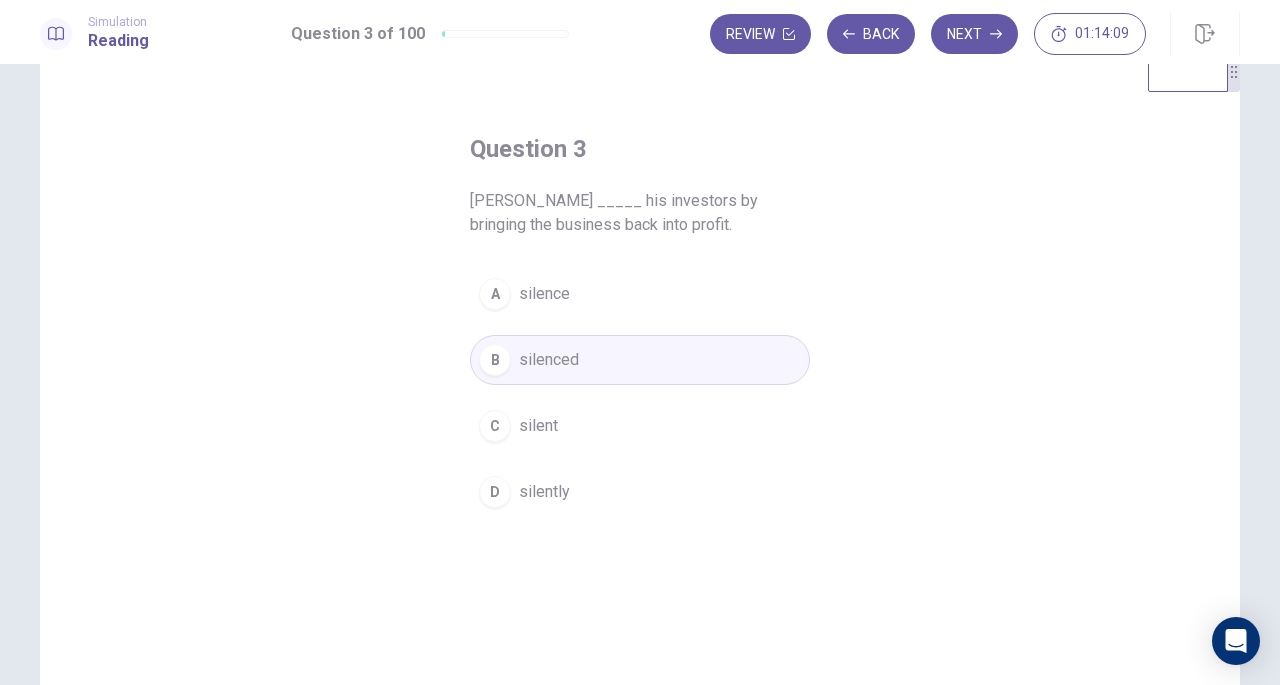 scroll, scrollTop: 54, scrollLeft: 0, axis: vertical 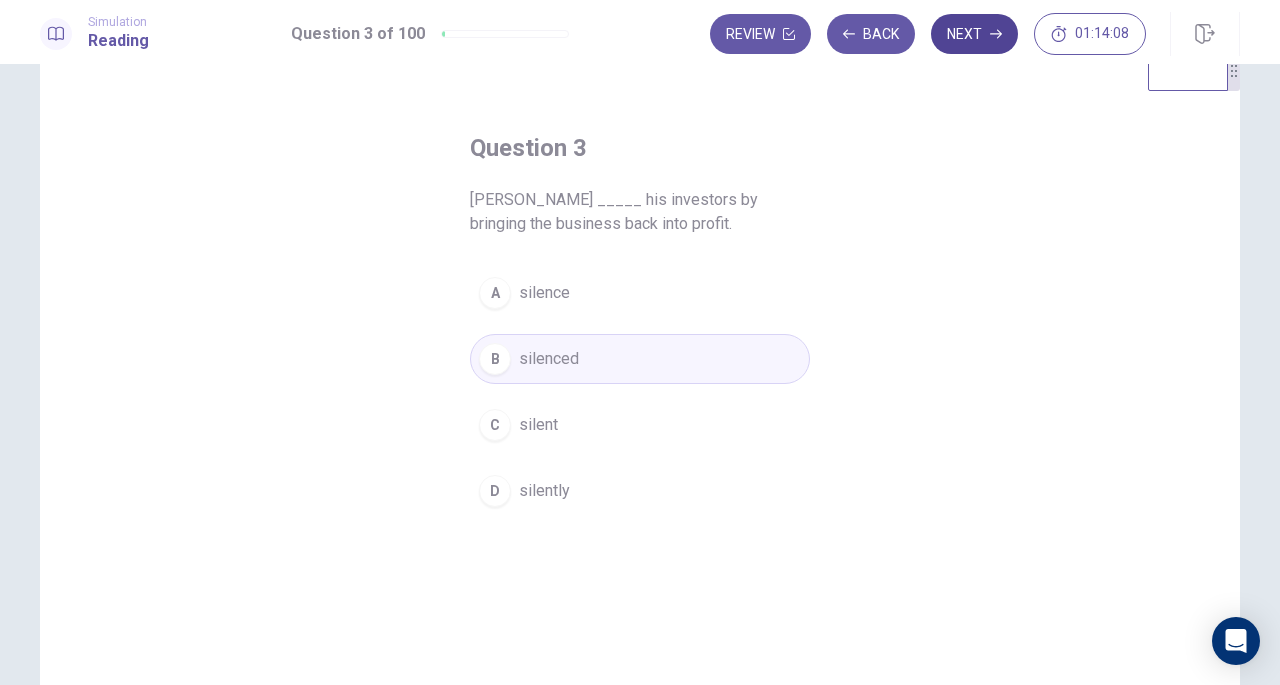 click on "Next" at bounding box center (974, 34) 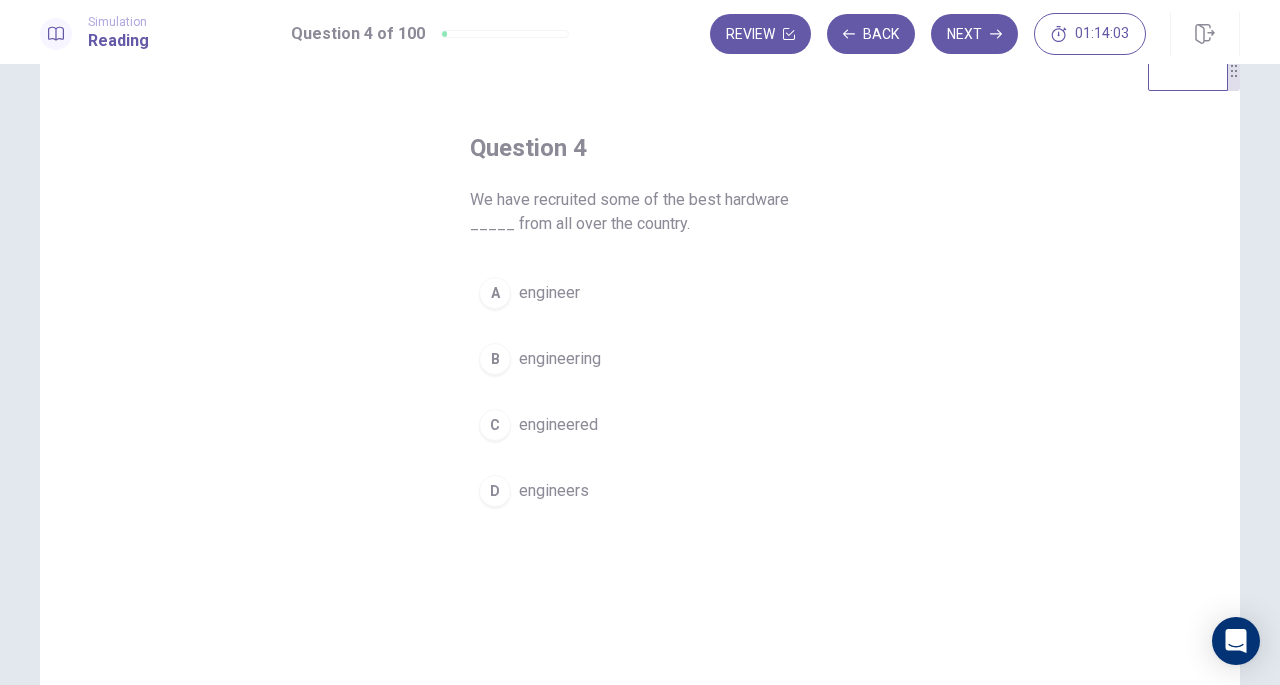 click on "engineers" at bounding box center (554, 491) 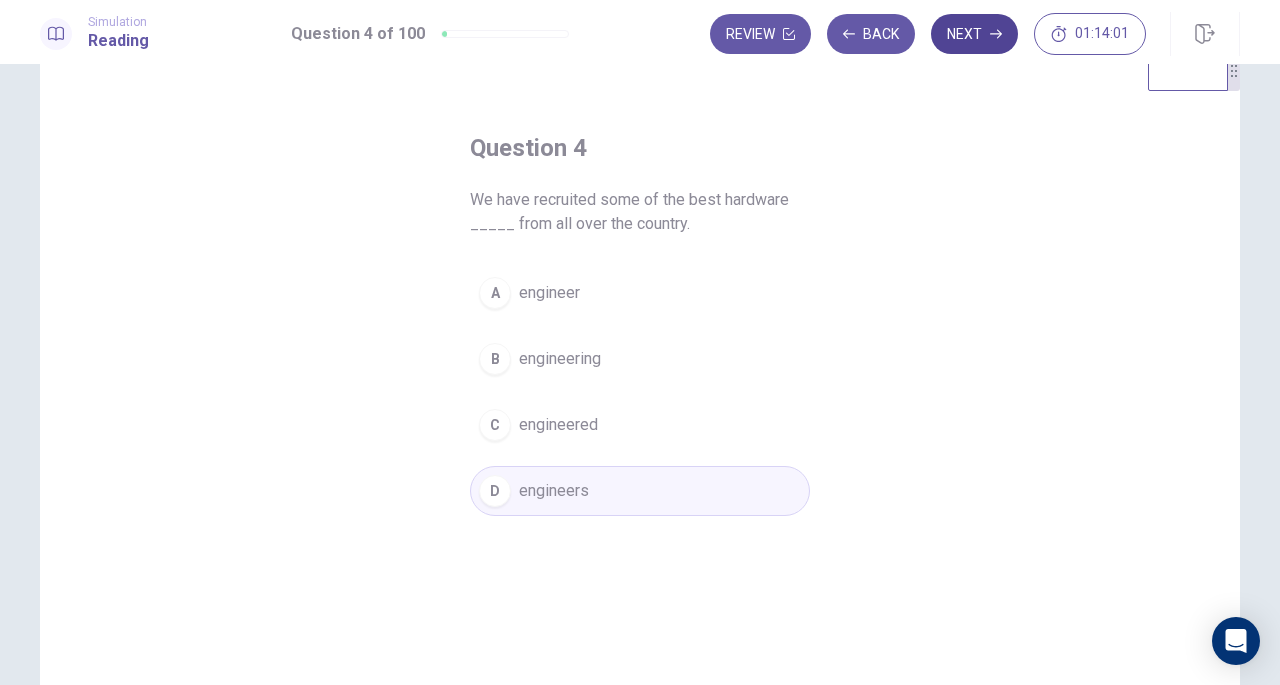 click on "Next" at bounding box center (974, 34) 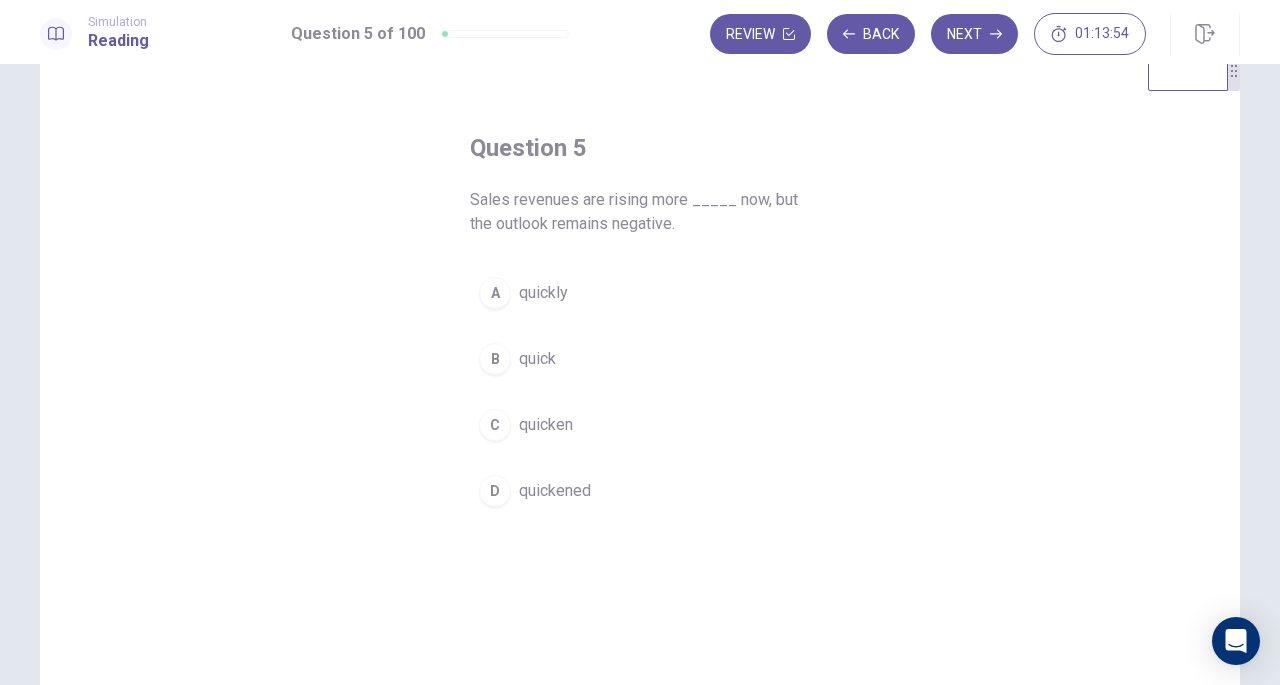 click on "quickly" at bounding box center (543, 293) 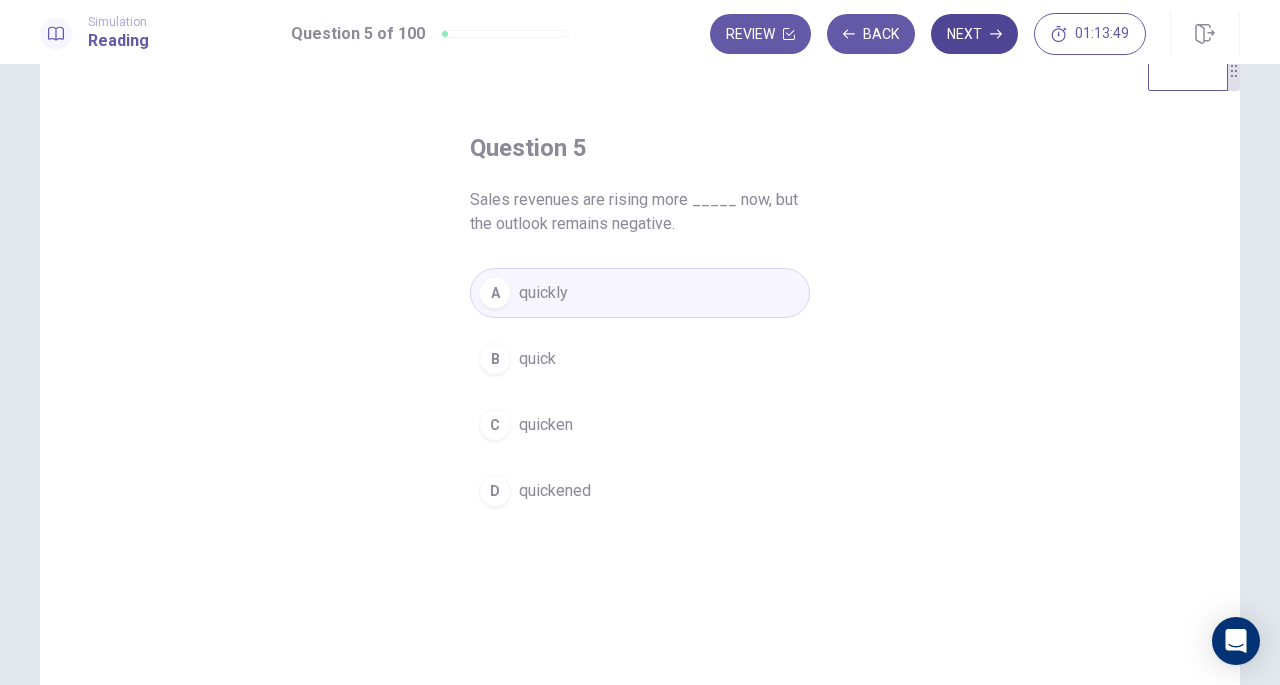 click on "Next" at bounding box center (974, 34) 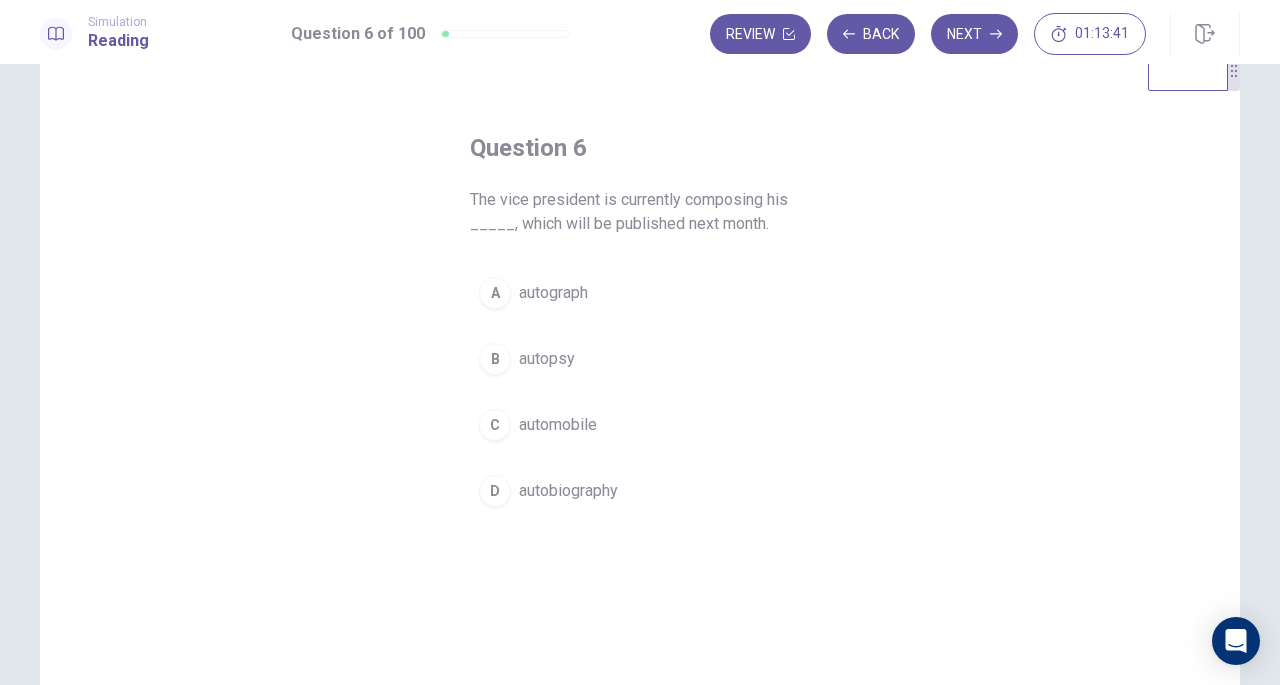 click on "autobiography" at bounding box center (568, 491) 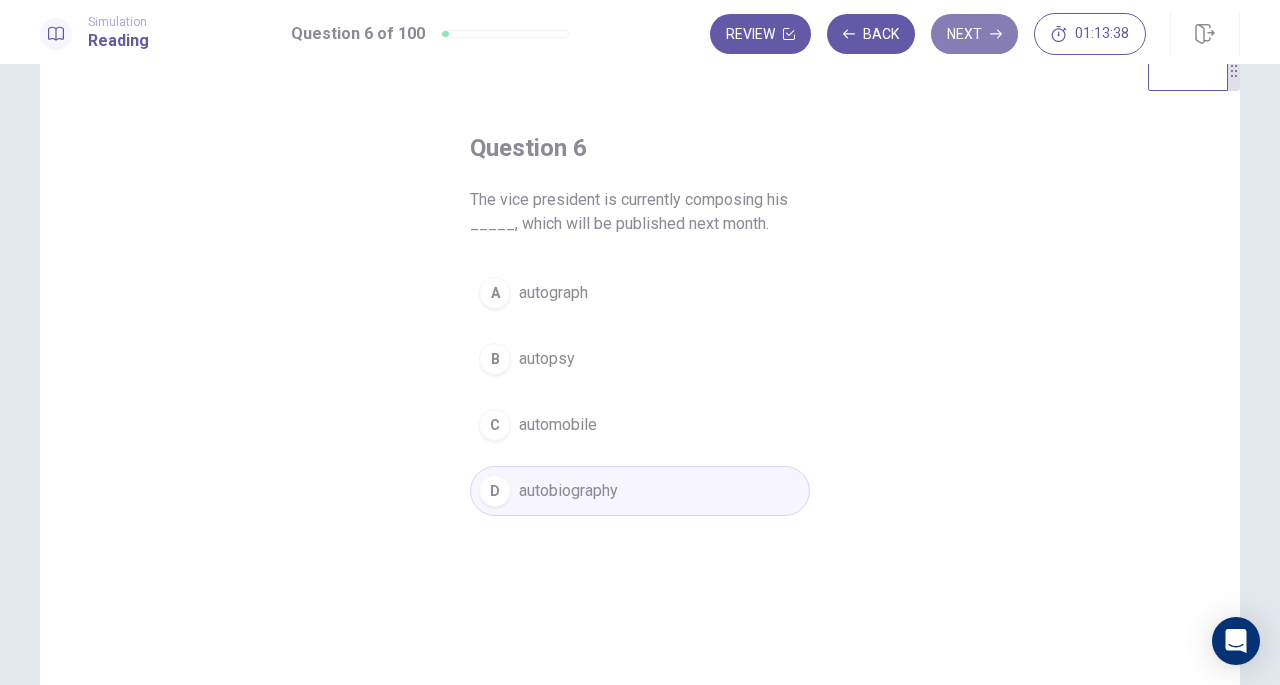 click on "Next" at bounding box center [974, 34] 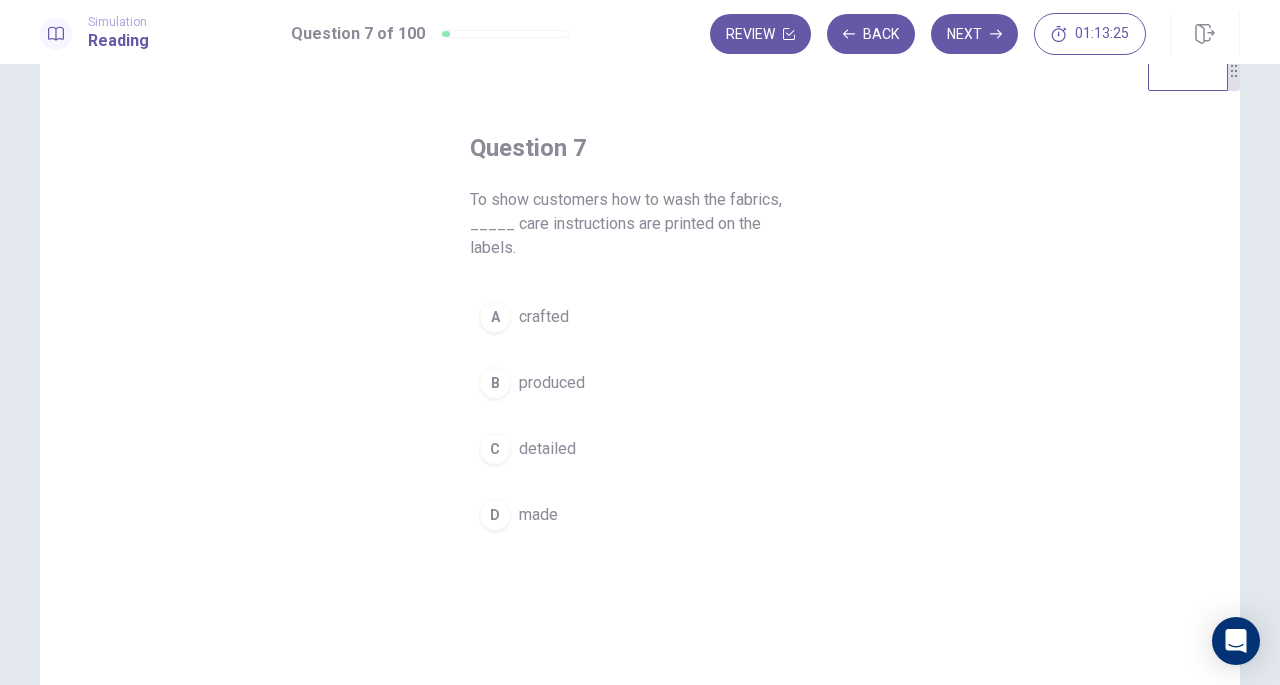 click on "detailed" at bounding box center [547, 449] 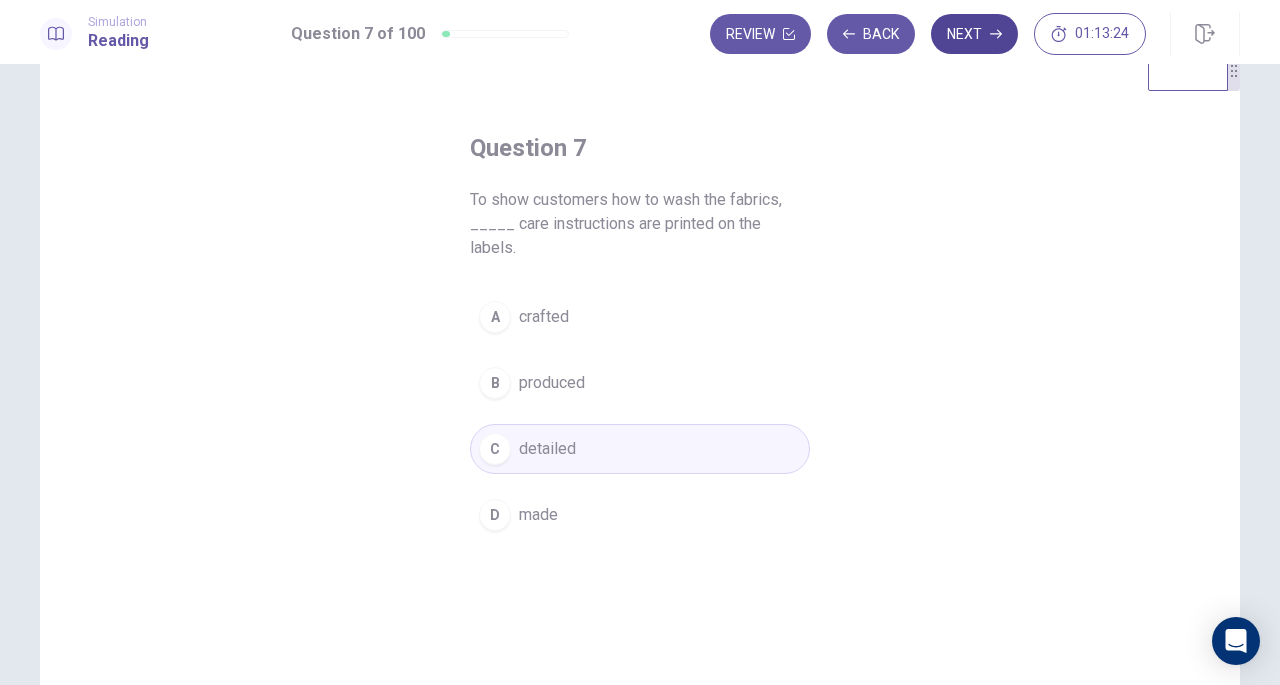 click 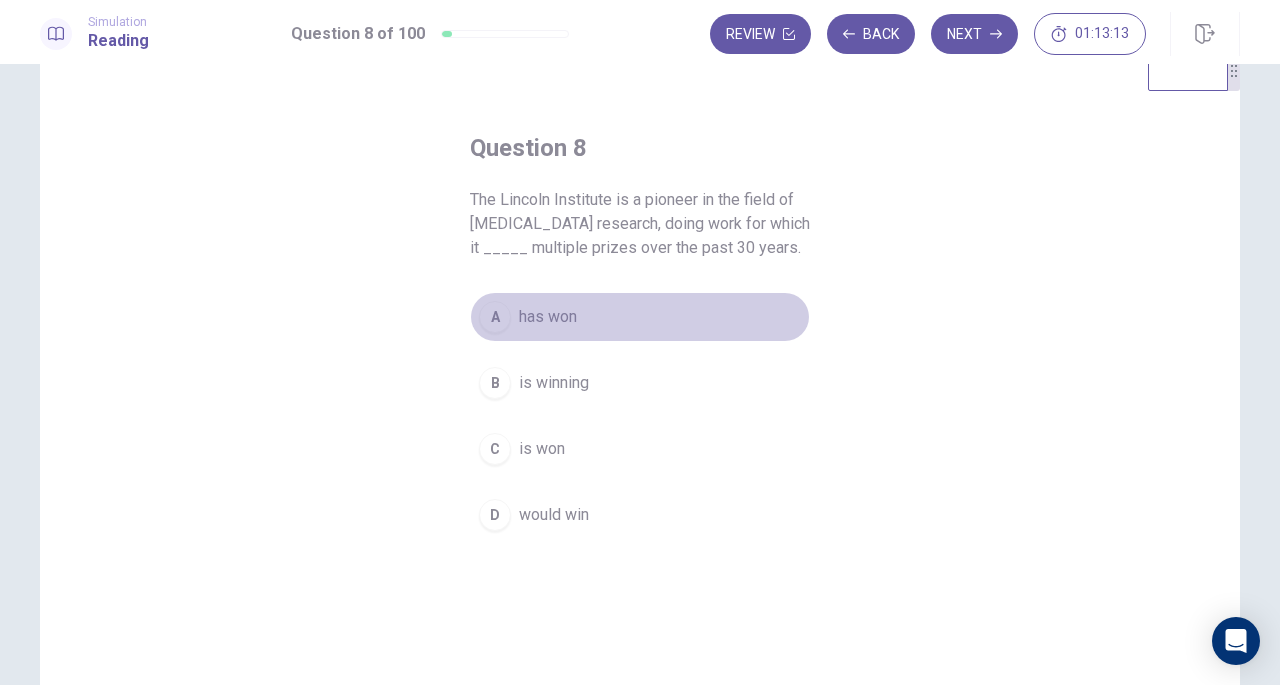 click on "A has won" at bounding box center (640, 317) 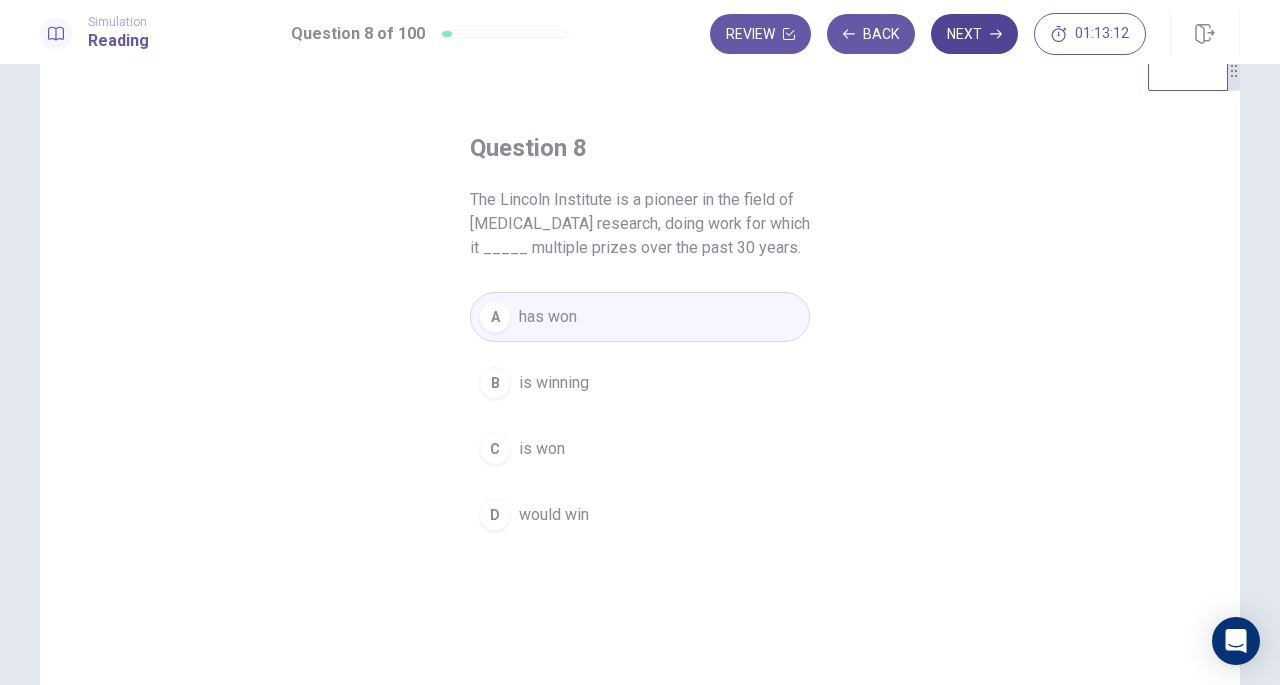 click on "Next" at bounding box center (974, 34) 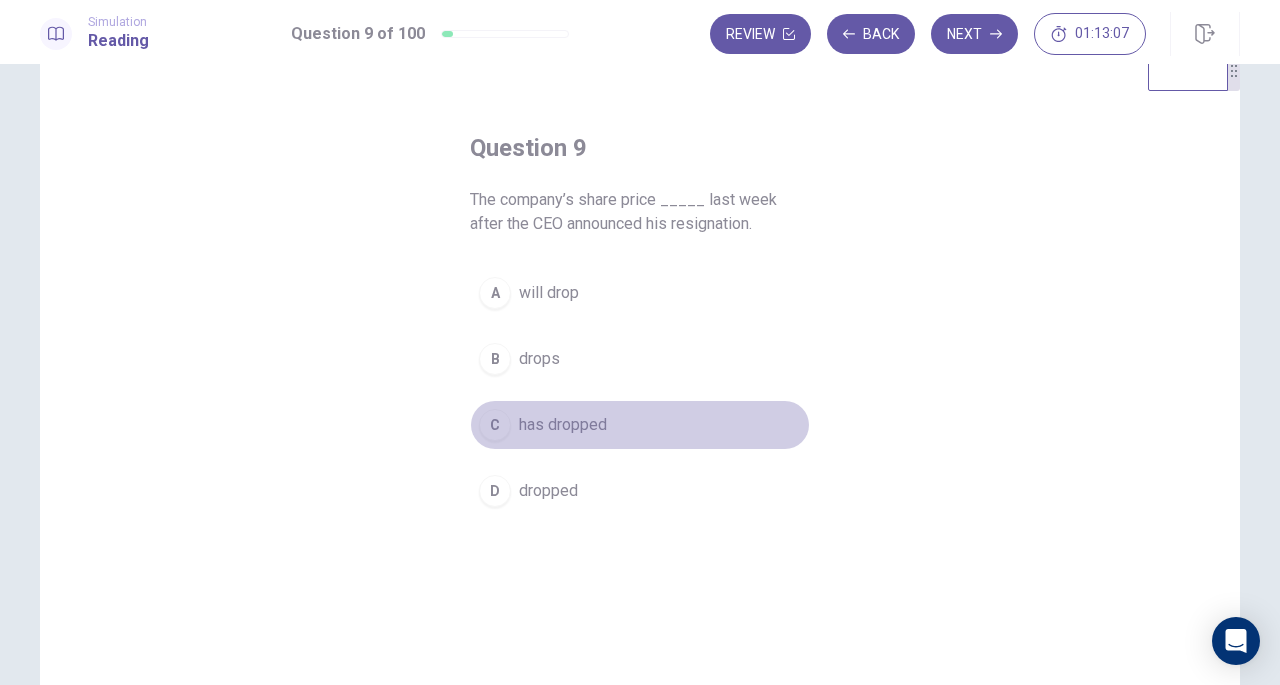 click on "C has dropped" at bounding box center (640, 425) 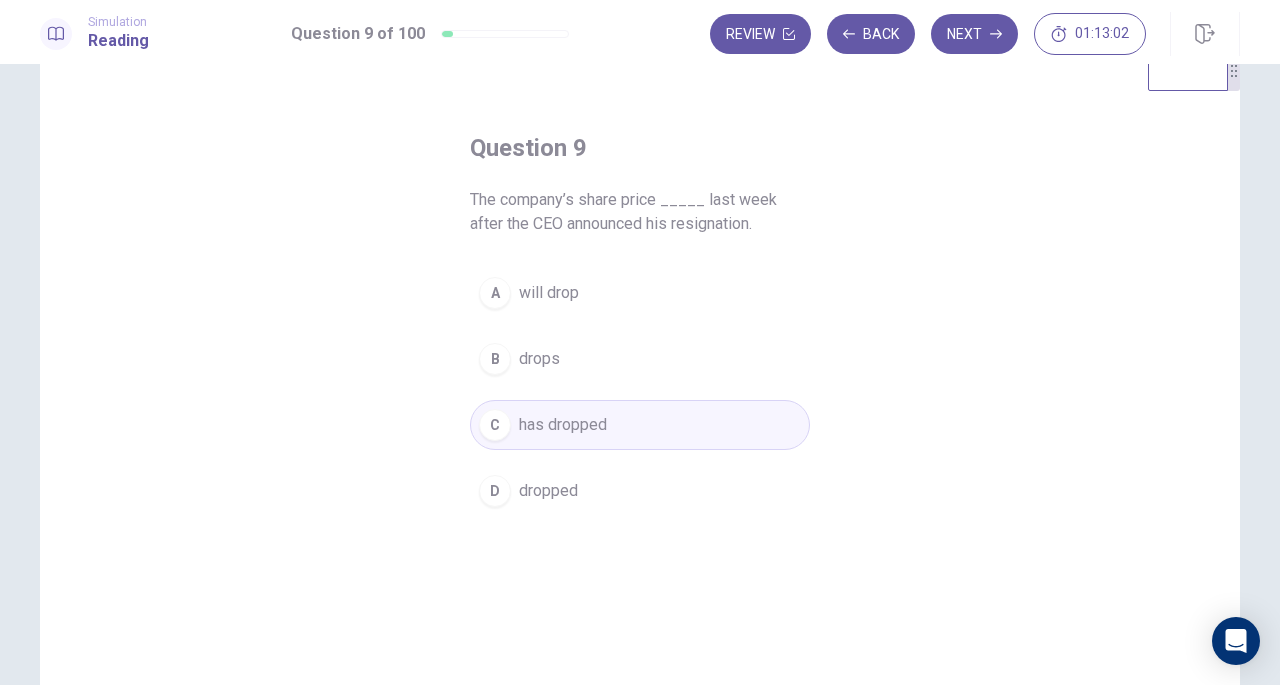 click on "A will drop" at bounding box center [640, 293] 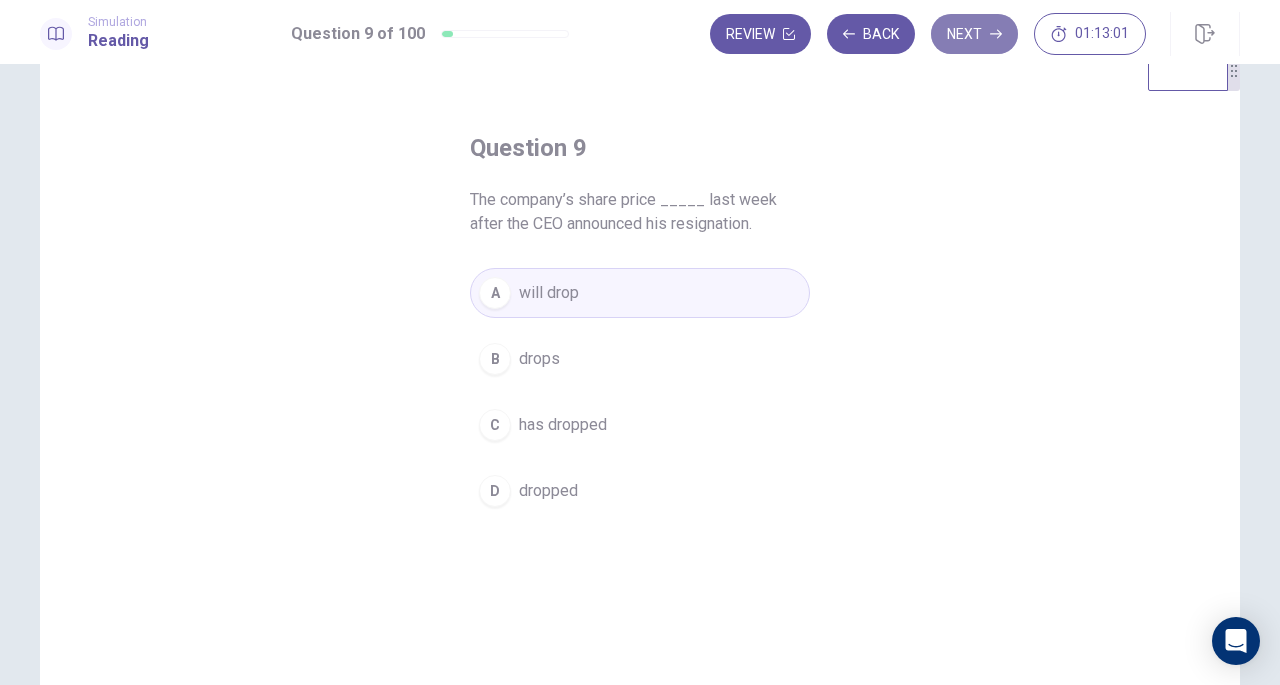 click on "Next" at bounding box center [974, 34] 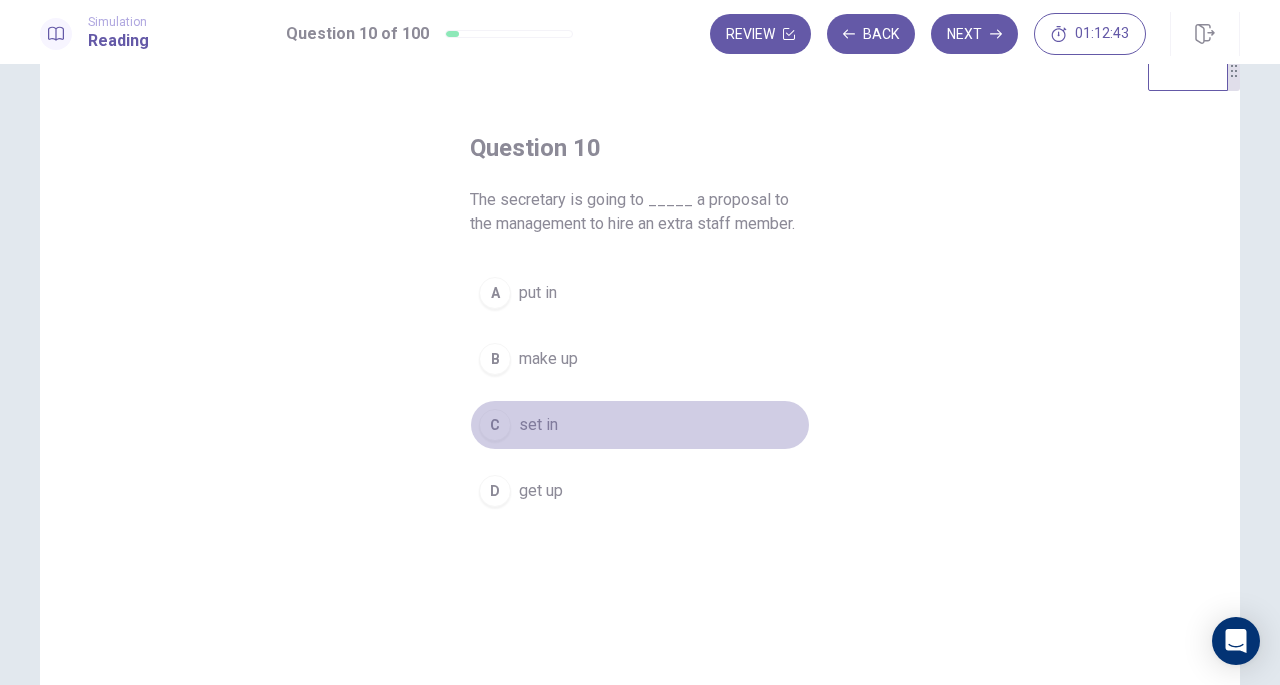 click on "set in" at bounding box center [538, 425] 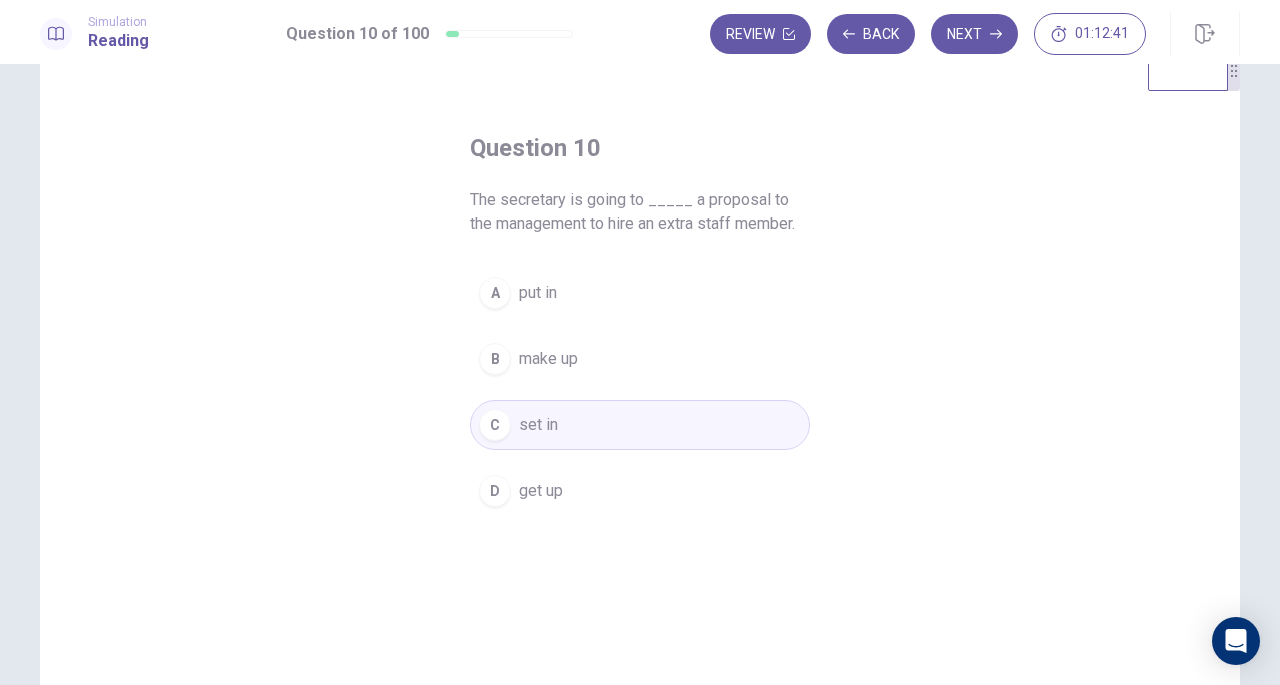 click on "Review Back Next 01:12:41" at bounding box center [928, 34] 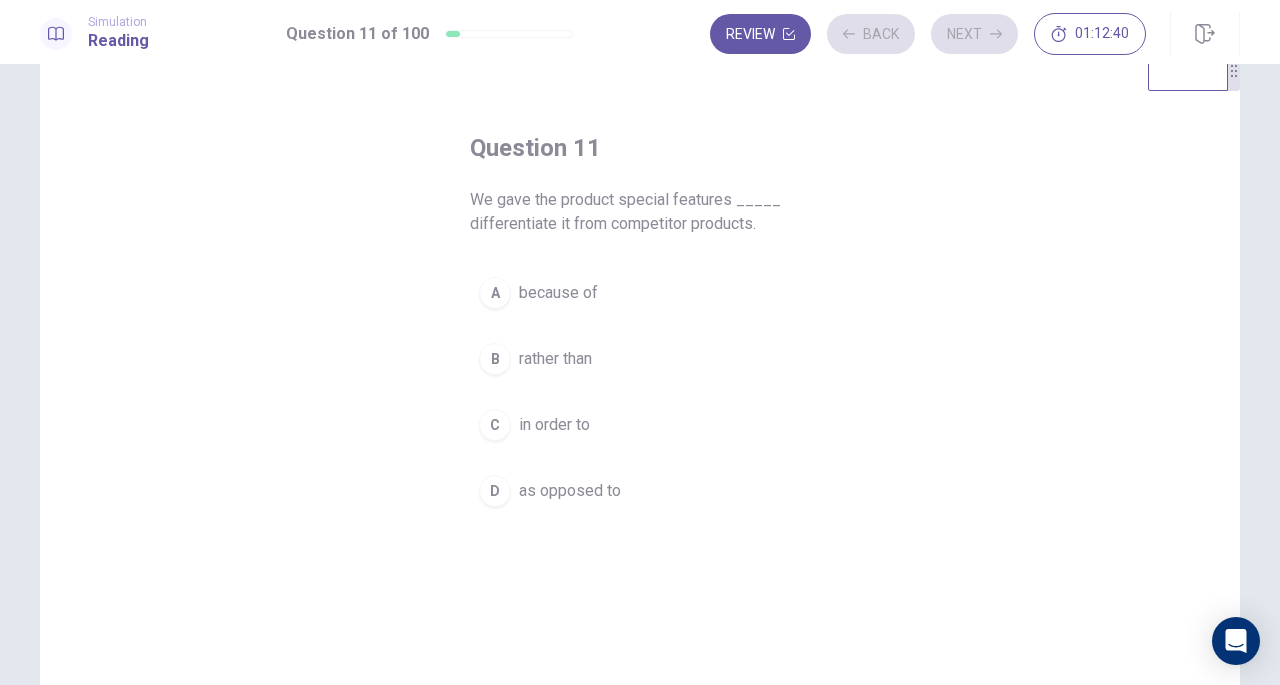 click on "Review Back Next 01:12:40" at bounding box center [928, 34] 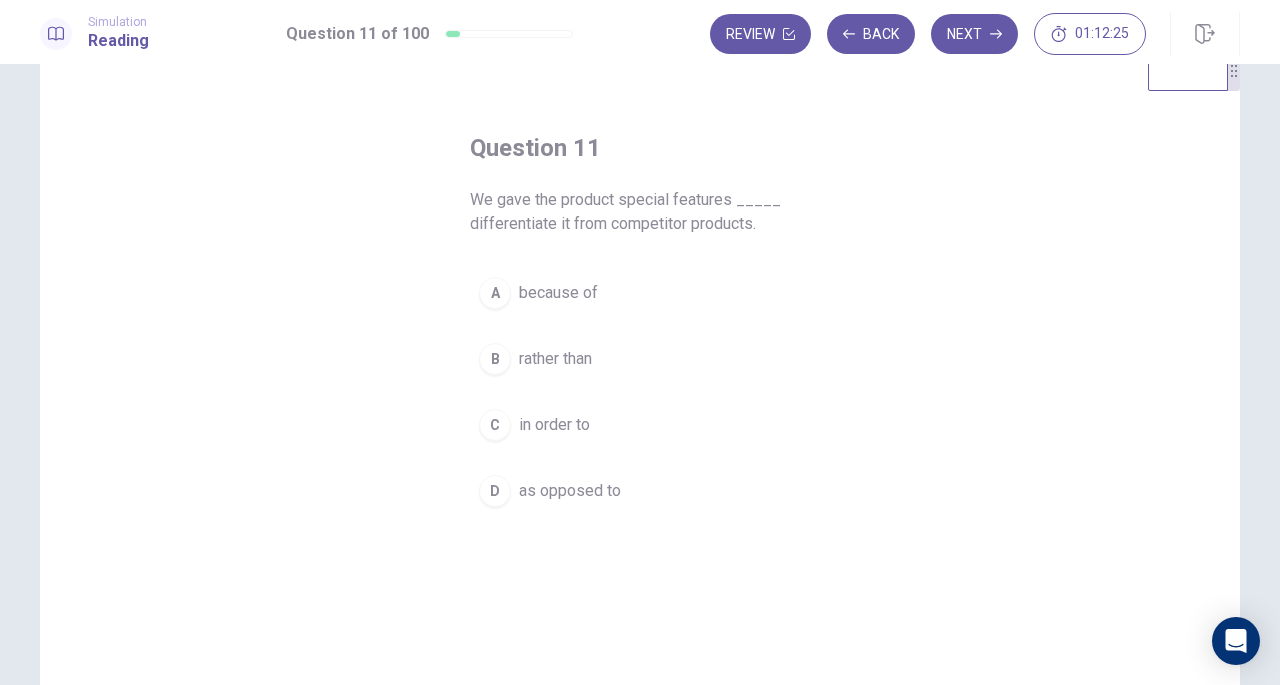 click on "C in order to" at bounding box center [640, 425] 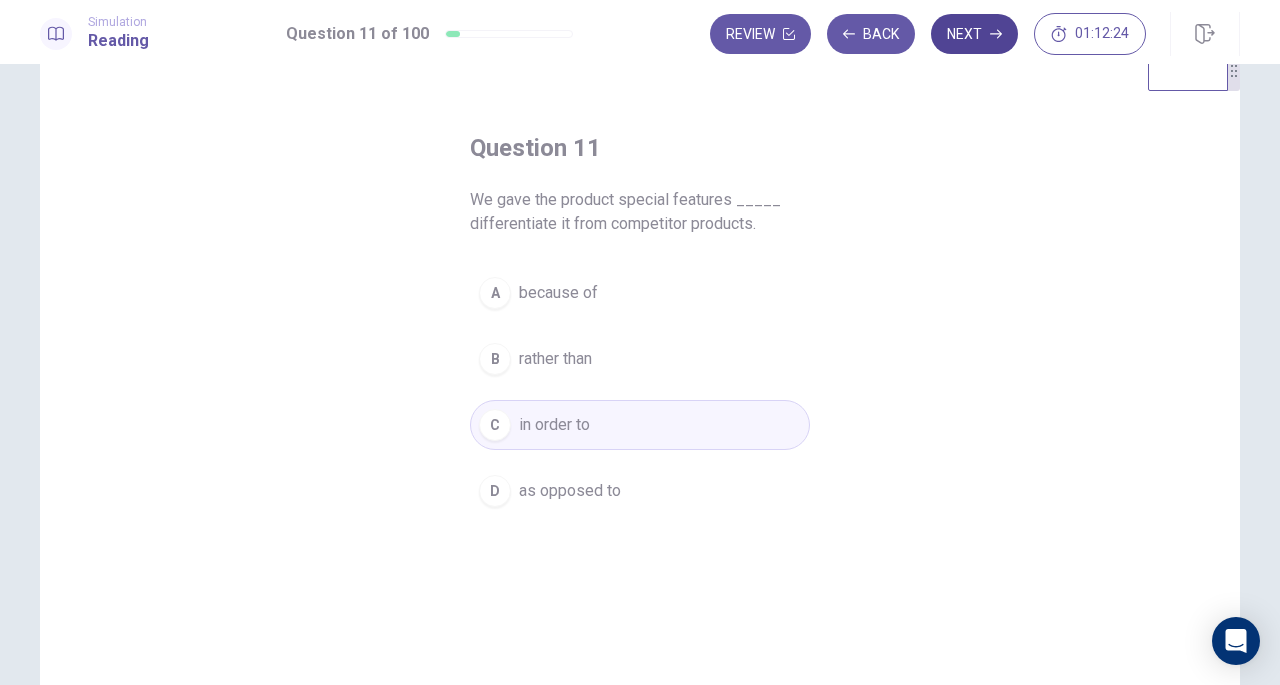click on "Next" at bounding box center (974, 34) 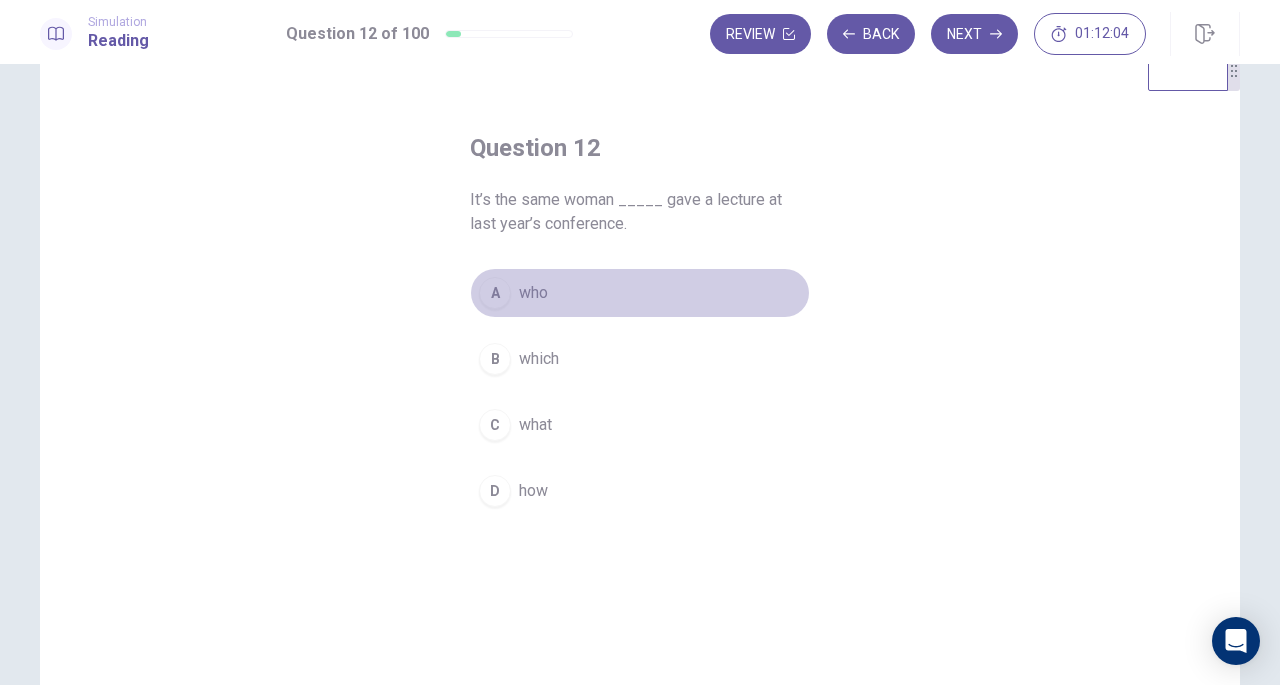 click on "A who" at bounding box center (640, 293) 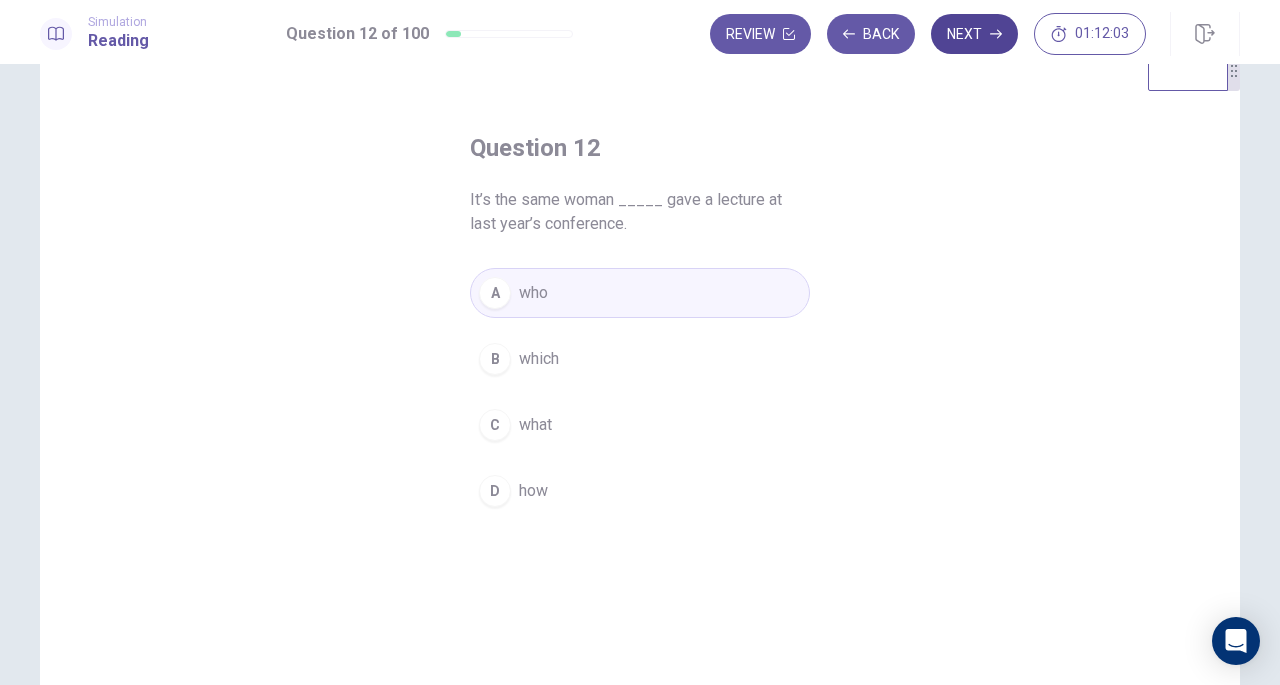 click on "Next" at bounding box center (974, 34) 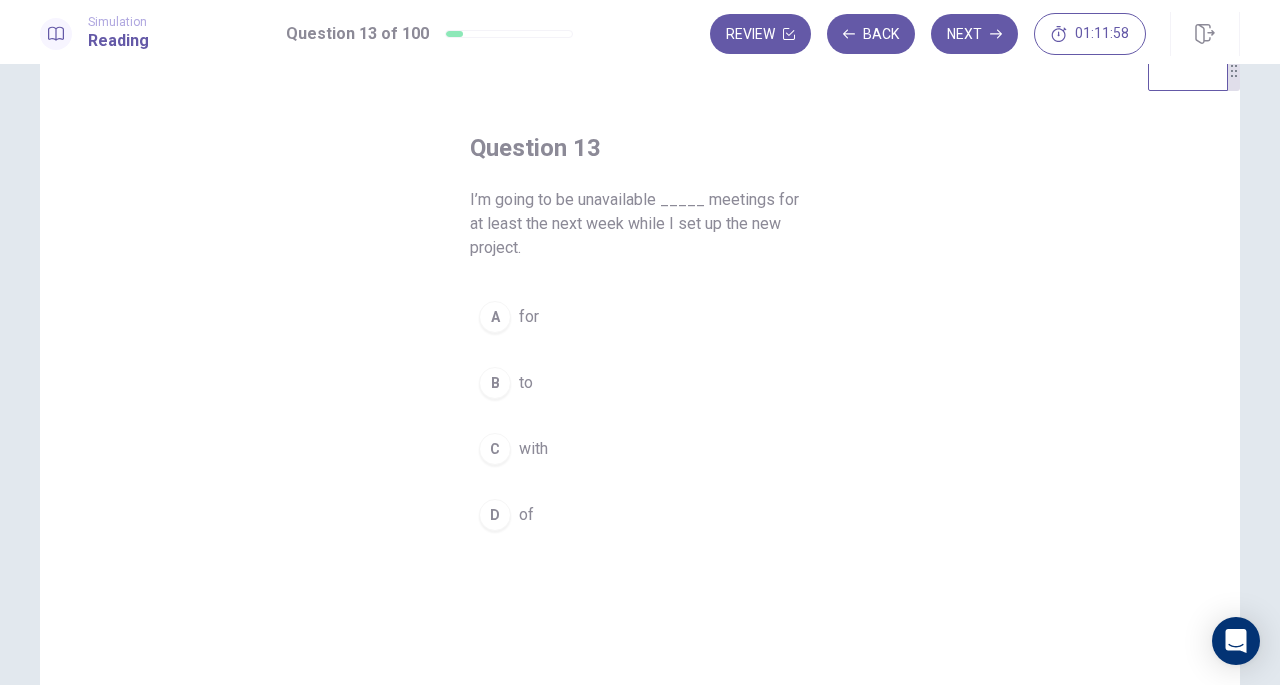 click on "A for" at bounding box center (640, 317) 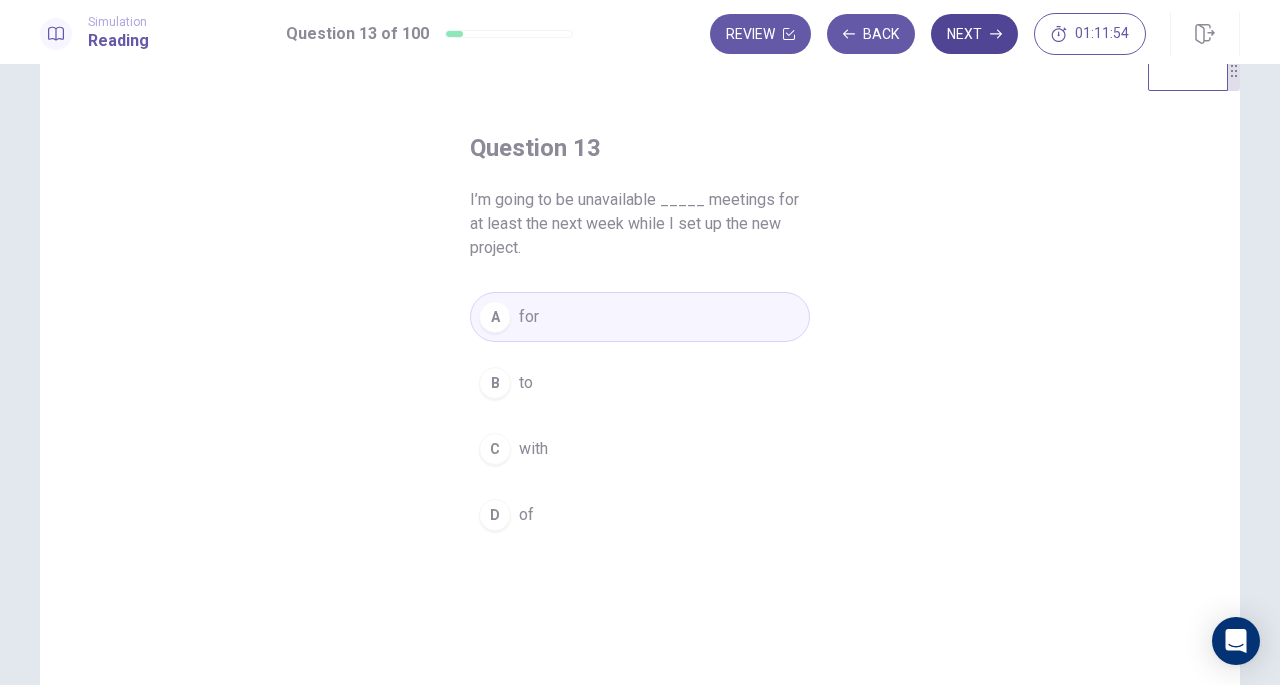 click on "Next" at bounding box center [974, 34] 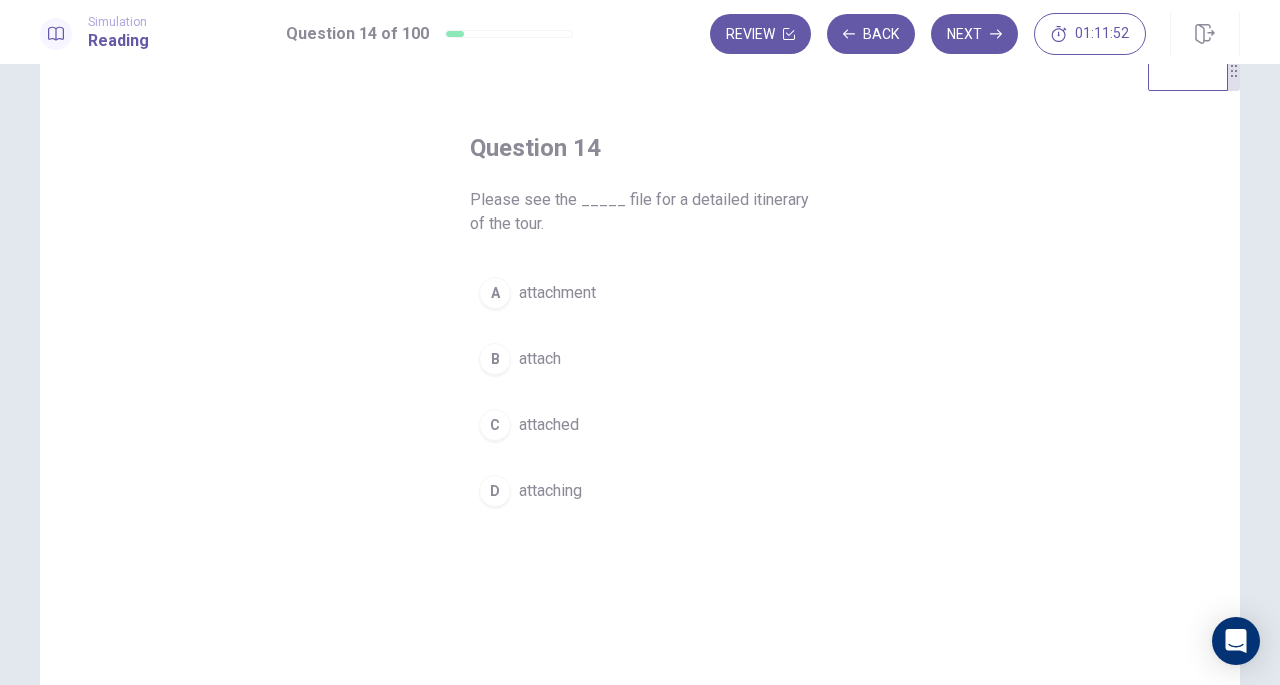 click on "attached" at bounding box center (549, 425) 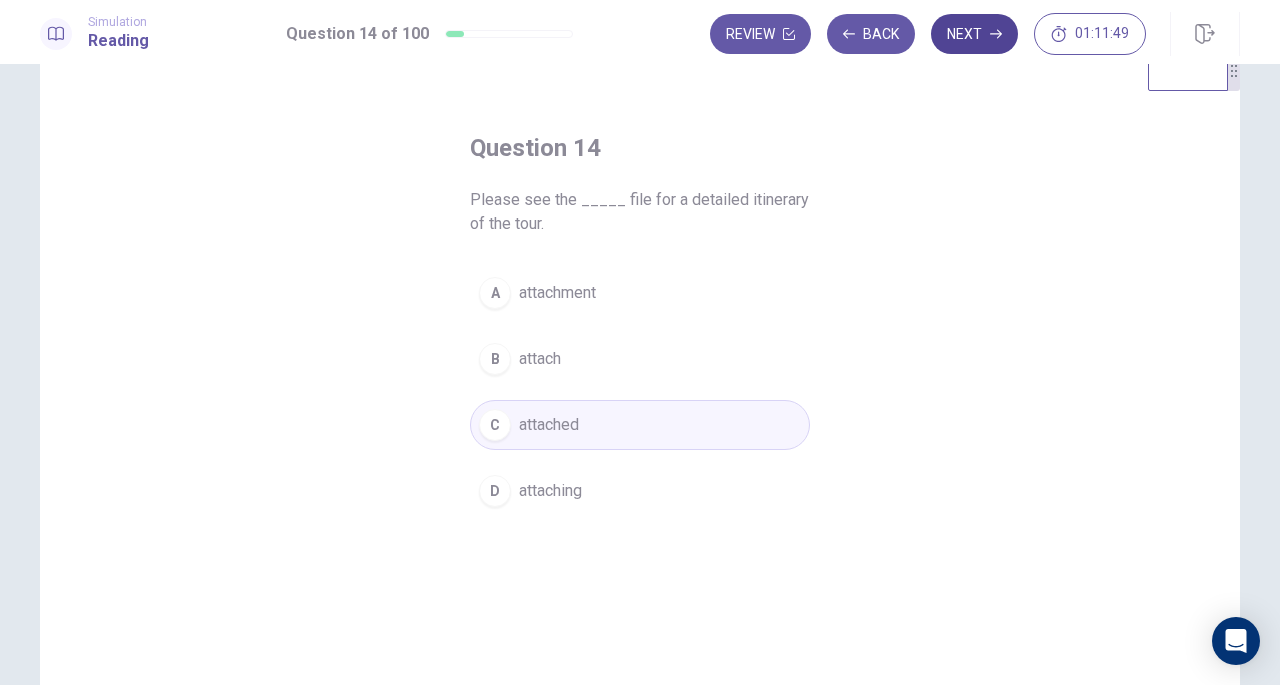 click on "Next" at bounding box center (974, 34) 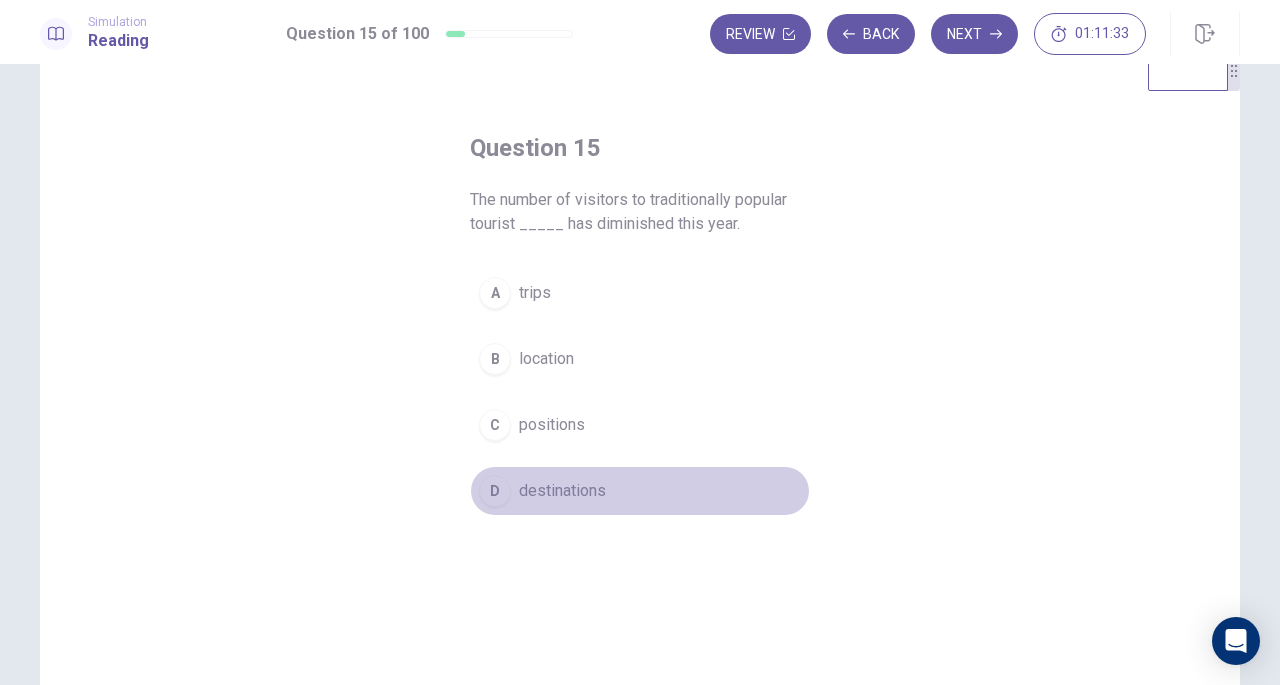 click on "destinations" at bounding box center [562, 491] 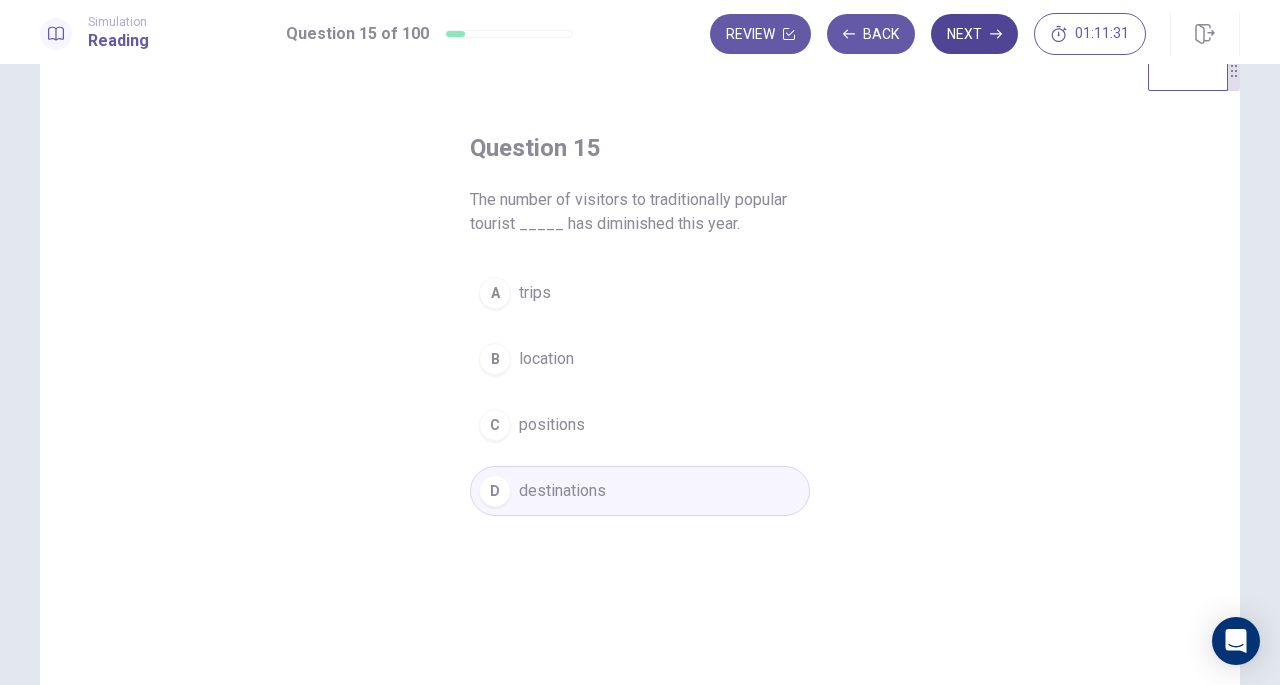 click on "Next" at bounding box center (974, 34) 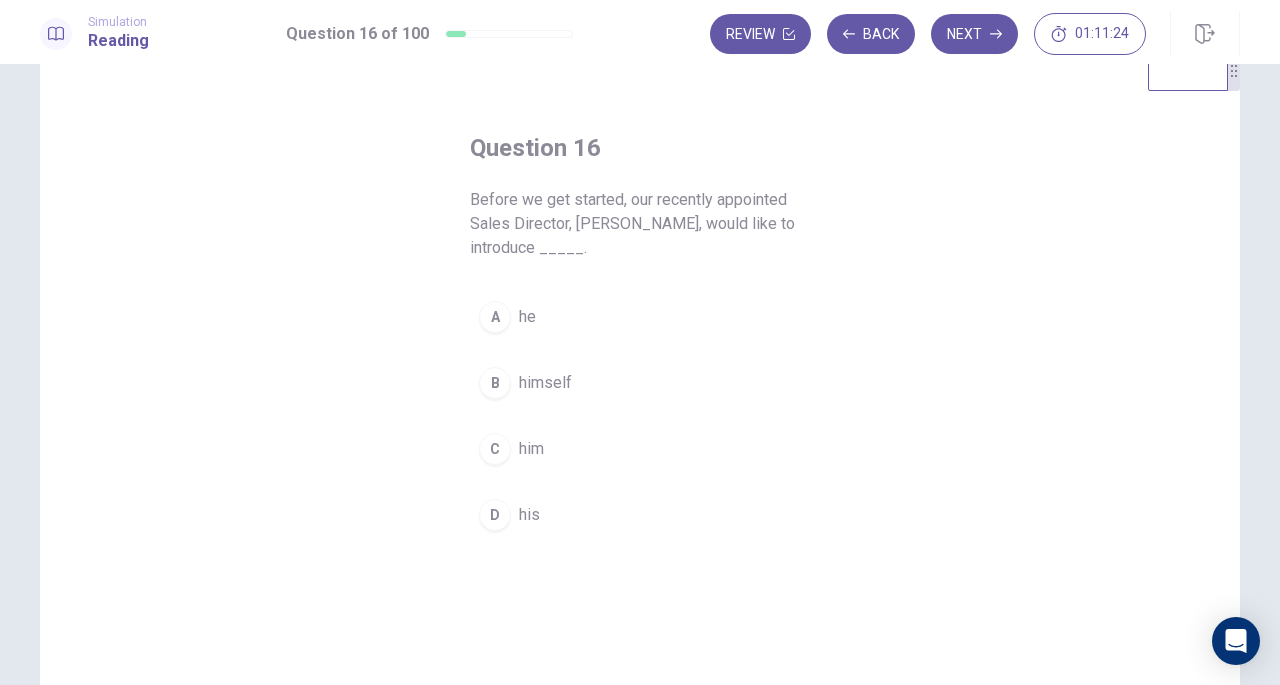 click on "himself" at bounding box center (545, 383) 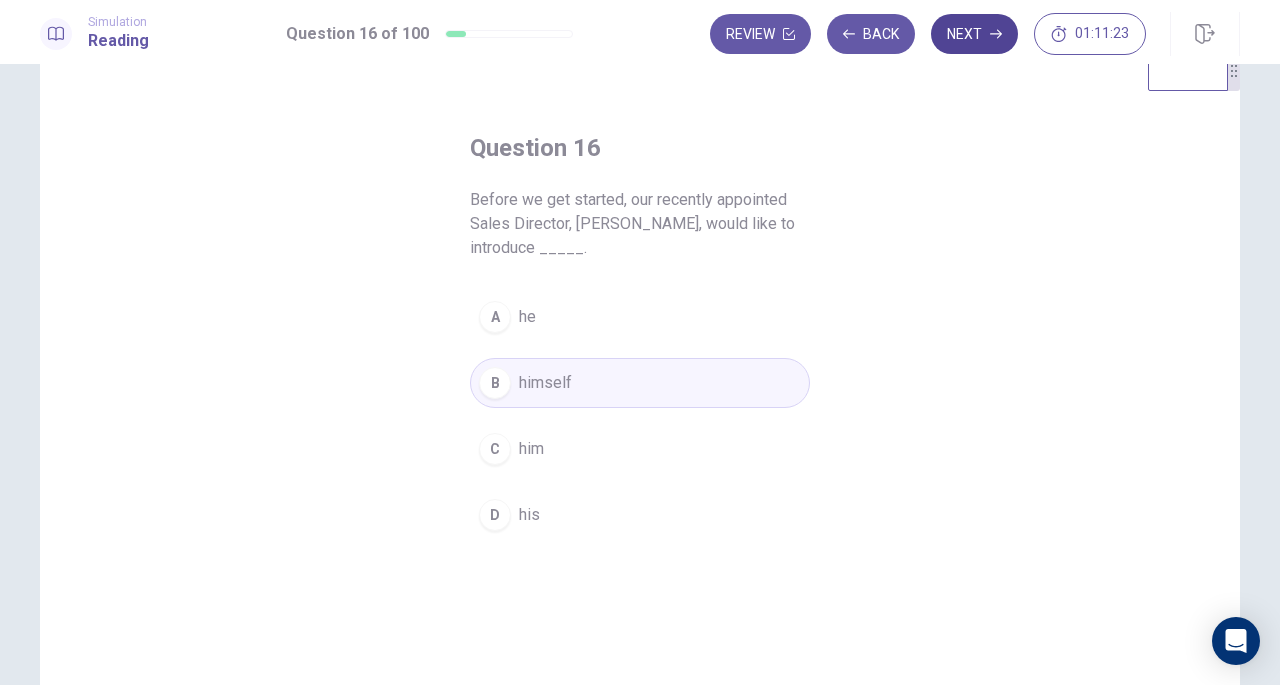 click on "Next" at bounding box center (974, 34) 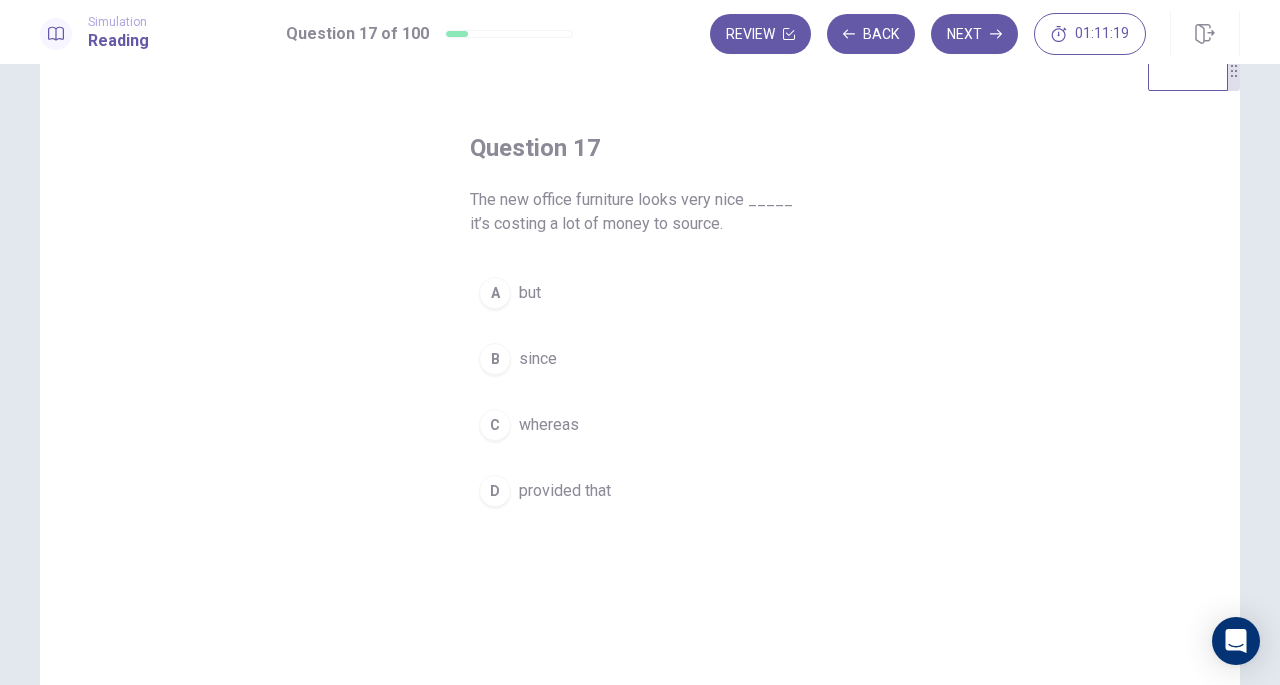 click on "A but" at bounding box center [640, 293] 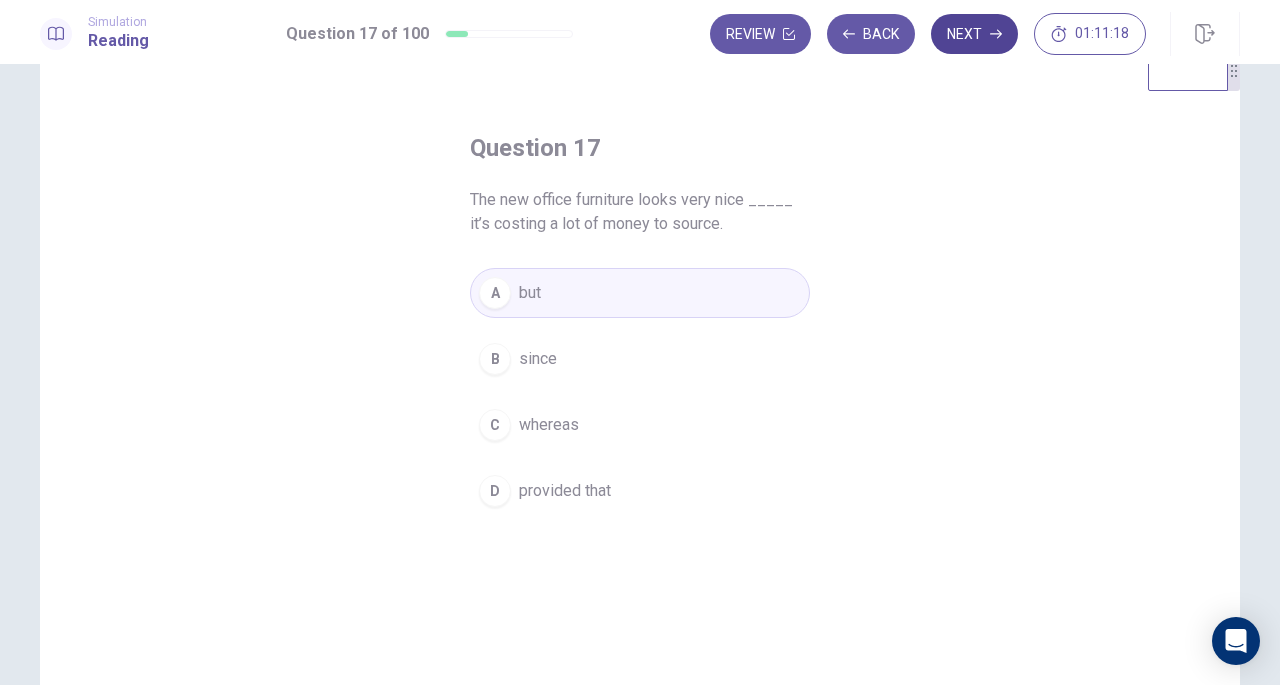 click on "Next" at bounding box center (974, 34) 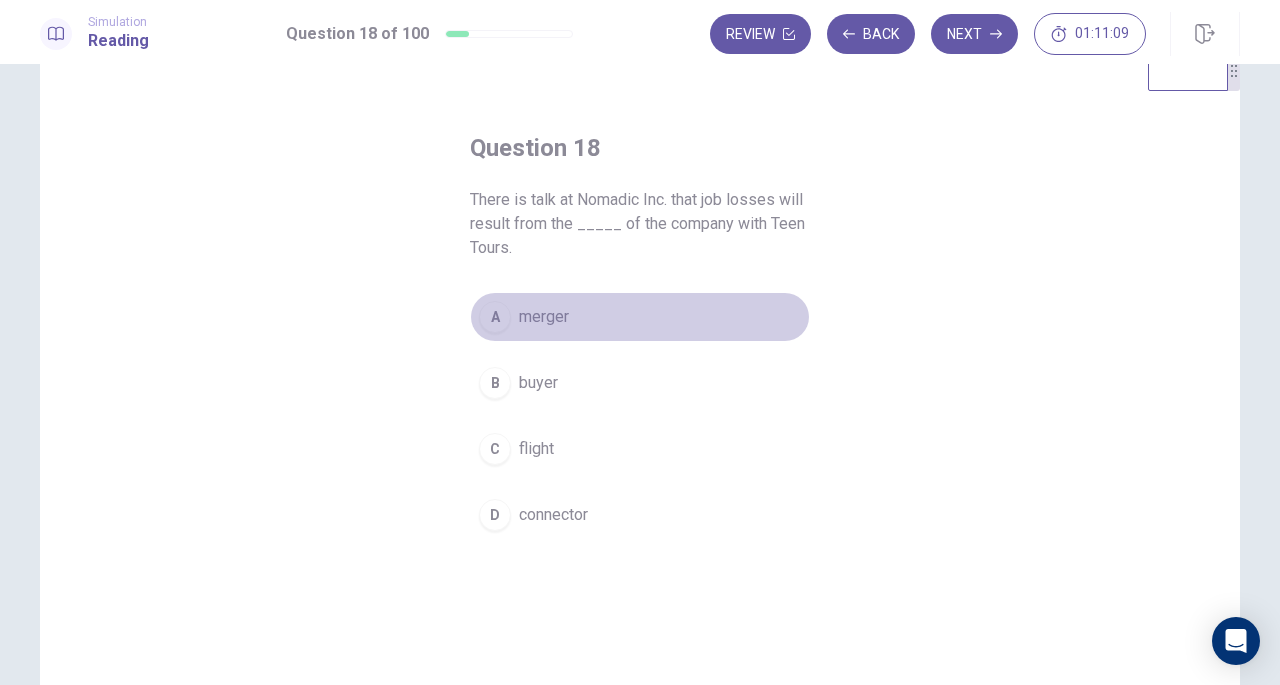 click on "merger" at bounding box center (544, 317) 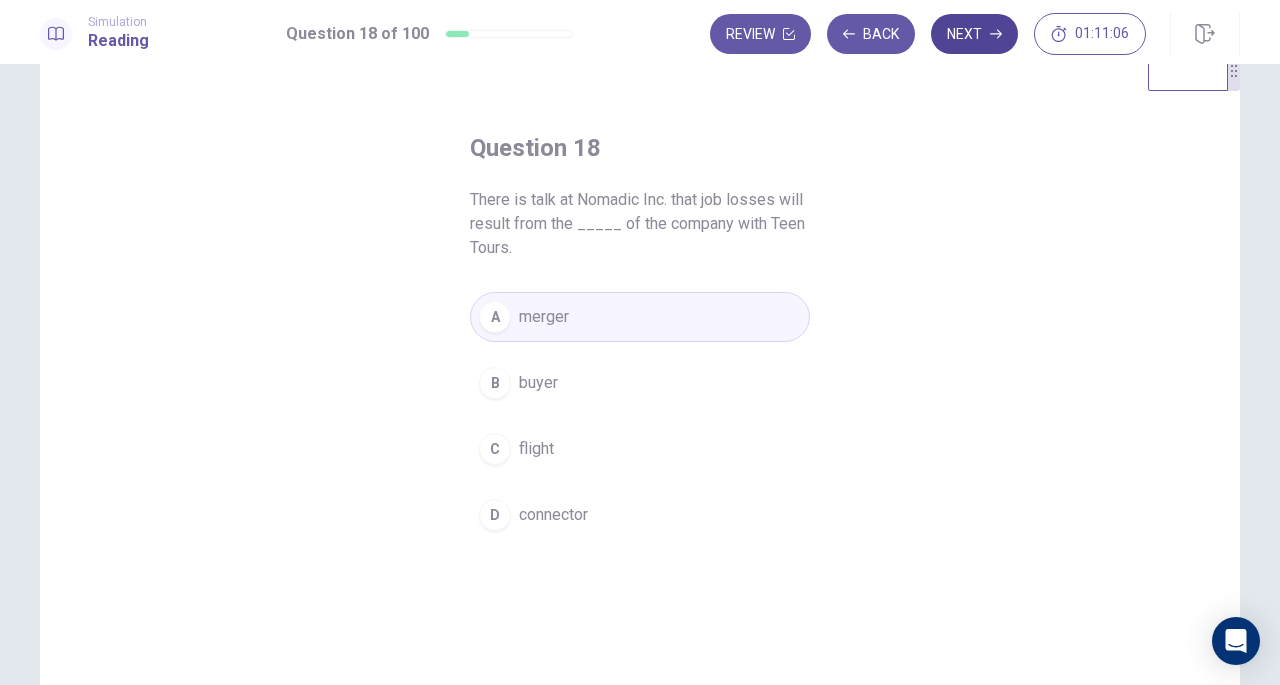 click on "Next" at bounding box center (974, 34) 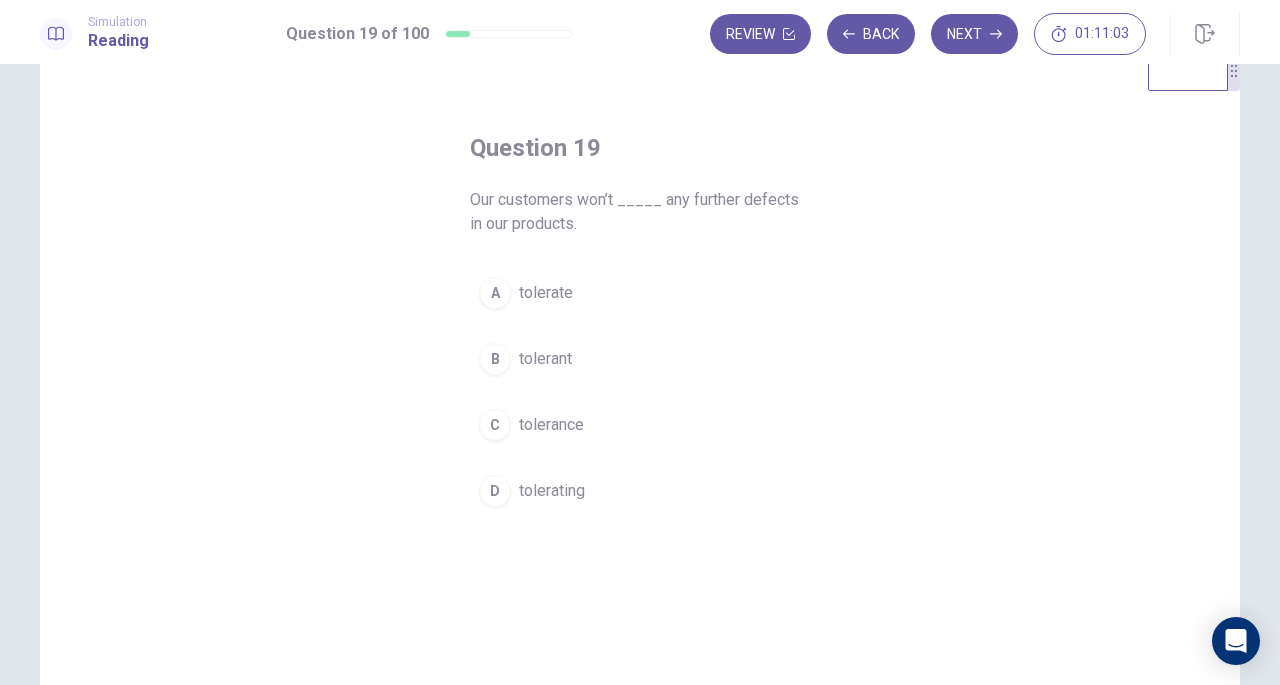 click on "tolerate" at bounding box center (546, 293) 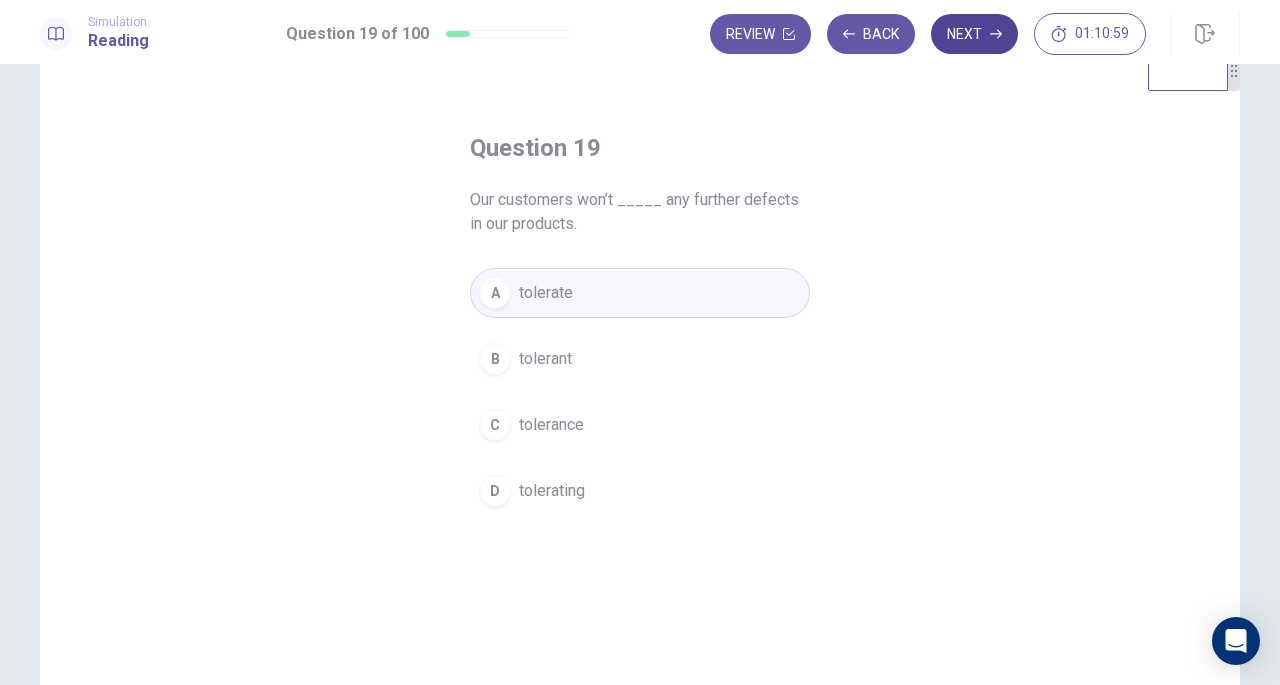 click on "Next" at bounding box center (974, 34) 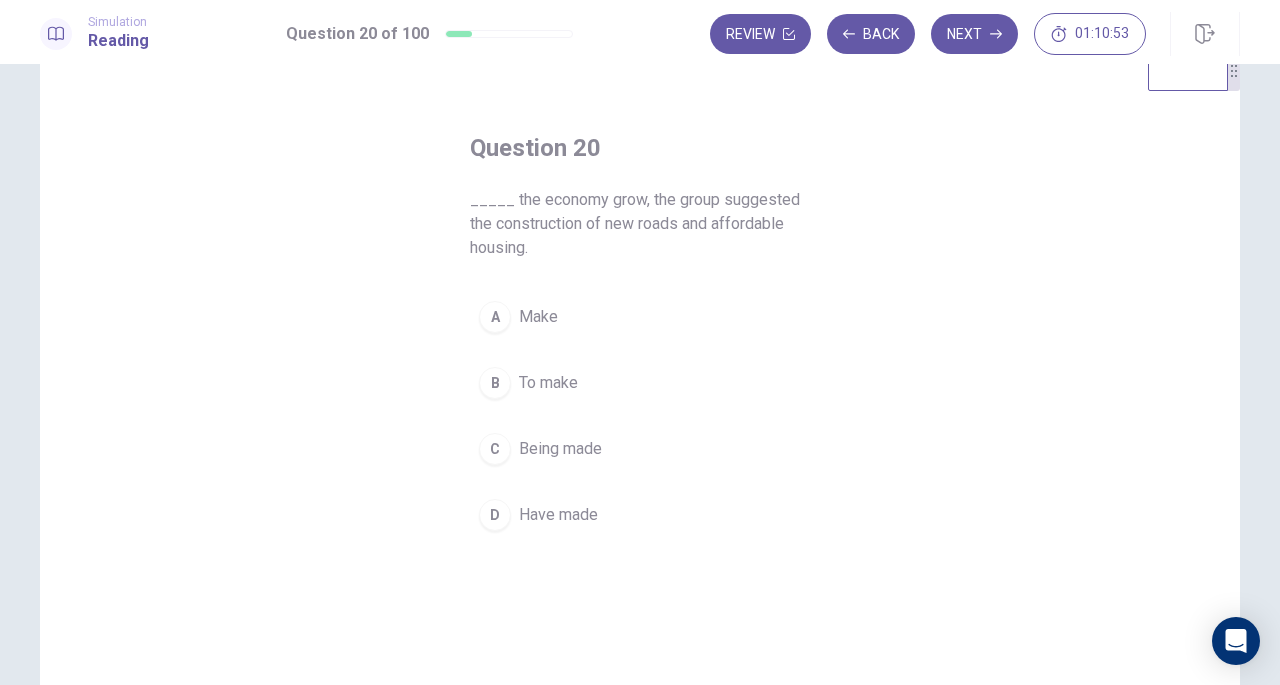 click on "To make" at bounding box center [548, 383] 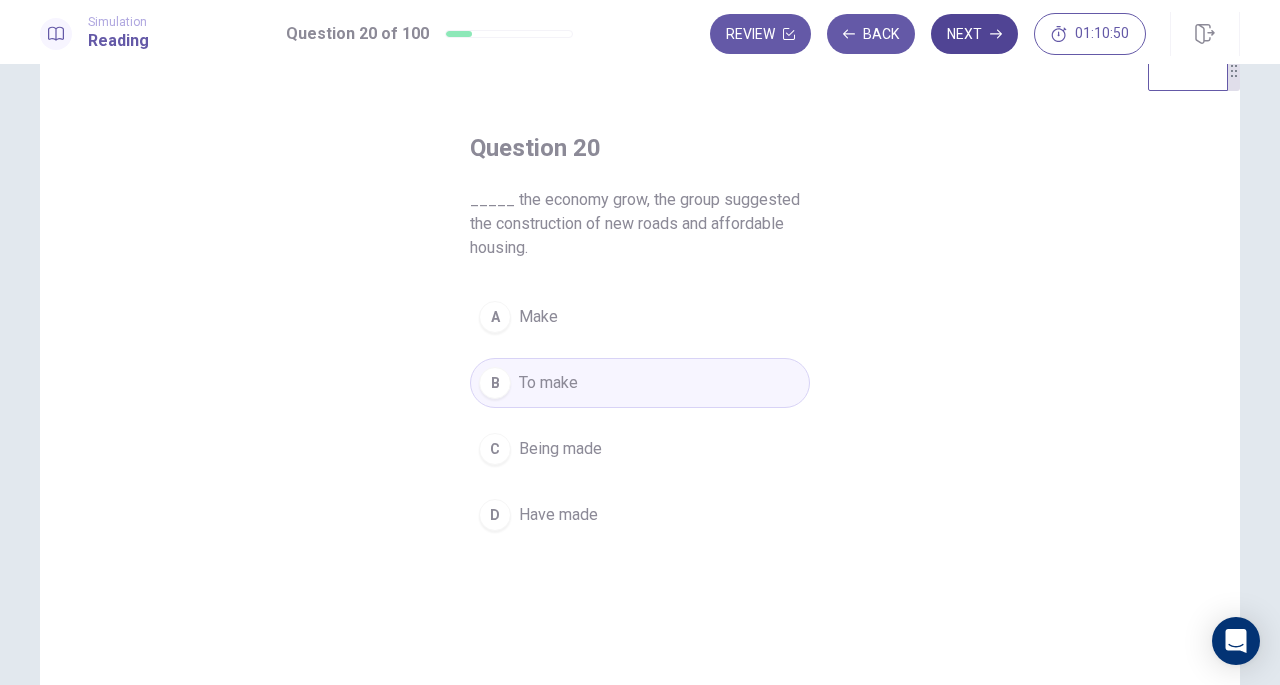 click on "Next" at bounding box center [974, 34] 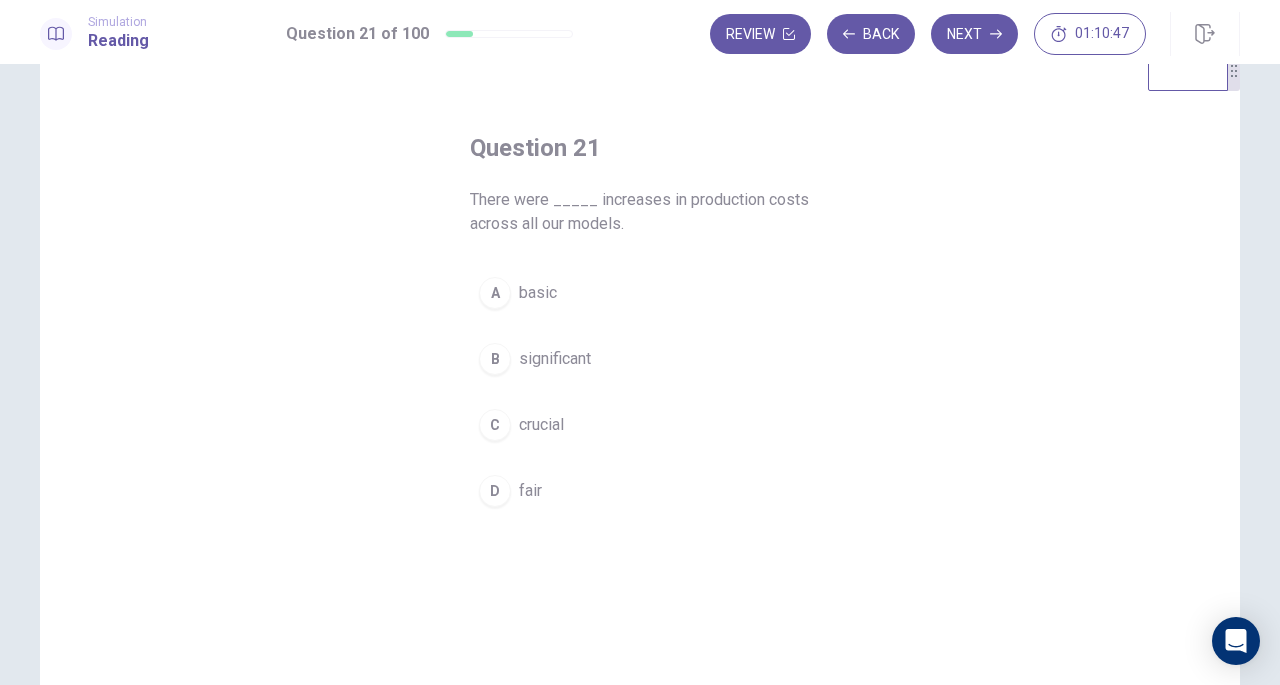 click on "B significant" at bounding box center (640, 359) 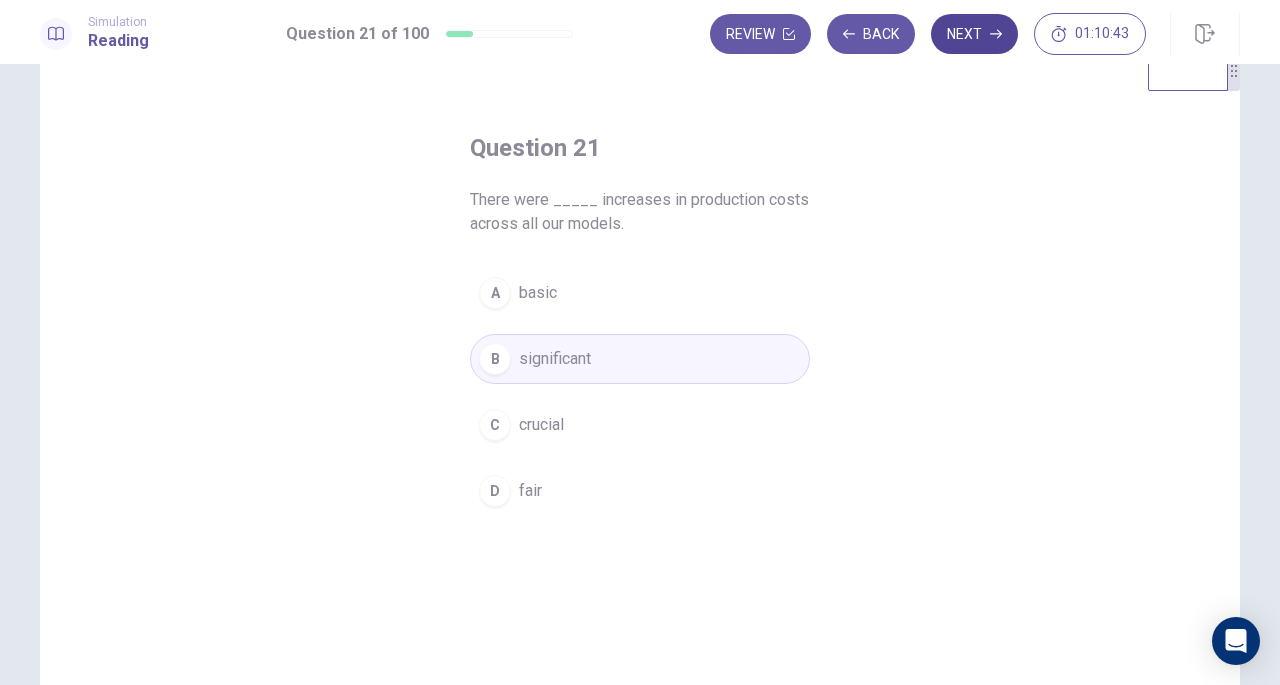 click on "Next" at bounding box center (974, 34) 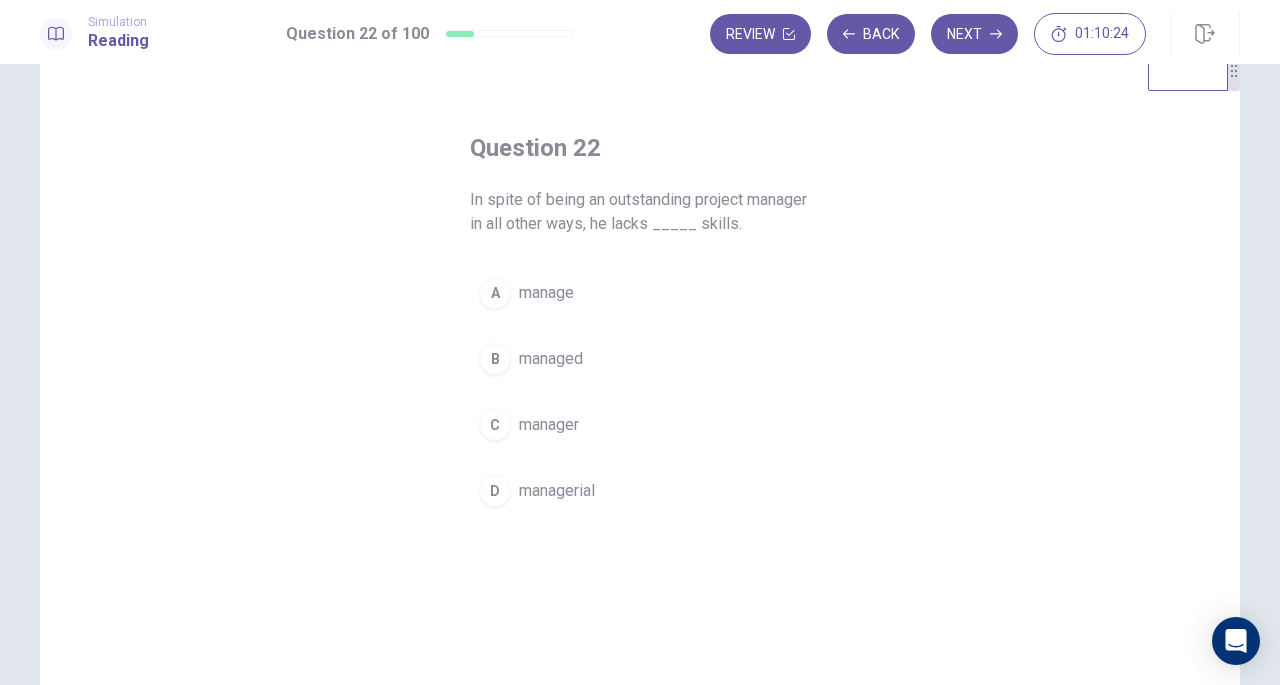 click on "managerial" at bounding box center [557, 491] 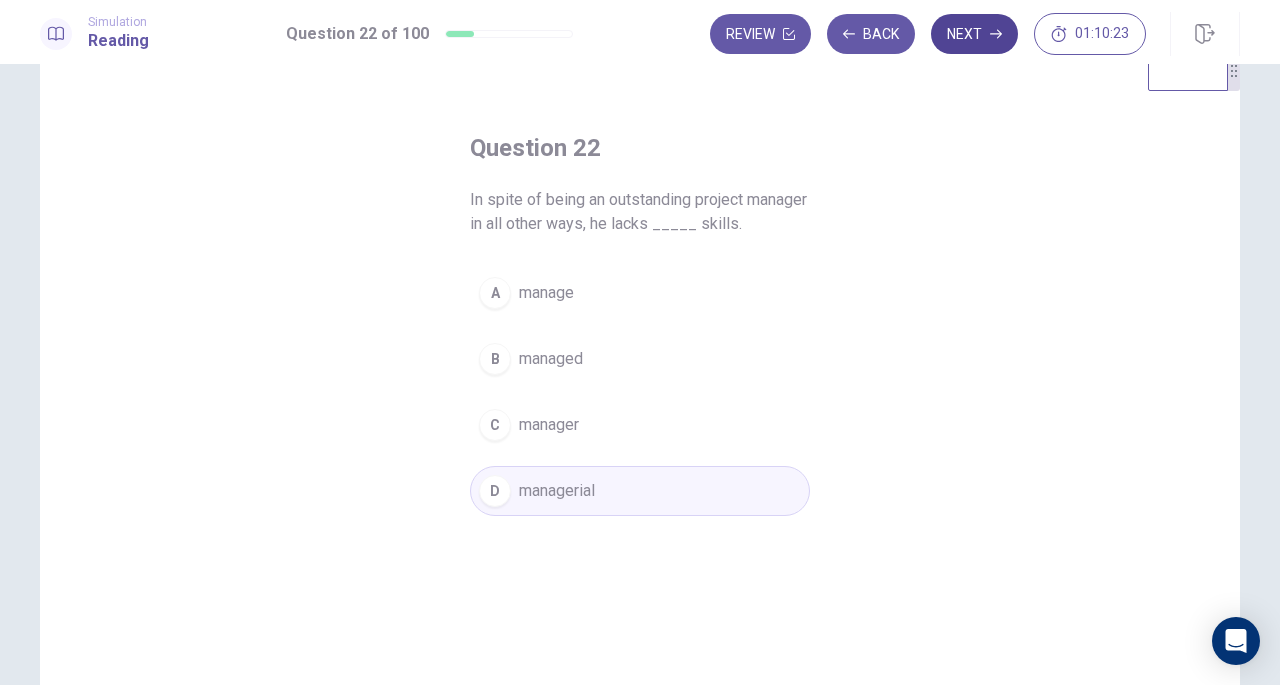 click on "Next" at bounding box center (974, 34) 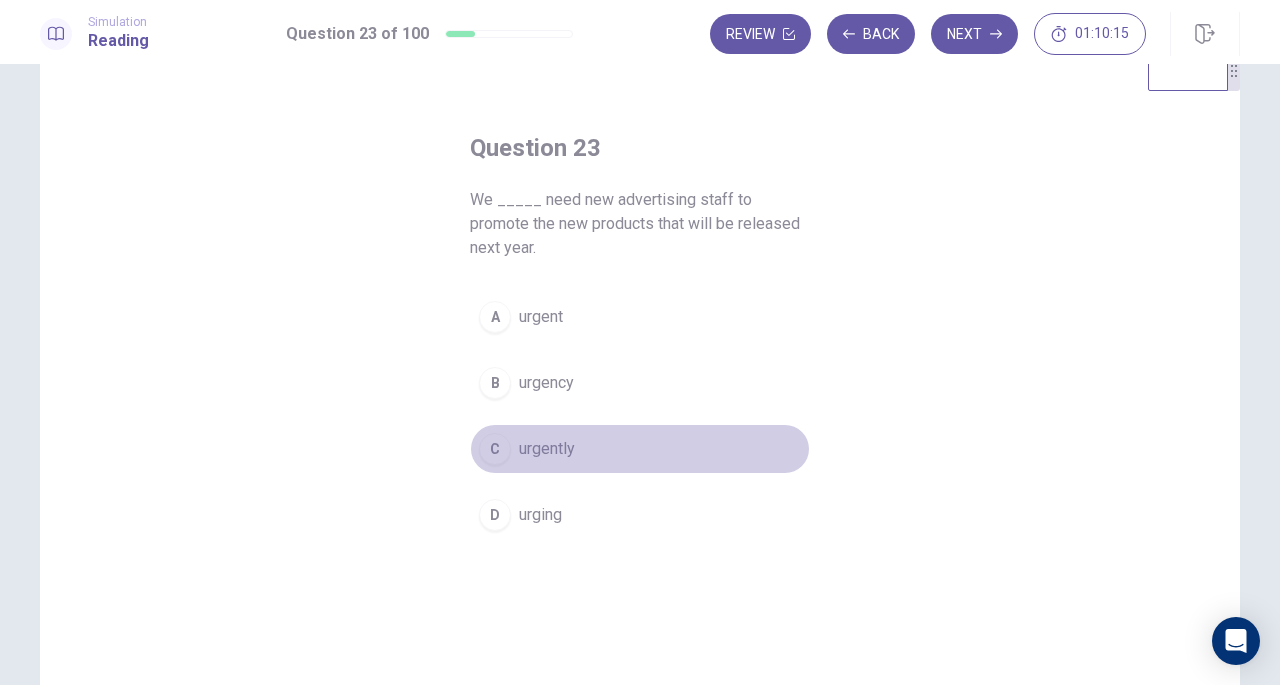 click on "C urgently" at bounding box center [640, 449] 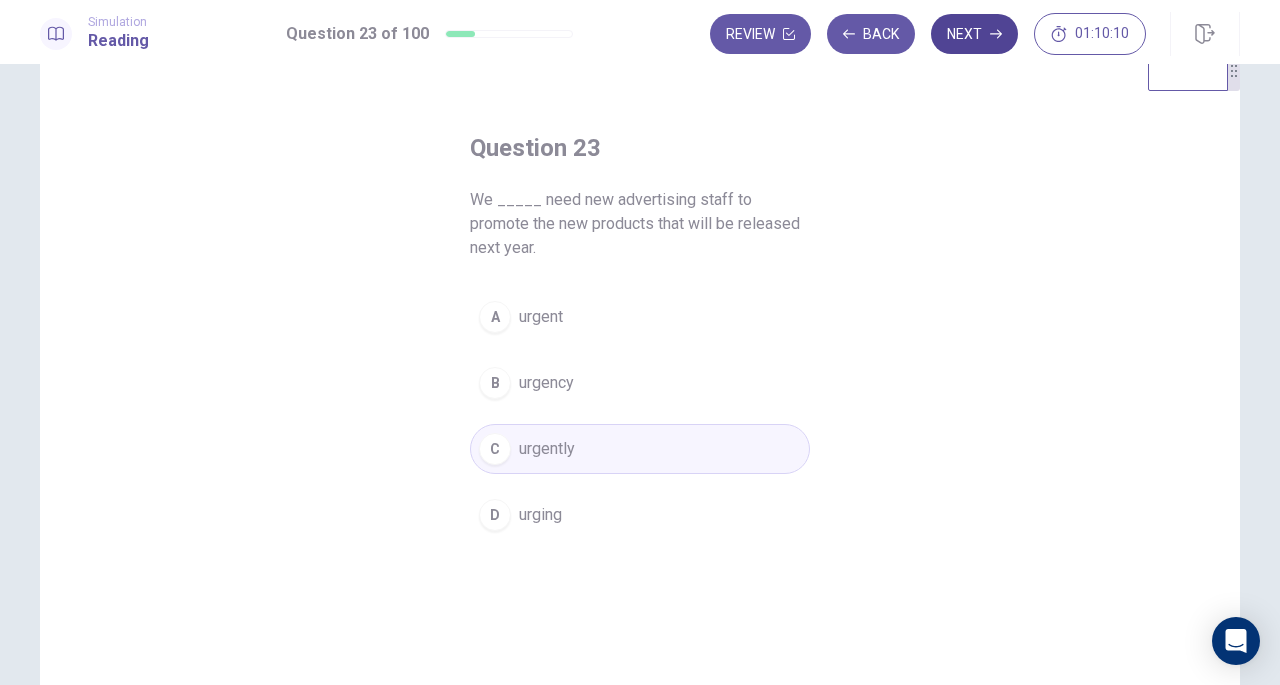 click on "Next" at bounding box center [974, 34] 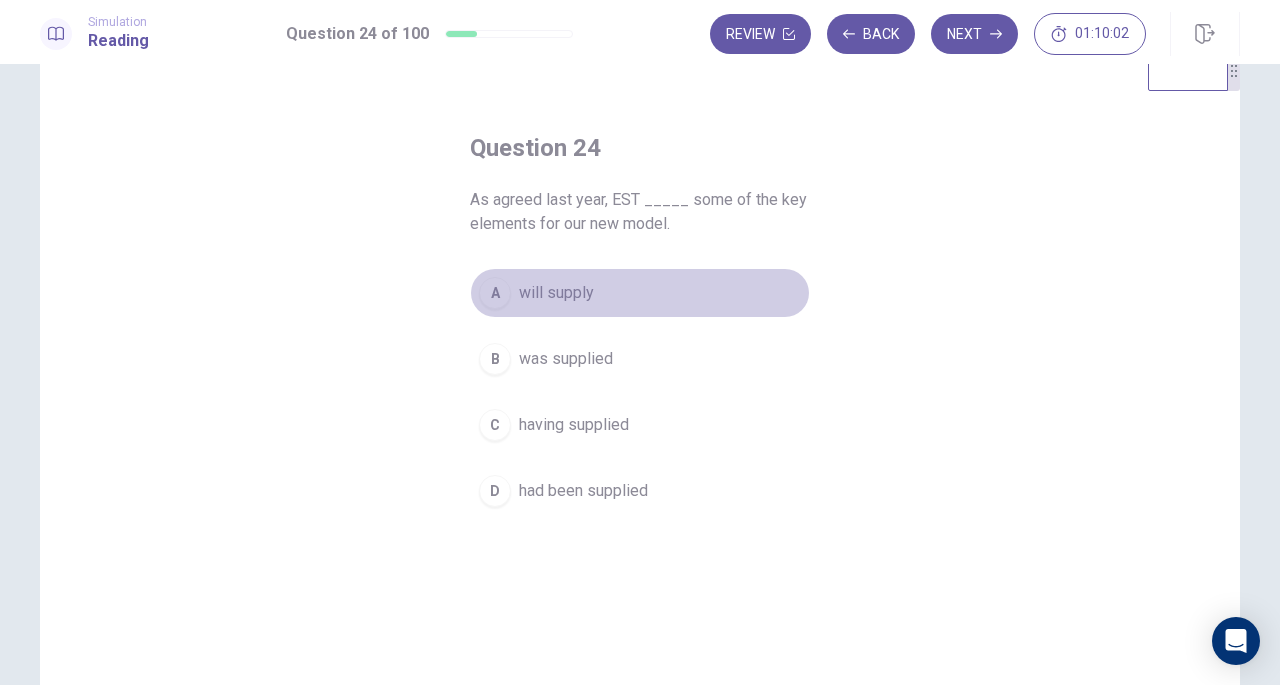 click on "will supply" at bounding box center [556, 293] 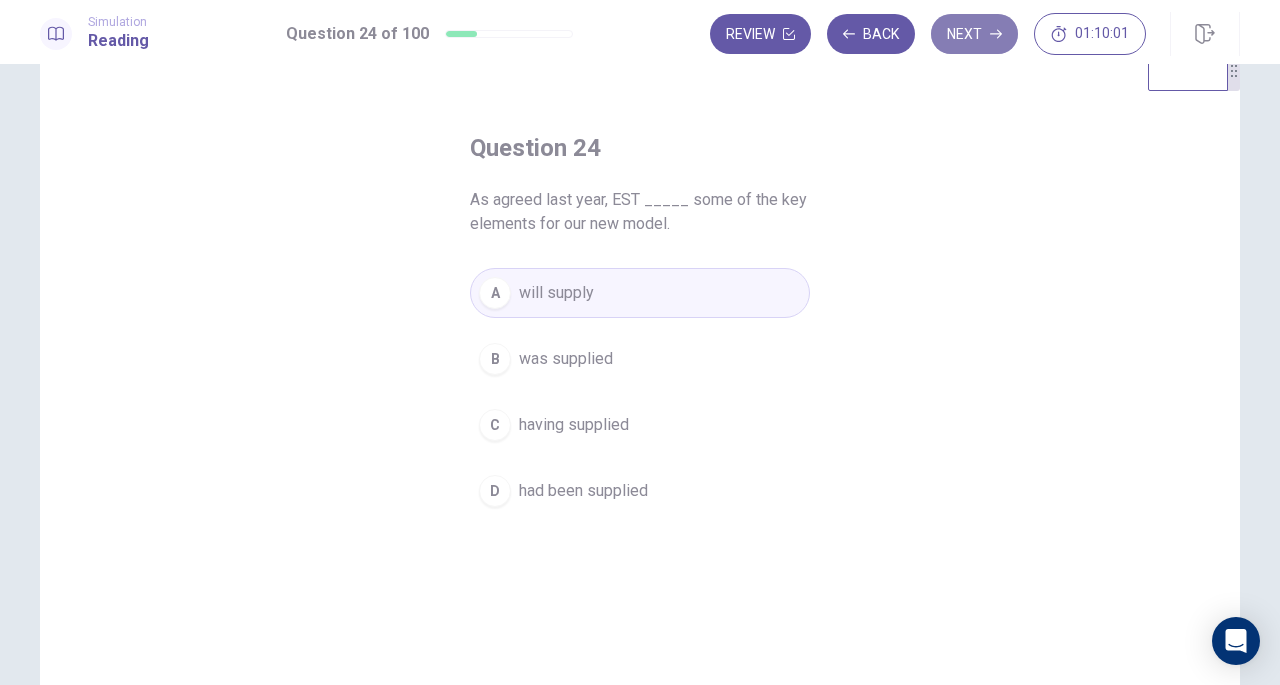 click on "Next" at bounding box center [974, 34] 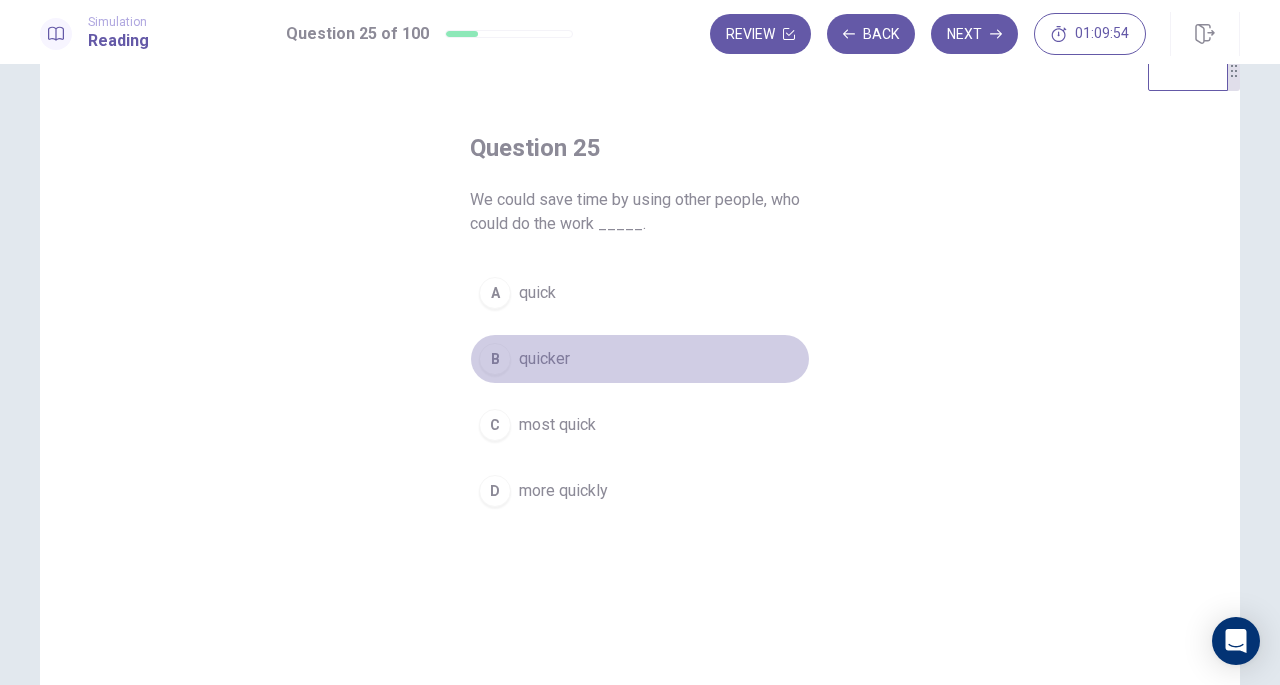 click on "quicker" at bounding box center [544, 359] 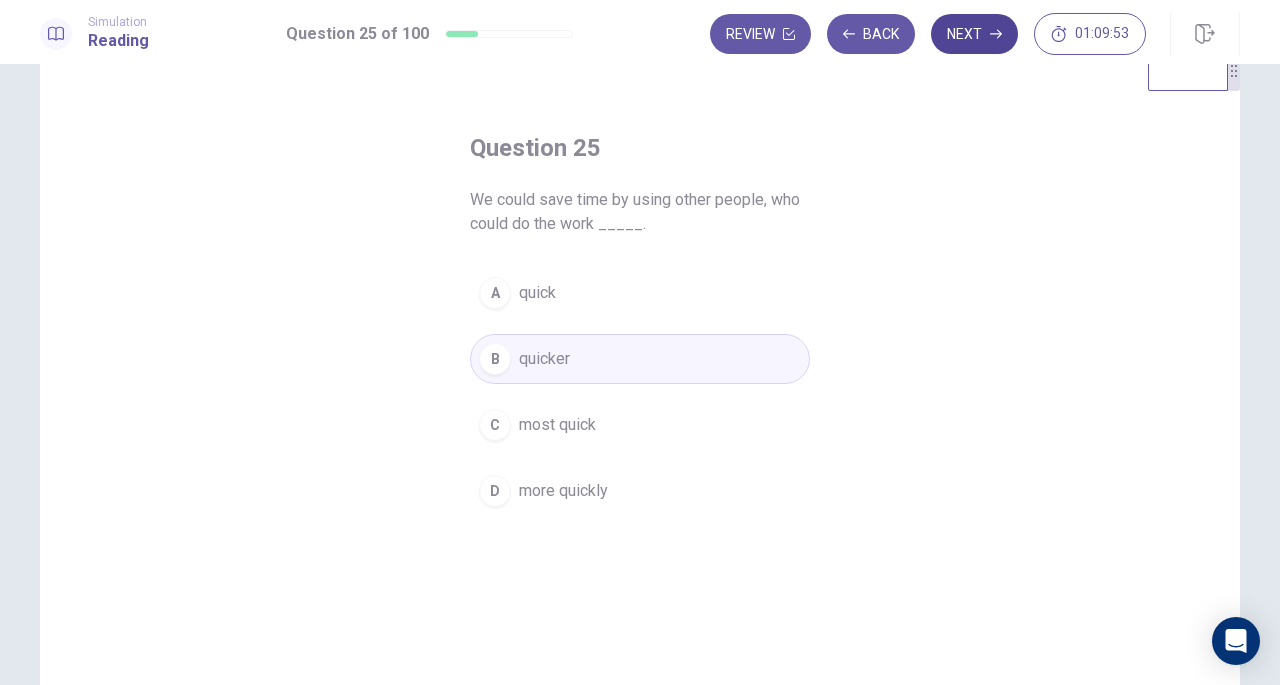 click on "Next" at bounding box center [974, 34] 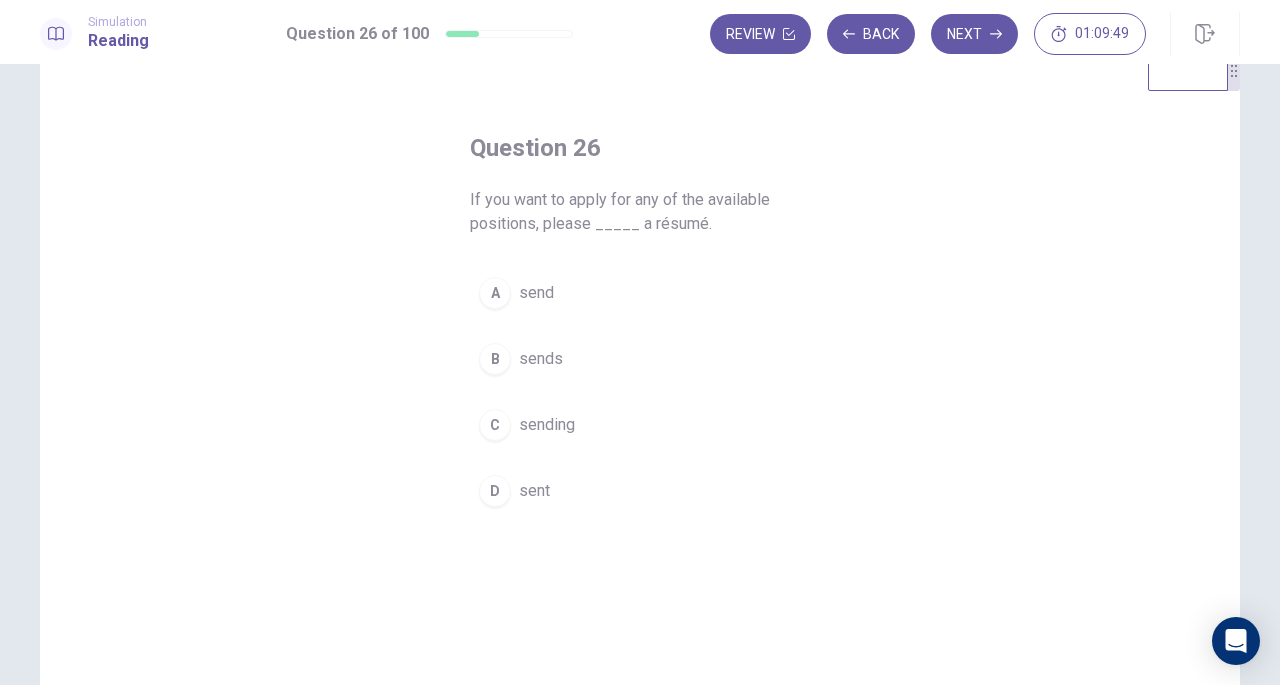 click on "send" at bounding box center (536, 293) 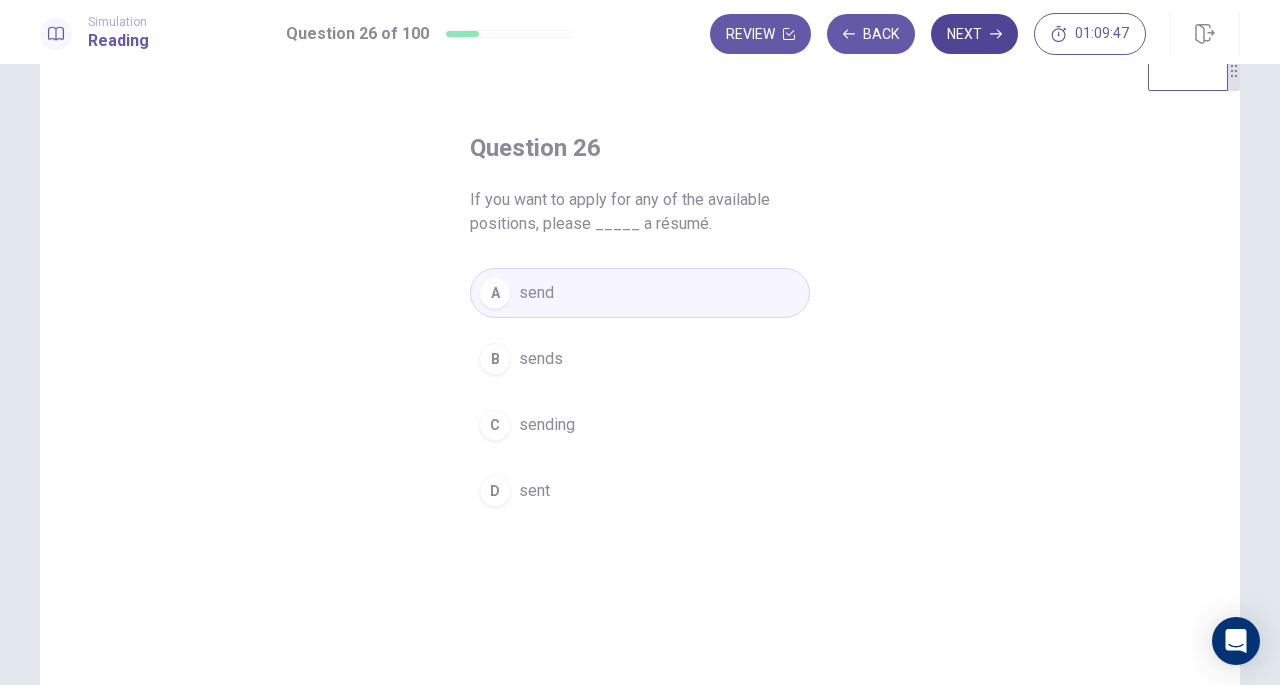 click on "Next" at bounding box center (974, 34) 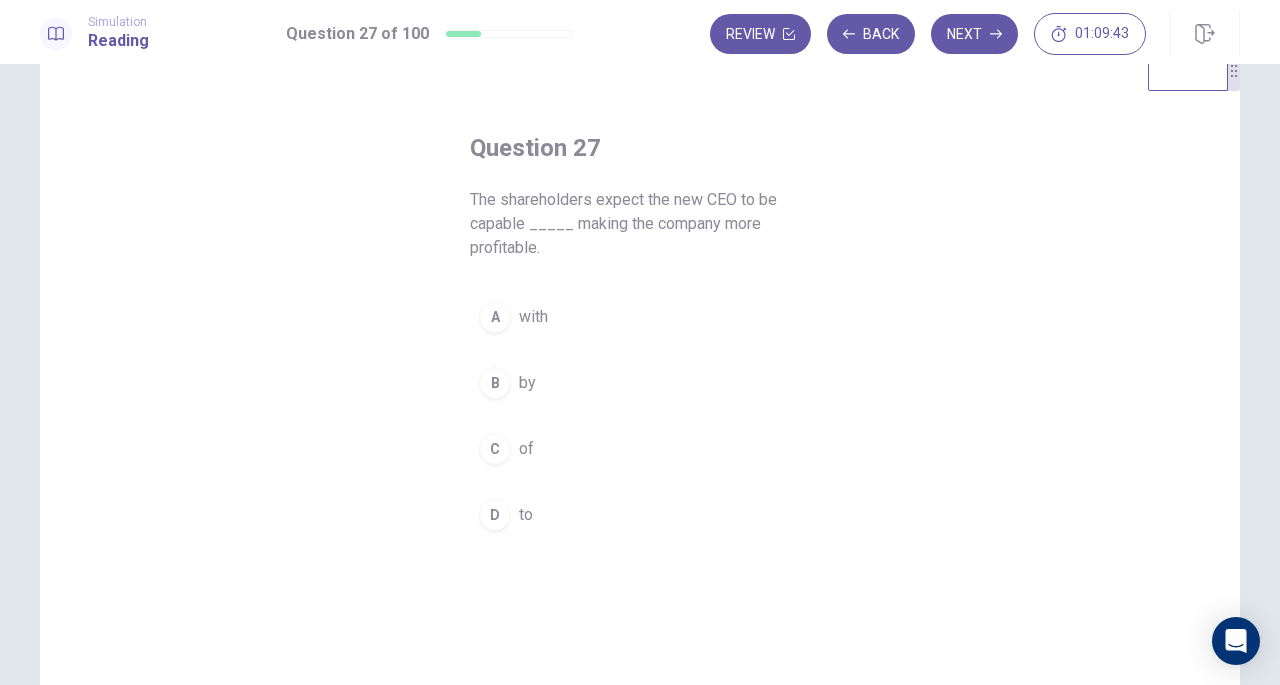 click on "of" at bounding box center (526, 449) 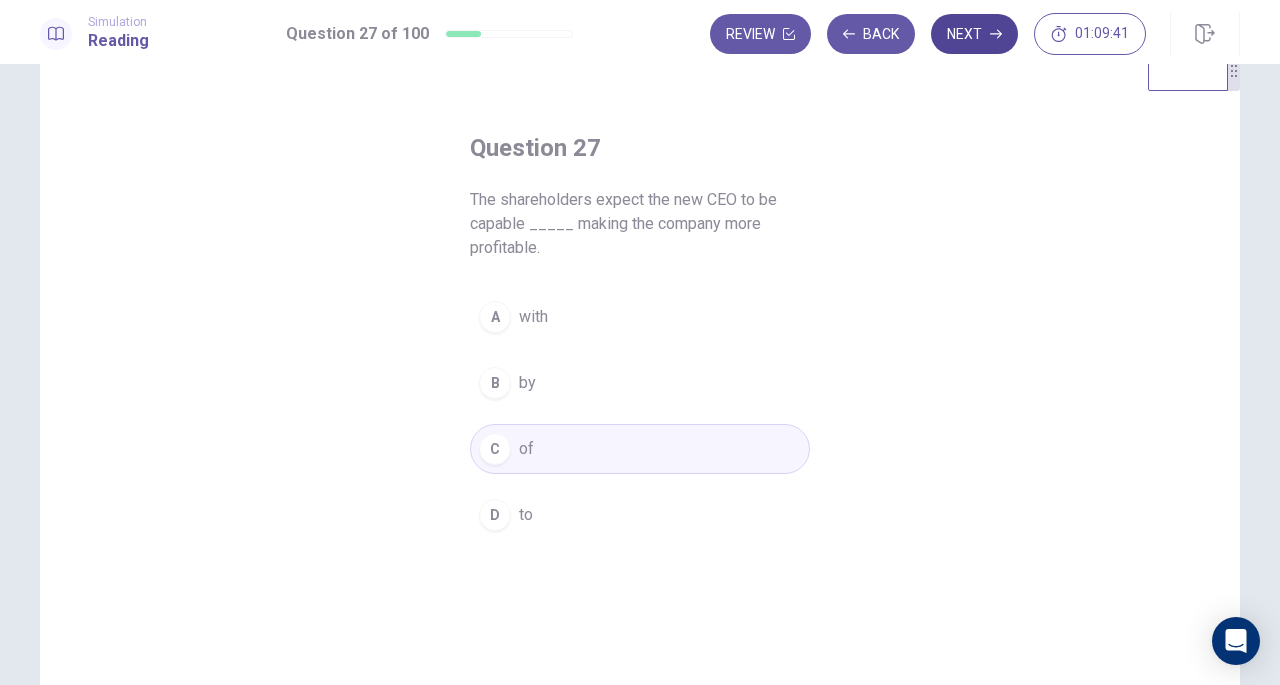 click on "Next" at bounding box center [974, 34] 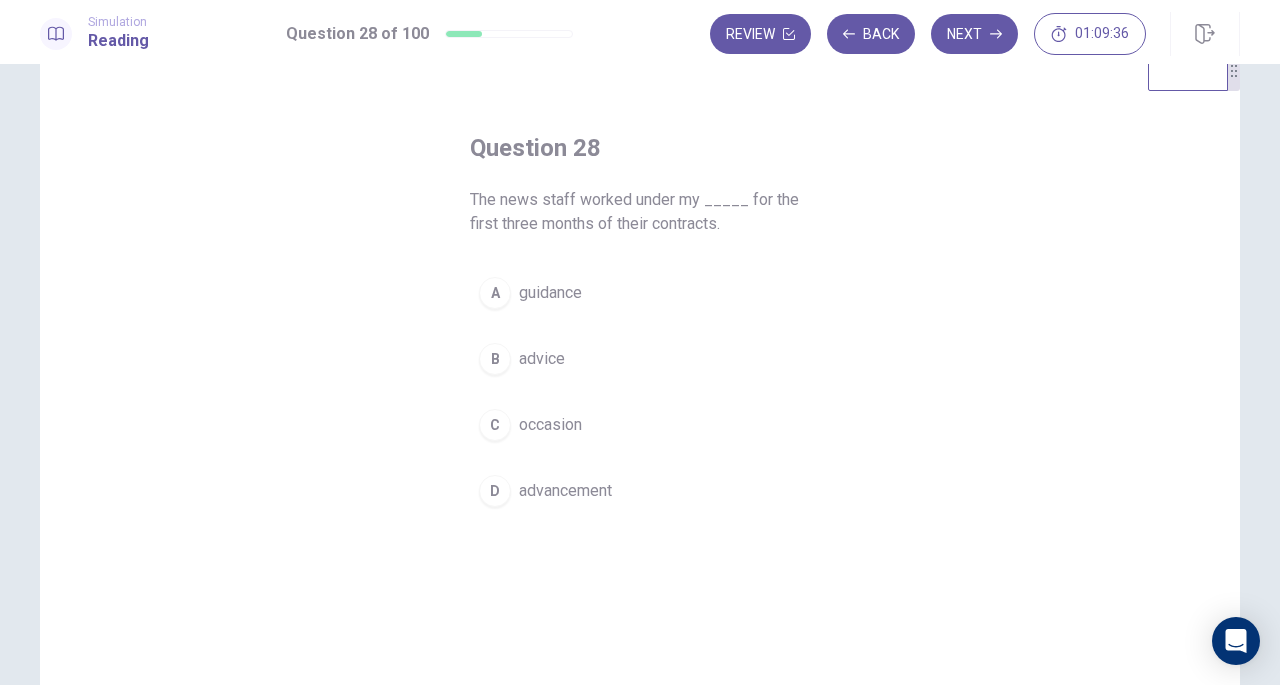 click on "guidance" at bounding box center (550, 293) 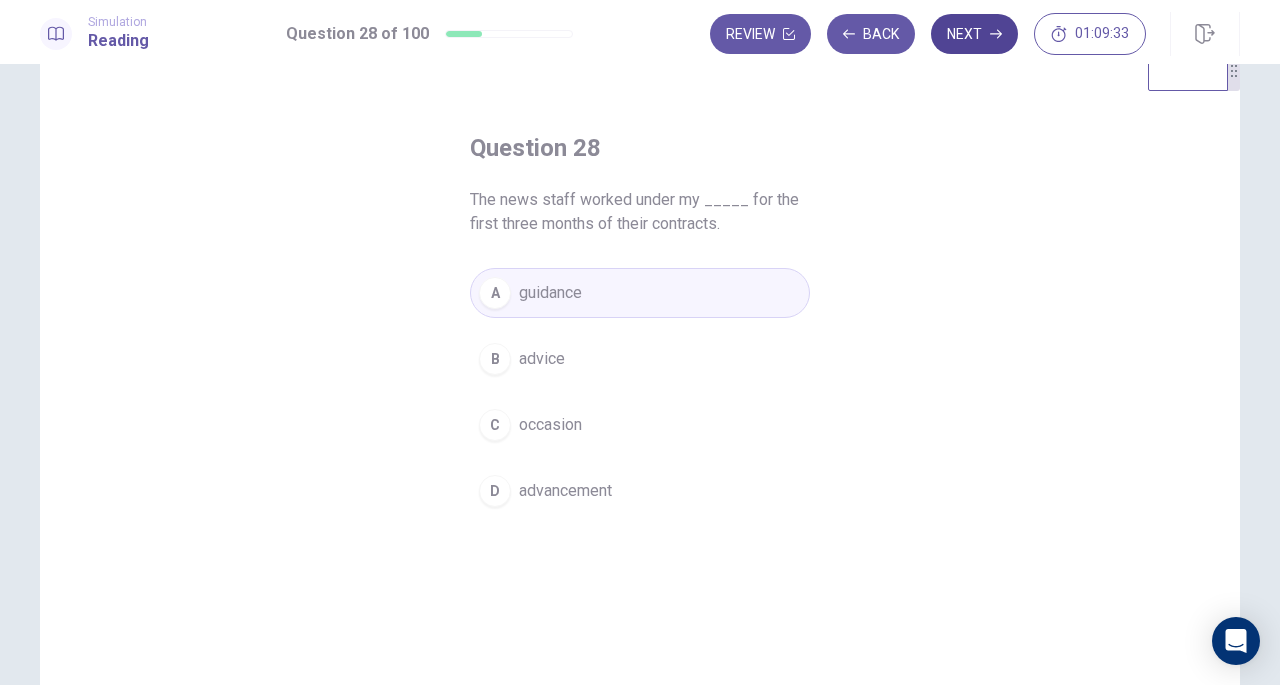 click on "Next" at bounding box center [974, 34] 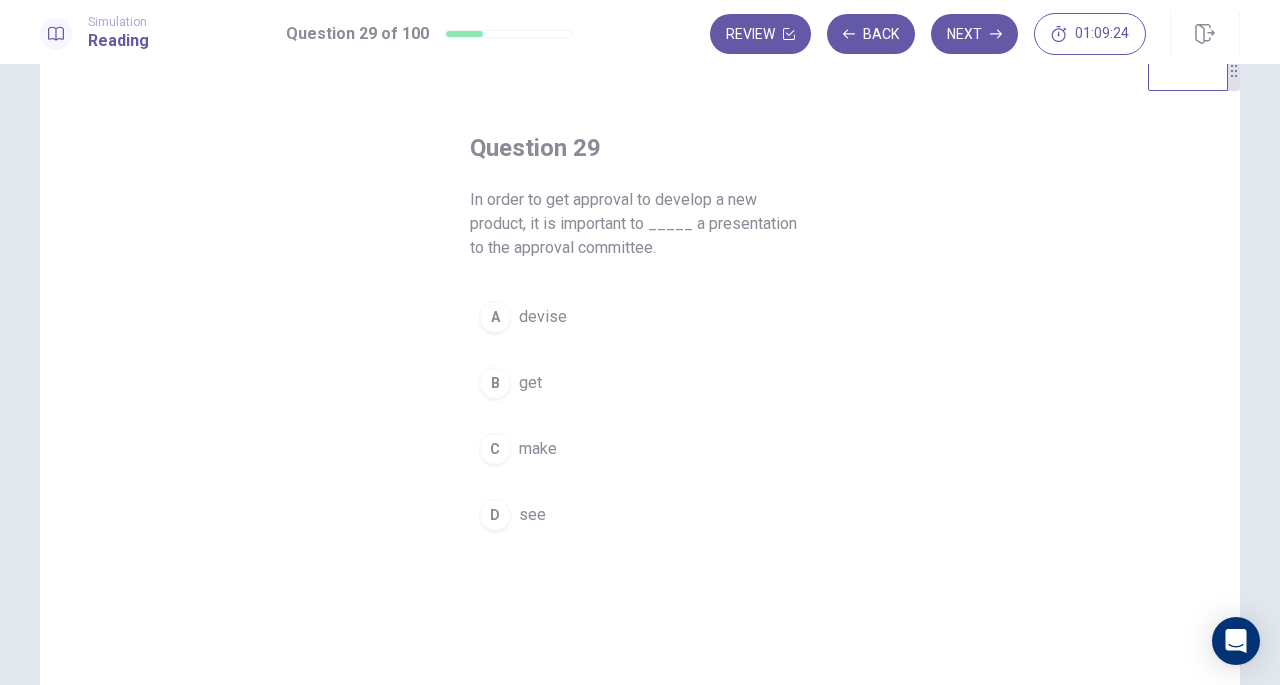 click on "make" at bounding box center (538, 449) 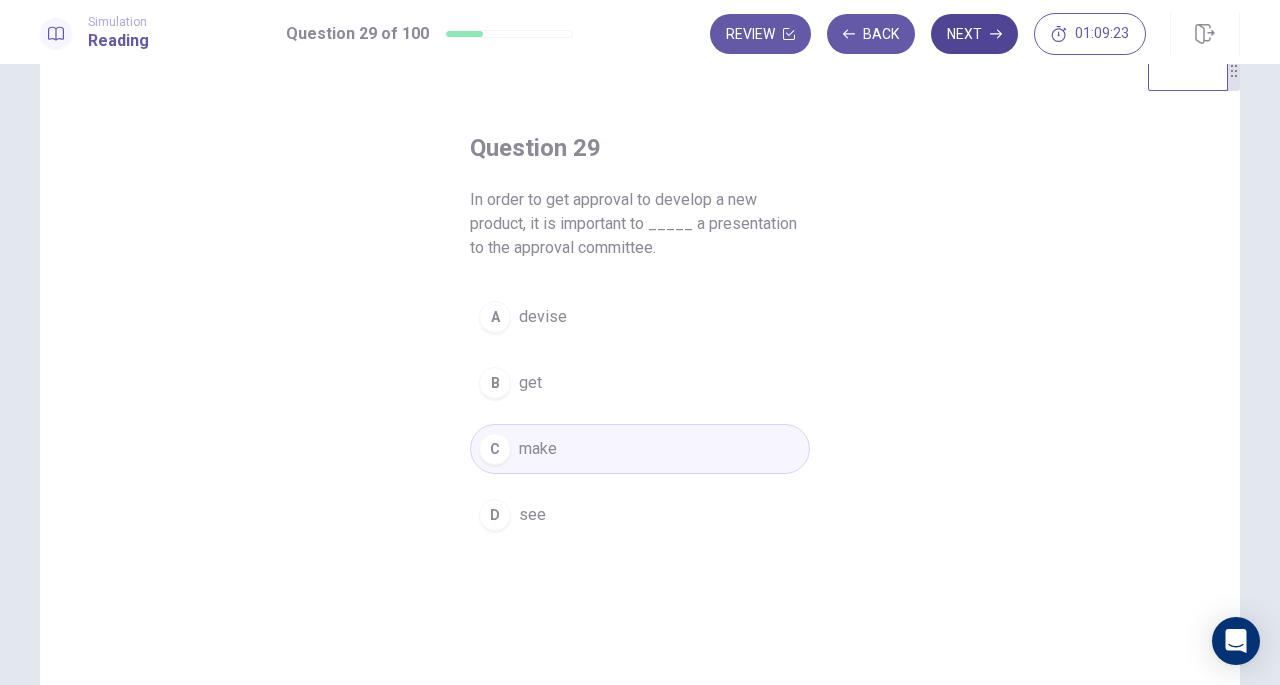 click on "Next" at bounding box center [974, 34] 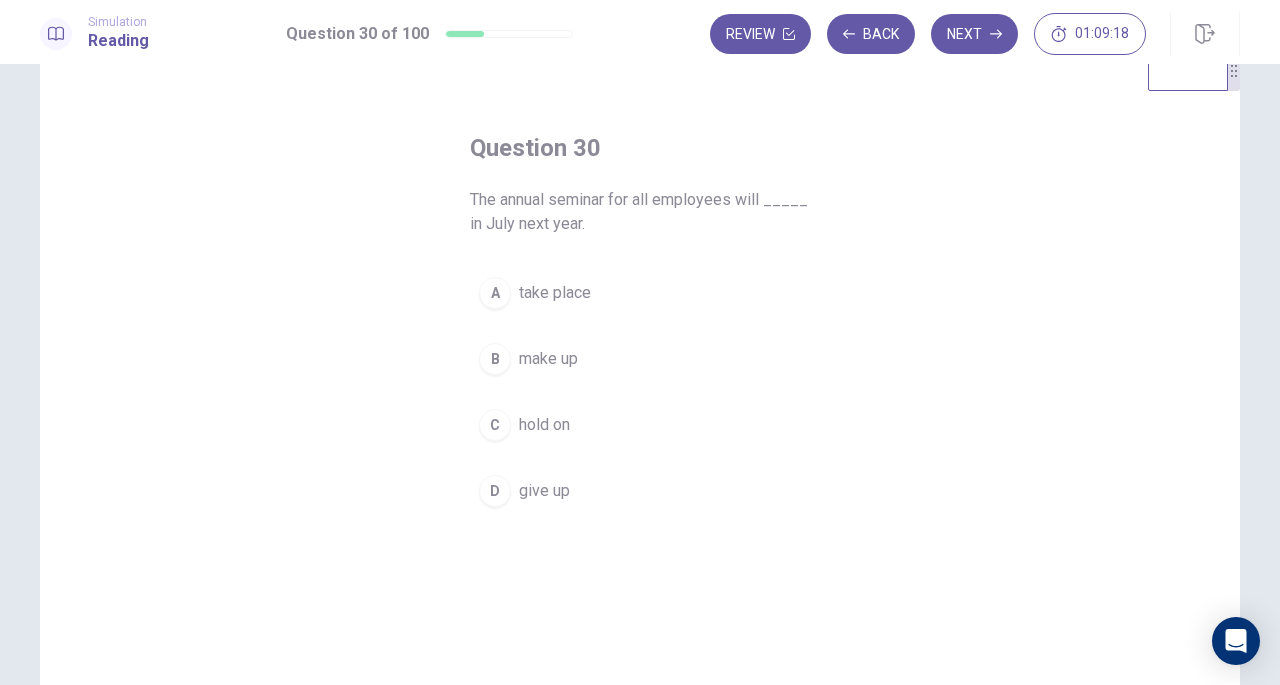click on "take place" at bounding box center (555, 293) 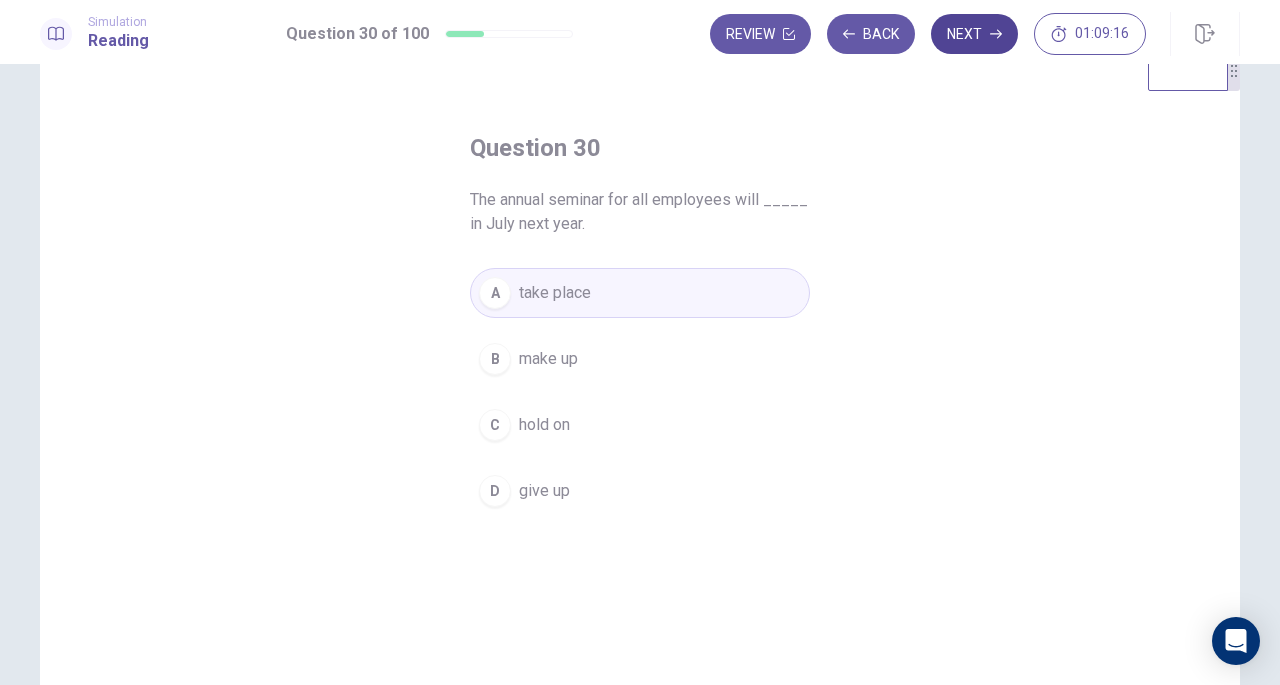 click on "Next" at bounding box center [974, 34] 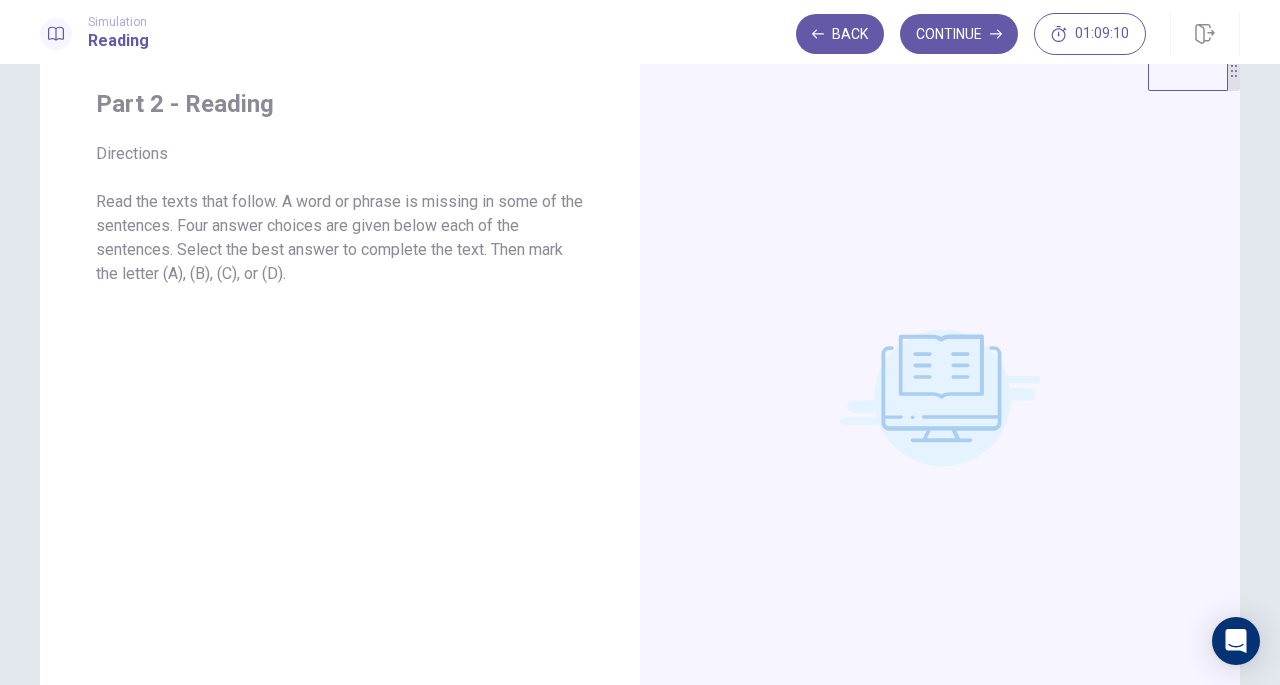 click on "Continue" at bounding box center [959, 34] 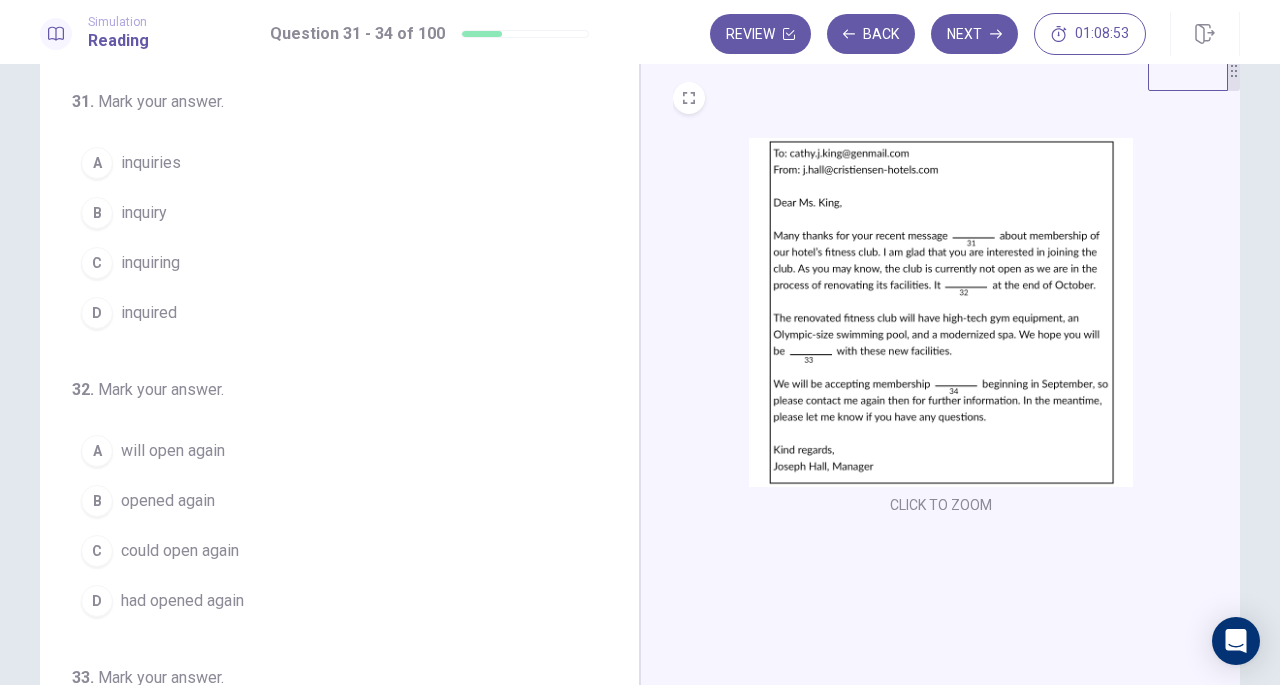 click on "inquiring" at bounding box center [150, 263] 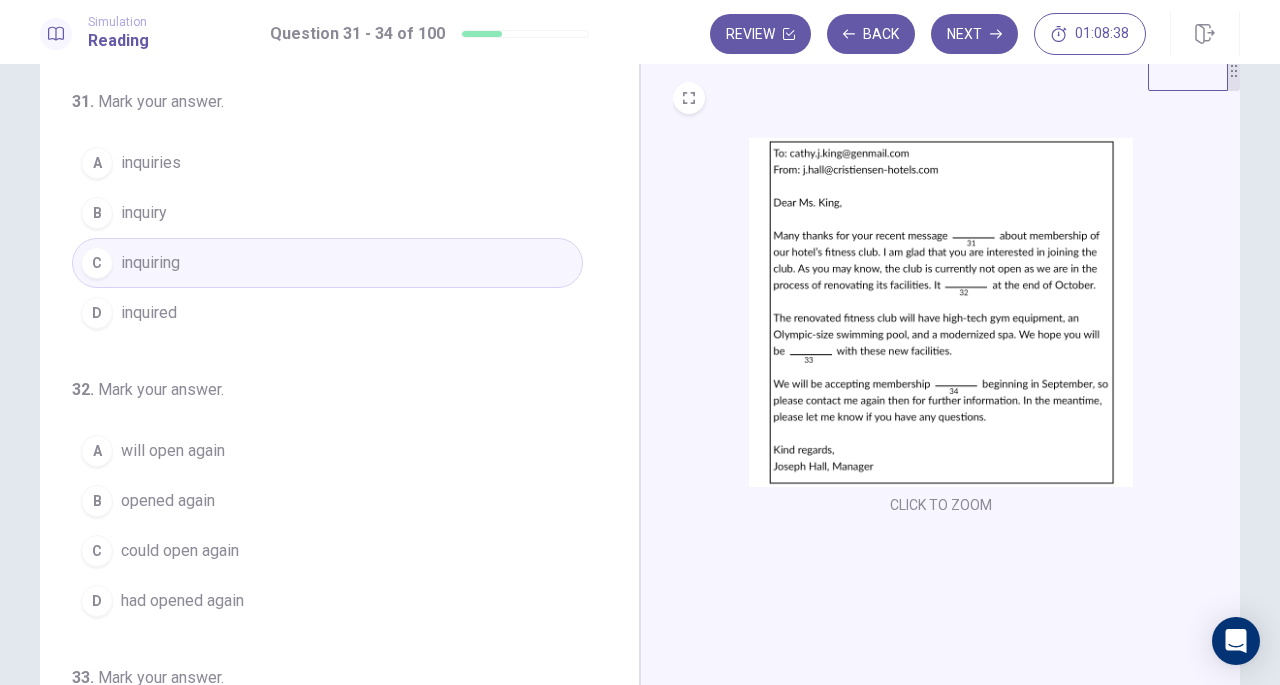 click on "will open again" at bounding box center (173, 451) 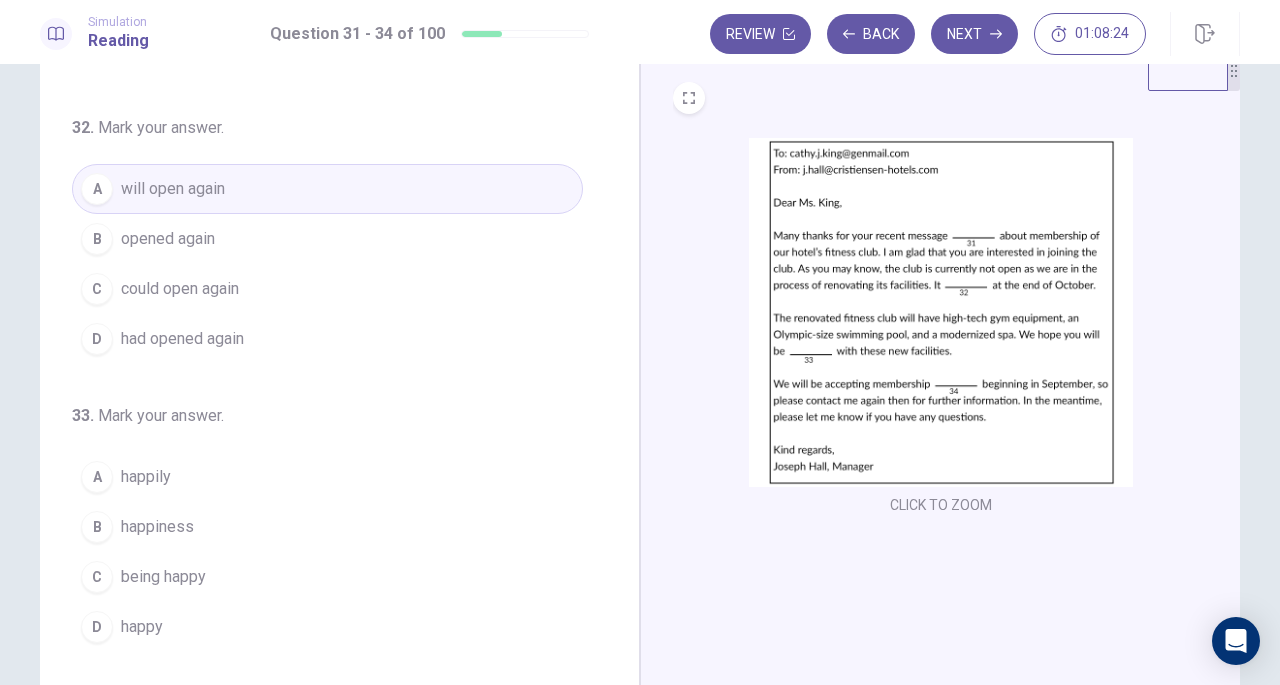 scroll, scrollTop: 267, scrollLeft: 0, axis: vertical 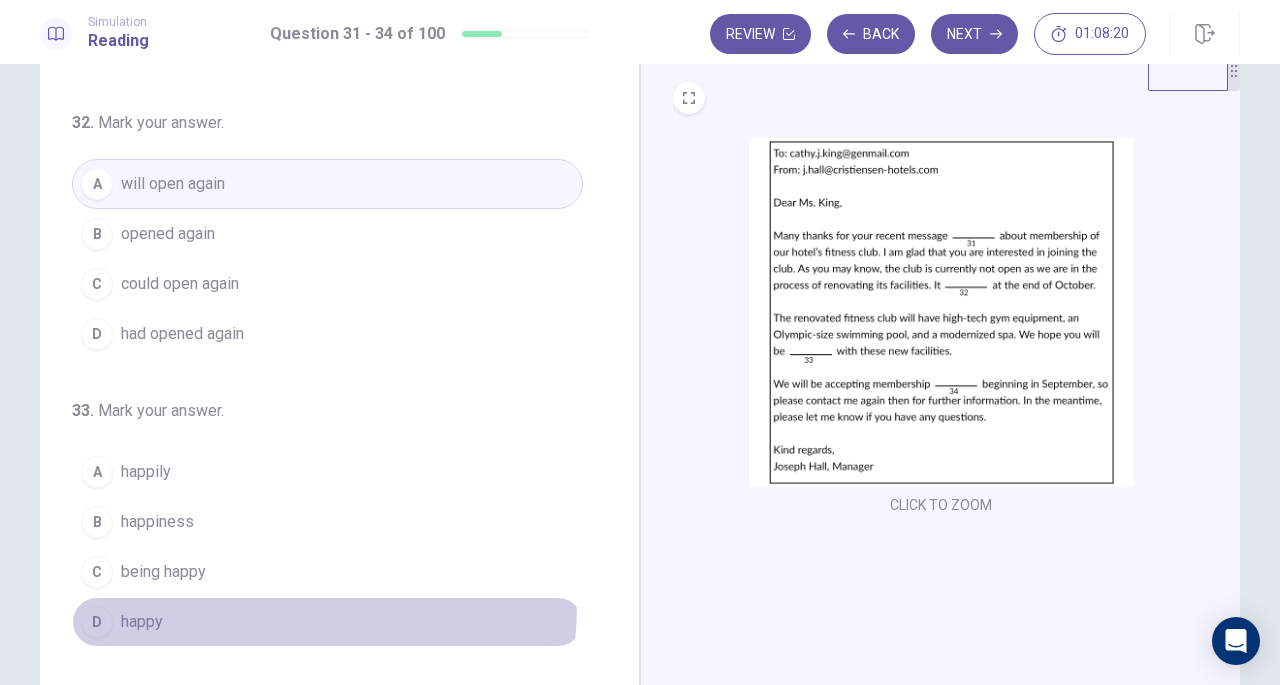 click on "D happy" at bounding box center (327, 622) 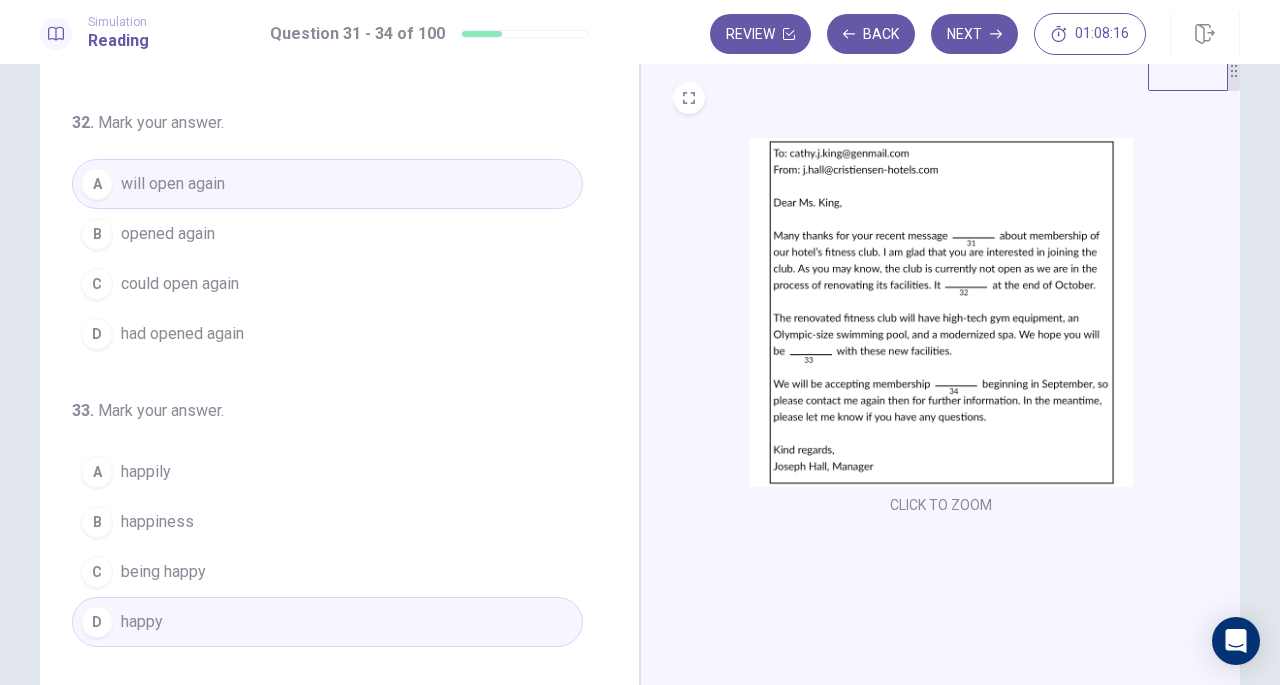 scroll, scrollTop: 486, scrollLeft: 0, axis: vertical 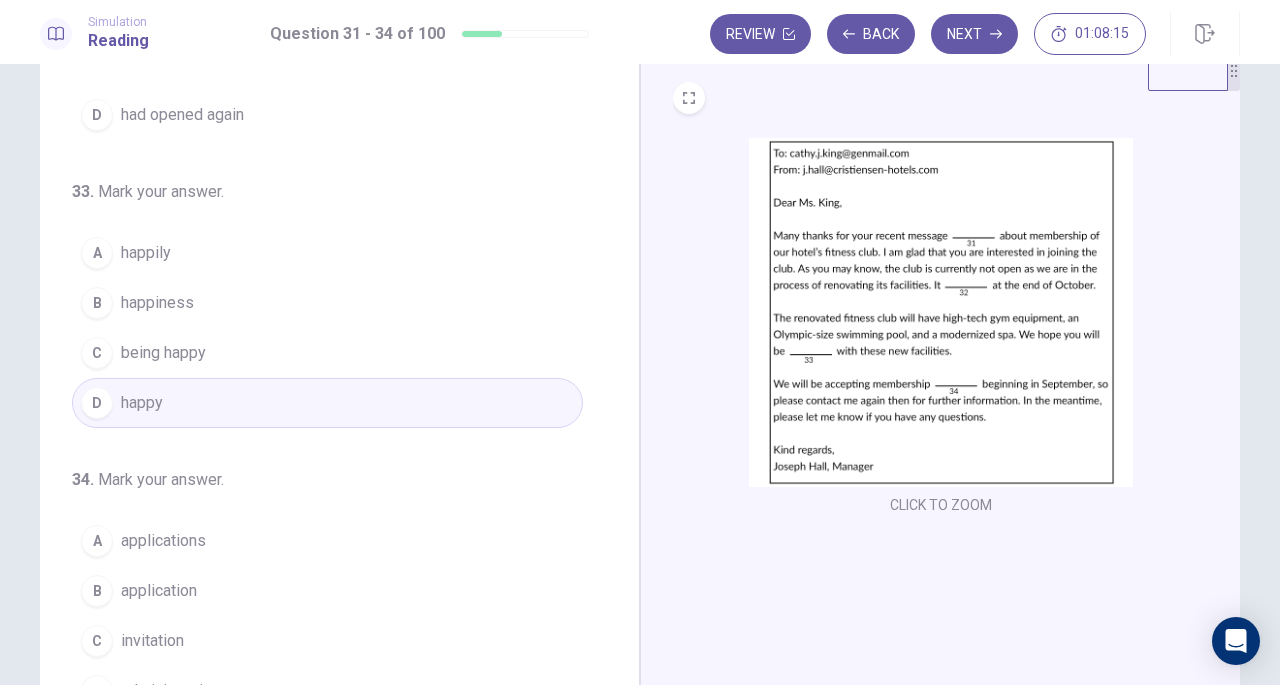 click on "A applications" at bounding box center (327, 541) 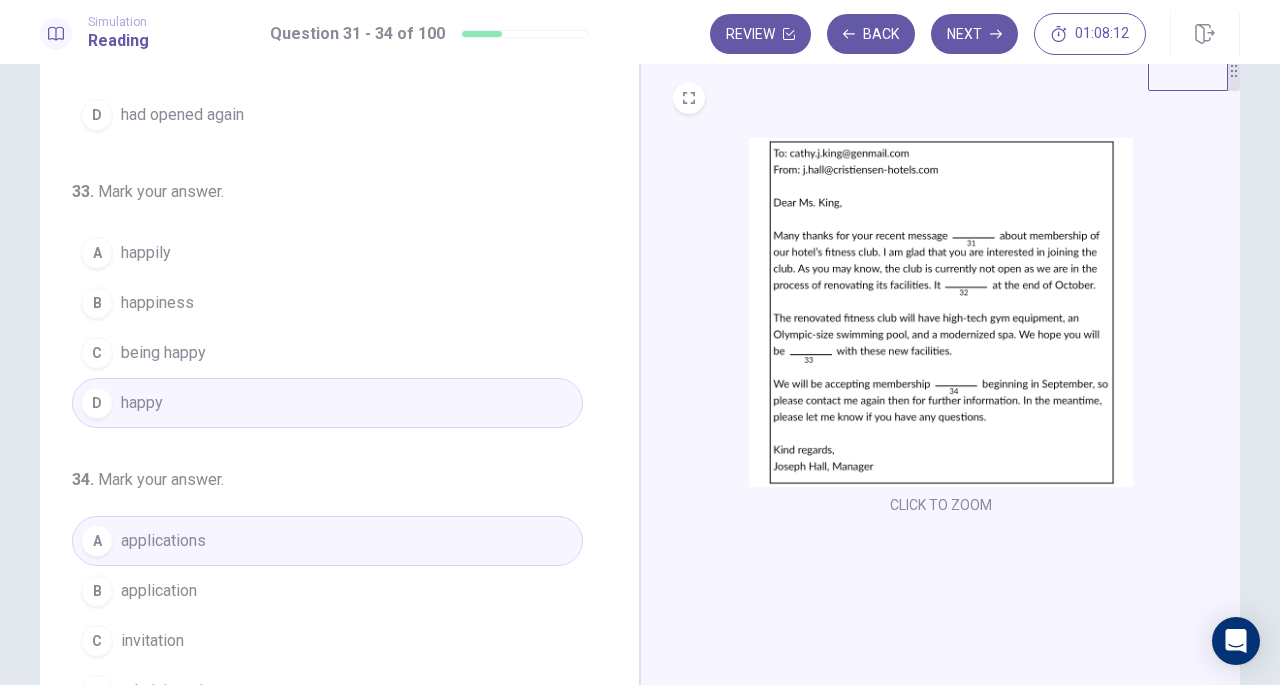 scroll, scrollTop: 218, scrollLeft: 0, axis: vertical 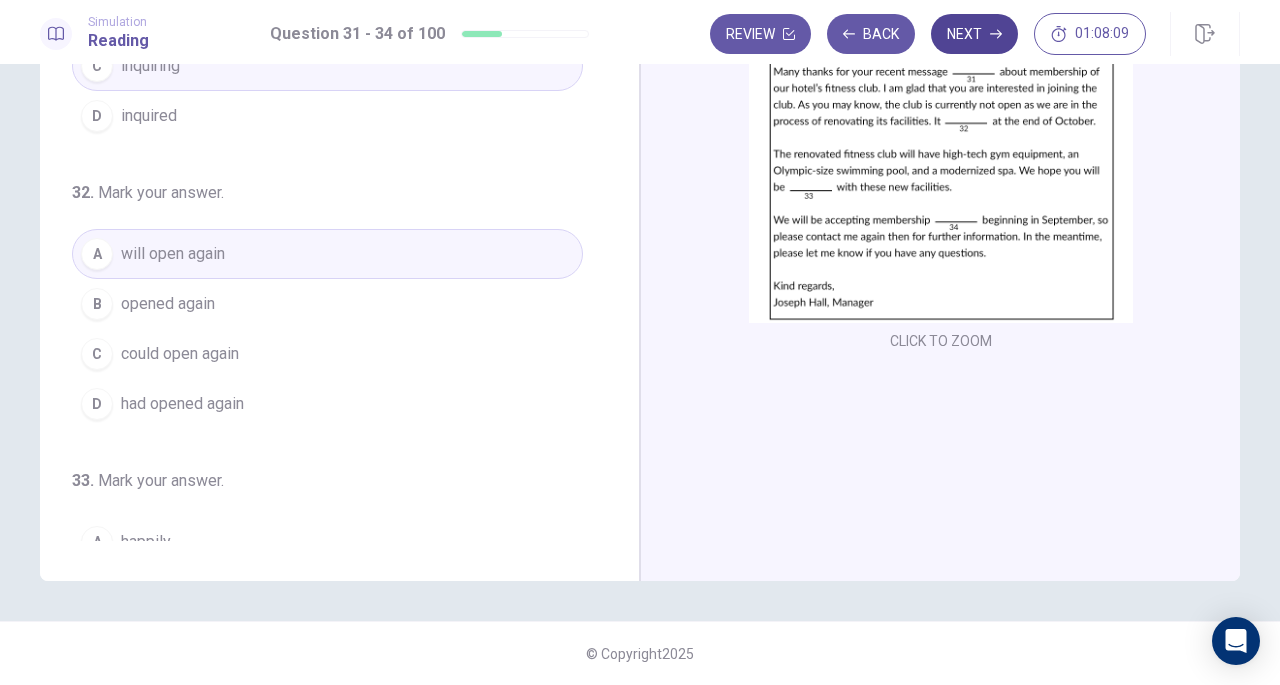 click on "Next" at bounding box center (974, 34) 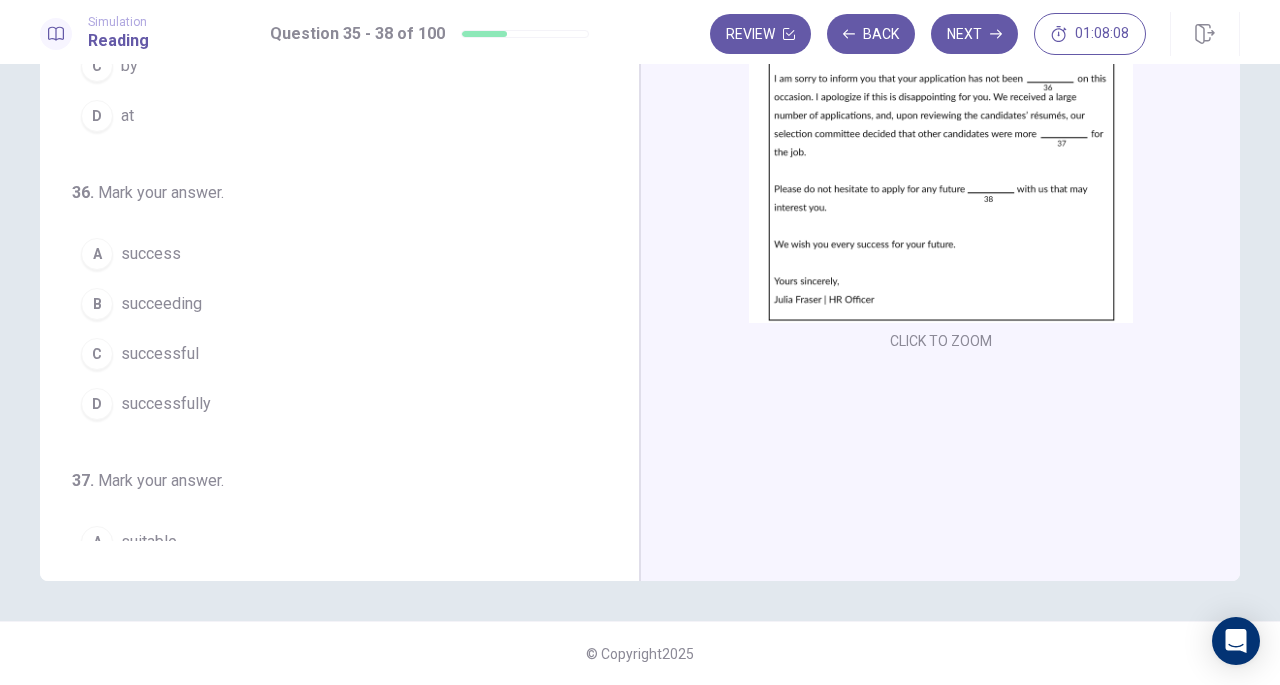 scroll, scrollTop: 0, scrollLeft: 0, axis: both 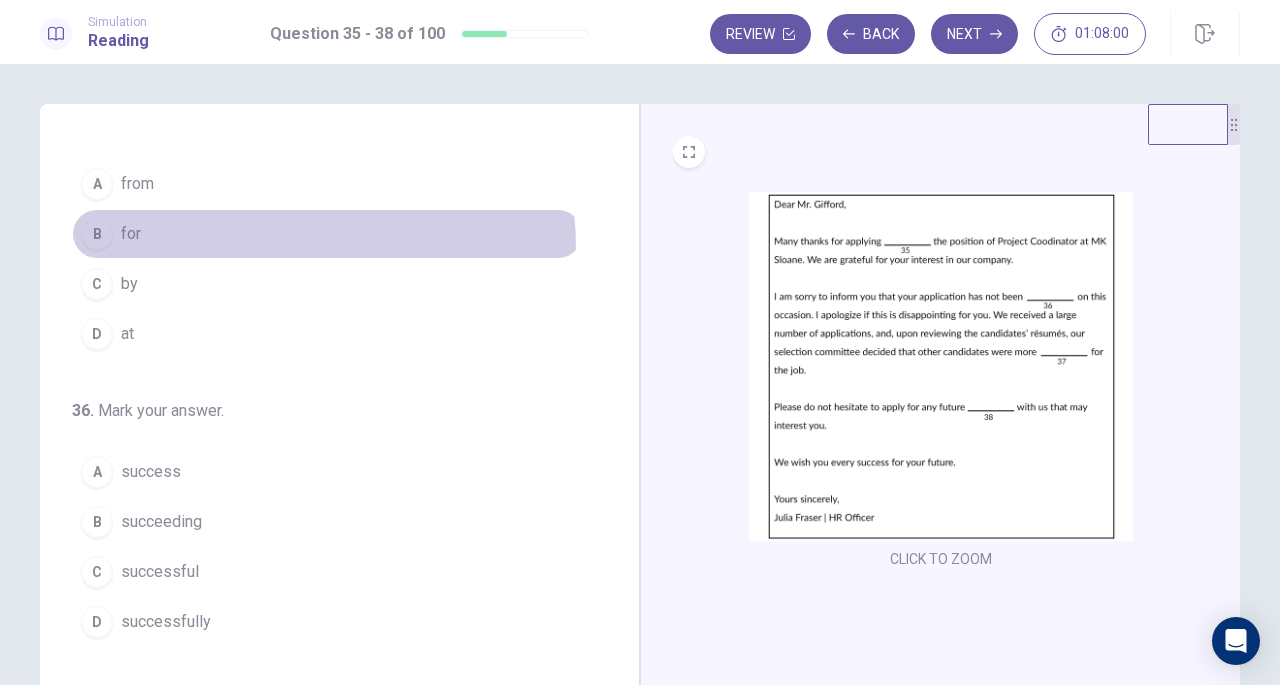 click on "B for" at bounding box center [327, 234] 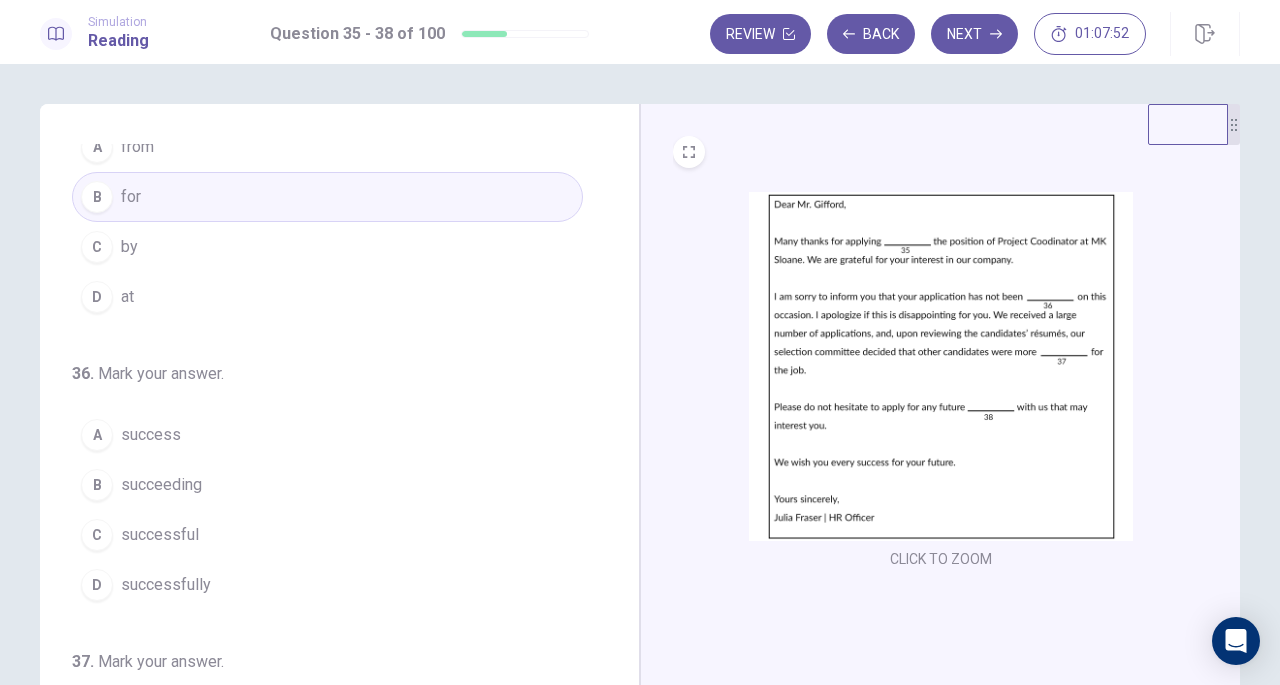 scroll, scrollTop: 71, scrollLeft: 0, axis: vertical 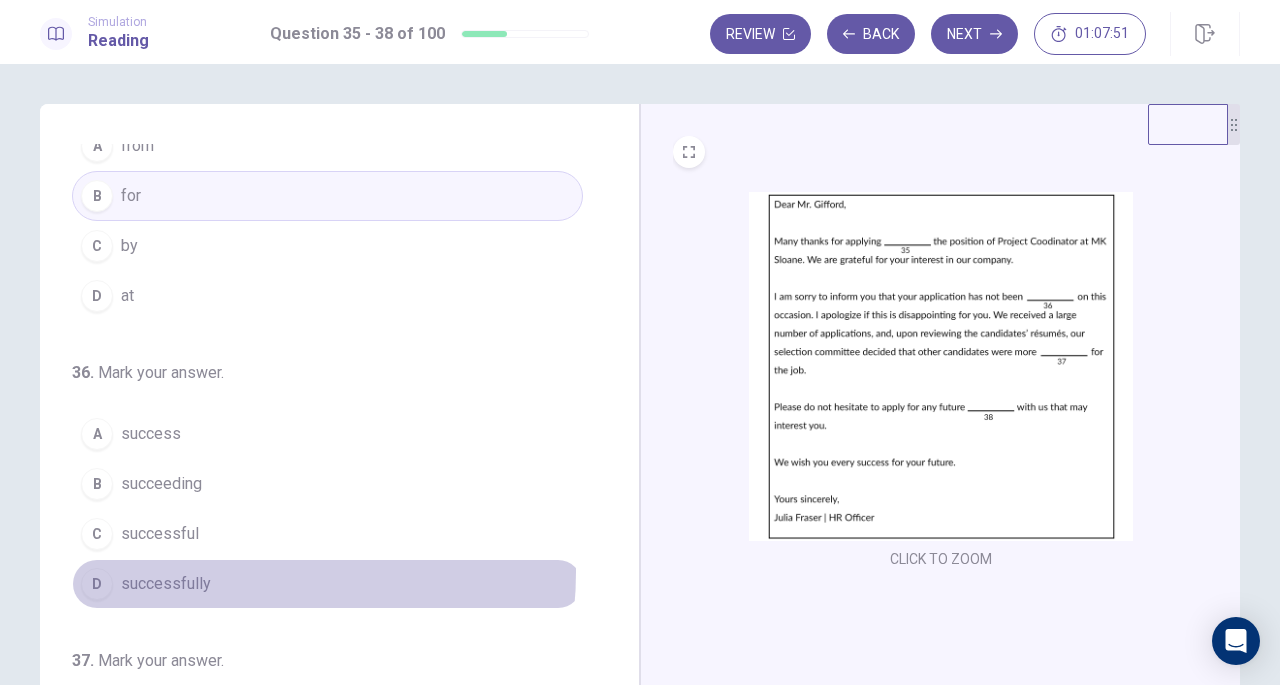 click on "D successfully" at bounding box center [327, 584] 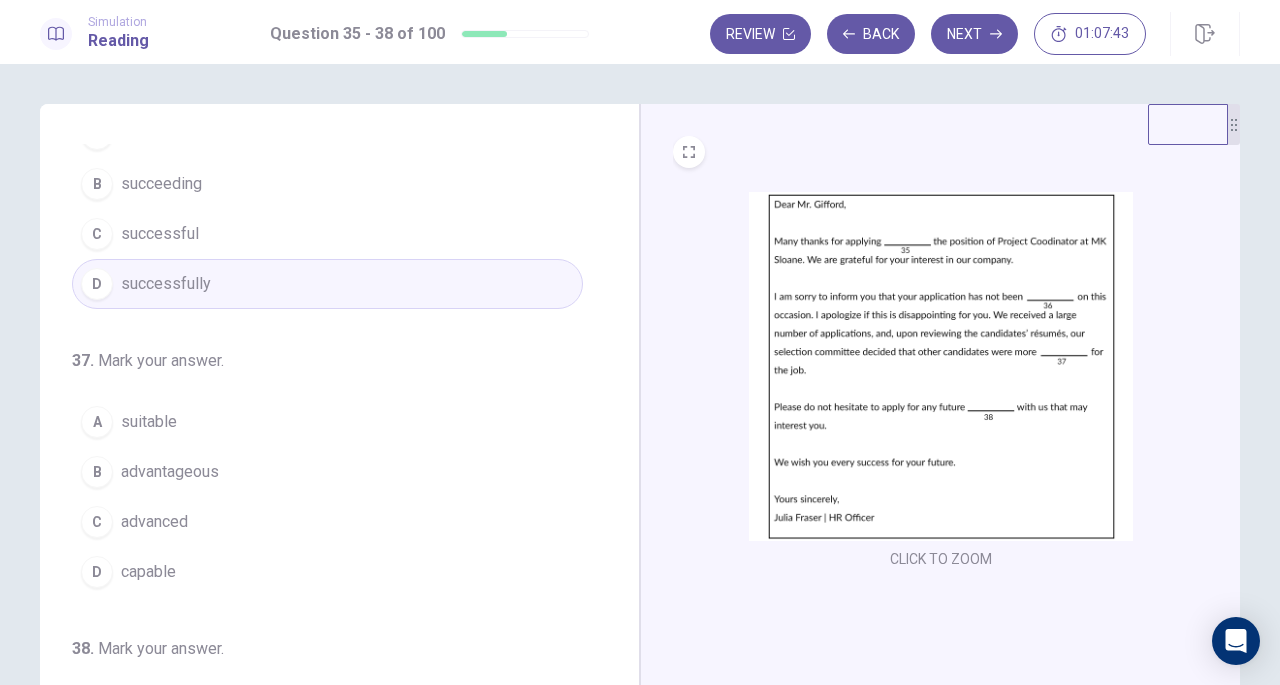 scroll, scrollTop: 372, scrollLeft: 0, axis: vertical 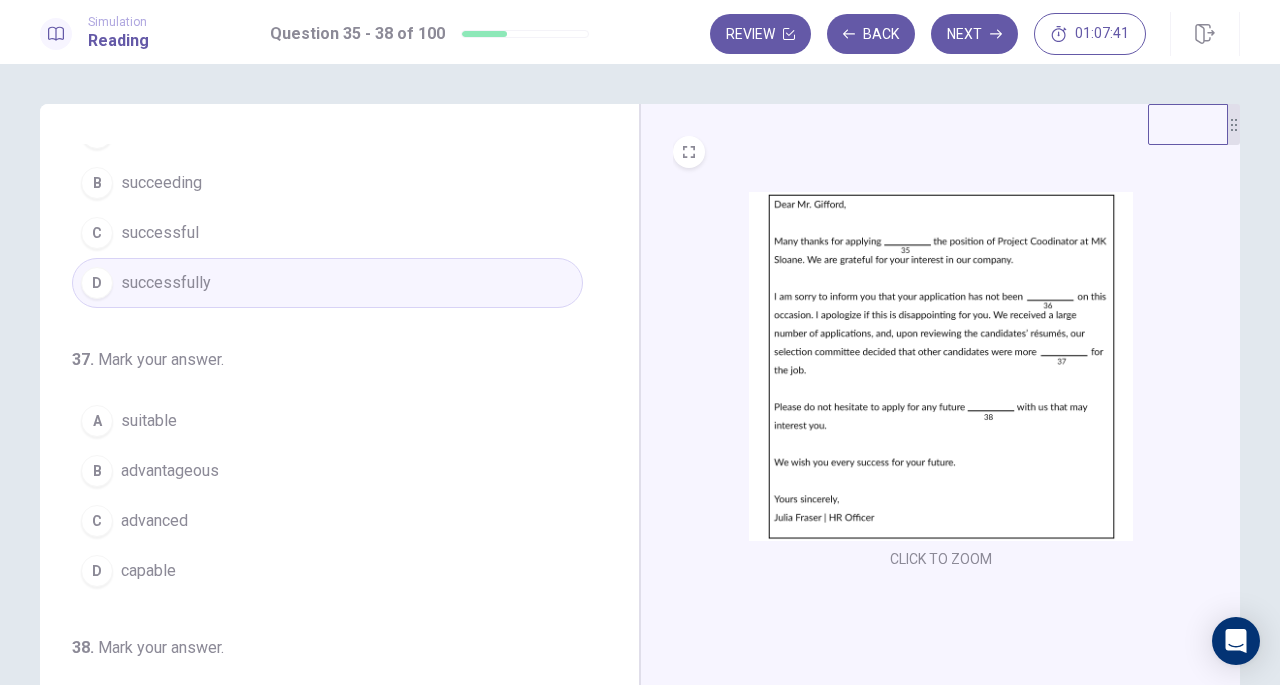 click on "A suitable" at bounding box center [327, 421] 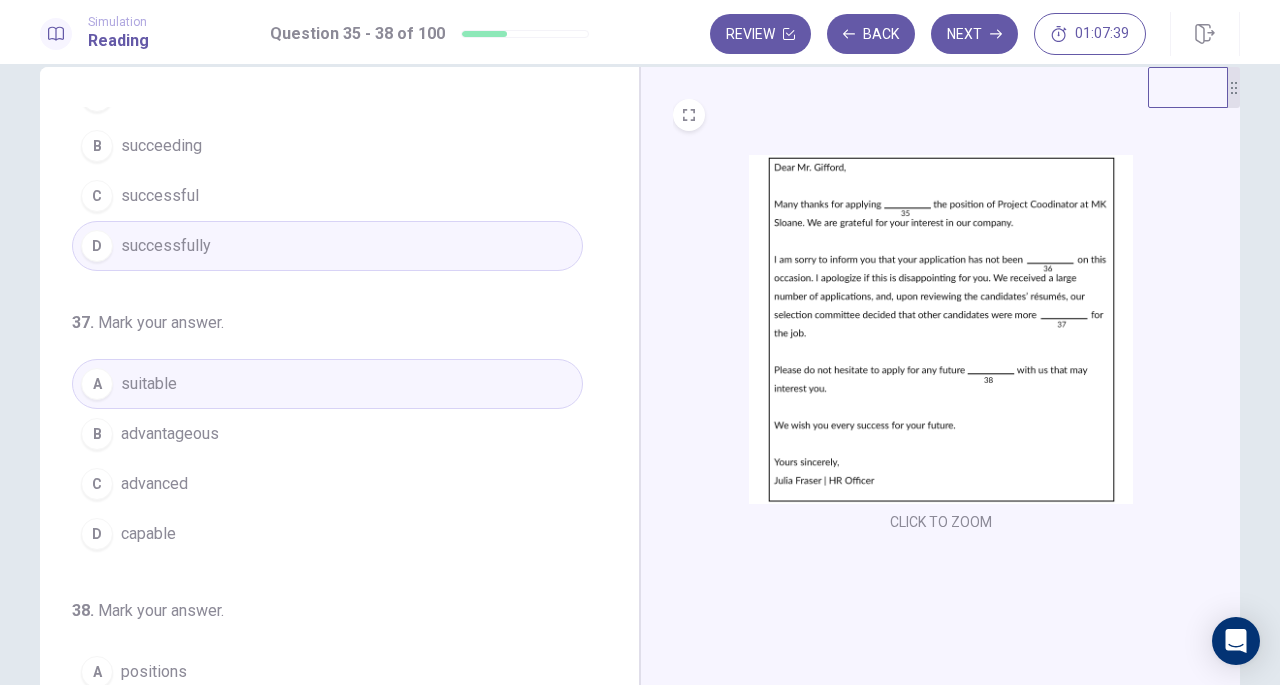 scroll, scrollTop: 38, scrollLeft: 0, axis: vertical 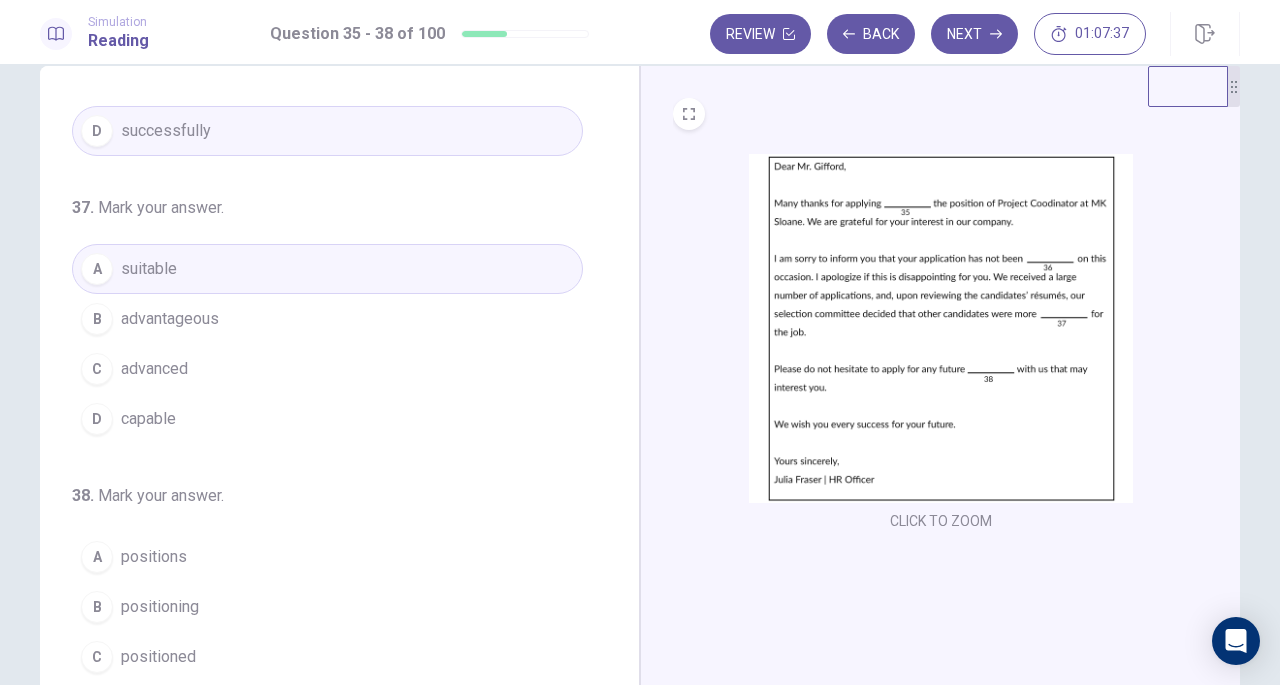 click on "A positions" at bounding box center [327, 557] 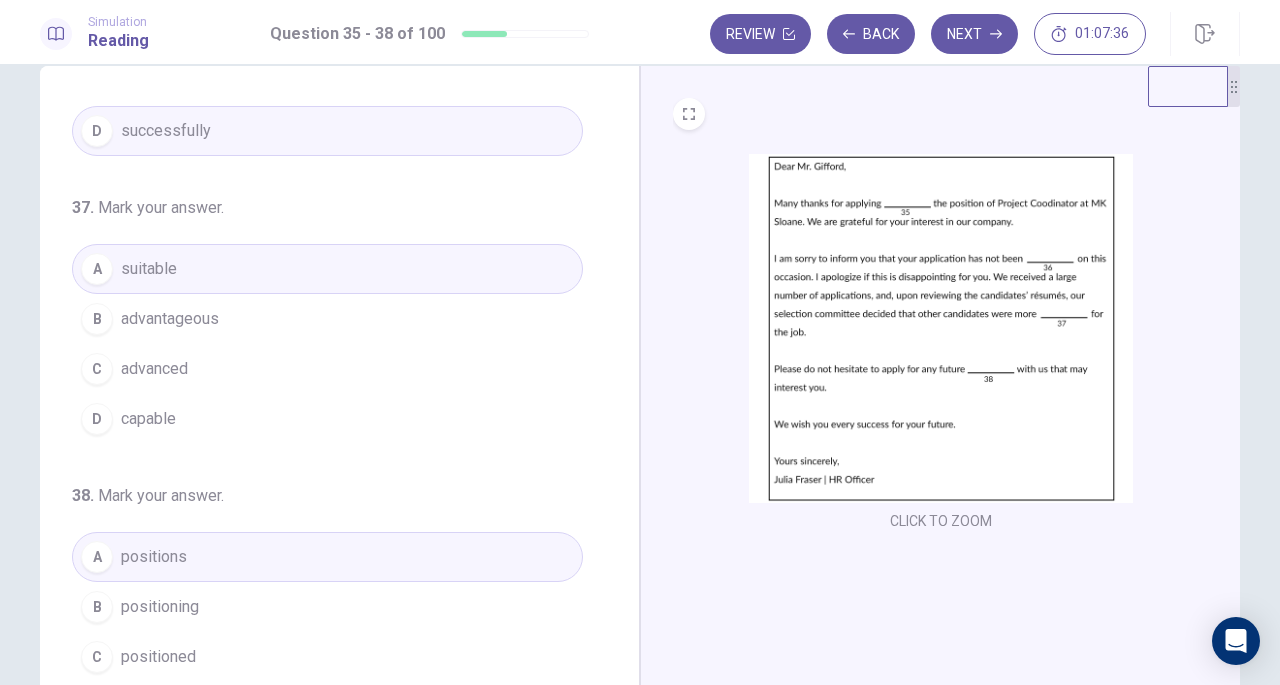 scroll, scrollTop: 218, scrollLeft: 0, axis: vertical 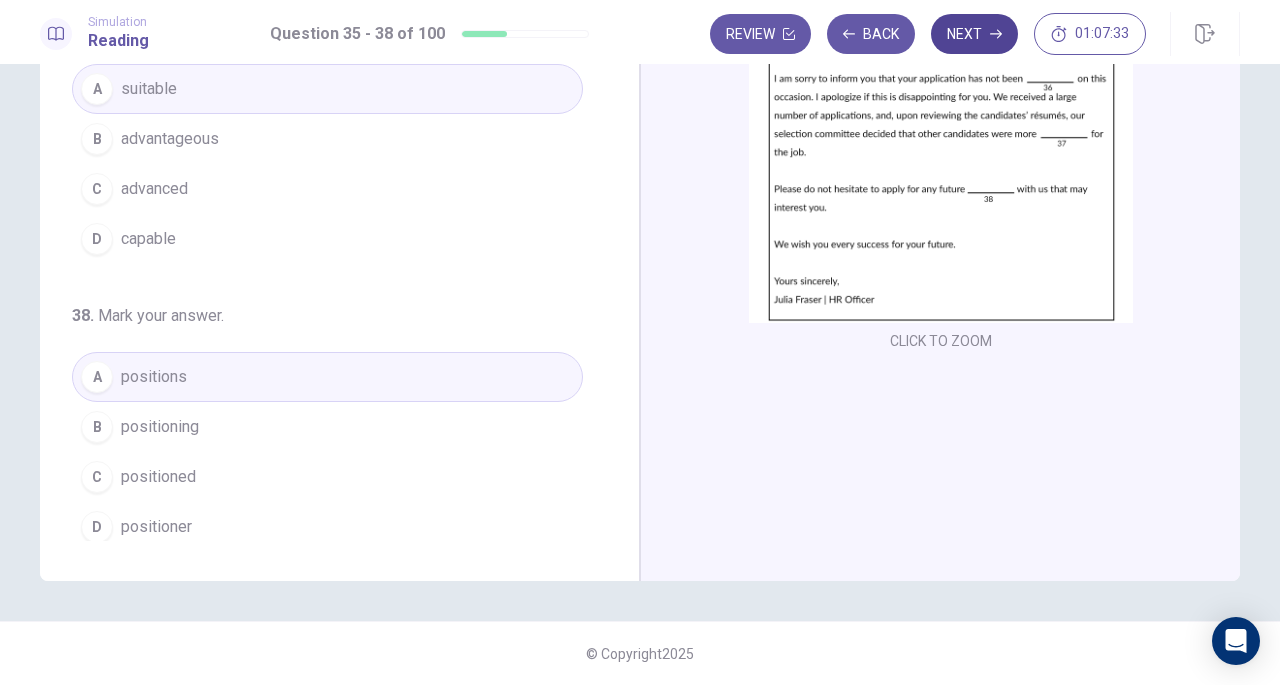 click on "Next" at bounding box center (974, 34) 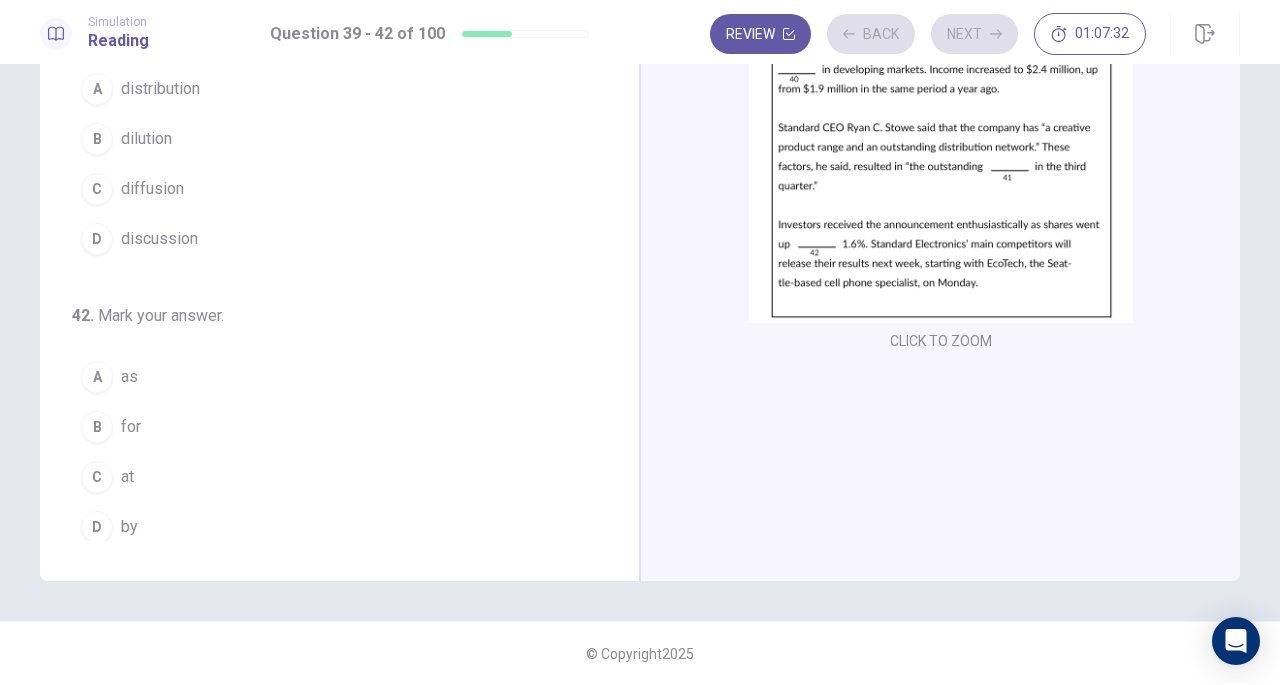 scroll, scrollTop: 0, scrollLeft: 0, axis: both 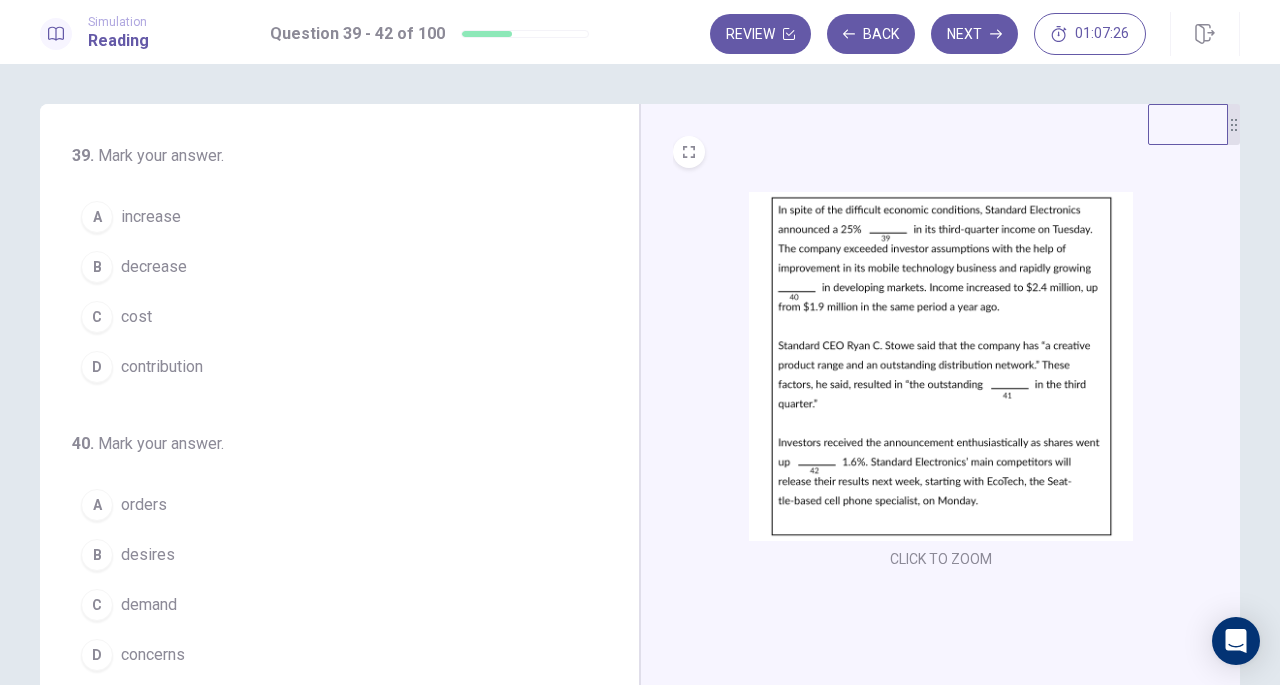 click on "A increase" at bounding box center (327, 217) 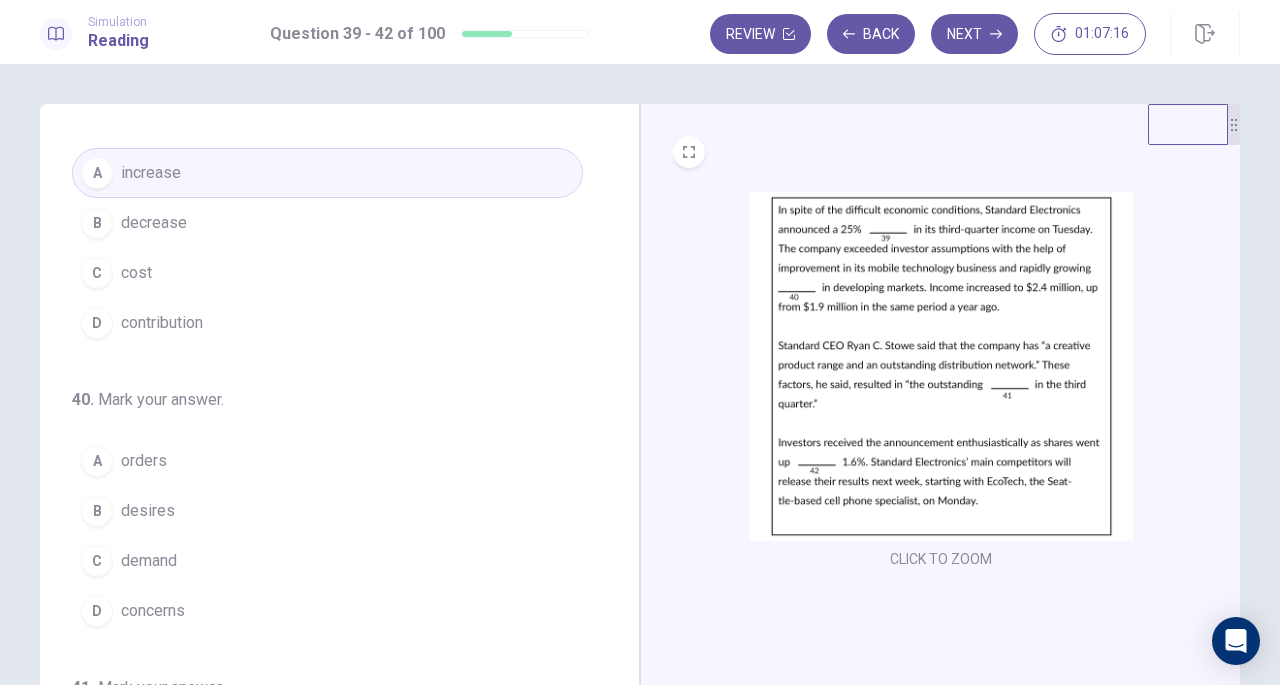 scroll, scrollTop: 50, scrollLeft: 0, axis: vertical 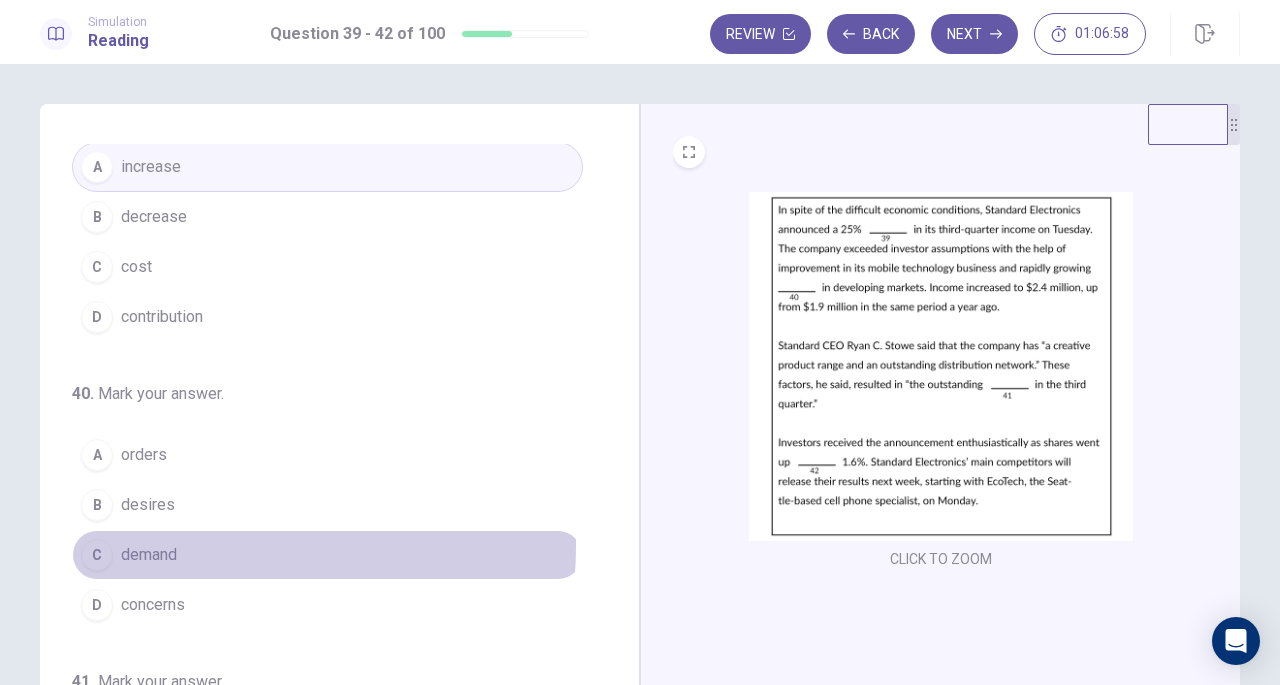 click on "C demand" at bounding box center [327, 555] 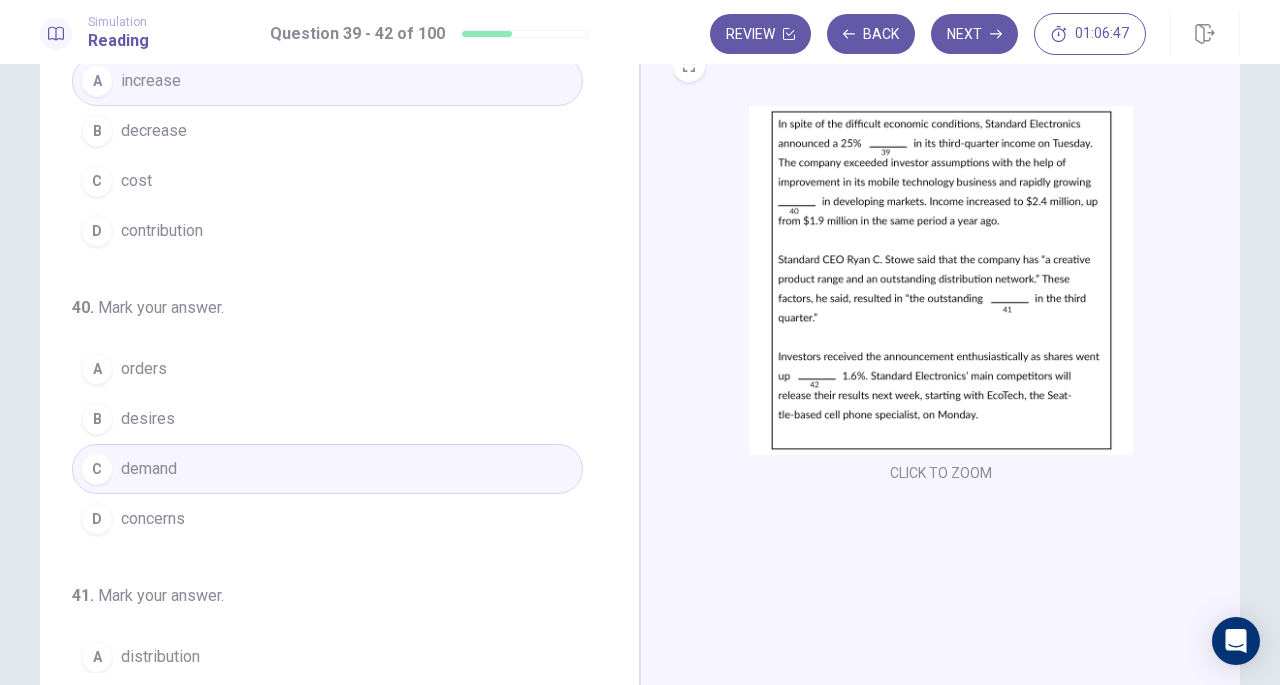 scroll, scrollTop: 128, scrollLeft: 0, axis: vertical 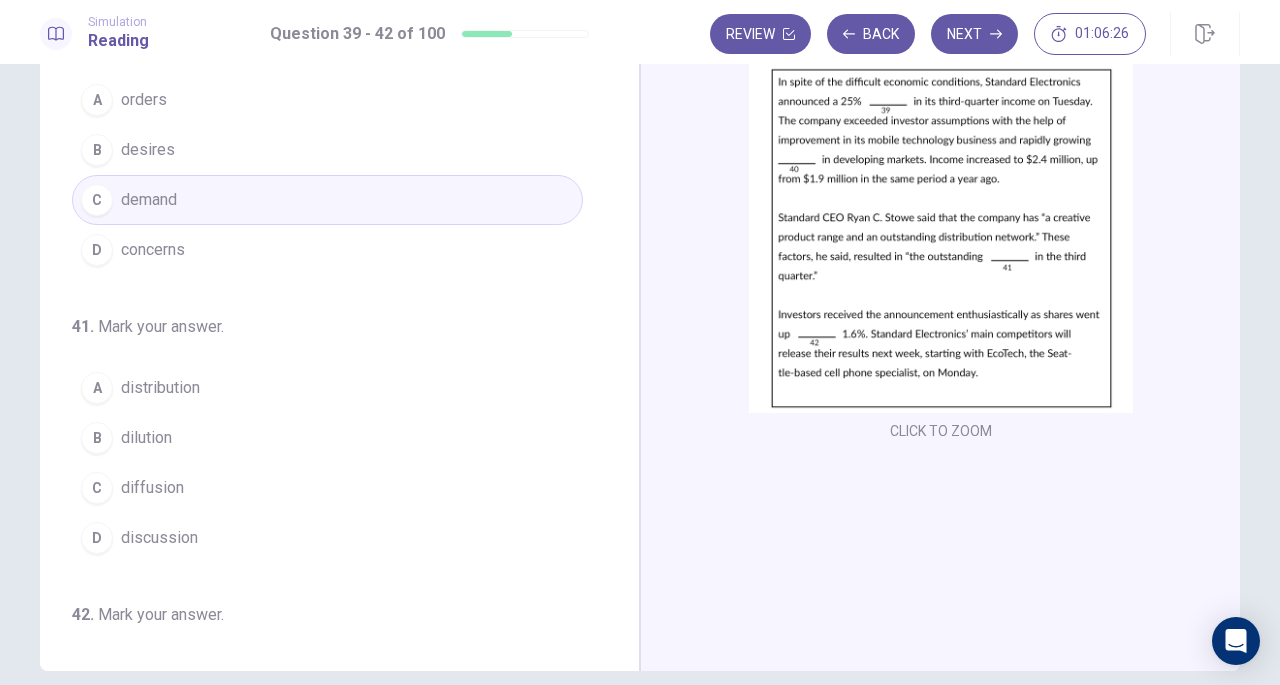 click on "B dilution" at bounding box center (327, 438) 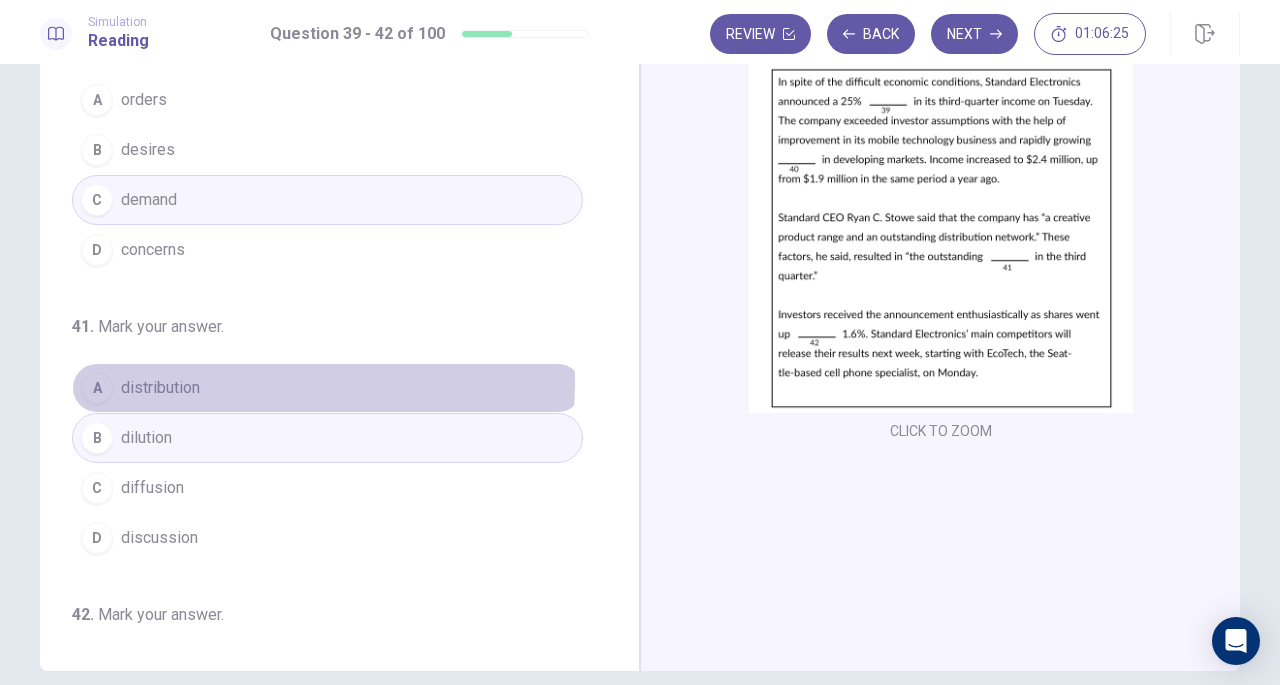 click on "distribution" at bounding box center [160, 388] 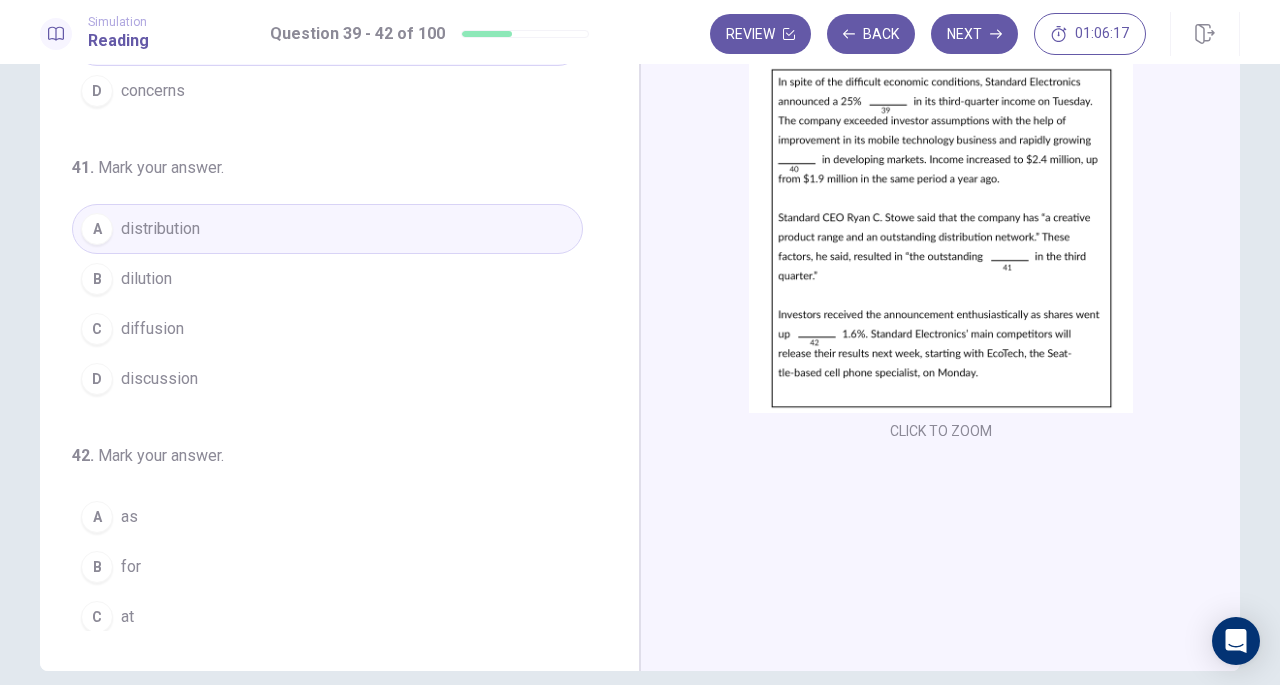 scroll, scrollTop: 486, scrollLeft: 0, axis: vertical 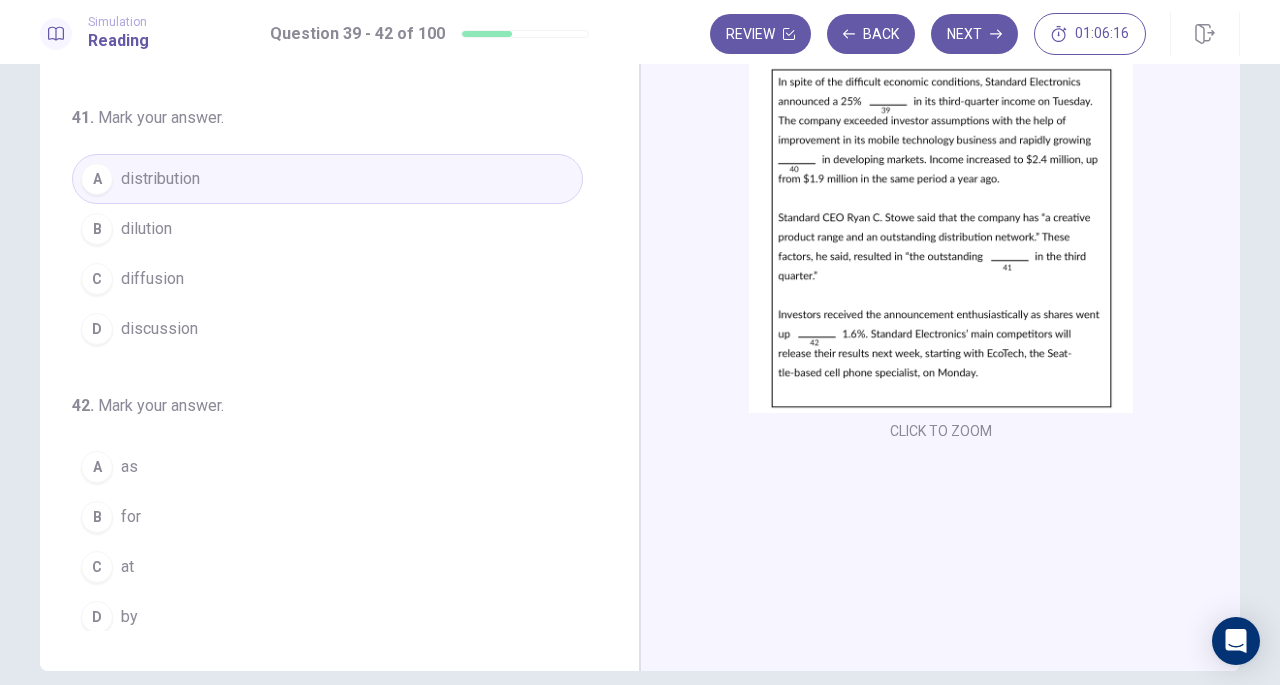 click on "D by" at bounding box center (327, 617) 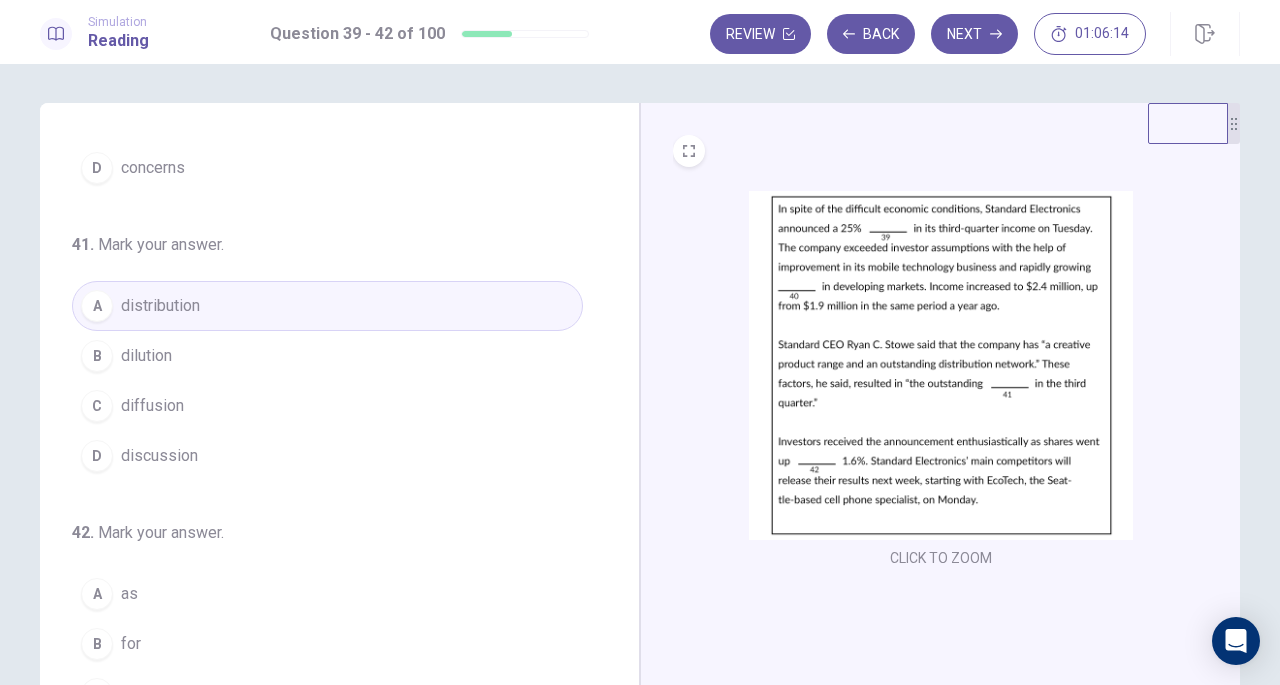 scroll, scrollTop: 0, scrollLeft: 0, axis: both 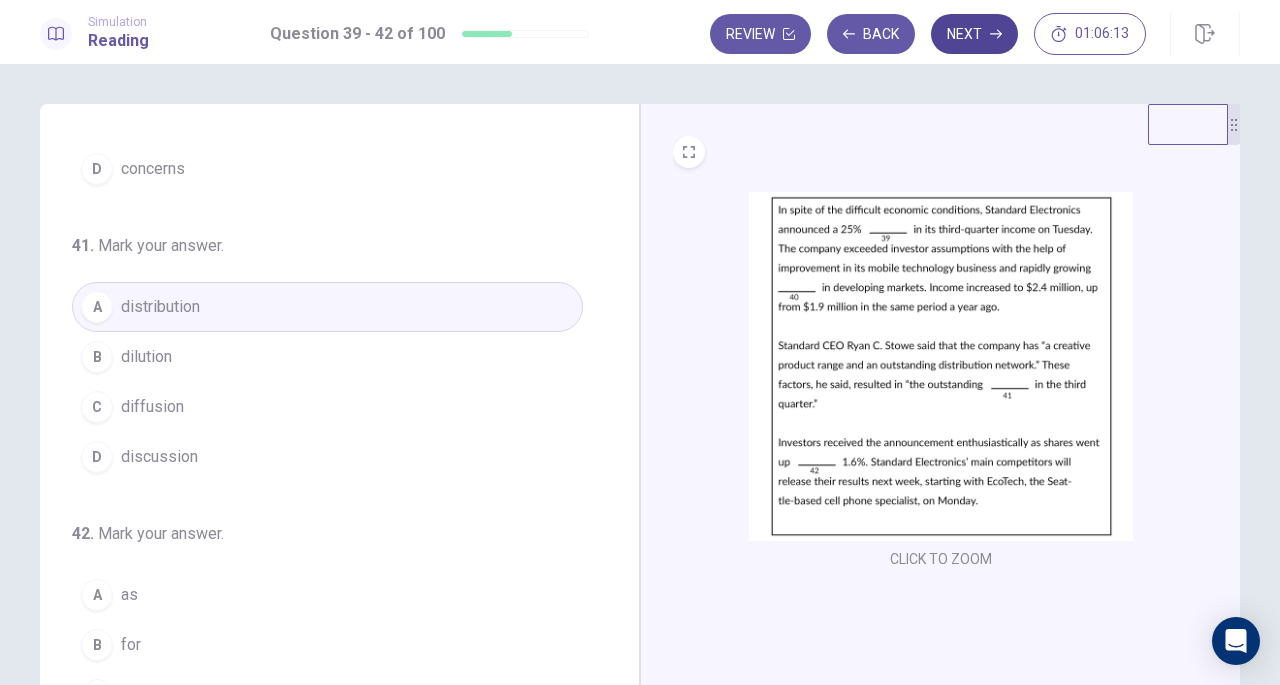 click on "Next" at bounding box center (974, 34) 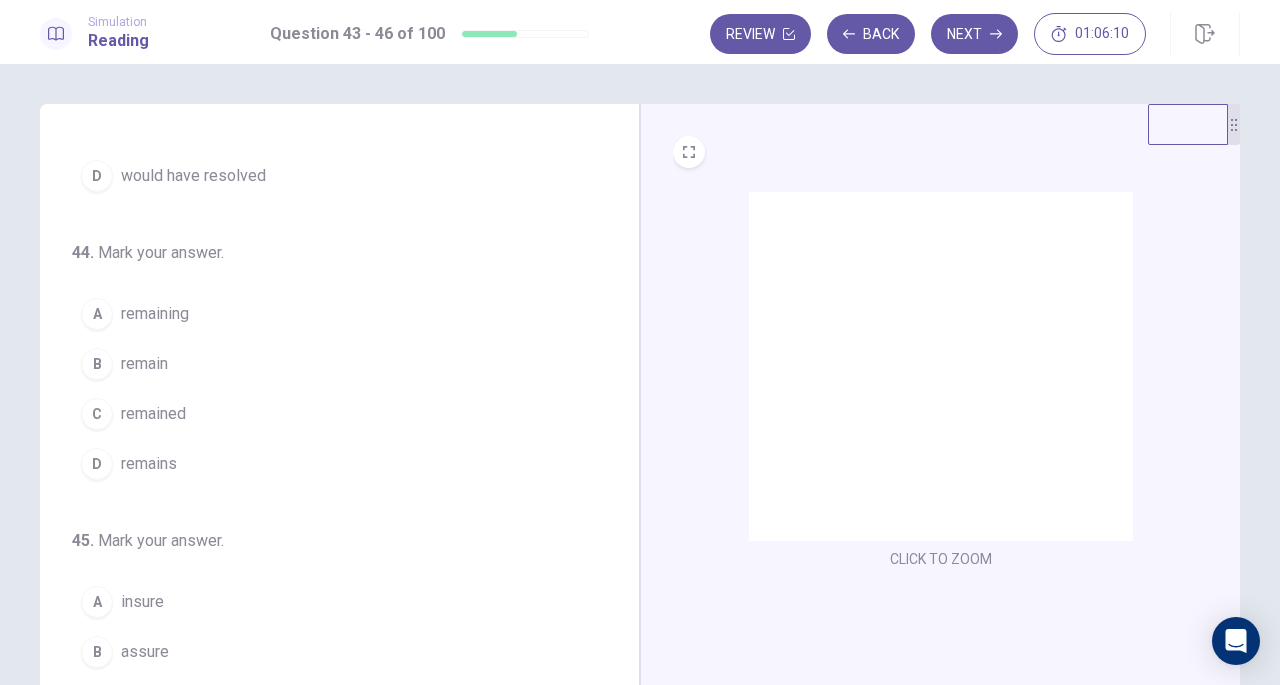 scroll, scrollTop: 0, scrollLeft: 0, axis: both 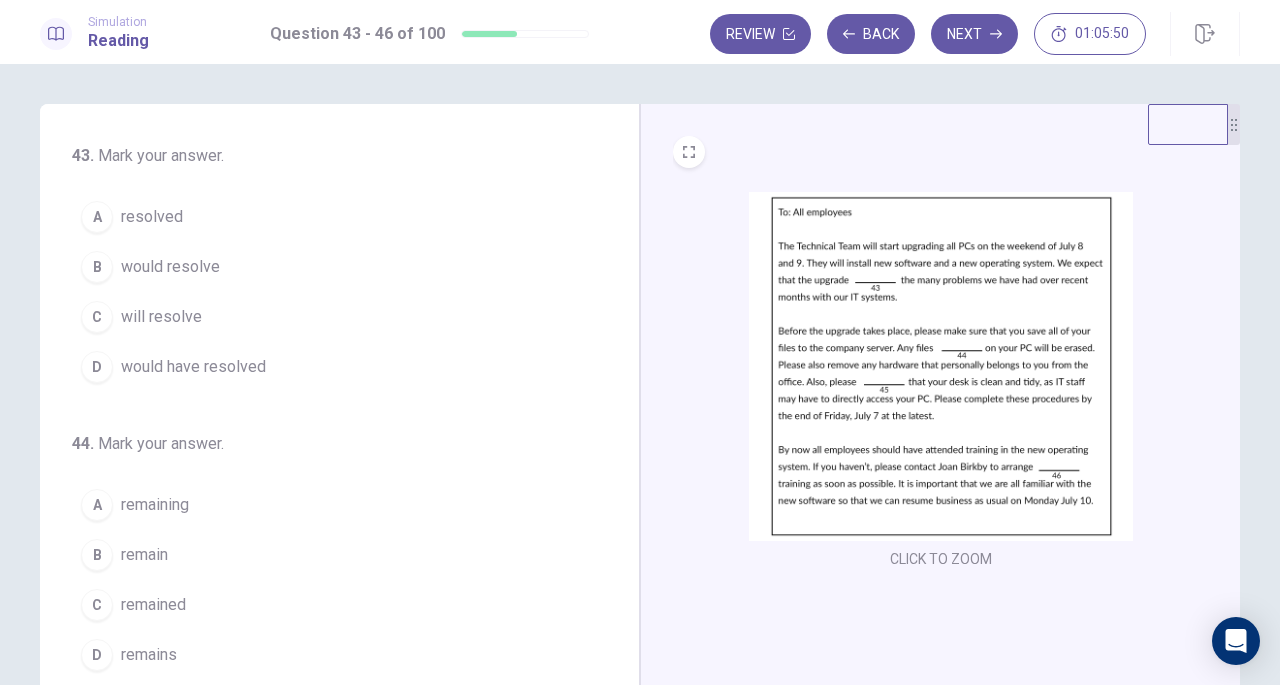 click on "C will resolve" at bounding box center (327, 317) 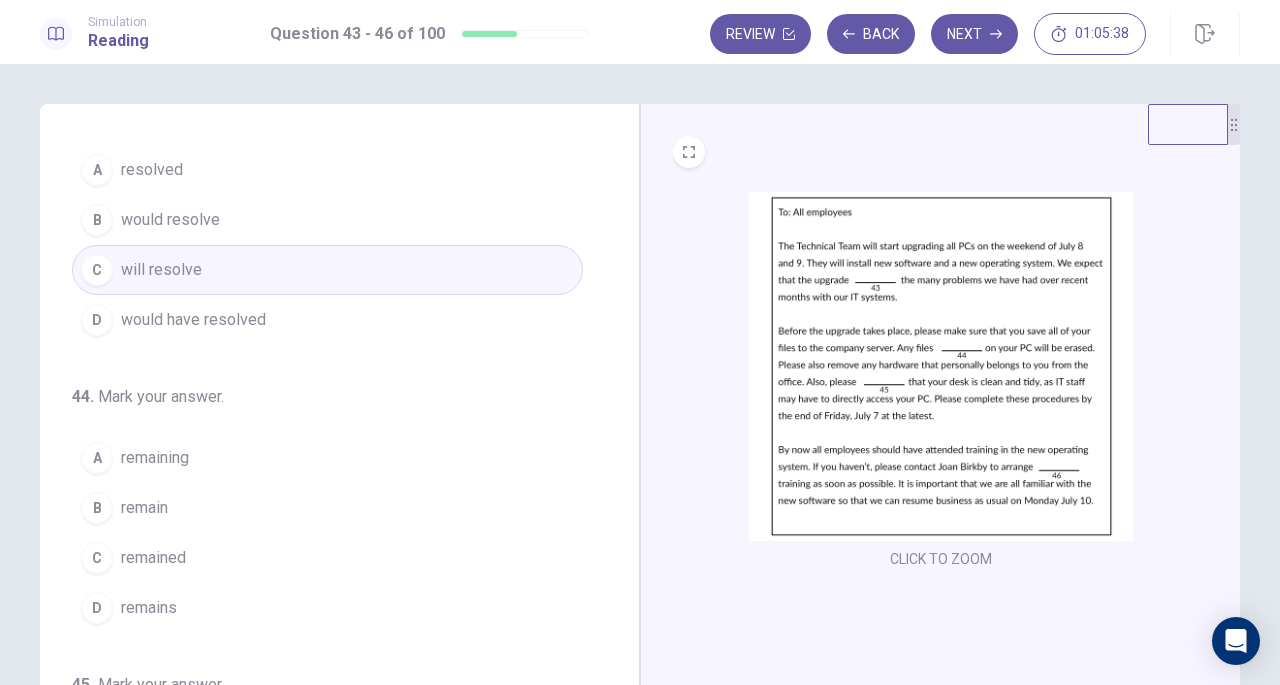 scroll, scrollTop: 48, scrollLeft: 0, axis: vertical 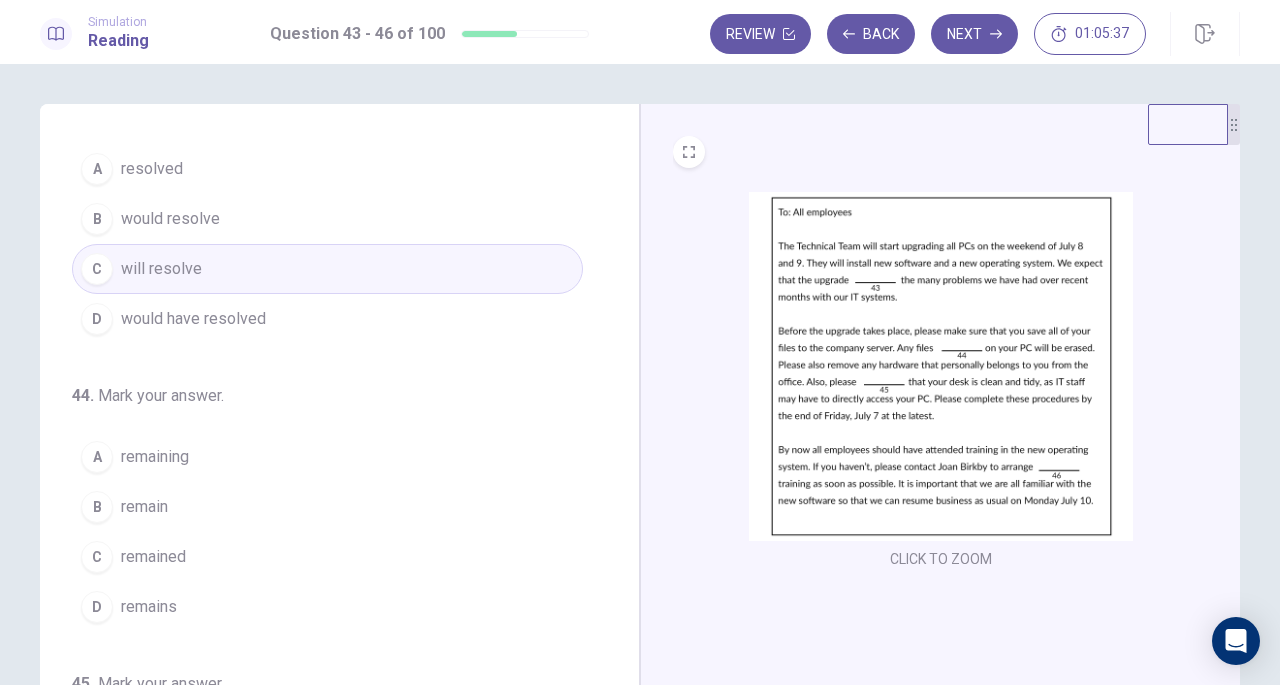 click on "A remaining" at bounding box center [327, 457] 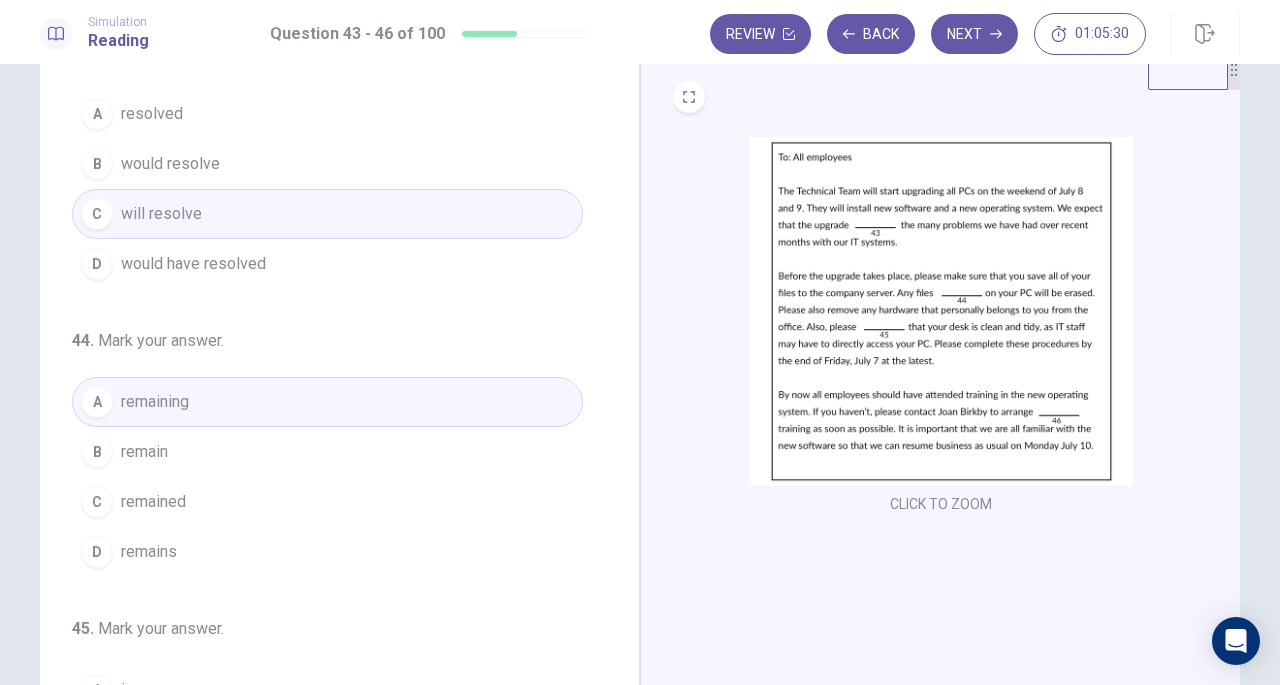 scroll, scrollTop: 192, scrollLeft: 0, axis: vertical 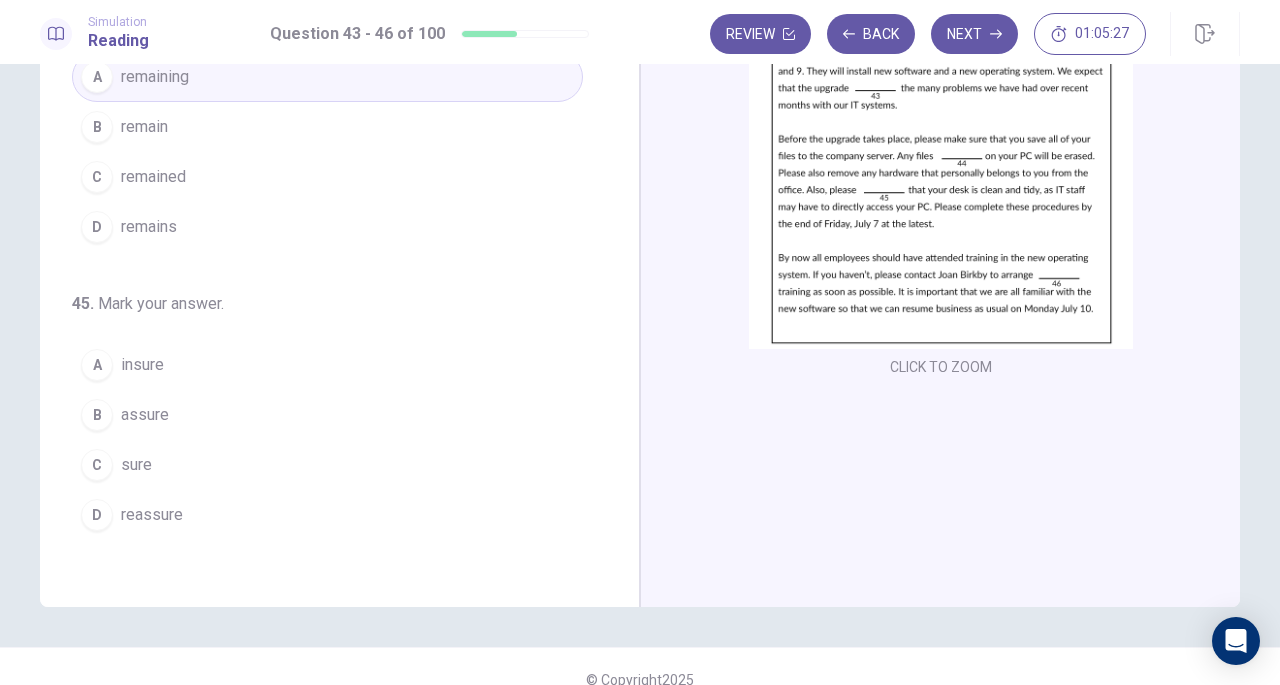 click on "B assure" at bounding box center (327, 415) 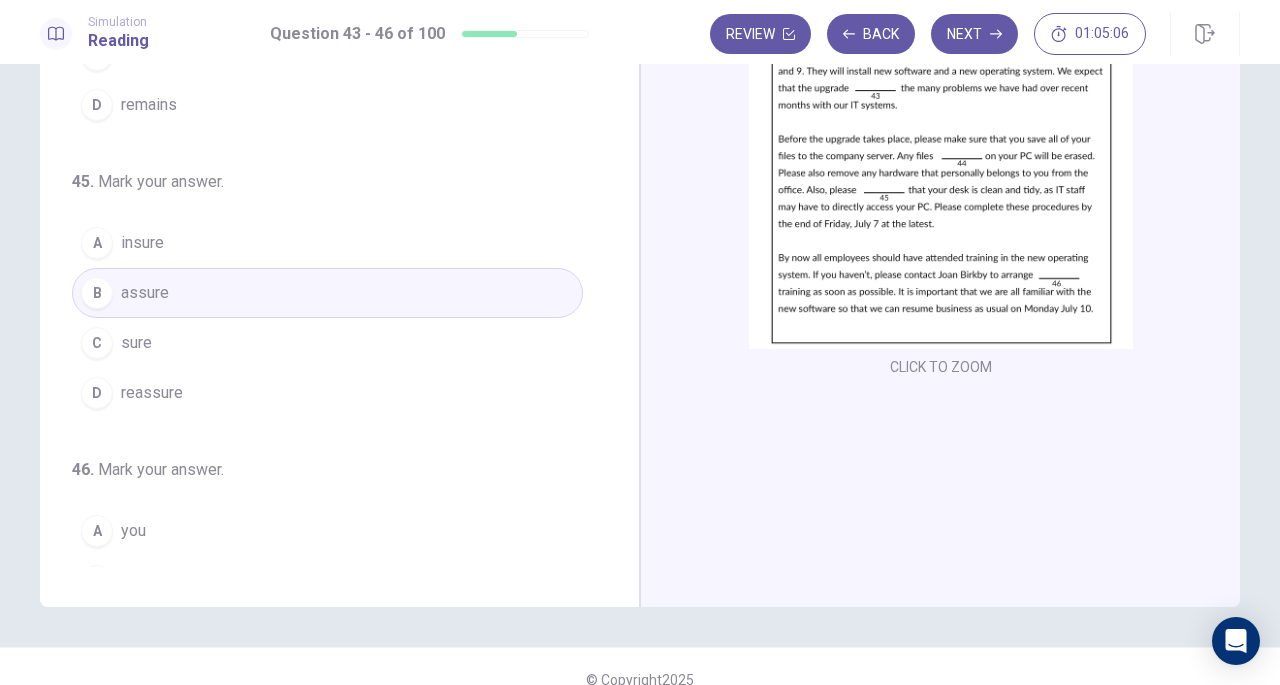 scroll, scrollTop: 486, scrollLeft: 0, axis: vertical 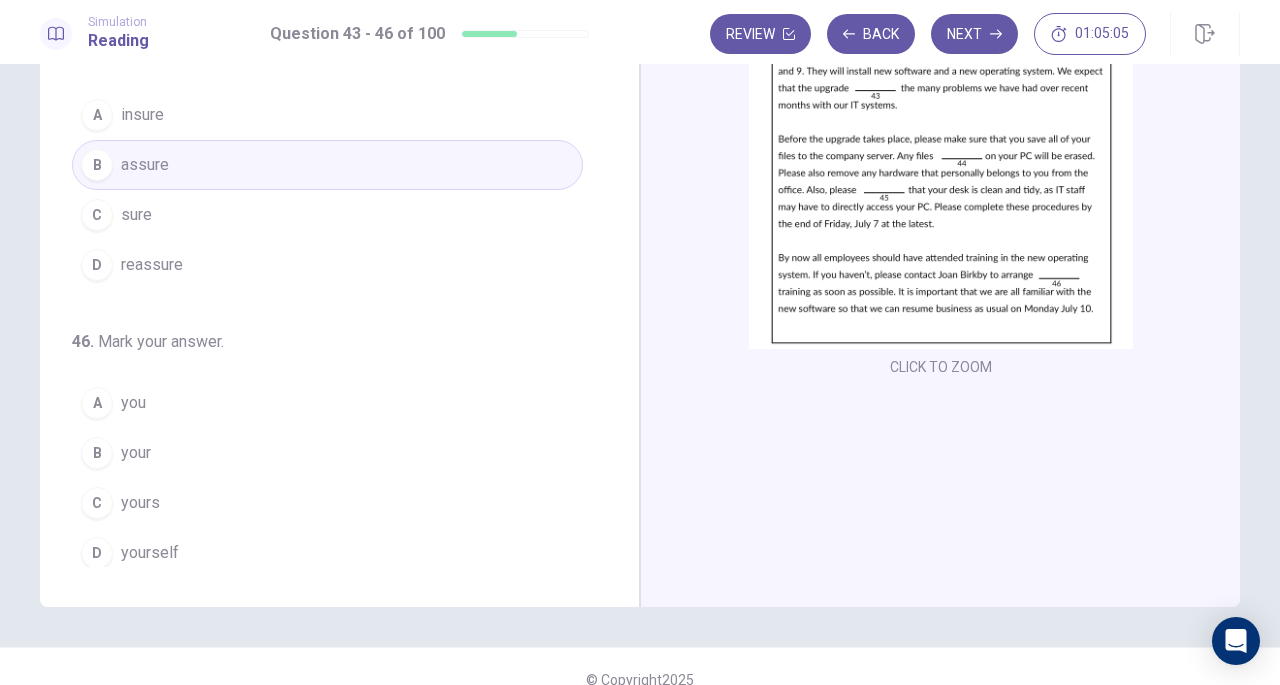click on "B your" at bounding box center [327, 453] 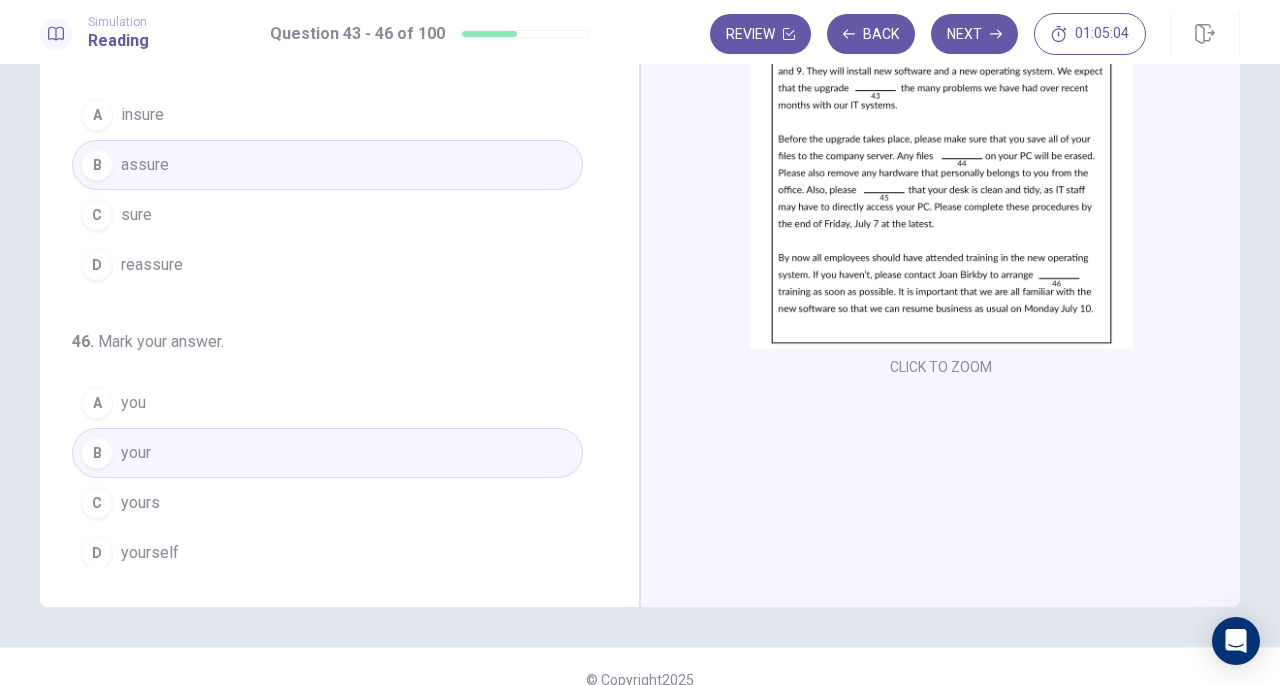 scroll, scrollTop: 218, scrollLeft: 0, axis: vertical 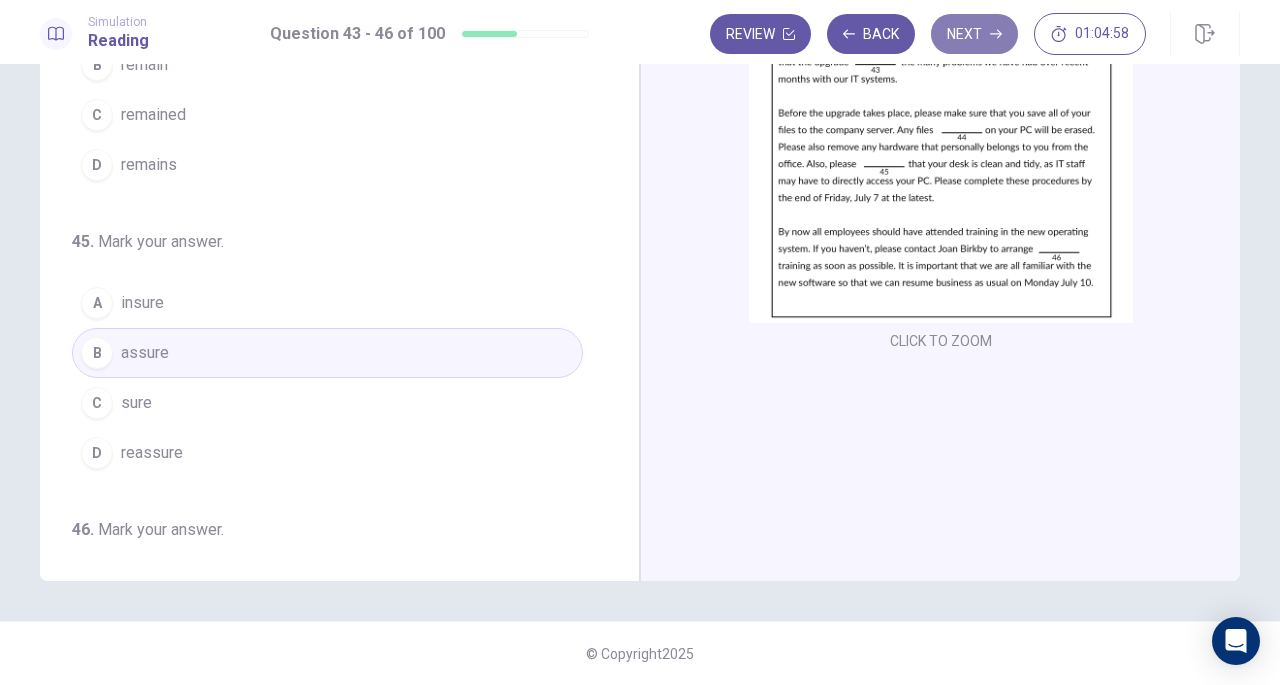 click on "Next" at bounding box center (974, 34) 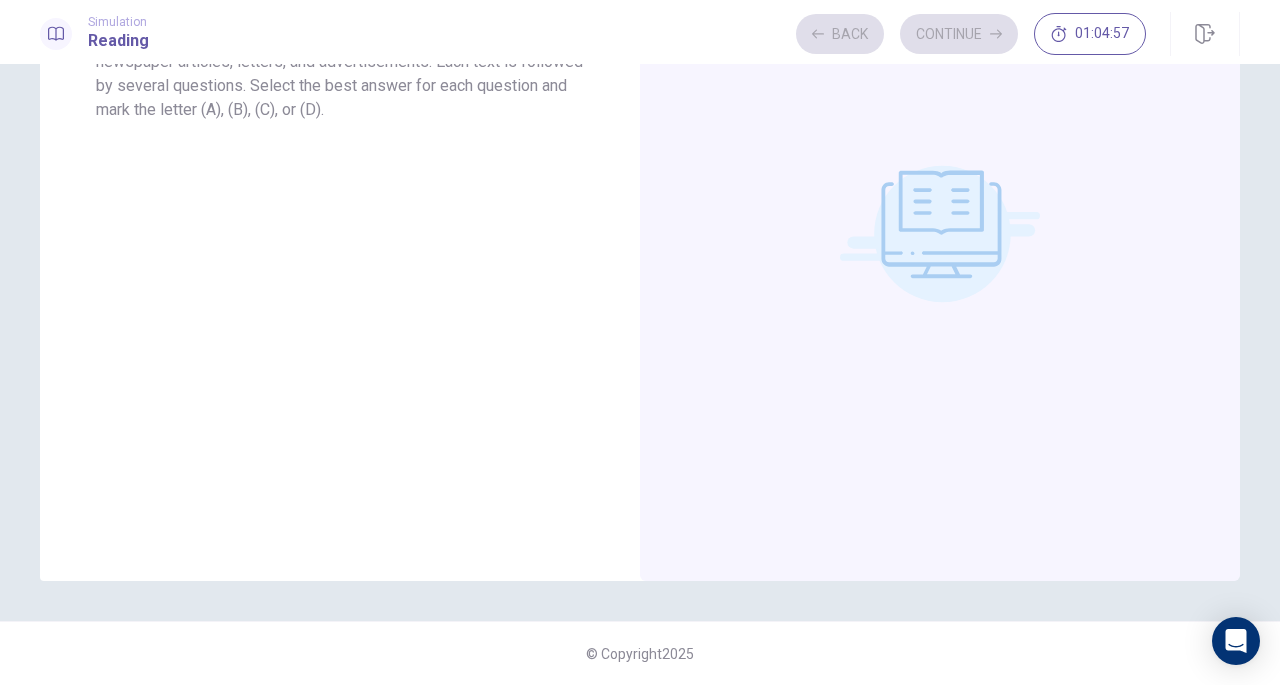 scroll, scrollTop: 0, scrollLeft: 0, axis: both 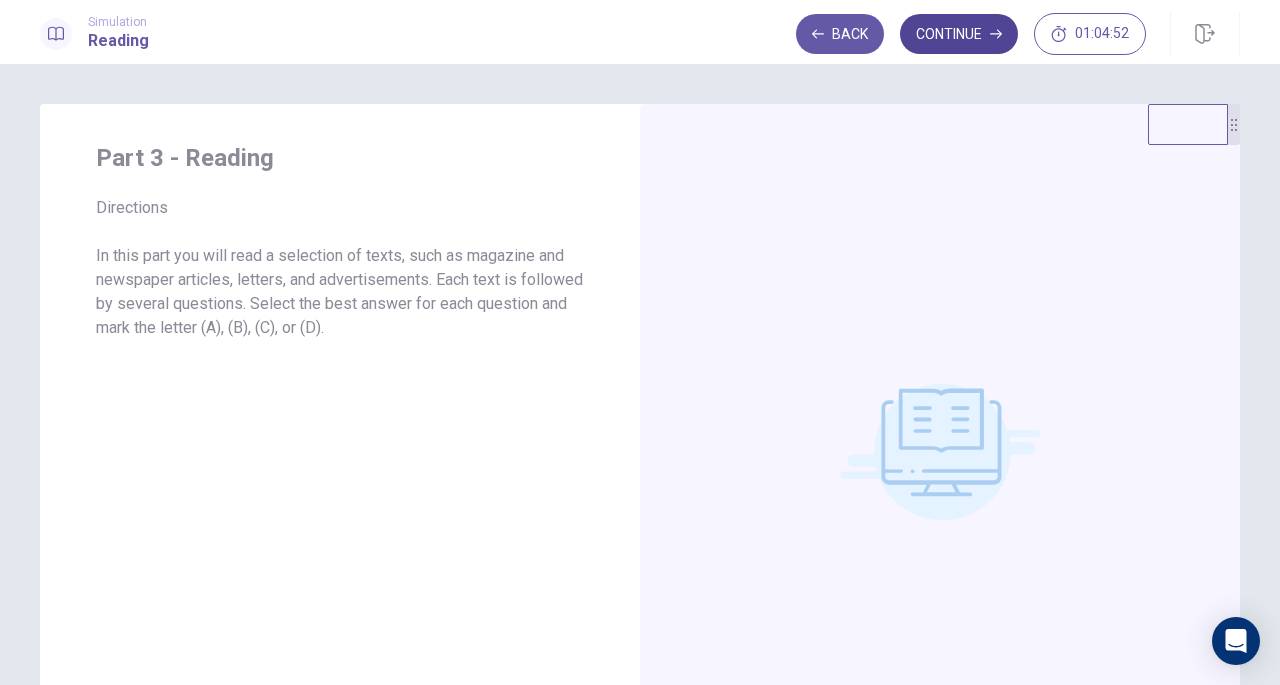 click on "Continue" at bounding box center (959, 34) 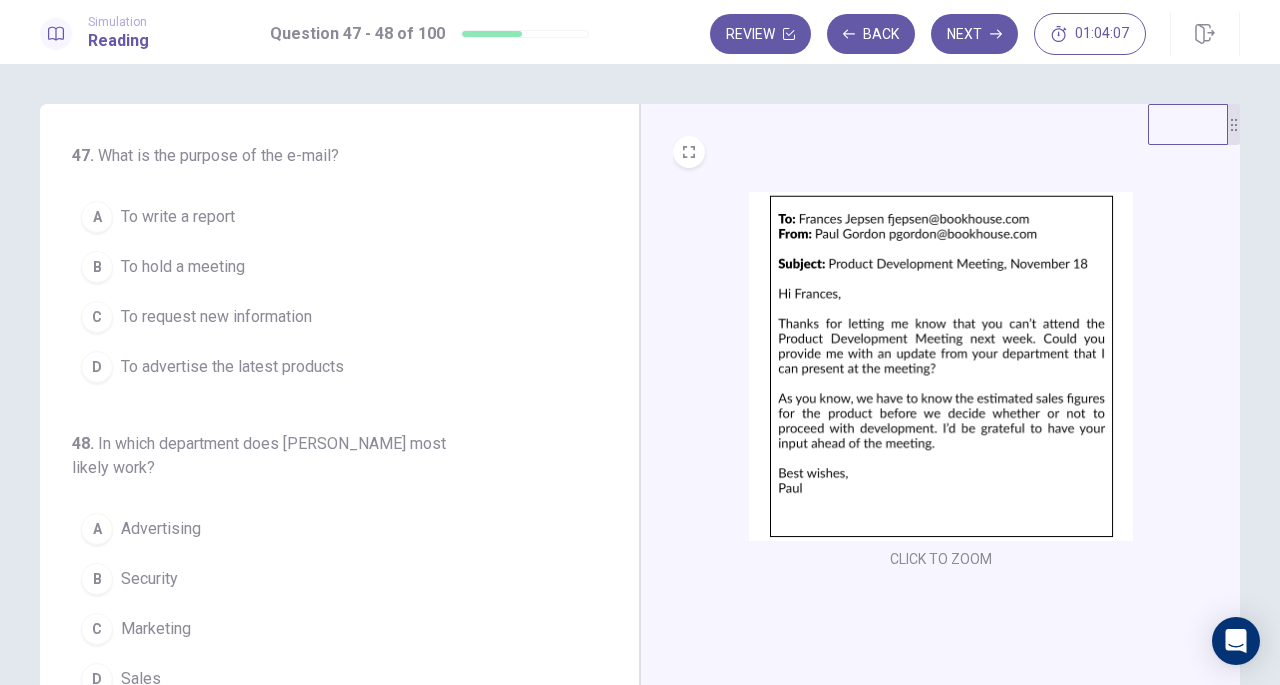 click on "C To request new information" at bounding box center (327, 317) 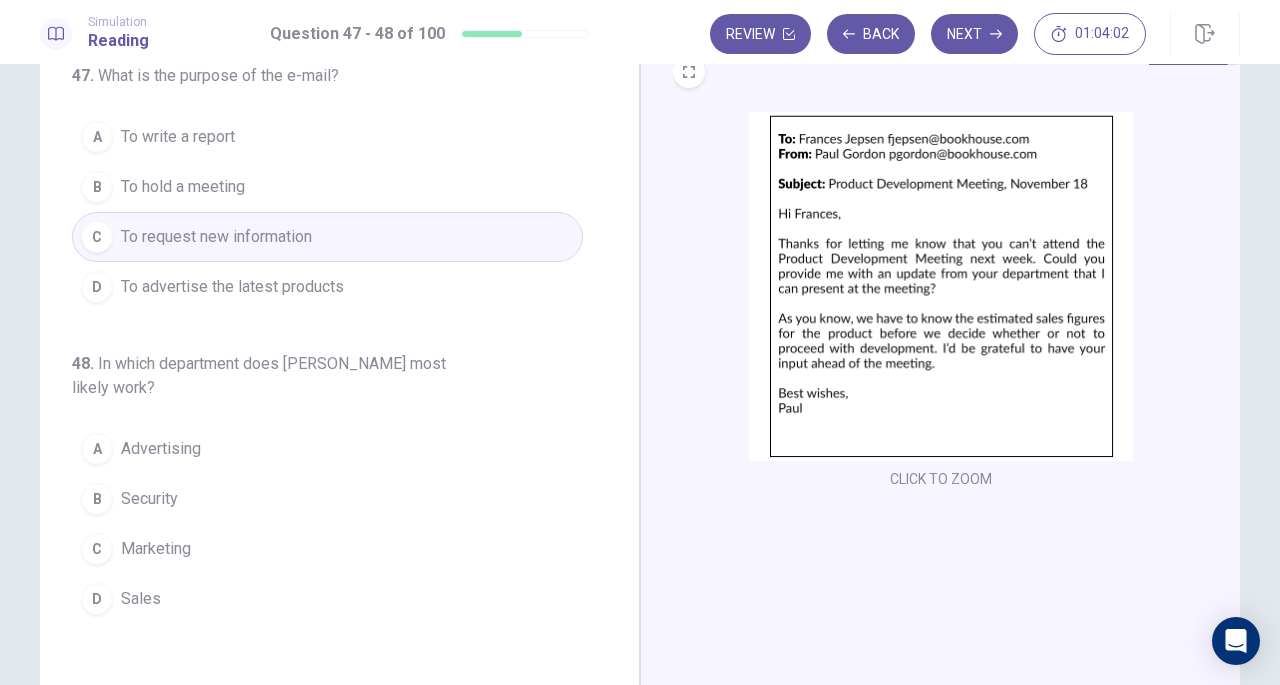 scroll, scrollTop: 79, scrollLeft: 0, axis: vertical 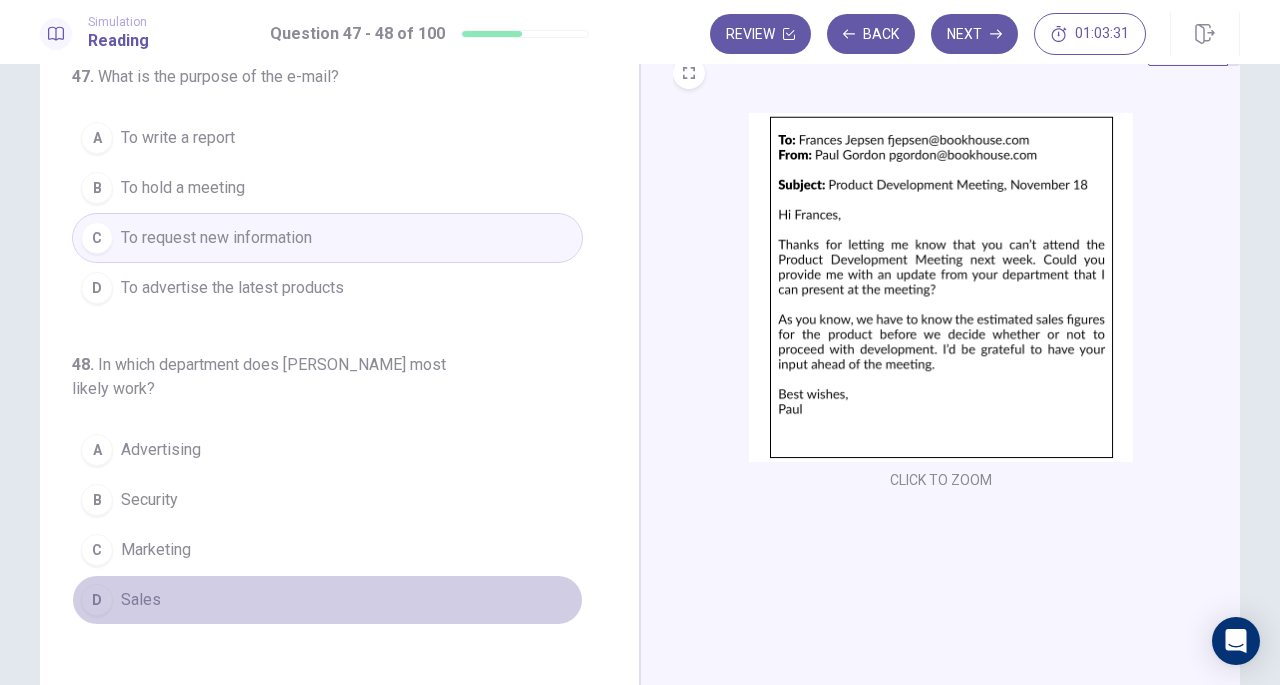 click on "Sales" at bounding box center [141, 600] 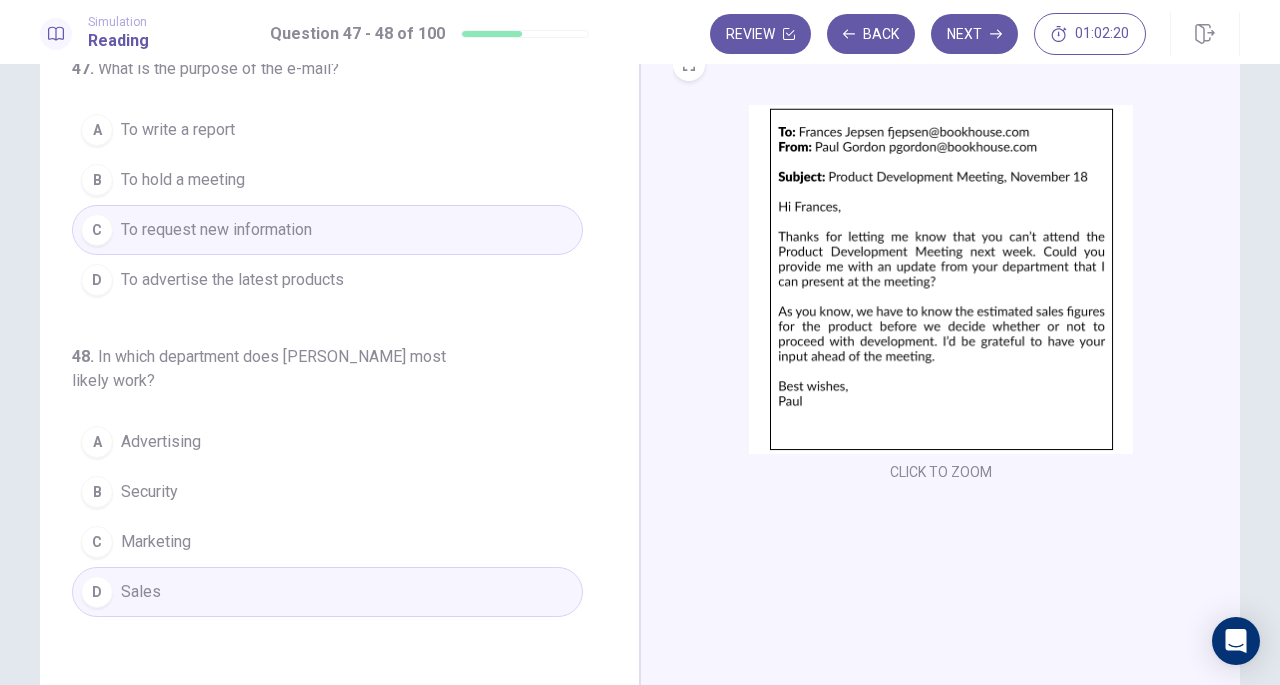 scroll, scrollTop: 114, scrollLeft: 0, axis: vertical 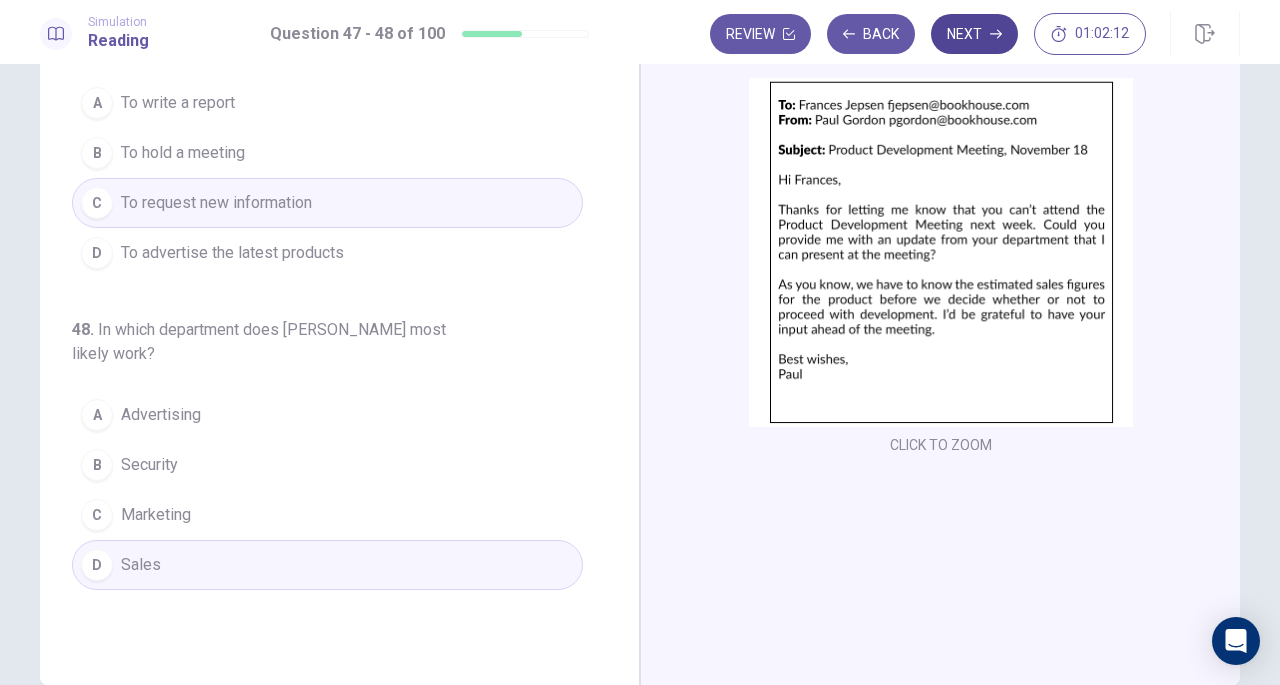 click on "Next" at bounding box center [974, 34] 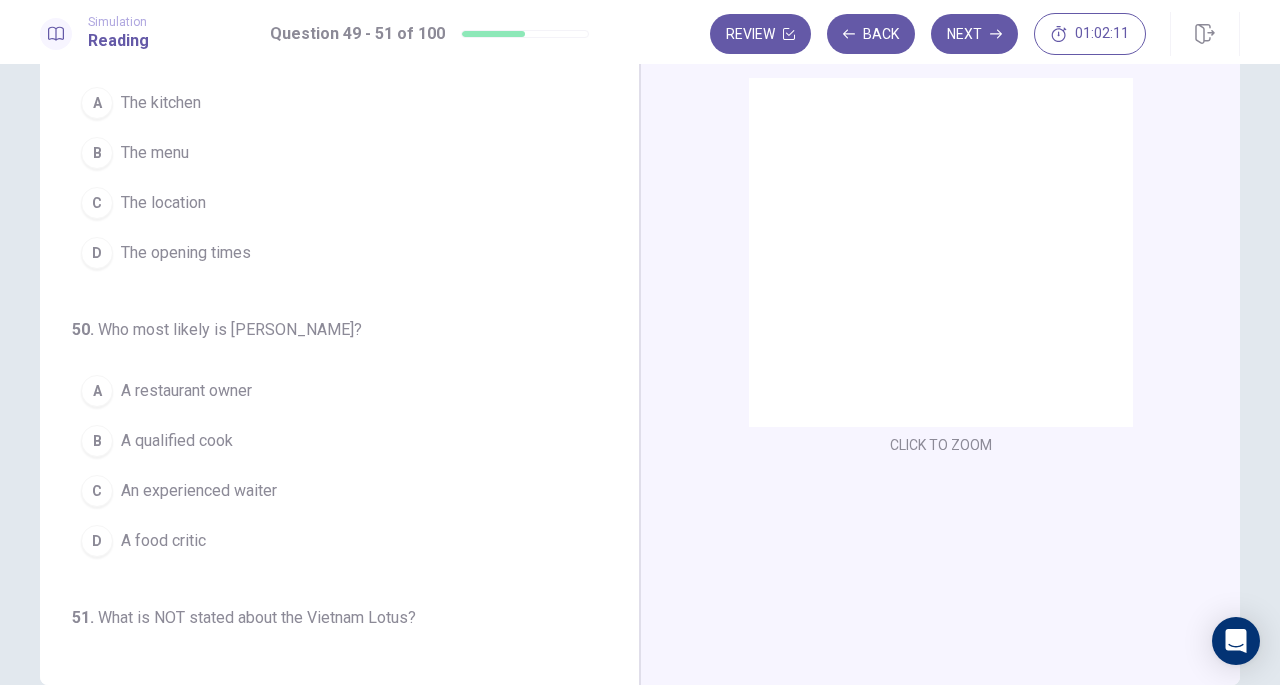 scroll, scrollTop: 0, scrollLeft: 0, axis: both 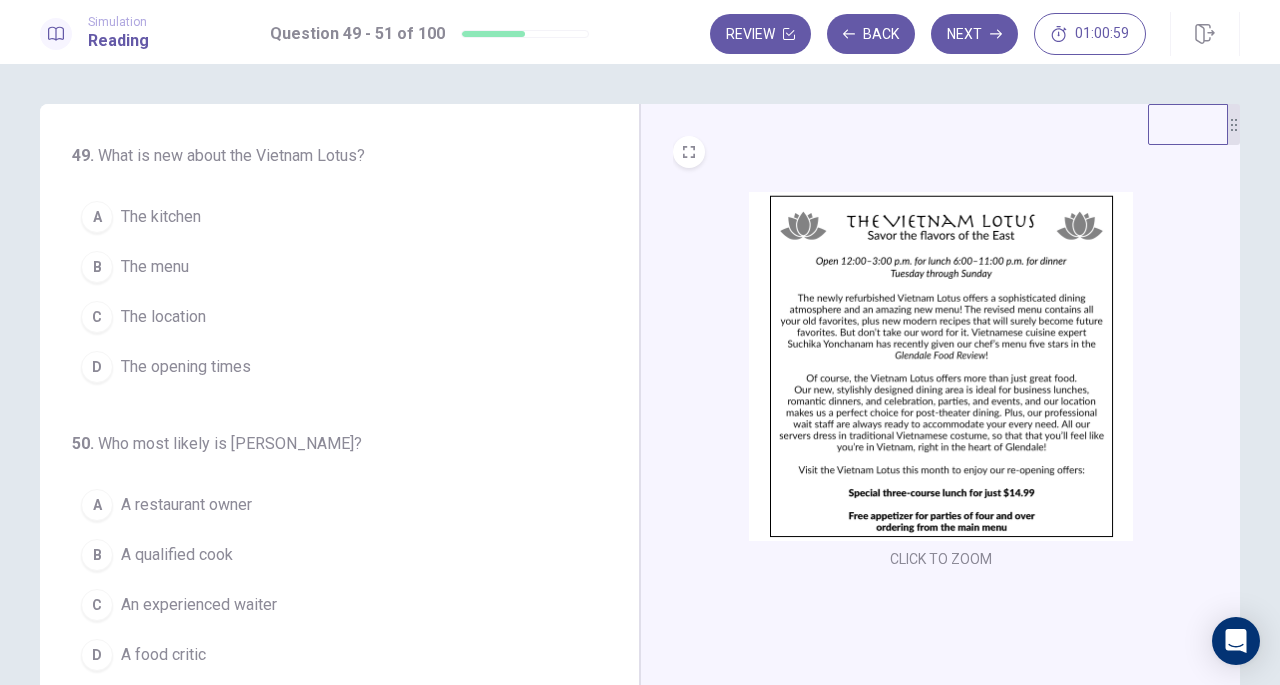 click on "The menu" at bounding box center (155, 267) 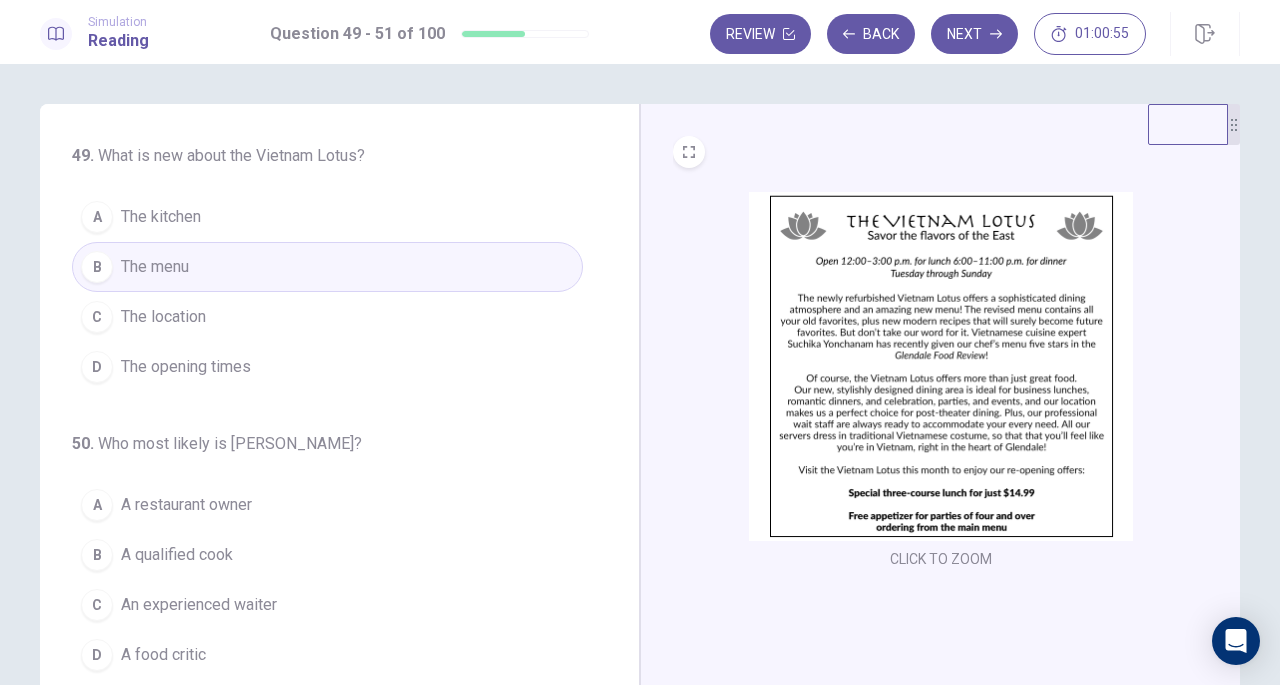 scroll, scrollTop: 200, scrollLeft: 0, axis: vertical 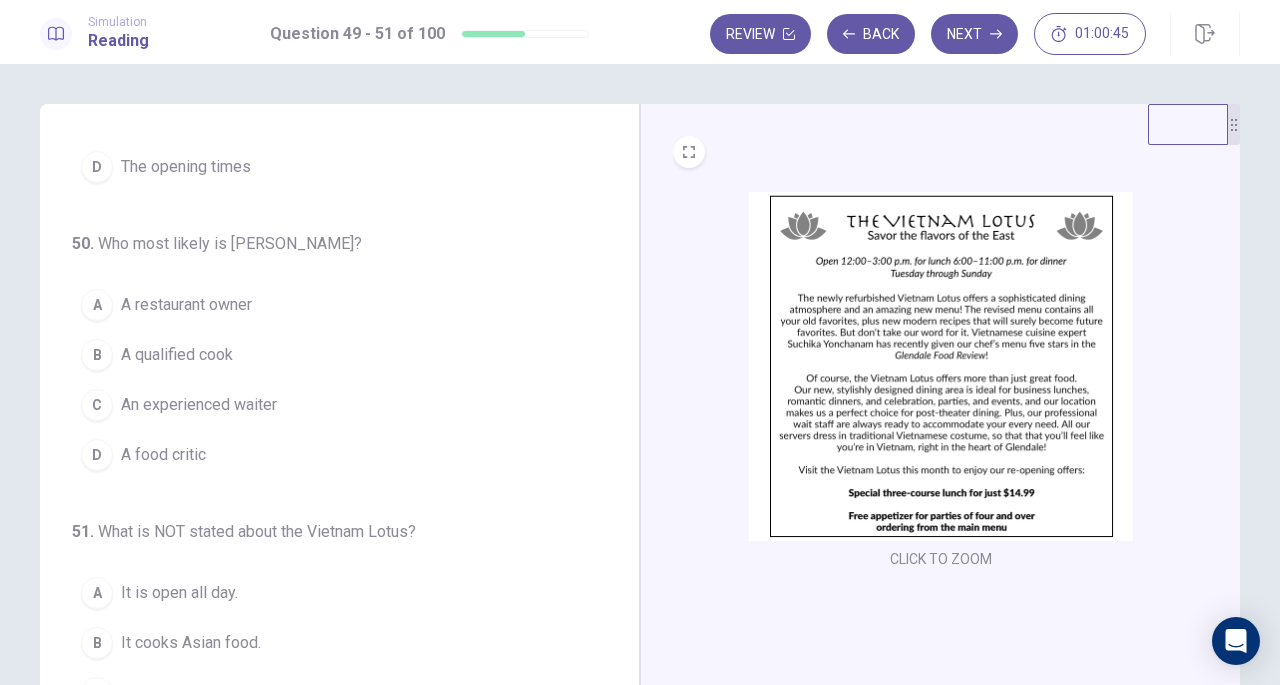 click on "A qualified cook" at bounding box center (177, 355) 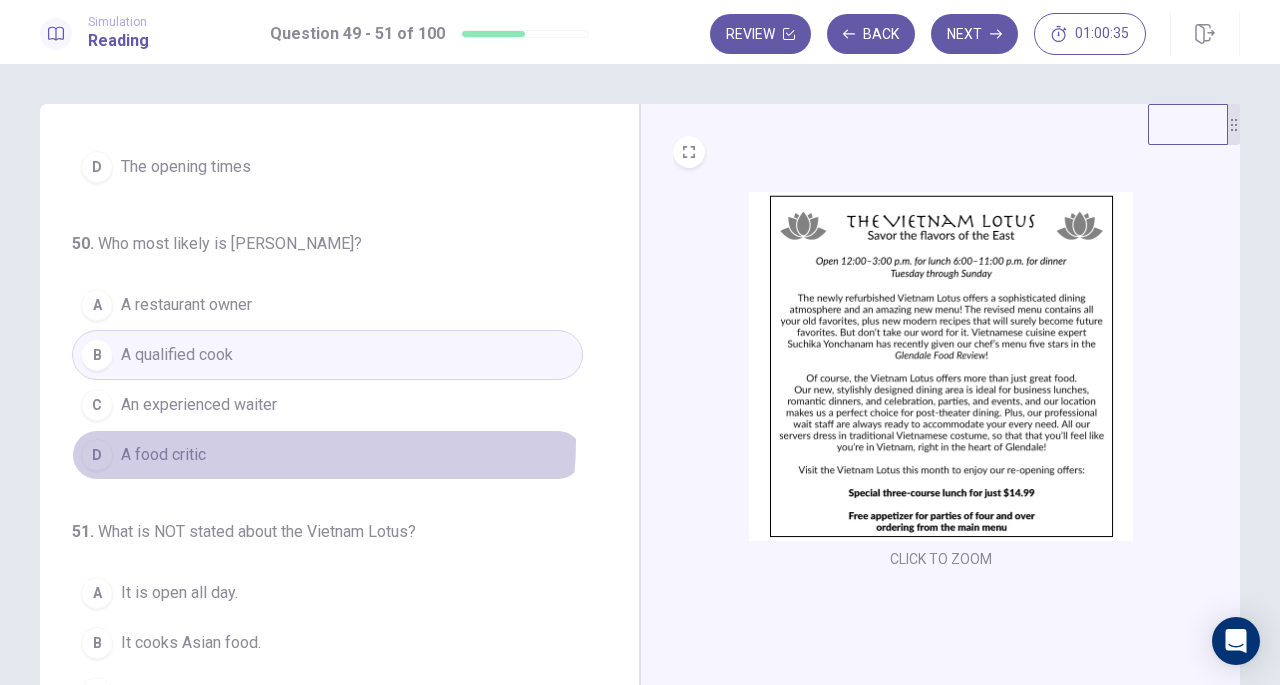 click on "D A food critic" at bounding box center (327, 455) 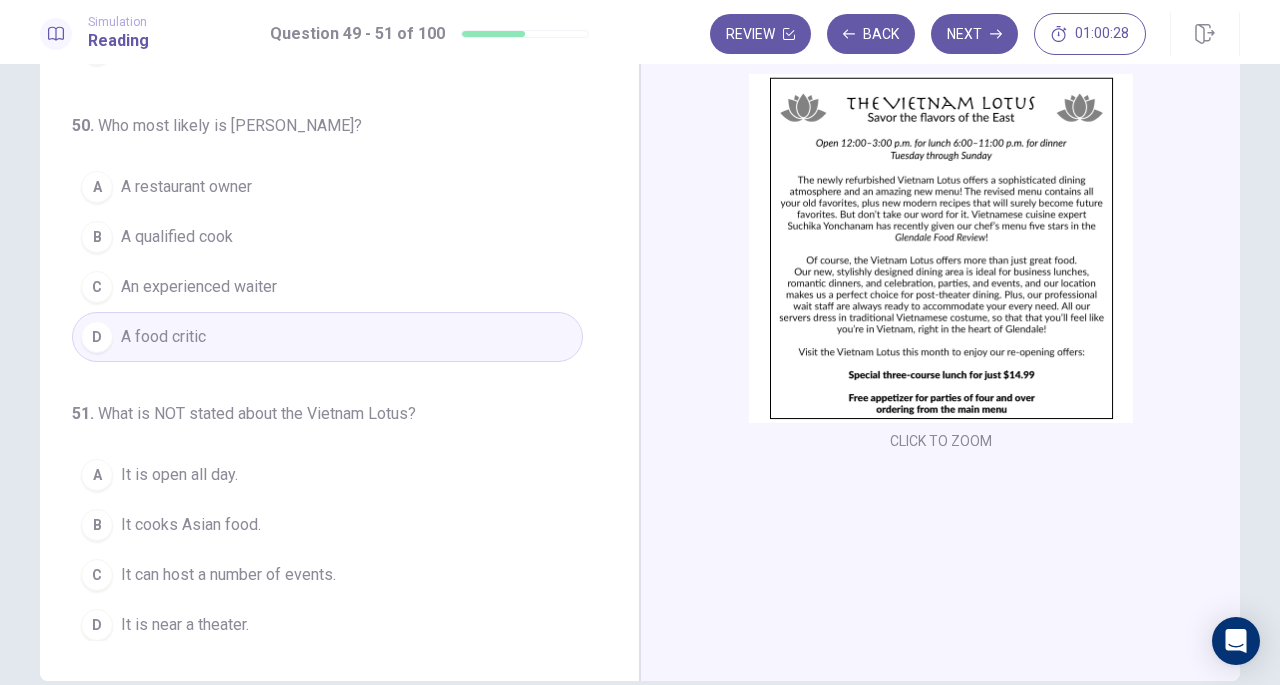 scroll, scrollTop: 119, scrollLeft: 0, axis: vertical 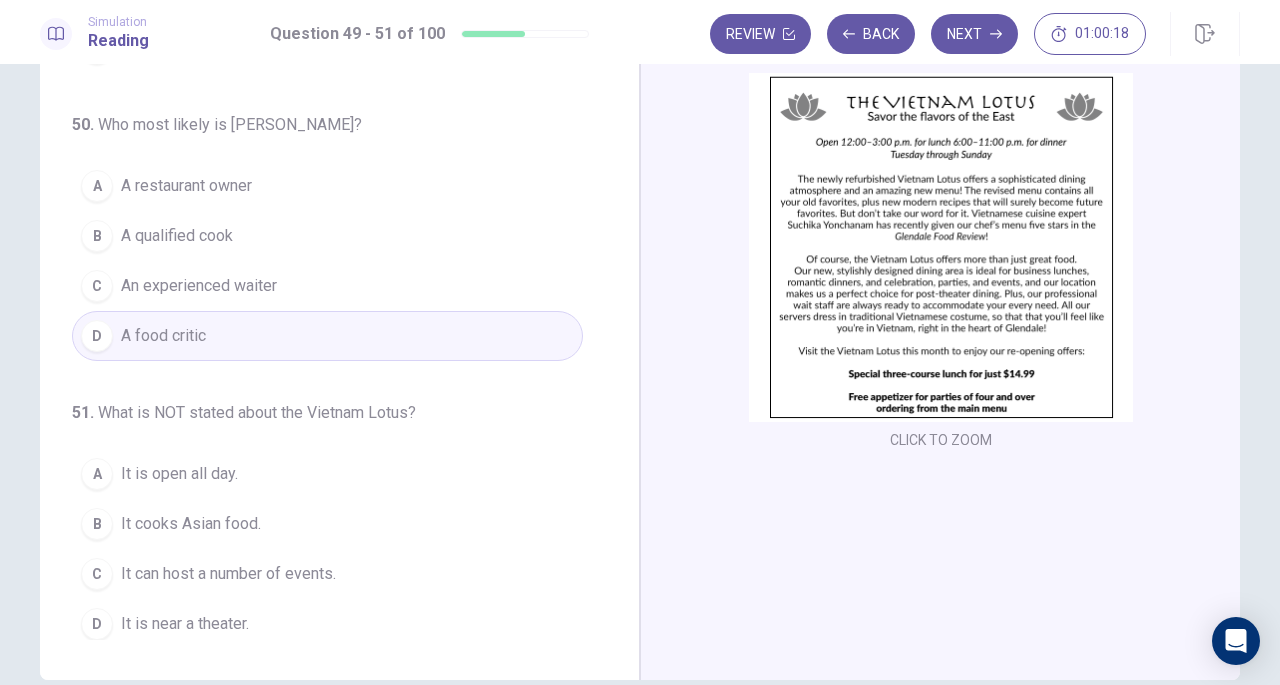 click at bounding box center (941, 247) 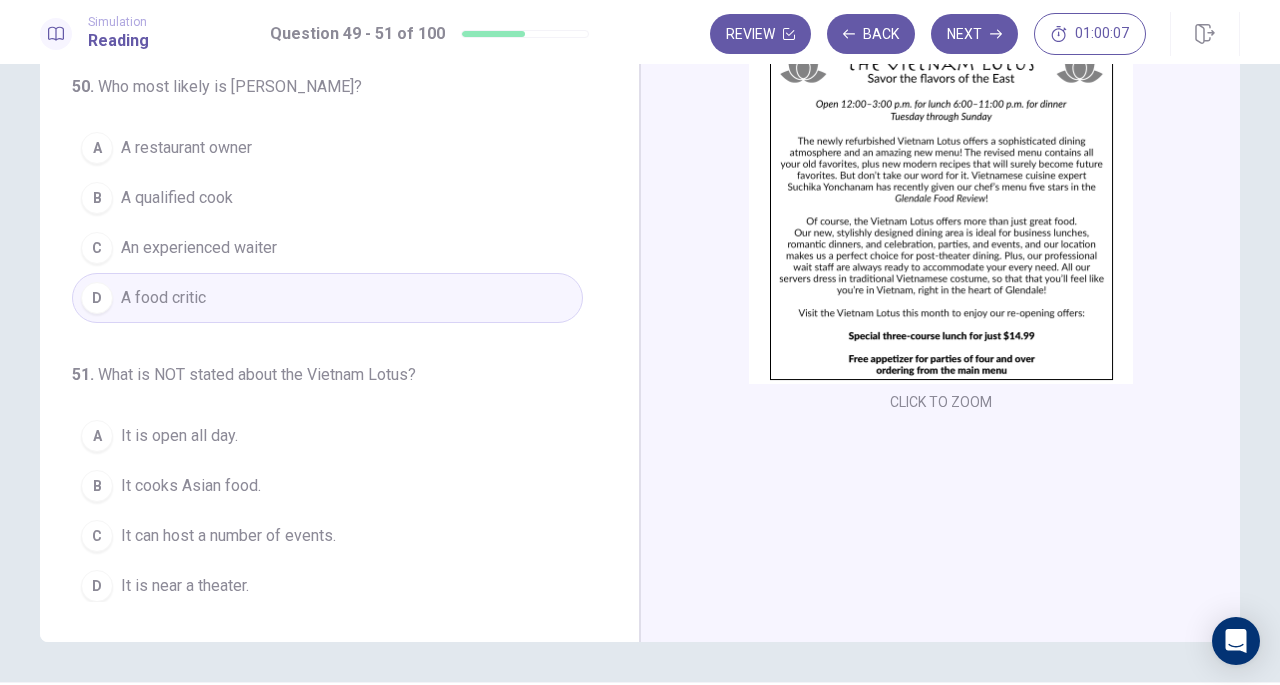 scroll, scrollTop: 158, scrollLeft: 0, axis: vertical 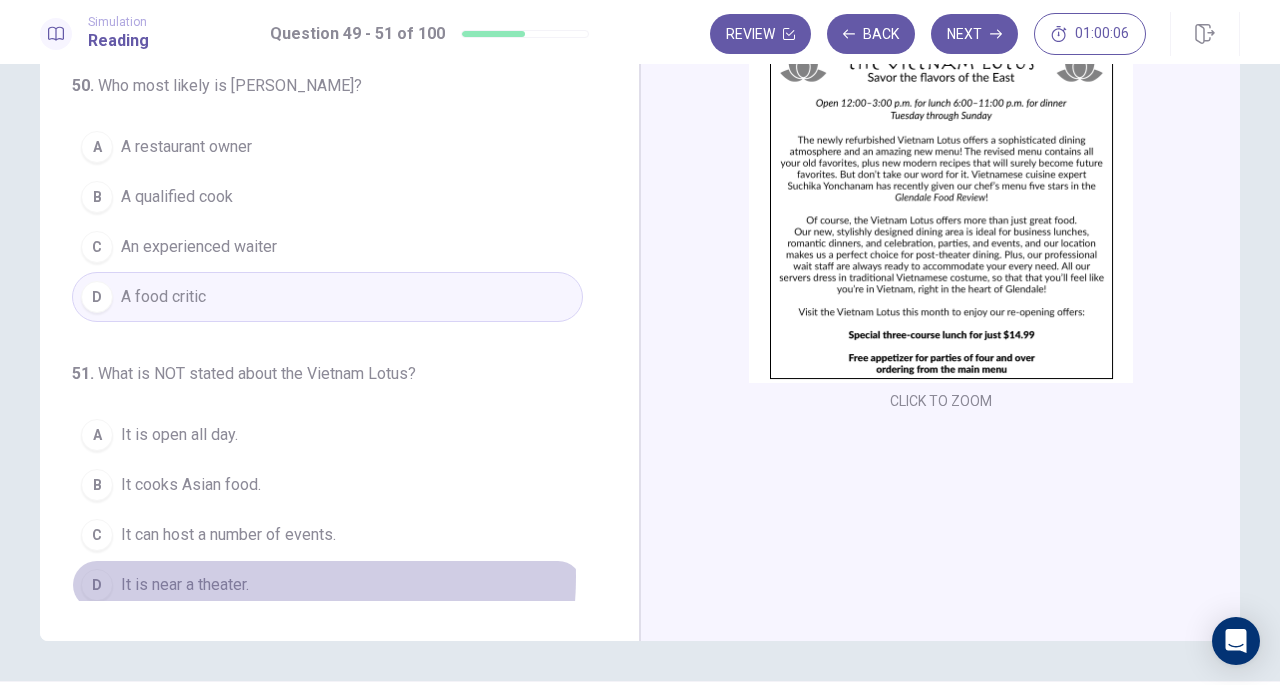 click on "D It is near a theater." at bounding box center (327, 585) 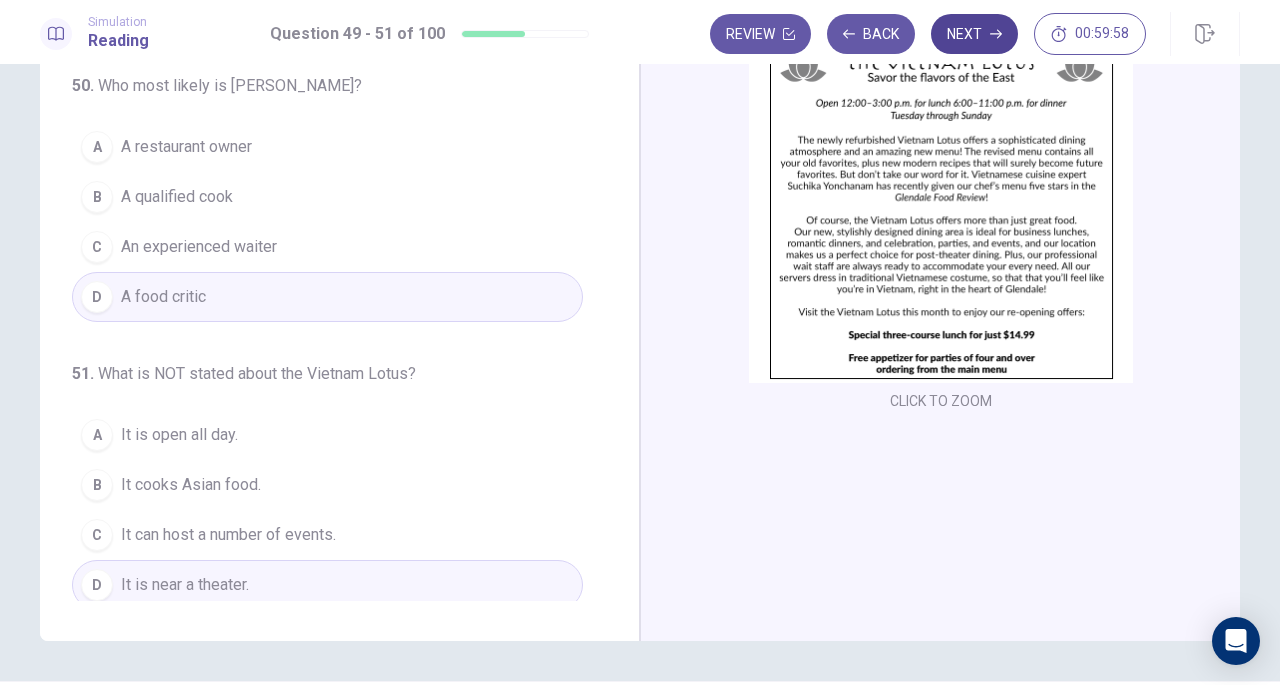 click on "Next" at bounding box center (974, 34) 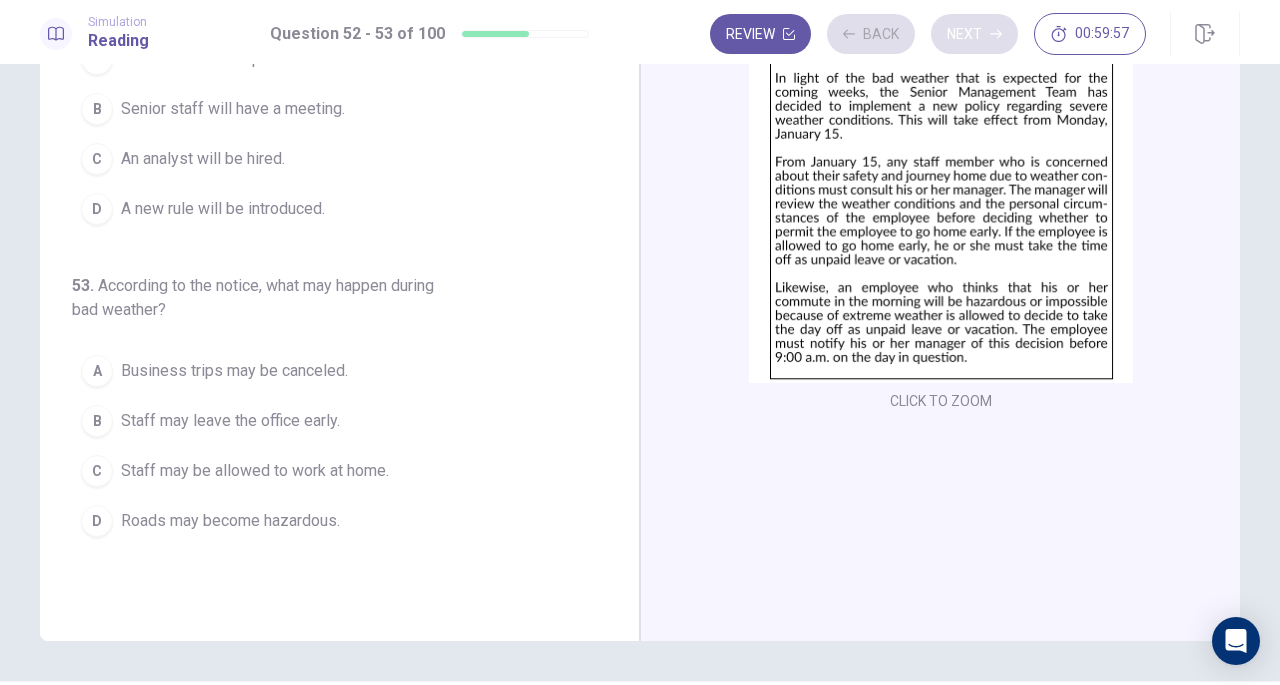scroll, scrollTop: 0, scrollLeft: 0, axis: both 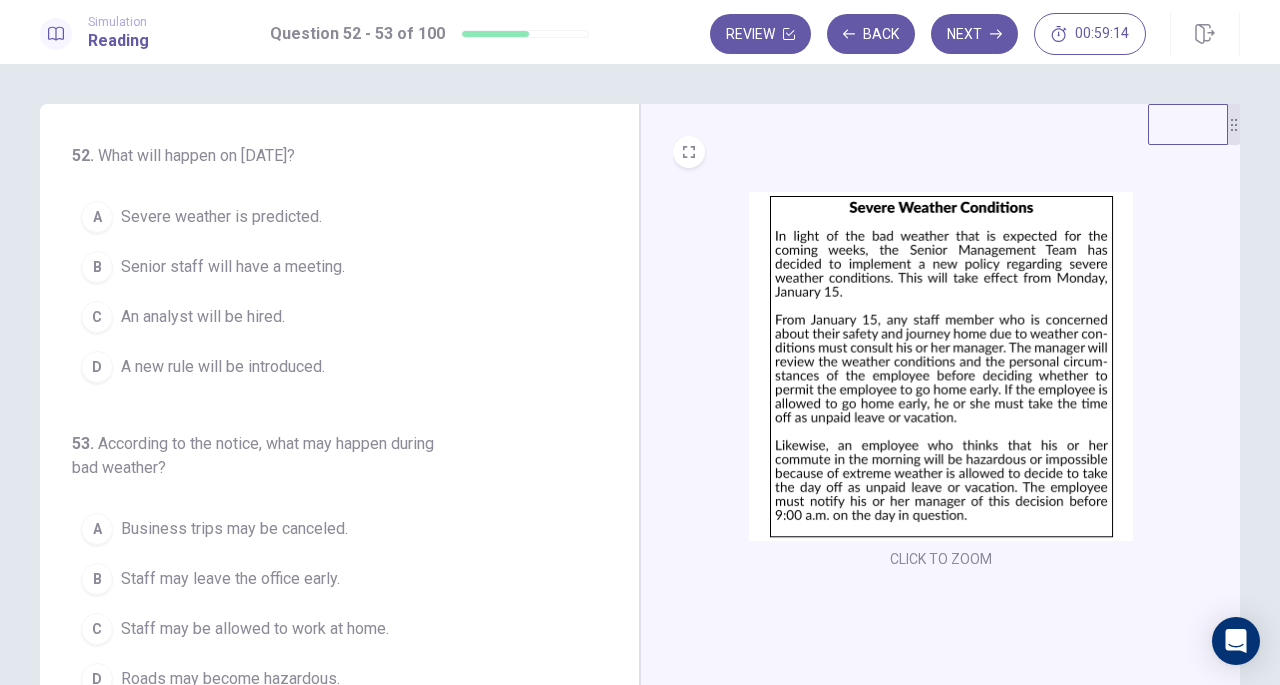 click on "Severe weather is predicted." at bounding box center (221, 217) 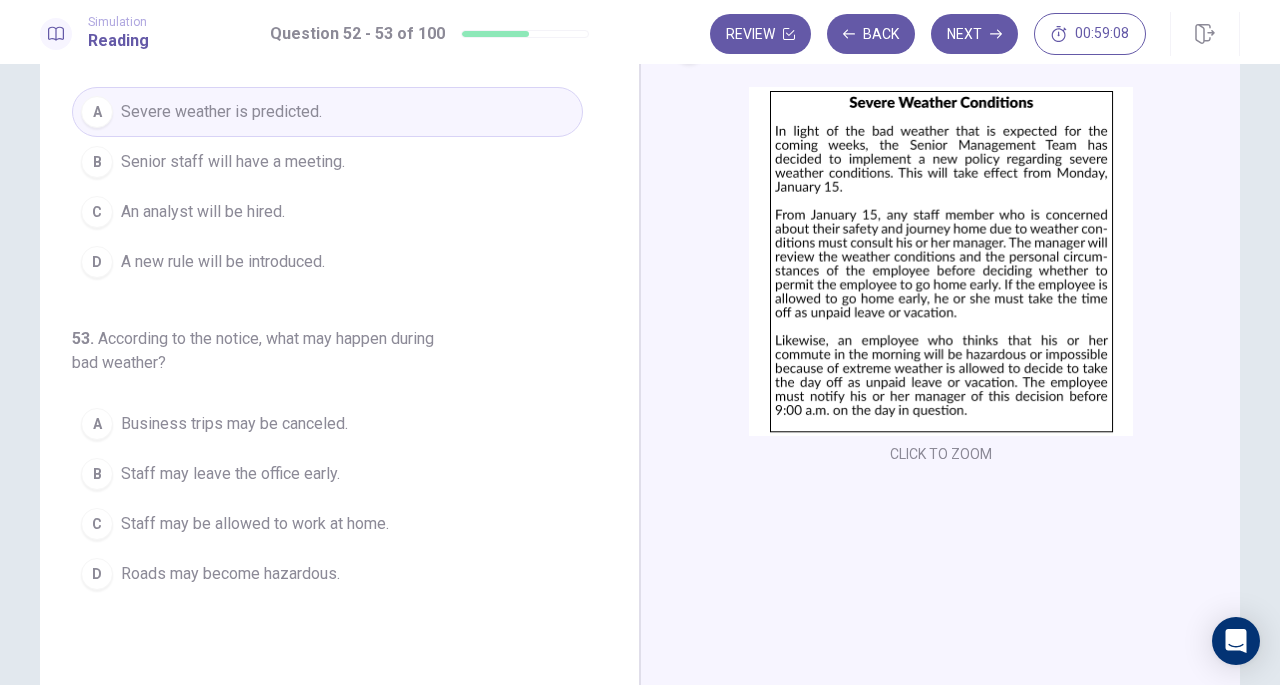 scroll, scrollTop: 106, scrollLeft: 0, axis: vertical 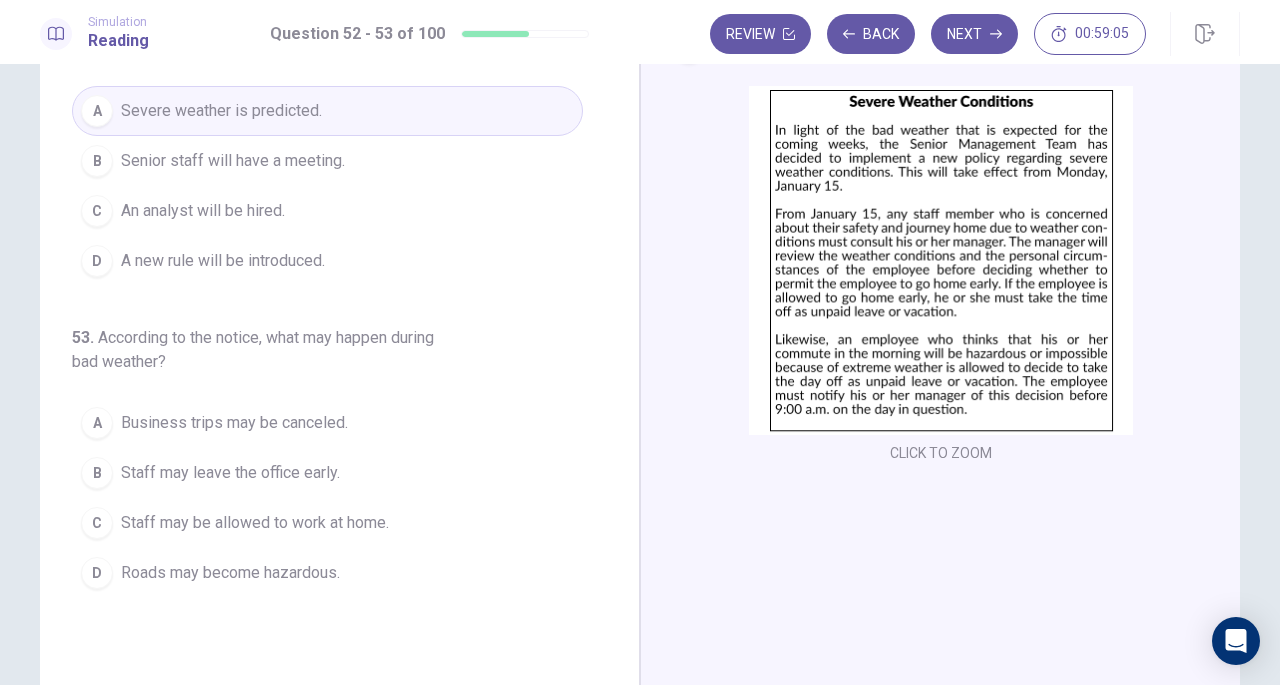 click on "Staff may leave the office early." at bounding box center (230, 473) 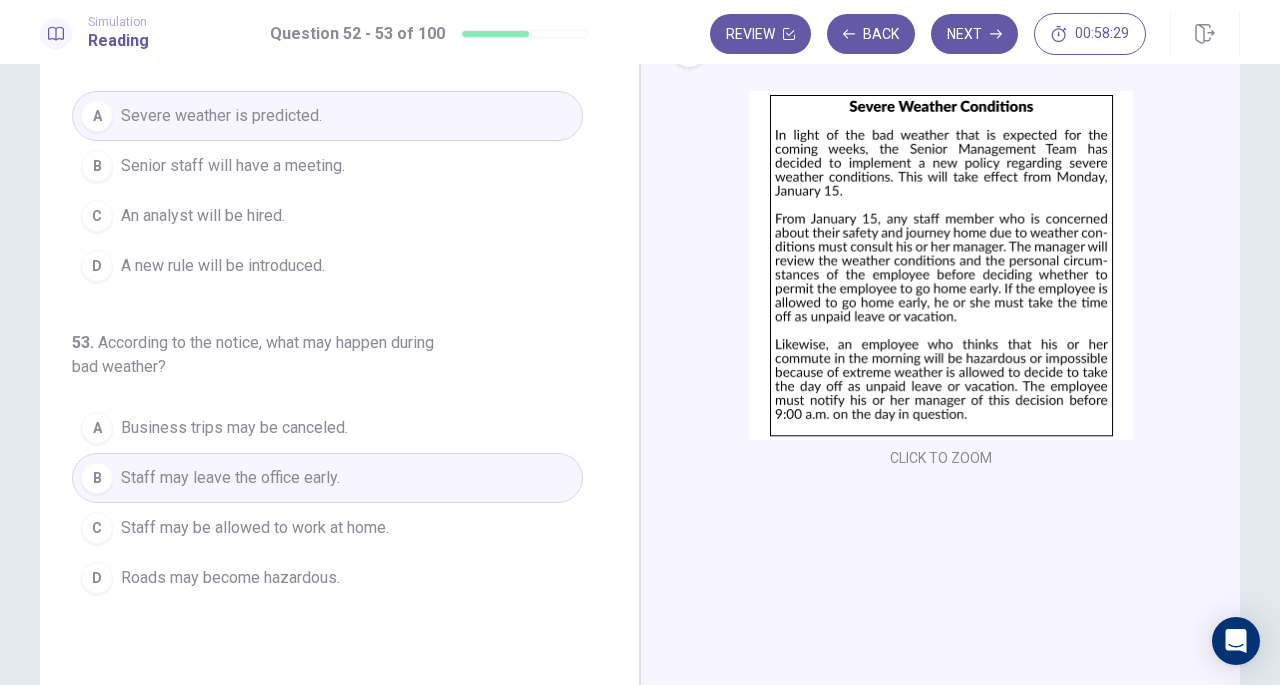 scroll, scrollTop: 100, scrollLeft: 0, axis: vertical 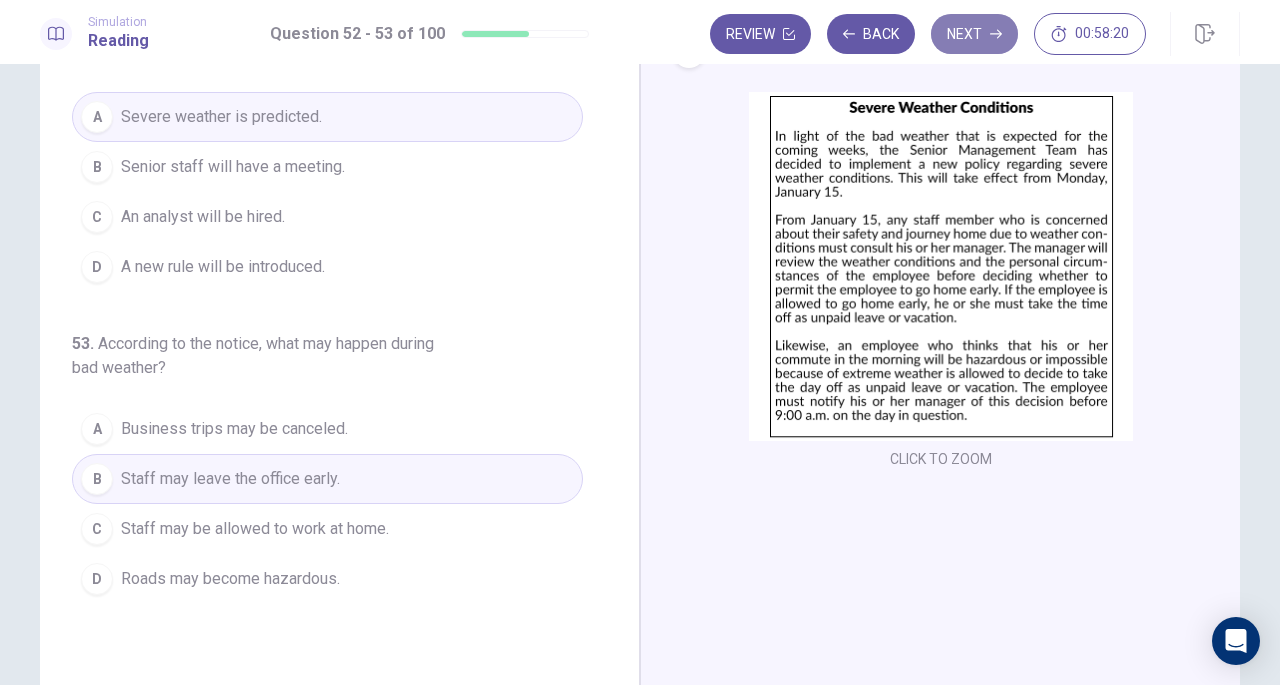 click on "Next" at bounding box center [974, 34] 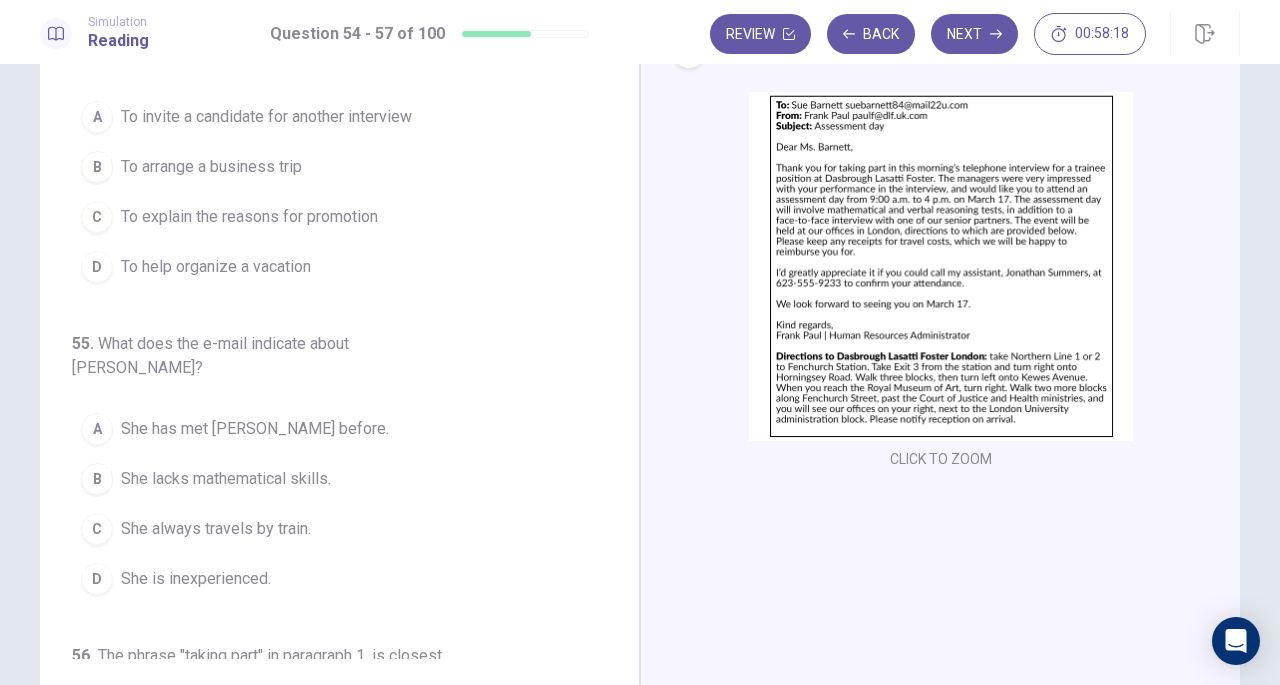 scroll, scrollTop: 0, scrollLeft: 0, axis: both 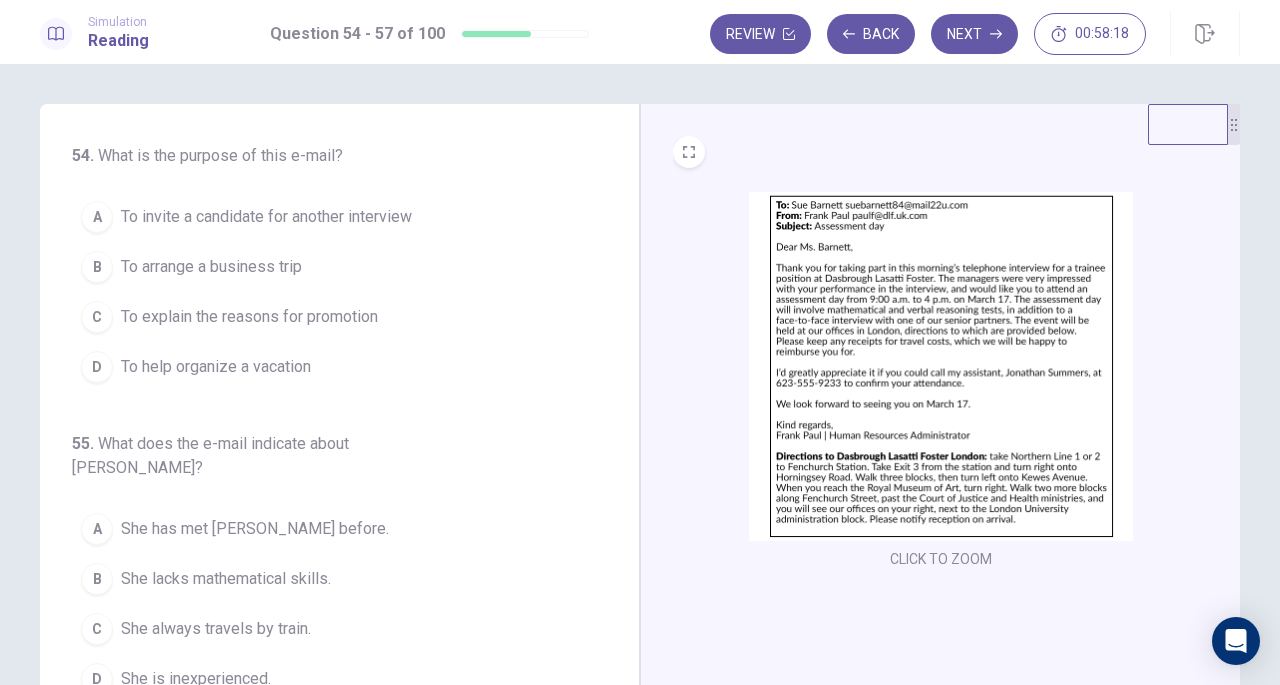click at bounding box center [941, 366] 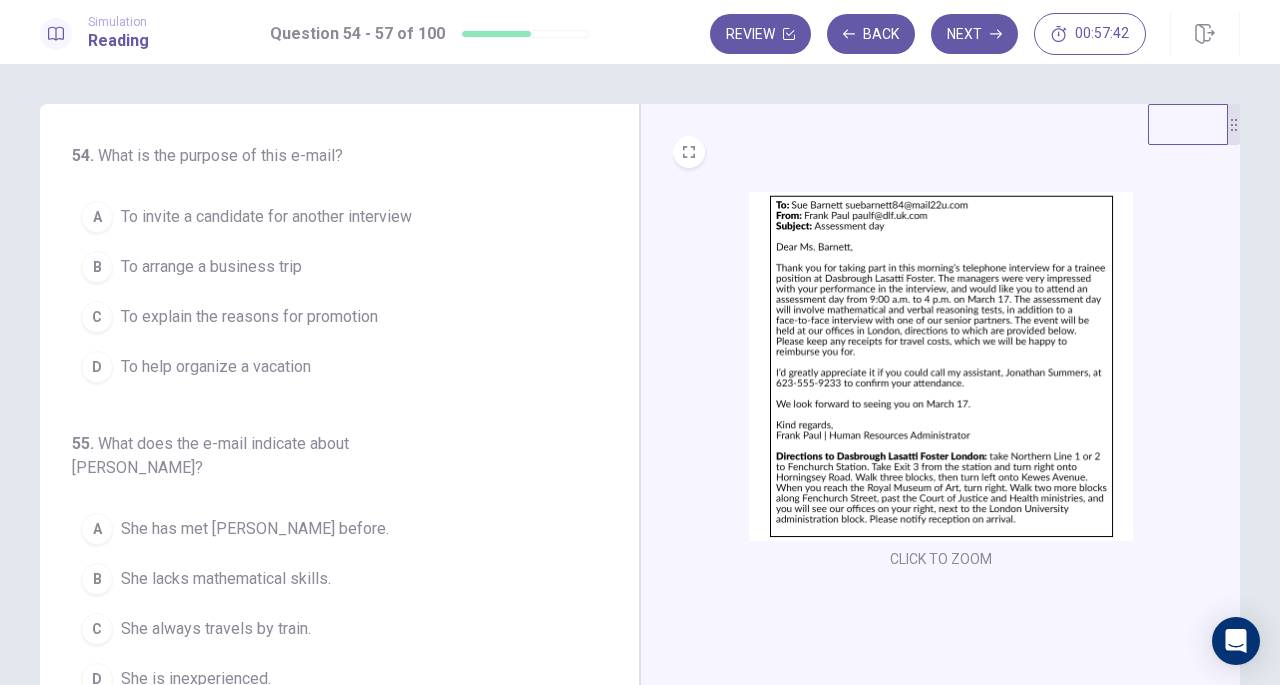 click on "To invite a candidate for another interview" at bounding box center (266, 217) 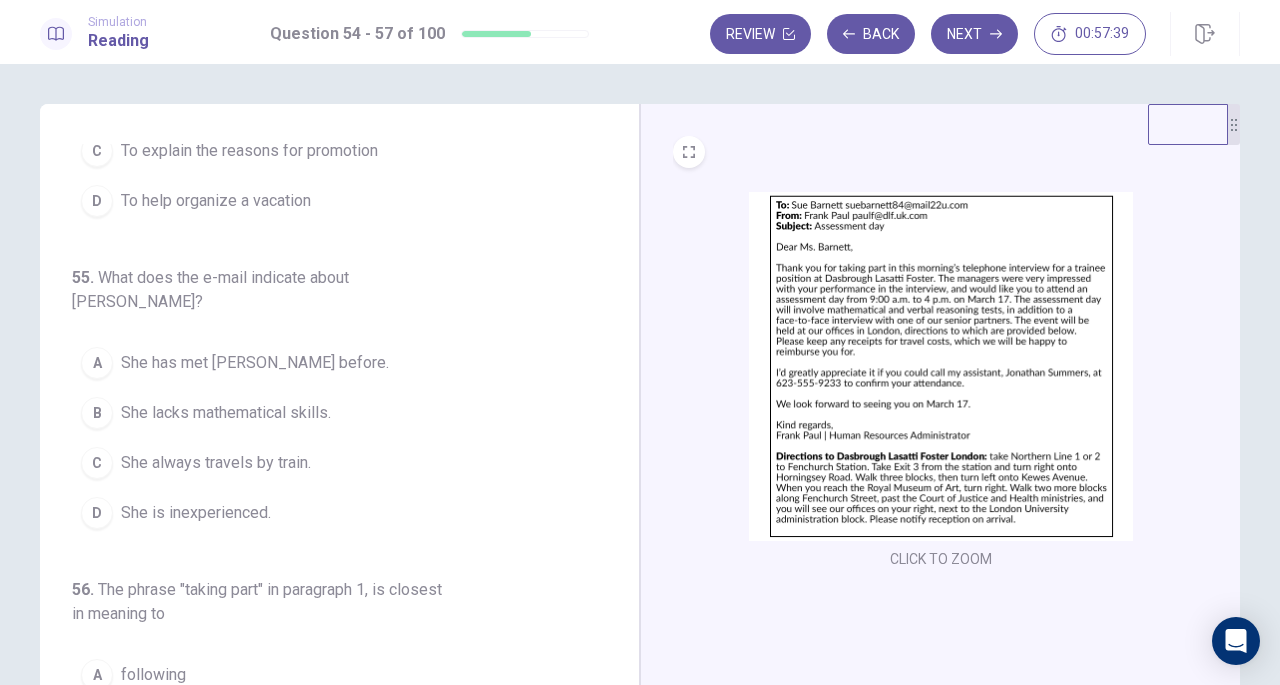 scroll, scrollTop: 168, scrollLeft: 0, axis: vertical 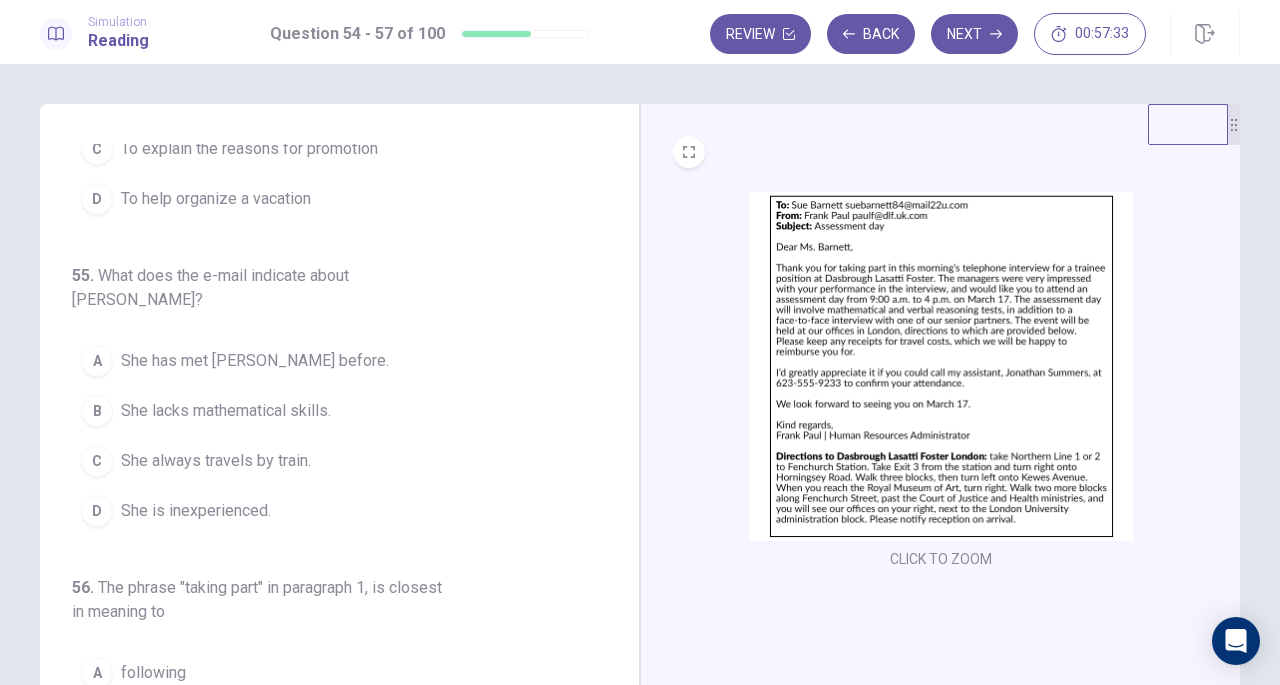 click on "She has met Mr. Paul before." at bounding box center (255, 361) 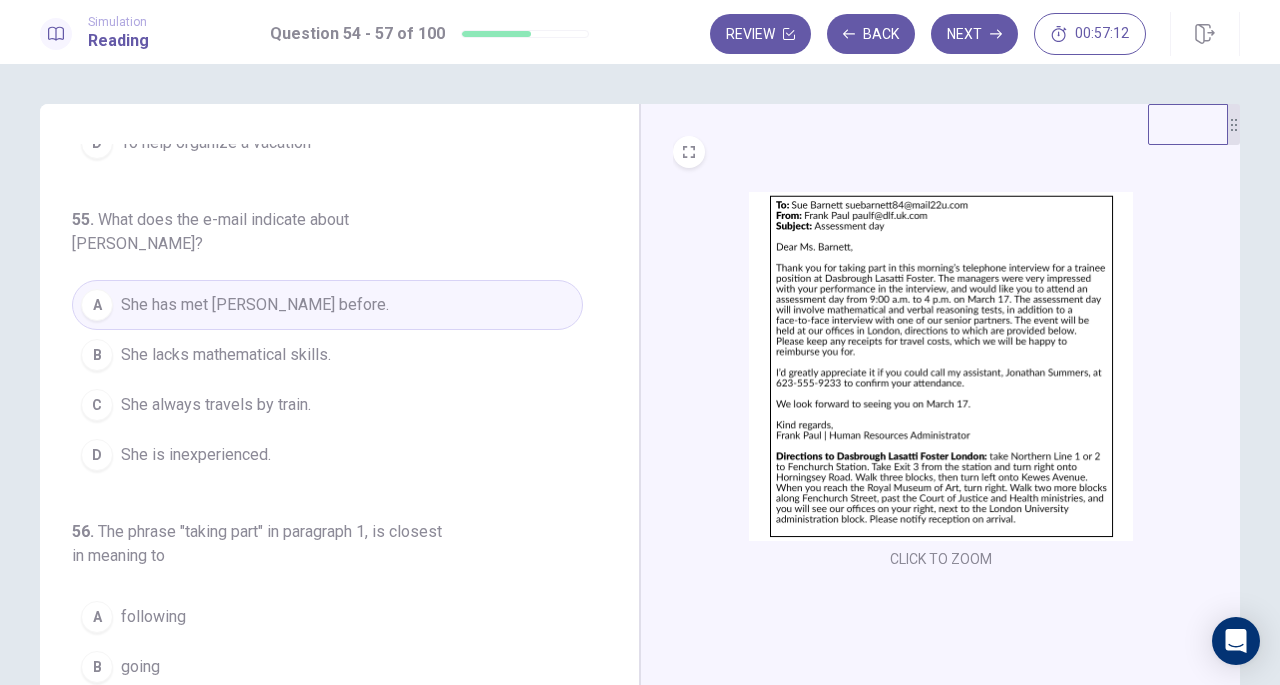 scroll, scrollTop: 361, scrollLeft: 0, axis: vertical 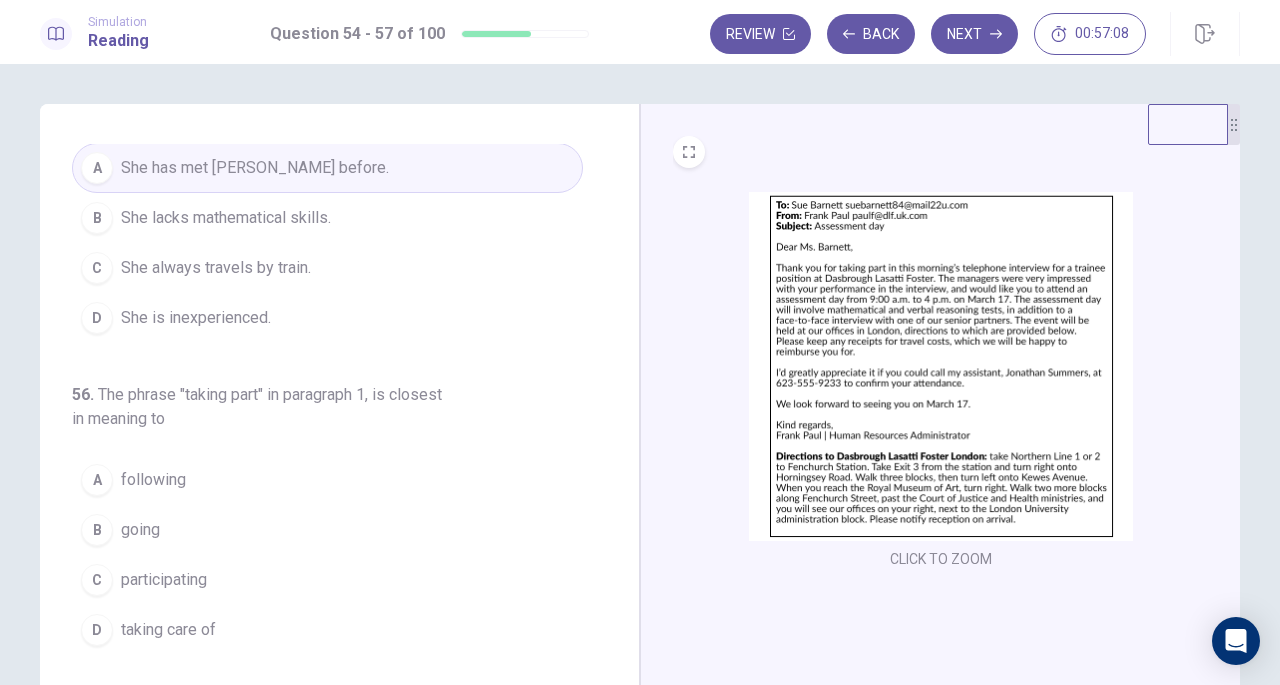 click on "participating" at bounding box center (164, 580) 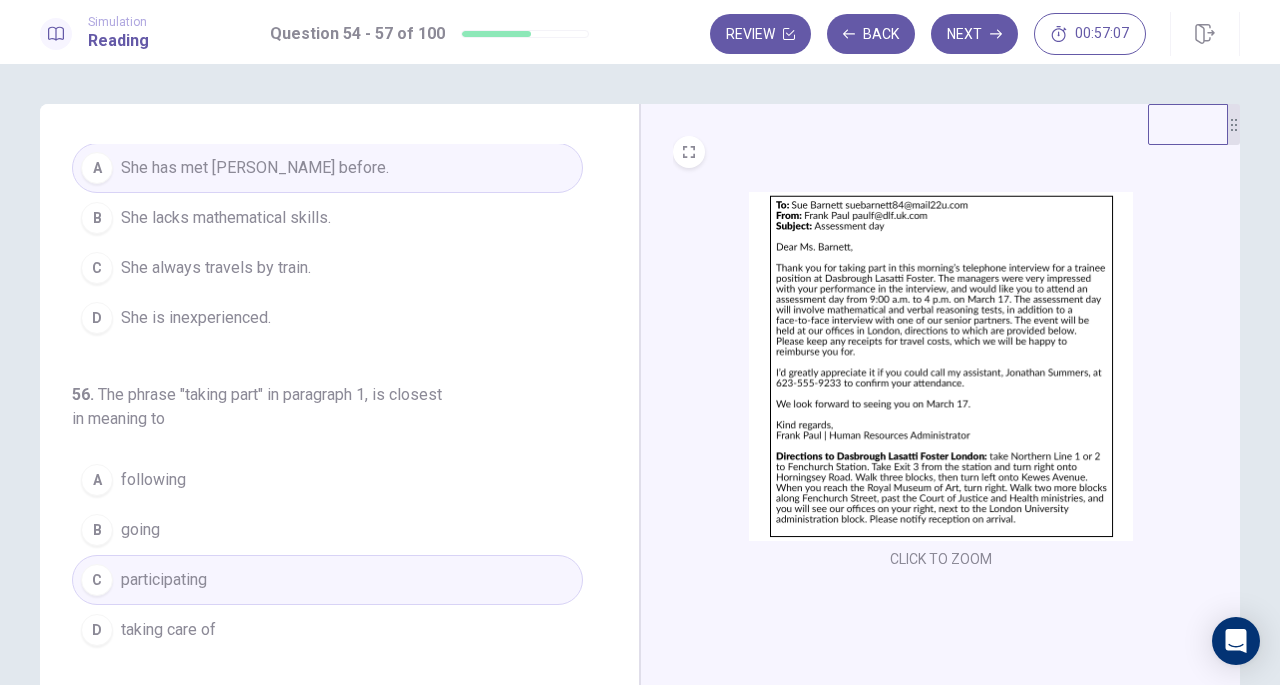 scroll, scrollTop: 534, scrollLeft: 0, axis: vertical 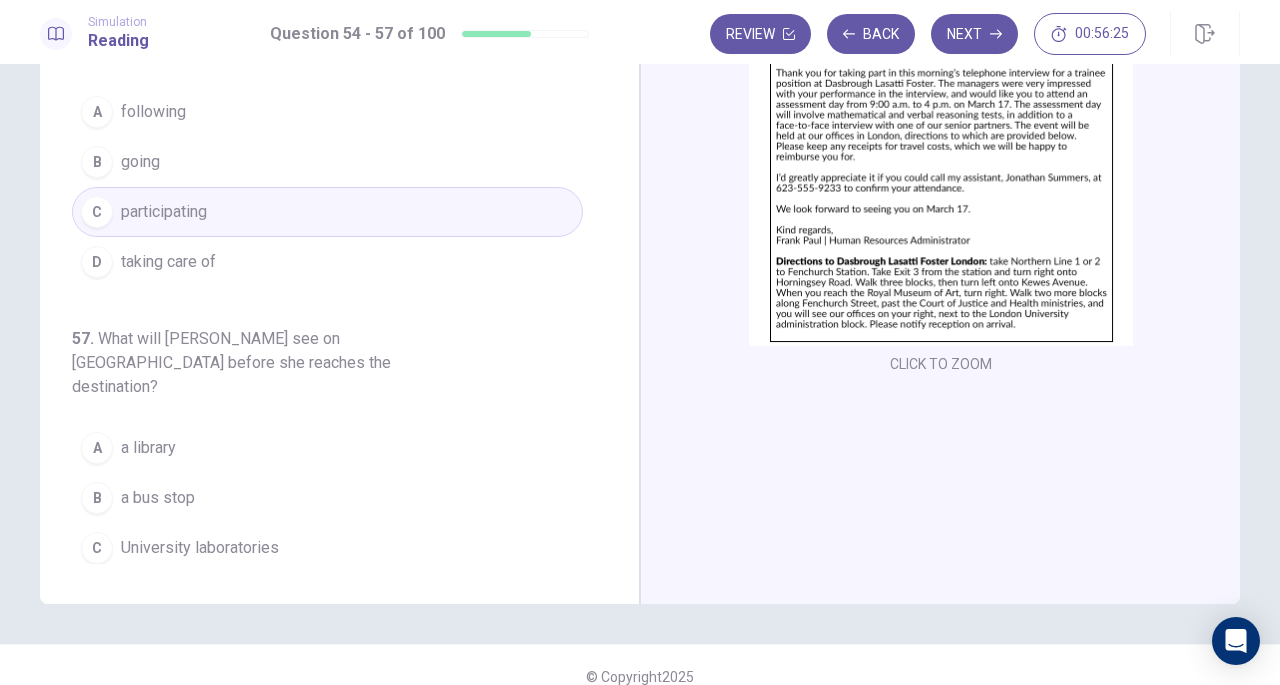click on "Government buildings" at bounding box center (197, 598) 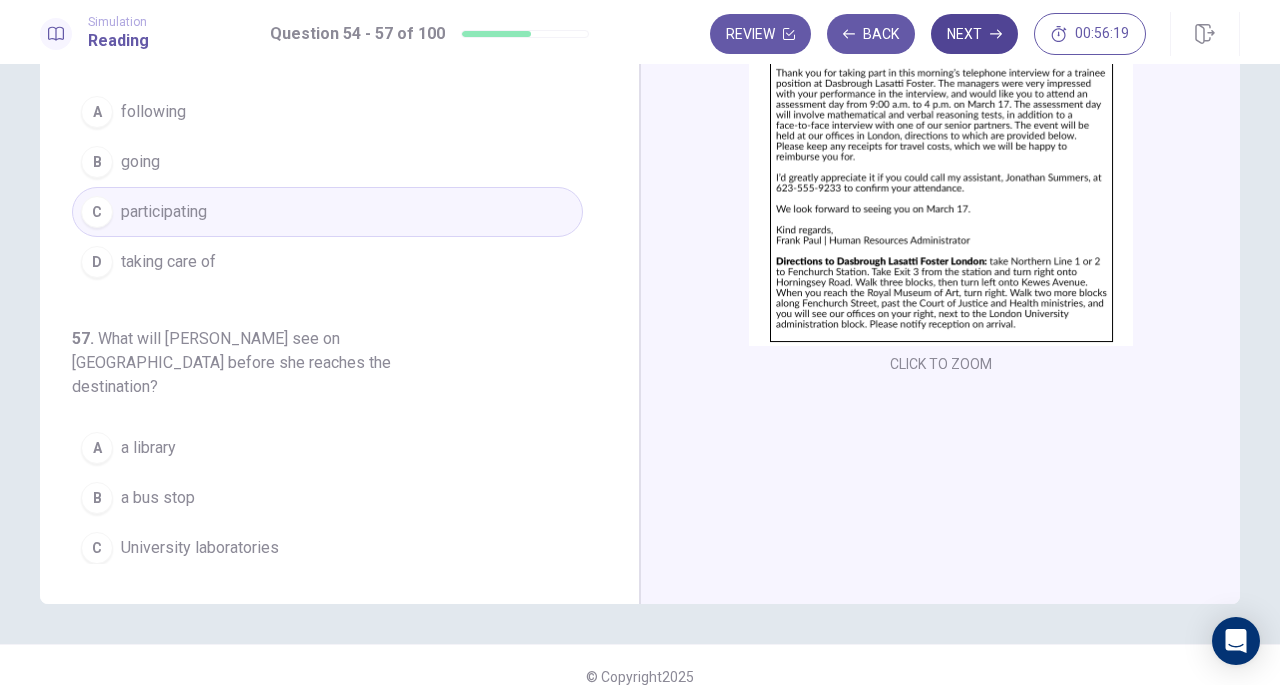 click on "Next" at bounding box center [974, 34] 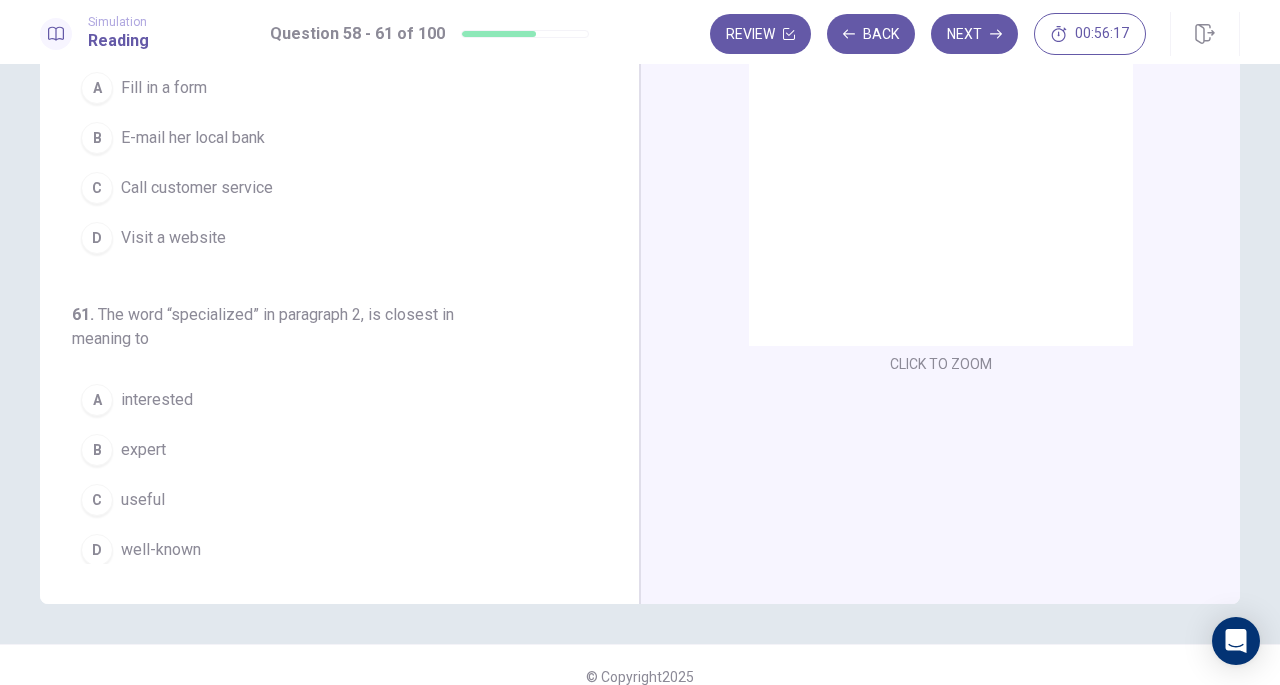 scroll, scrollTop: 0, scrollLeft: 0, axis: both 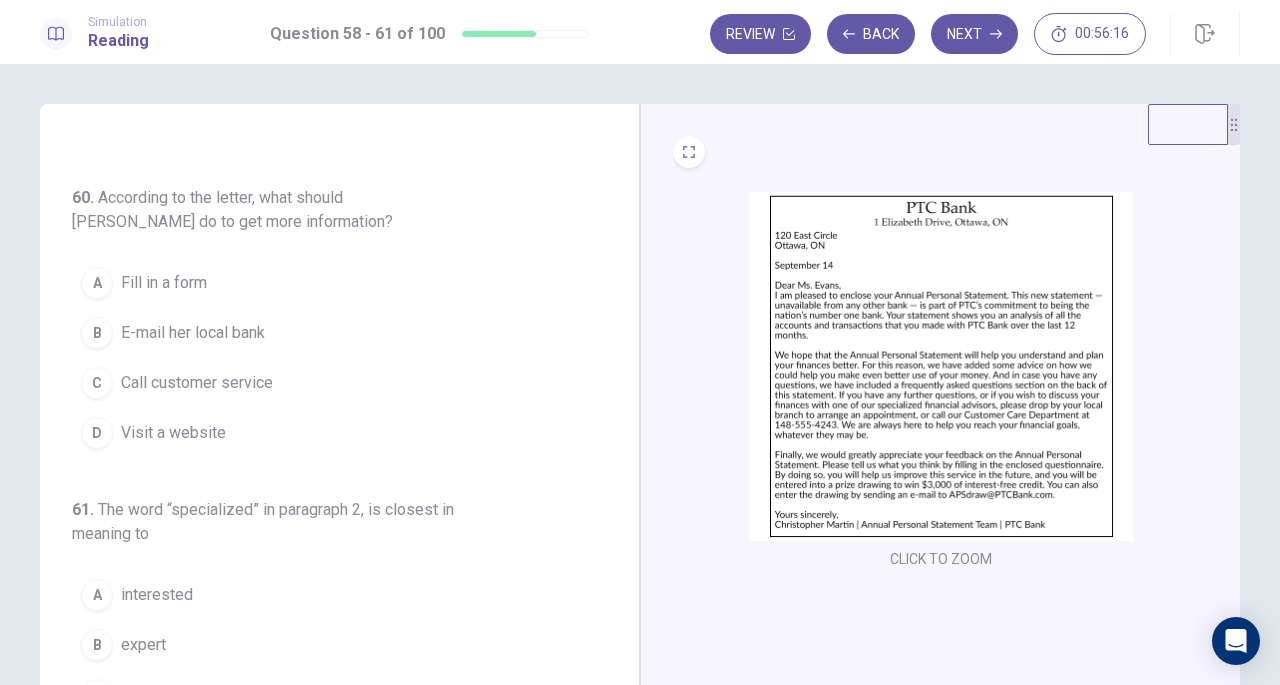 click at bounding box center (941, 366) 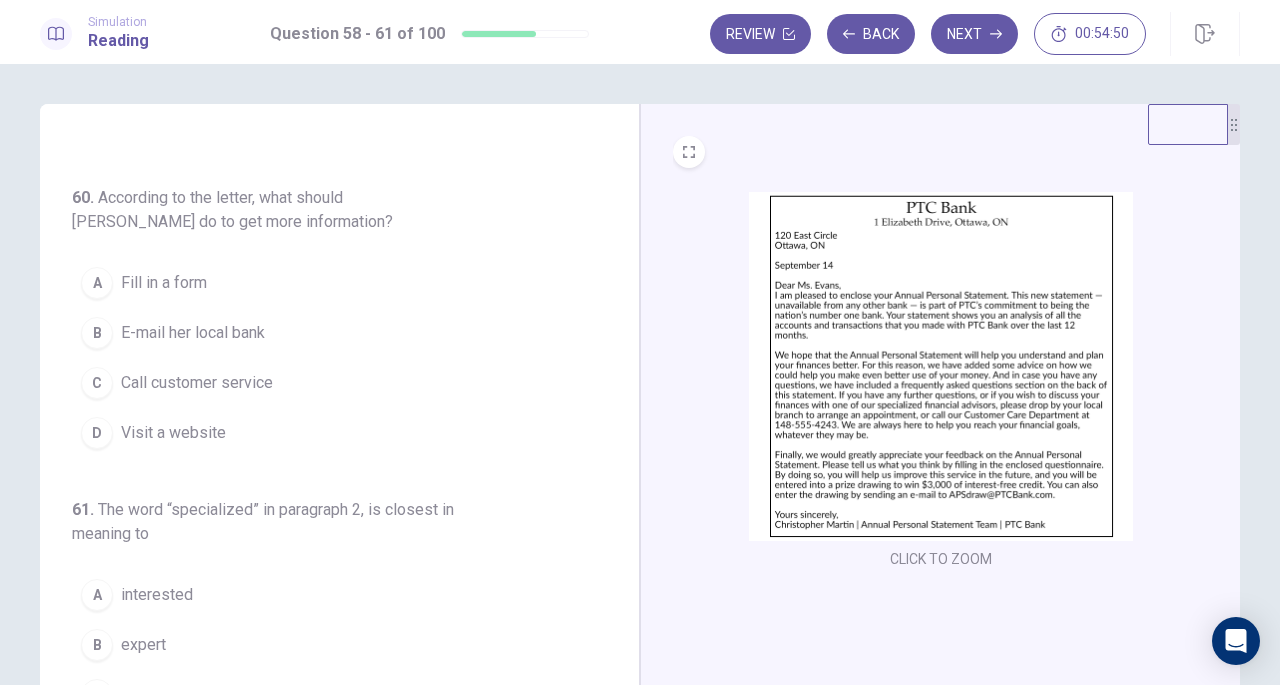 click at bounding box center (941, 366) 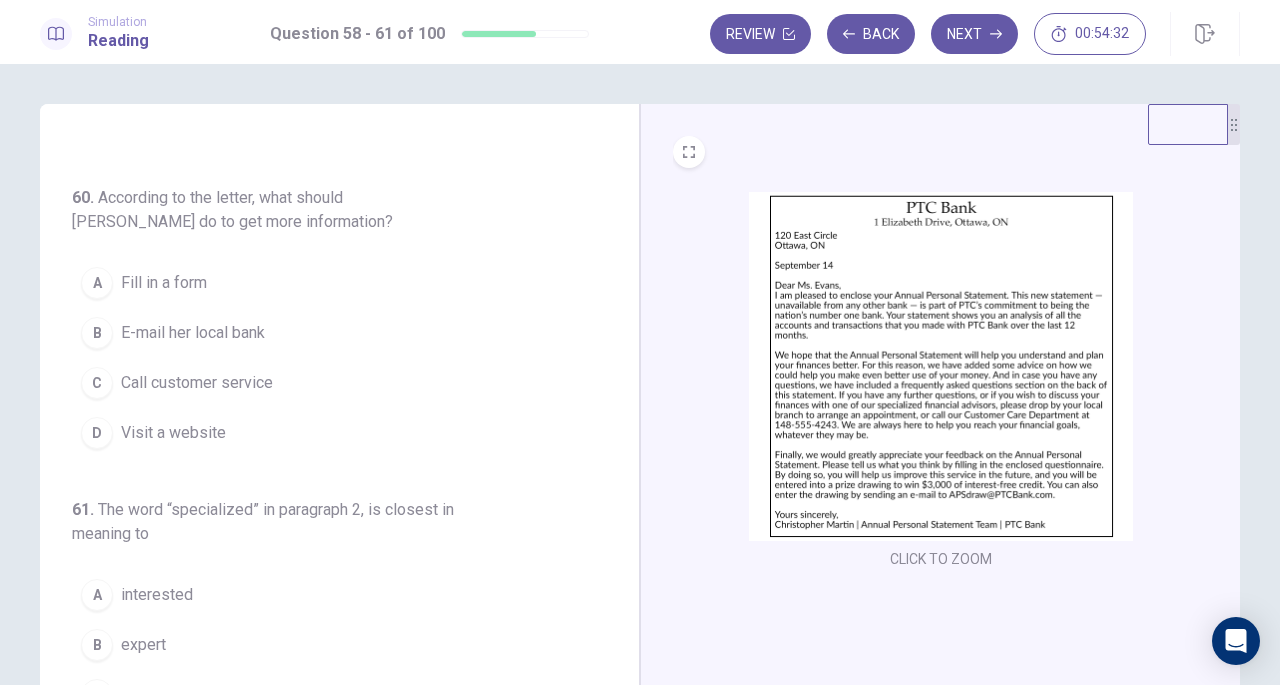 click on "Call customer service" at bounding box center [197, 383] 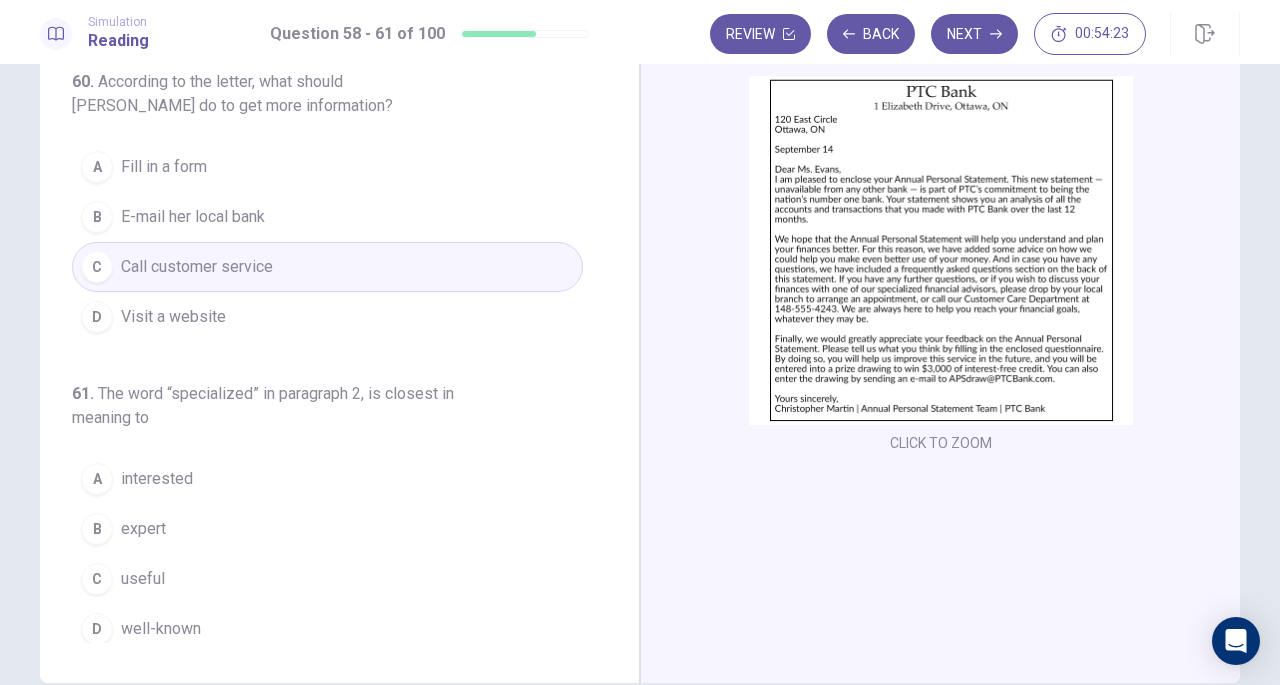 scroll, scrollTop: 117, scrollLeft: 0, axis: vertical 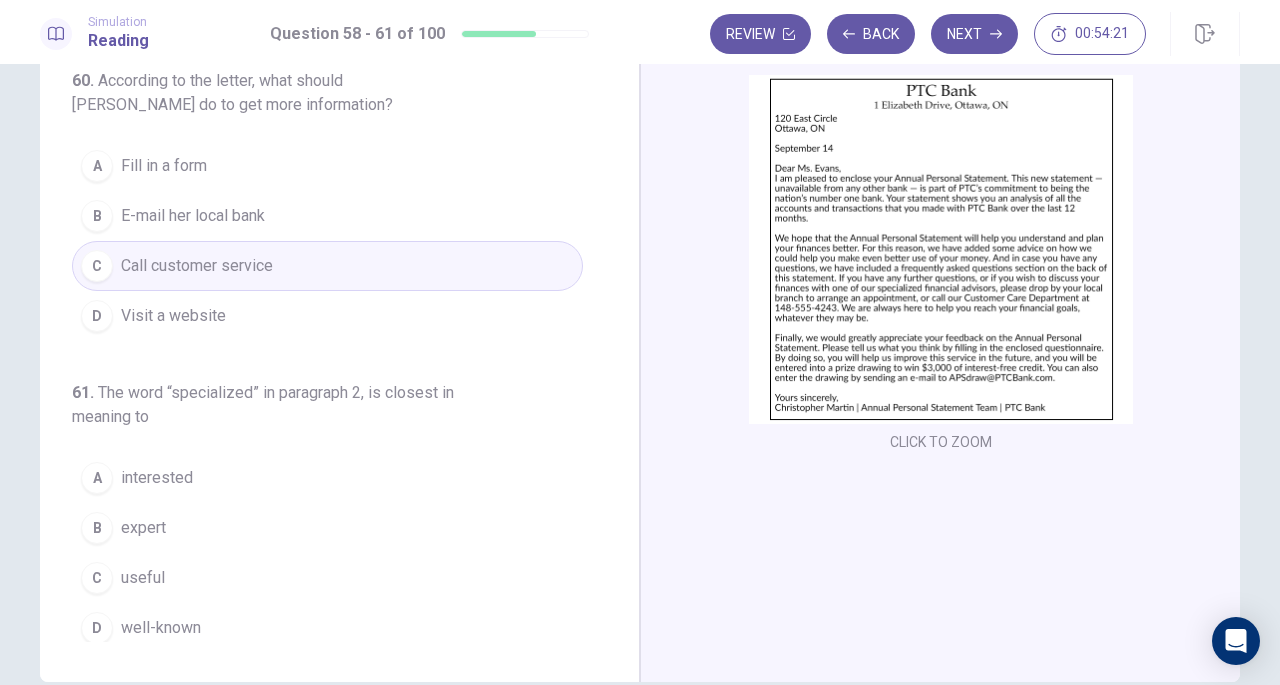 click at bounding box center [941, 249] 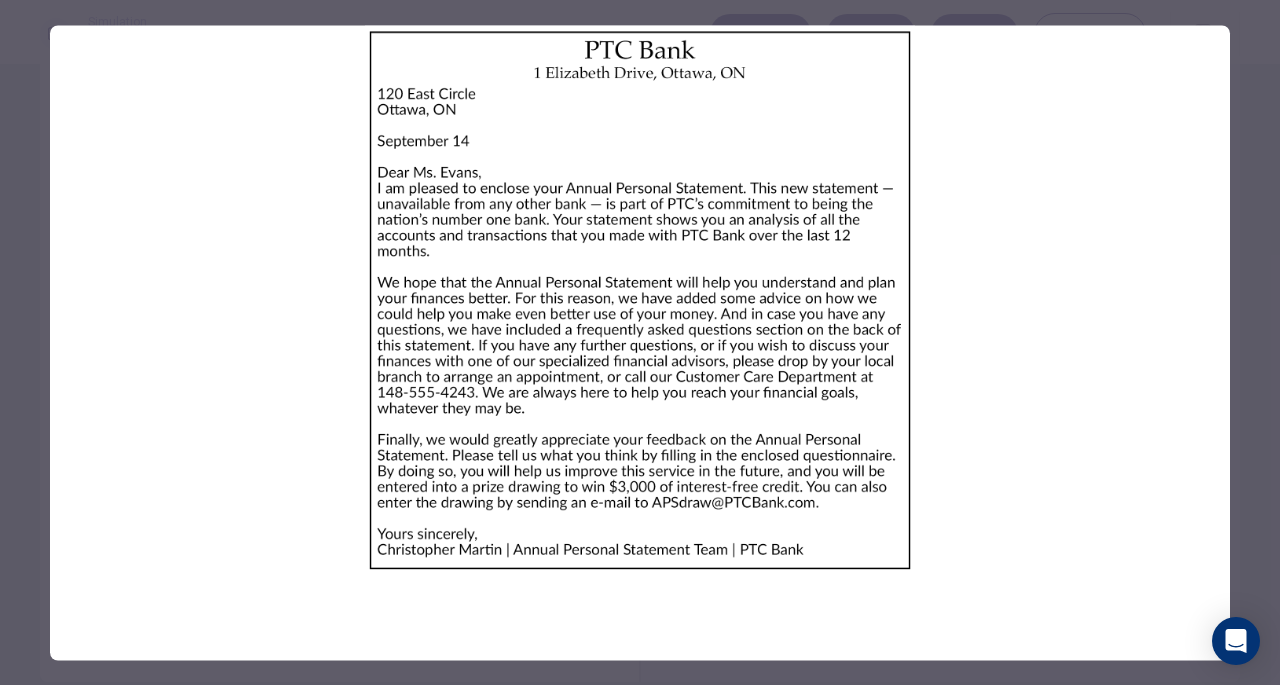 click at bounding box center (640, 300) 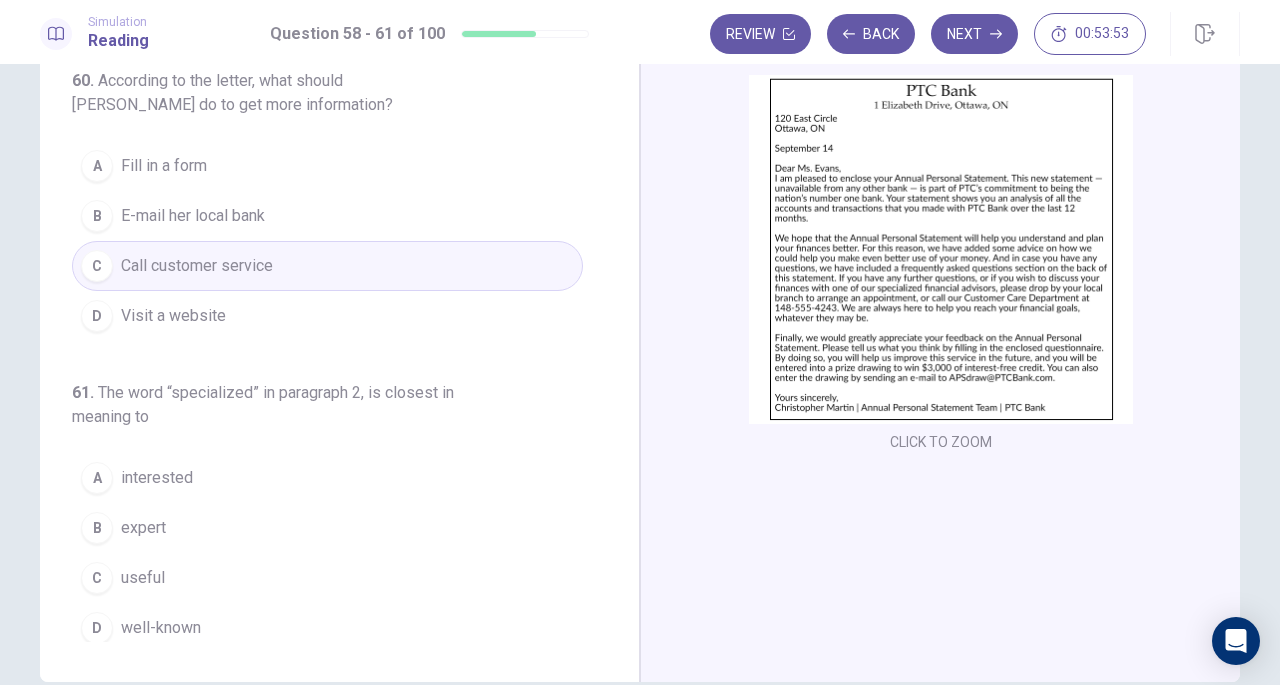 scroll, scrollTop: 201, scrollLeft: 0, axis: vertical 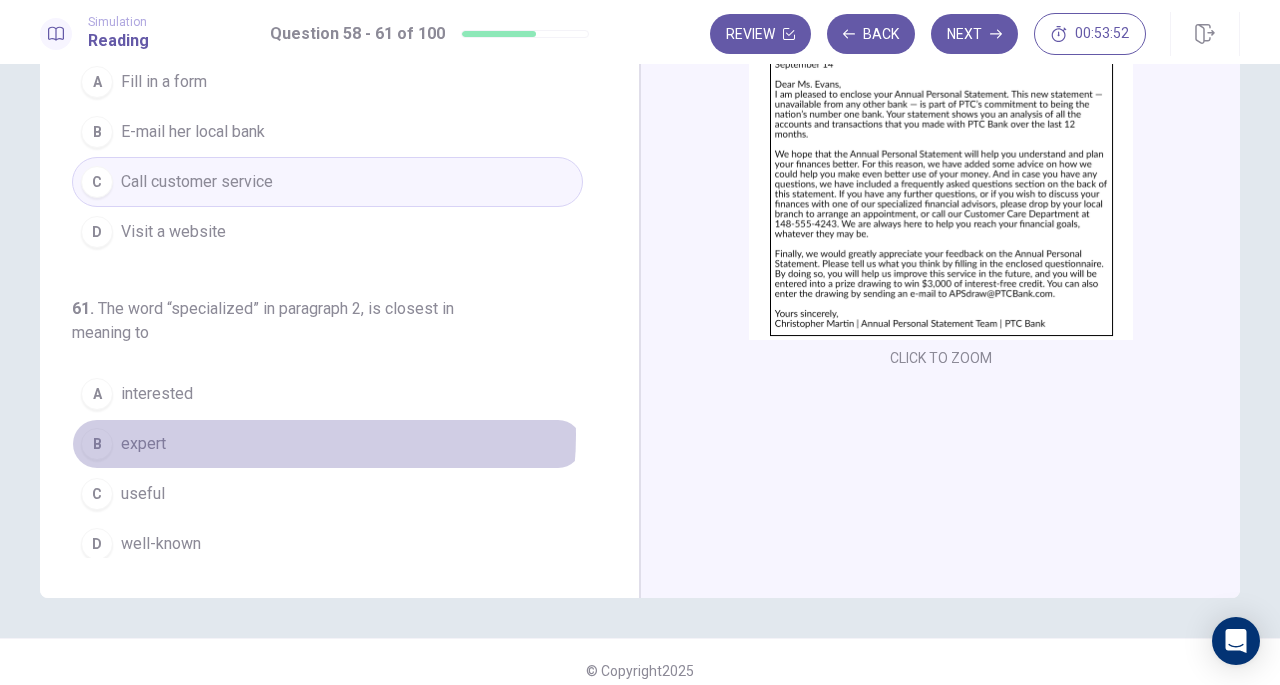 click on "B expert" at bounding box center (327, 444) 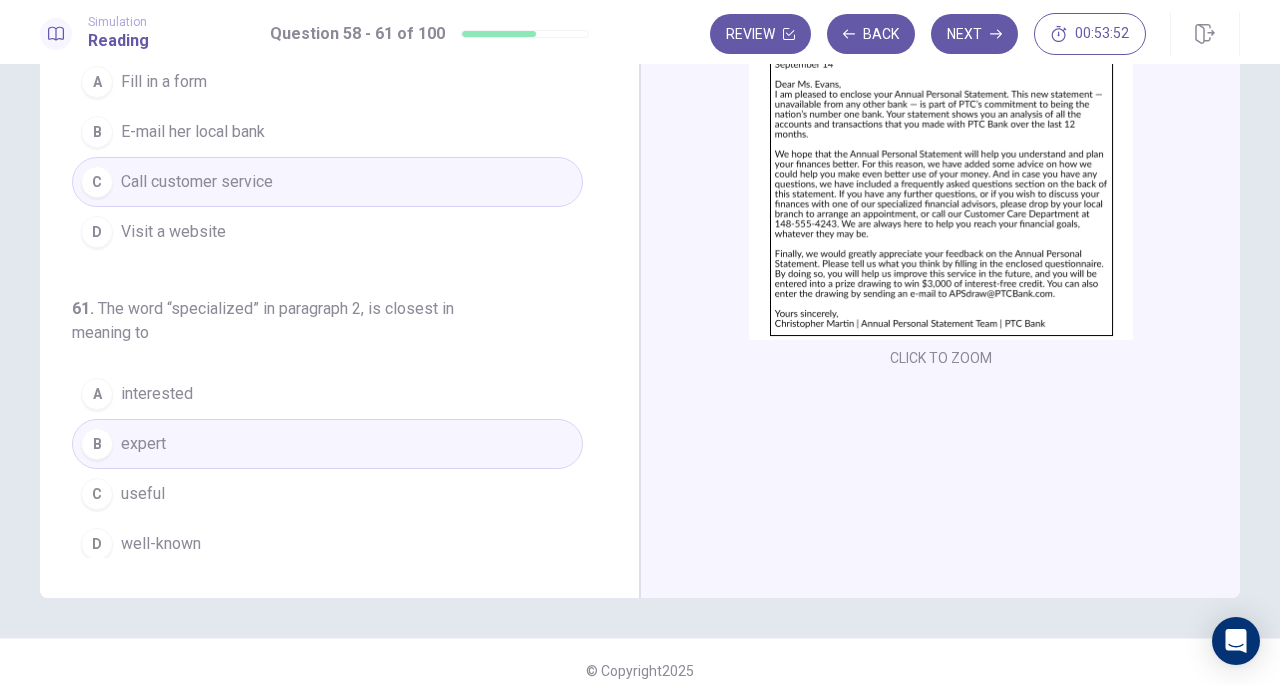 scroll, scrollTop: 218, scrollLeft: 0, axis: vertical 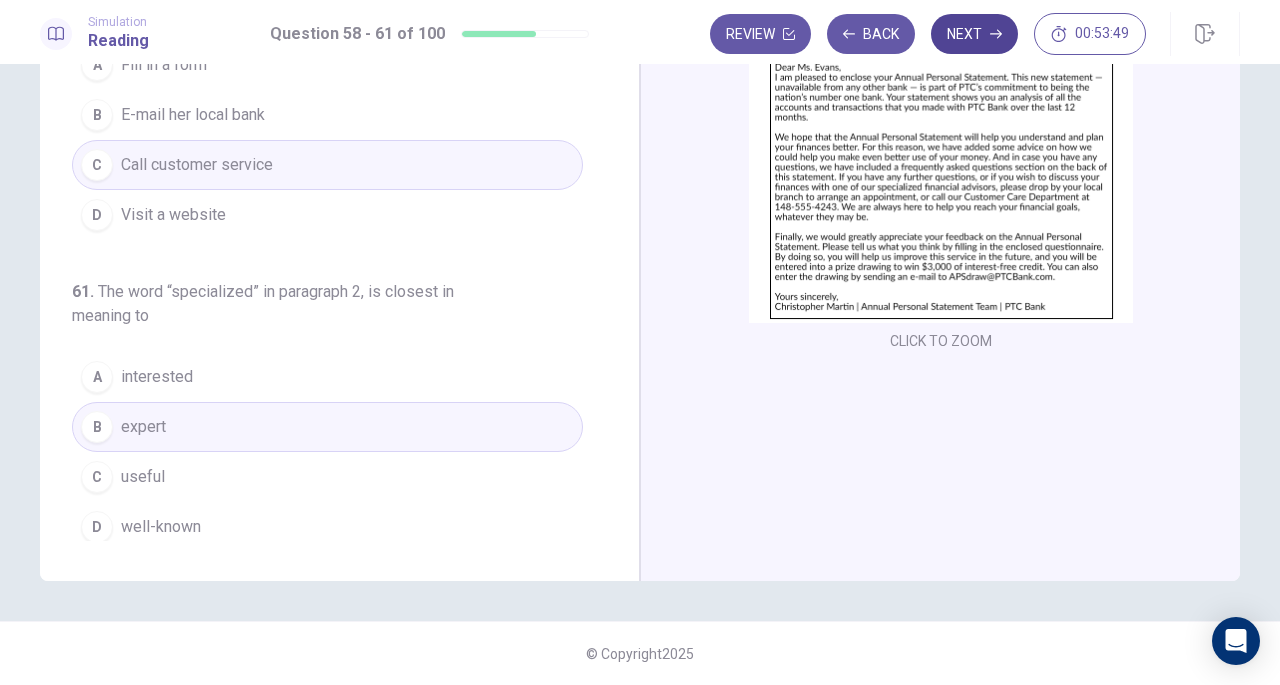 click on "Next" at bounding box center [974, 34] 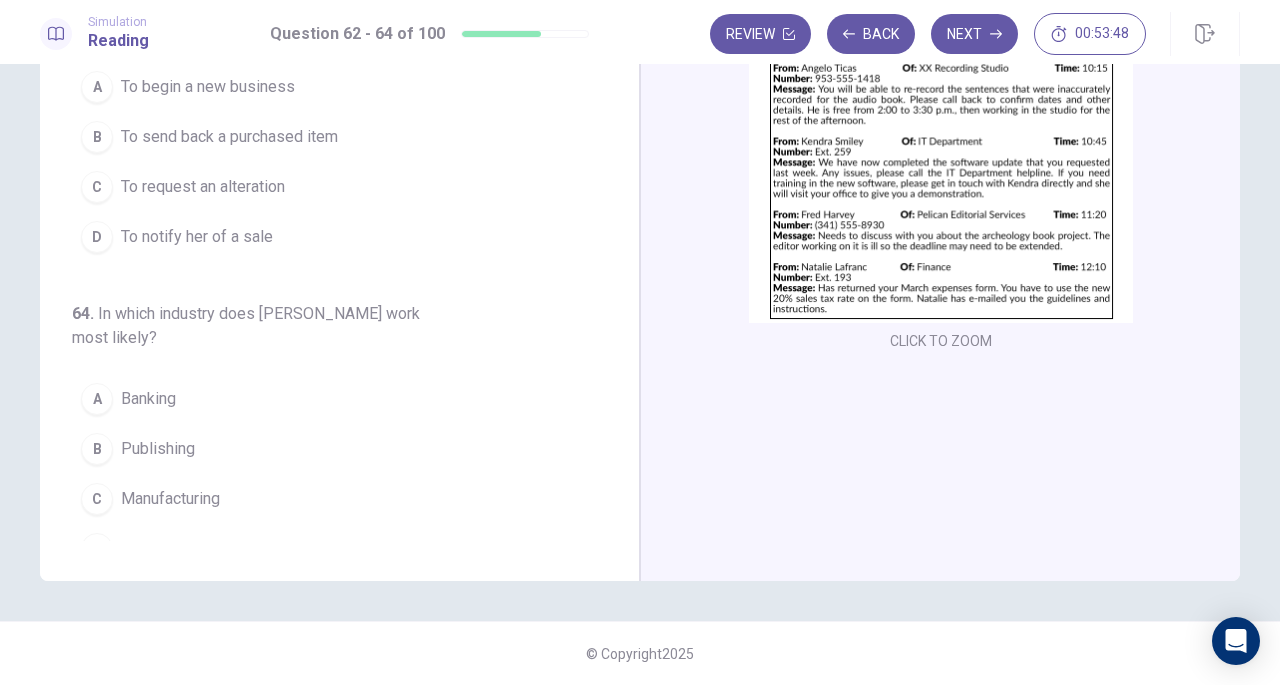 scroll, scrollTop: 0, scrollLeft: 0, axis: both 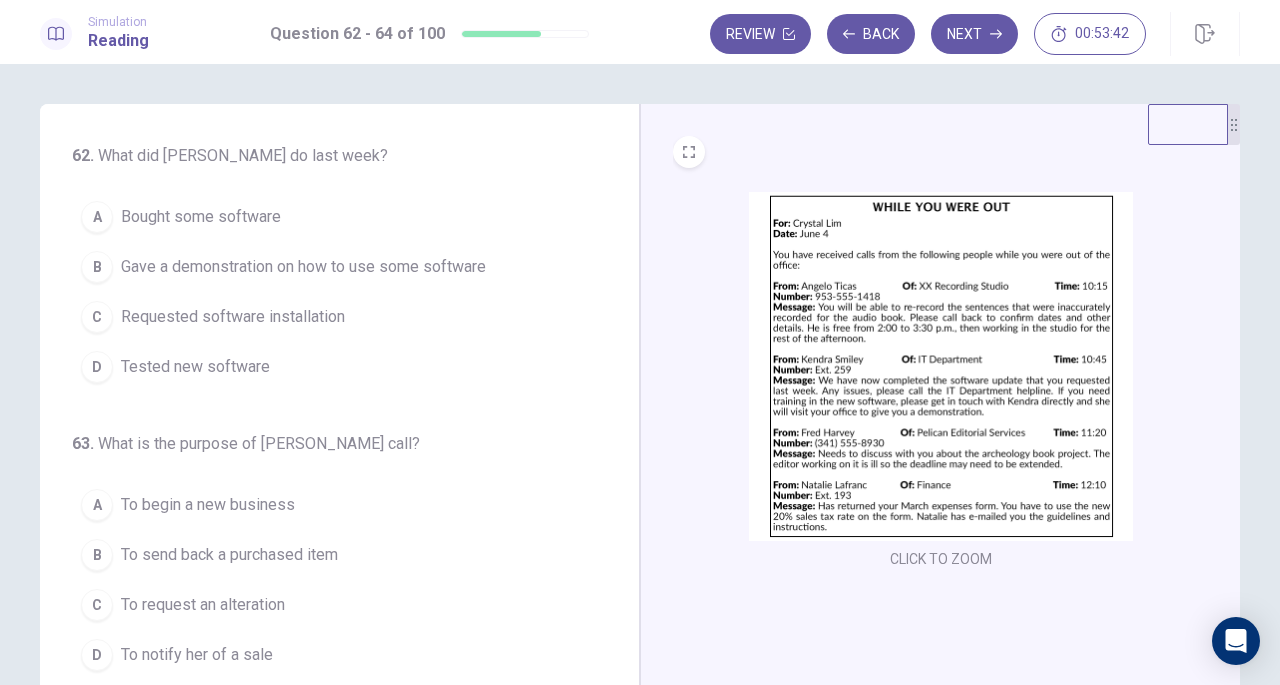 click at bounding box center [941, 366] 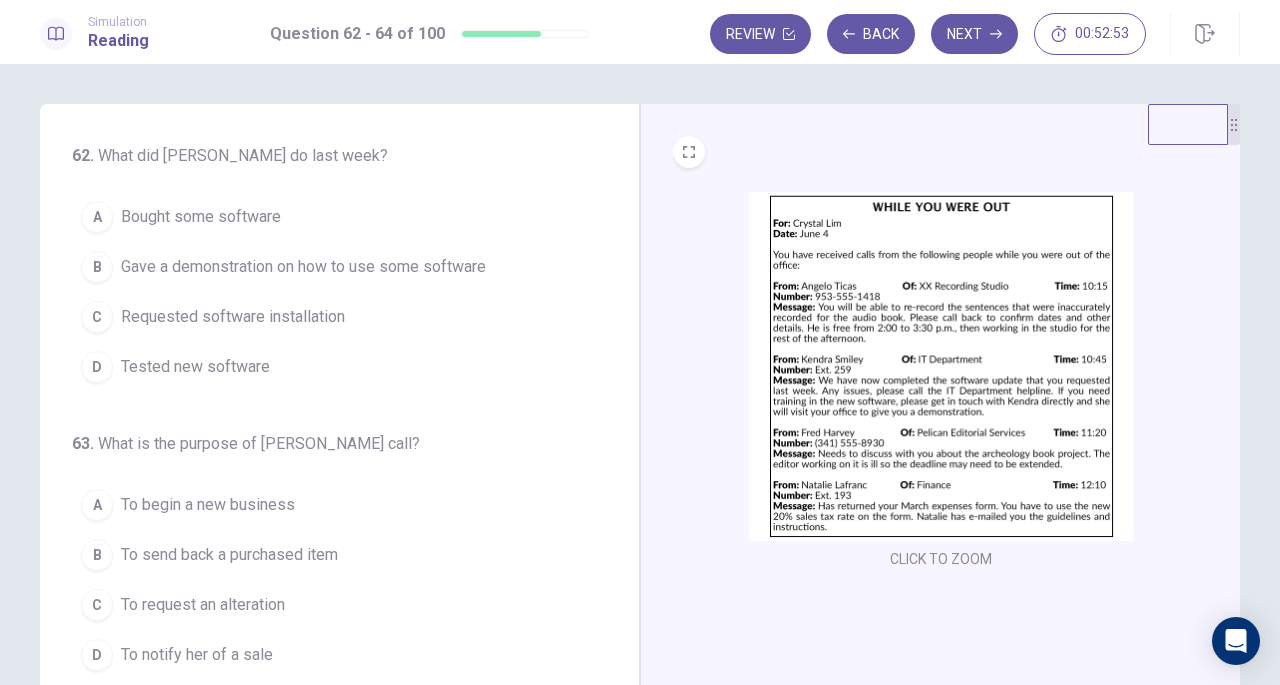 click on "Requested software installation" at bounding box center [233, 317] 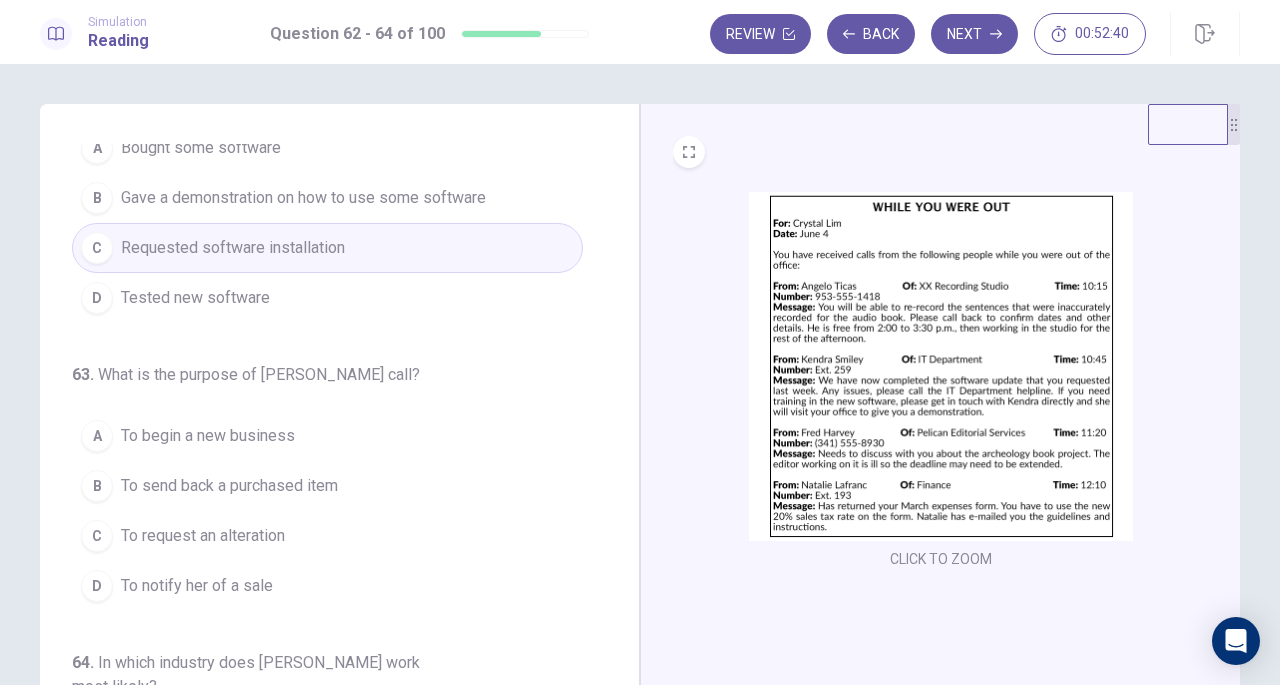 scroll, scrollTop: 102, scrollLeft: 0, axis: vertical 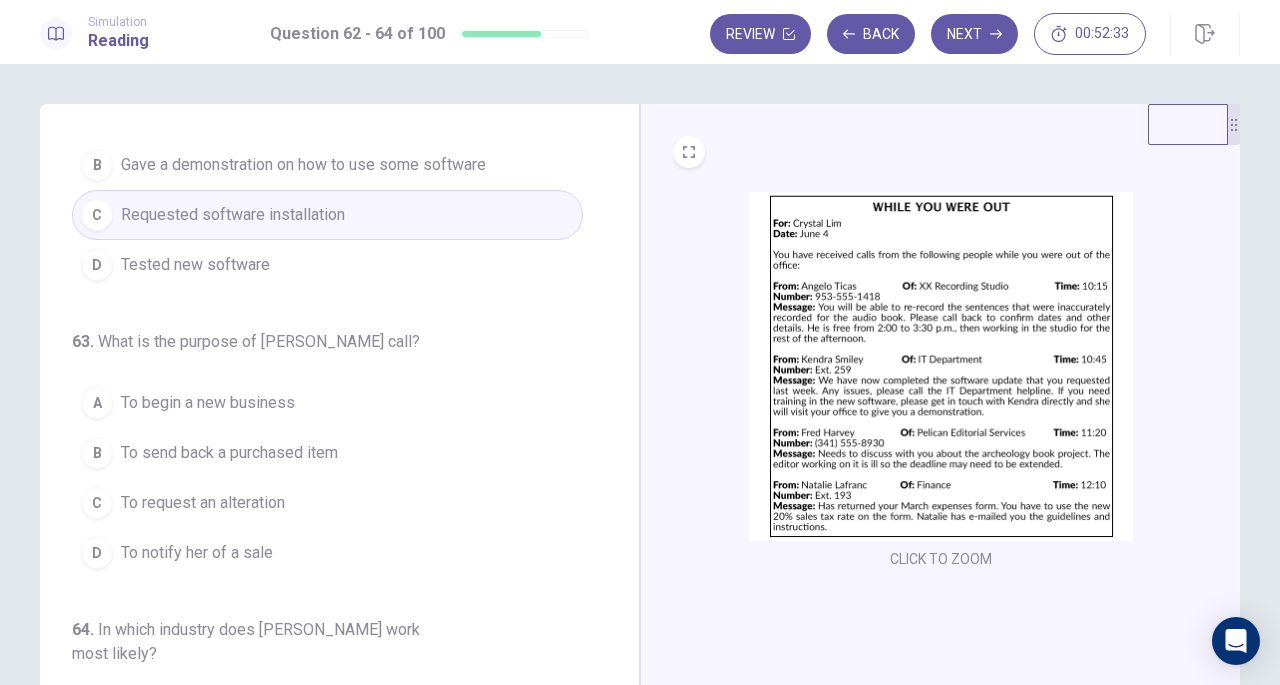 click on "B To send back a purchased item" at bounding box center [327, 453] 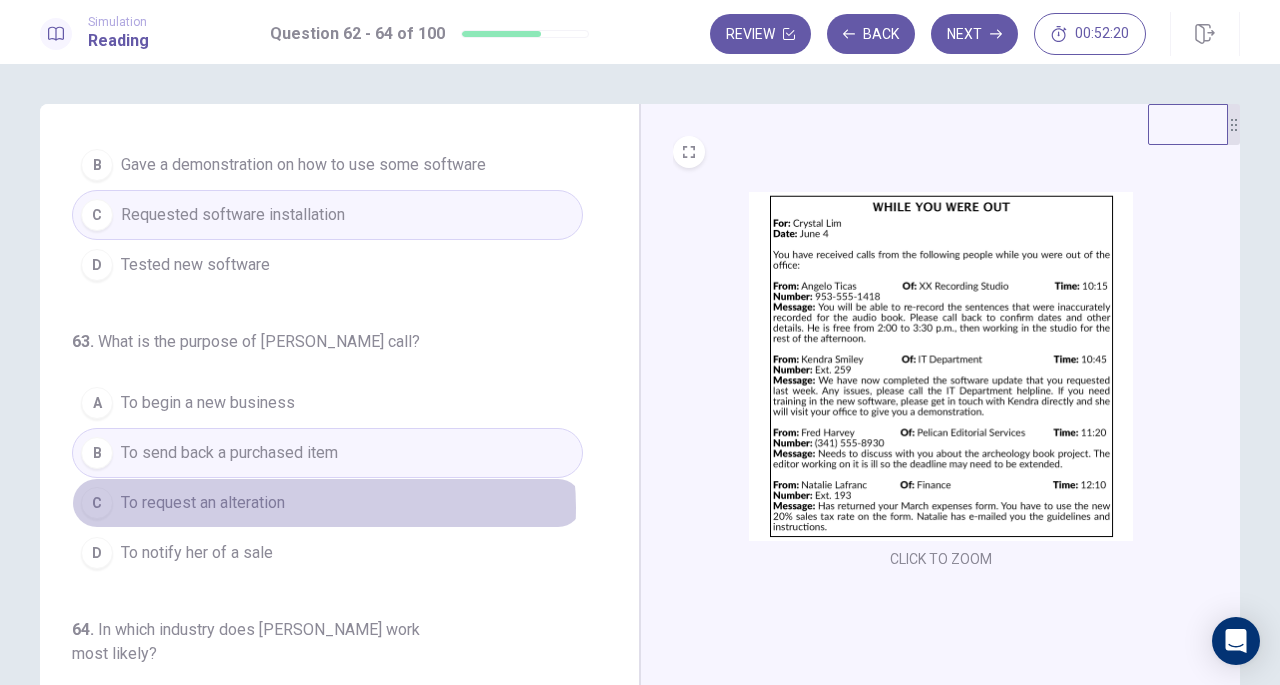 click on "C To request an alteration" at bounding box center (327, 503) 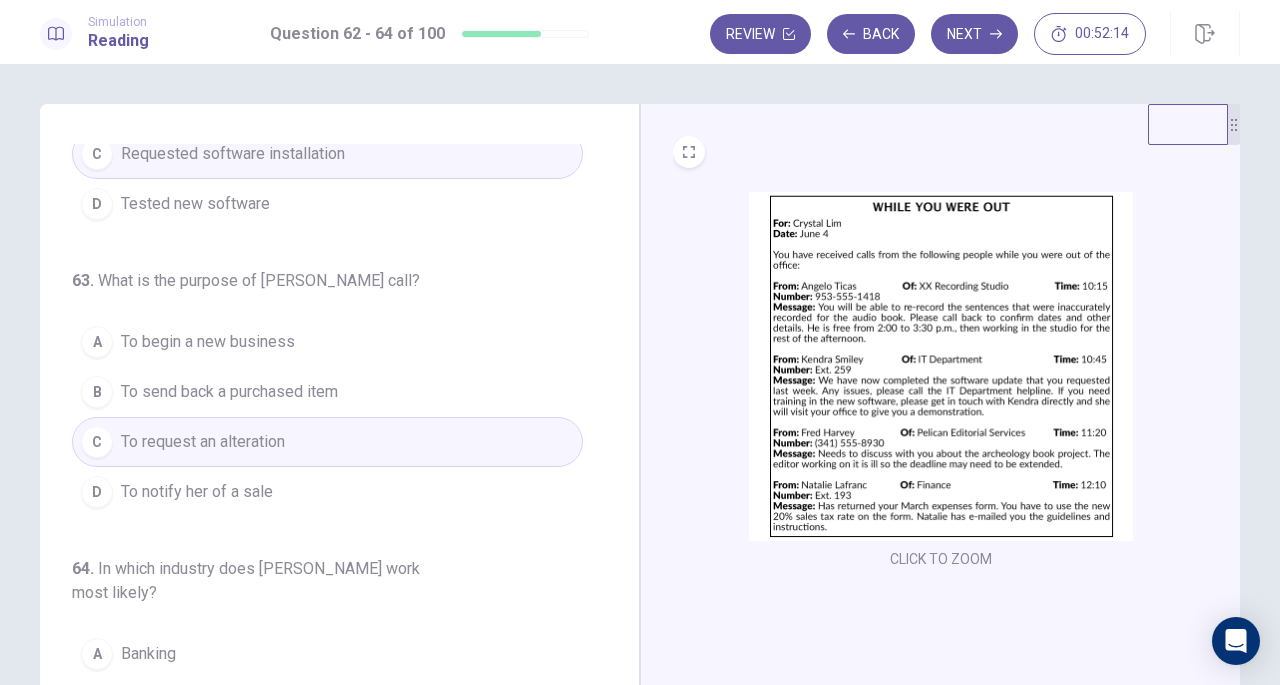 scroll, scrollTop: 200, scrollLeft: 0, axis: vertical 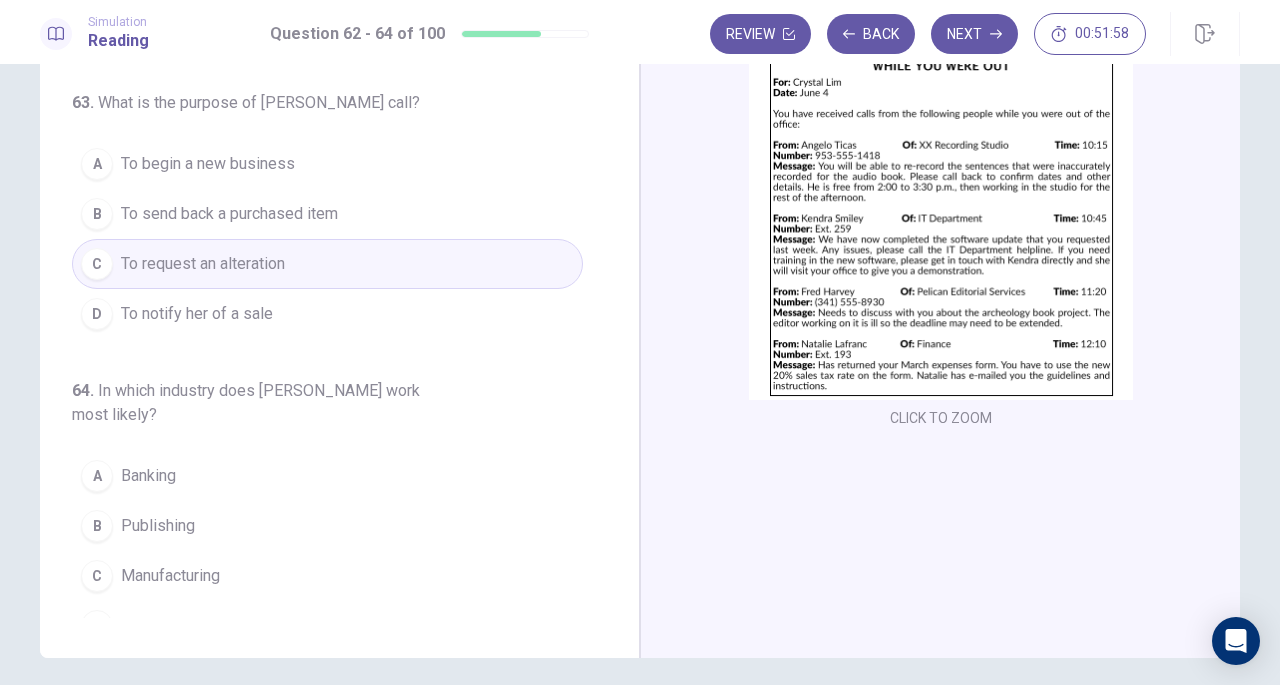 click on "A Banking" at bounding box center [327, 476] 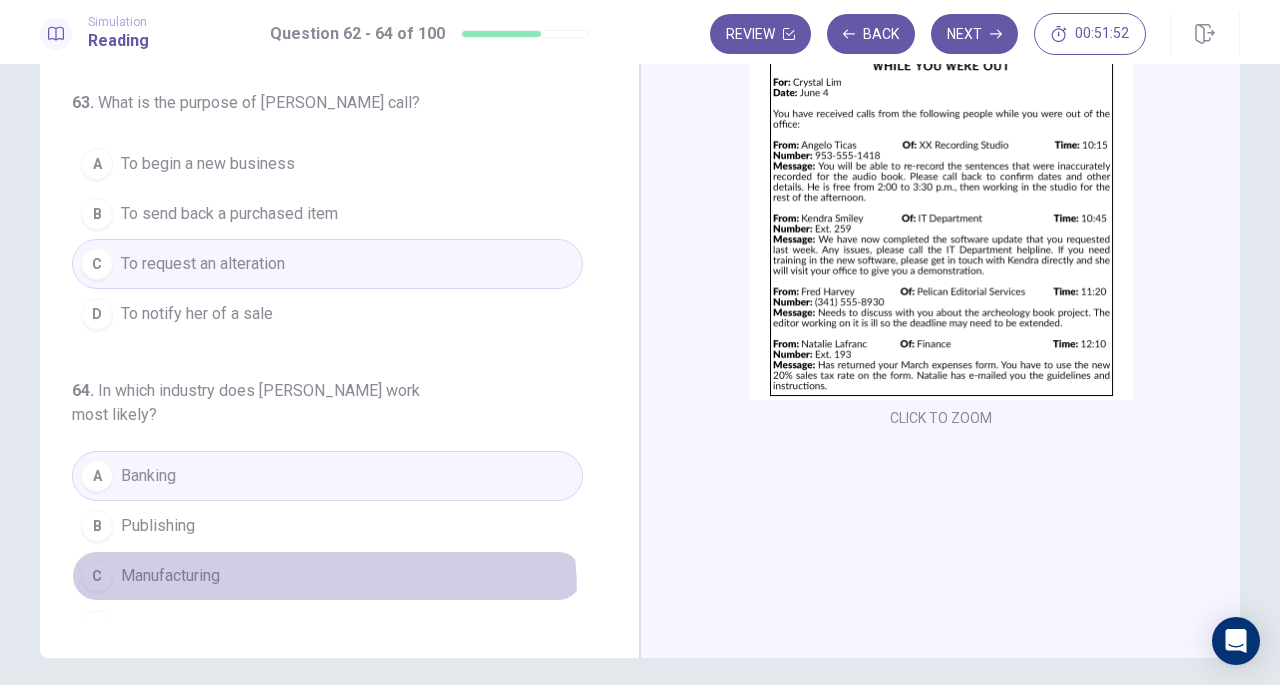 click on "C Manufacturing" at bounding box center [327, 576] 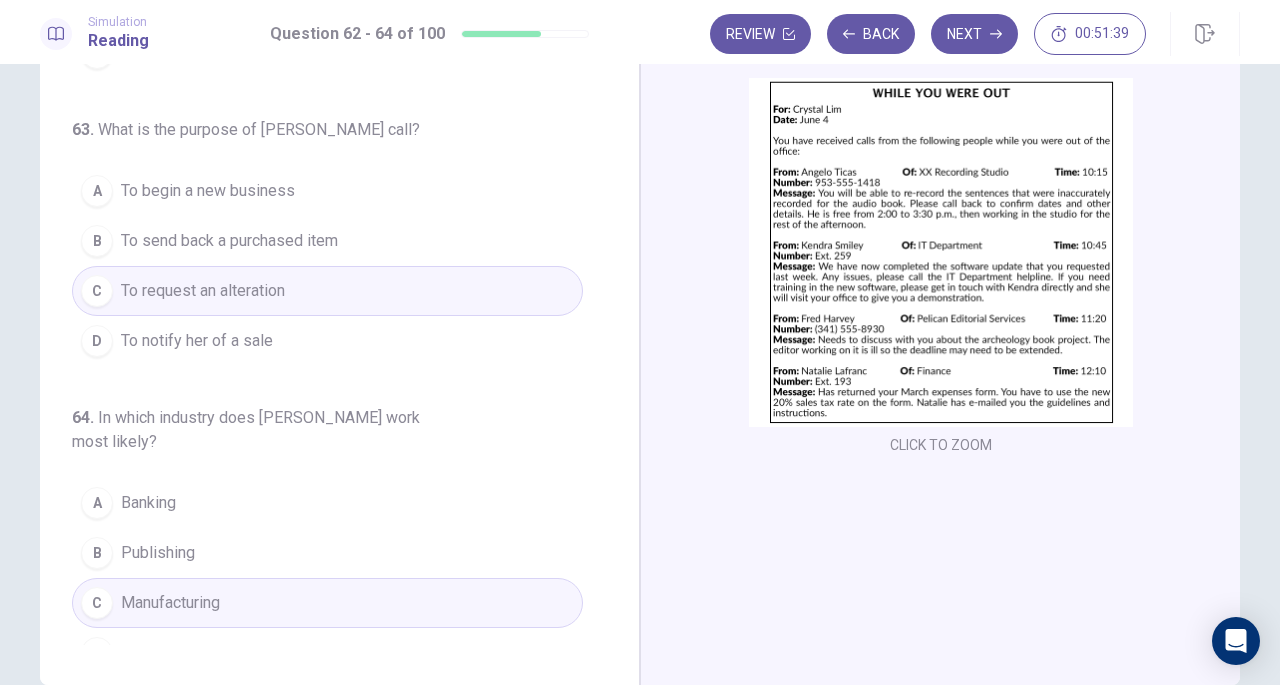 scroll, scrollTop: 113, scrollLeft: 0, axis: vertical 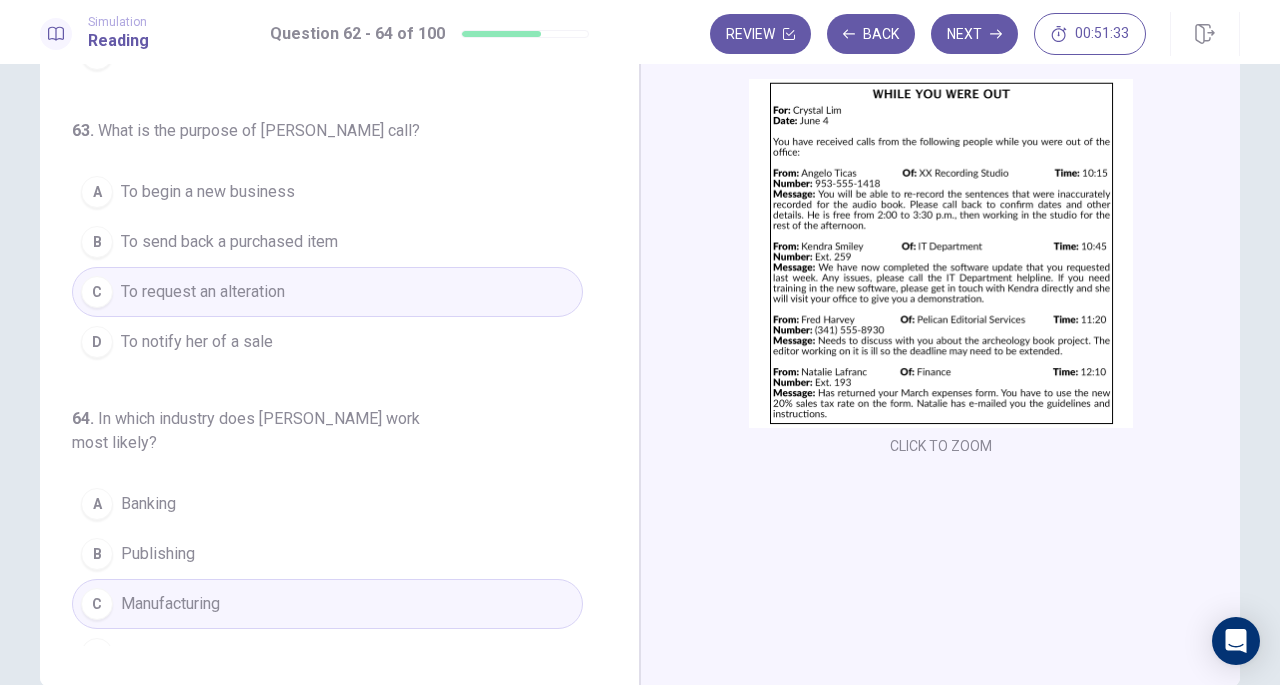 click on "B Publishing" at bounding box center (327, 554) 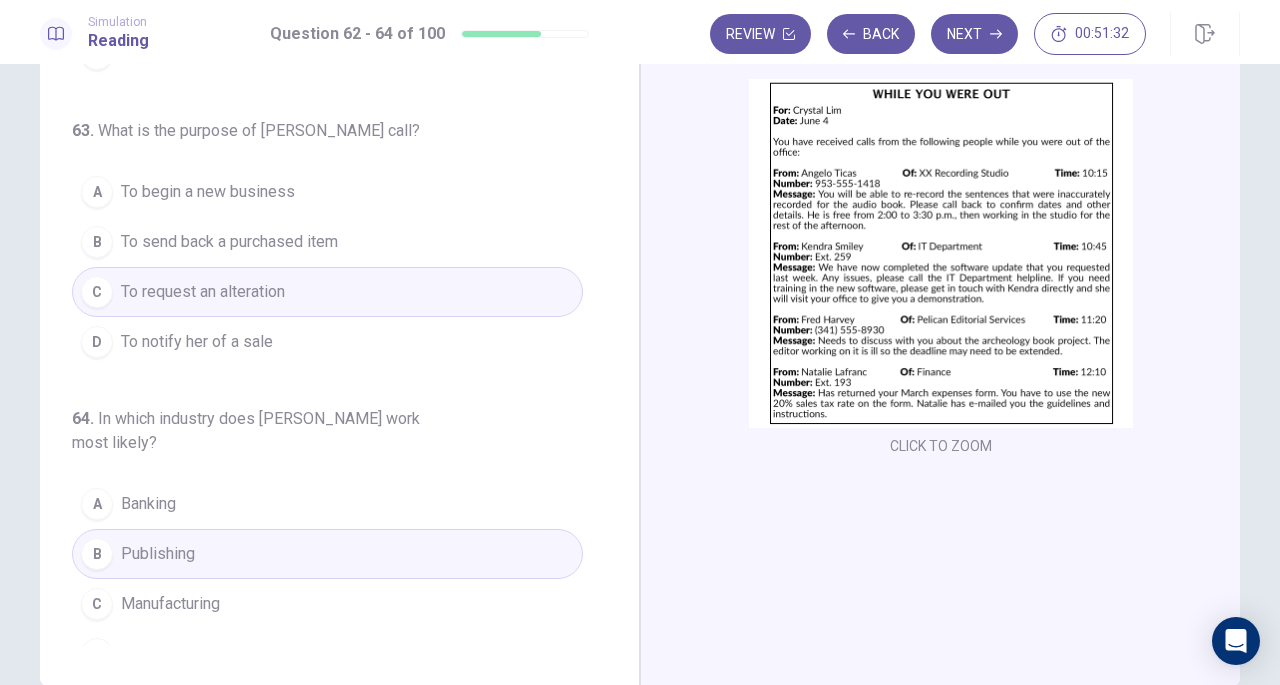 scroll, scrollTop: 218, scrollLeft: 0, axis: vertical 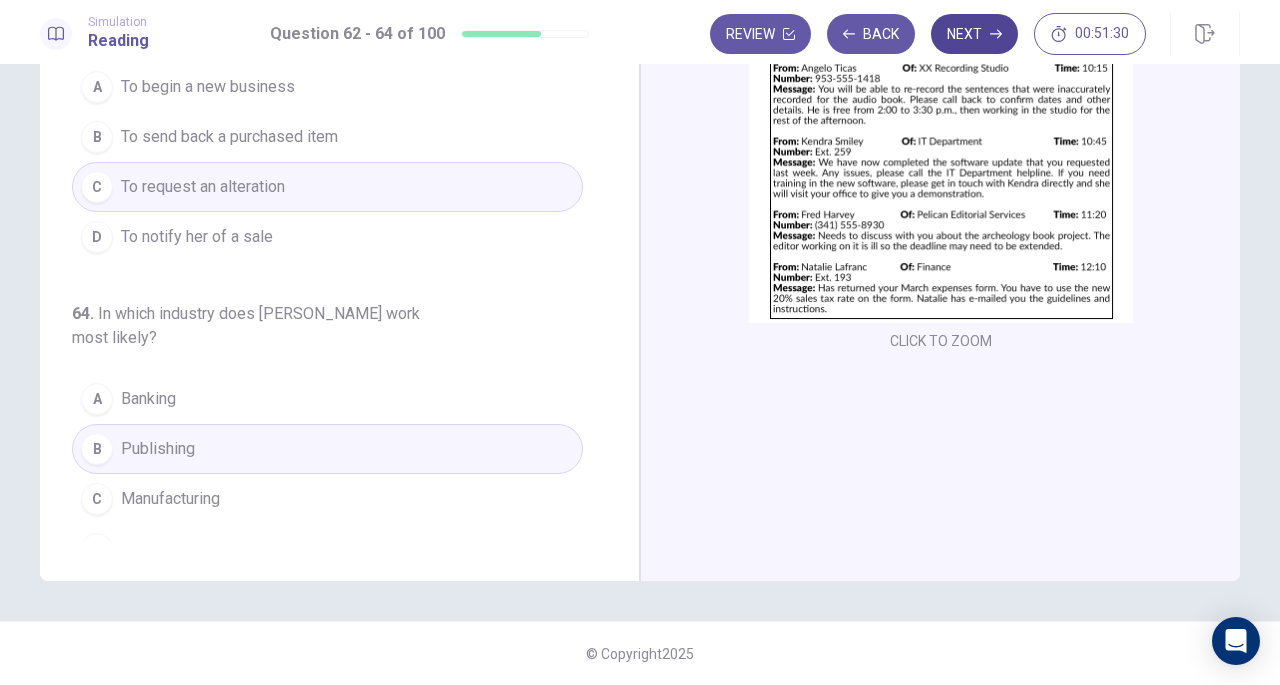 click on "Next" at bounding box center [974, 34] 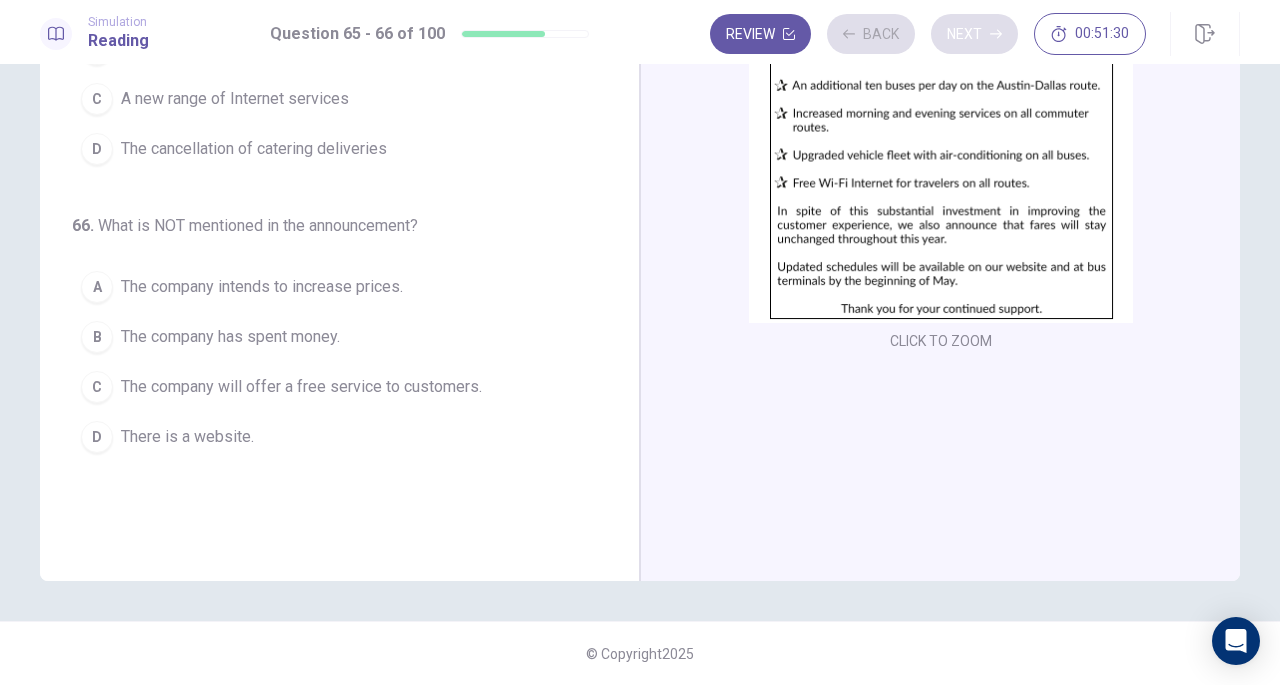 scroll, scrollTop: 0, scrollLeft: 0, axis: both 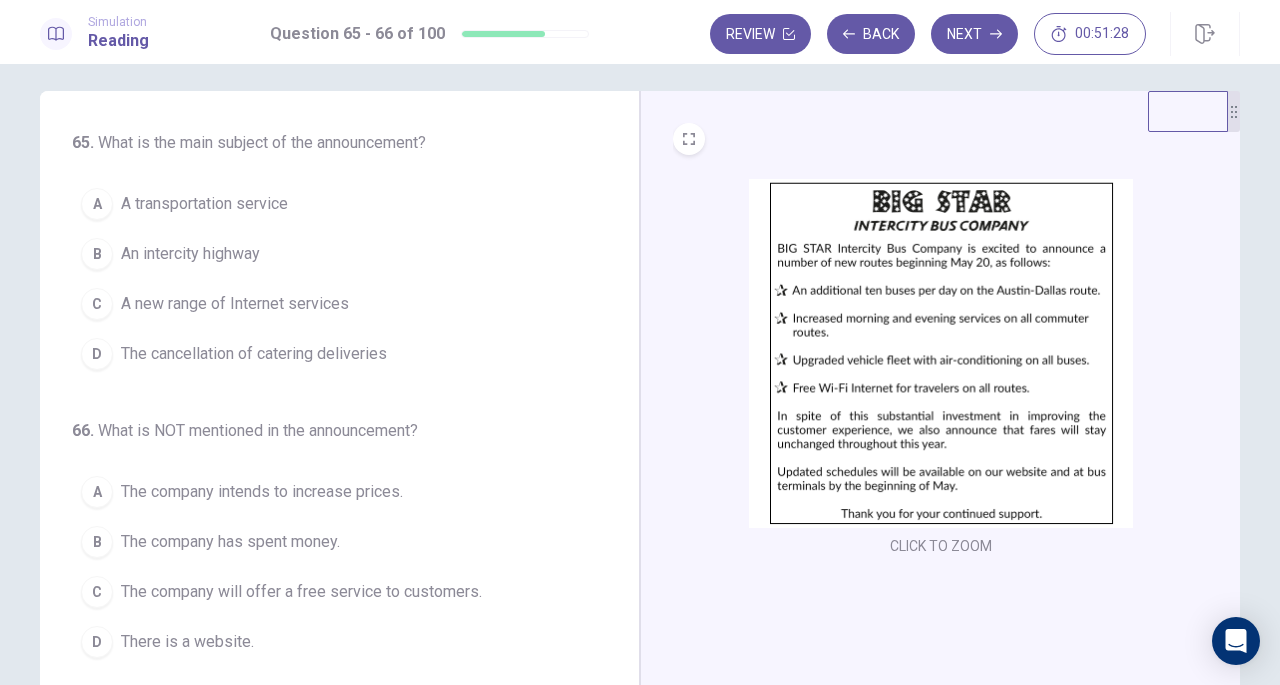 click at bounding box center [941, 353] 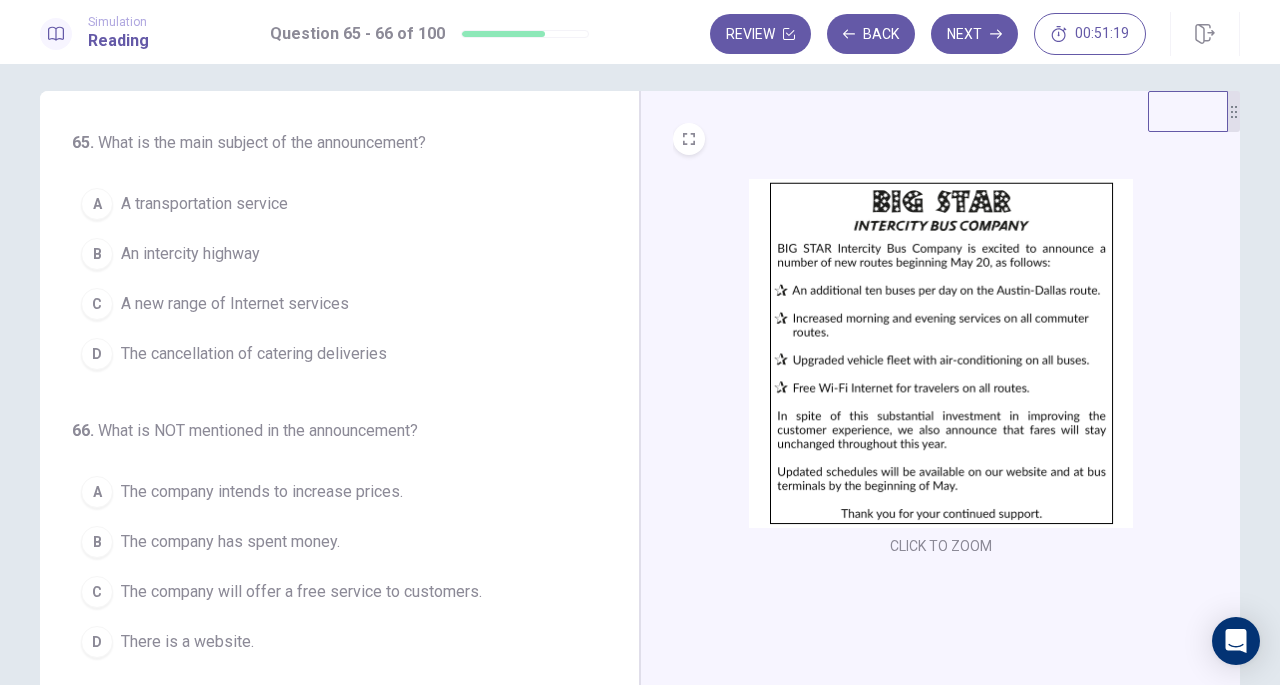 click at bounding box center [941, 353] 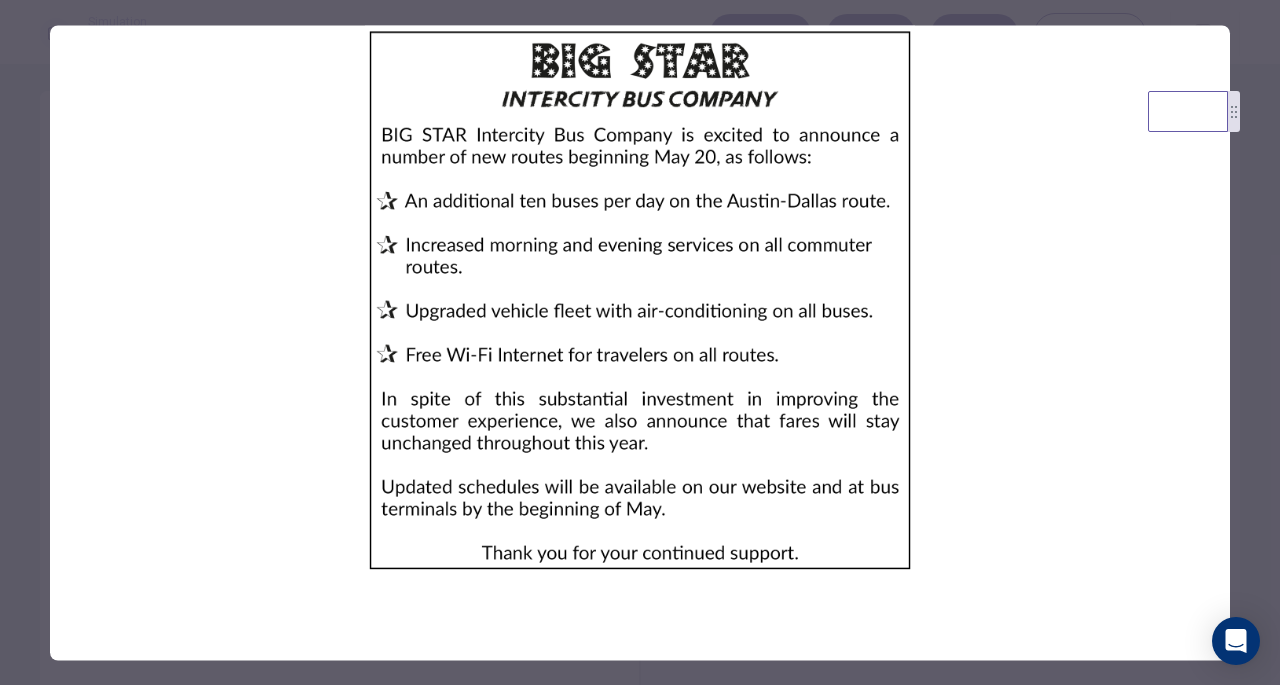click at bounding box center (640, 300) 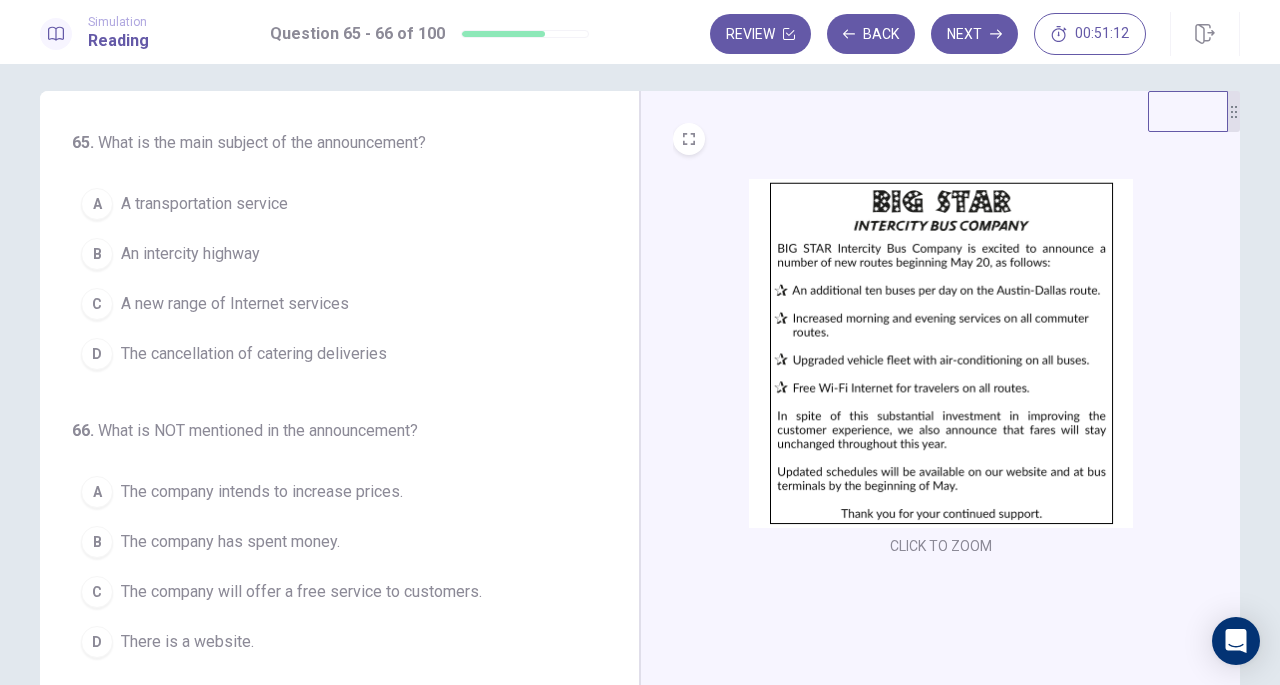 click on "A transportation service" at bounding box center (204, 204) 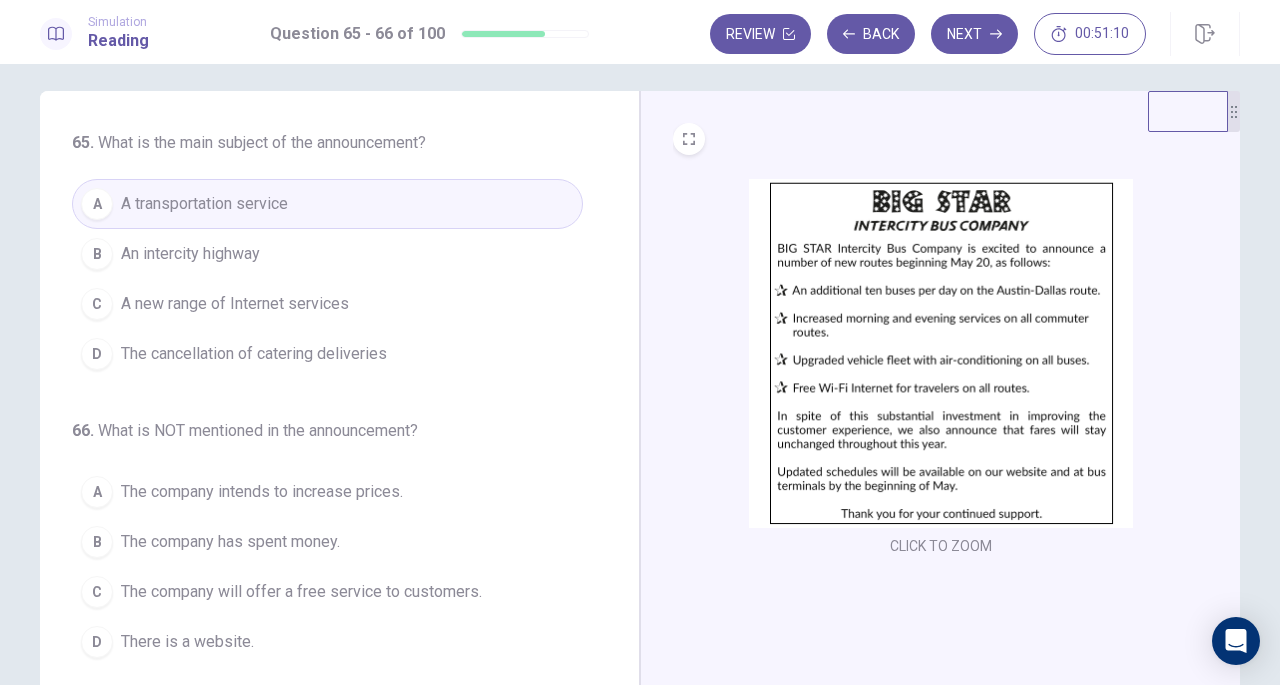 click at bounding box center [941, 353] 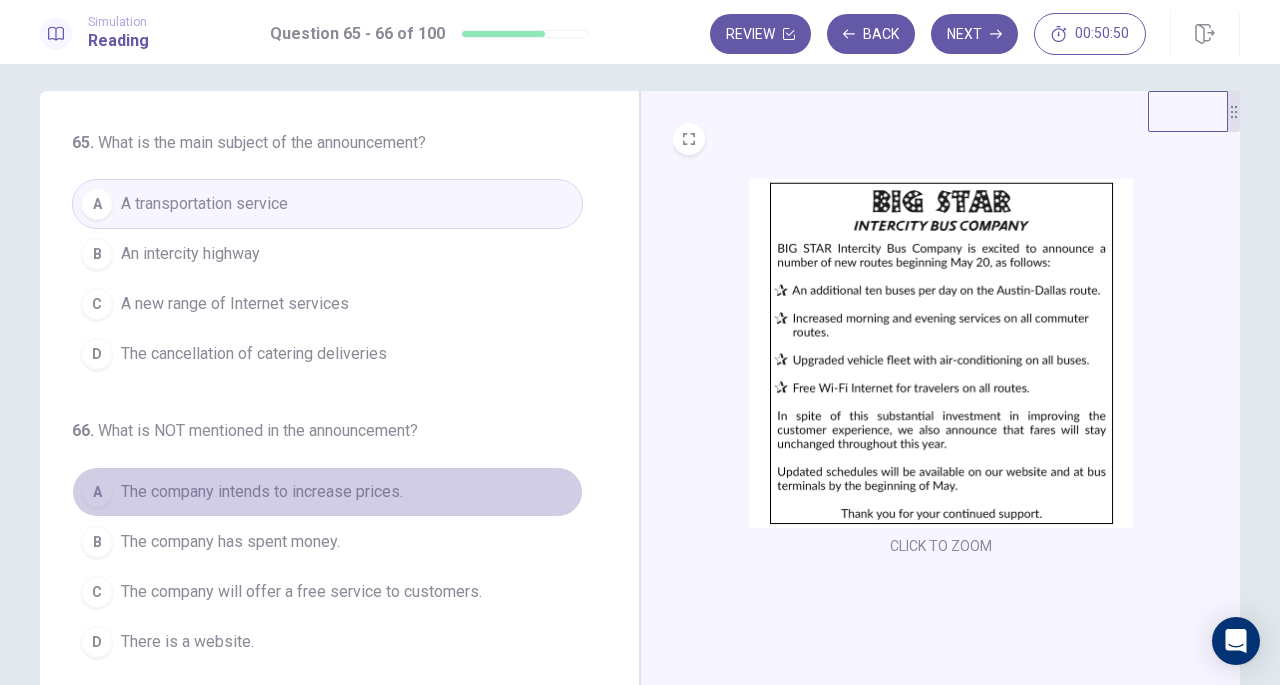 click on "A The company intends to increase prices." at bounding box center (327, 492) 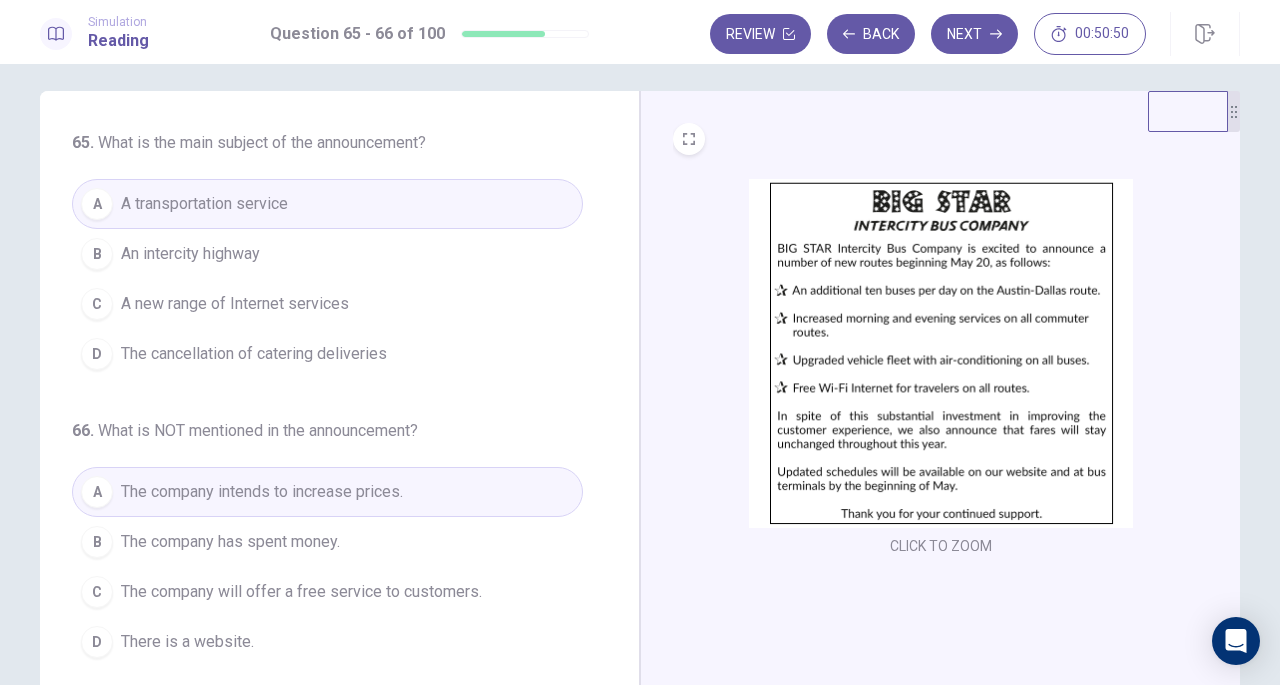 click on "B The company has spent money." at bounding box center (327, 542) 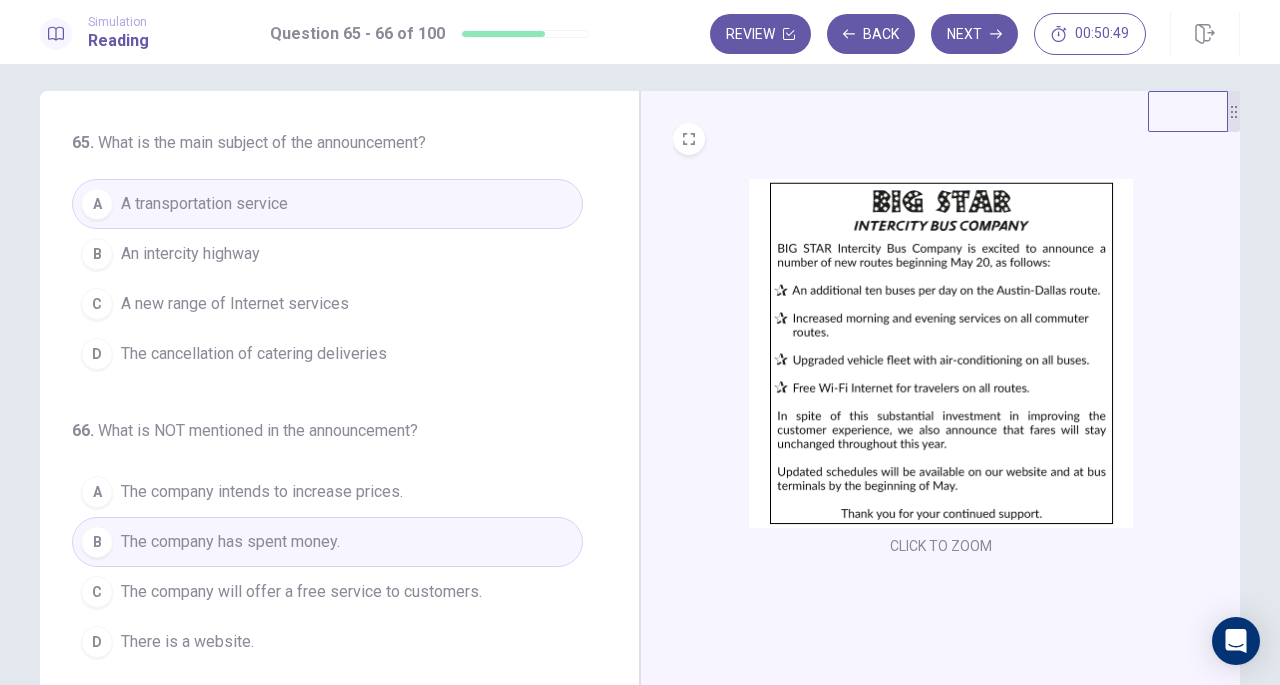 scroll, scrollTop: 87, scrollLeft: 0, axis: vertical 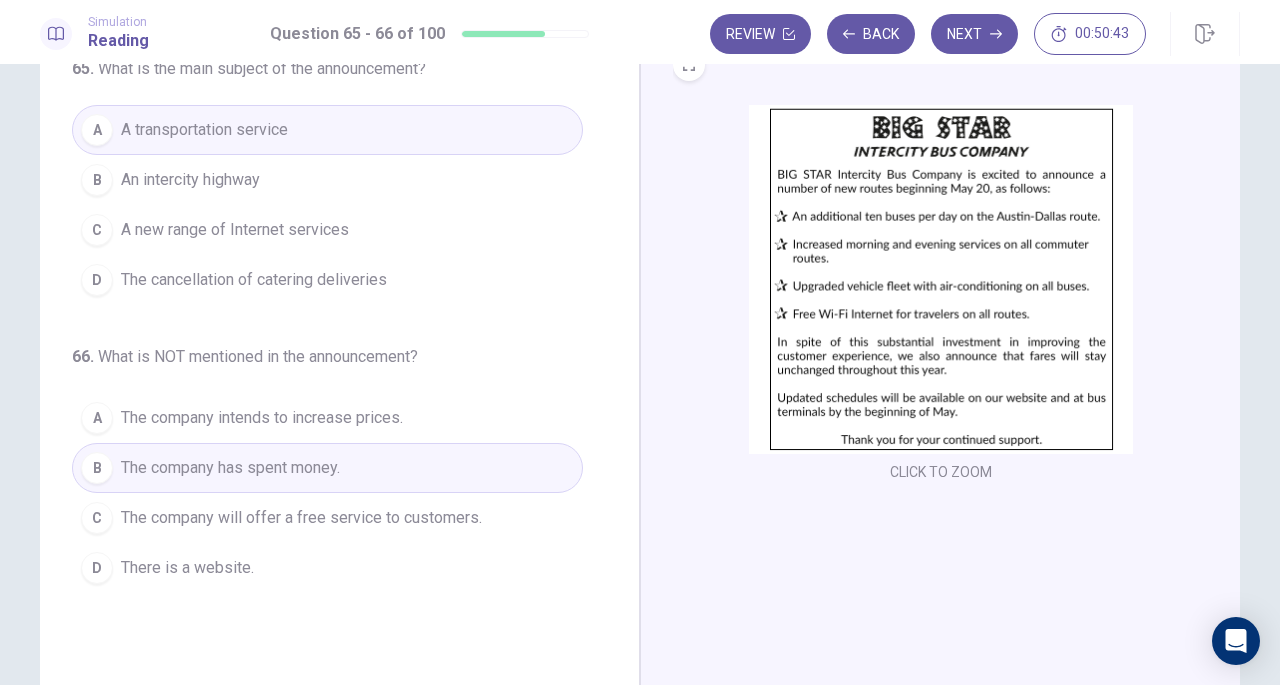 click on "The company will offer a free service to customers." at bounding box center [301, 518] 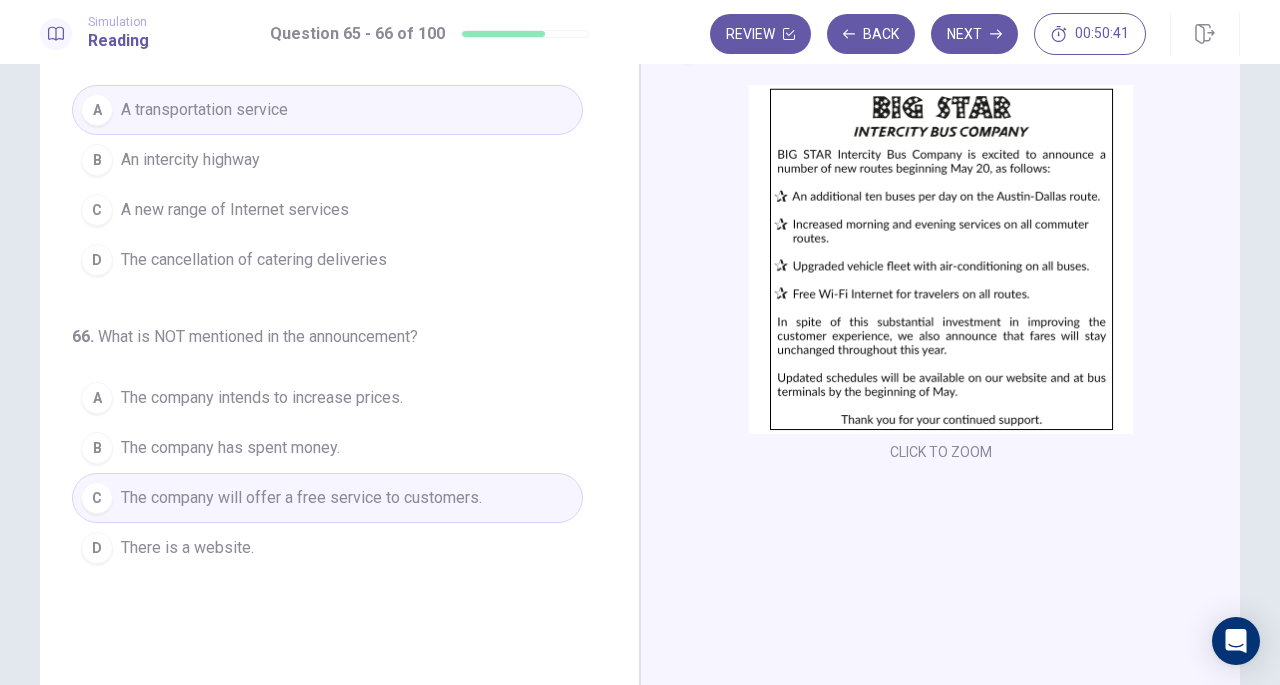 scroll, scrollTop: 106, scrollLeft: 0, axis: vertical 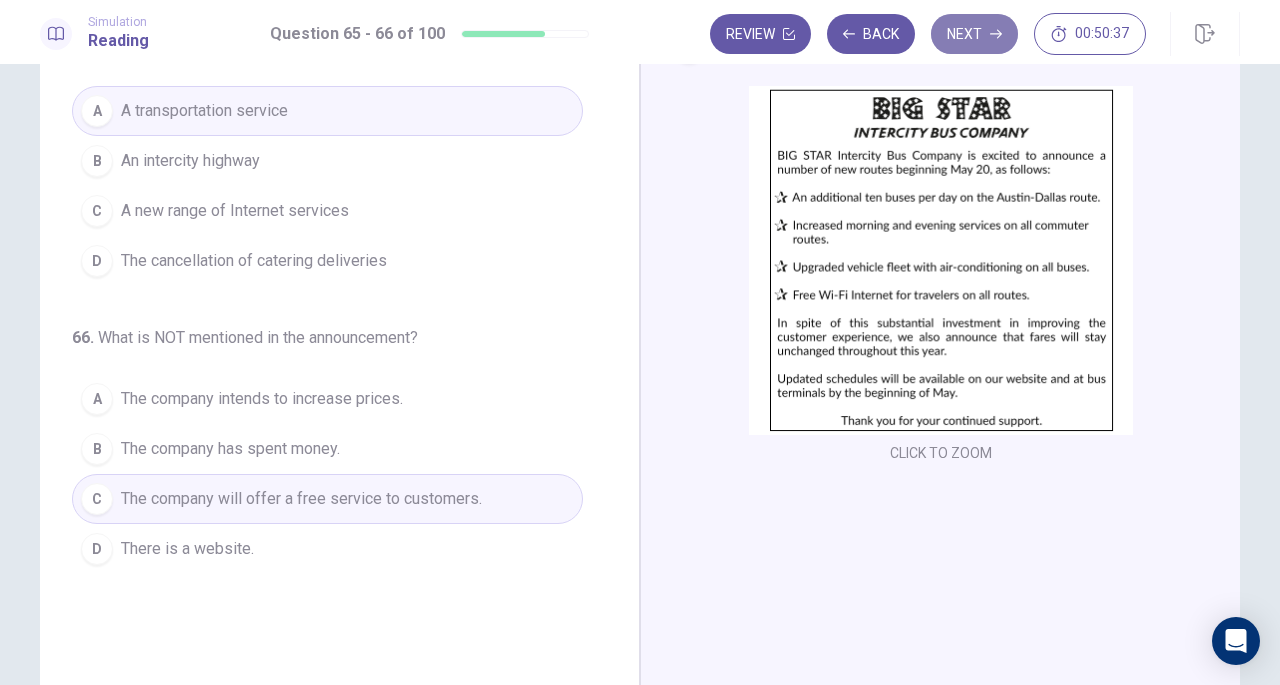 click on "Next" at bounding box center (974, 34) 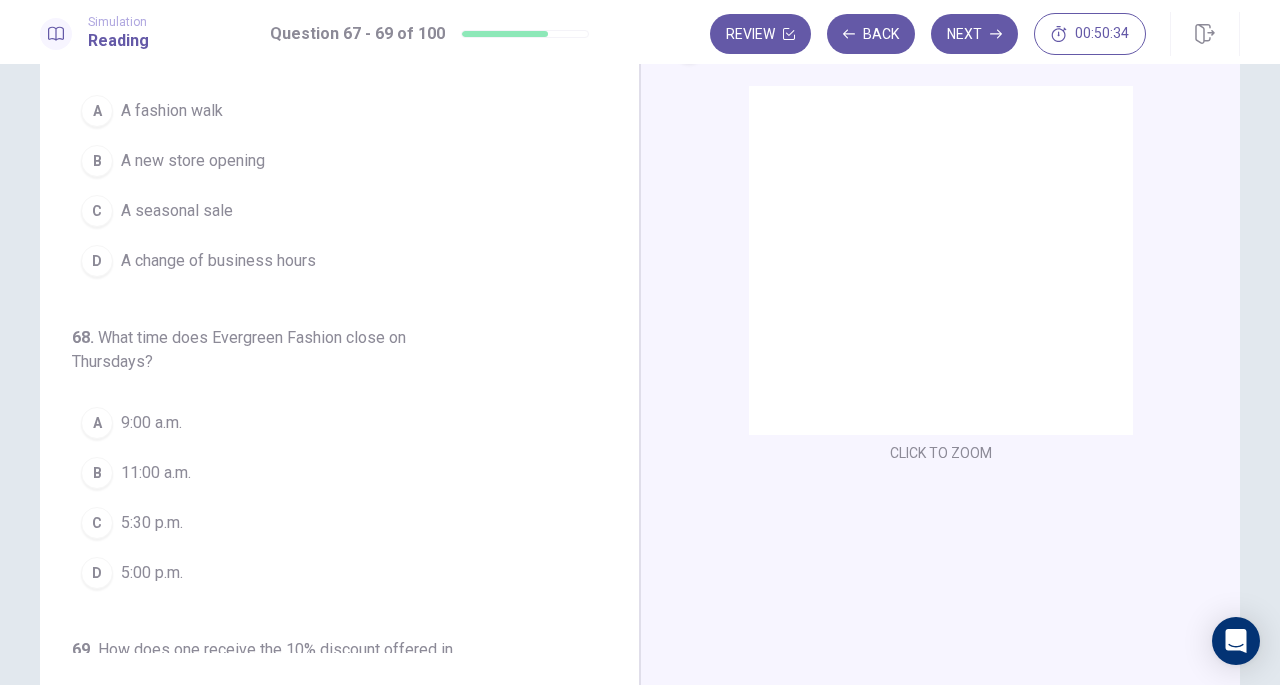 scroll, scrollTop: 0, scrollLeft: 0, axis: both 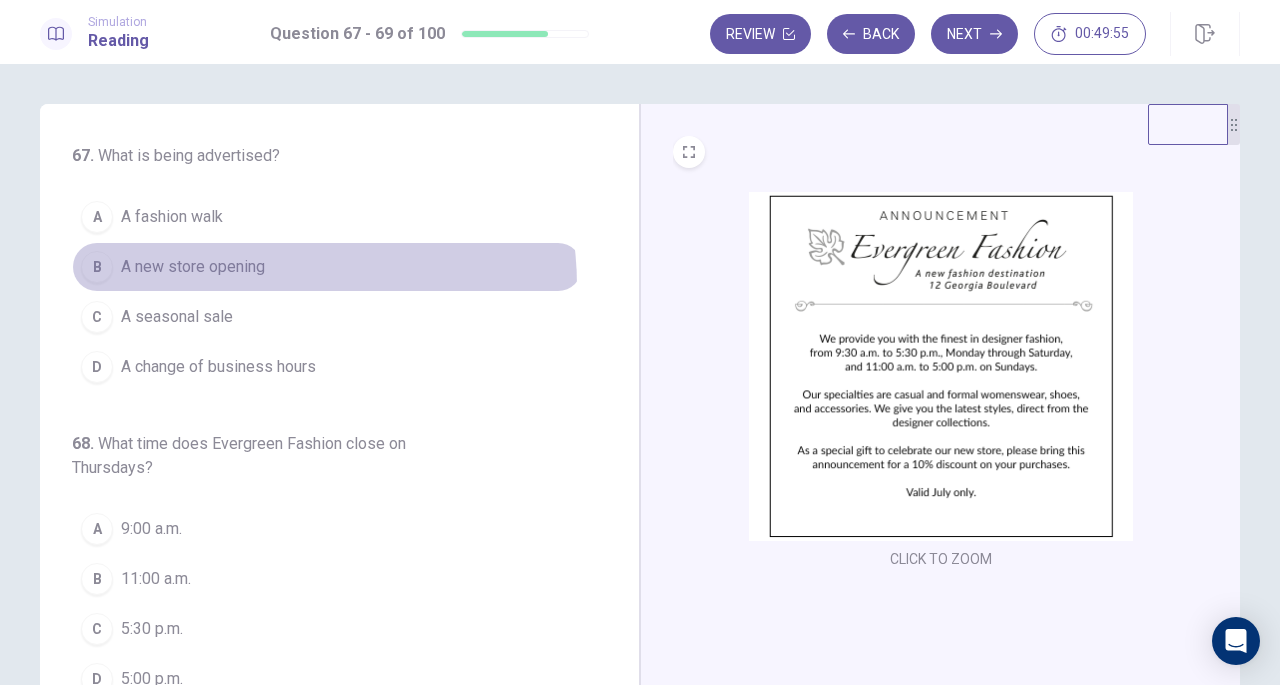 click on "B A new store opening" at bounding box center [327, 267] 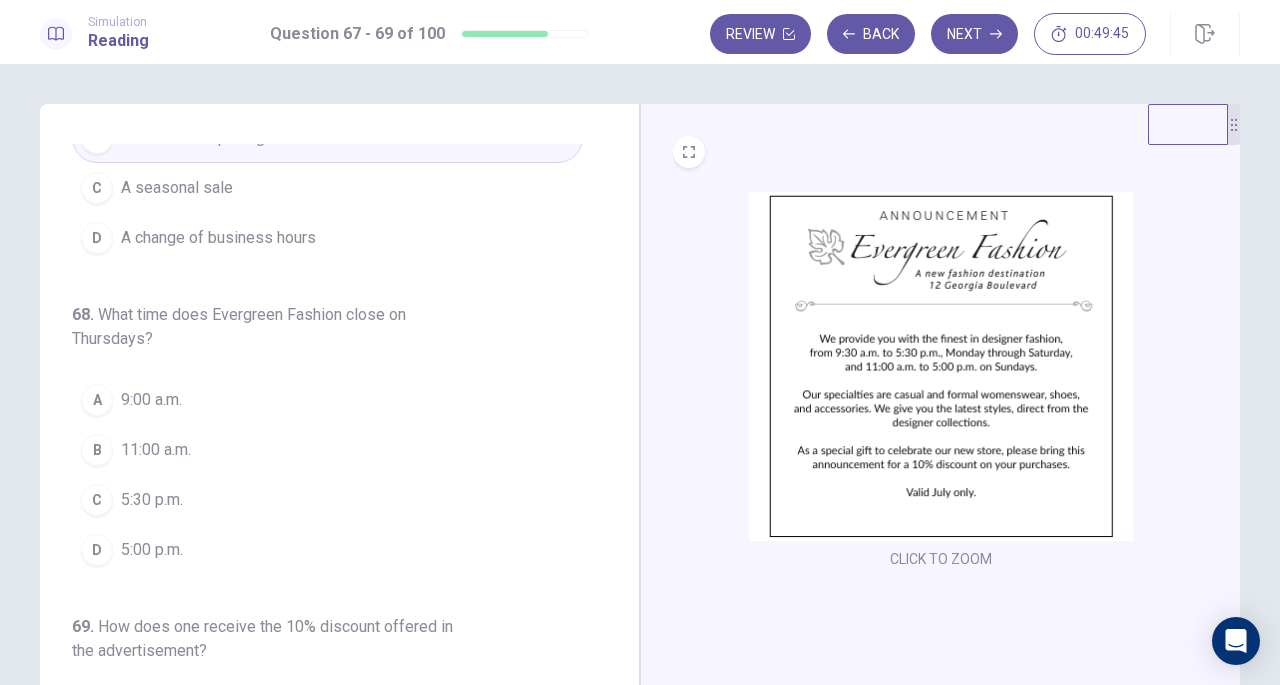 scroll, scrollTop: 137, scrollLeft: 0, axis: vertical 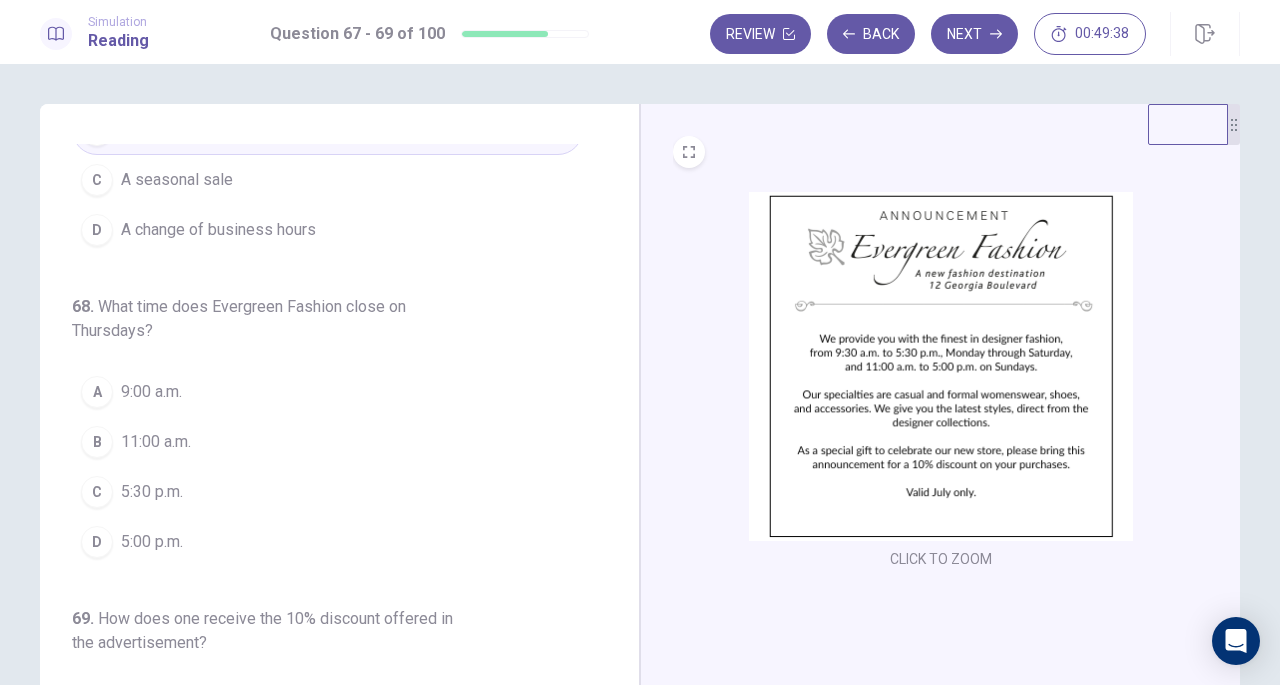 click on "5:30 p.m." at bounding box center (152, 492) 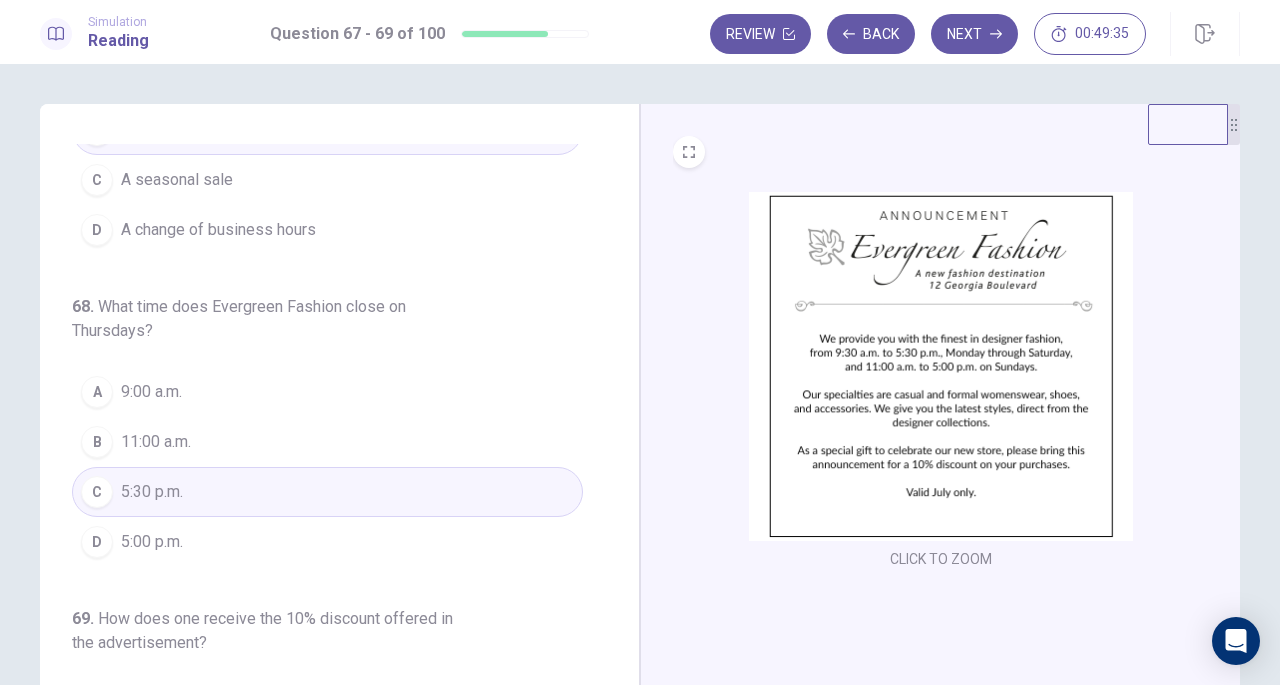scroll, scrollTop: 248, scrollLeft: 0, axis: vertical 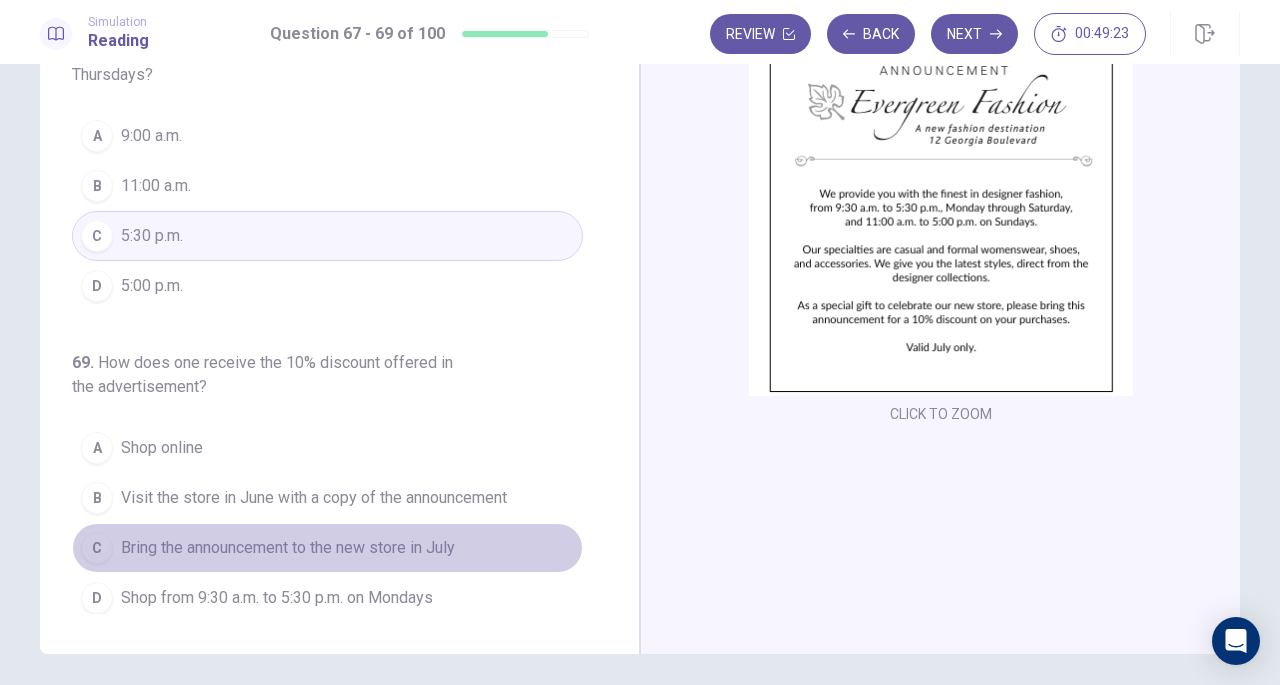 click on "Bring the announcement to the new store in July" at bounding box center (288, 548) 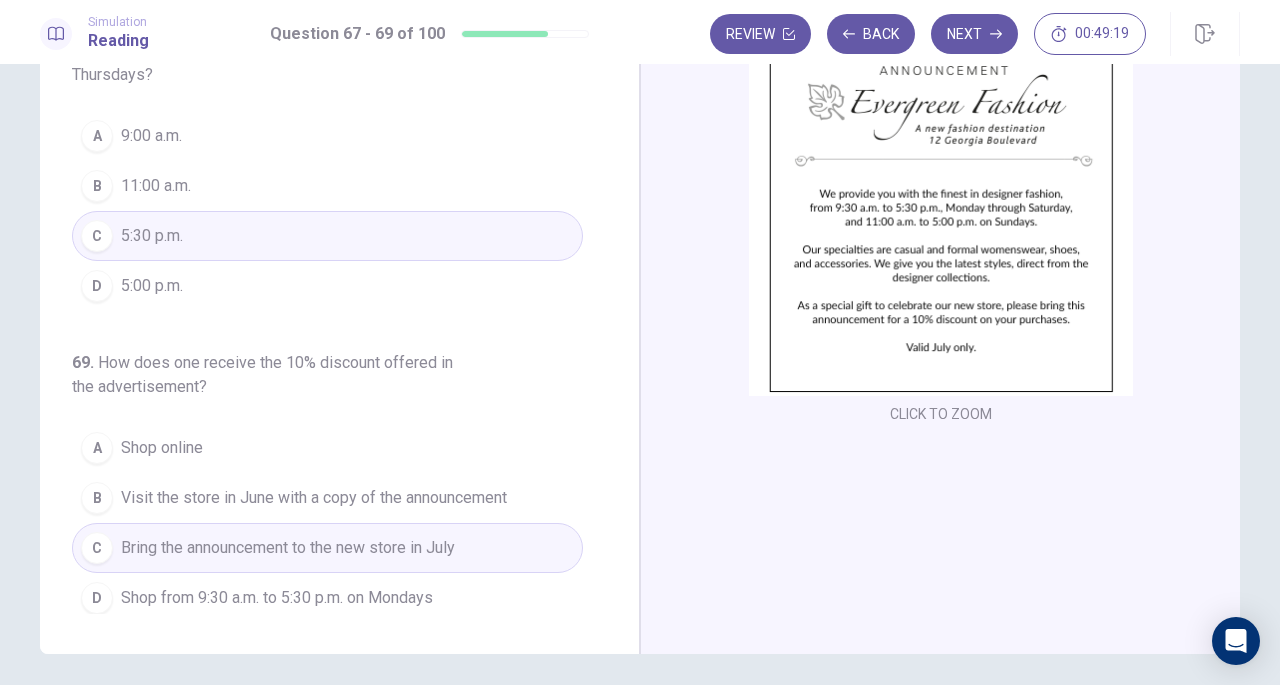 scroll, scrollTop: 218, scrollLeft: 0, axis: vertical 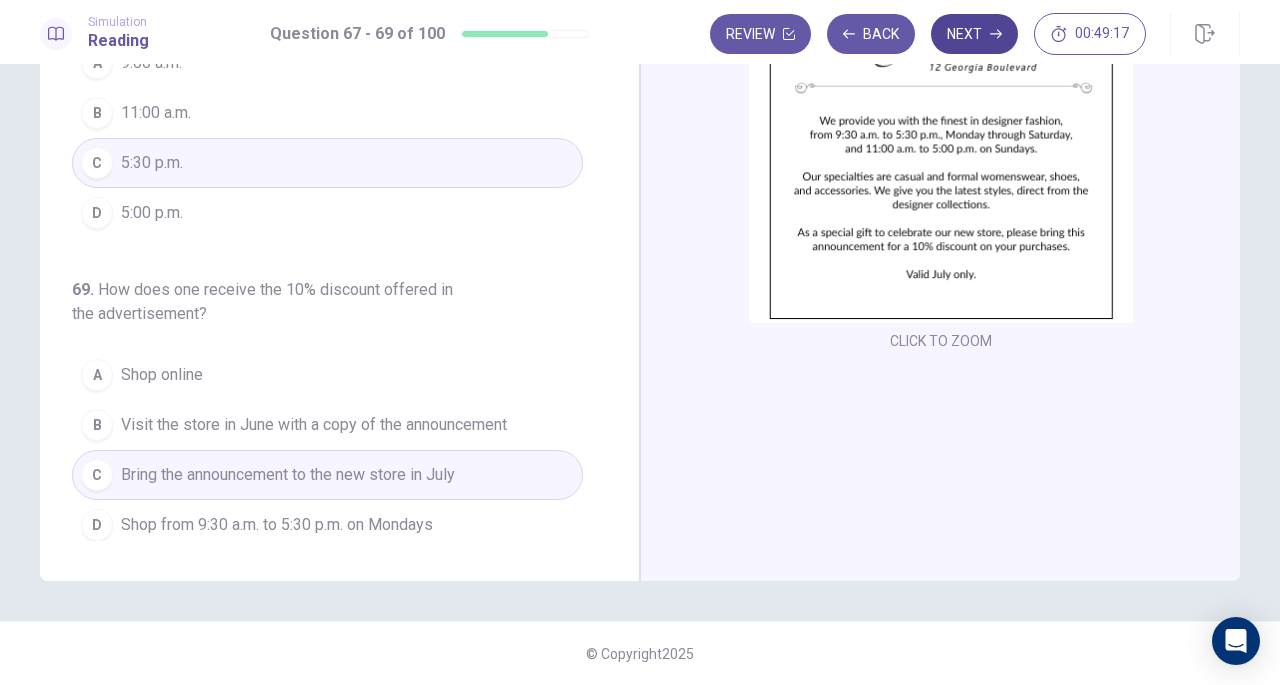 click on "Next" at bounding box center [974, 34] 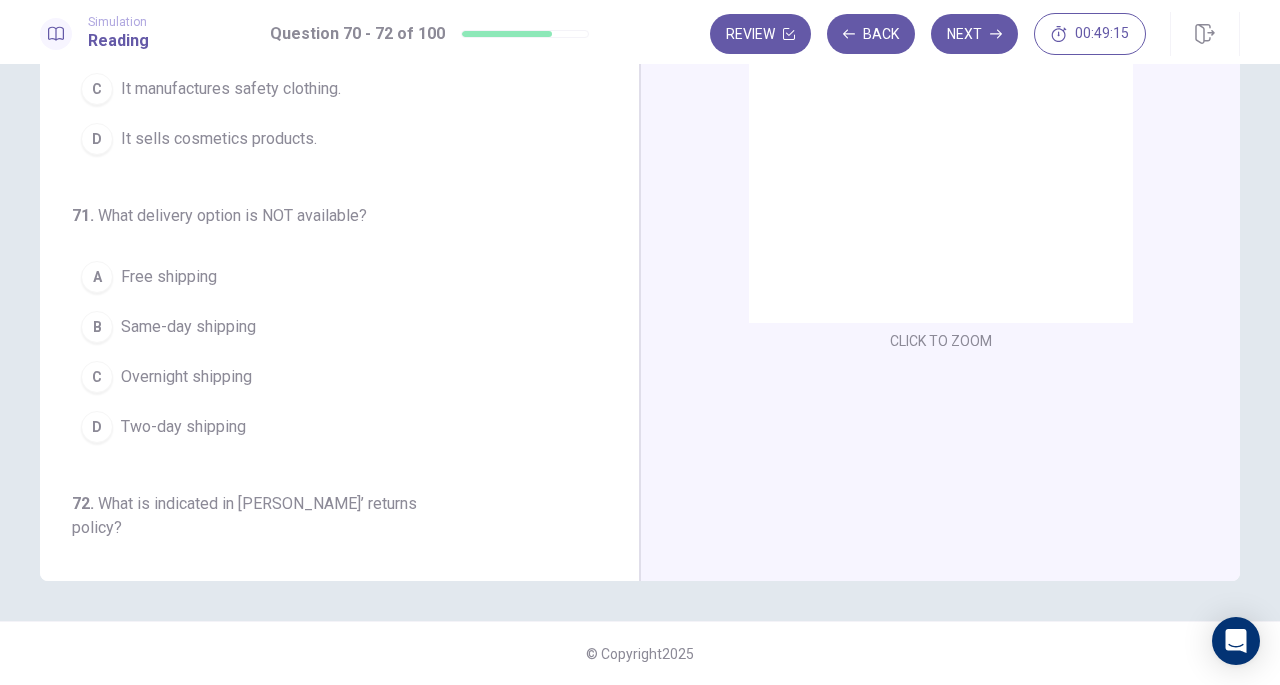 scroll, scrollTop: 0, scrollLeft: 0, axis: both 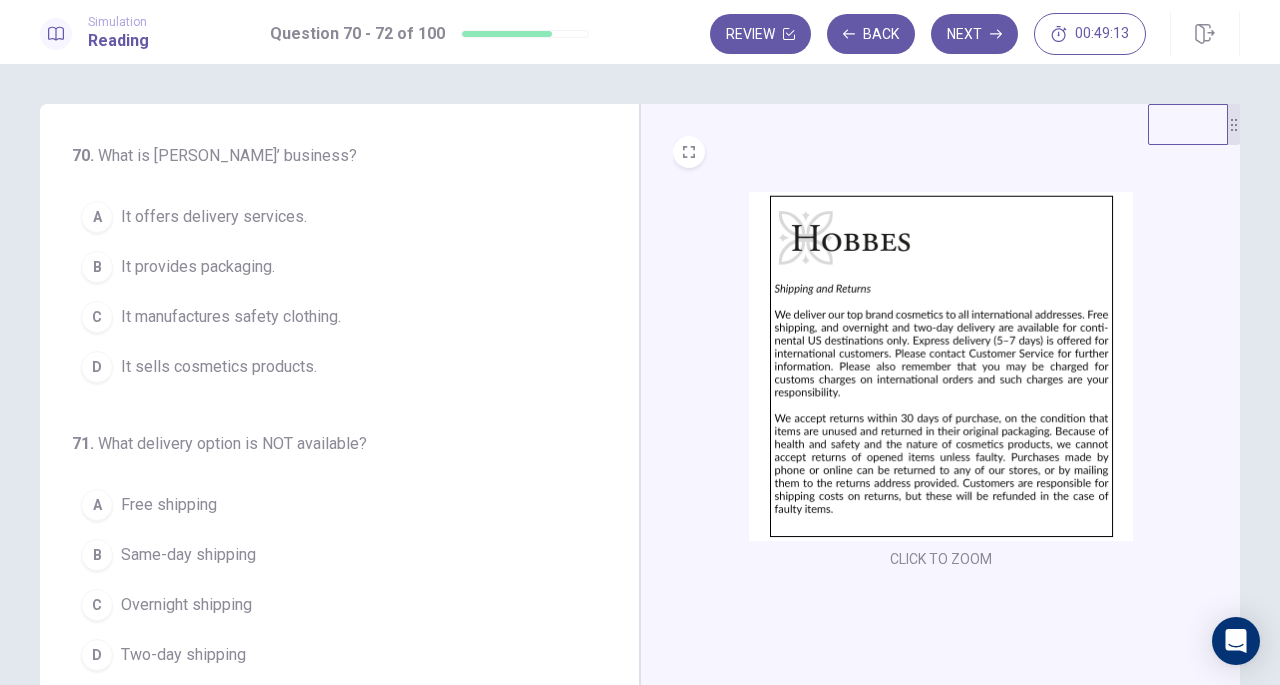 click at bounding box center [941, 366] 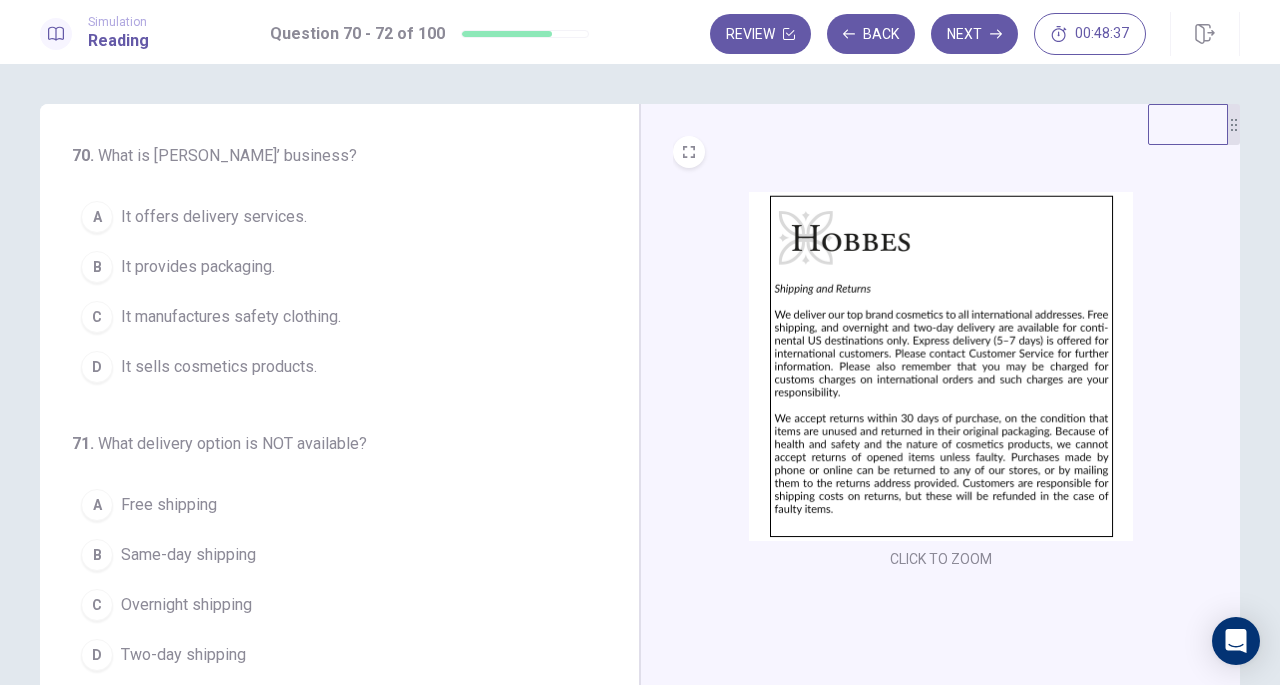 click on "It manufactures safety clothing." at bounding box center [231, 317] 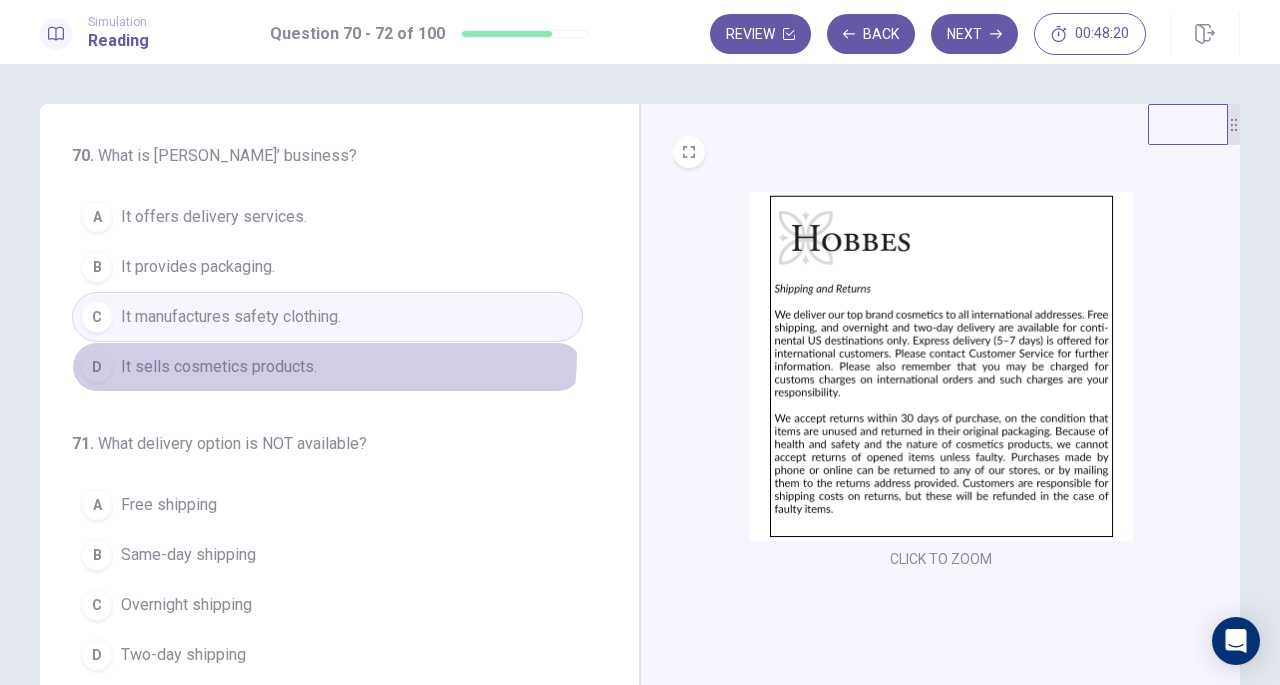 click on "D It sells cosmetics products." at bounding box center (327, 367) 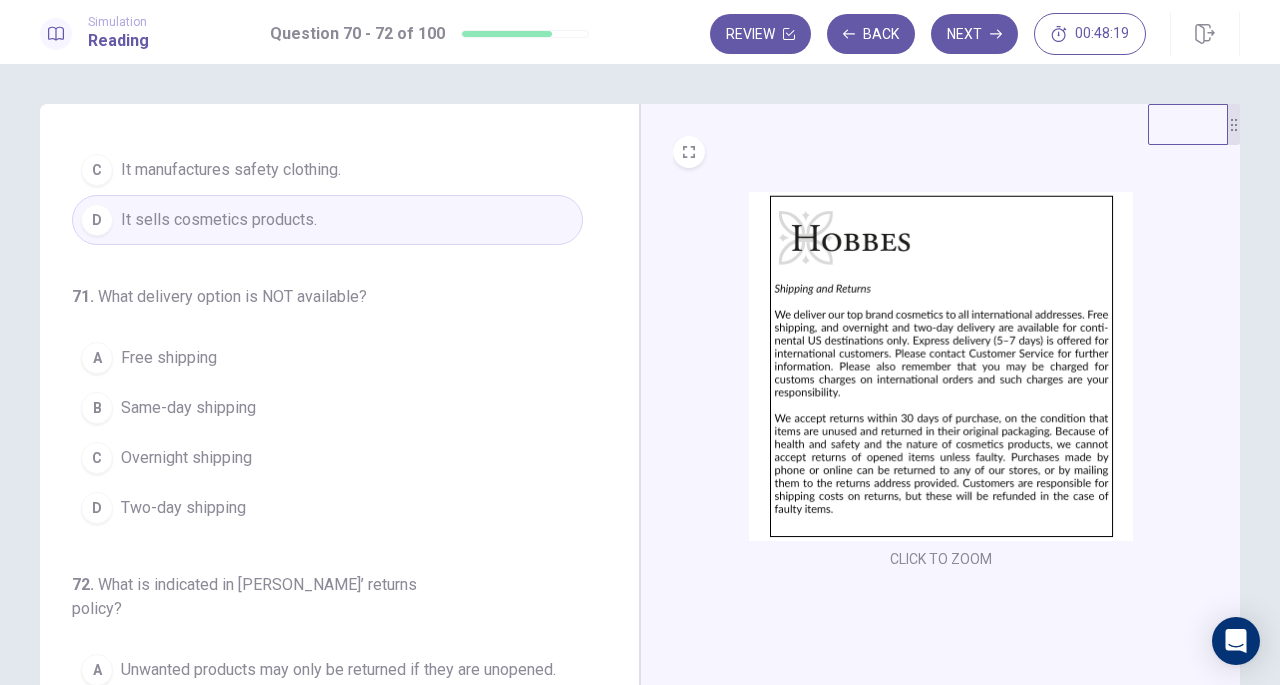 scroll, scrollTop: 162, scrollLeft: 0, axis: vertical 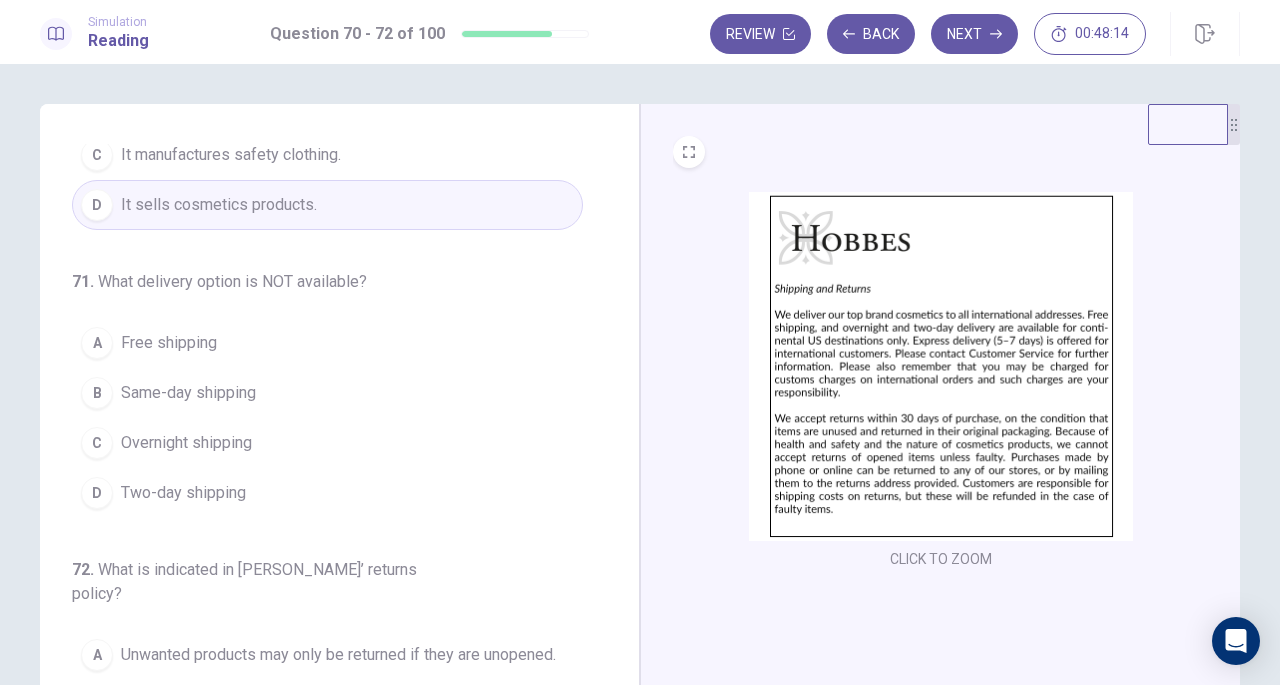 click on "Free shipping" at bounding box center (169, 343) 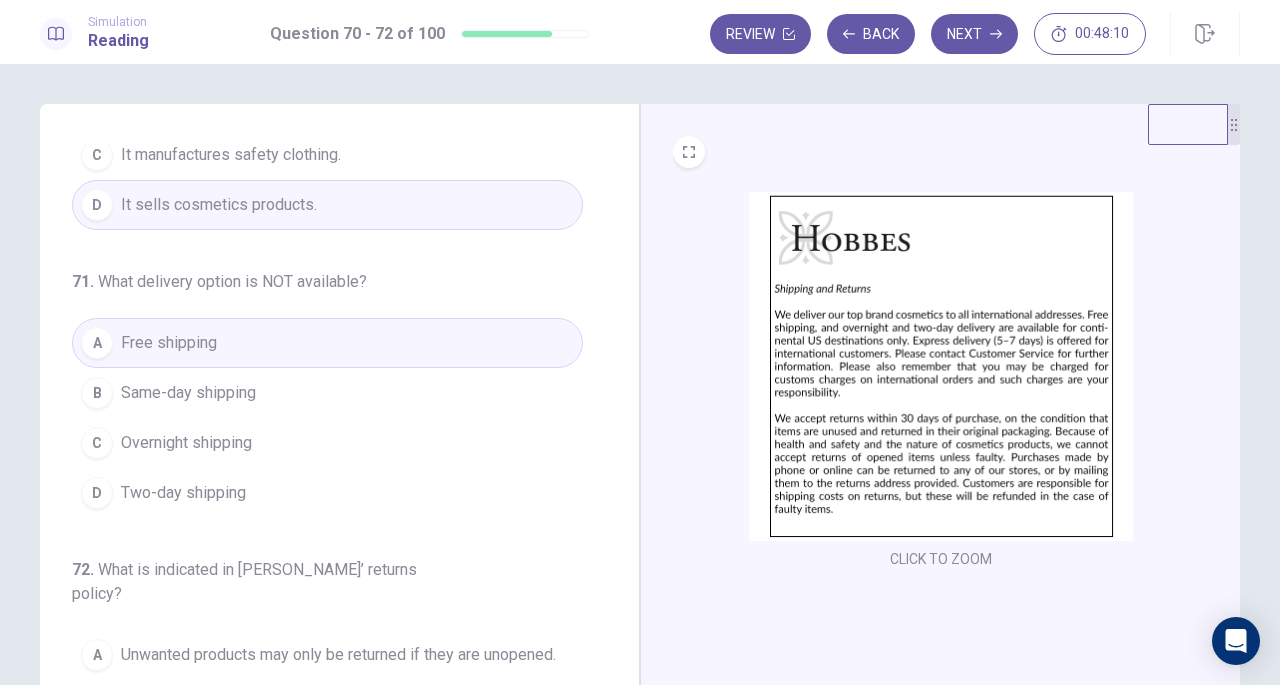 click on "Same-day shipping" at bounding box center [188, 393] 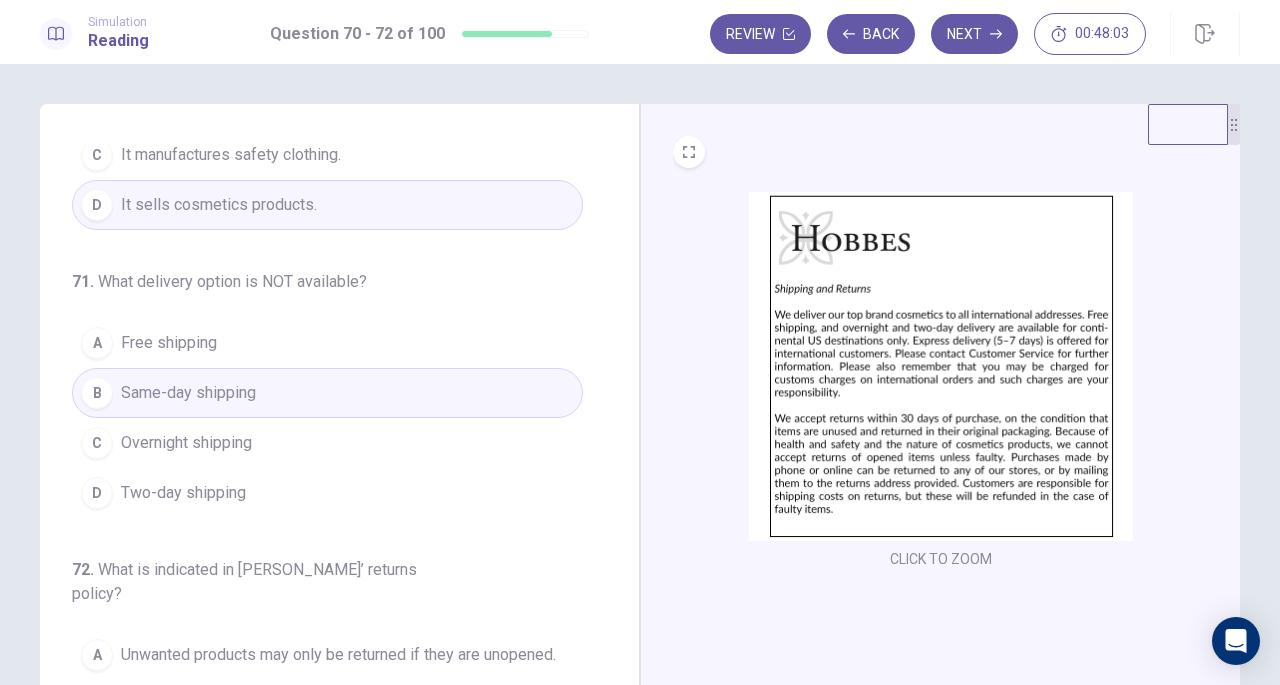 scroll, scrollTop: 216, scrollLeft: 0, axis: vertical 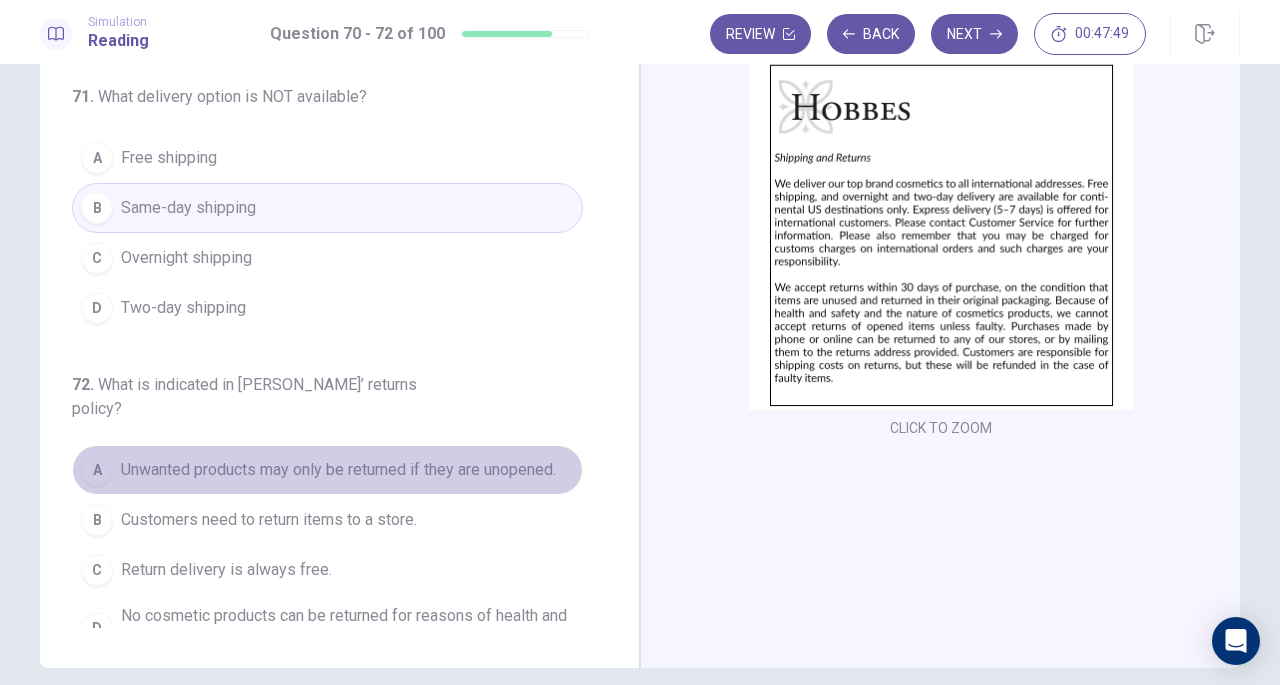 click on "A Unwanted products may only be returned if they are unopened." at bounding box center (327, 470) 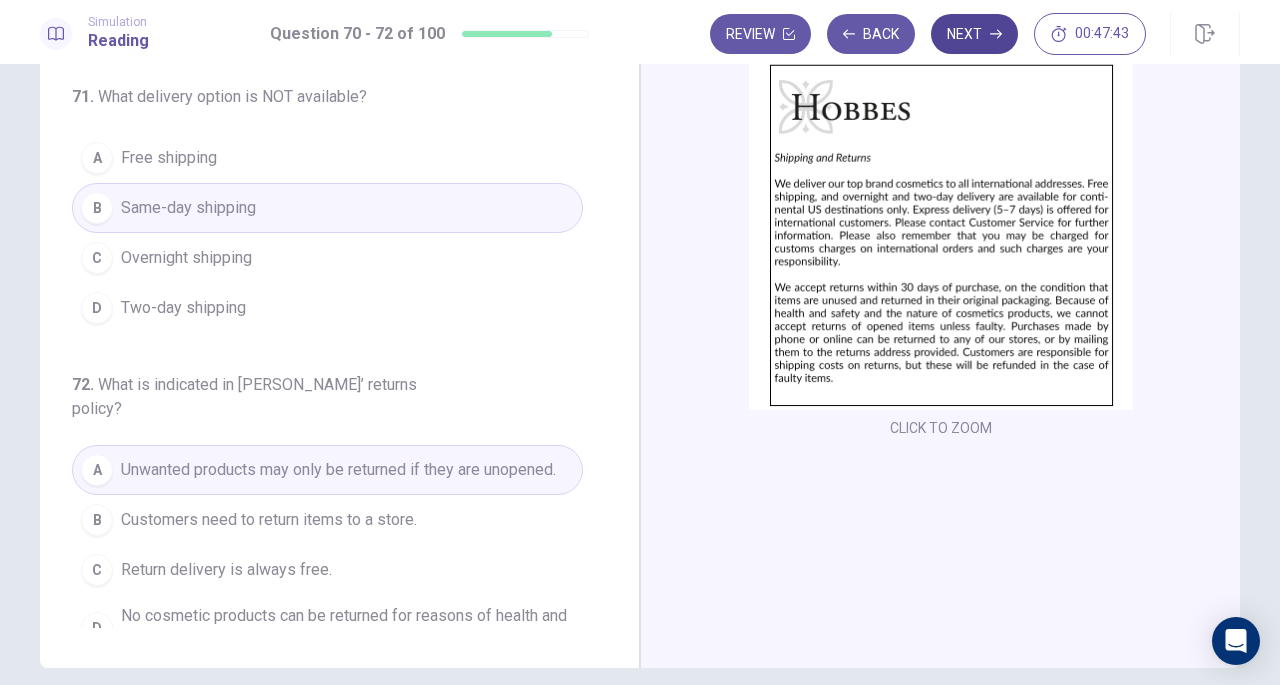 click on "Next" at bounding box center [974, 34] 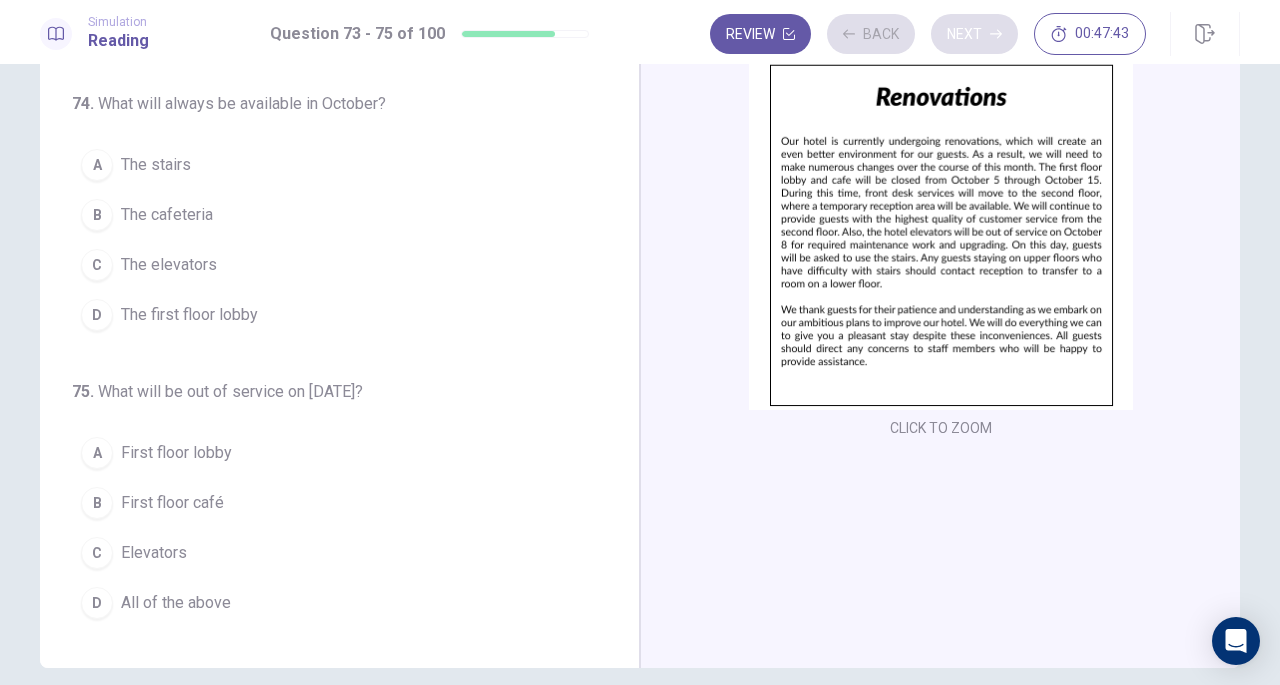 scroll, scrollTop: 200, scrollLeft: 0, axis: vertical 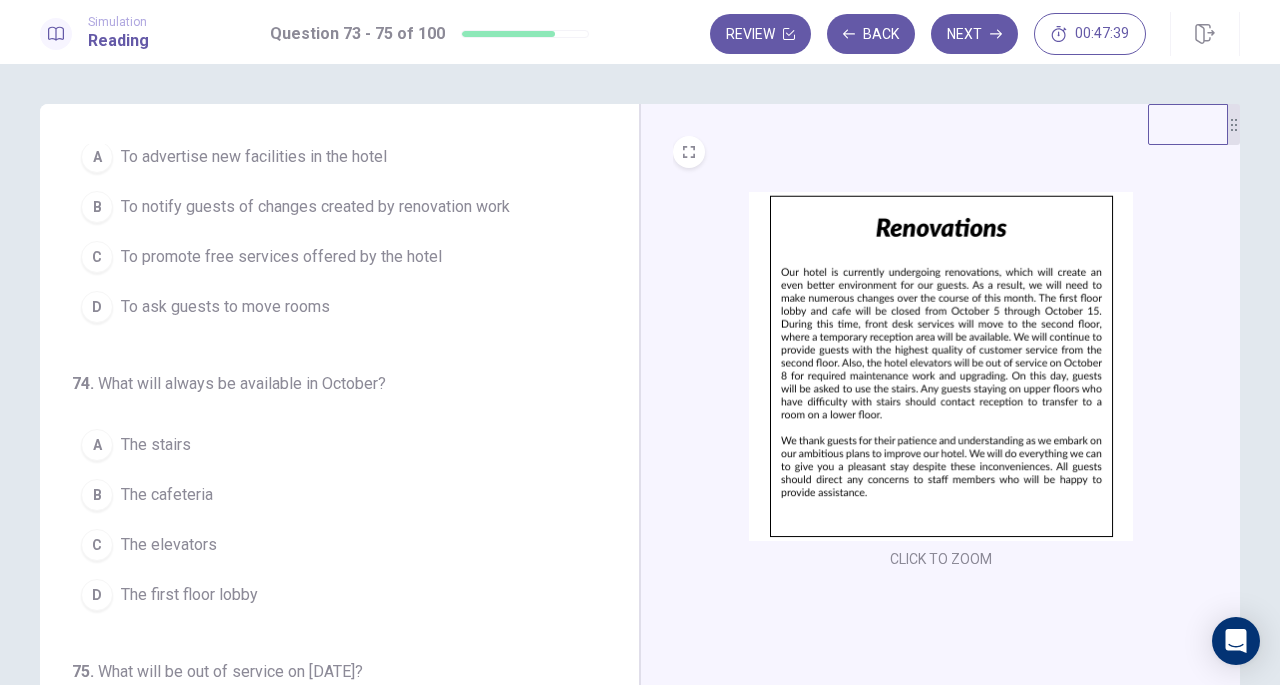 click at bounding box center [941, 366] 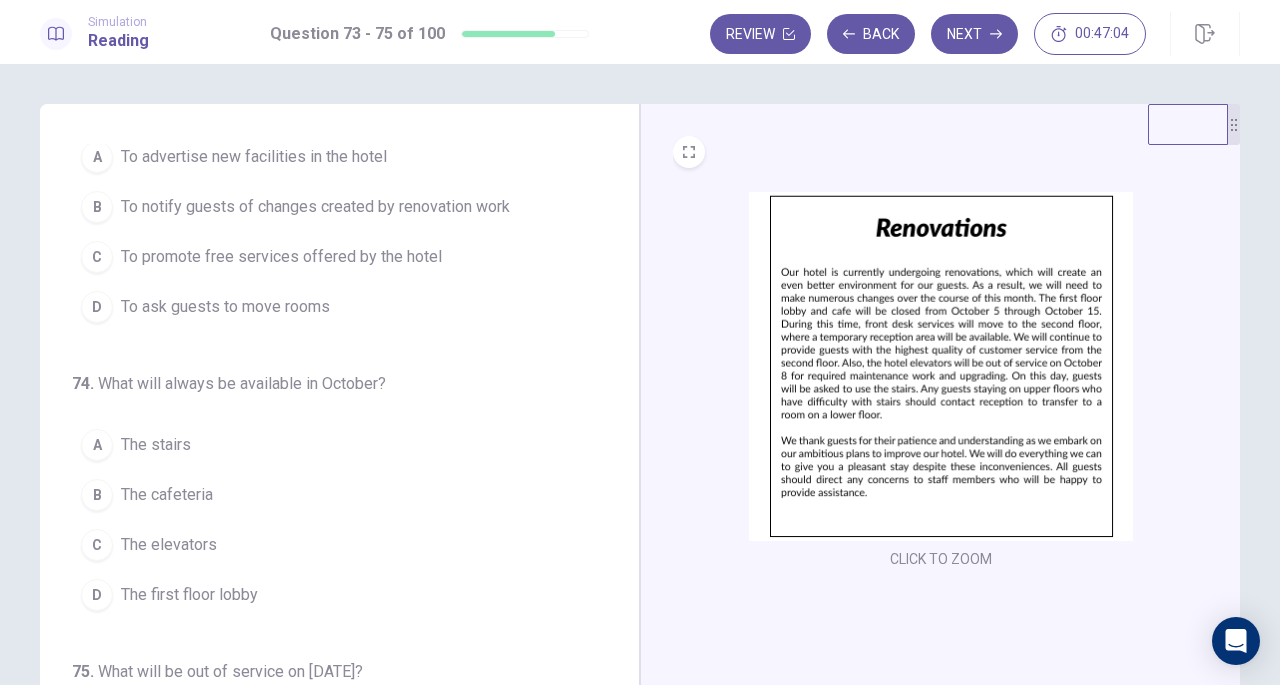 scroll, scrollTop: 0, scrollLeft: 0, axis: both 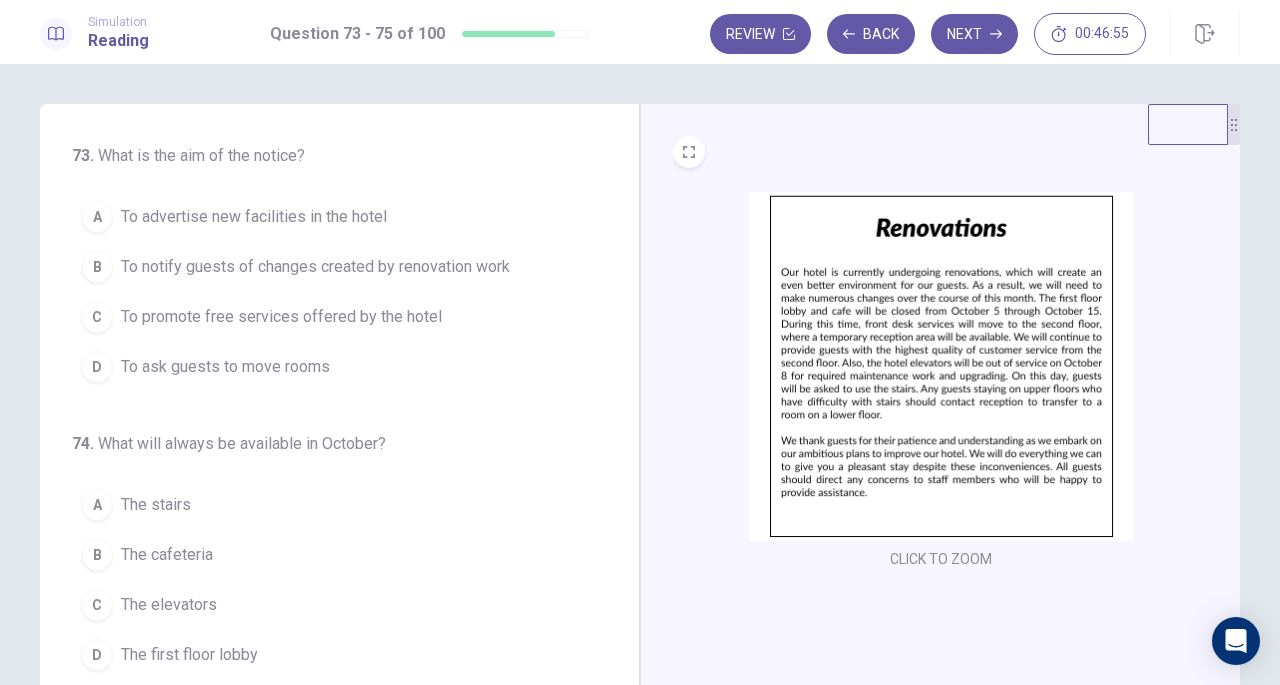 click on "To notify guests of changes created by renovation work" at bounding box center [315, 267] 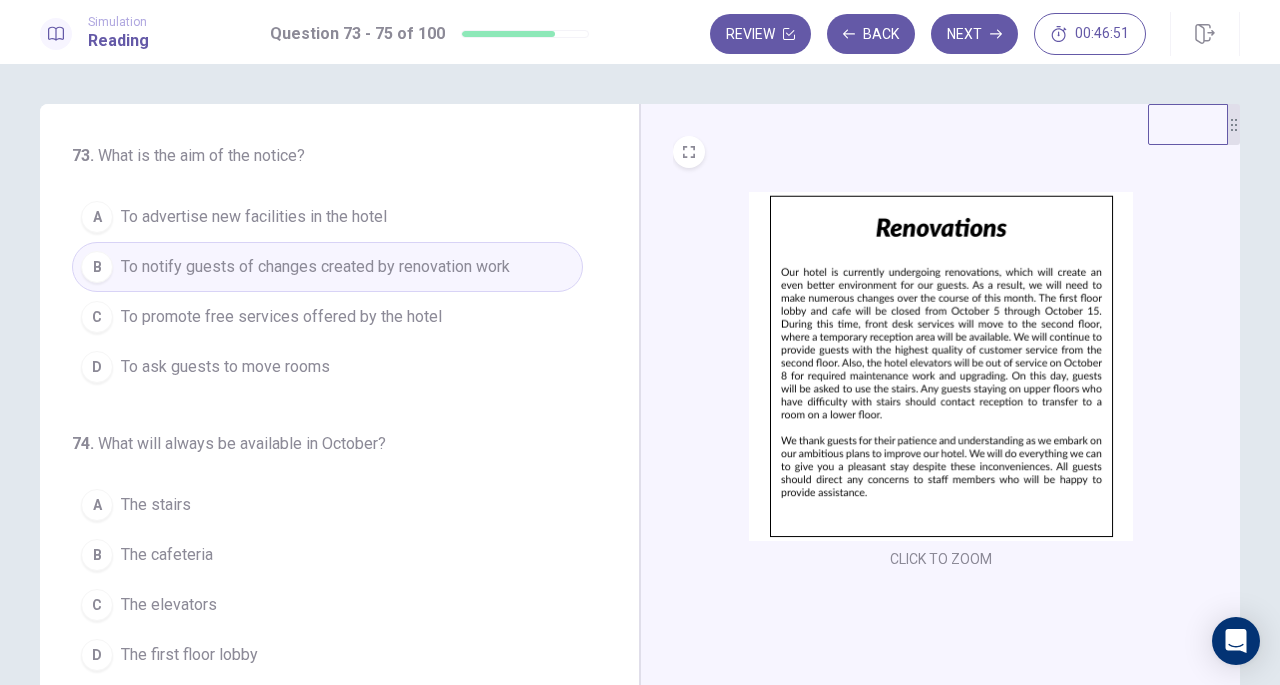 click on "To advertise new facilities in the hotel" at bounding box center [254, 217] 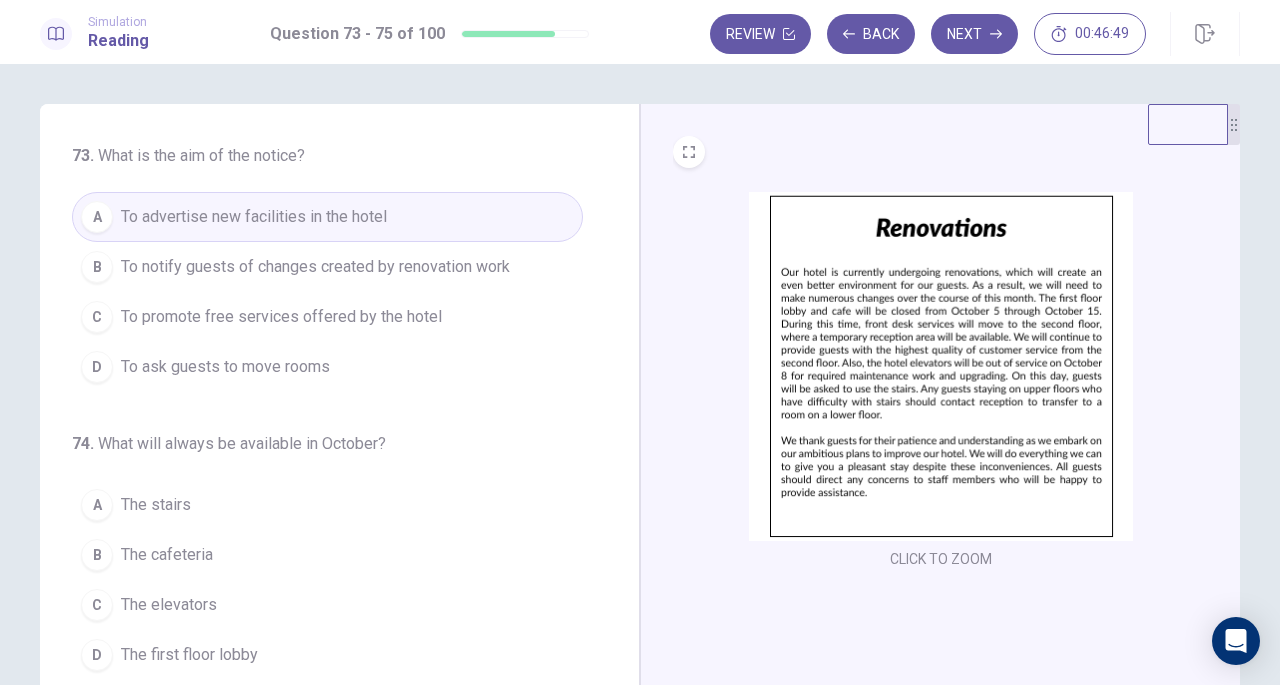 click on "To notify guests of changes created by renovation work" at bounding box center [315, 267] 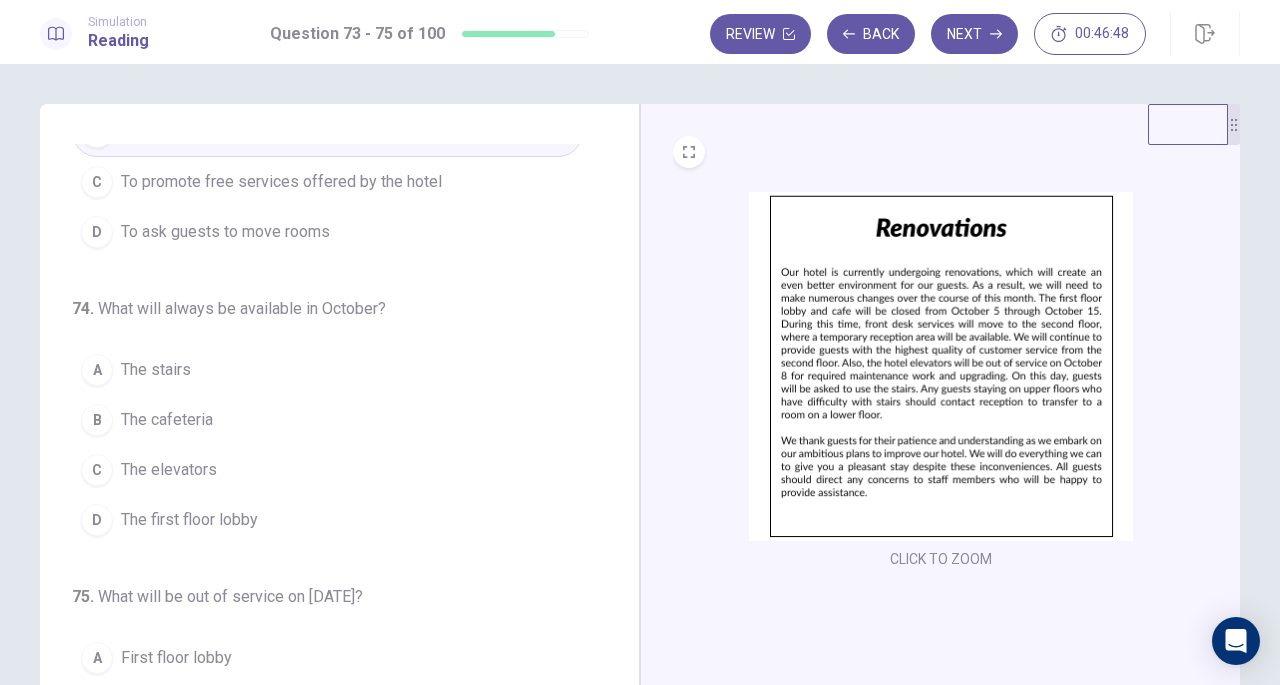 scroll, scrollTop: 137, scrollLeft: 0, axis: vertical 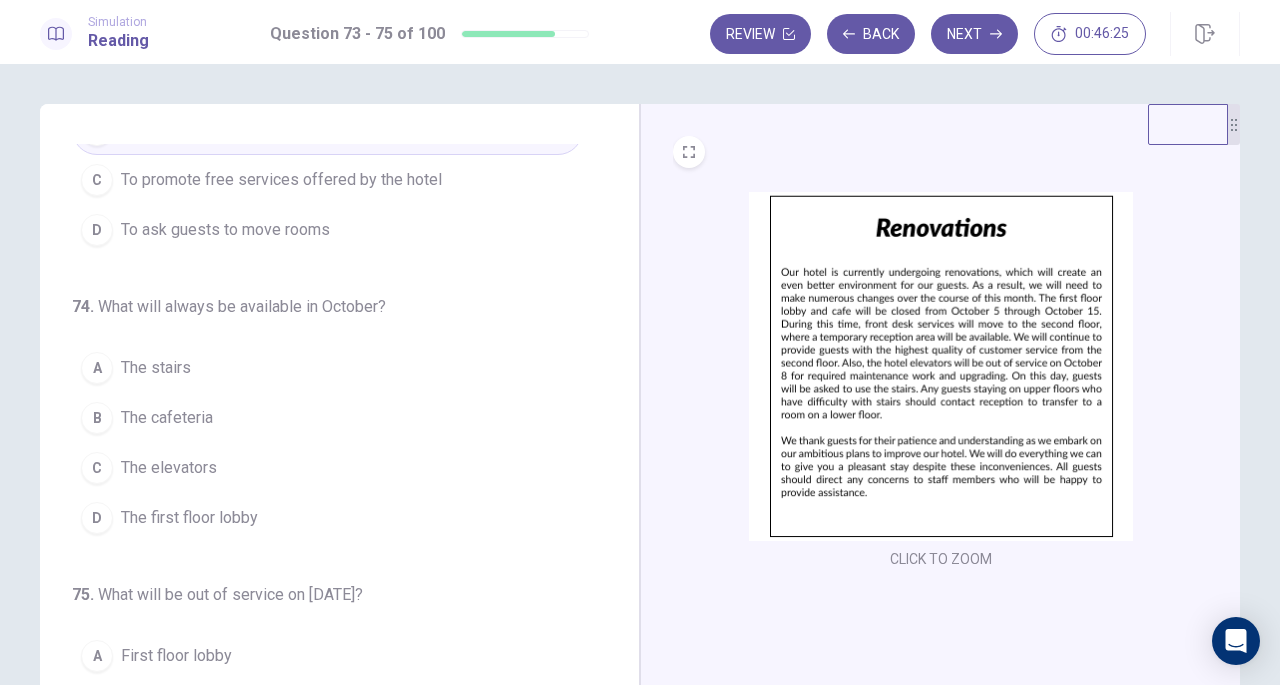 click on "A The stairs" at bounding box center [327, 368] 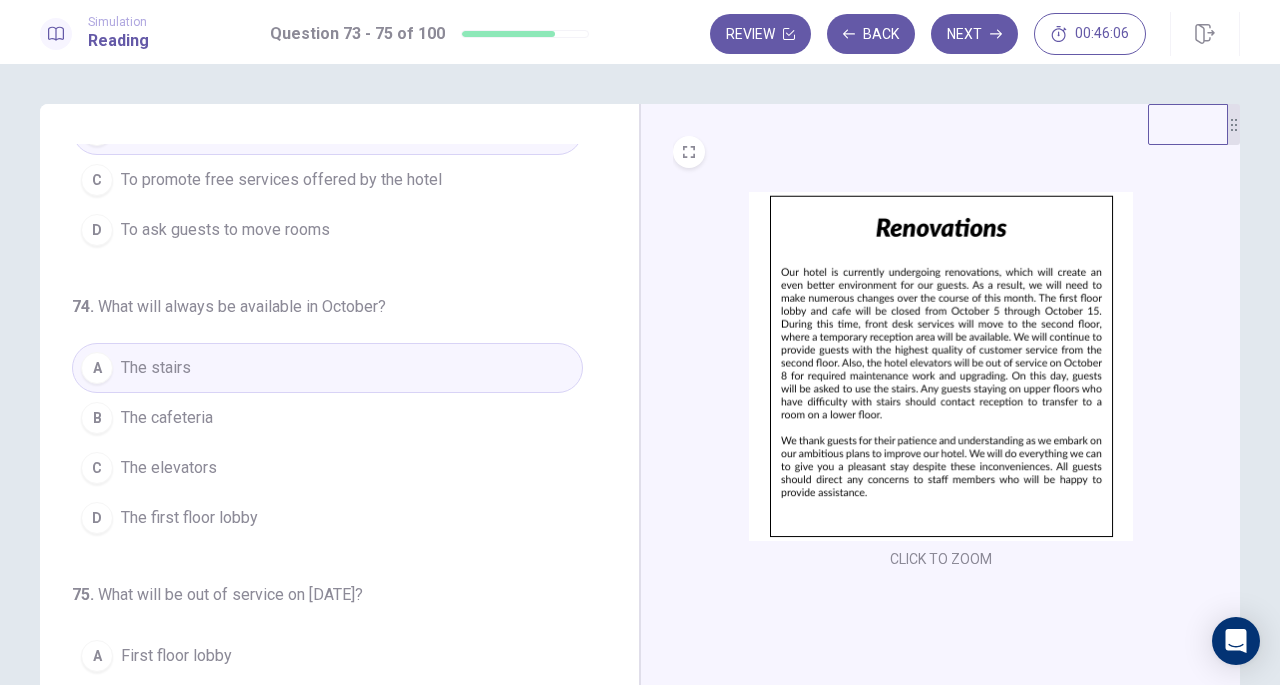 scroll, scrollTop: 200, scrollLeft: 0, axis: vertical 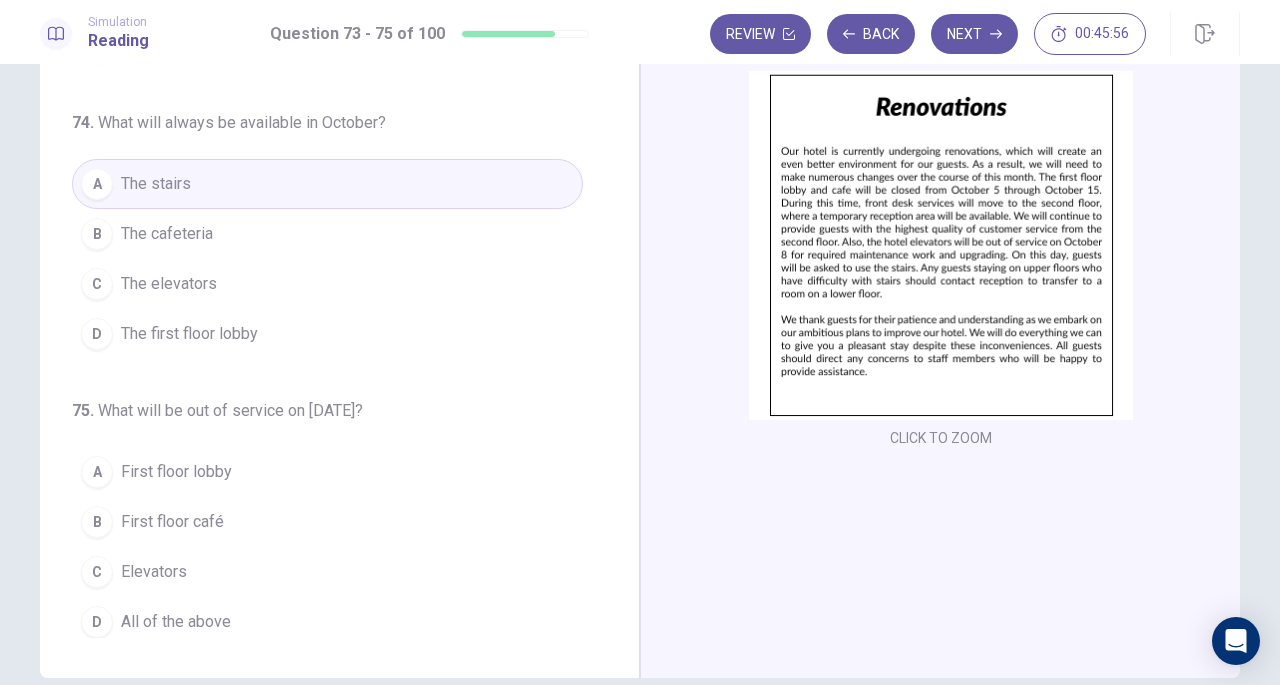 click on "Elevators" at bounding box center [154, 572] 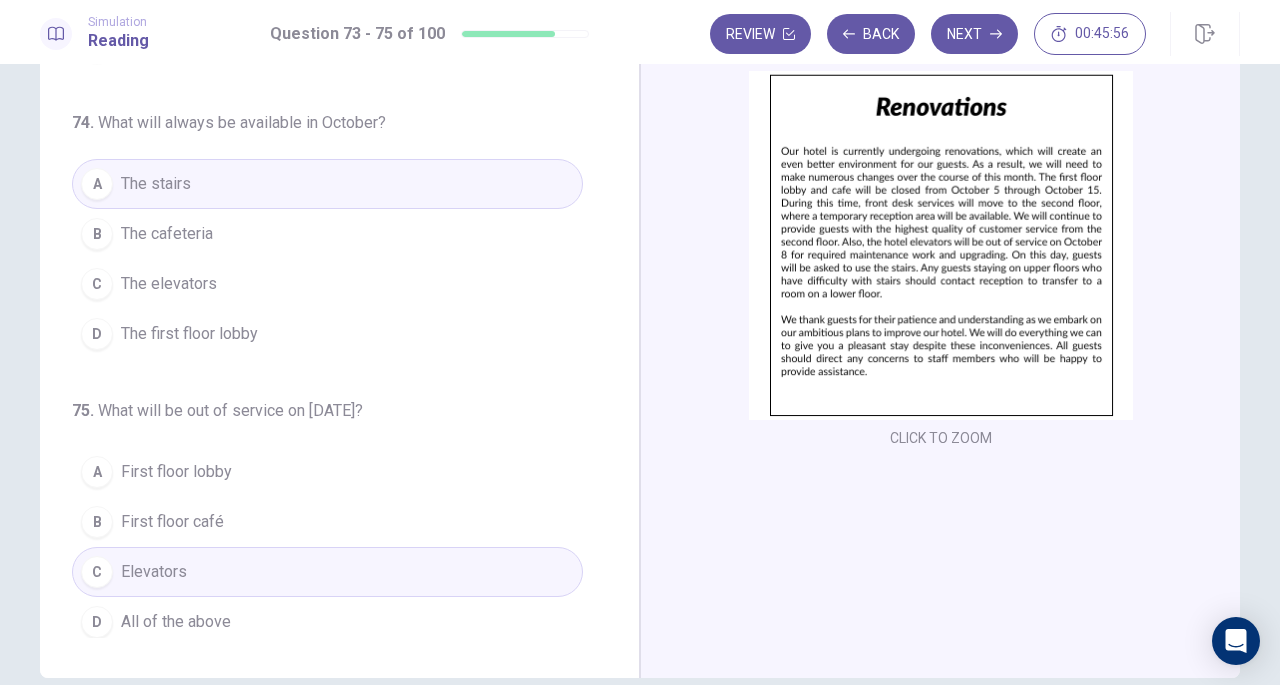 scroll, scrollTop: 218, scrollLeft: 0, axis: vertical 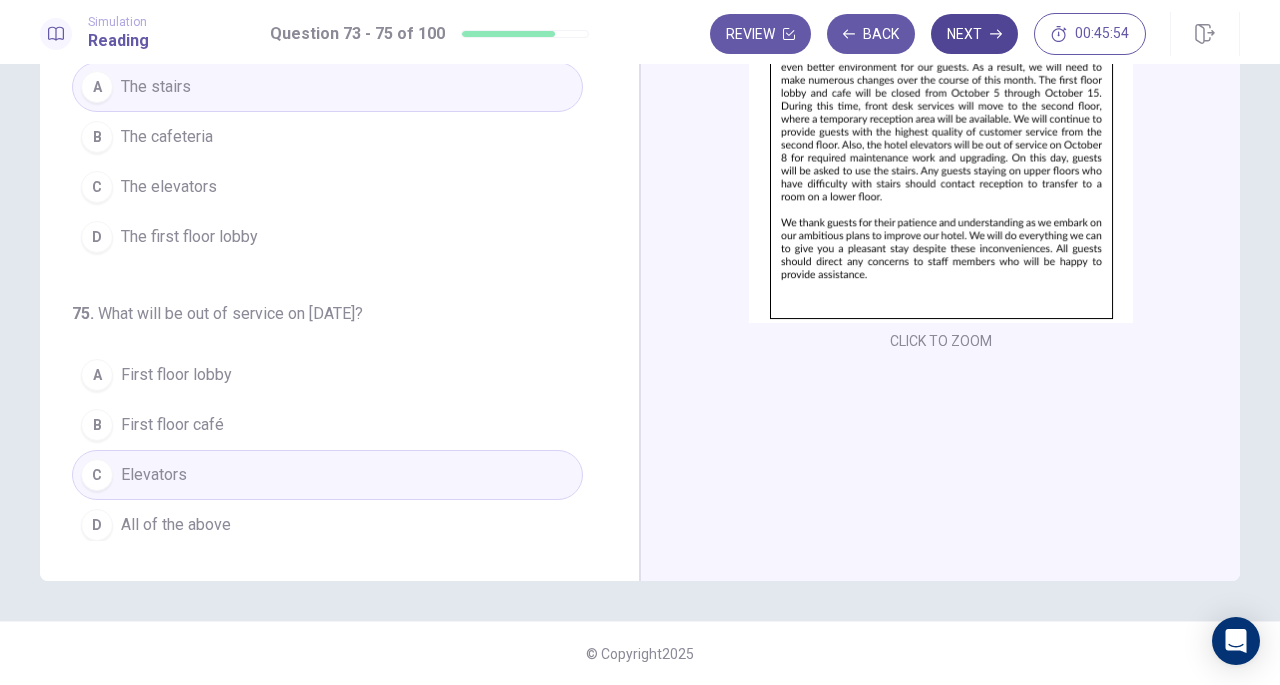 click on "Next" at bounding box center [974, 34] 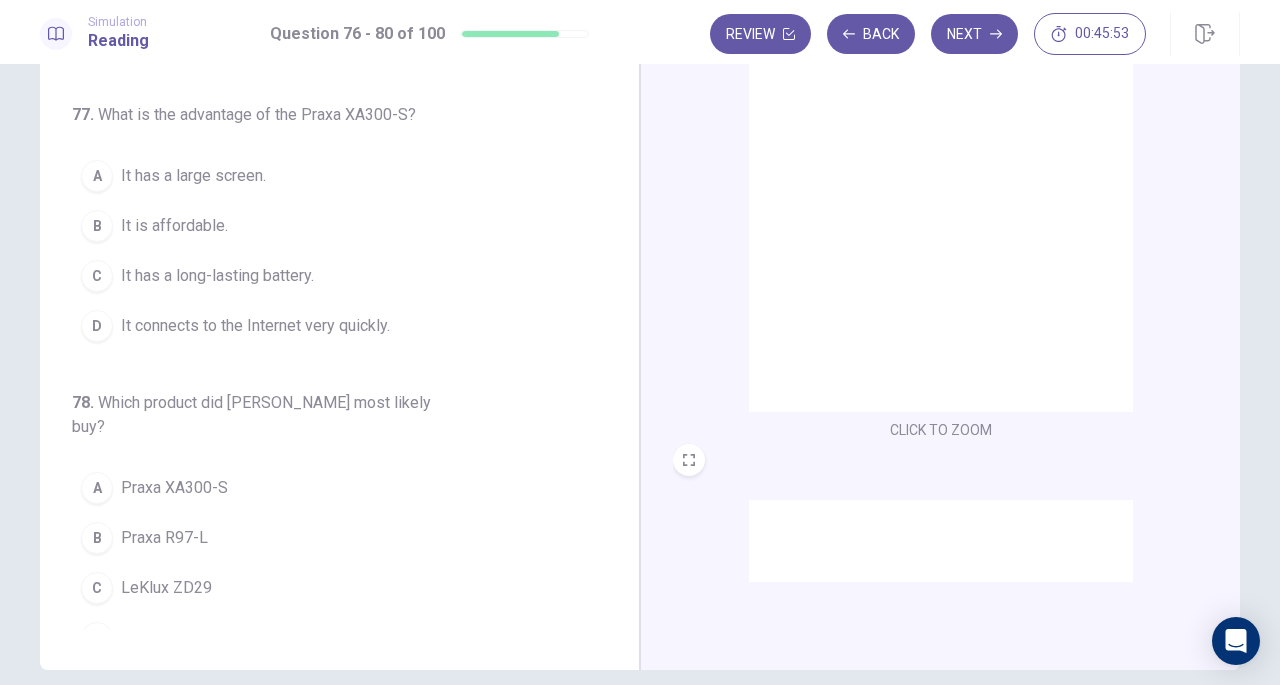 scroll, scrollTop: 0, scrollLeft: 0, axis: both 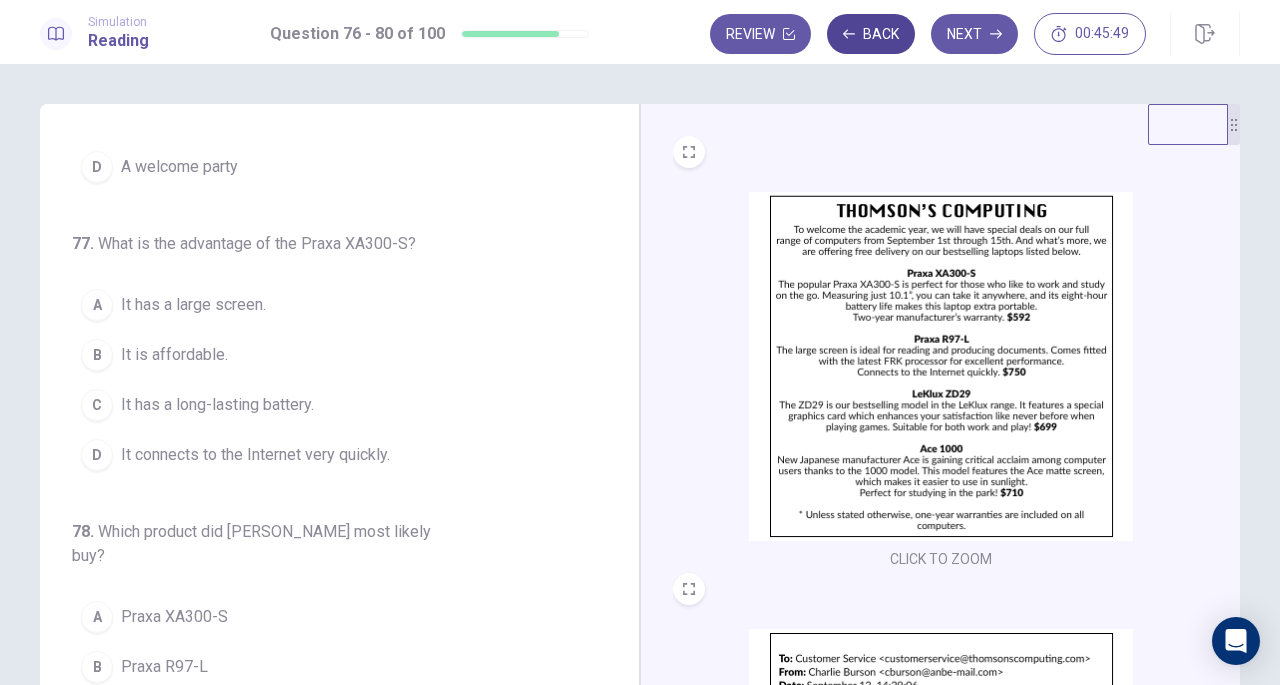 click on "Back" at bounding box center [871, 34] 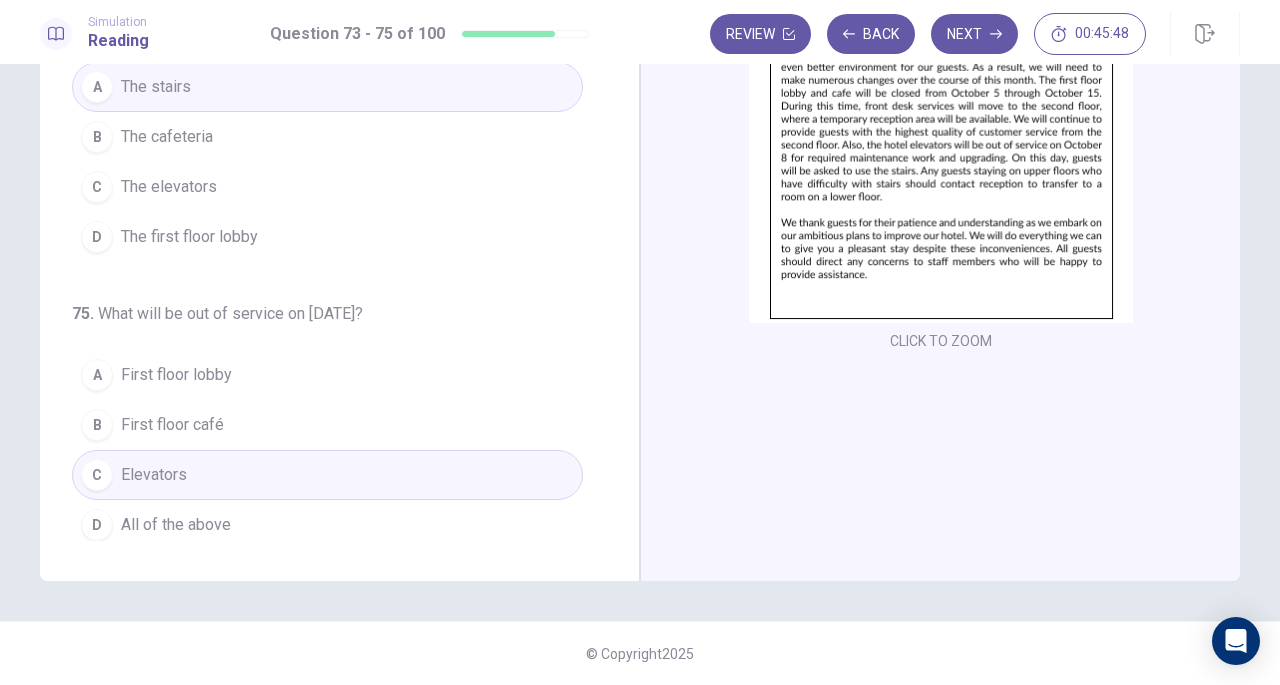 scroll, scrollTop: 0, scrollLeft: 0, axis: both 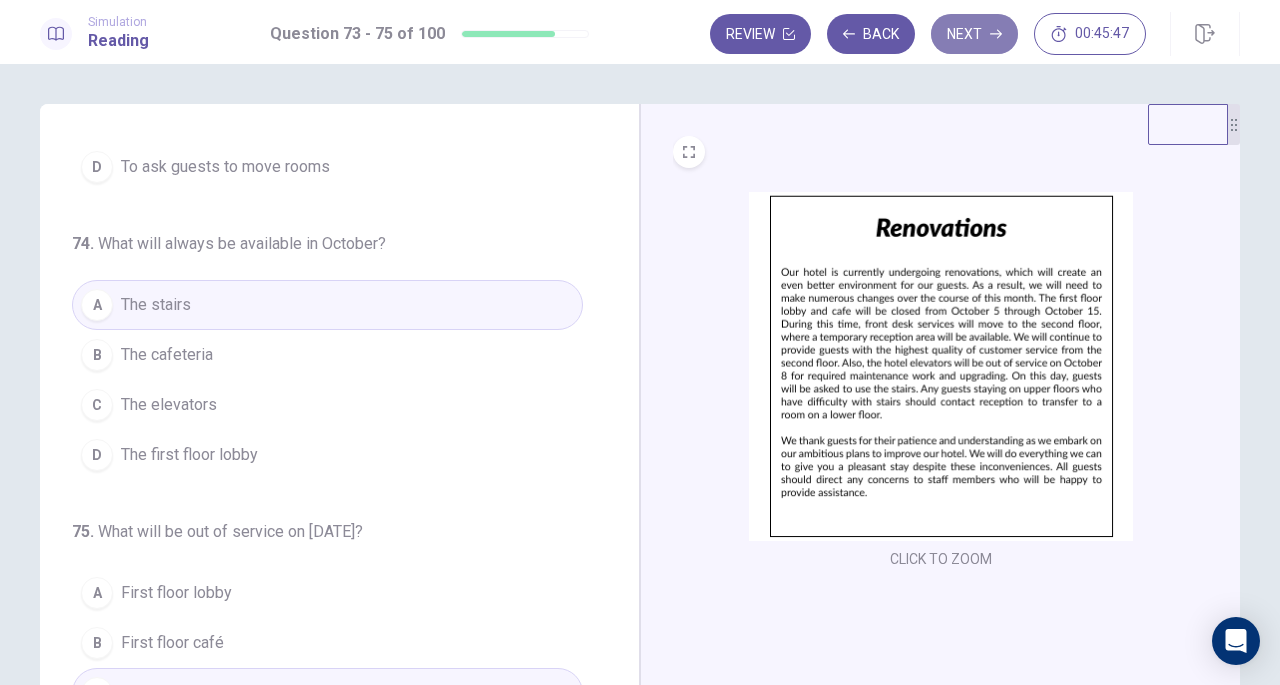 click on "Next" at bounding box center (974, 34) 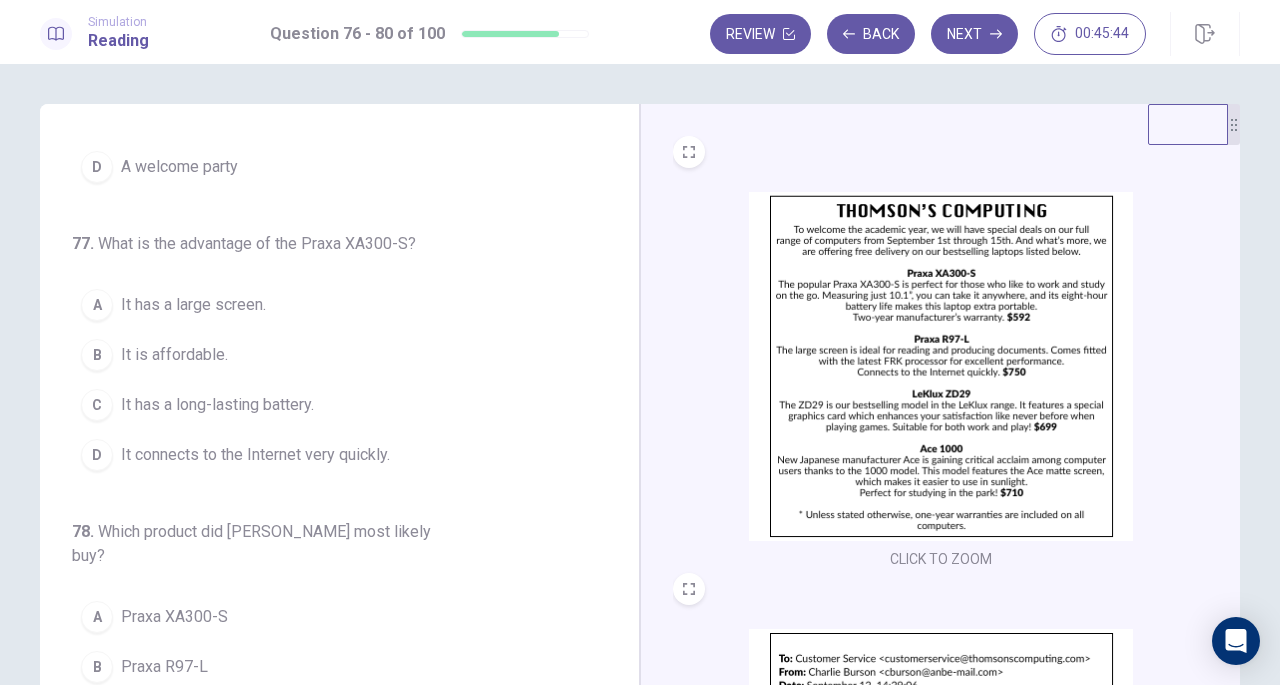 scroll, scrollTop: 0, scrollLeft: 0, axis: both 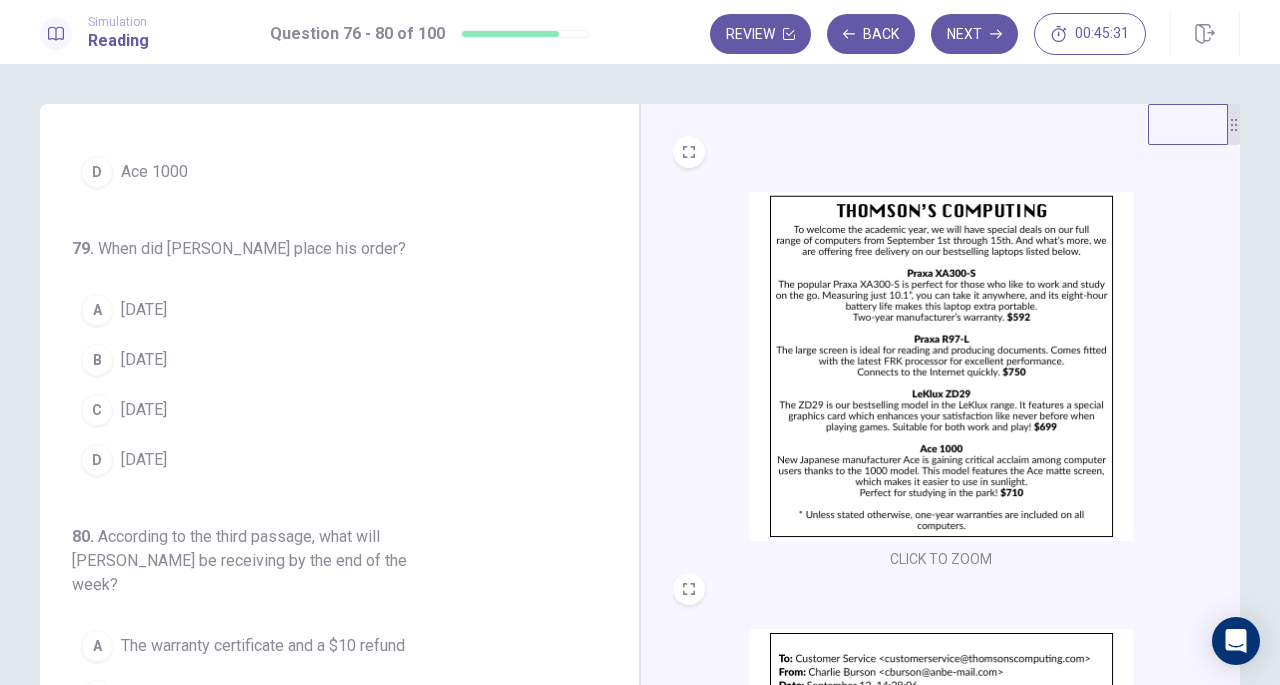 click at bounding box center [941, 366] 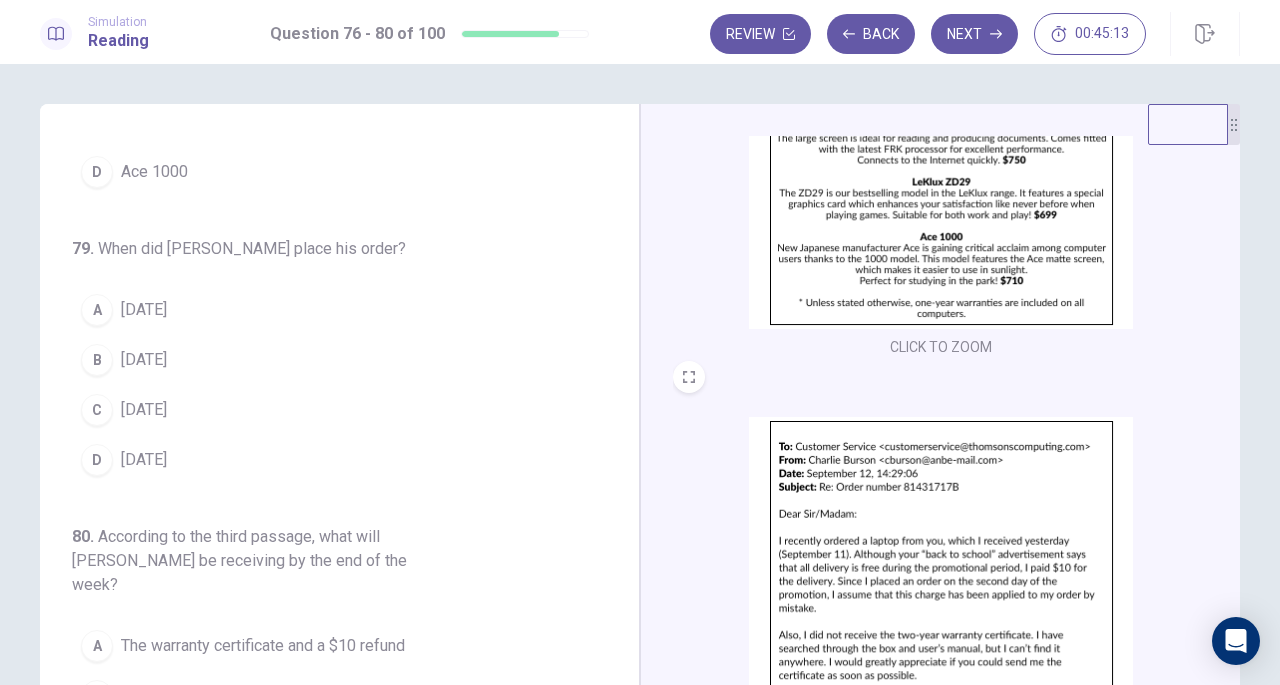 scroll, scrollTop: 213, scrollLeft: 0, axis: vertical 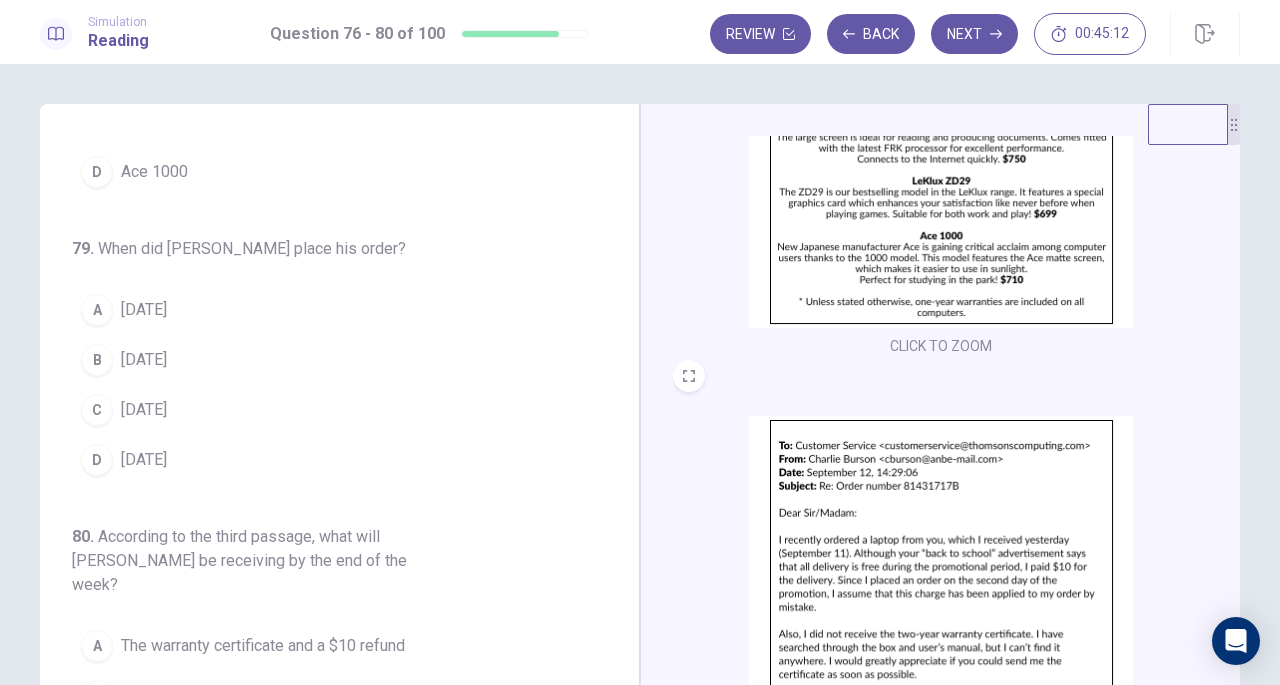 click at bounding box center [941, 590] 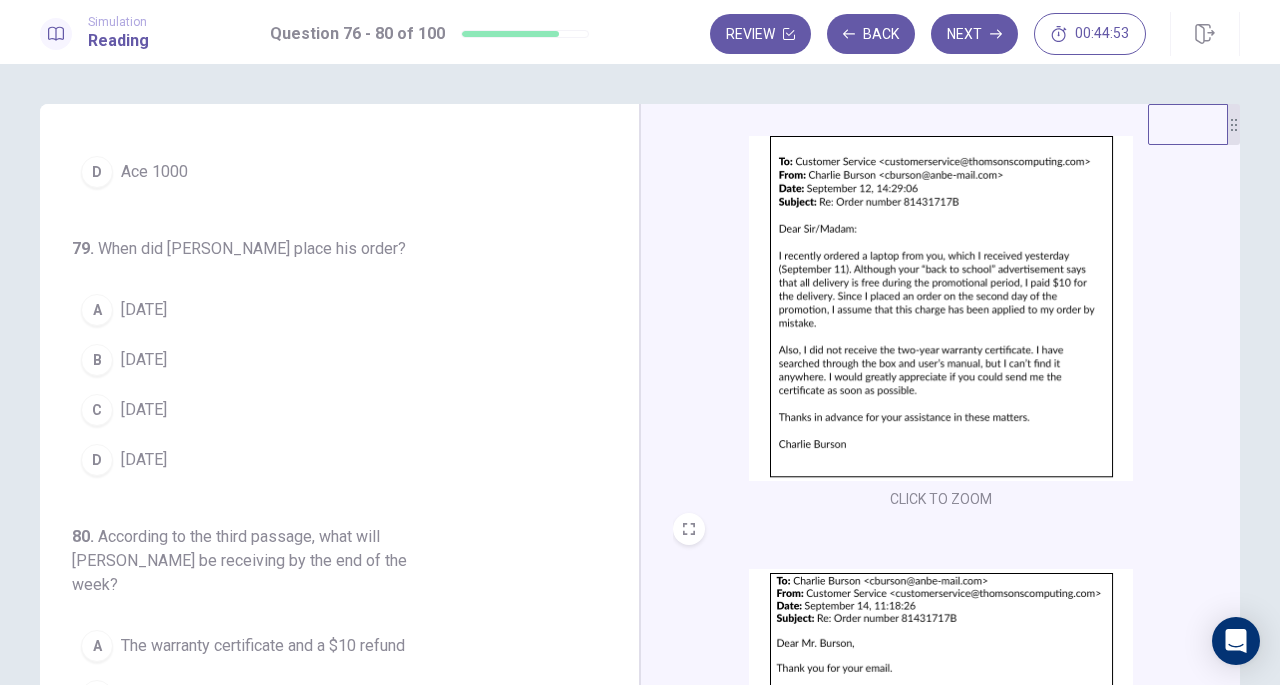 scroll, scrollTop: 736, scrollLeft: 0, axis: vertical 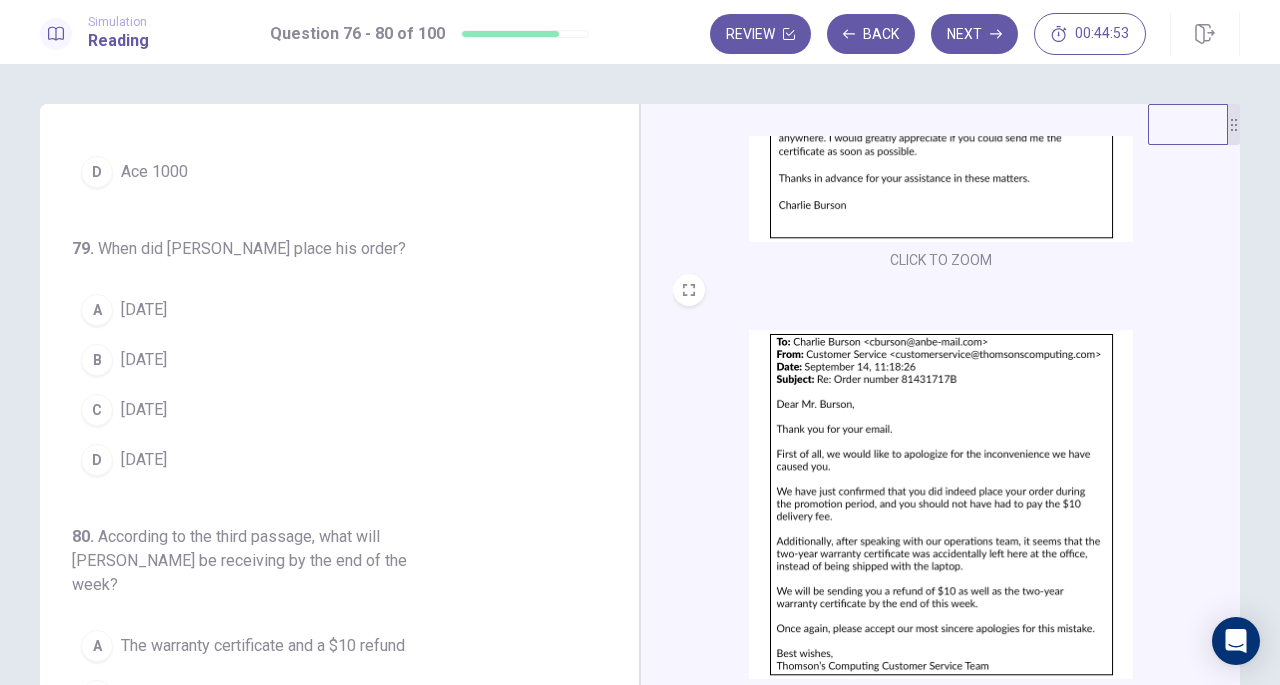 click at bounding box center (941, 504) 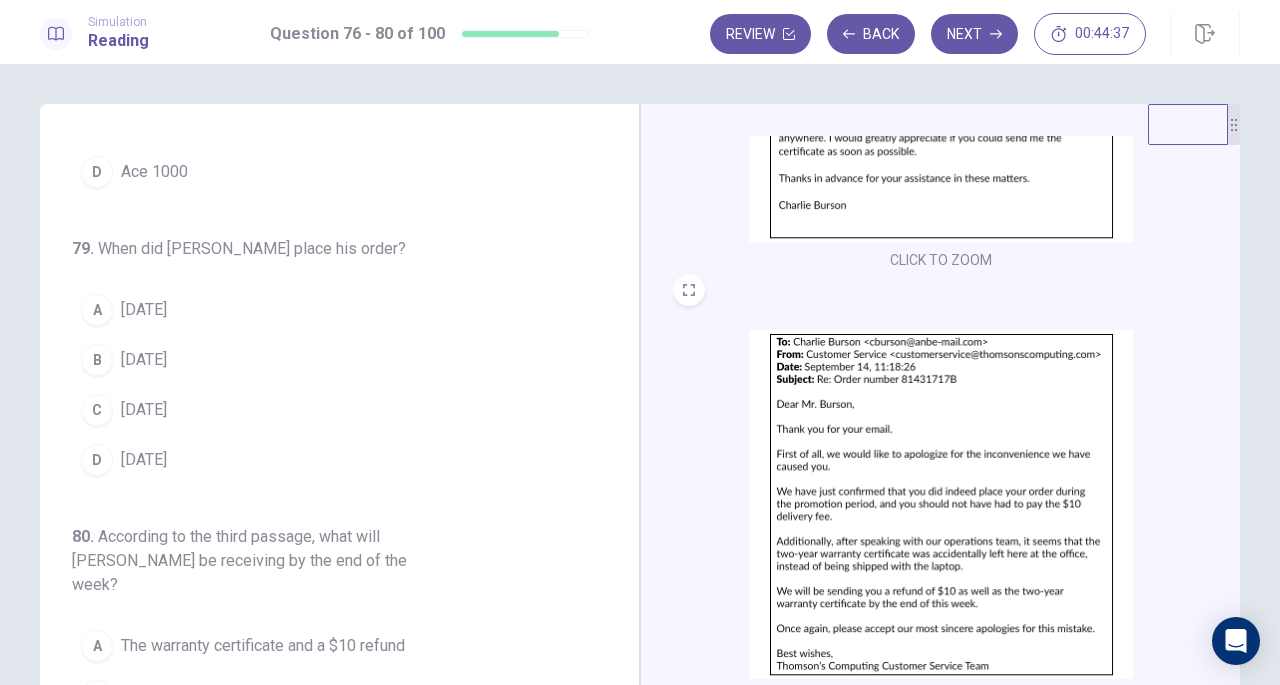 scroll, scrollTop: 218, scrollLeft: 0, axis: vertical 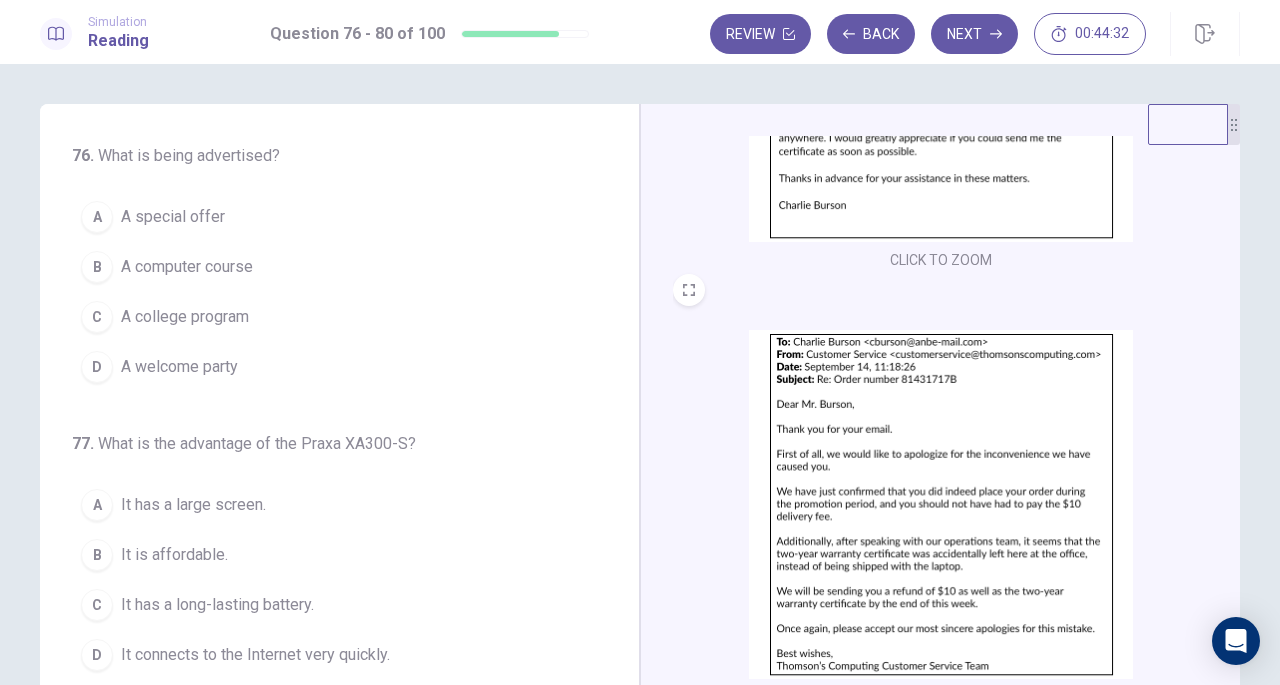 click on "A A special offer" at bounding box center [327, 217] 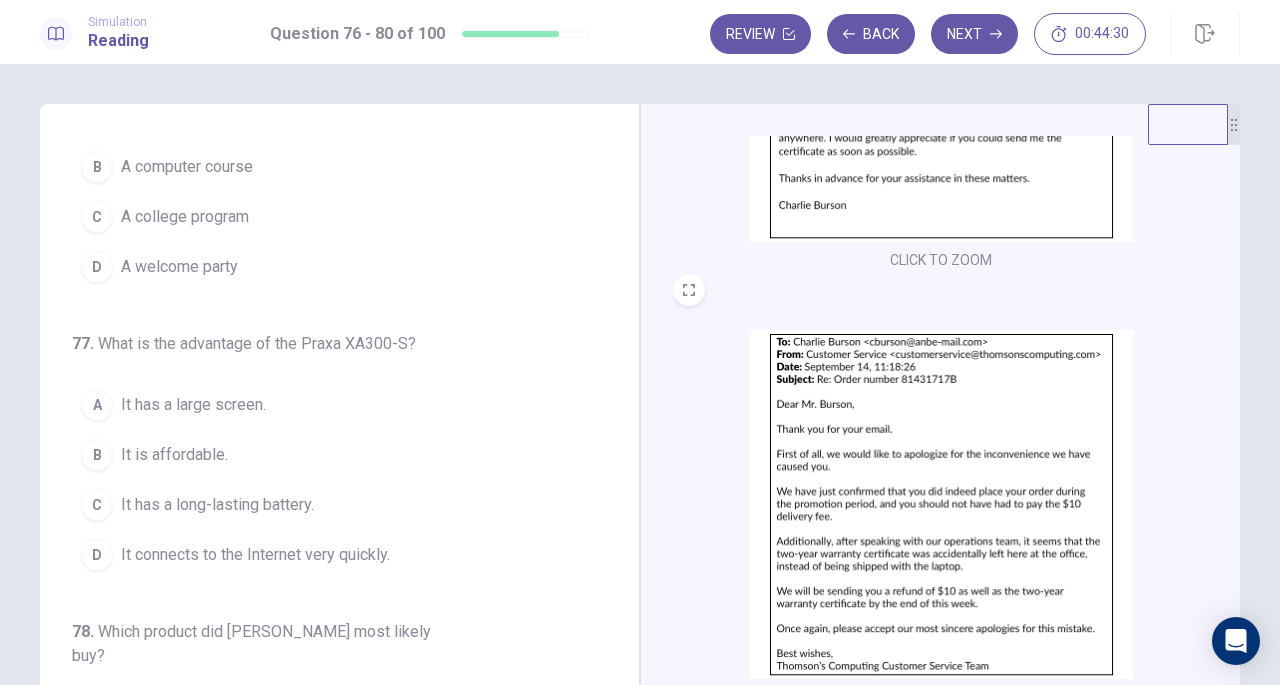 scroll, scrollTop: 105, scrollLeft: 0, axis: vertical 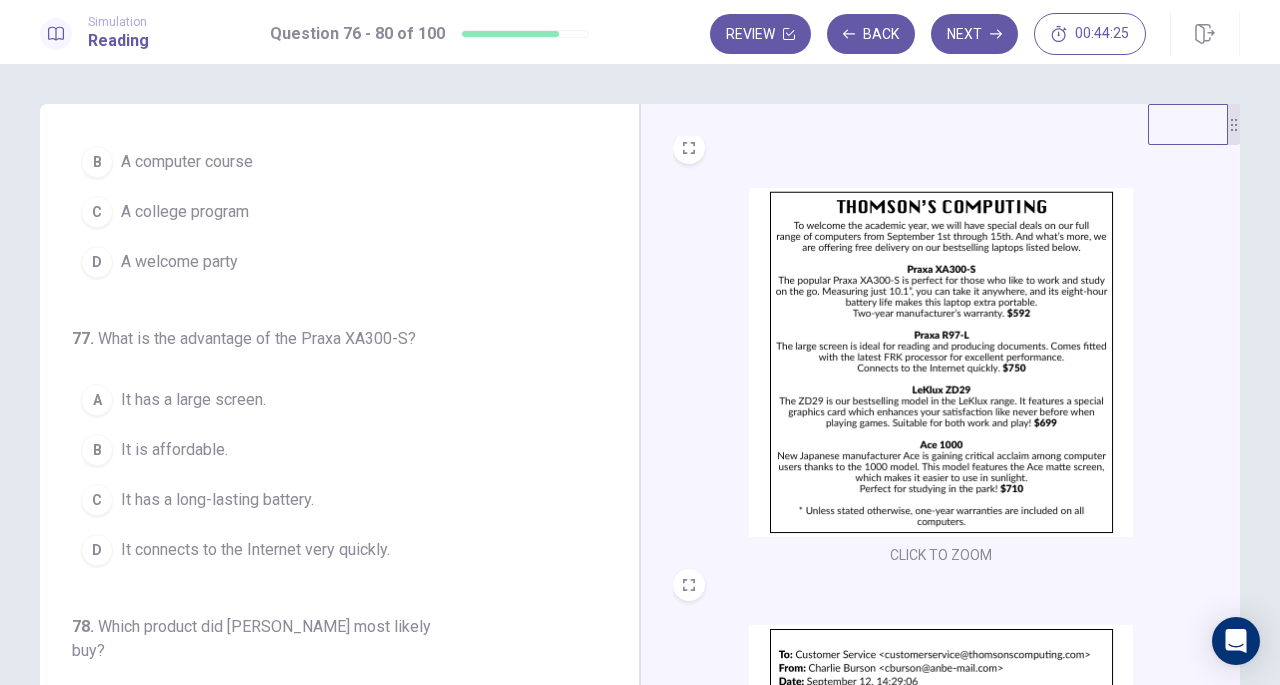 click at bounding box center (941, 362) 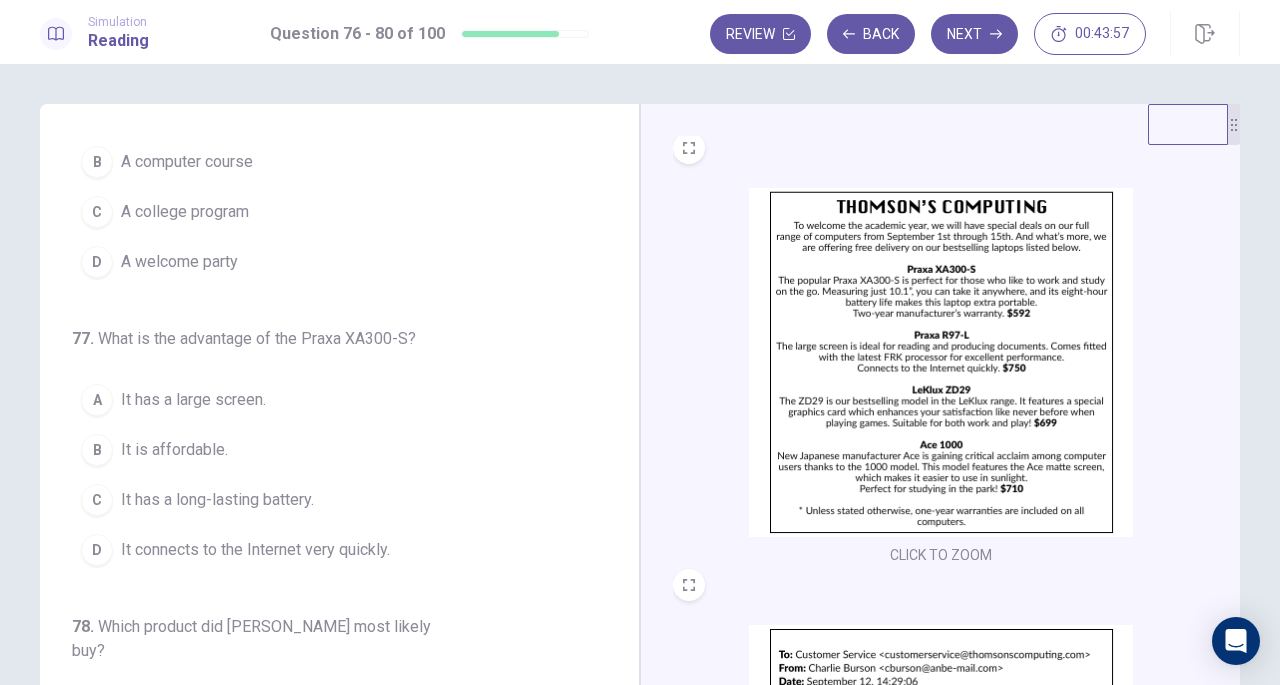 click on "It is affordable." at bounding box center [174, 450] 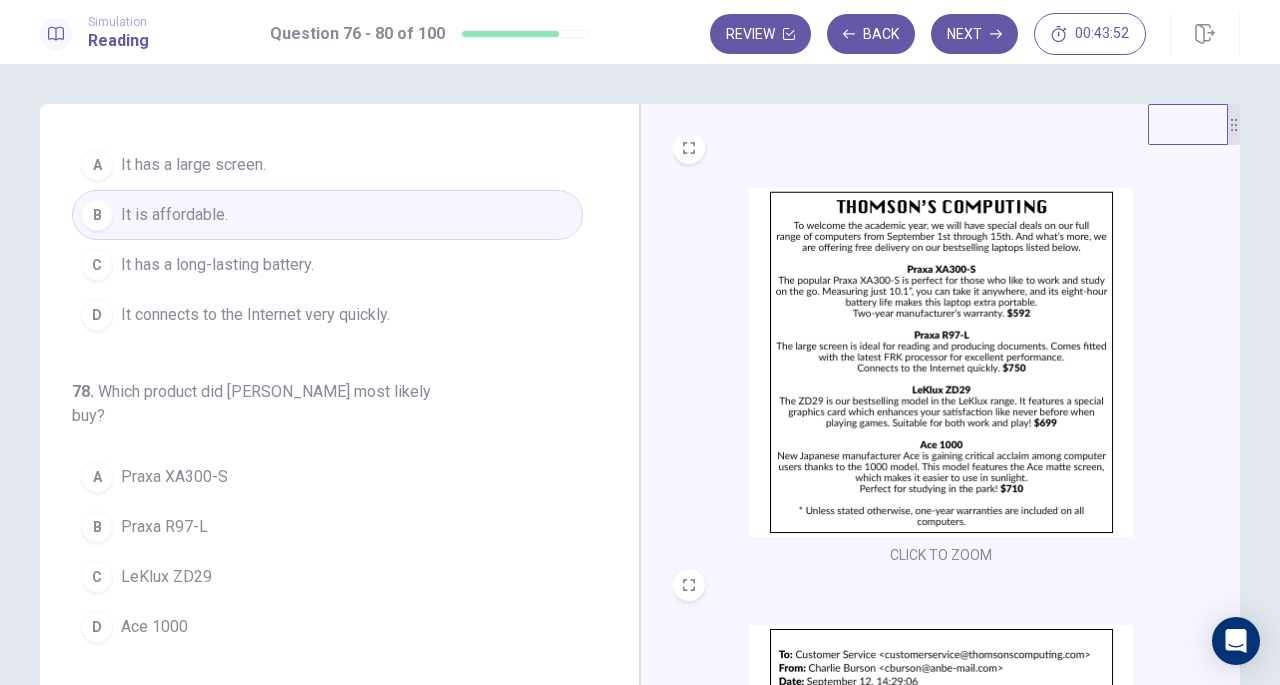 scroll, scrollTop: 473, scrollLeft: 0, axis: vertical 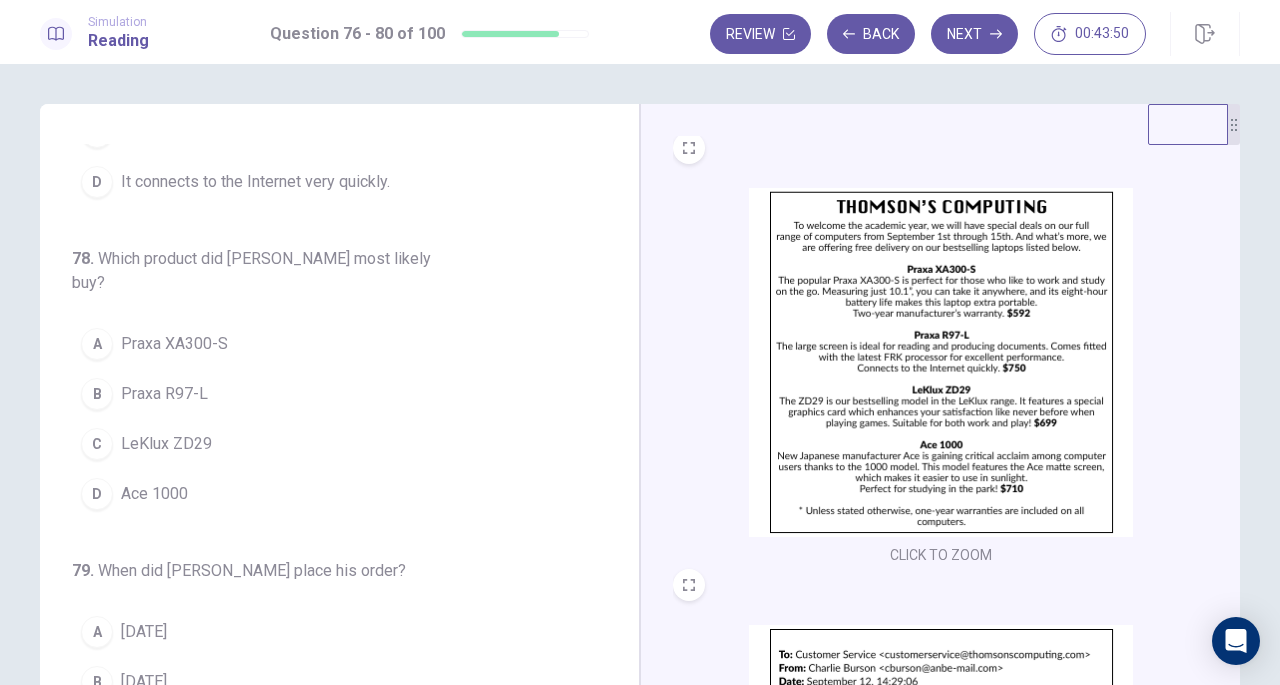 click on "Praxa XA300-S" at bounding box center (174, 344) 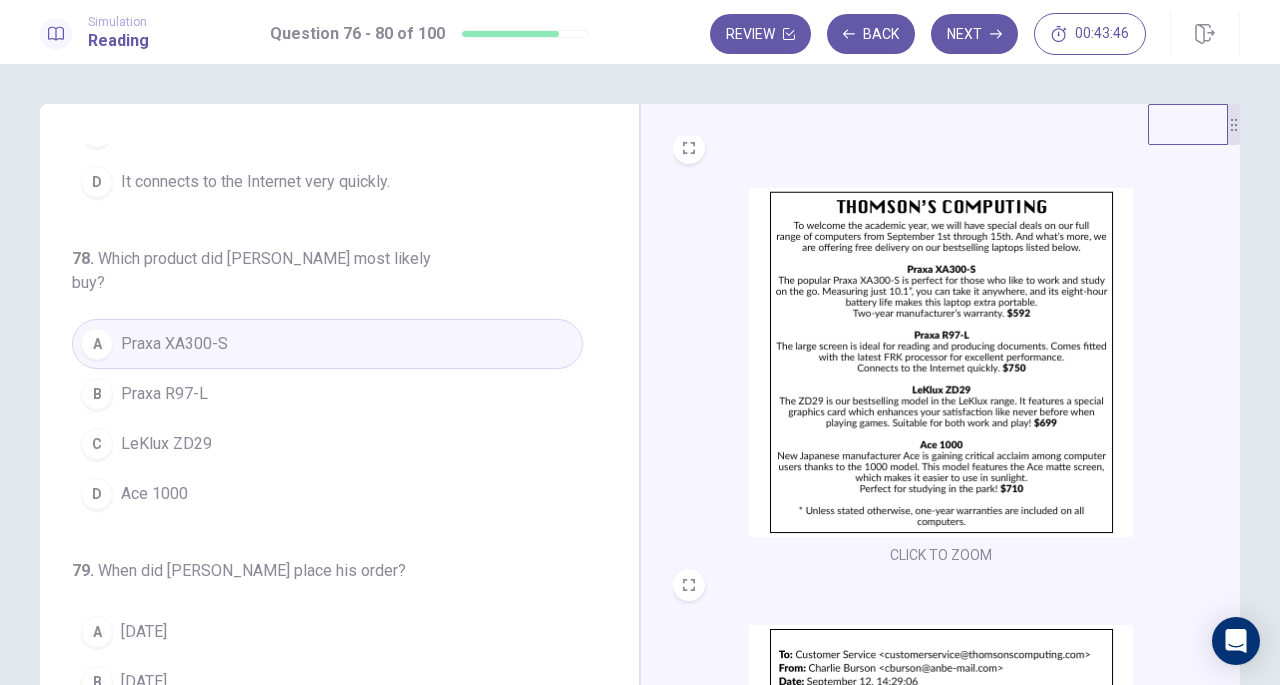 scroll, scrollTop: 619, scrollLeft: 0, axis: vertical 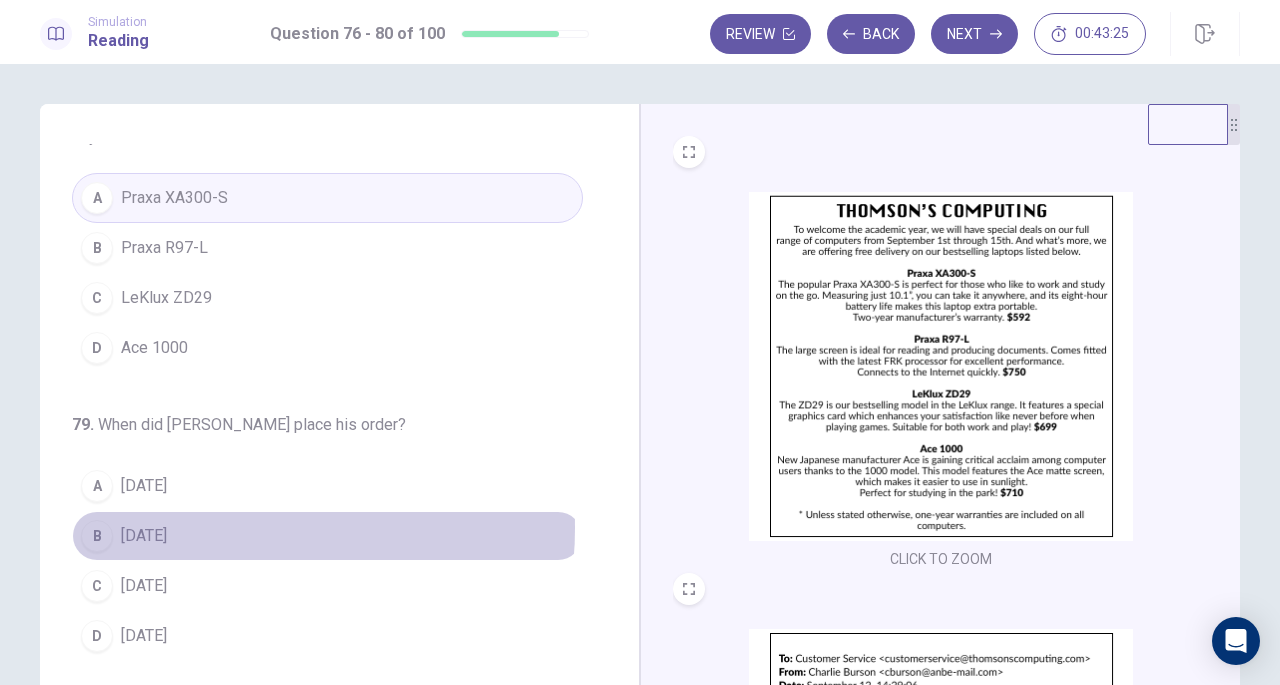 click on "September 2" at bounding box center (144, 536) 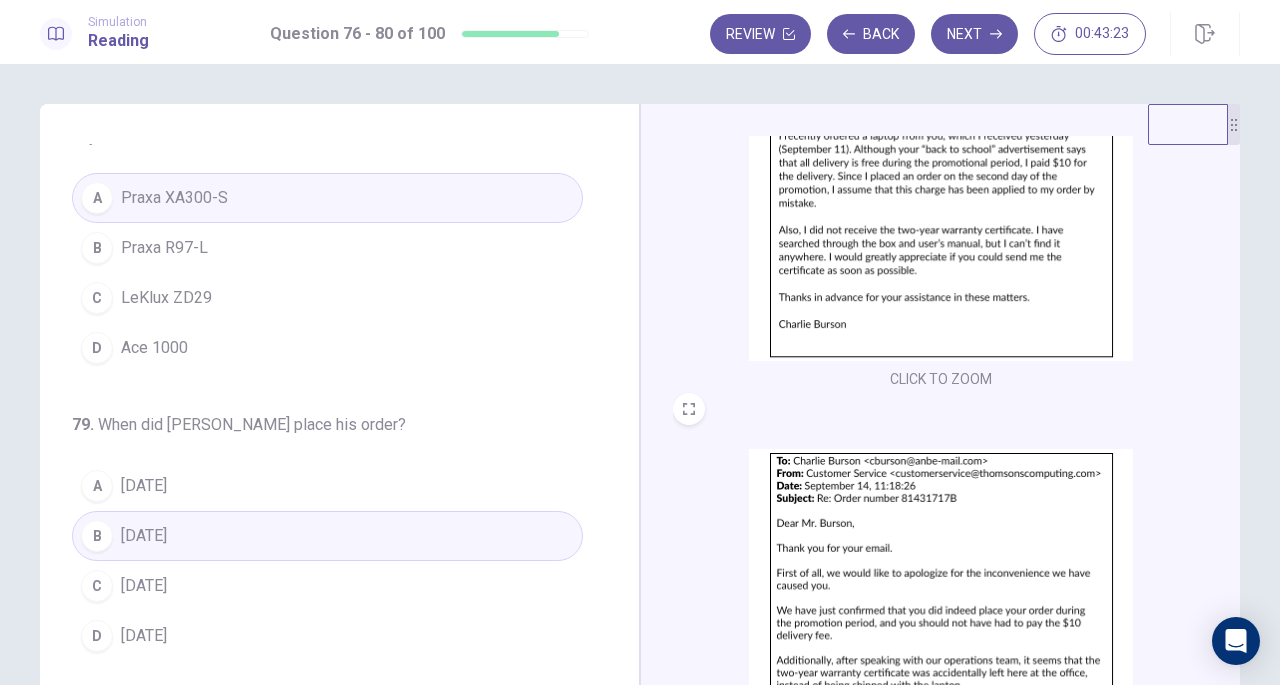 scroll, scrollTop: 618, scrollLeft: 0, axis: vertical 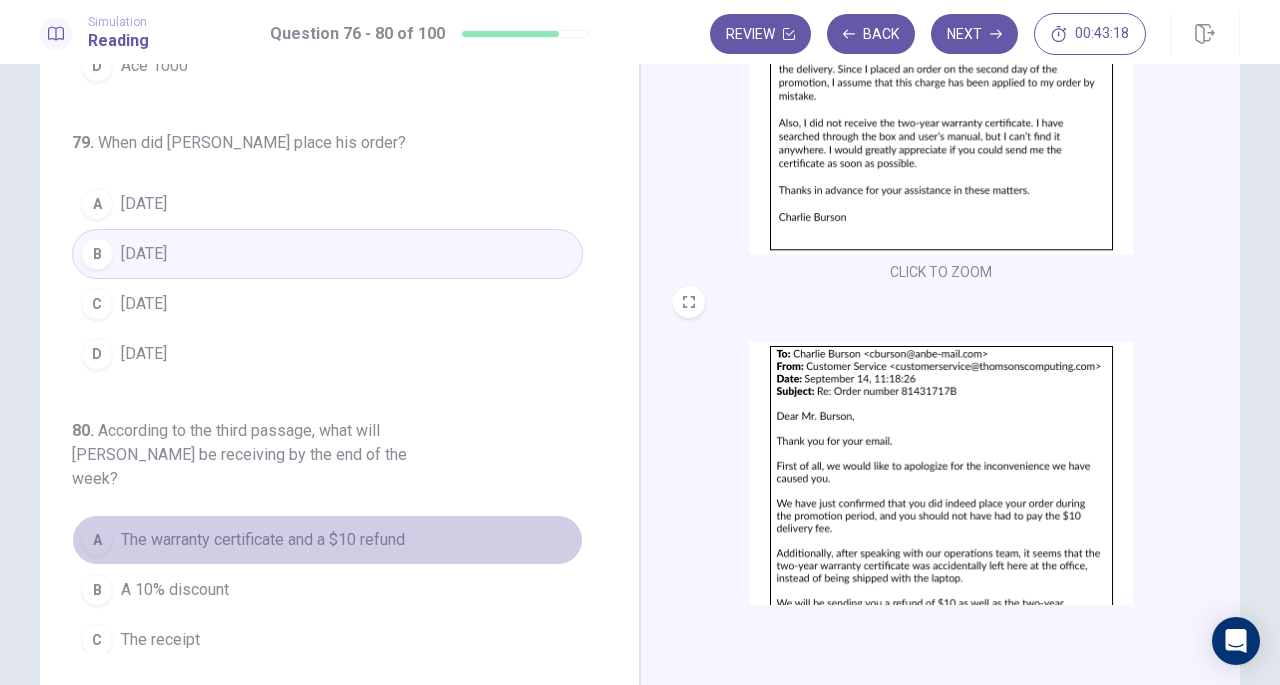 click on "The warranty certificate and a $10 refund" at bounding box center (263, 540) 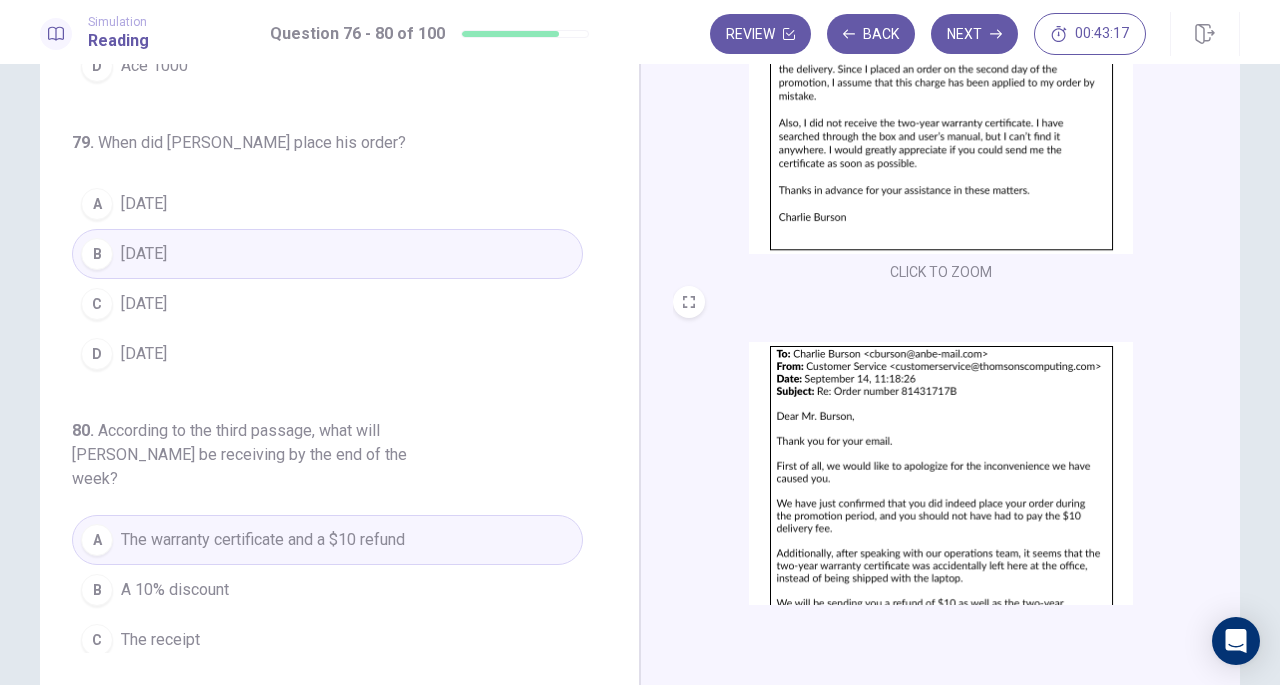 scroll, scrollTop: 218, scrollLeft: 0, axis: vertical 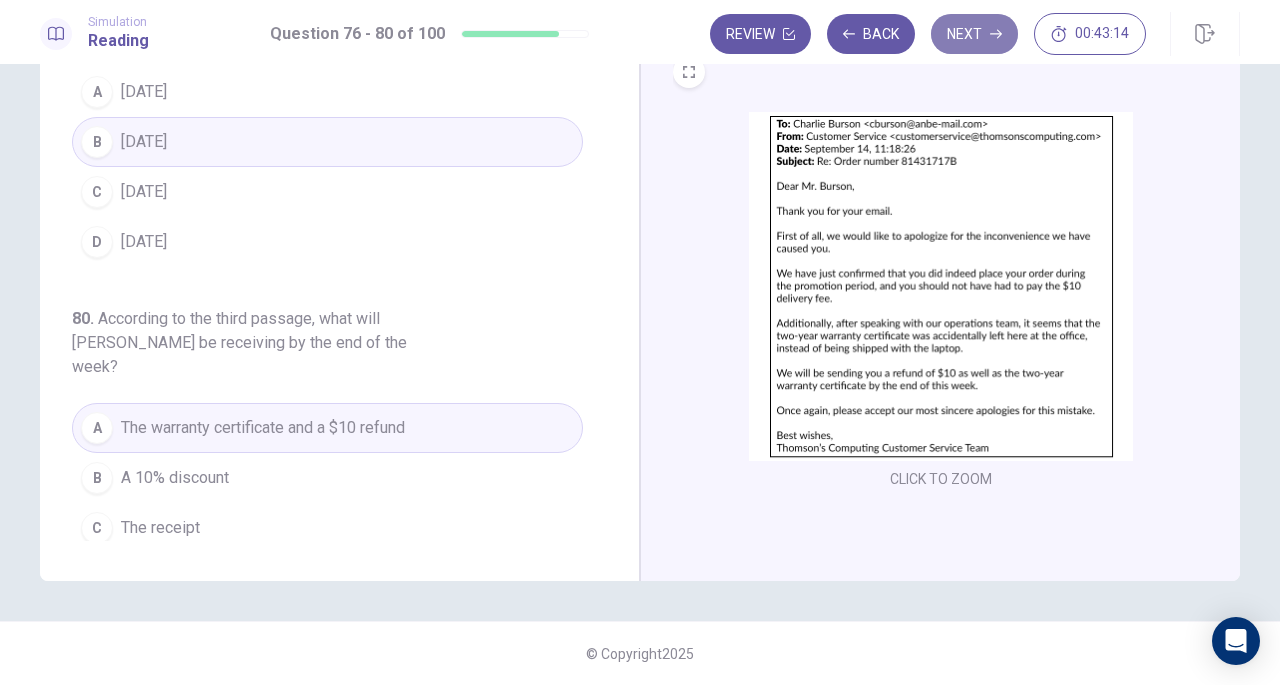 click 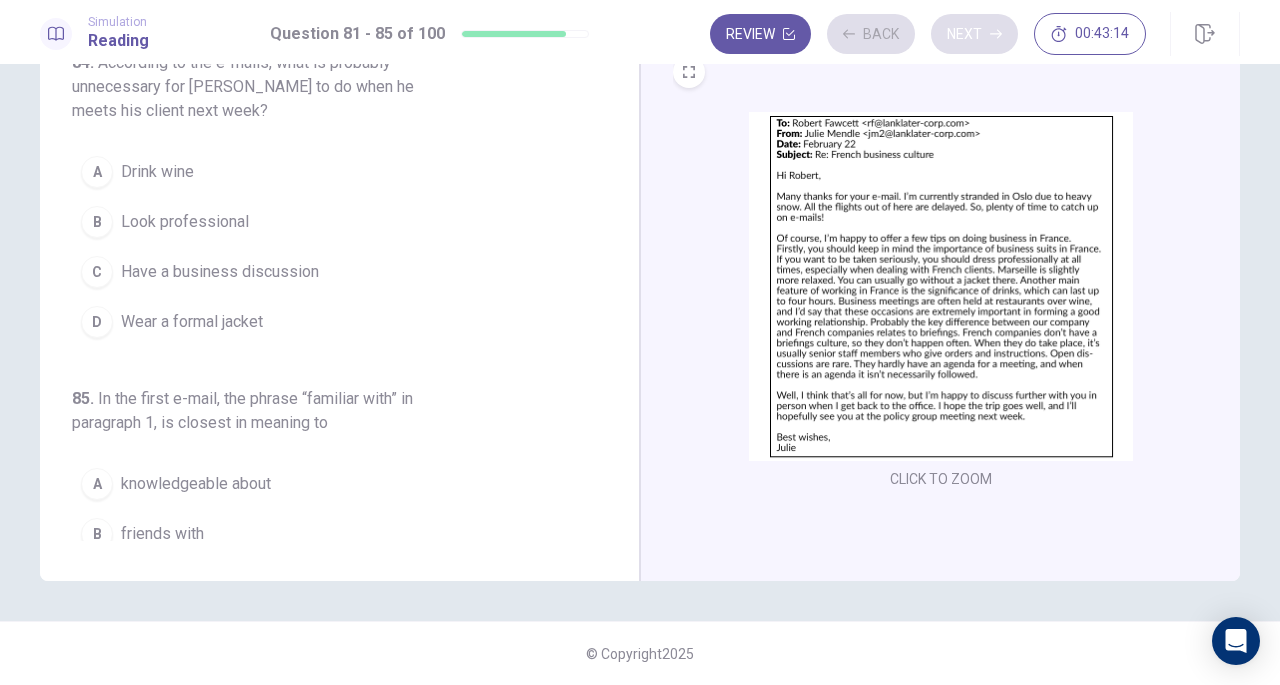 scroll, scrollTop: 298, scrollLeft: 0, axis: vertical 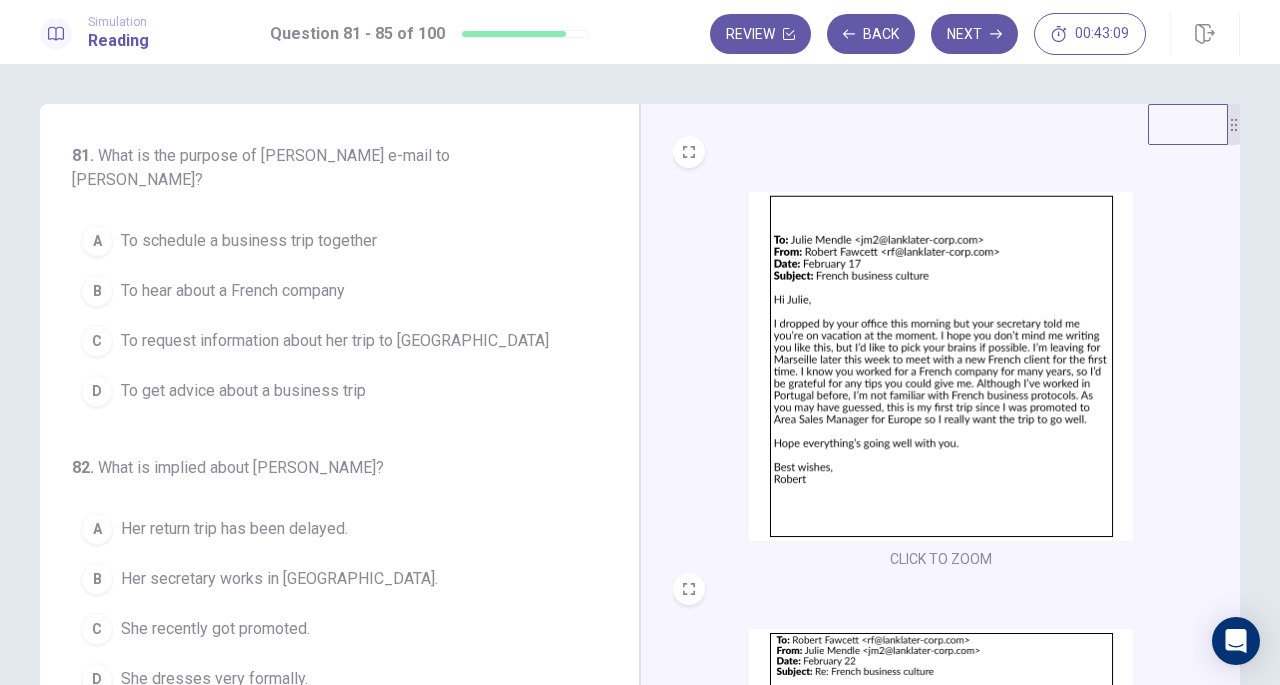 click at bounding box center (941, 366) 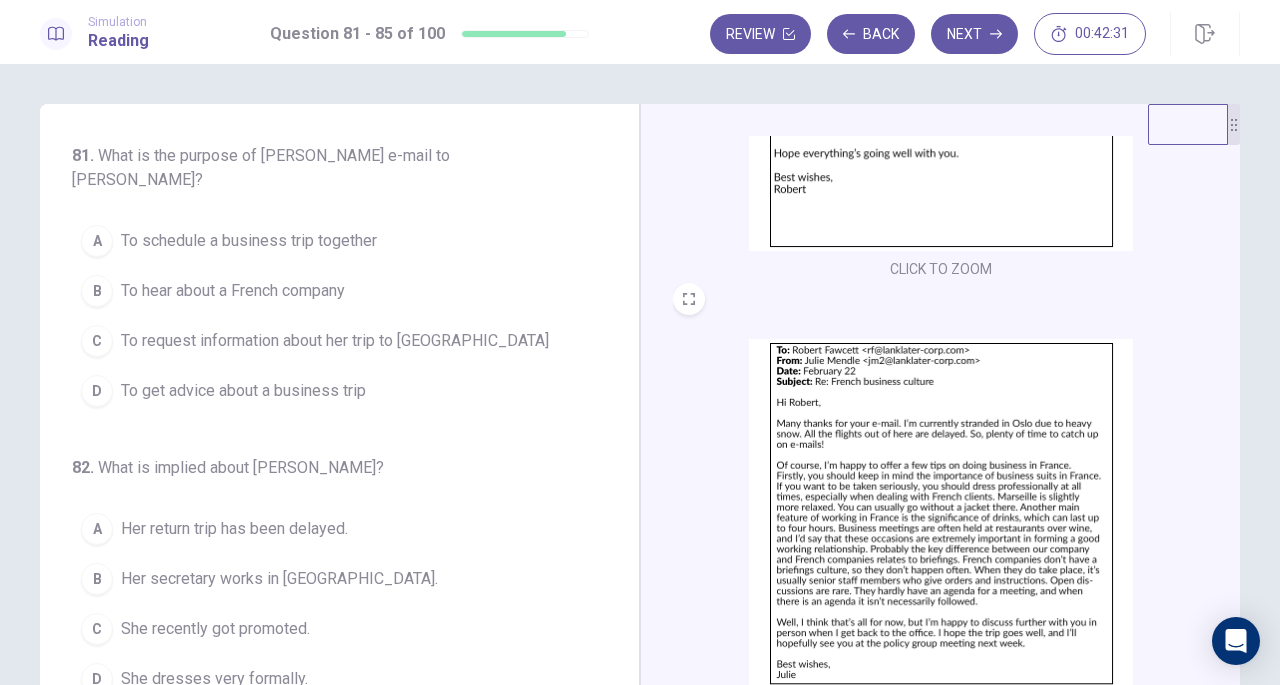 scroll, scrollTop: 298, scrollLeft: 0, axis: vertical 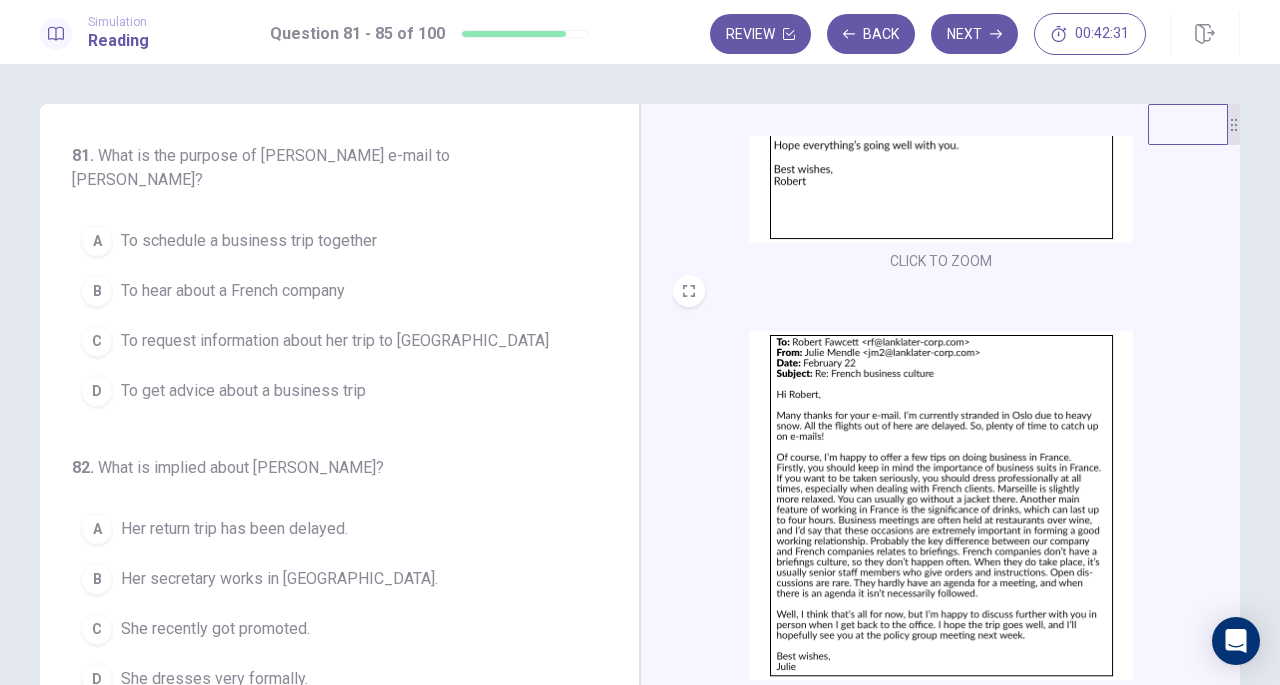 click at bounding box center (941, 505) 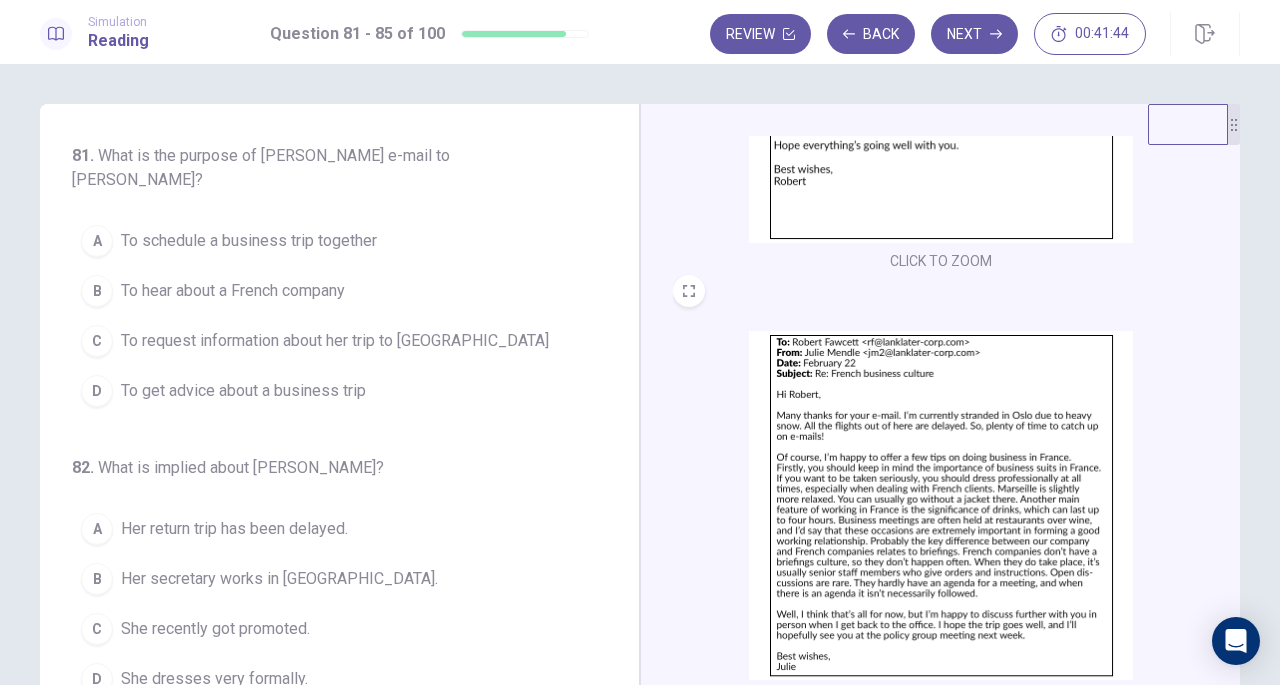 scroll, scrollTop: 218, scrollLeft: 0, axis: vertical 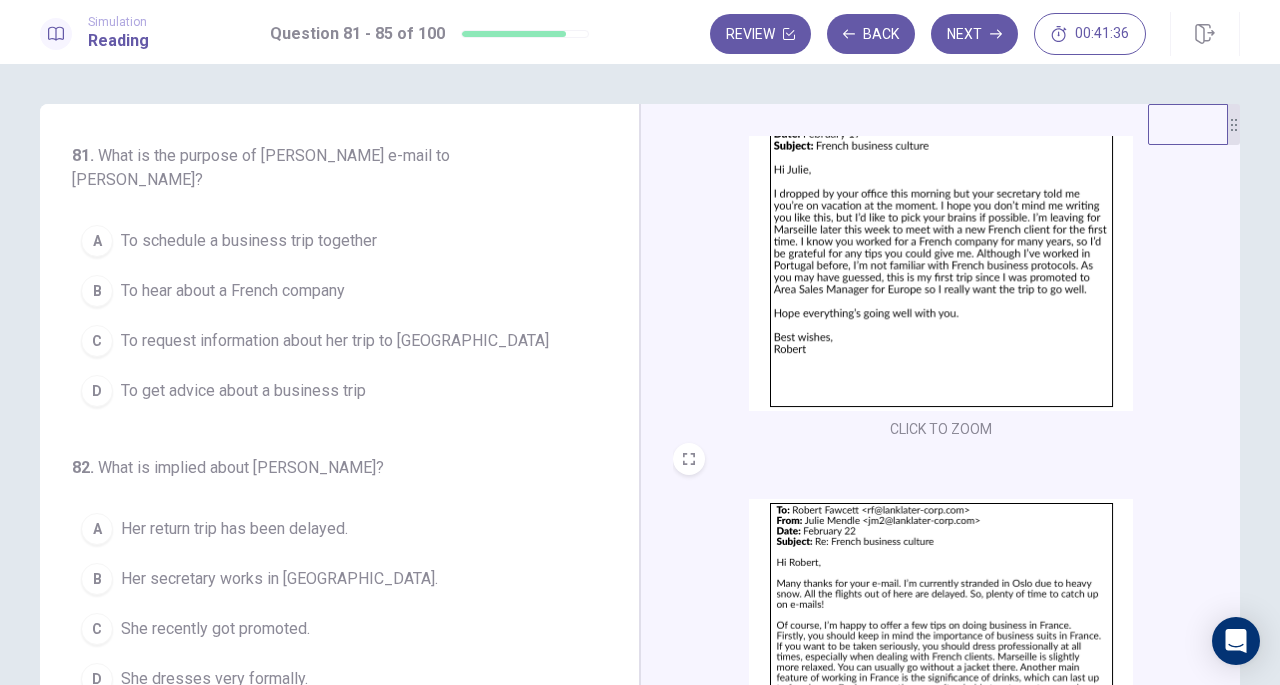 click on "To get advice about a business trip" at bounding box center [243, 391] 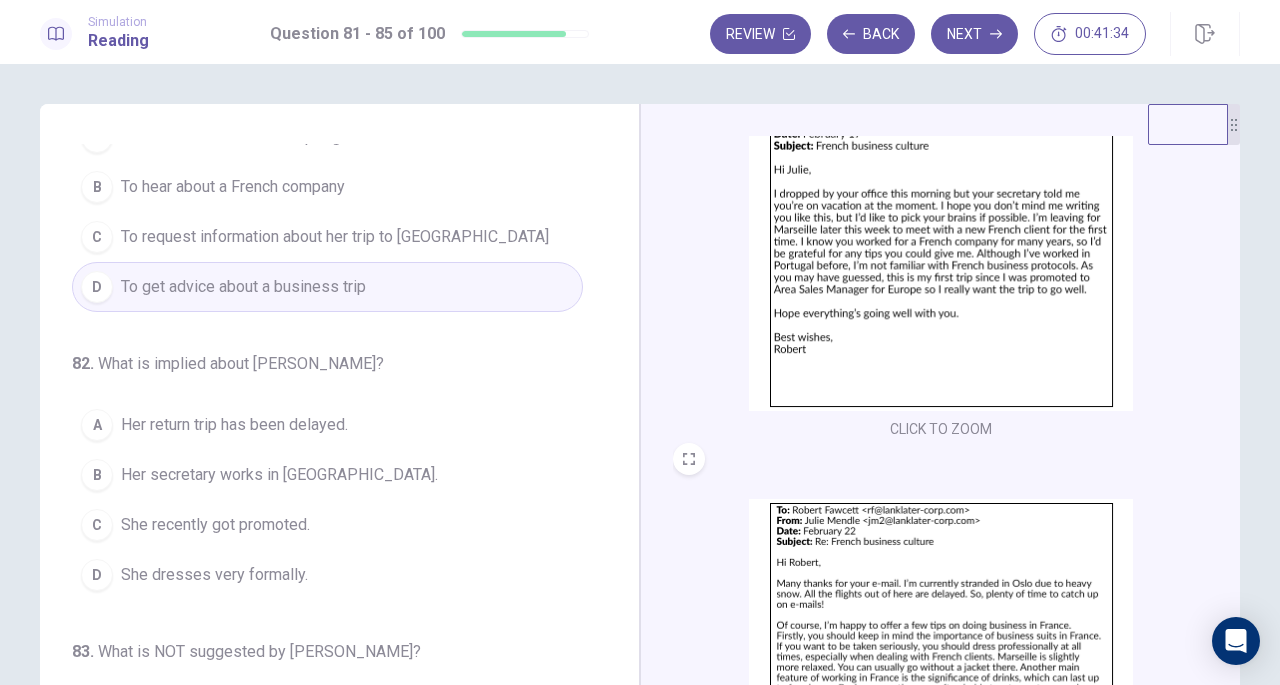 scroll, scrollTop: 136, scrollLeft: 0, axis: vertical 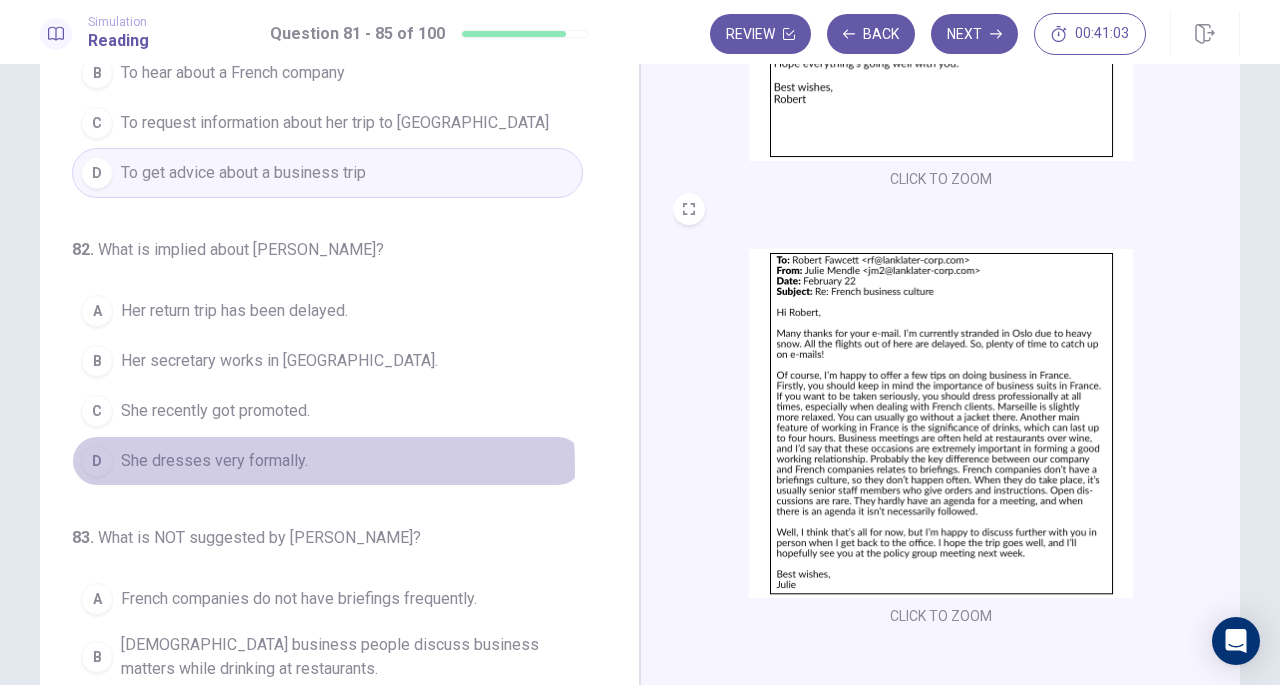 click on "She dresses very formally." at bounding box center (214, 461) 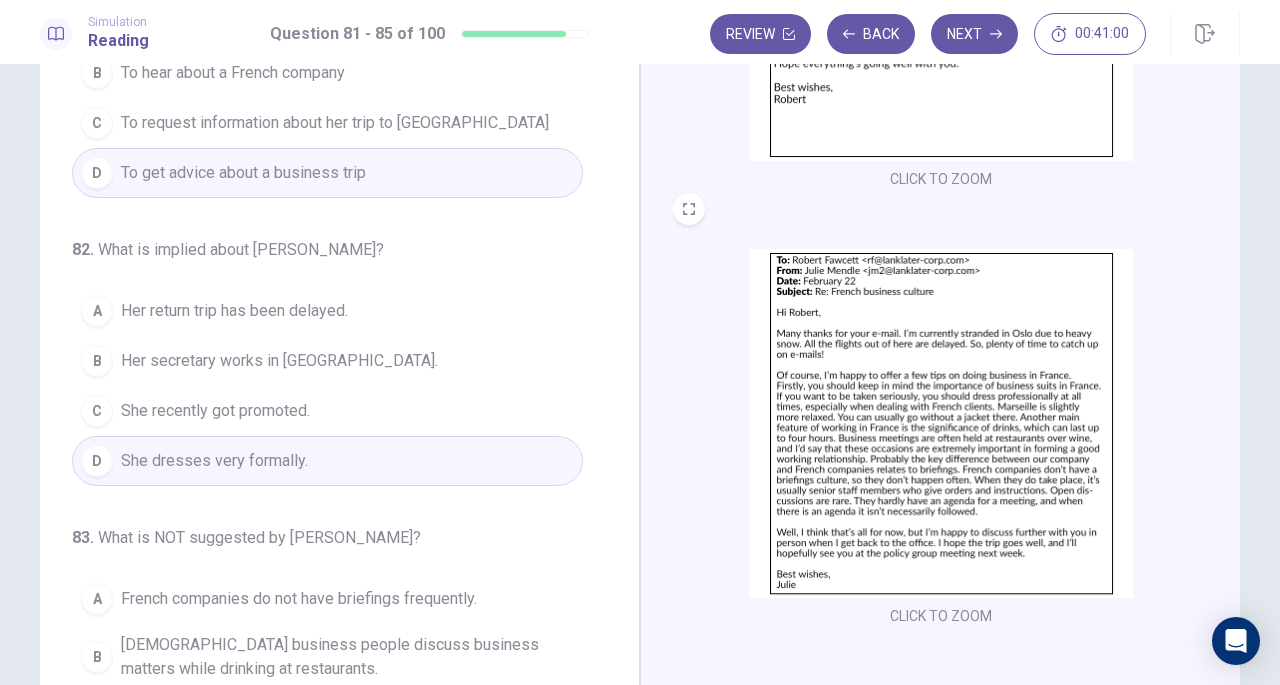 click on "Her return trip has been delayed." at bounding box center [234, 311] 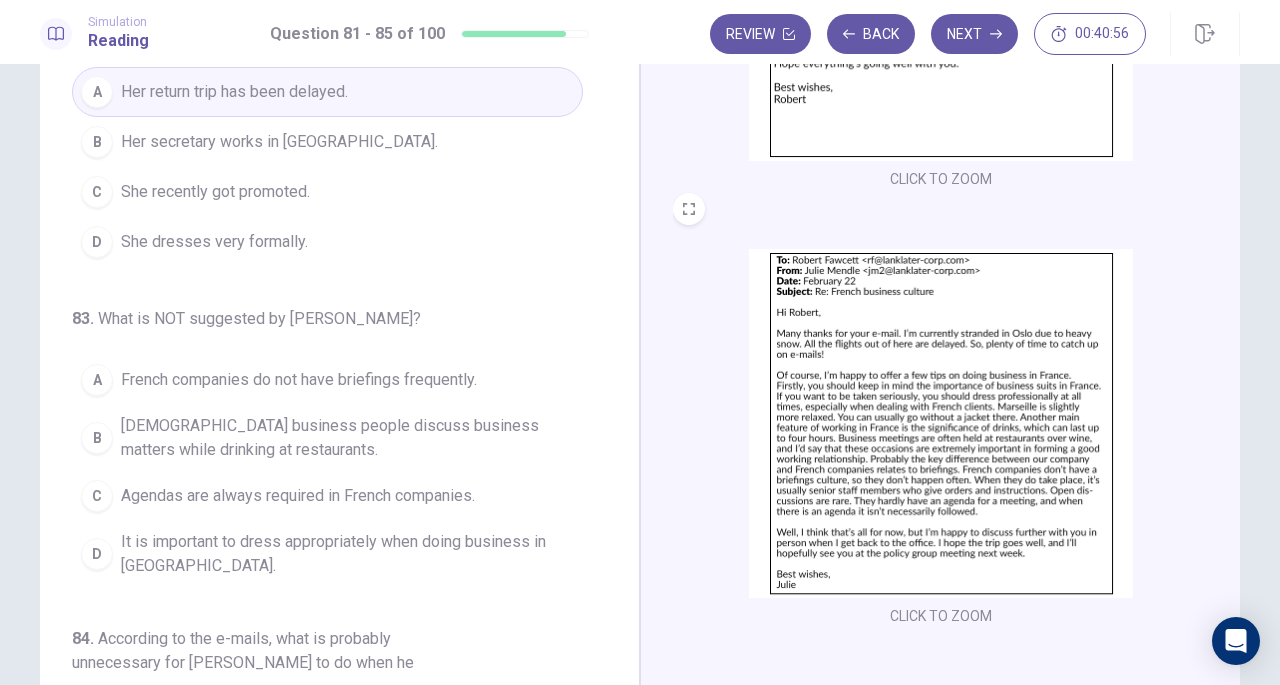 scroll, scrollTop: 372, scrollLeft: 0, axis: vertical 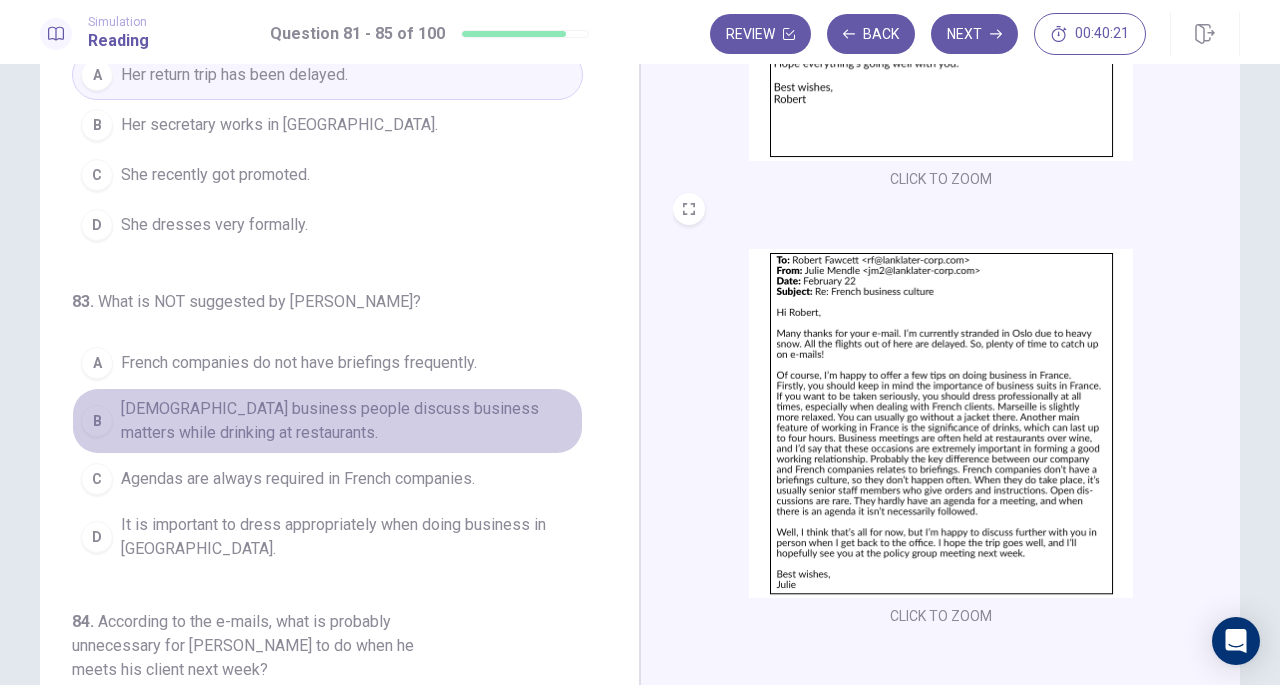 click on "French business people discuss business matters while drinking at restaurants." at bounding box center (347, 421) 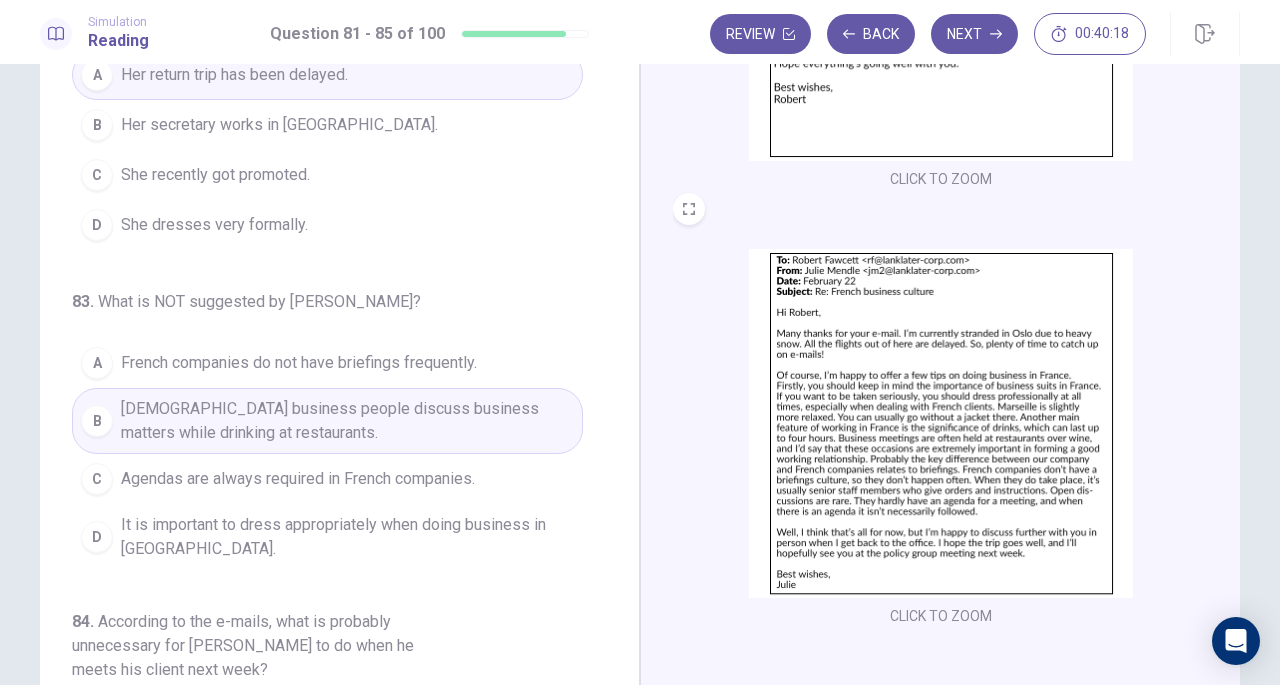 click on "Agendas are always required in French companies." at bounding box center (298, 479) 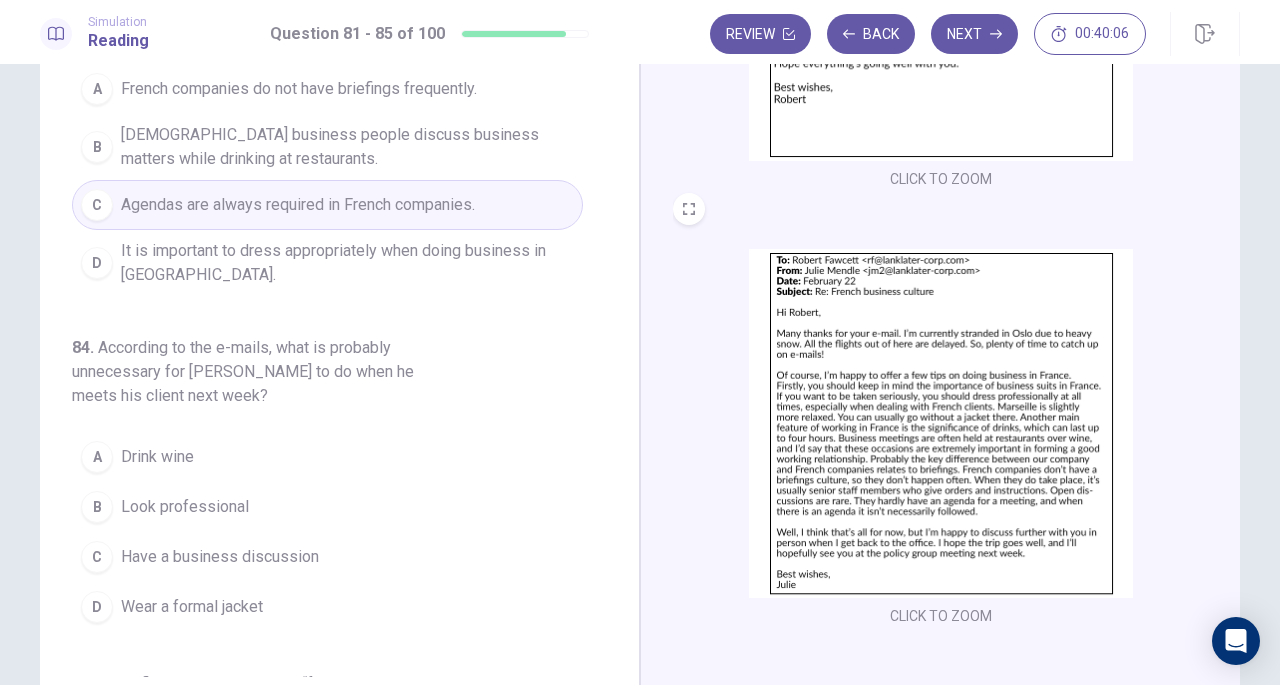 scroll, scrollTop: 652, scrollLeft: 0, axis: vertical 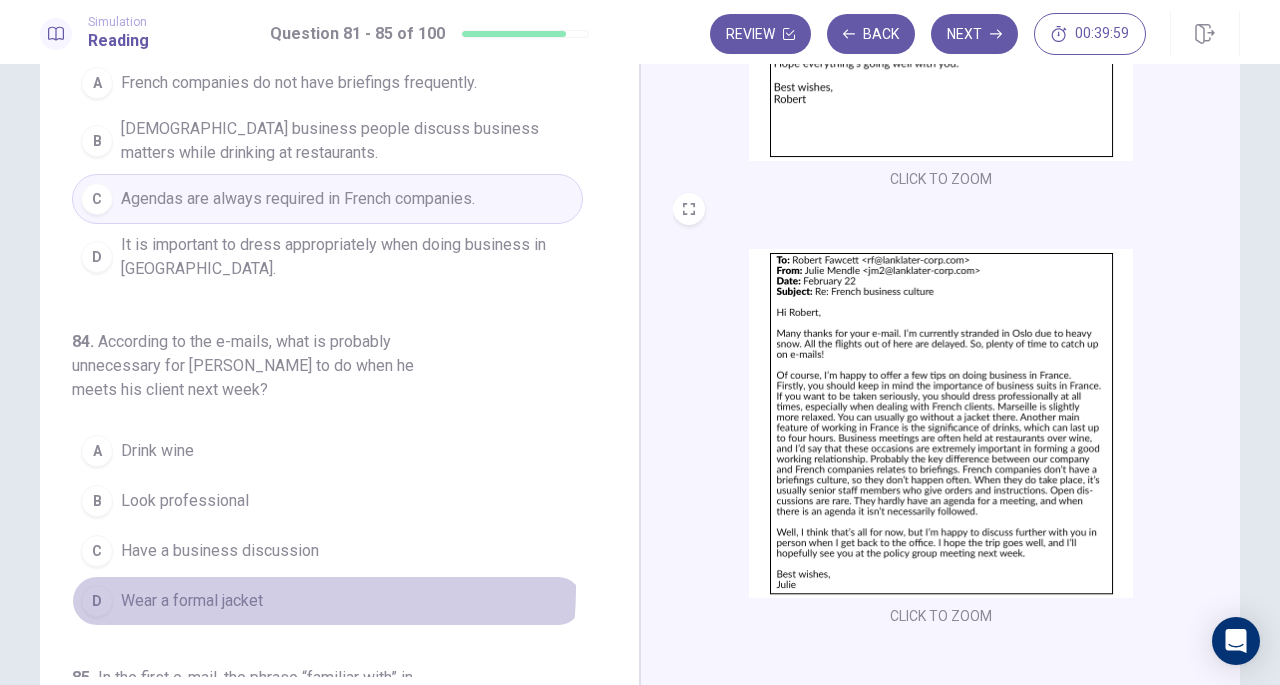 click on "Wear a formal jacket" at bounding box center [192, 601] 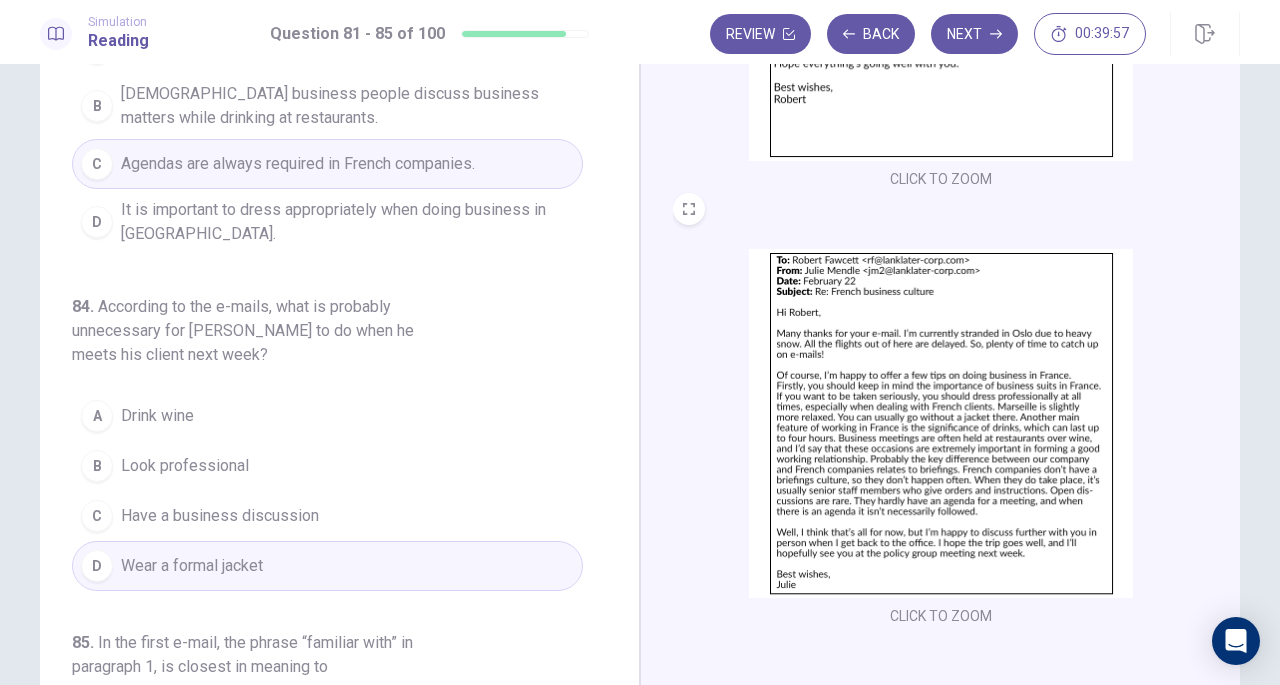 scroll, scrollTop: 688, scrollLeft: 0, axis: vertical 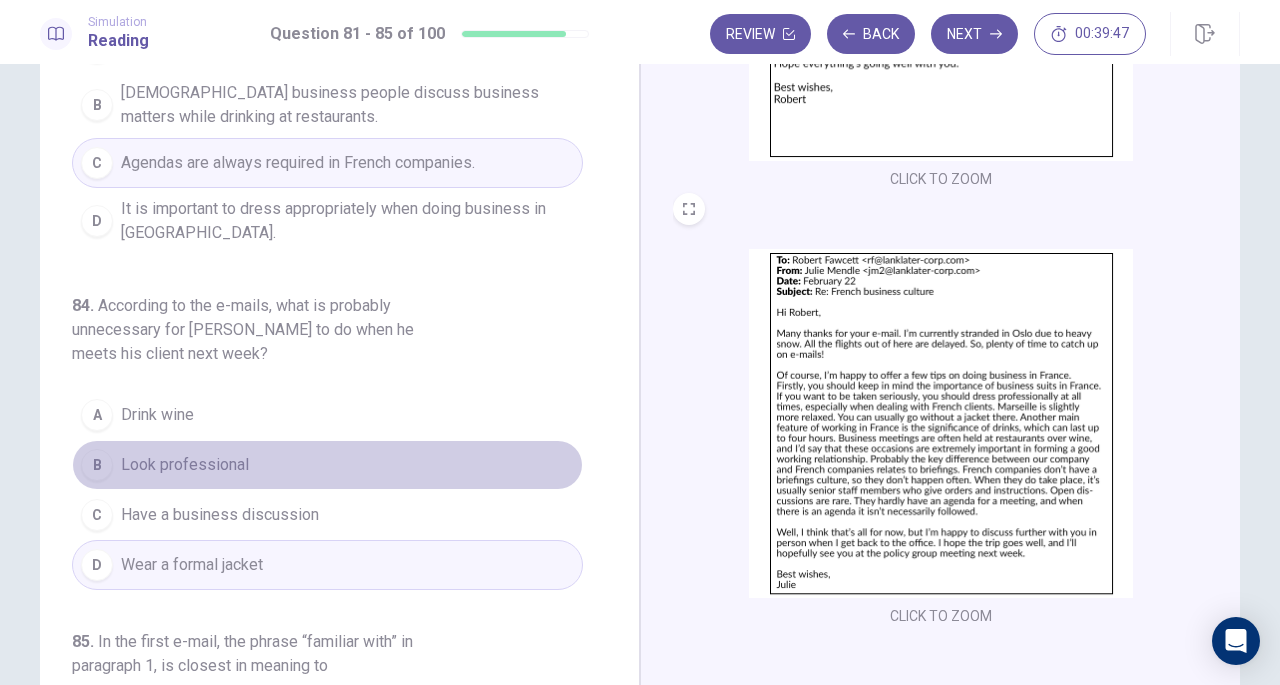click on "B Look professional" at bounding box center (327, 465) 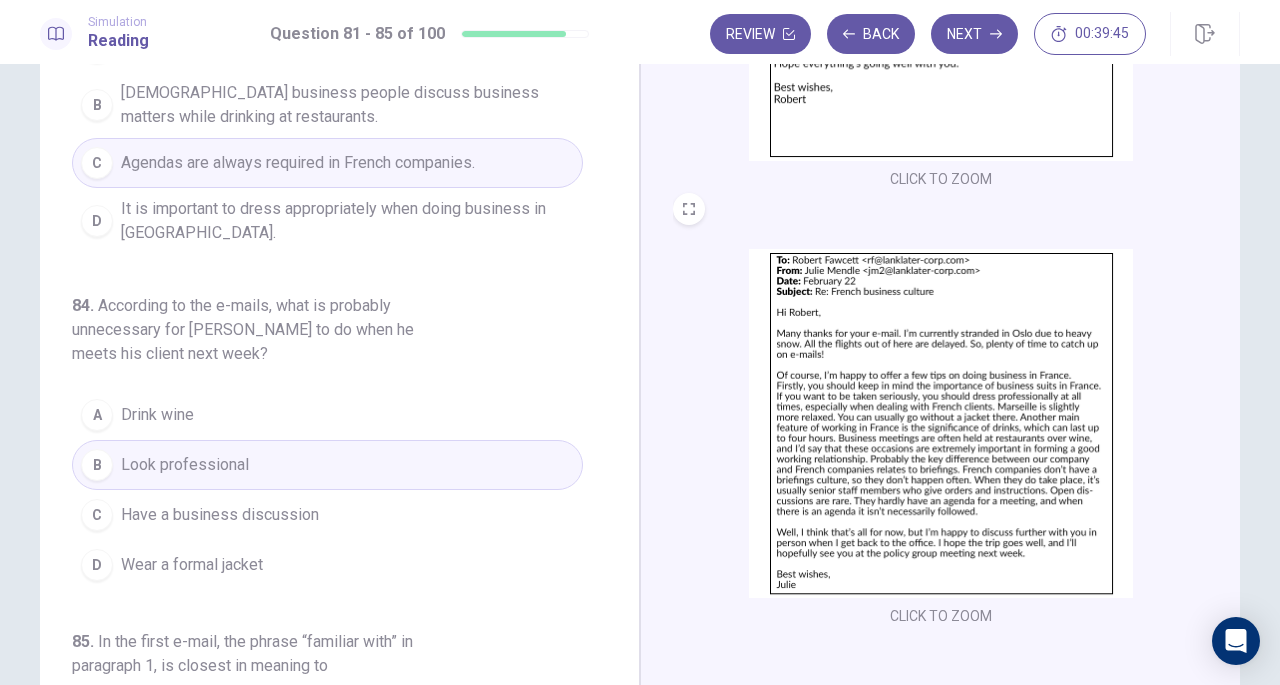 click at bounding box center [941, 423] 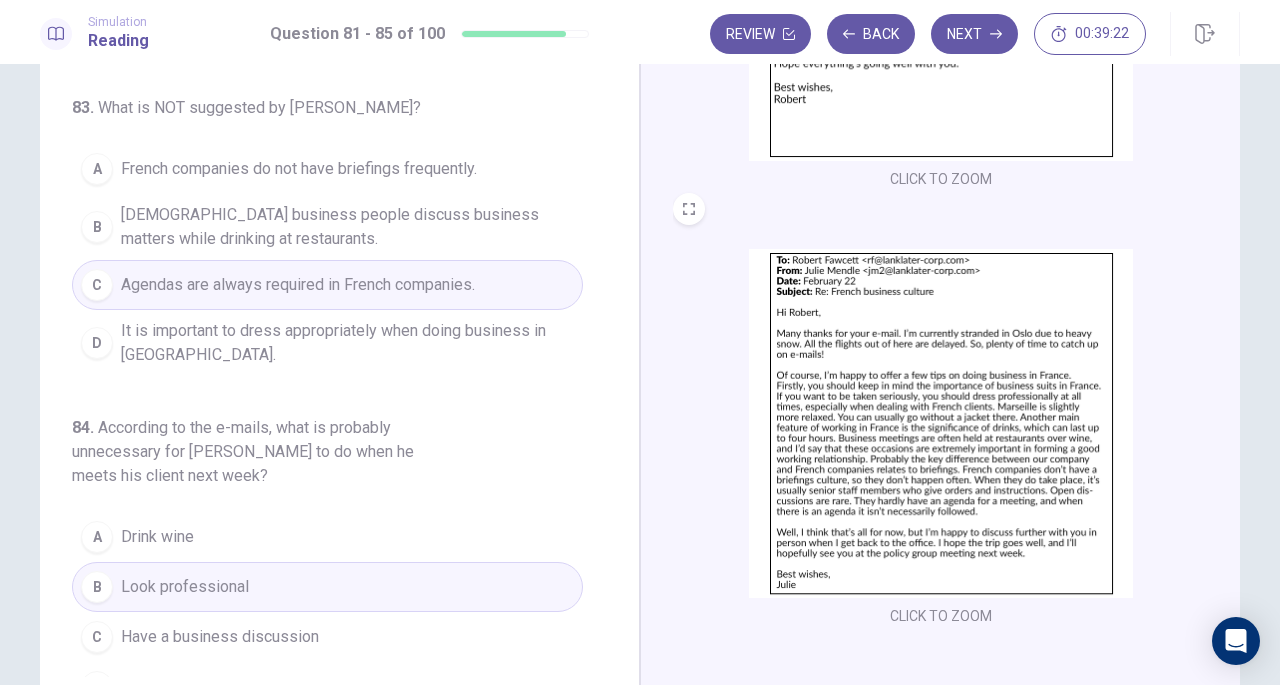 scroll, scrollTop: 561, scrollLeft: 0, axis: vertical 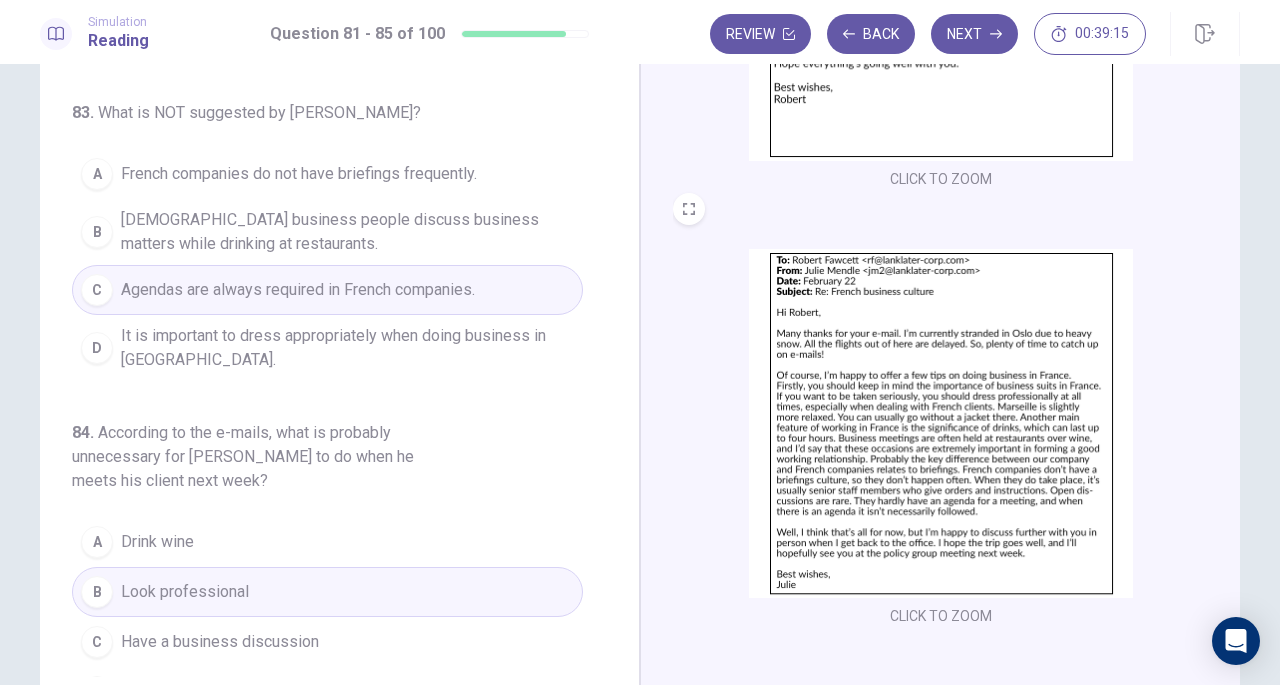 click on "It is important to dress appropriately when doing business in France." at bounding box center [347, 348] 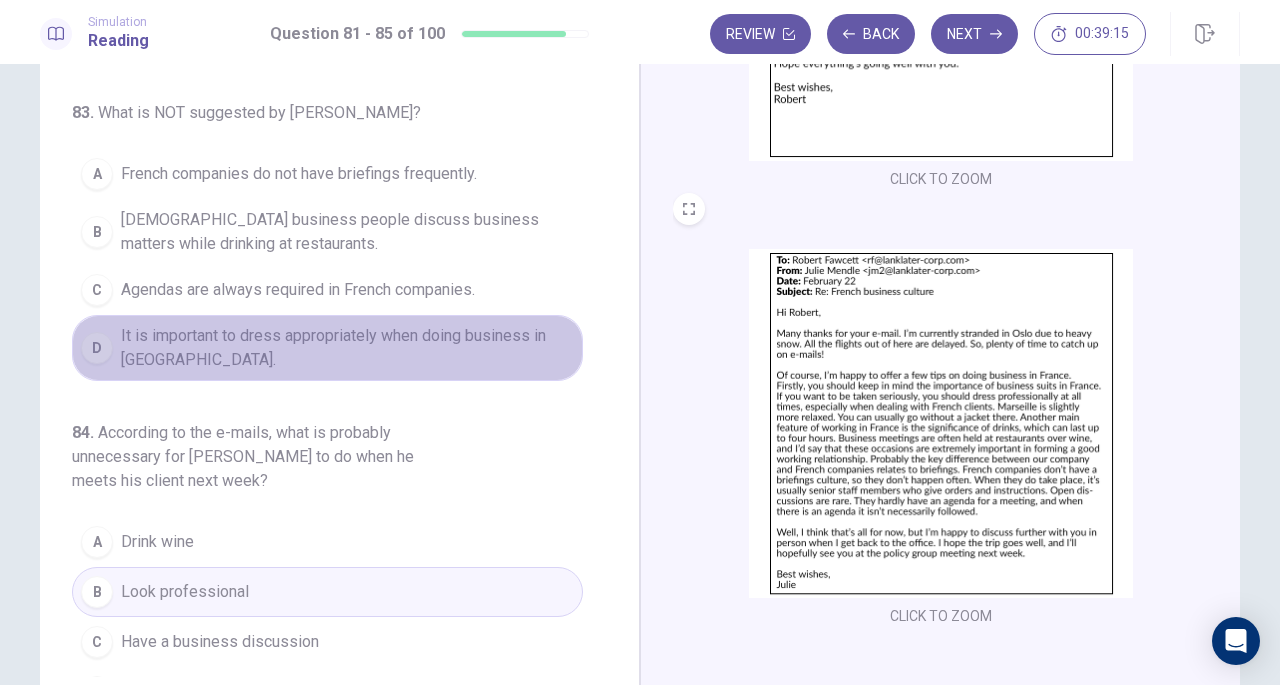 click on "It is important to dress appropriately when doing business in France." at bounding box center [347, 348] 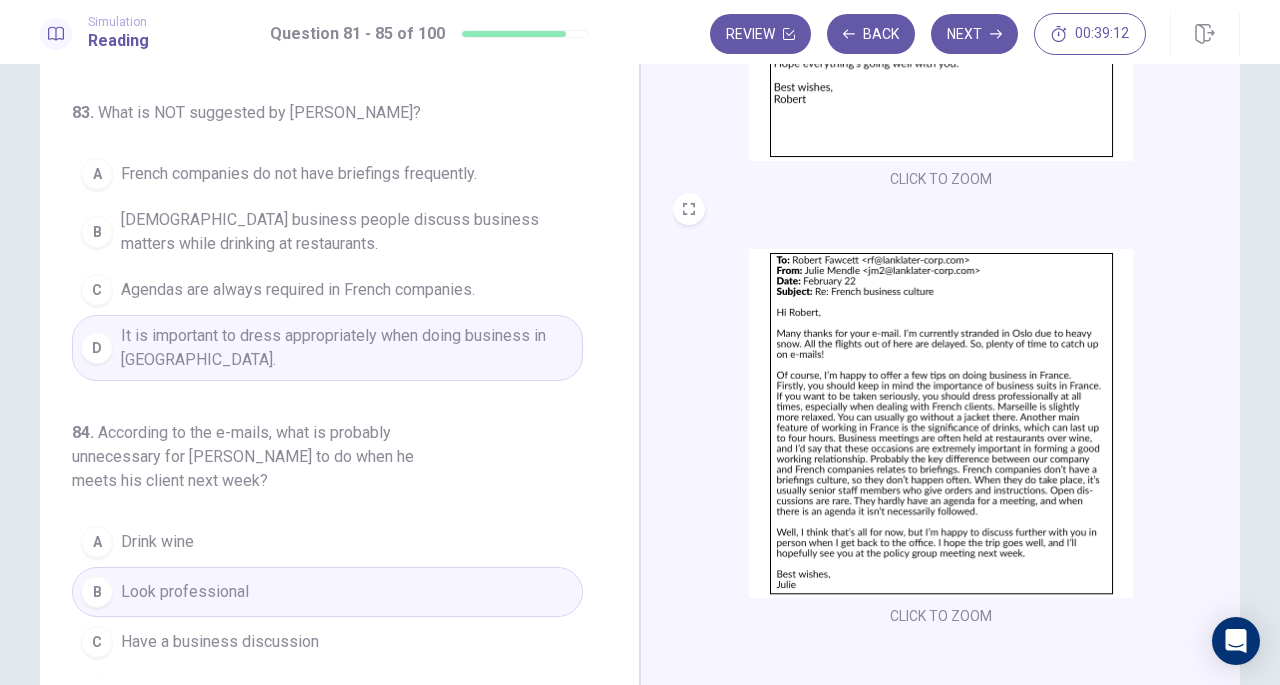 click on "Agendas are always required in French companies." at bounding box center [298, 290] 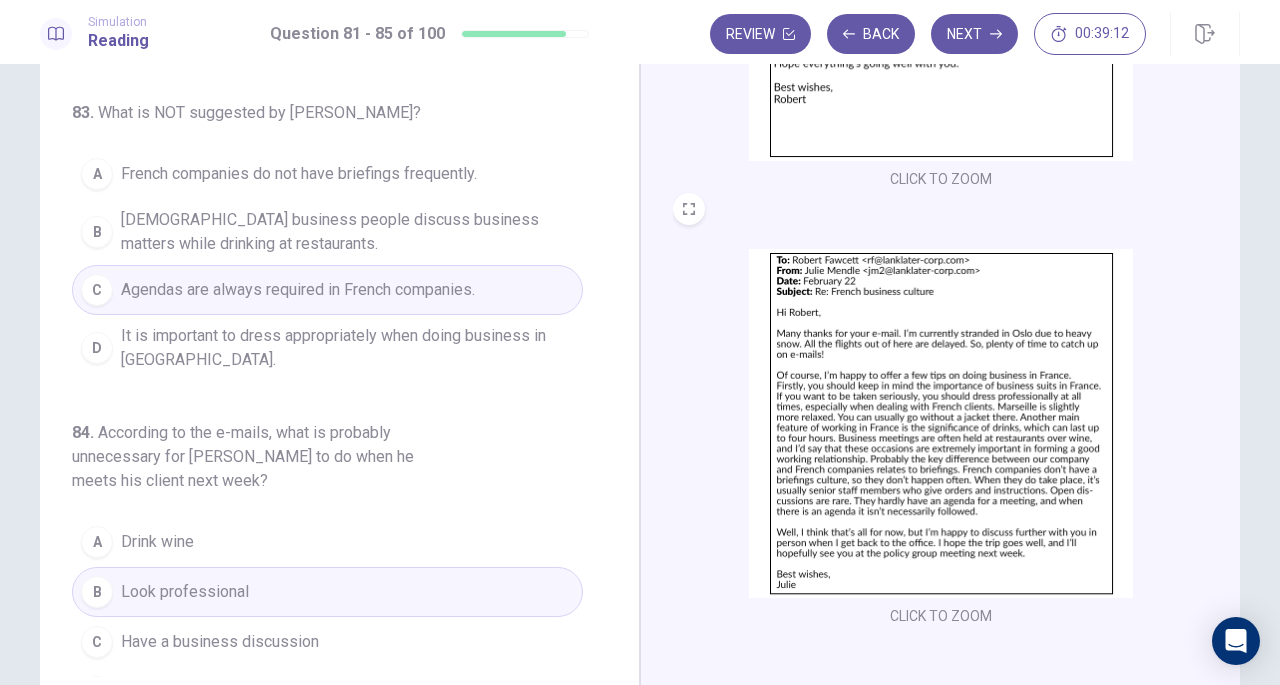 click on "French business people discuss business matters while drinking at restaurants." at bounding box center (347, 232) 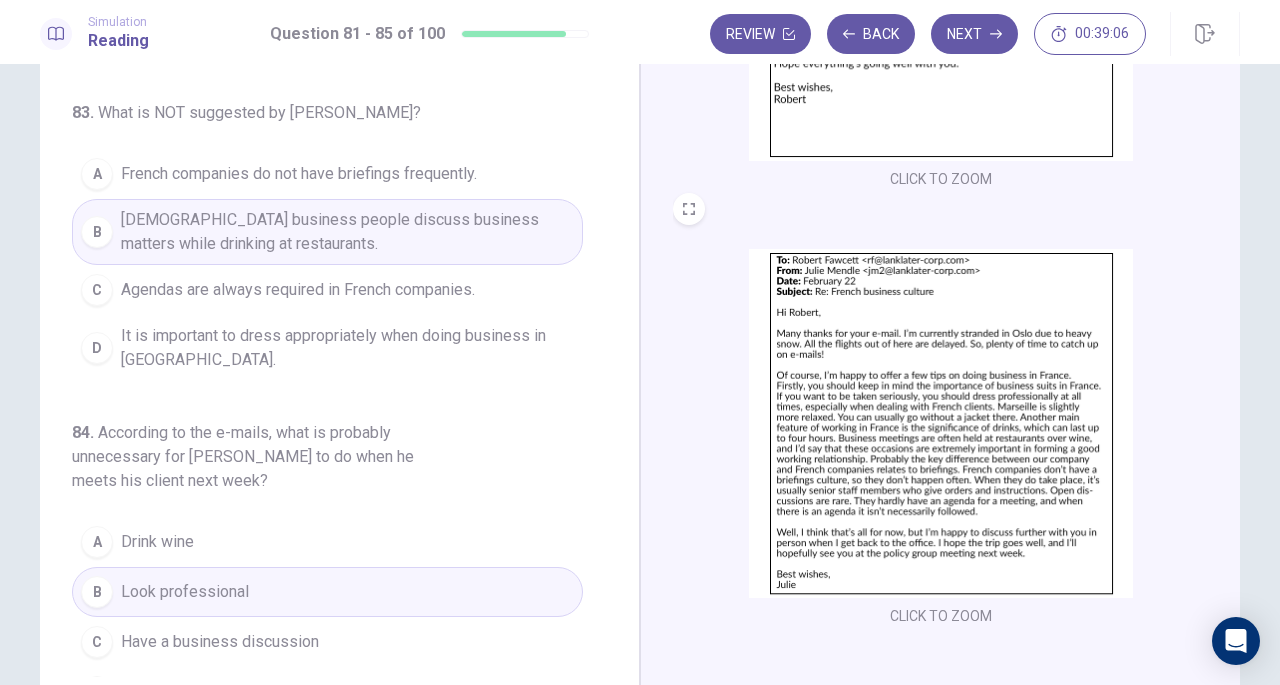 click on "French companies do not have briefings frequently." at bounding box center (299, 174) 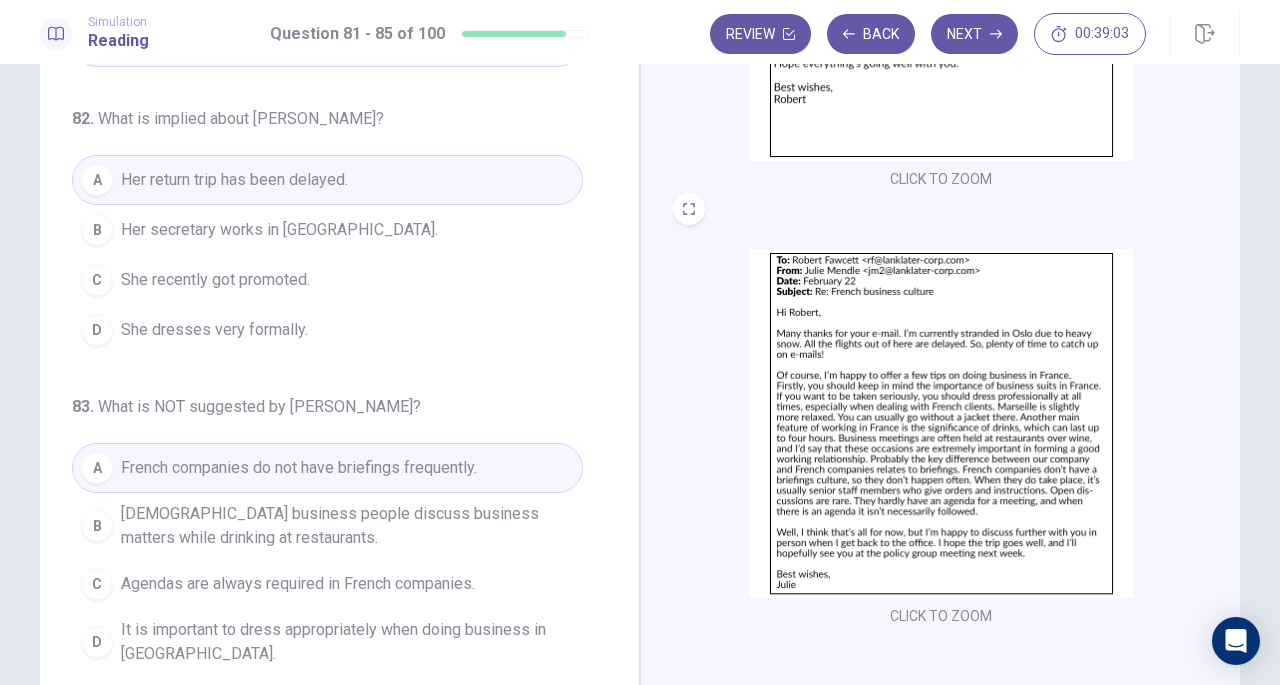 scroll, scrollTop: 266, scrollLeft: 0, axis: vertical 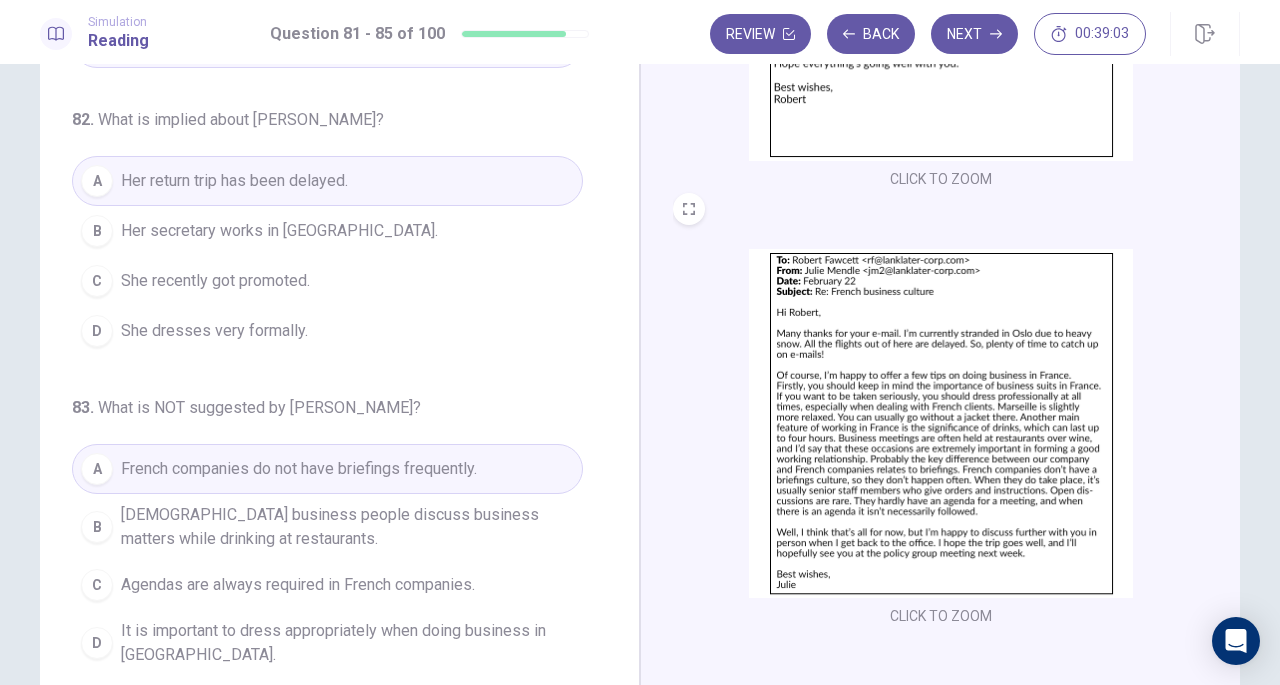 click at bounding box center (941, 423) 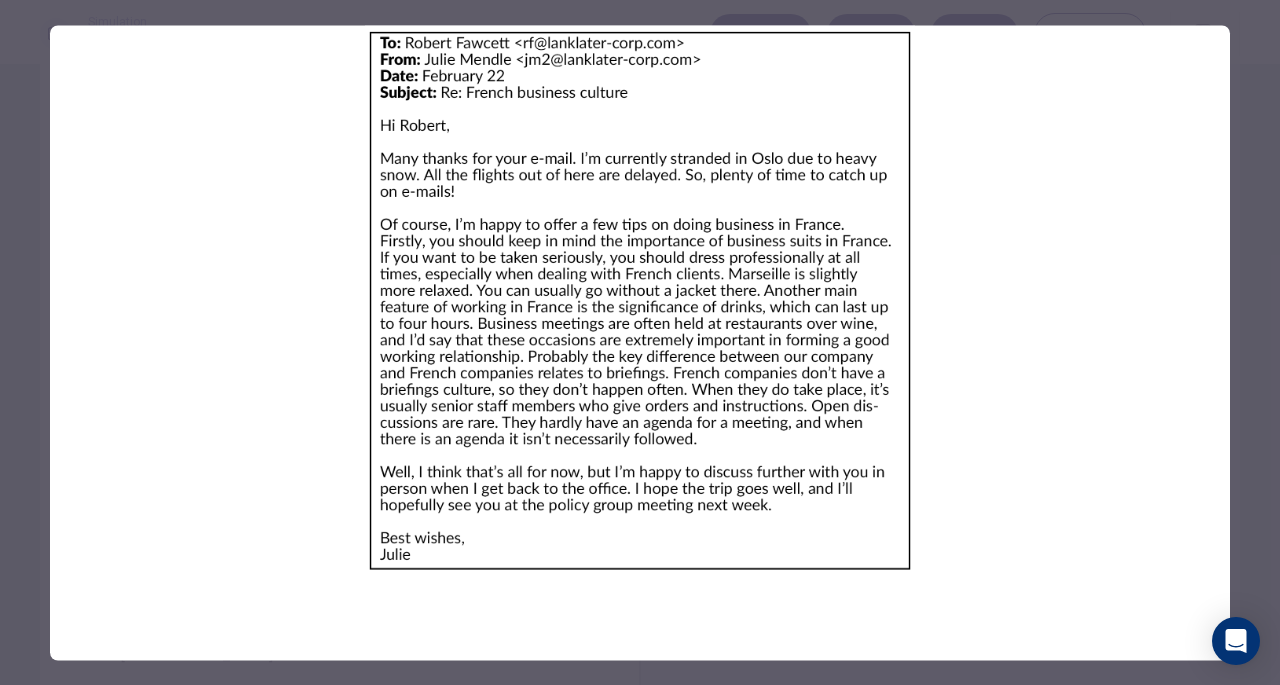 click at bounding box center (640, 300) 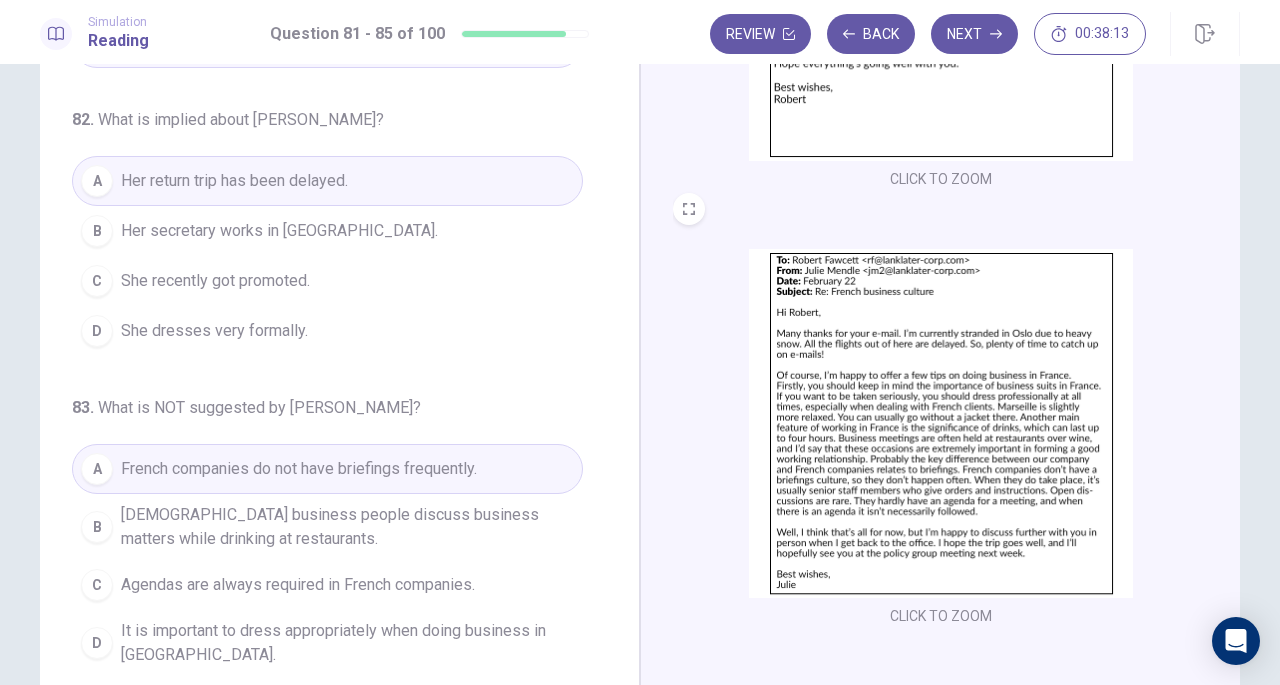 scroll, scrollTop: 368, scrollLeft: 0, axis: vertical 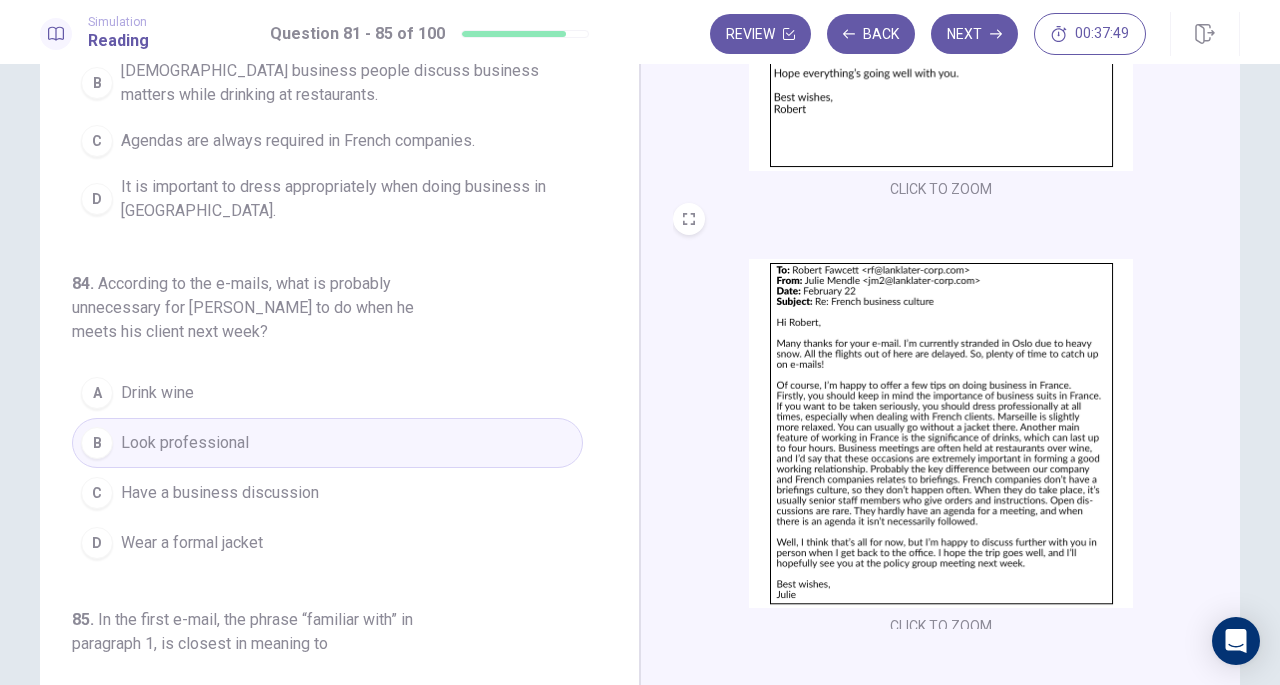 click on "D Wear a formal jacket" at bounding box center [327, 543] 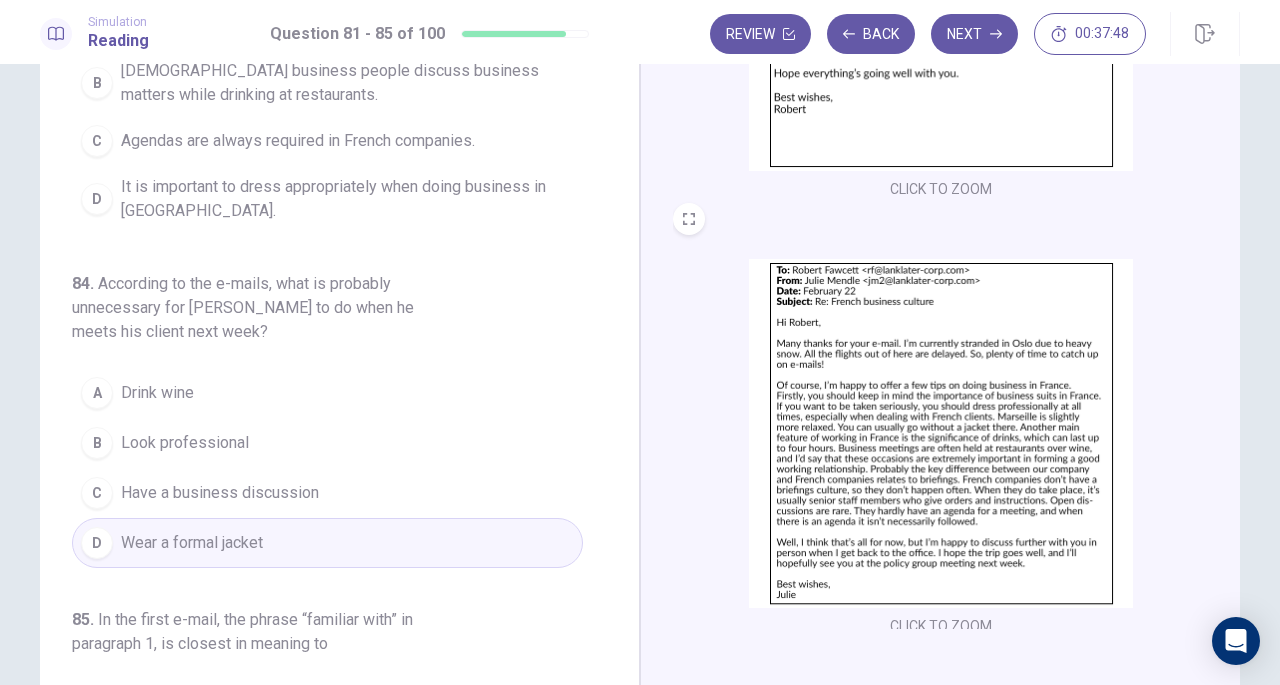scroll, scrollTop: 899, scrollLeft: 0, axis: vertical 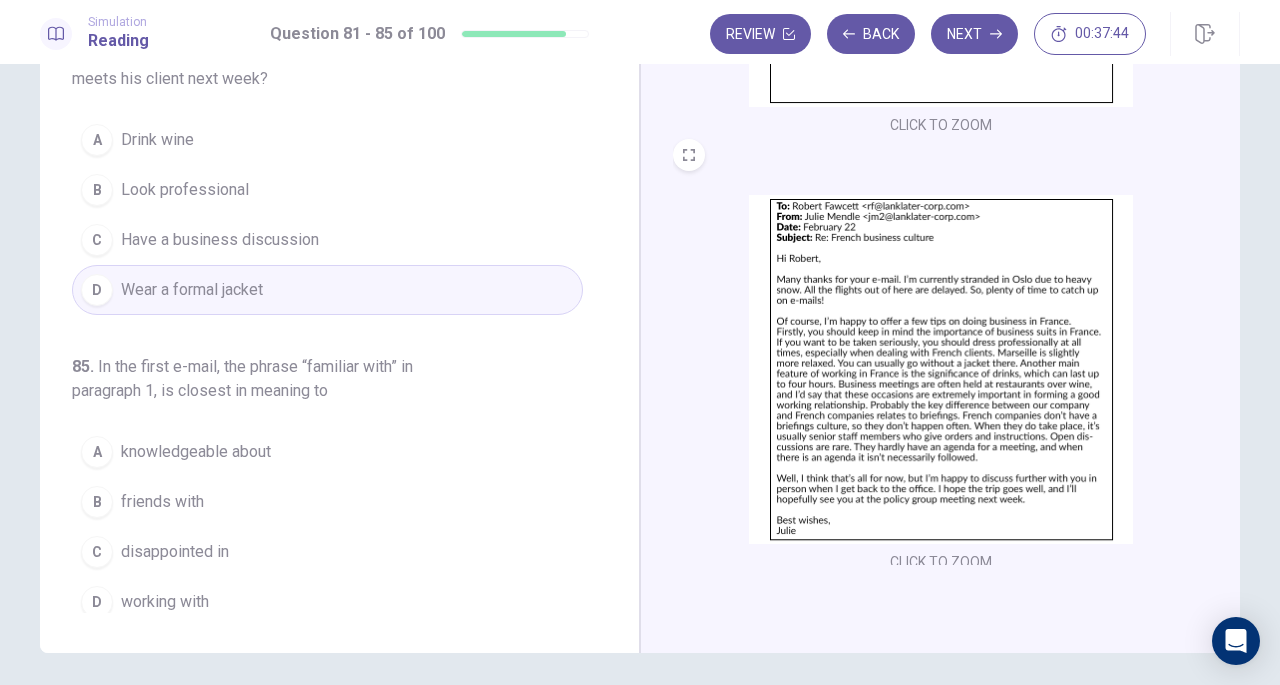 click on "knowledgeable about" at bounding box center [196, 452] 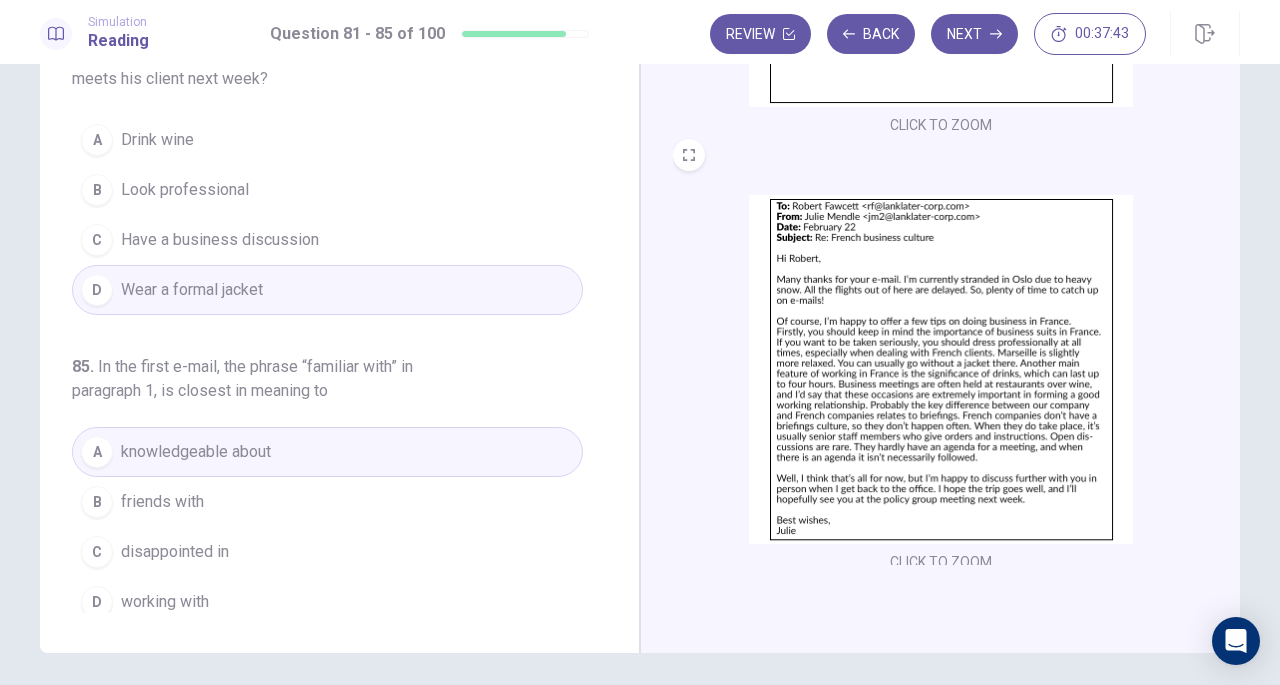 scroll, scrollTop: 449, scrollLeft: 0, axis: vertical 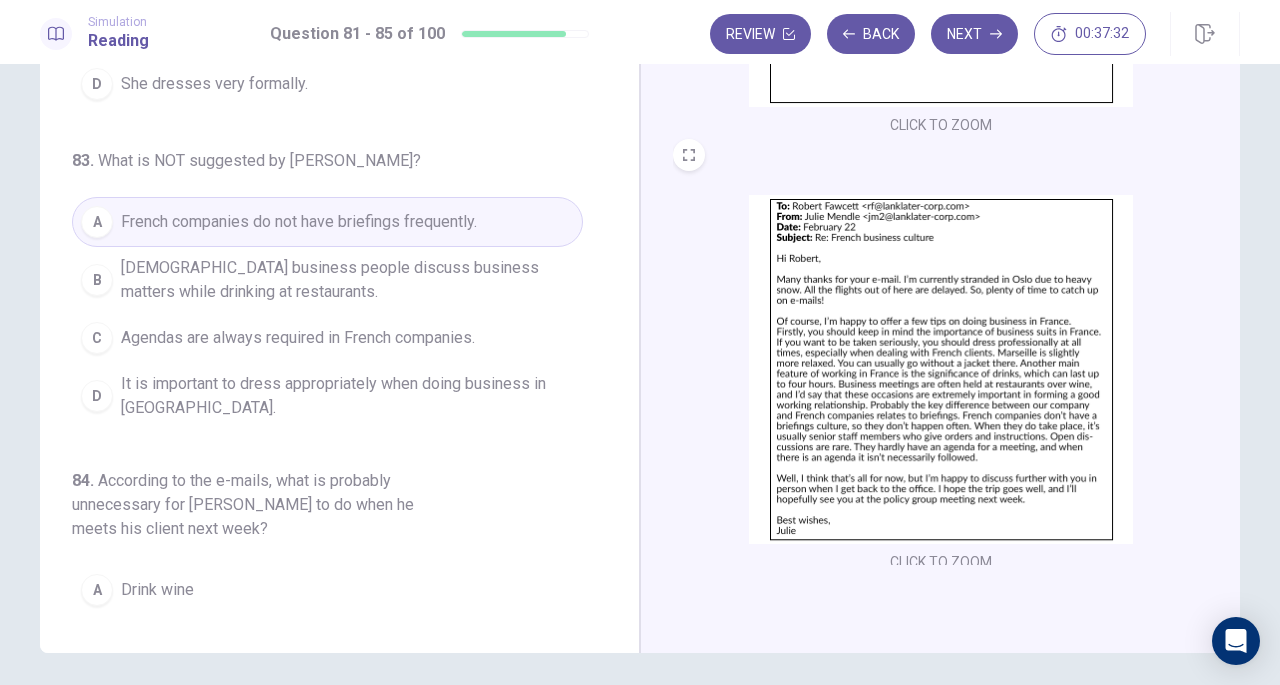 click on "Agendas are always required in French companies." at bounding box center (298, 338) 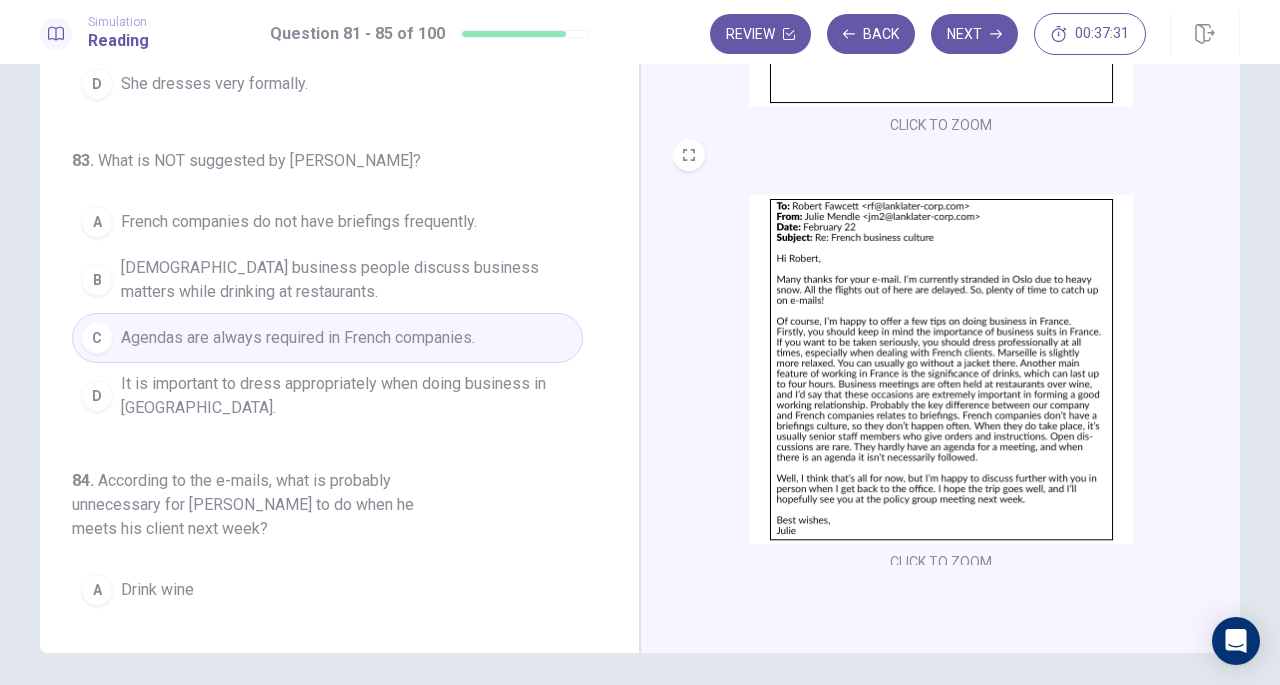 click on "C Agendas are always required in French companies." at bounding box center [327, 338] 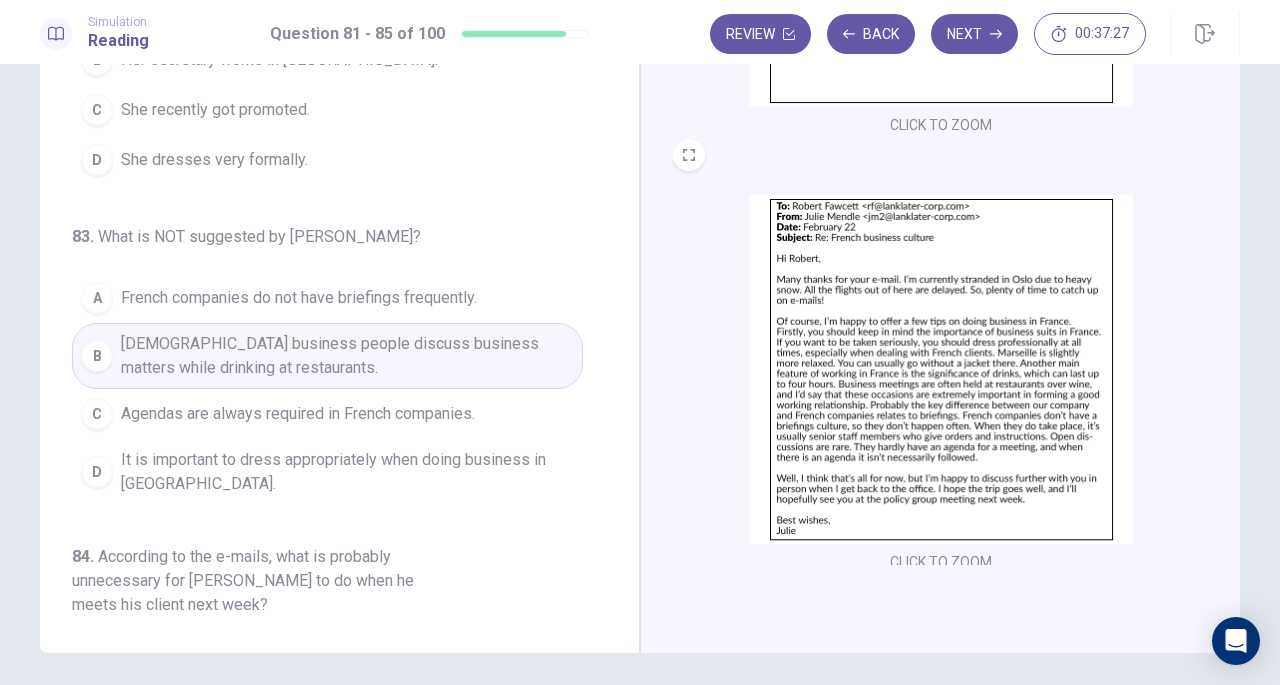 scroll, scrollTop: 371, scrollLeft: 0, axis: vertical 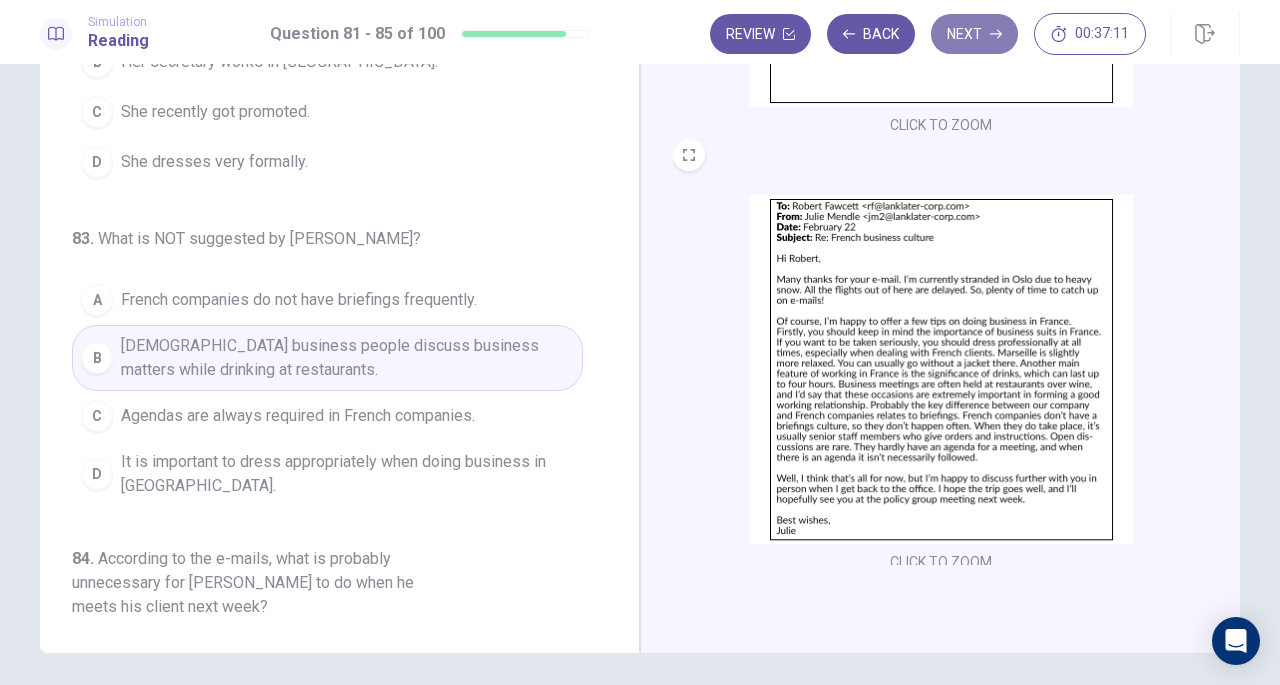 click on "Next" at bounding box center [974, 34] 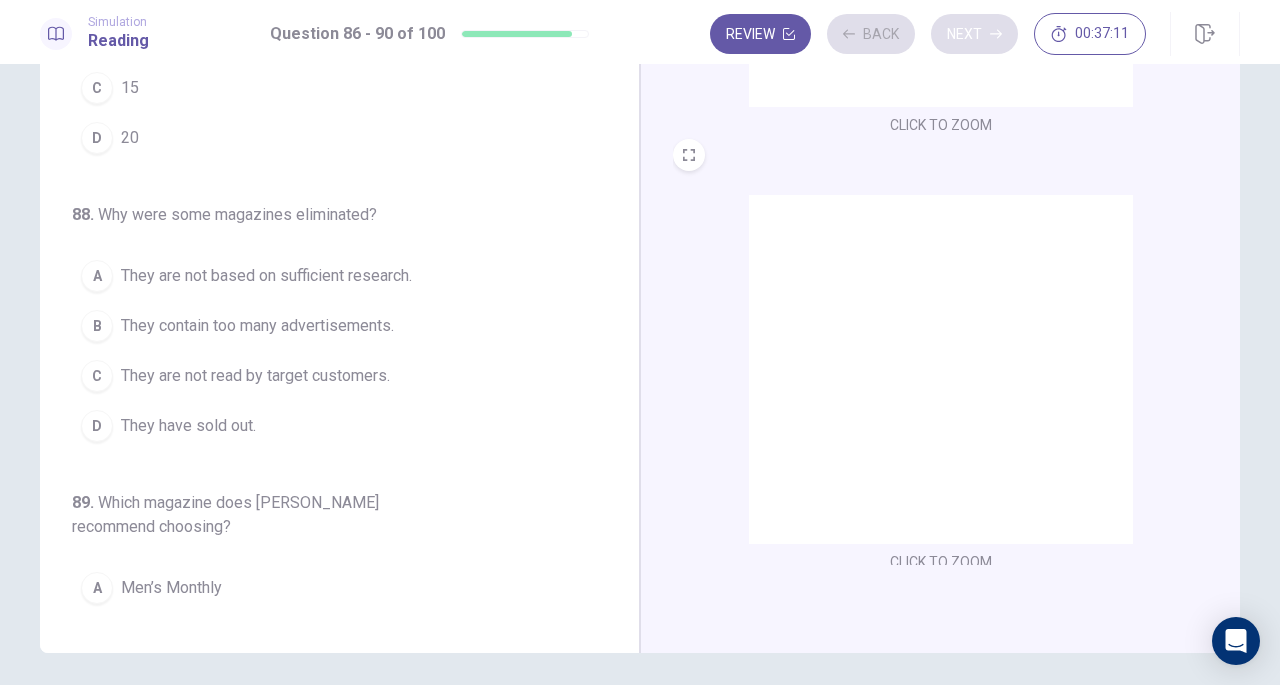 scroll, scrollTop: 146, scrollLeft: 0, axis: vertical 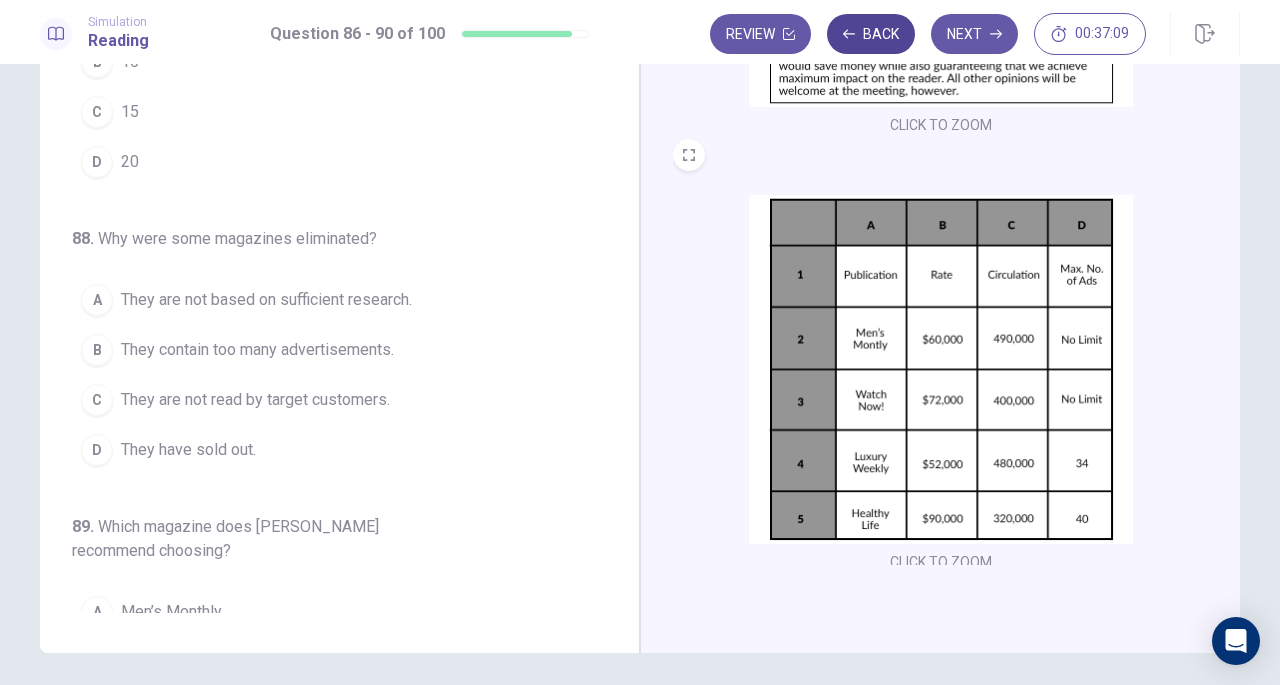 click on "Back" at bounding box center [871, 34] 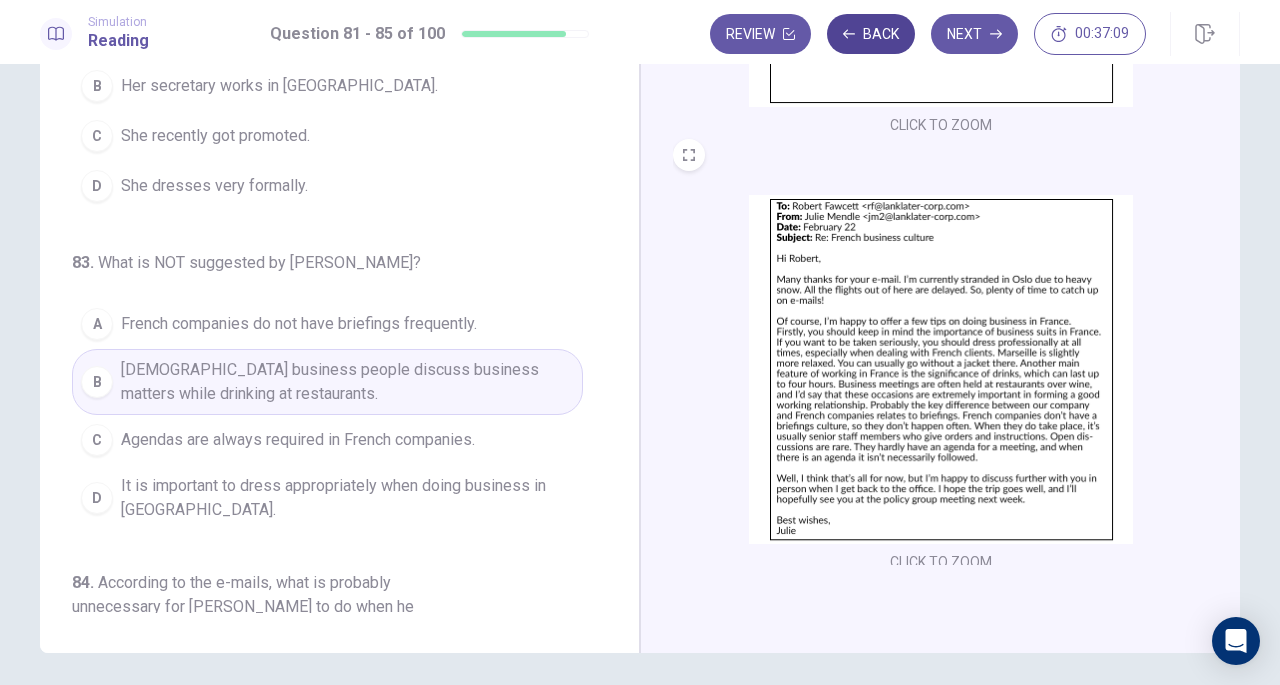 scroll, scrollTop: 146, scrollLeft: 0, axis: vertical 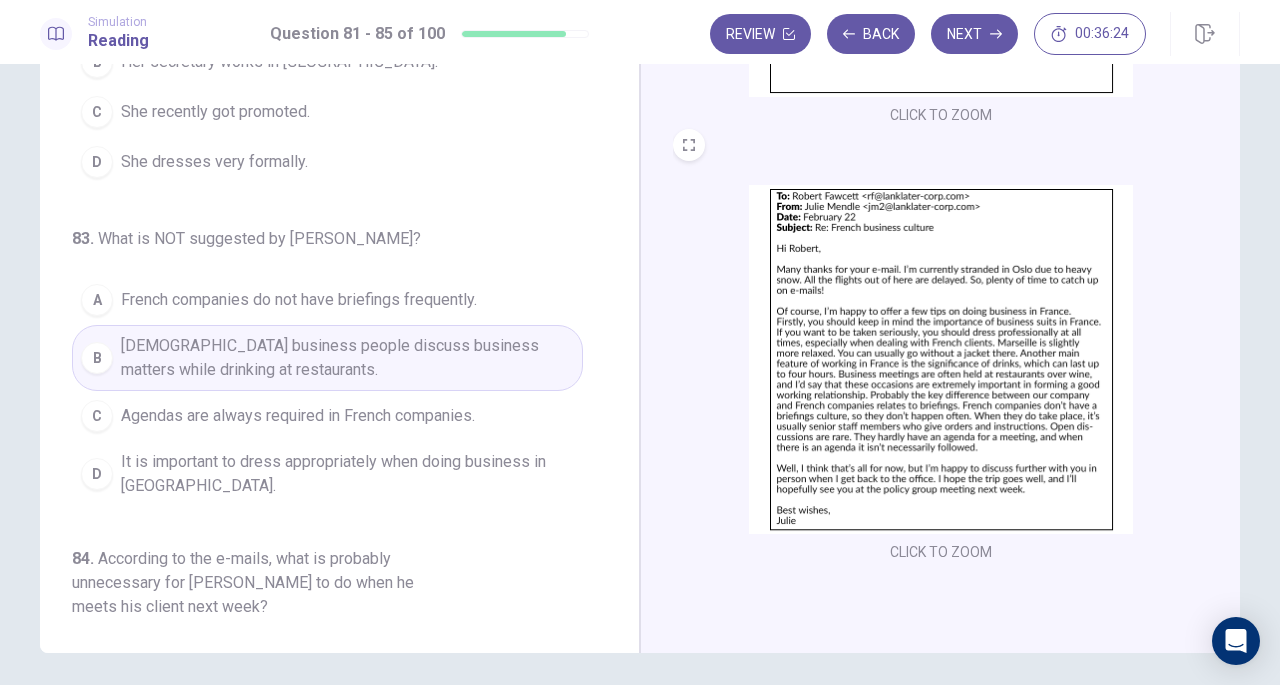 click on "C Agendas are always required in French companies." at bounding box center (327, 416) 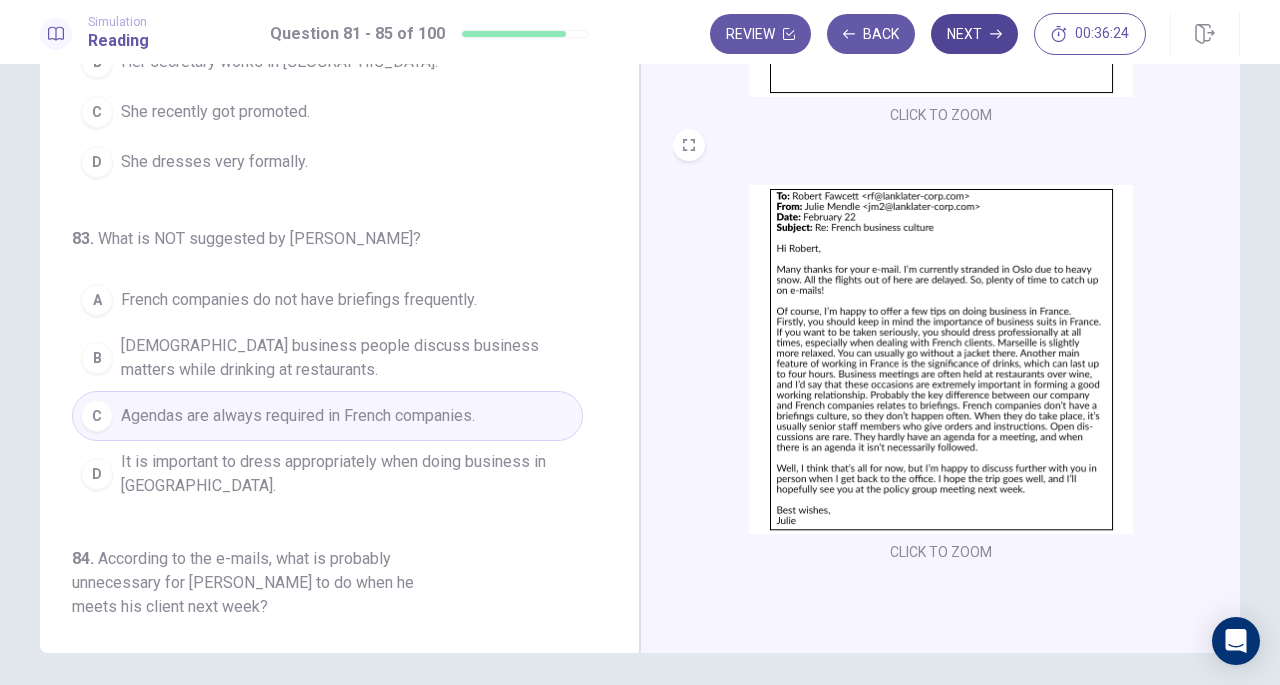 click on "Next" at bounding box center [974, 34] 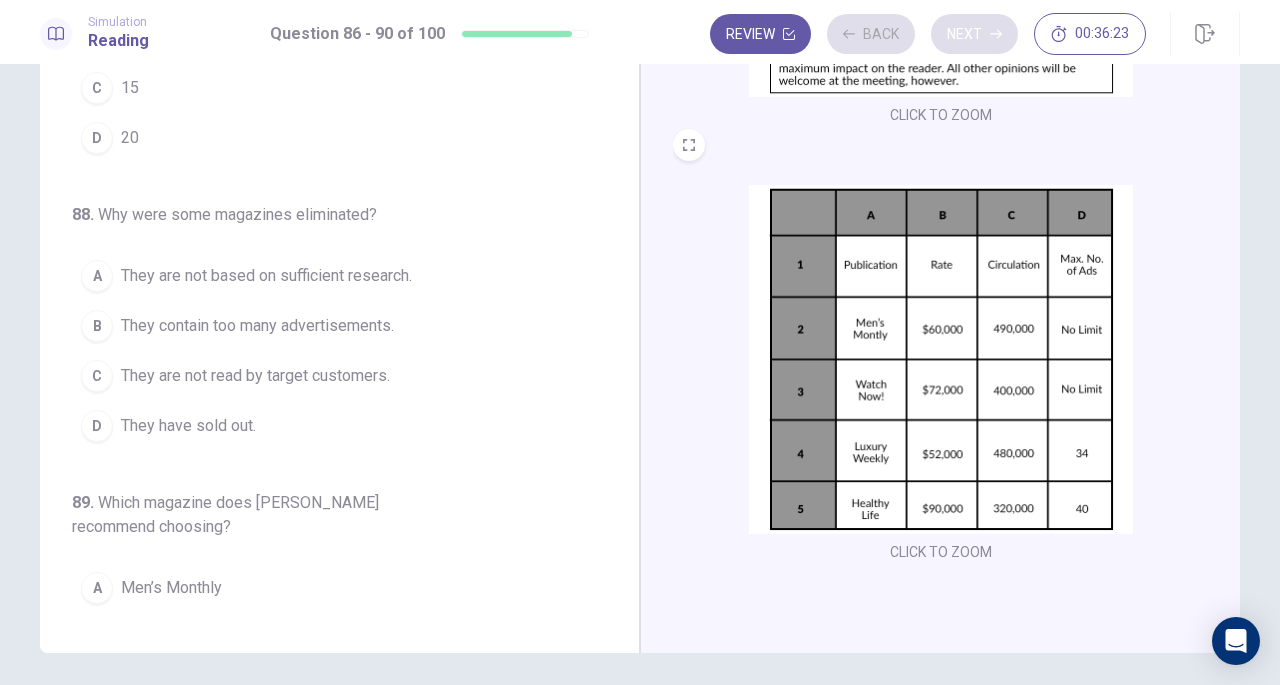 scroll, scrollTop: 146, scrollLeft: 0, axis: vertical 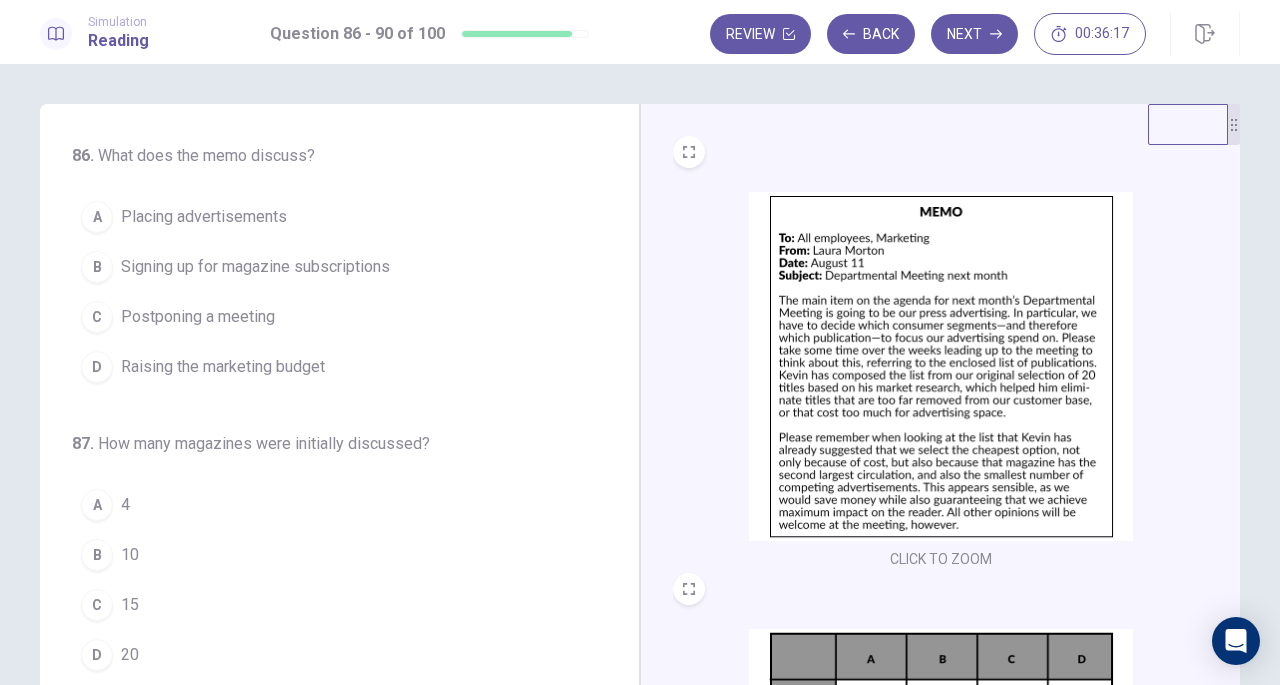 click on "CLICK TO ZOOM" at bounding box center [941, 354] 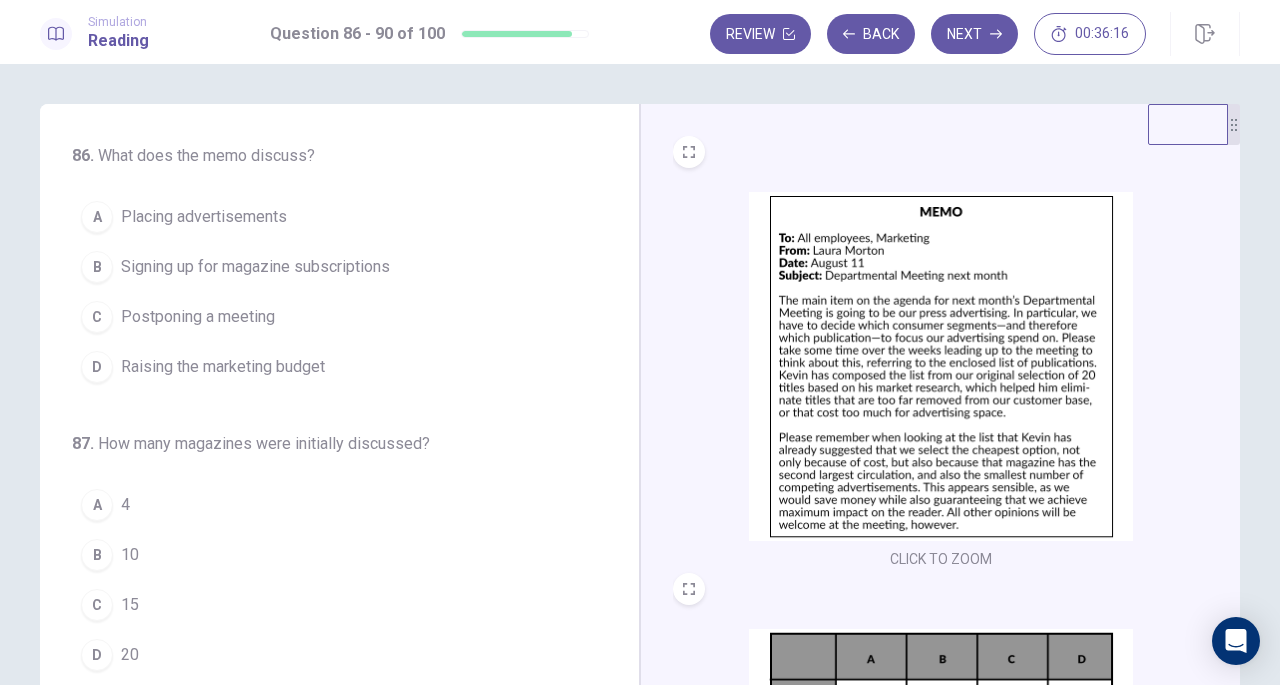click at bounding box center (941, 366) 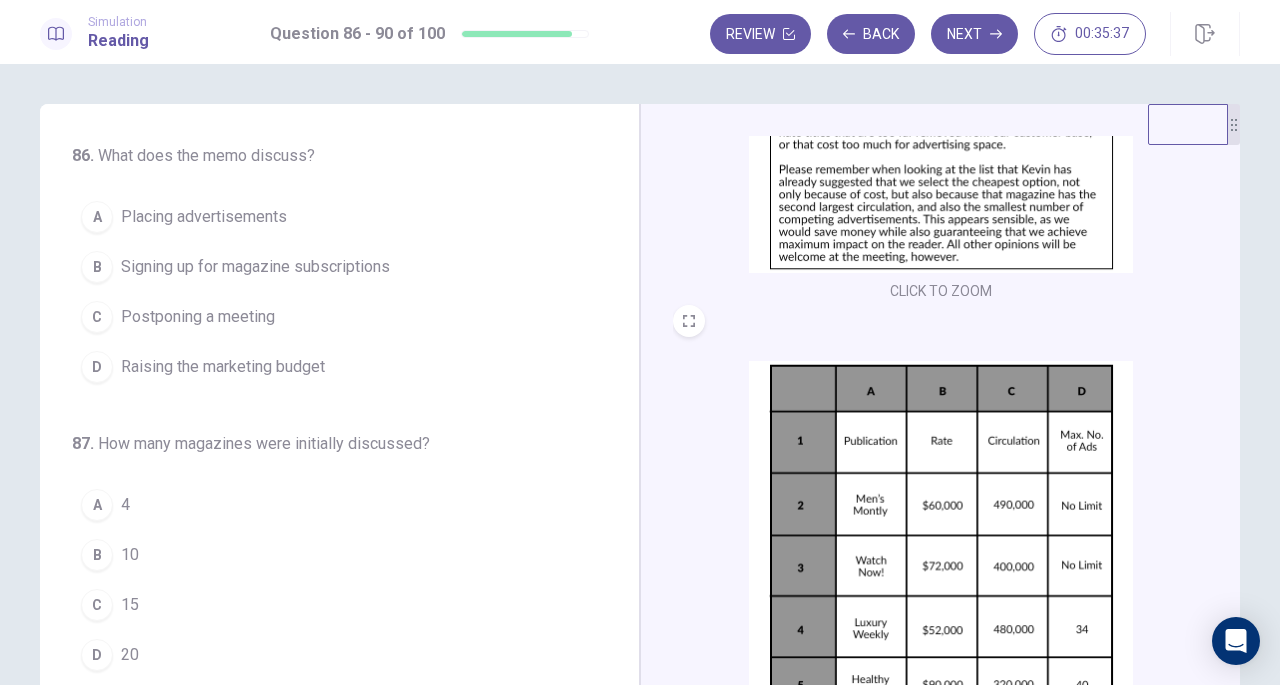 scroll, scrollTop: 298, scrollLeft: 0, axis: vertical 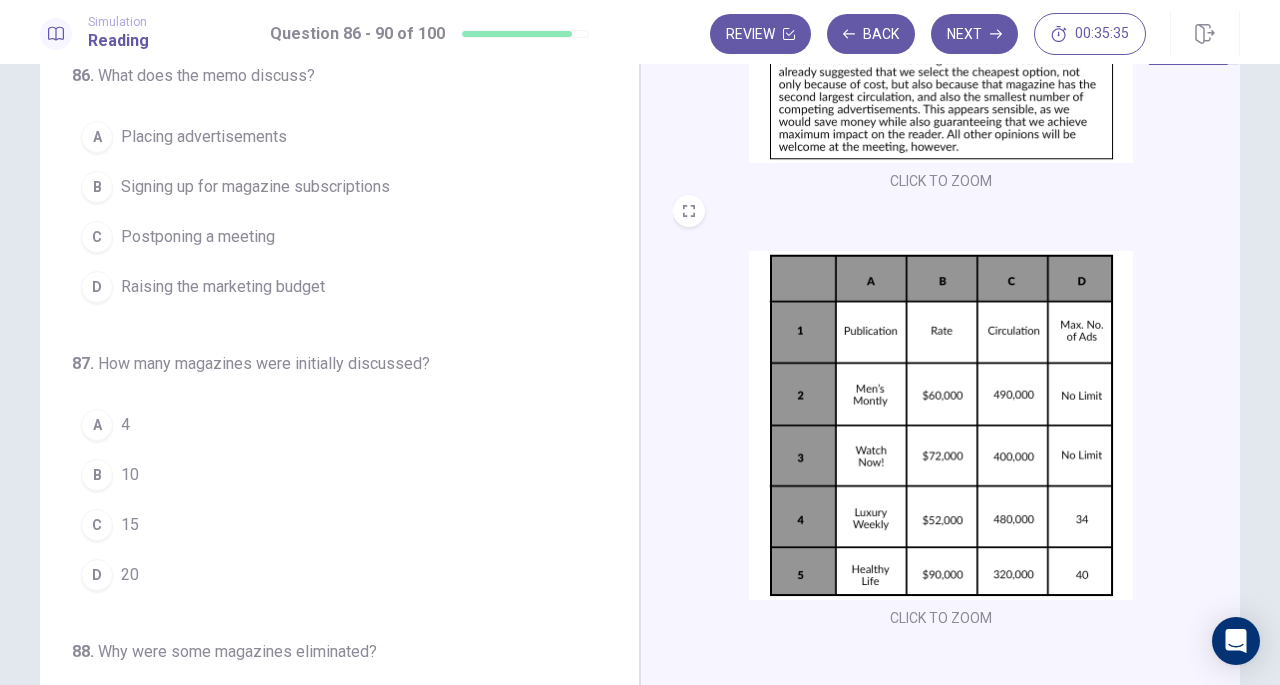 click at bounding box center (941, 425) 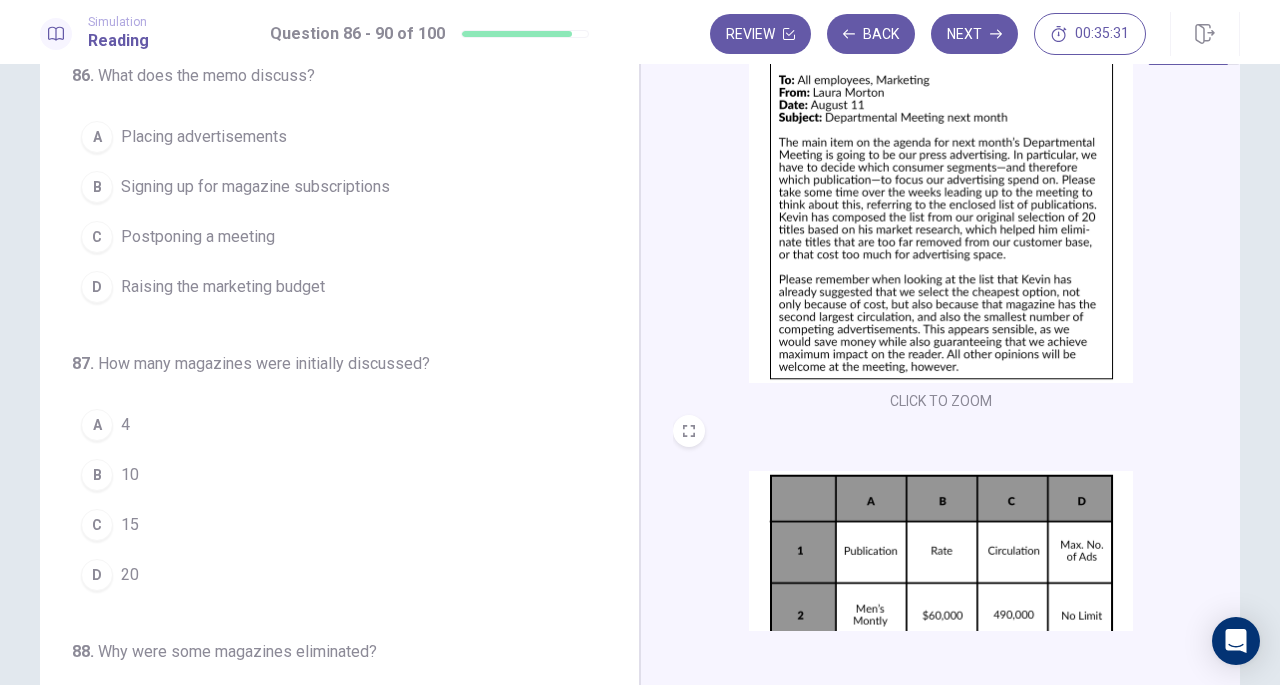 scroll, scrollTop: 76, scrollLeft: 0, axis: vertical 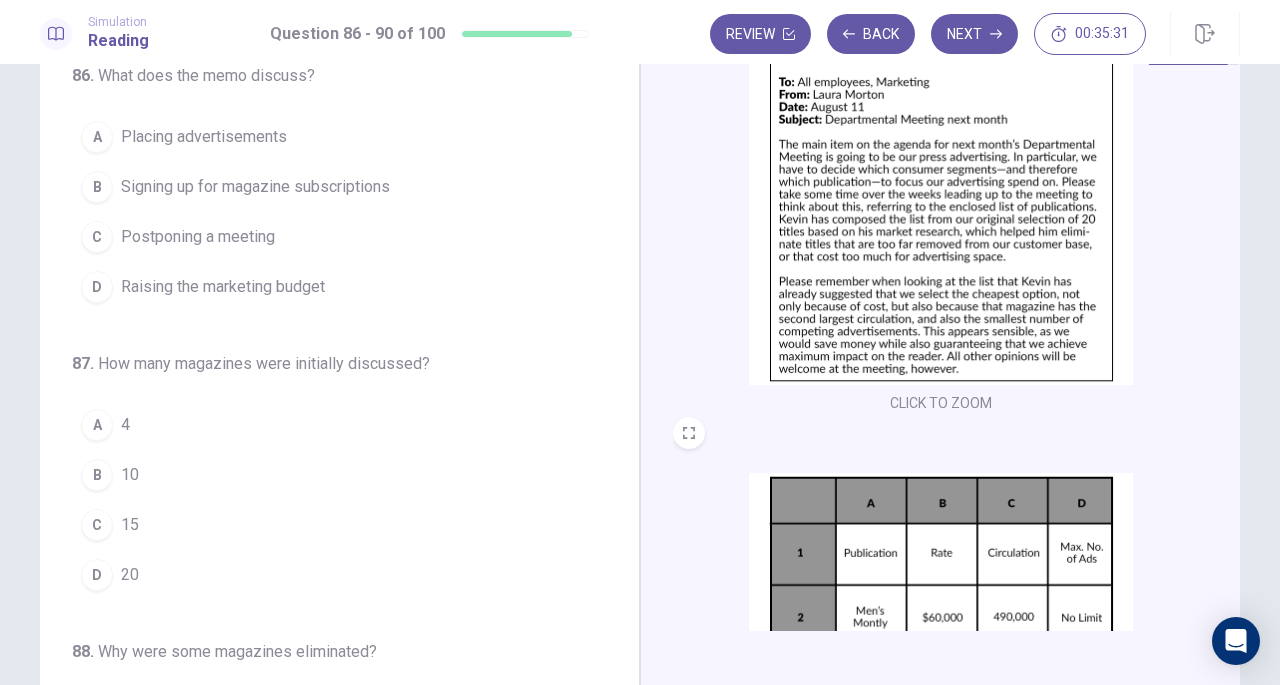 click on "CLICK TO ZOOM" at bounding box center (941, 226) 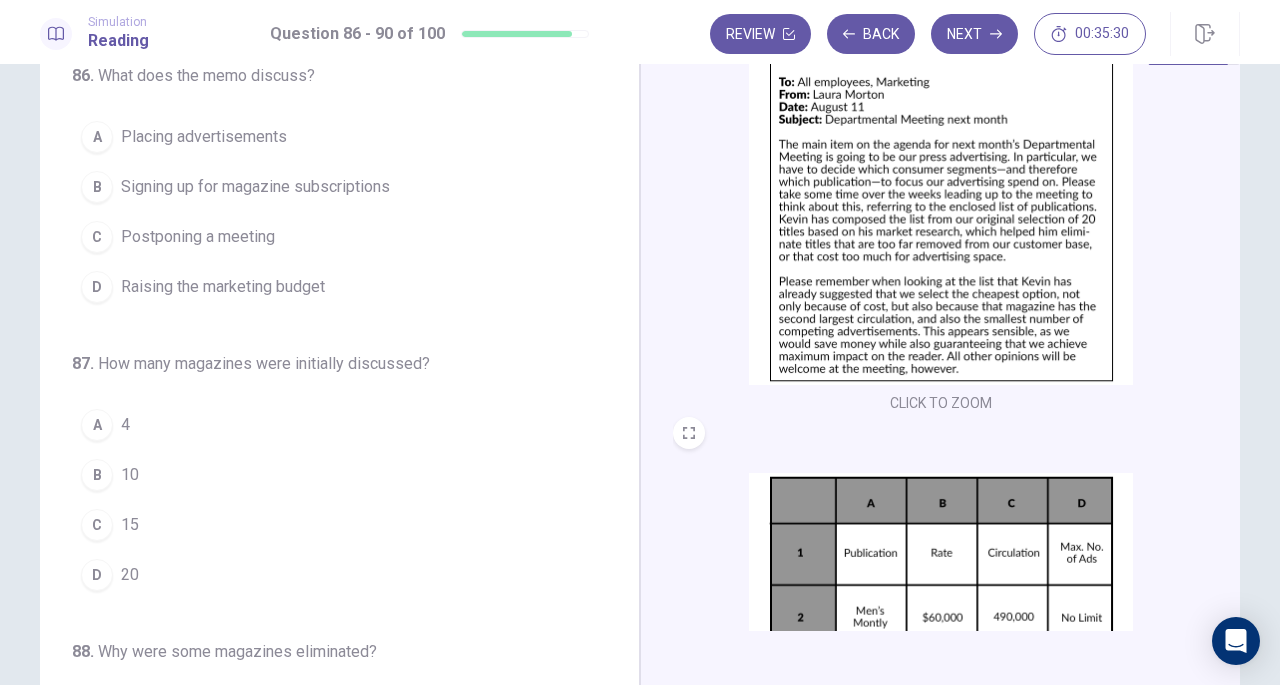 click at bounding box center (941, 210) 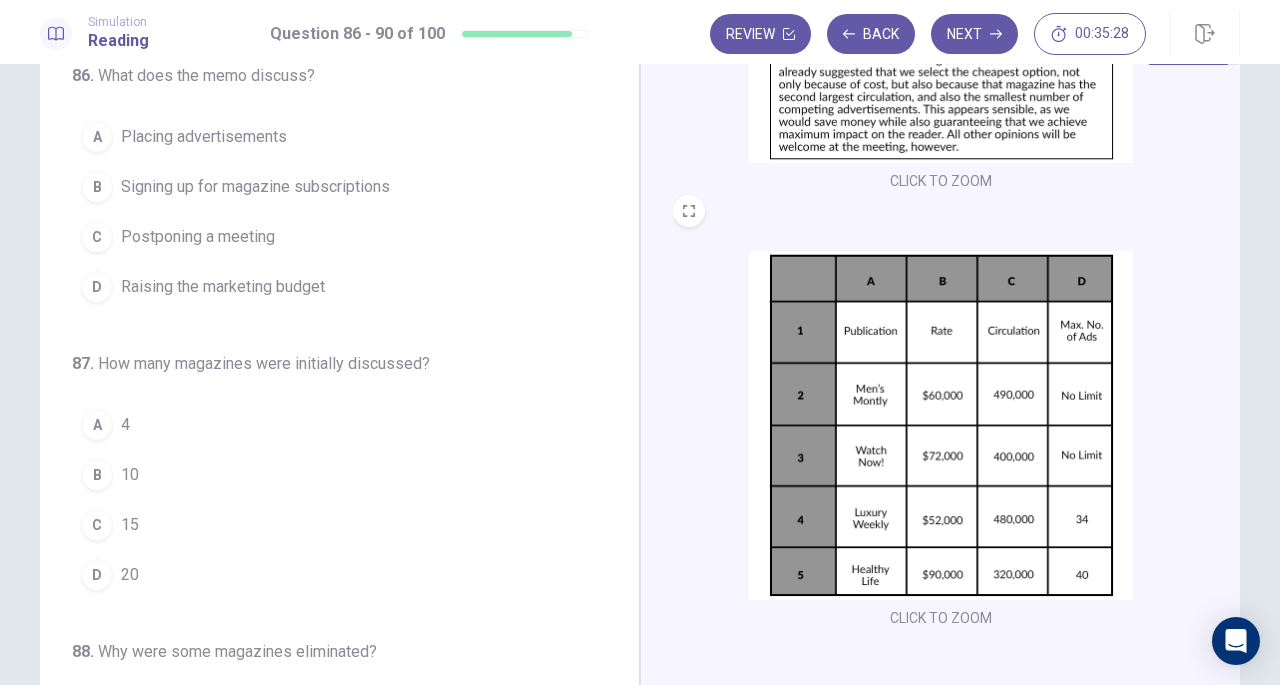 scroll, scrollTop: 0, scrollLeft: 0, axis: both 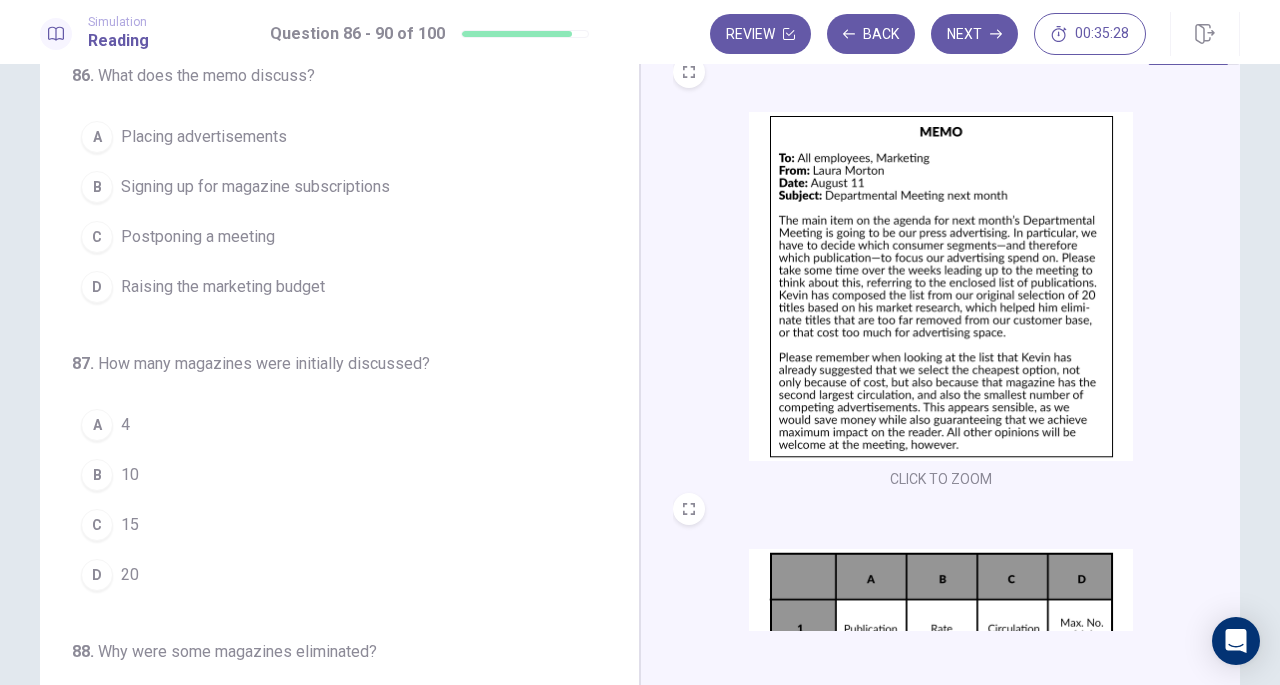 click at bounding box center [941, 286] 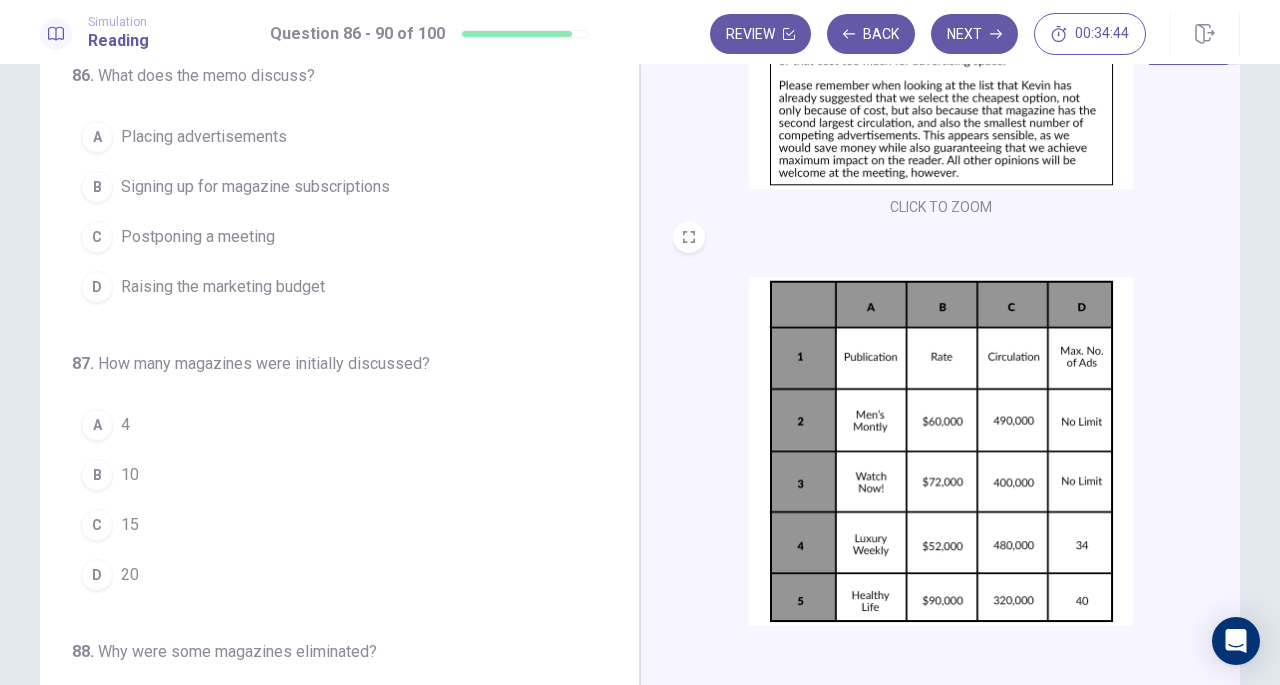 scroll, scrollTop: 298, scrollLeft: 0, axis: vertical 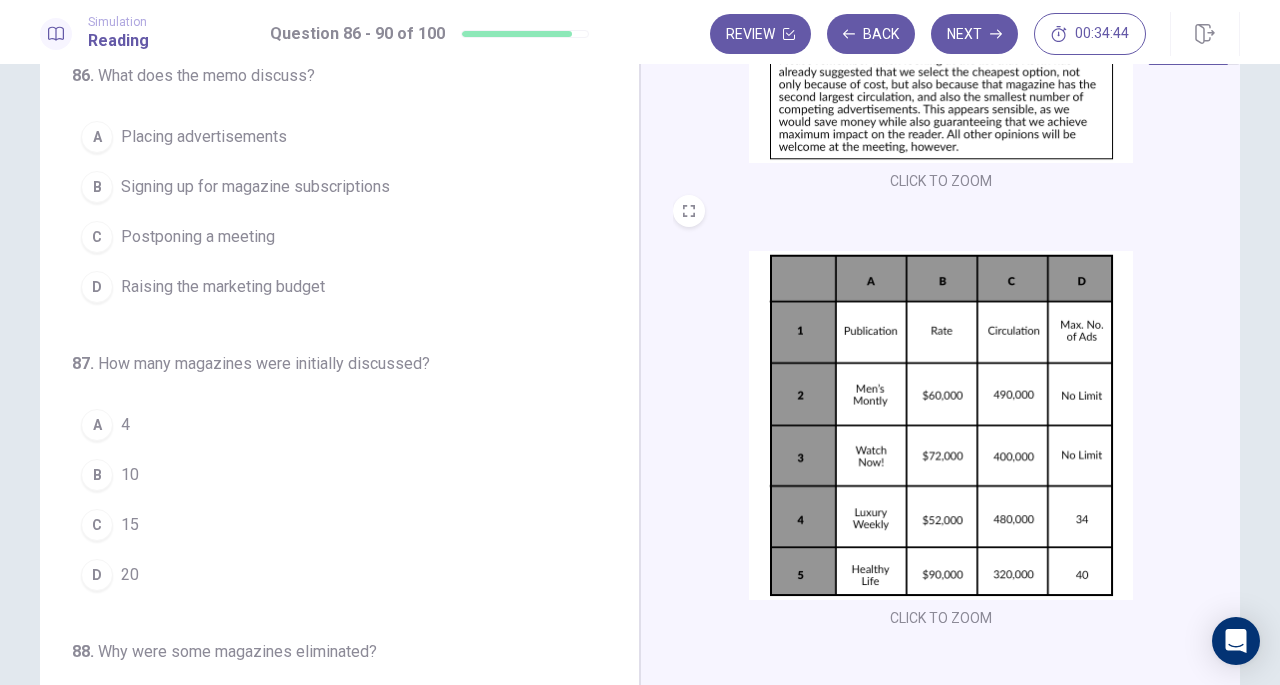 click at bounding box center [941, 425] 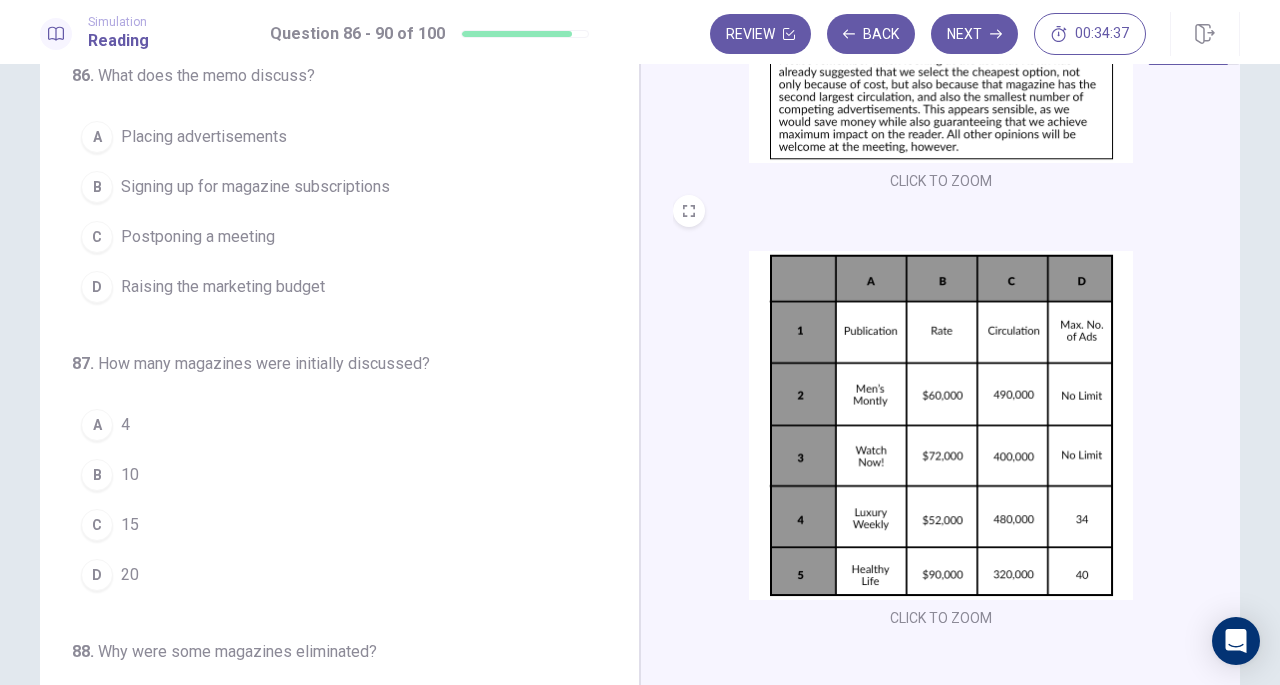 scroll, scrollTop: 0, scrollLeft: 0, axis: both 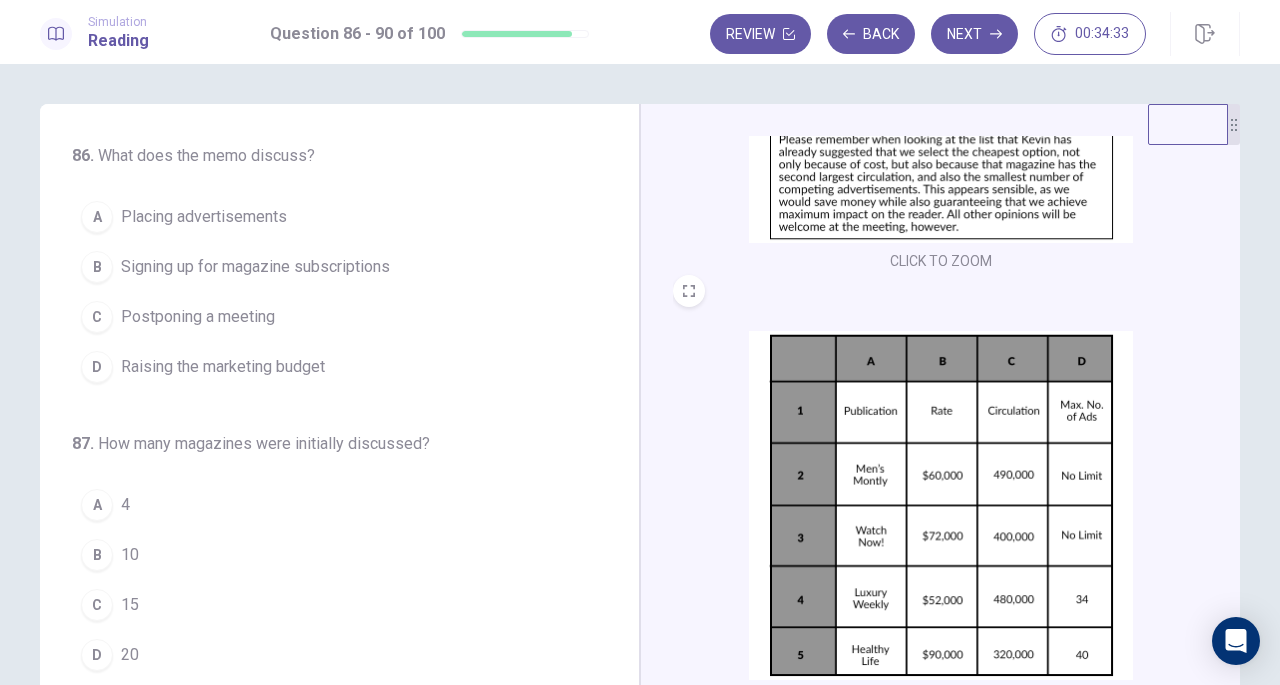 click on "Placing advertisements" at bounding box center (204, 217) 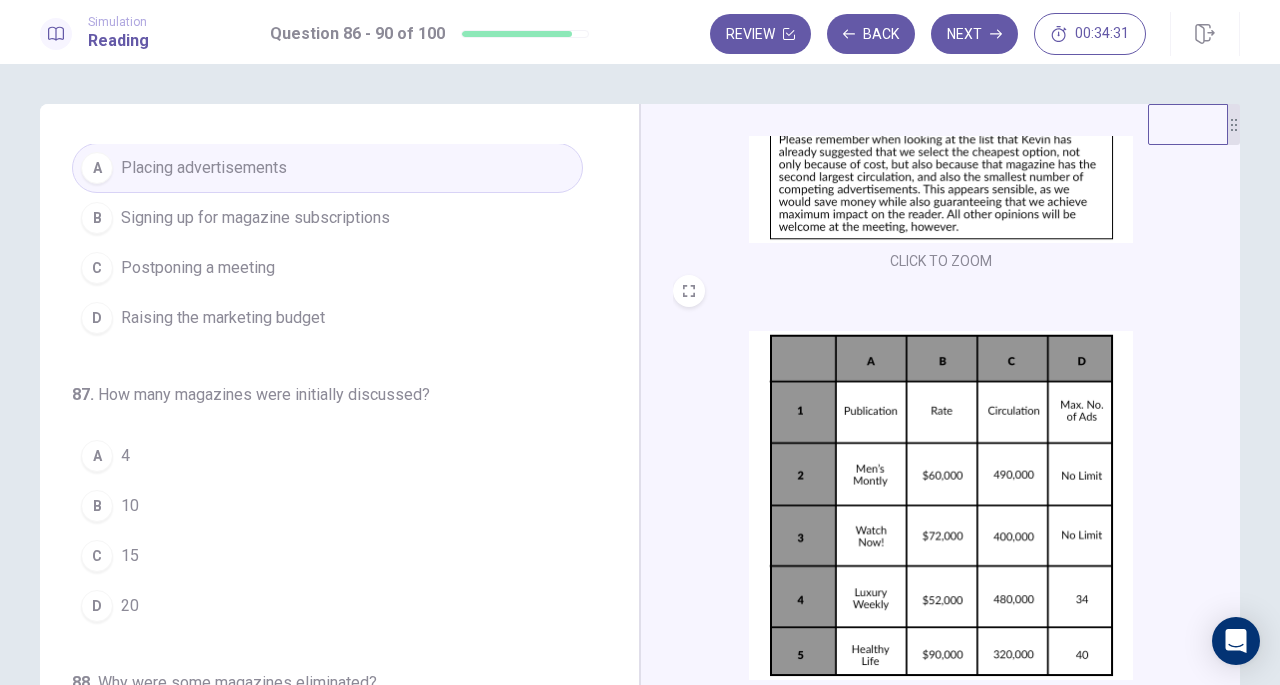 scroll, scrollTop: 50, scrollLeft: 0, axis: vertical 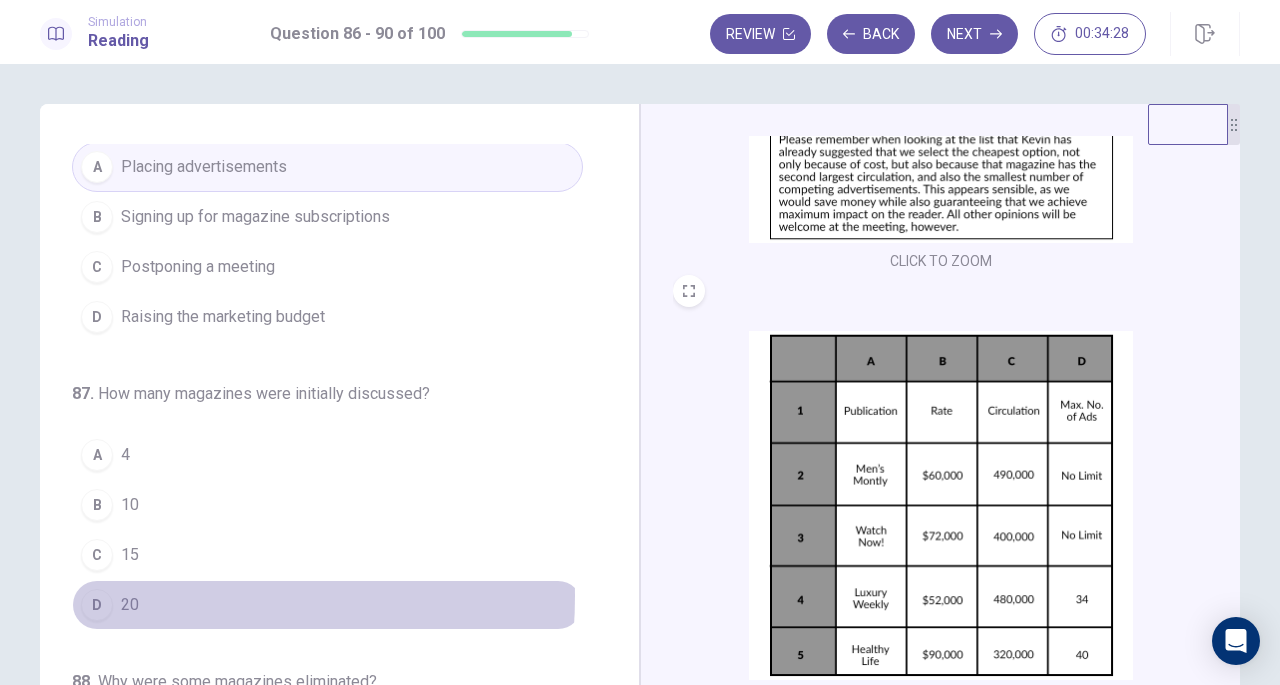click on "20" at bounding box center (130, 605) 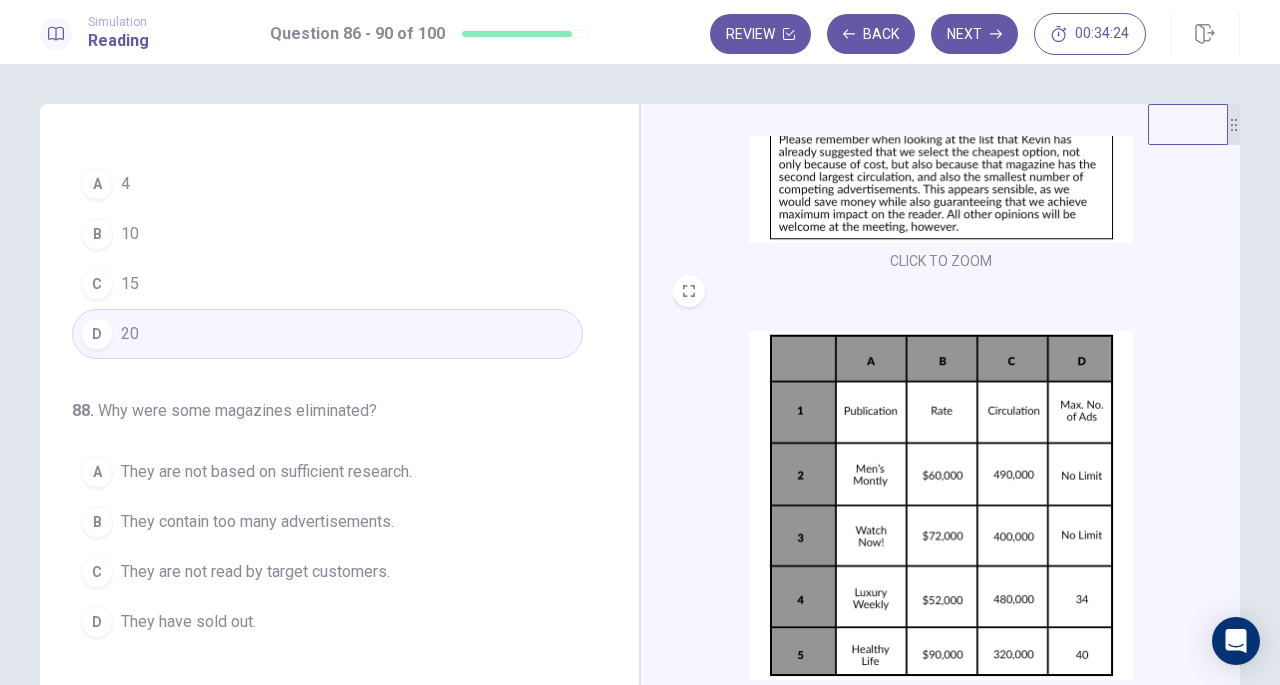 scroll, scrollTop: 347, scrollLeft: 0, axis: vertical 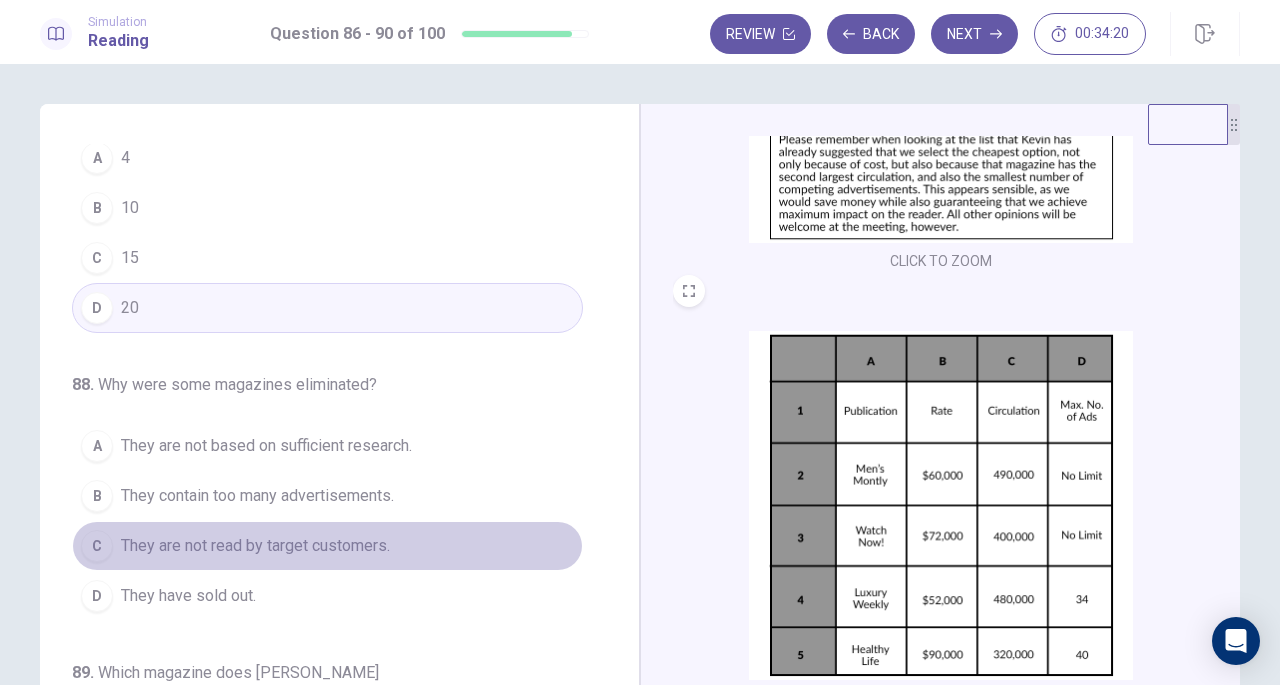 click on "They are not read by target customers." at bounding box center (255, 546) 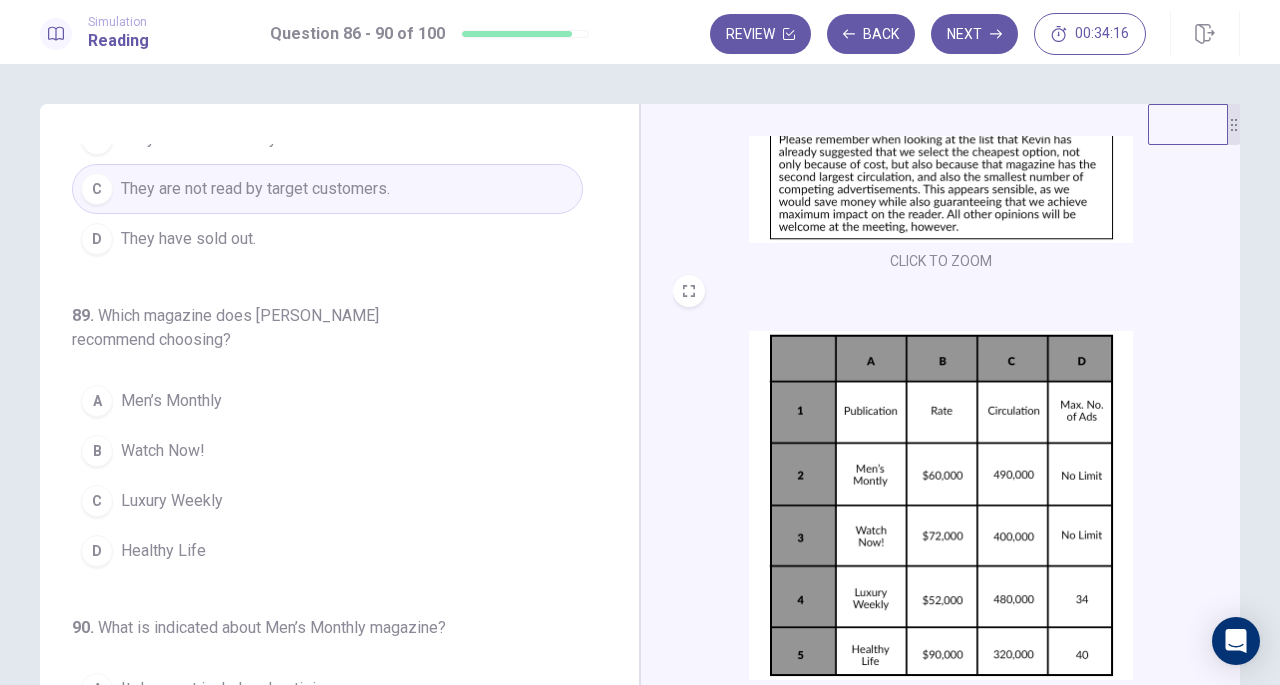 scroll, scrollTop: 707, scrollLeft: 0, axis: vertical 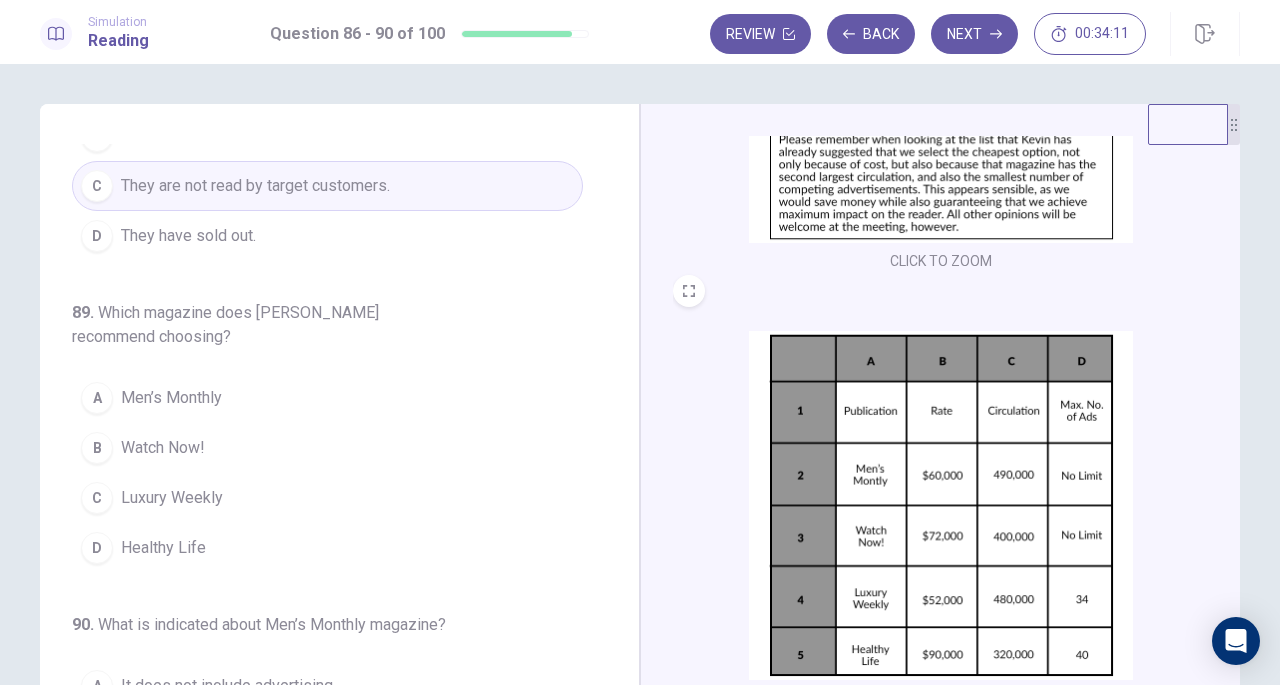click on "CLICK TO ZOOM" at bounding box center [941, 84] 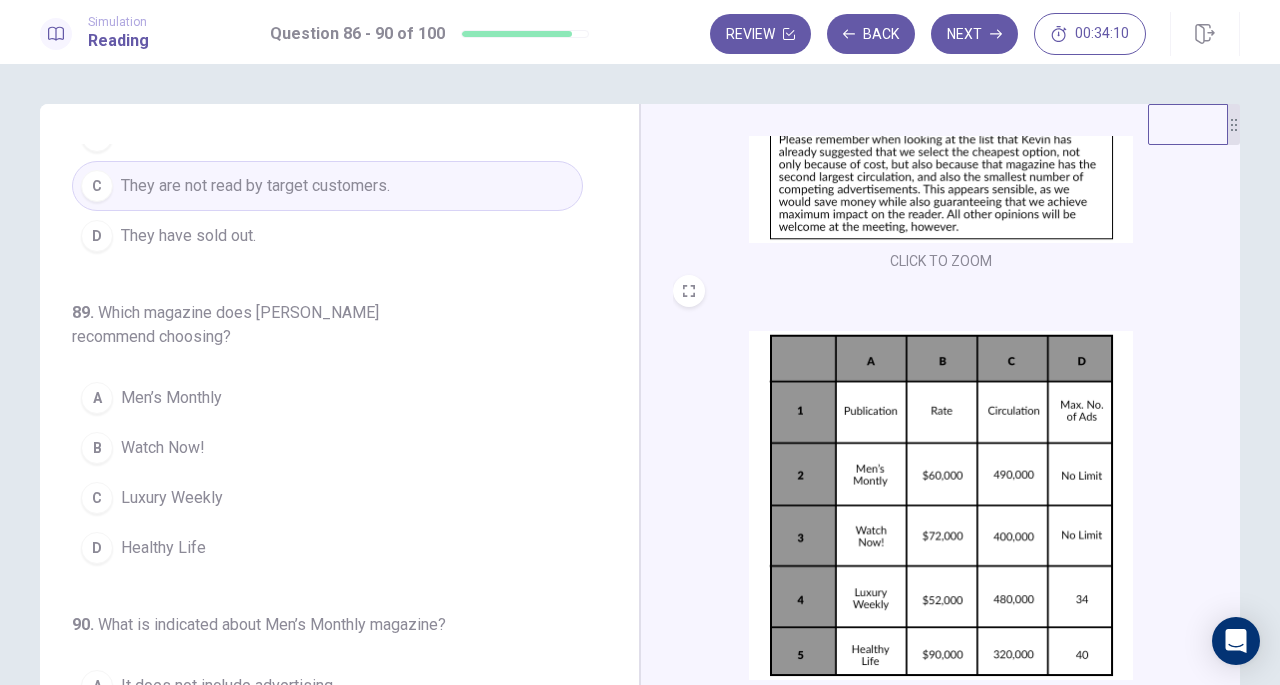 click at bounding box center [941, 68] 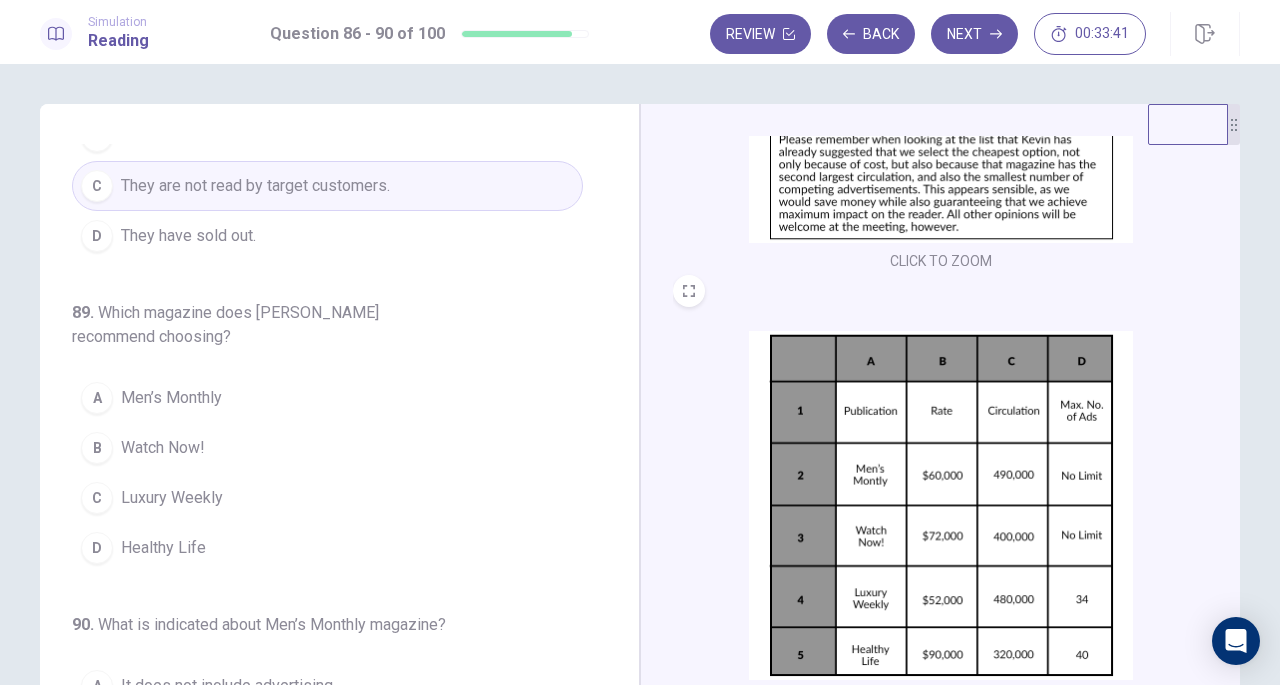 click at bounding box center (941, 68) 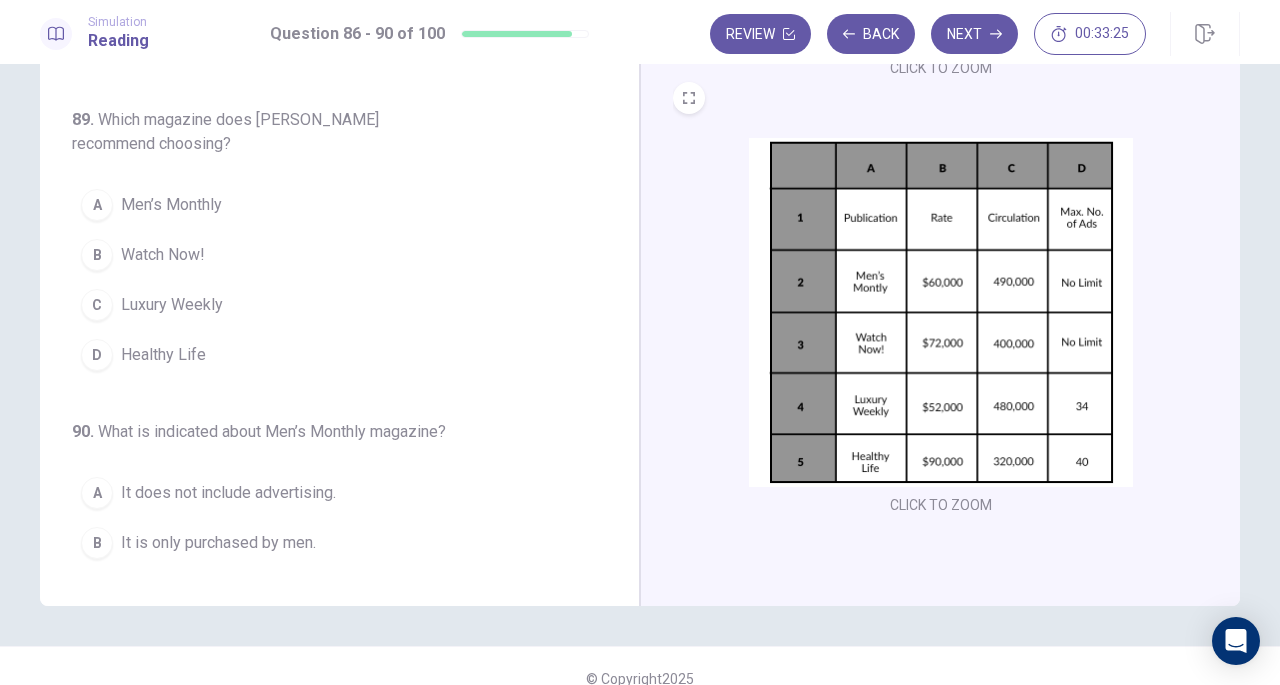 scroll, scrollTop: 194, scrollLeft: 0, axis: vertical 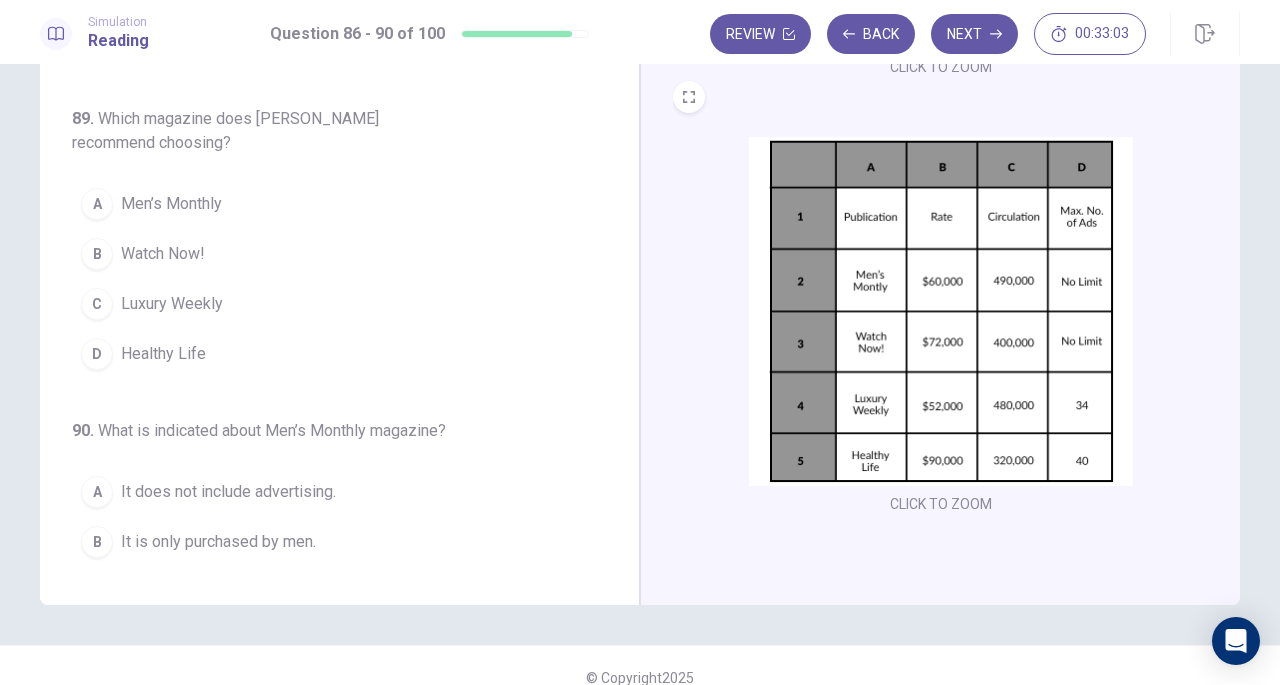 click on "It is only purchased by men." at bounding box center (218, 542) 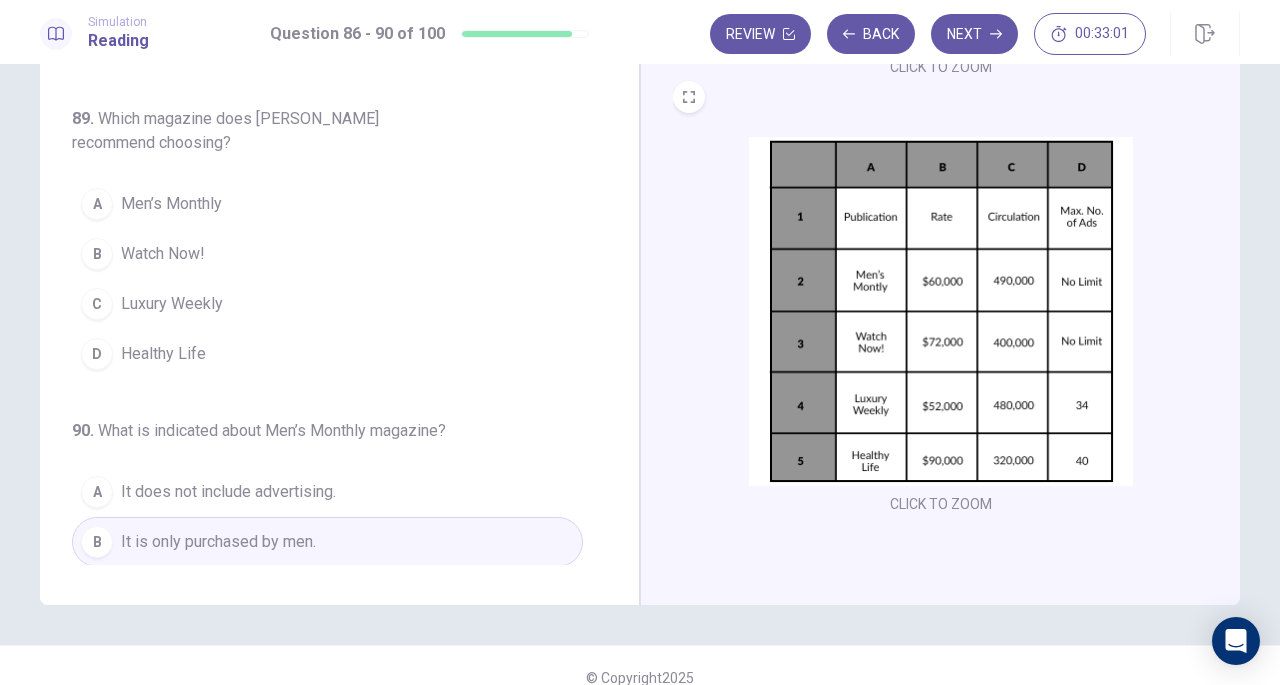 click on "It does not include advertising." at bounding box center (228, 492) 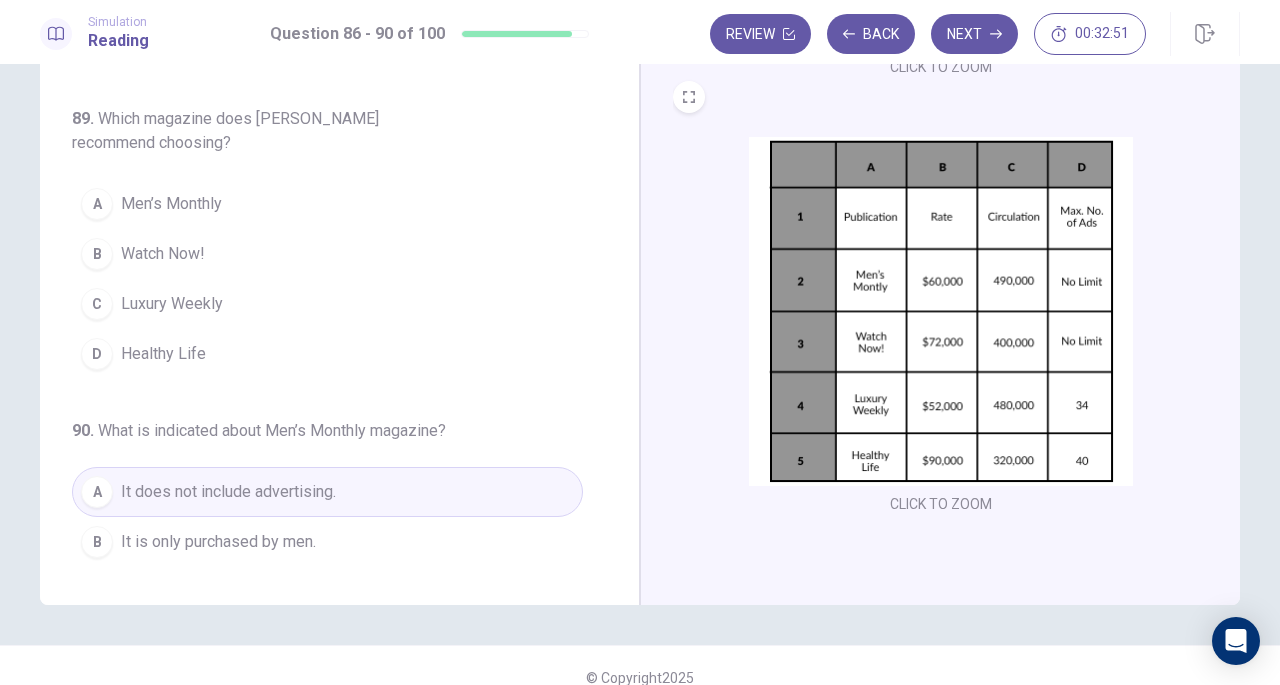 click on "Luxury Weekly" at bounding box center (172, 304) 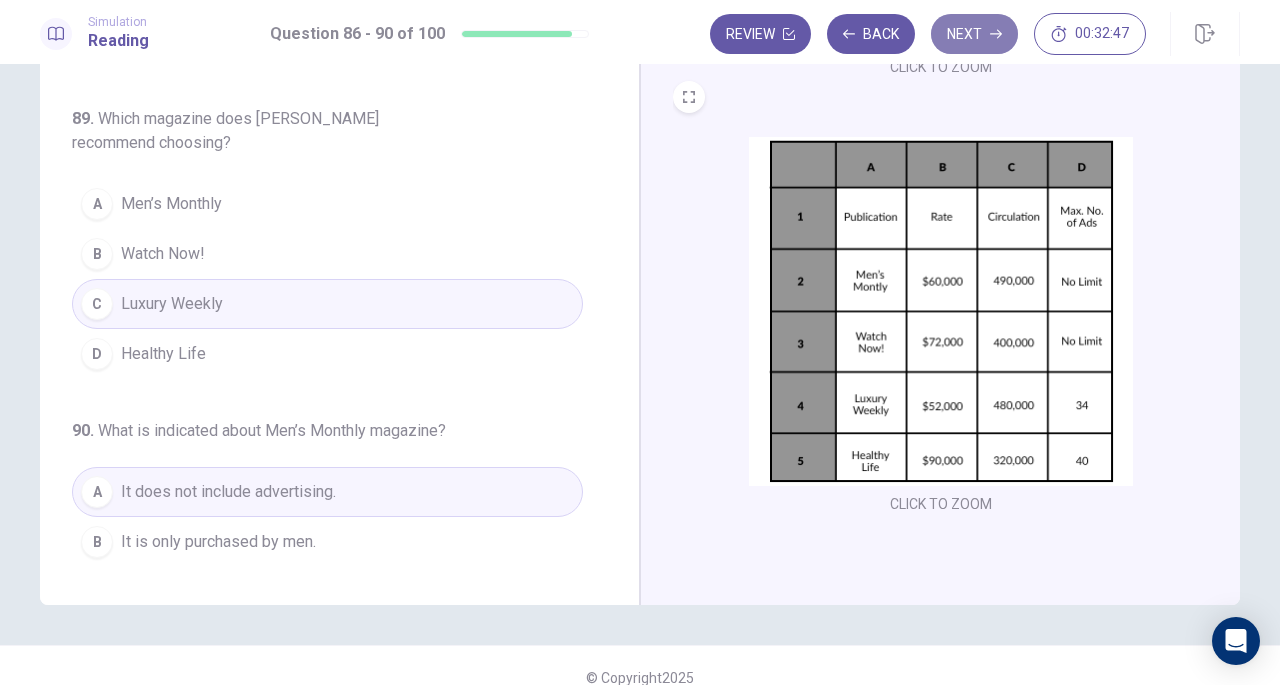 click on "Next" at bounding box center (974, 34) 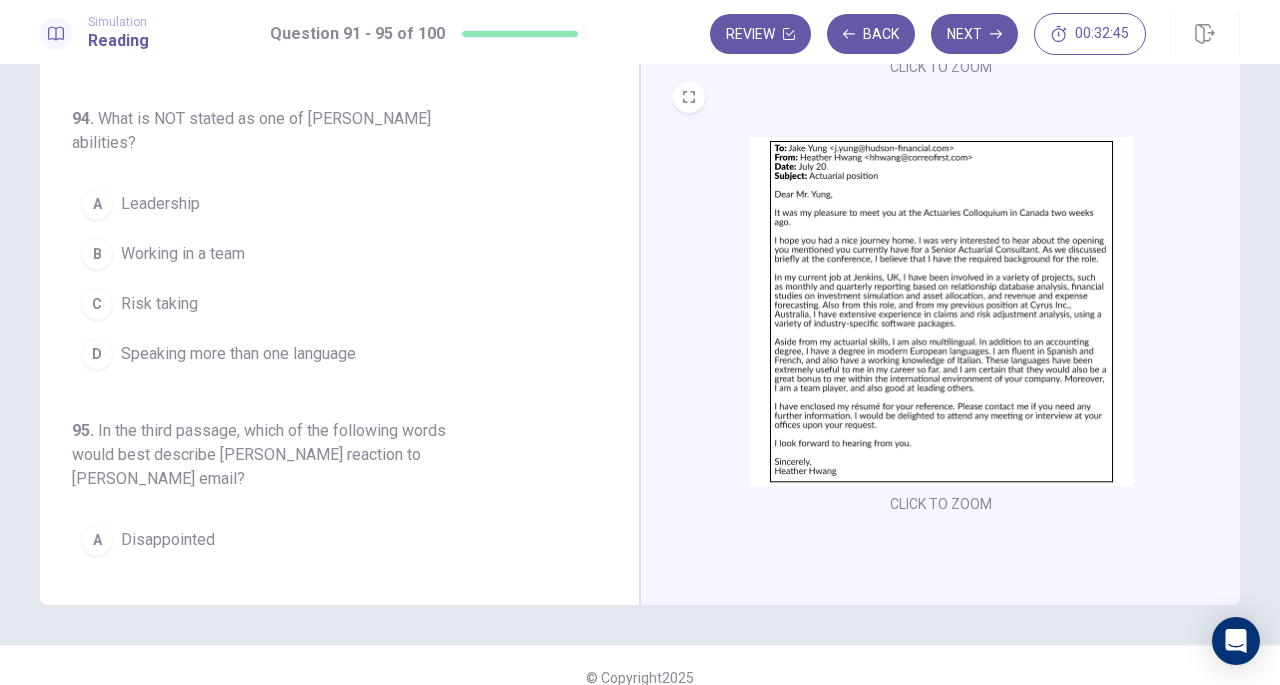 scroll, scrollTop: 0, scrollLeft: 0, axis: both 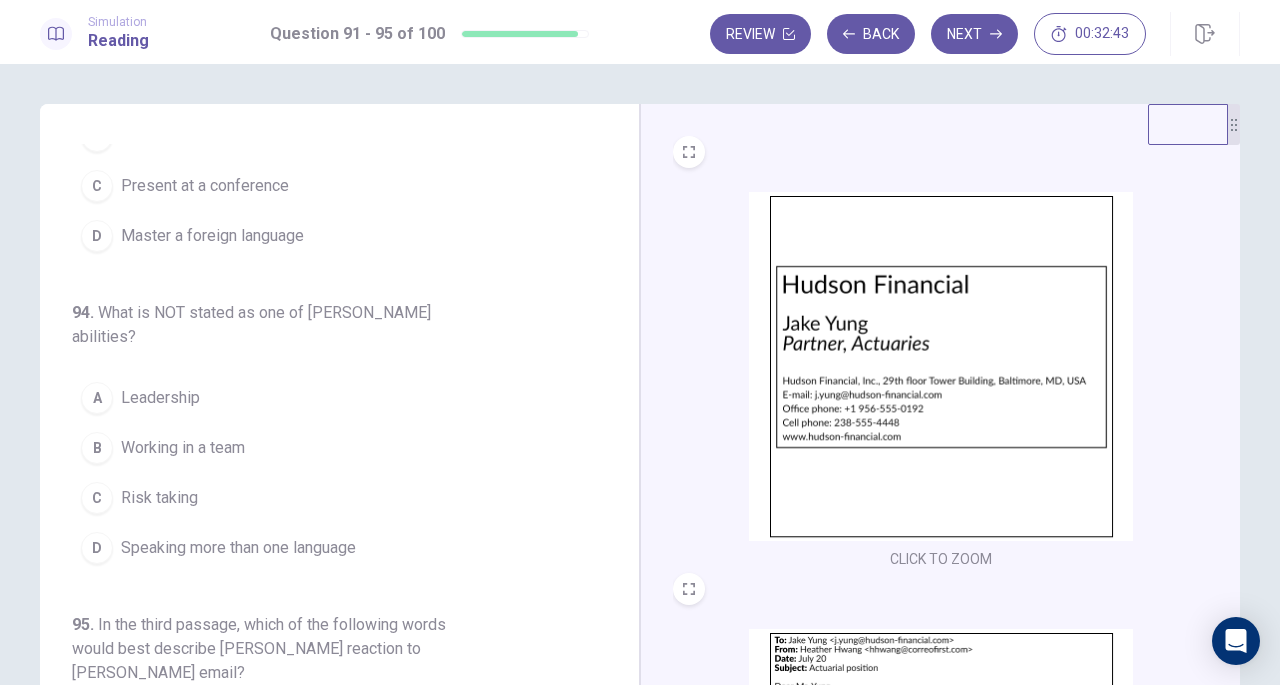 click at bounding box center (941, 366) 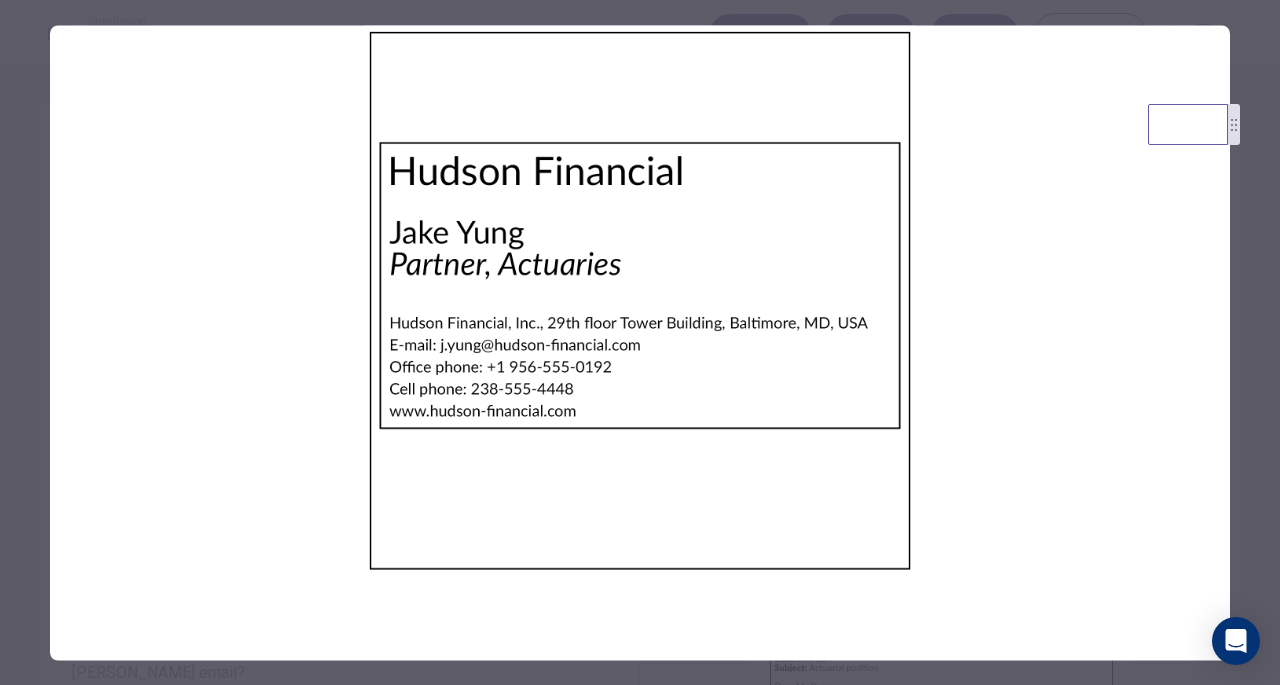 click at bounding box center (640, 300) 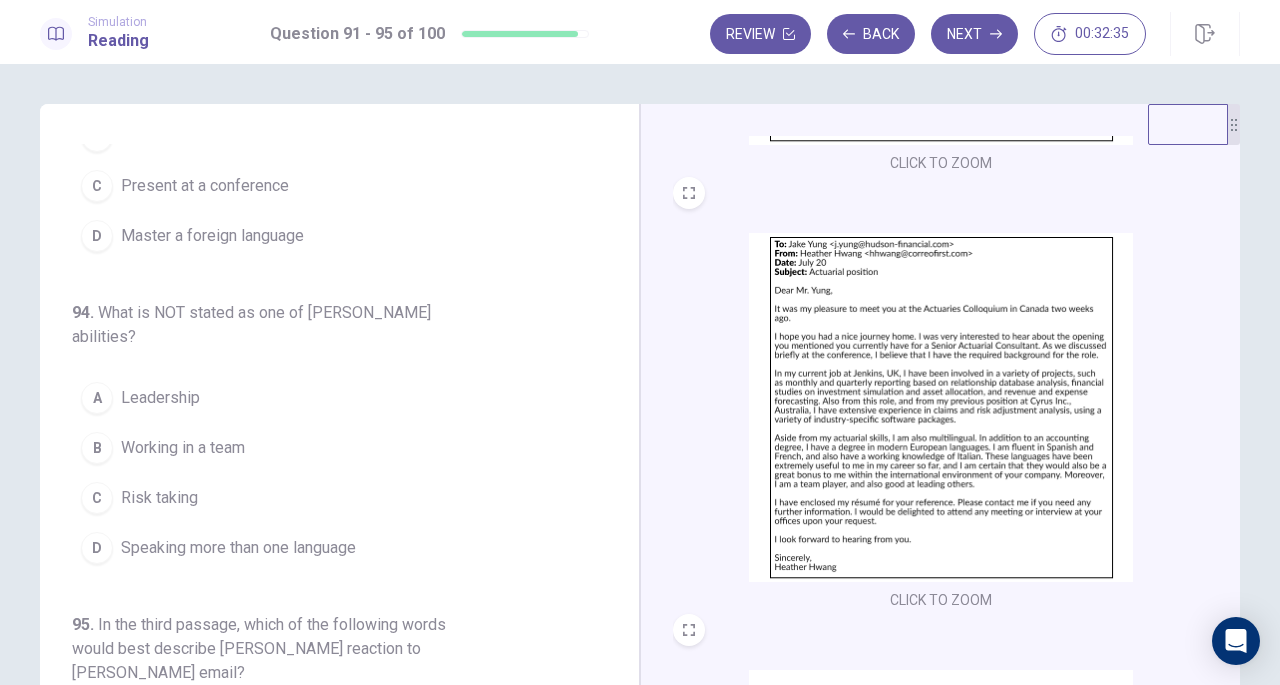 scroll, scrollTop: 736, scrollLeft: 0, axis: vertical 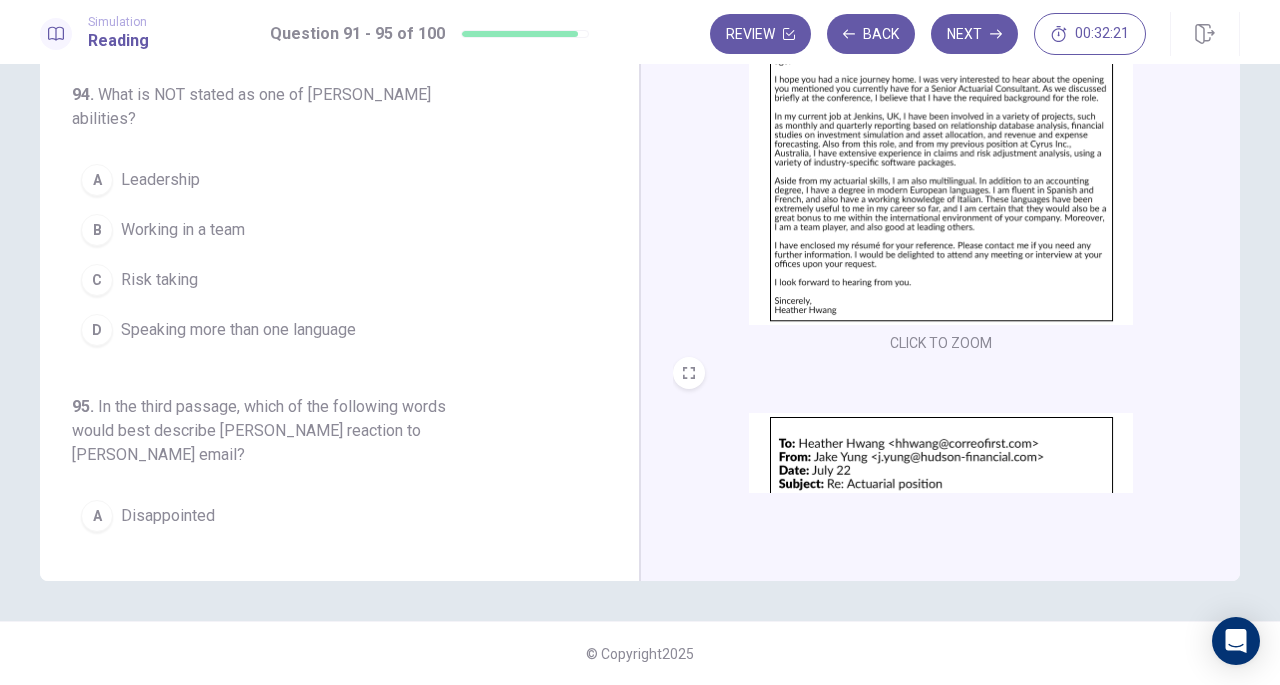 click at bounding box center (941, 150) 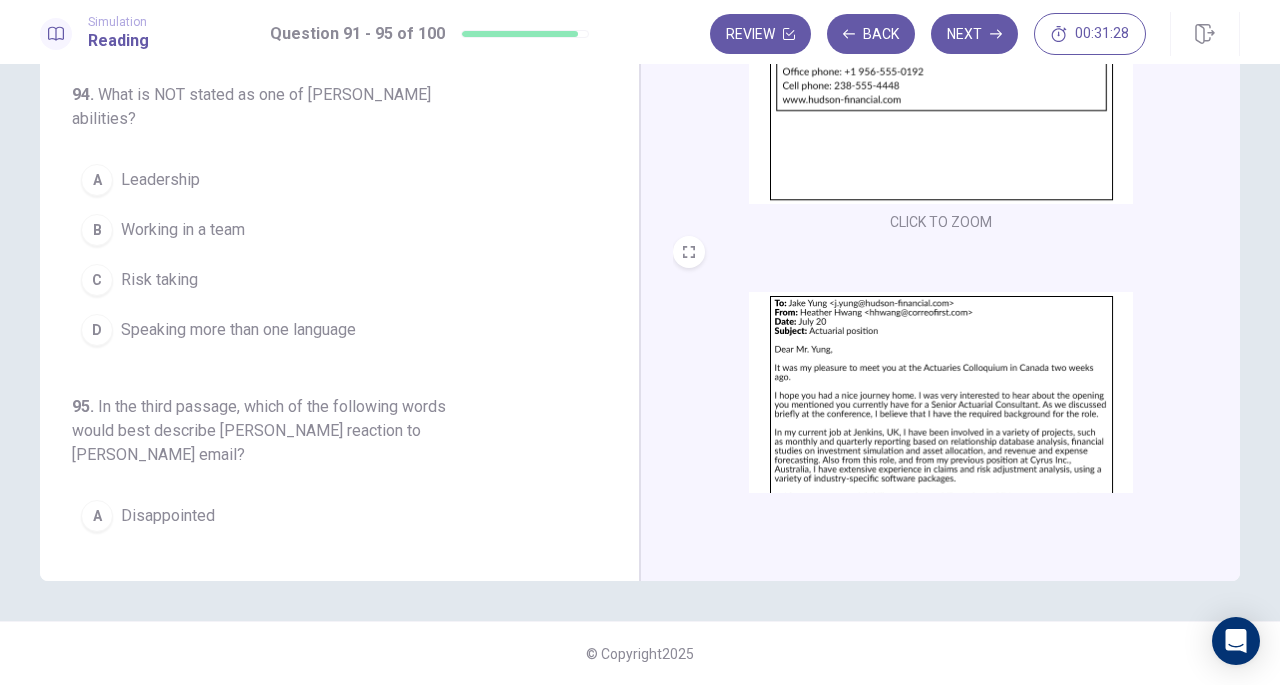 scroll, scrollTop: 736, scrollLeft: 0, axis: vertical 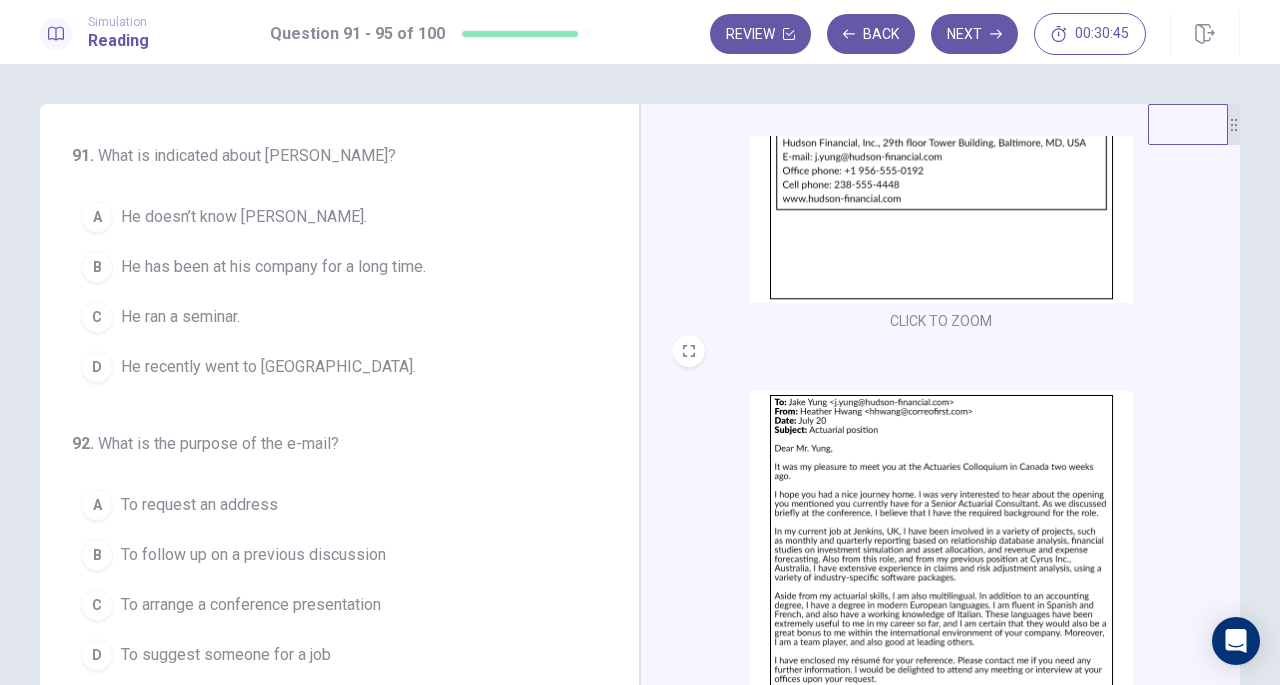 click on "D He recently went to Canada." at bounding box center [327, 367] 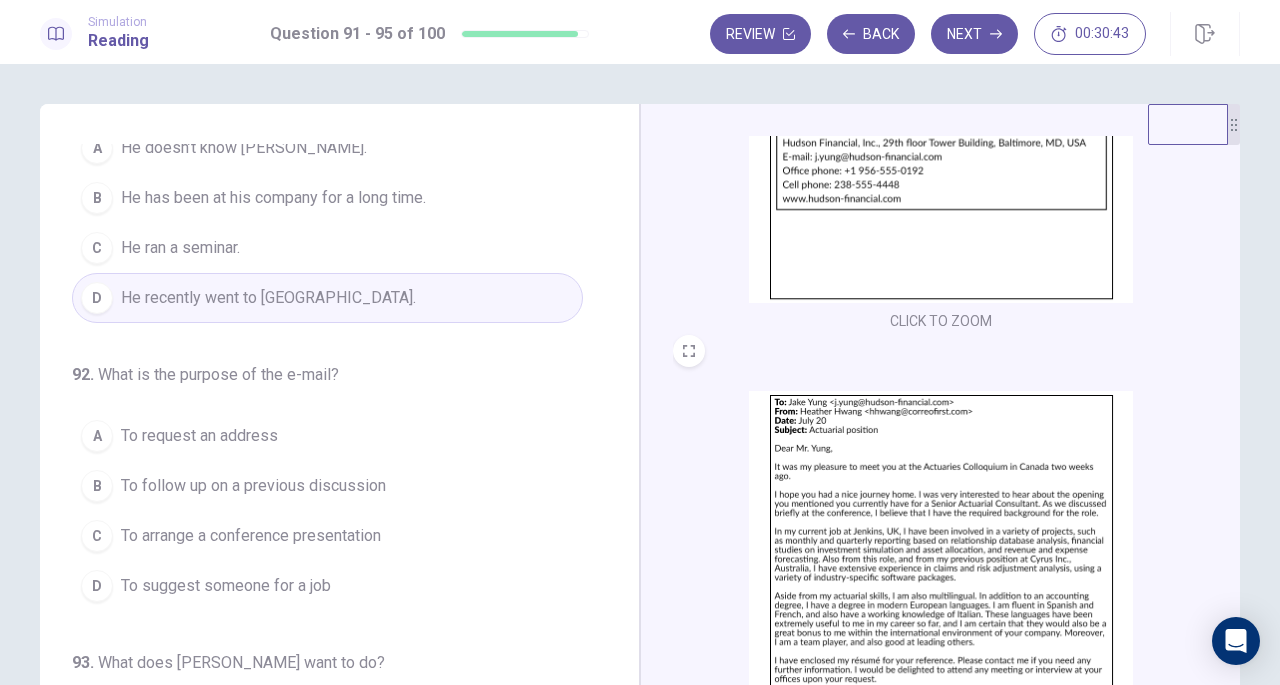 scroll, scrollTop: 79, scrollLeft: 0, axis: vertical 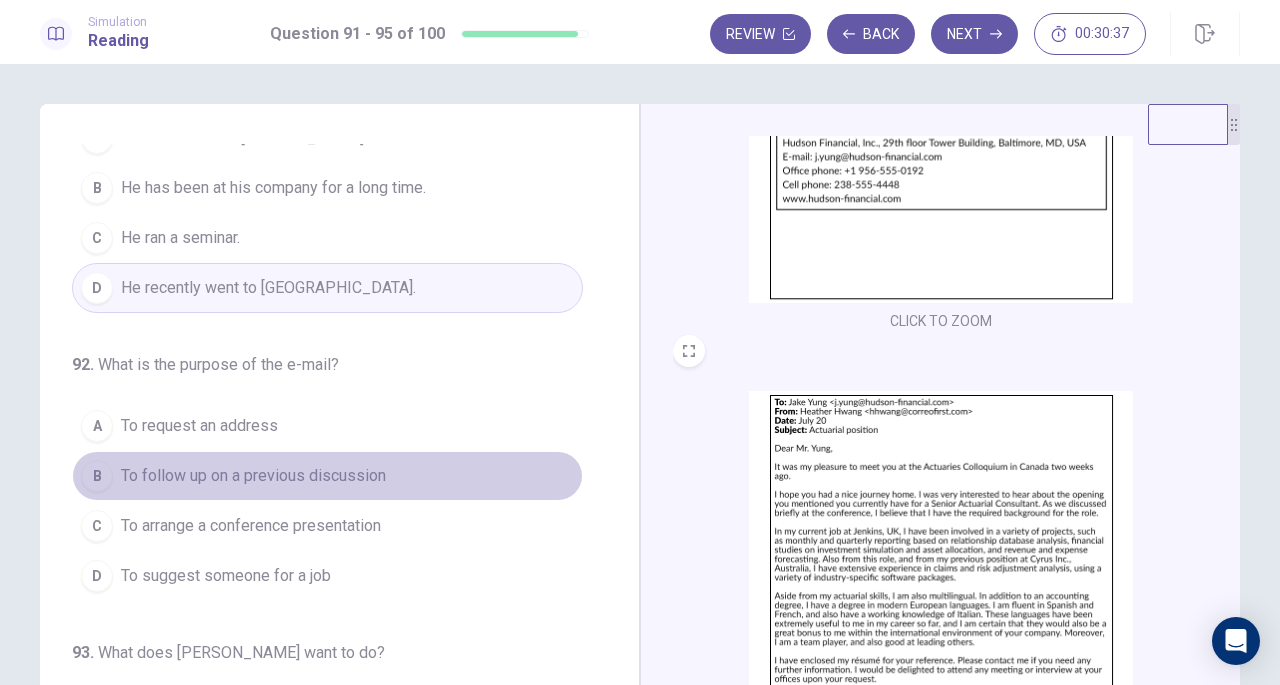click on "To follow up on a previous discussion" at bounding box center [253, 476] 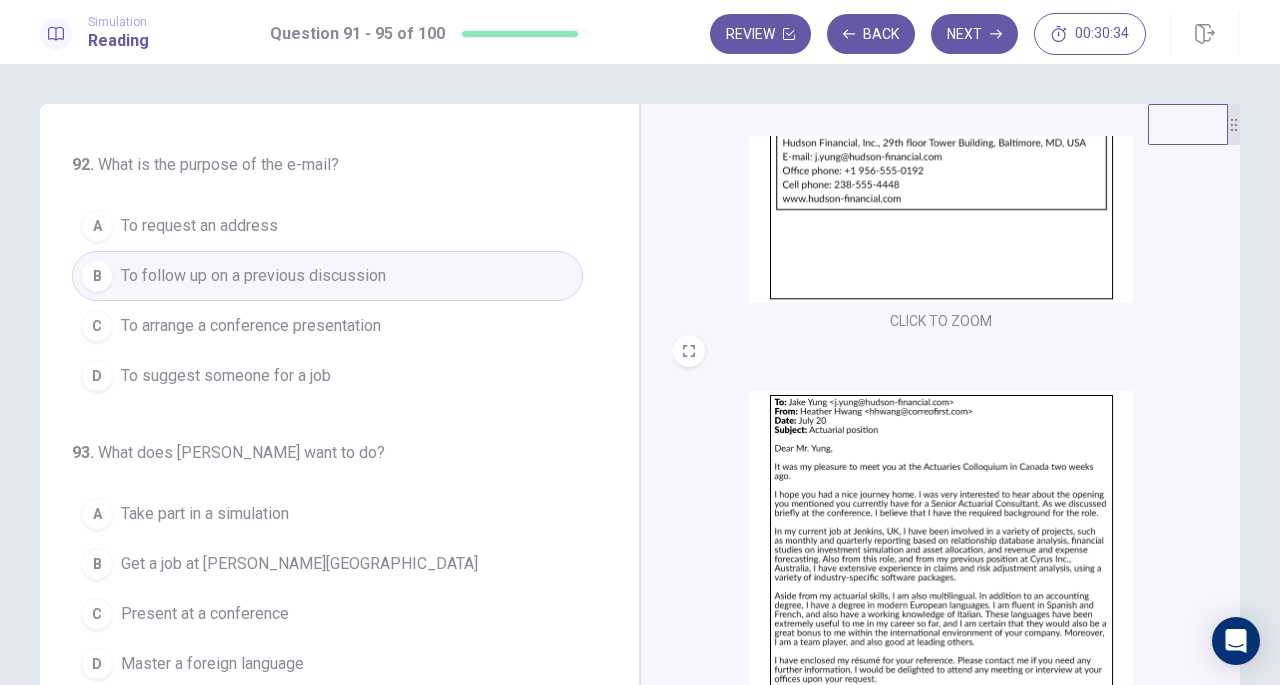scroll, scrollTop: 311, scrollLeft: 0, axis: vertical 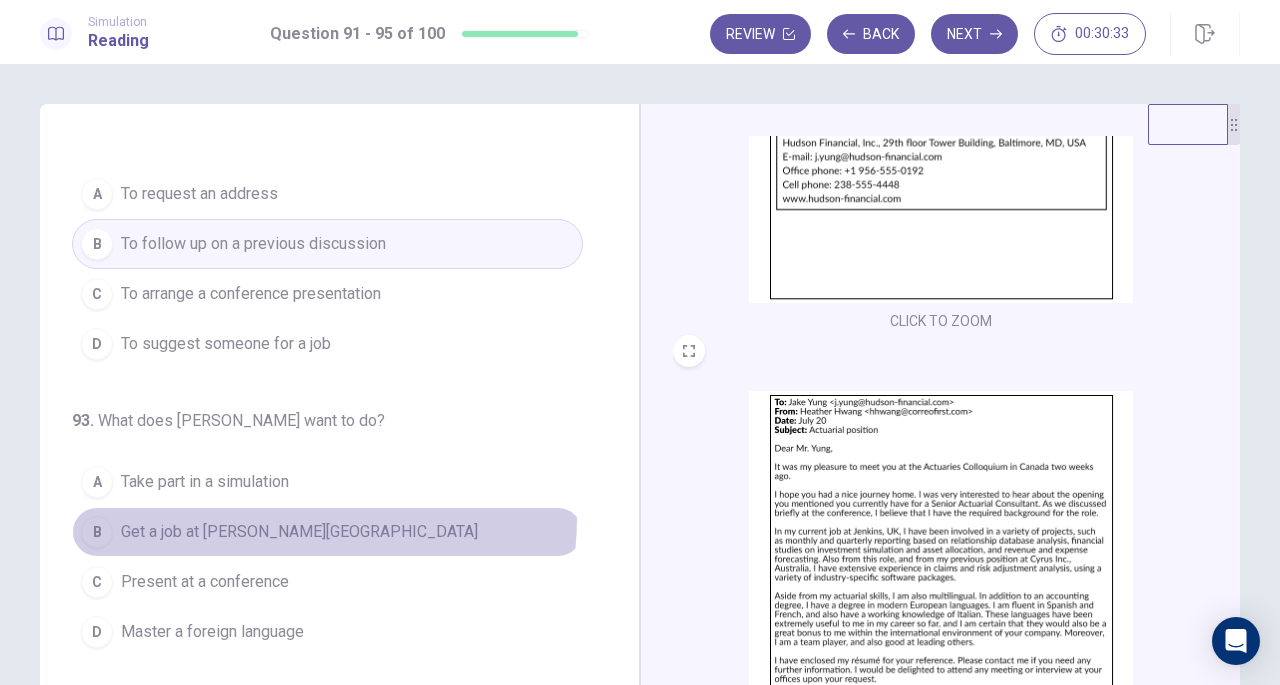 click on "B Get a job at Hudson Financial" at bounding box center [327, 532] 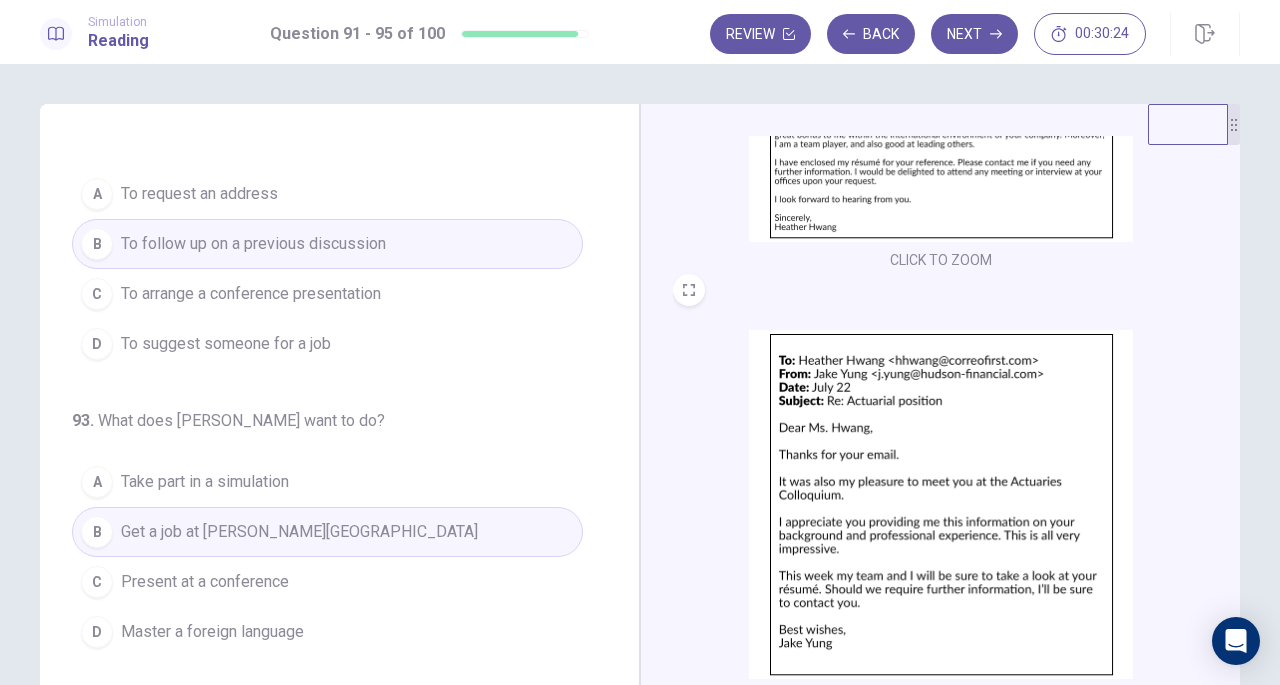 scroll, scrollTop: 0, scrollLeft: 0, axis: both 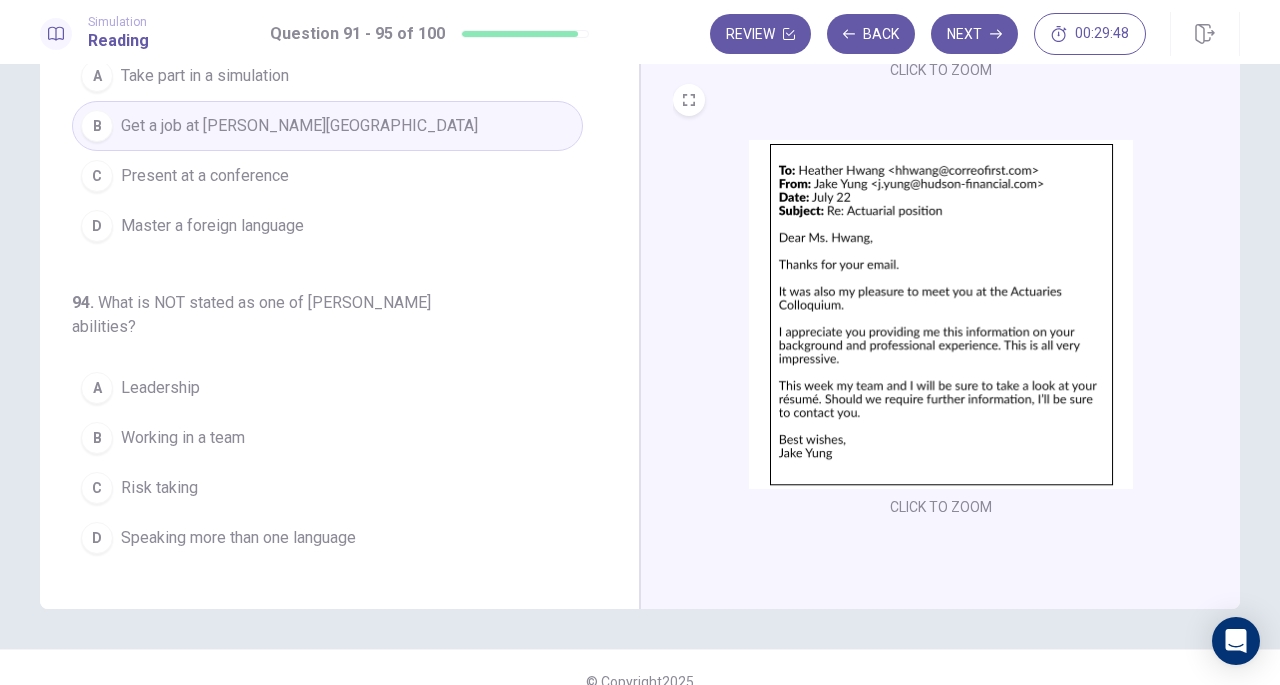 click on "C Risk taking" at bounding box center (327, 488) 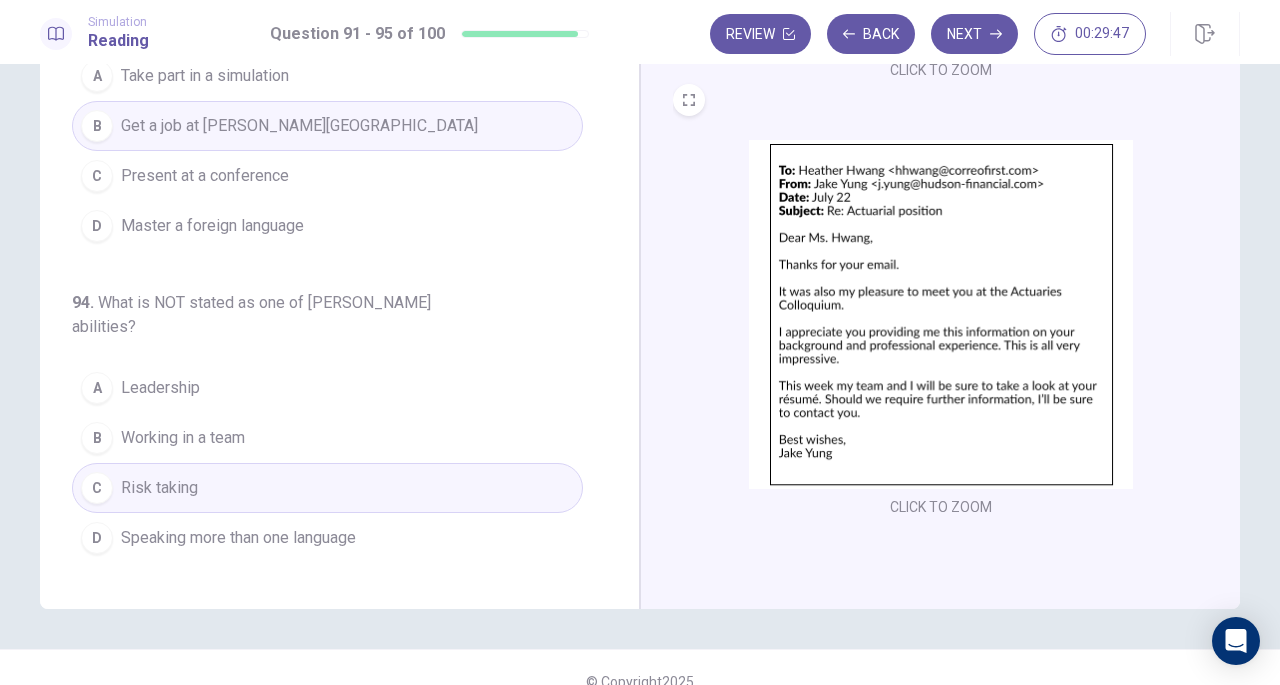 scroll, scrollTop: 218, scrollLeft: 0, axis: vertical 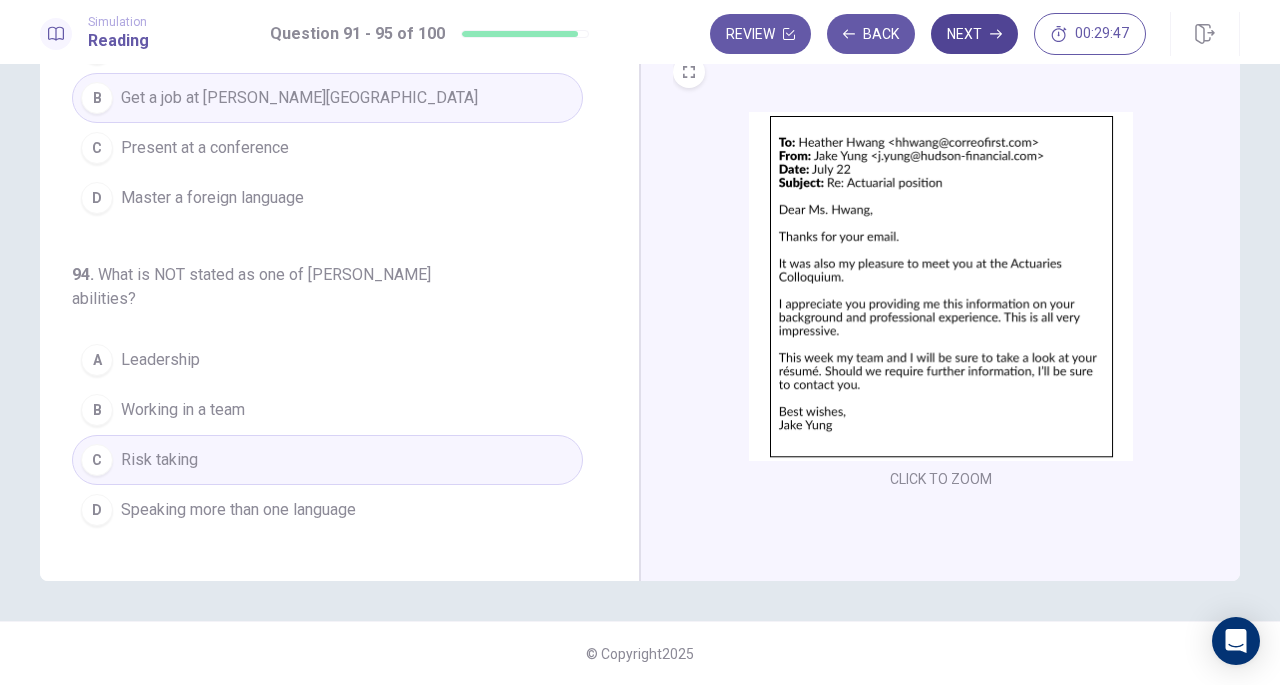 click on "Next" at bounding box center (974, 34) 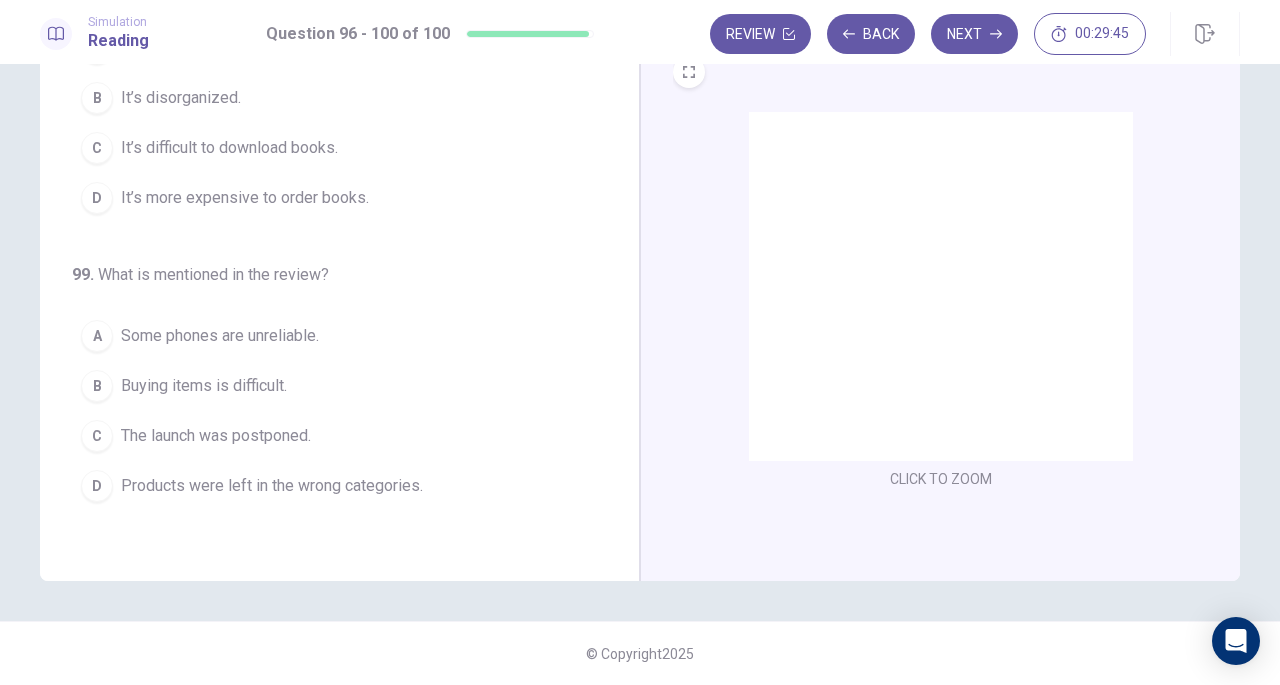 scroll, scrollTop: 0, scrollLeft: 0, axis: both 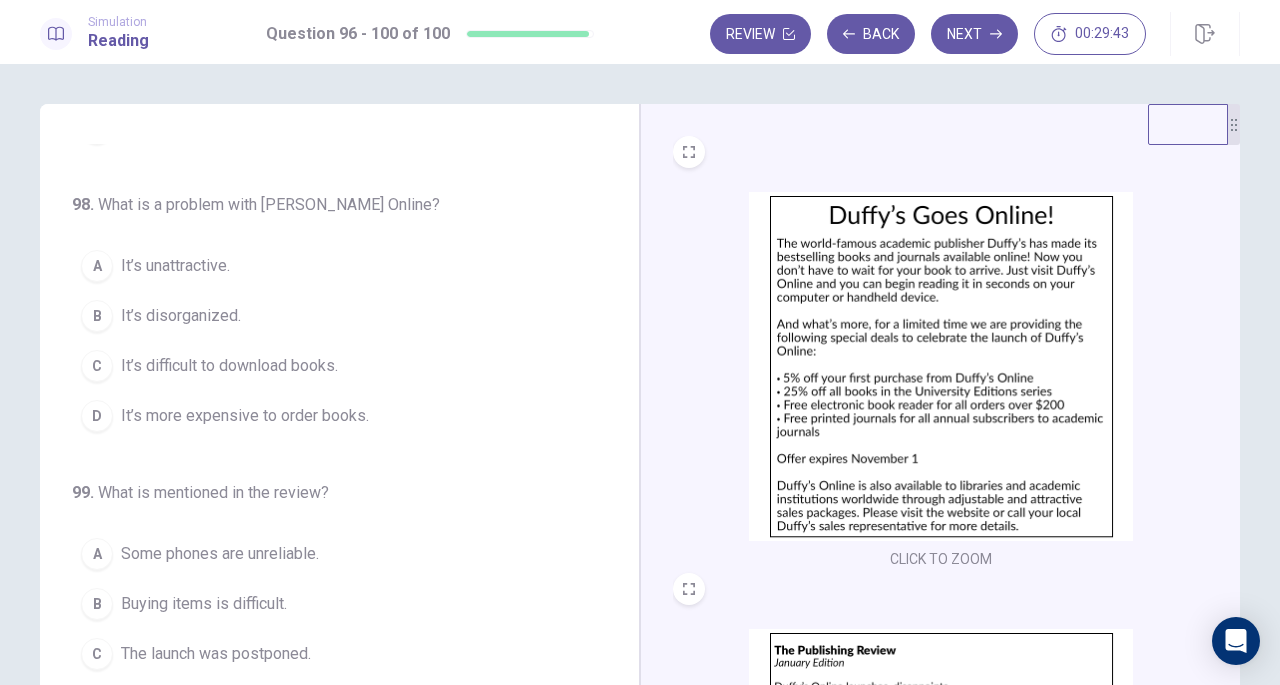 click at bounding box center [941, 366] 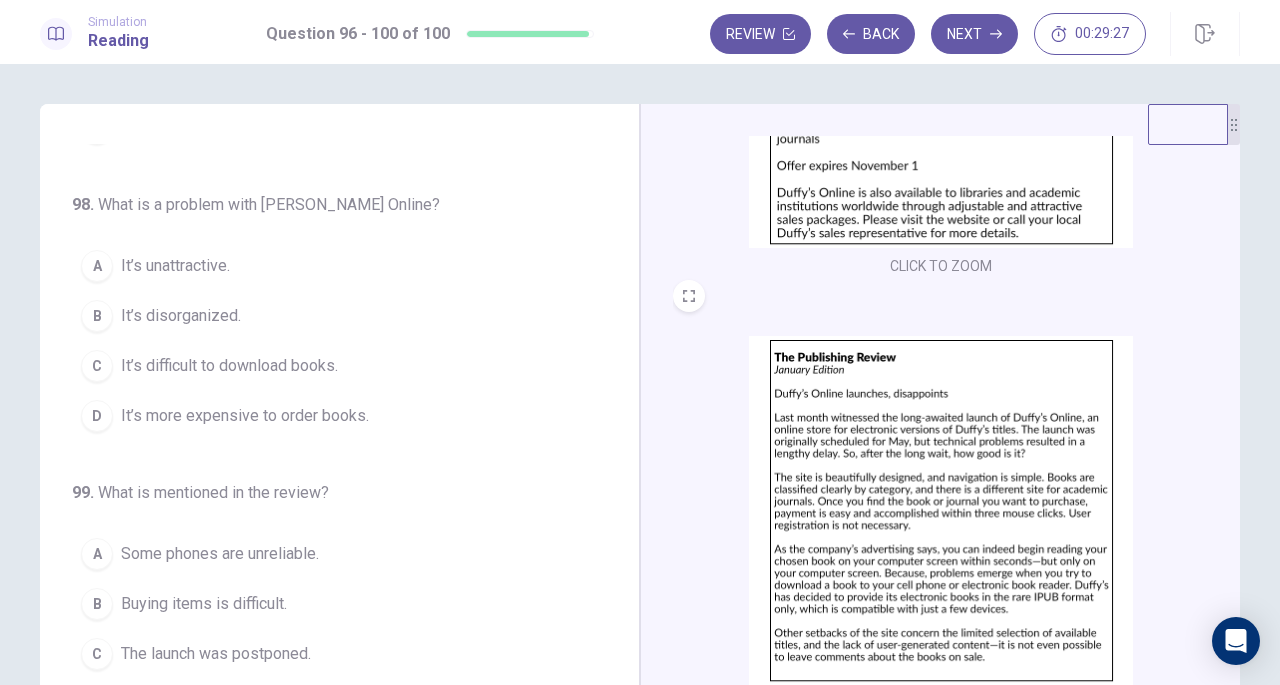 scroll, scrollTop: 294, scrollLeft: 0, axis: vertical 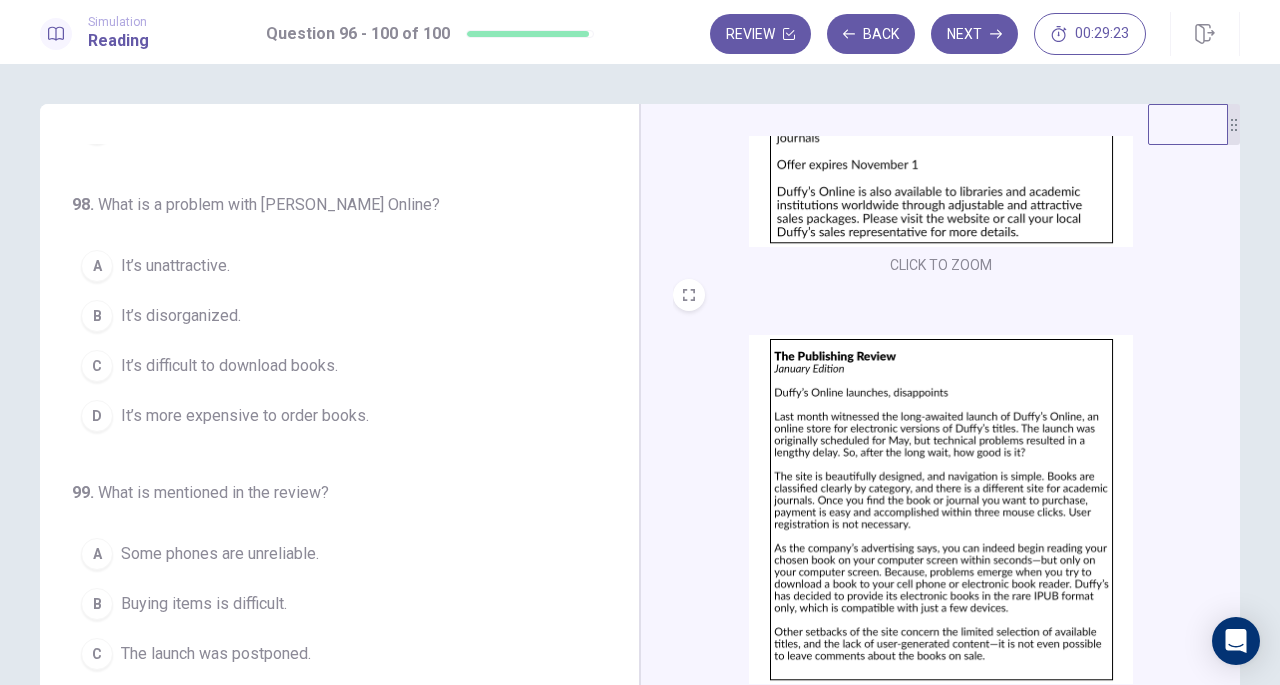 click at bounding box center [941, 509] 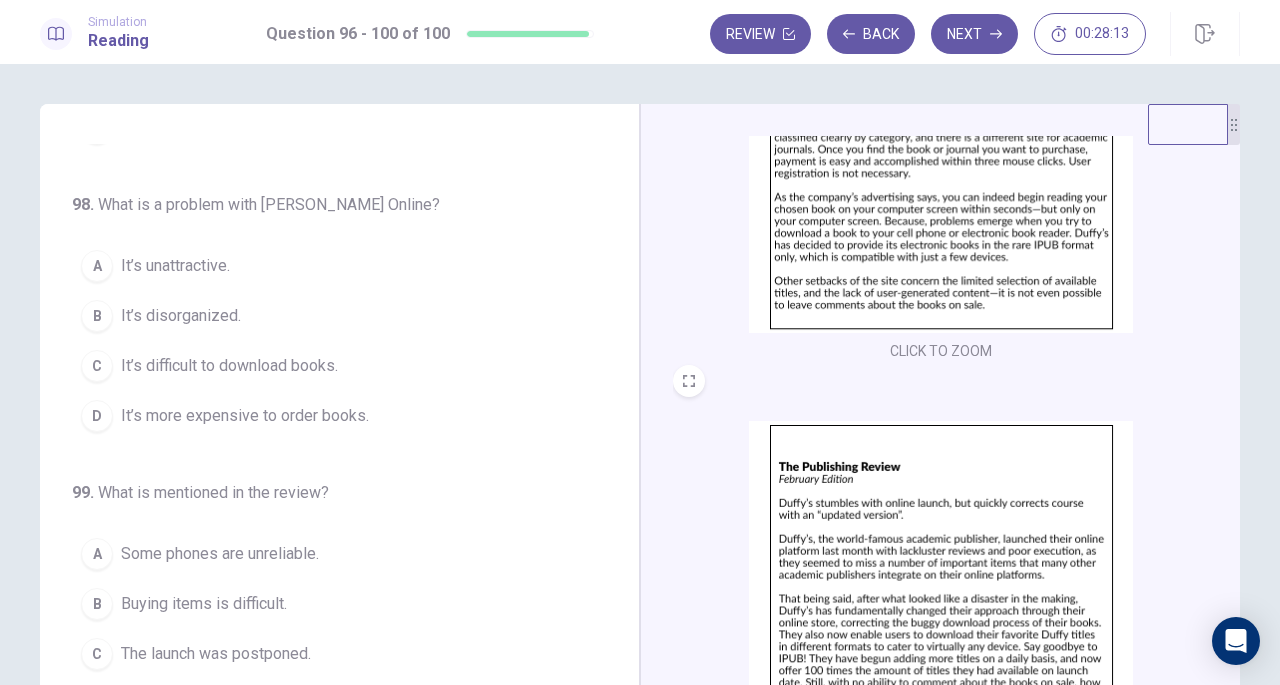 scroll, scrollTop: 646, scrollLeft: 0, axis: vertical 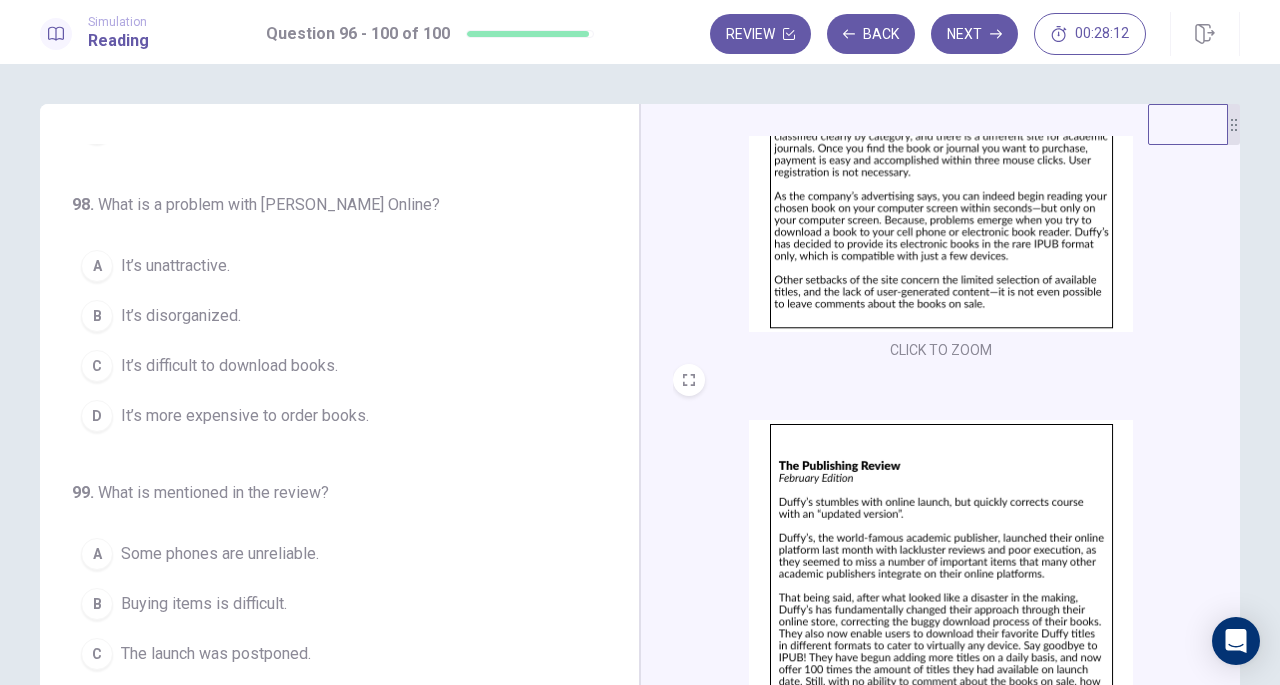 click at bounding box center [941, 594] 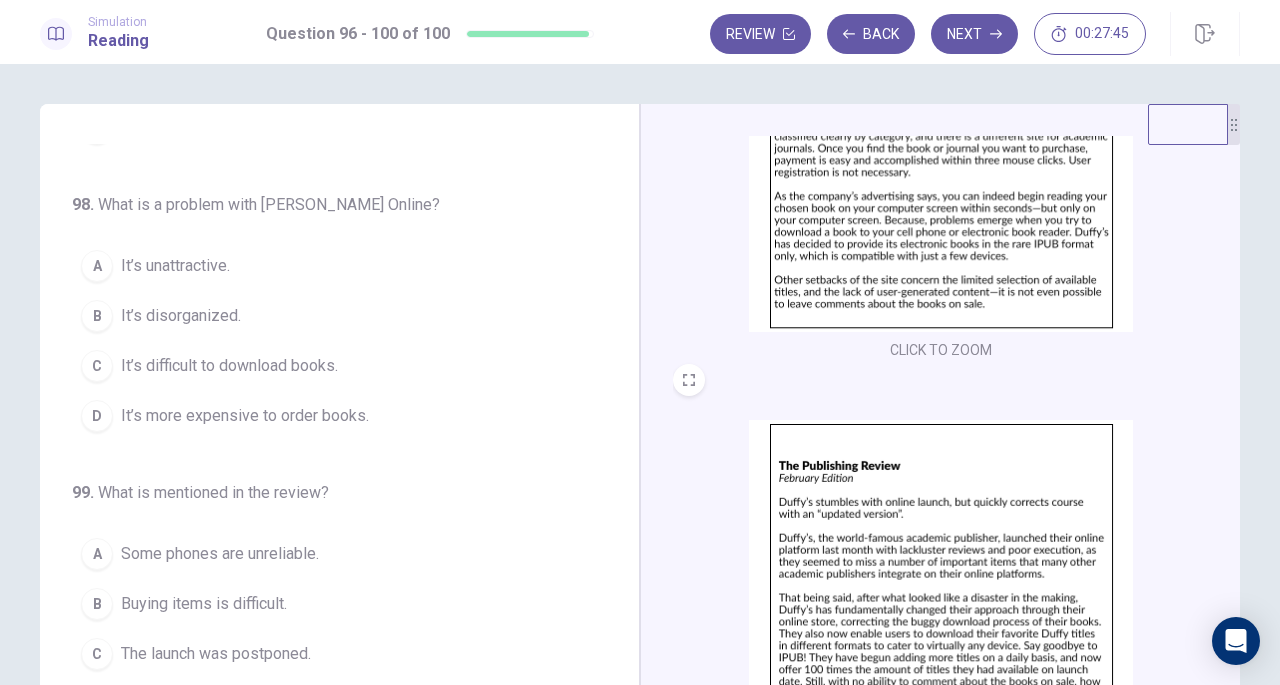 scroll, scrollTop: 736, scrollLeft: 0, axis: vertical 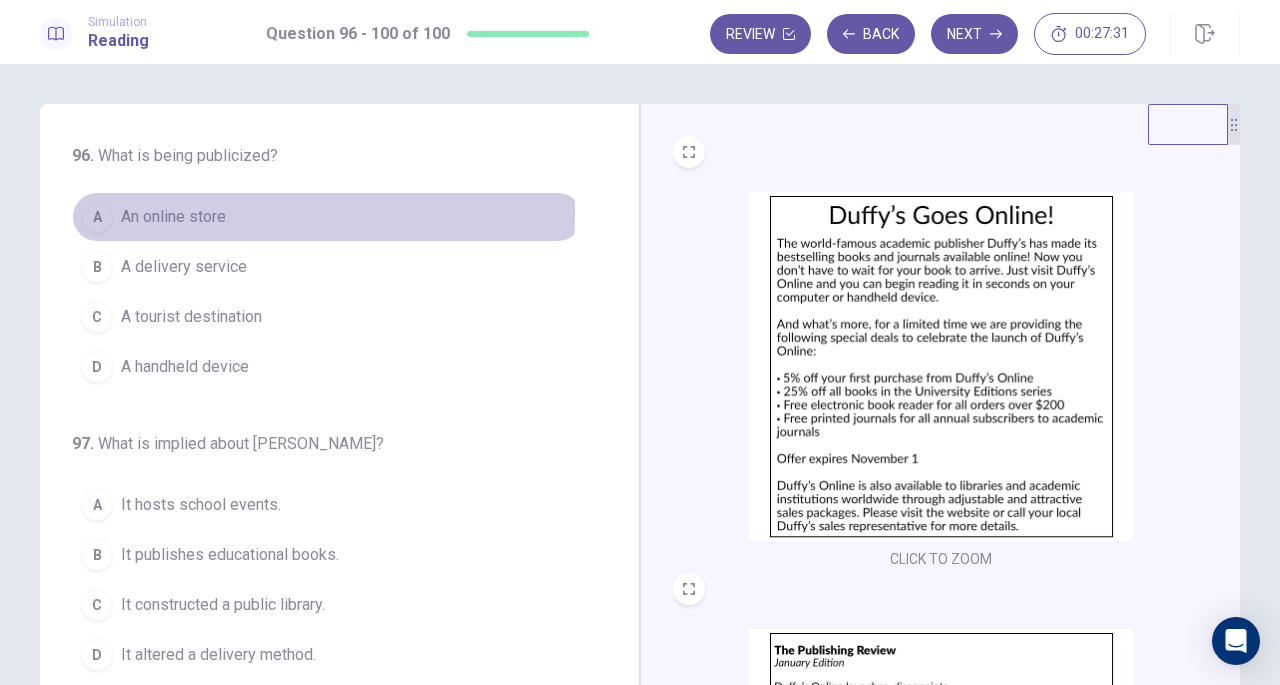 click on "An online store" at bounding box center (173, 217) 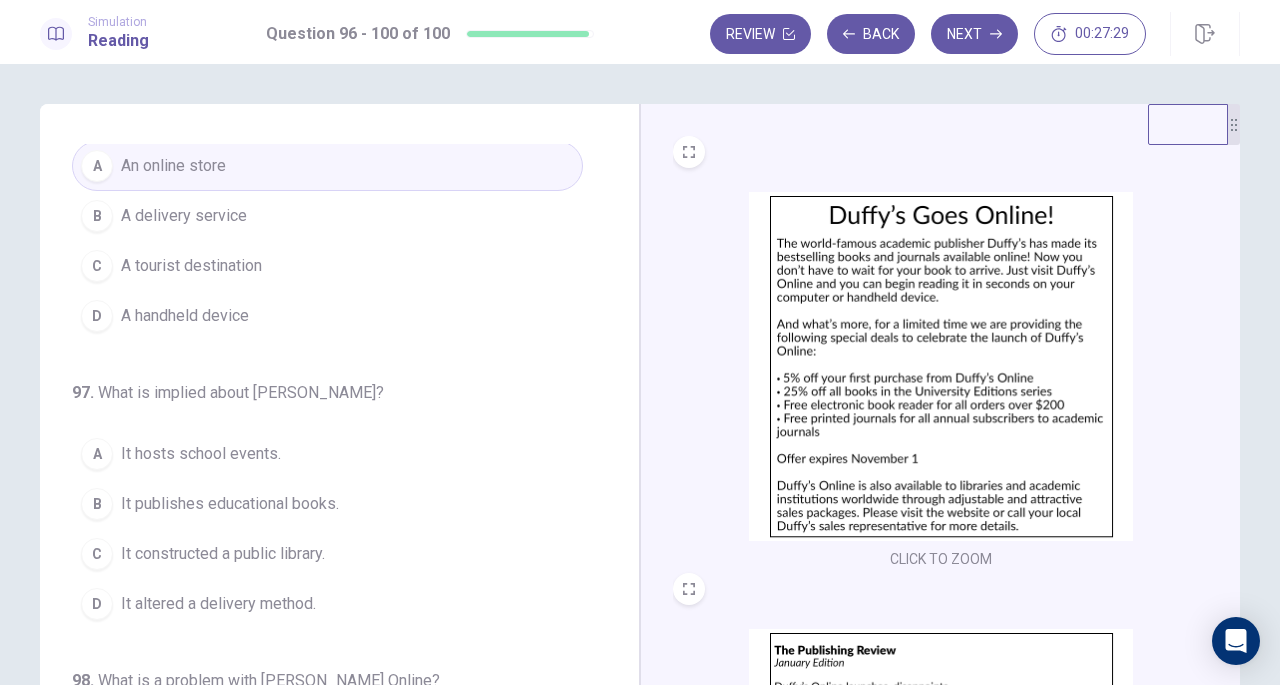 scroll, scrollTop: 57, scrollLeft: 0, axis: vertical 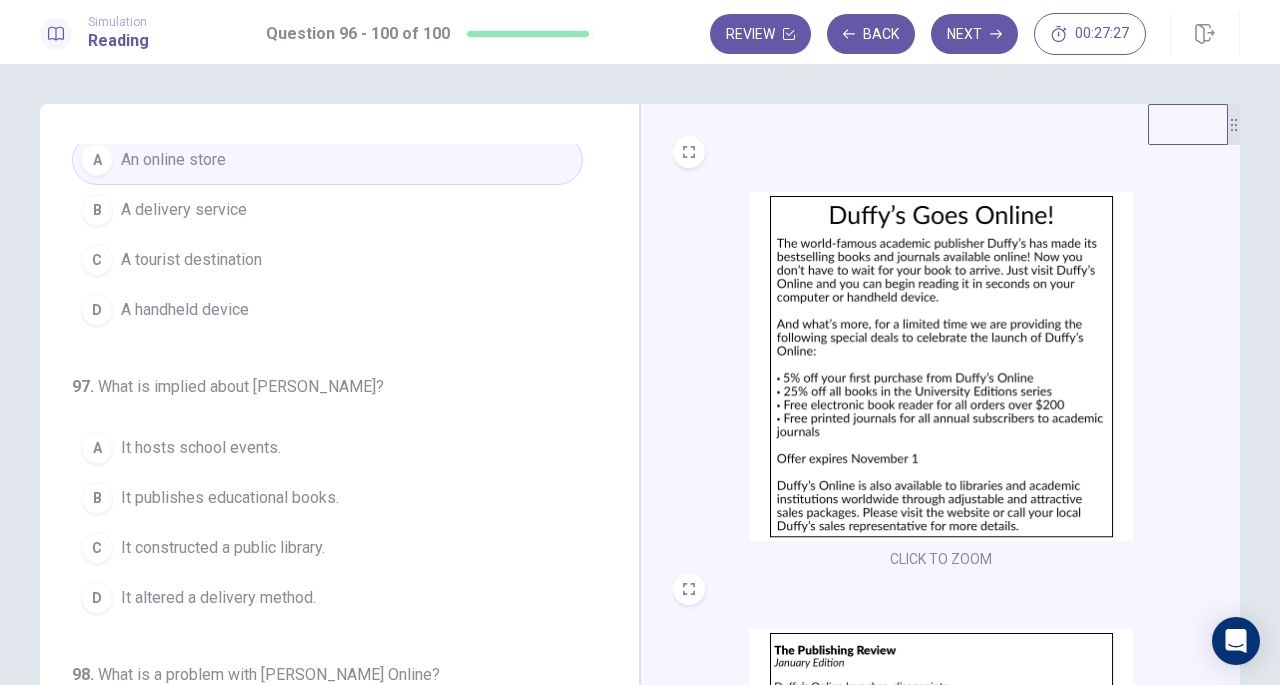 click on "B It publishes educational books." at bounding box center [327, 498] 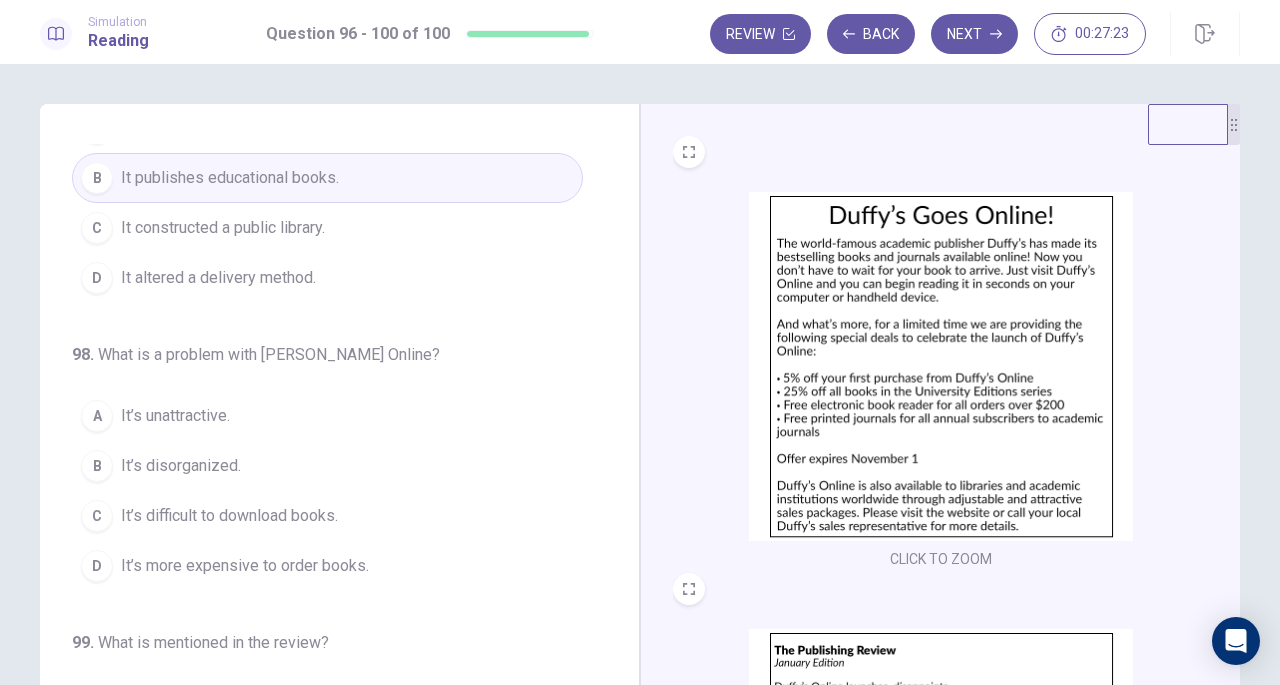 scroll, scrollTop: 378, scrollLeft: 0, axis: vertical 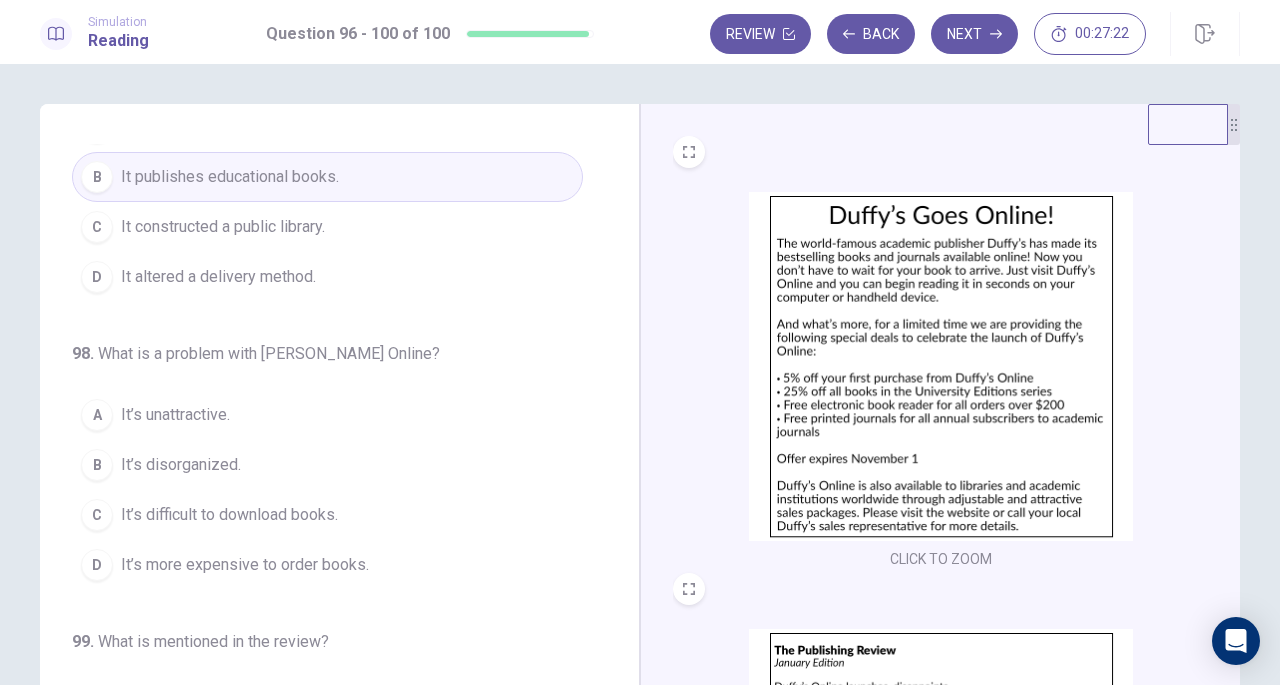 click on "C It’s difficult to download books." at bounding box center (327, 515) 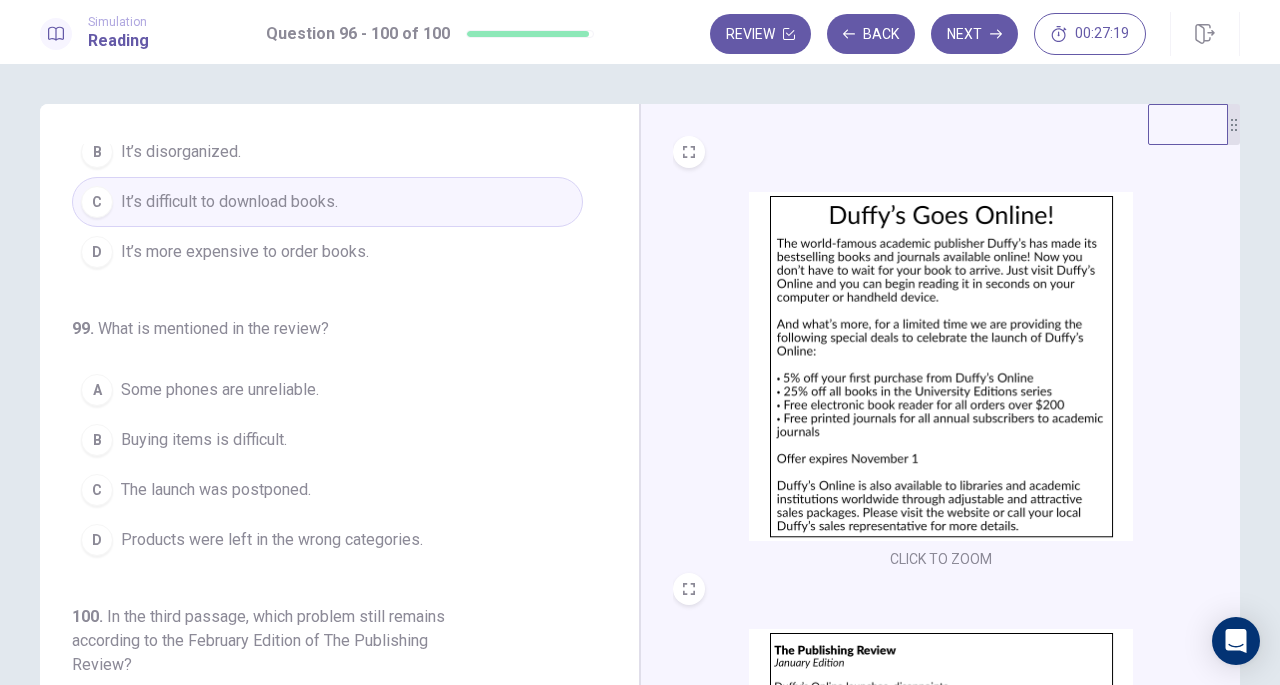scroll, scrollTop: 697, scrollLeft: 0, axis: vertical 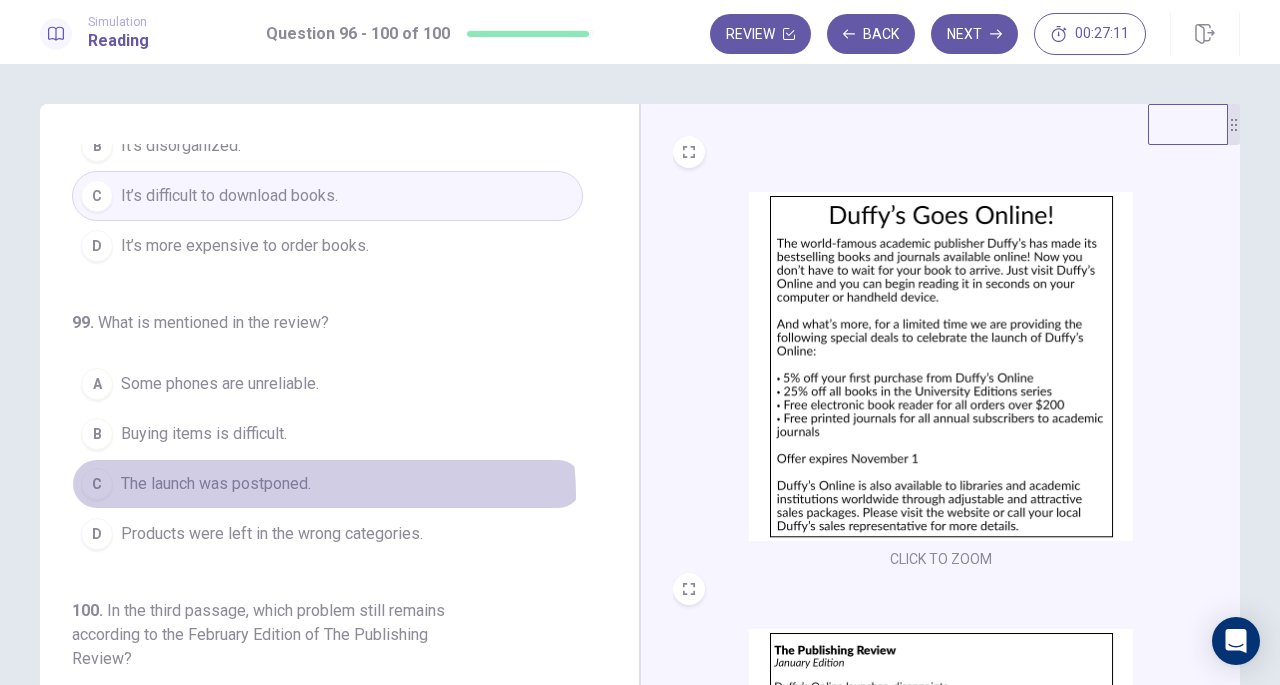 click on "The launch was postponed." at bounding box center [216, 484] 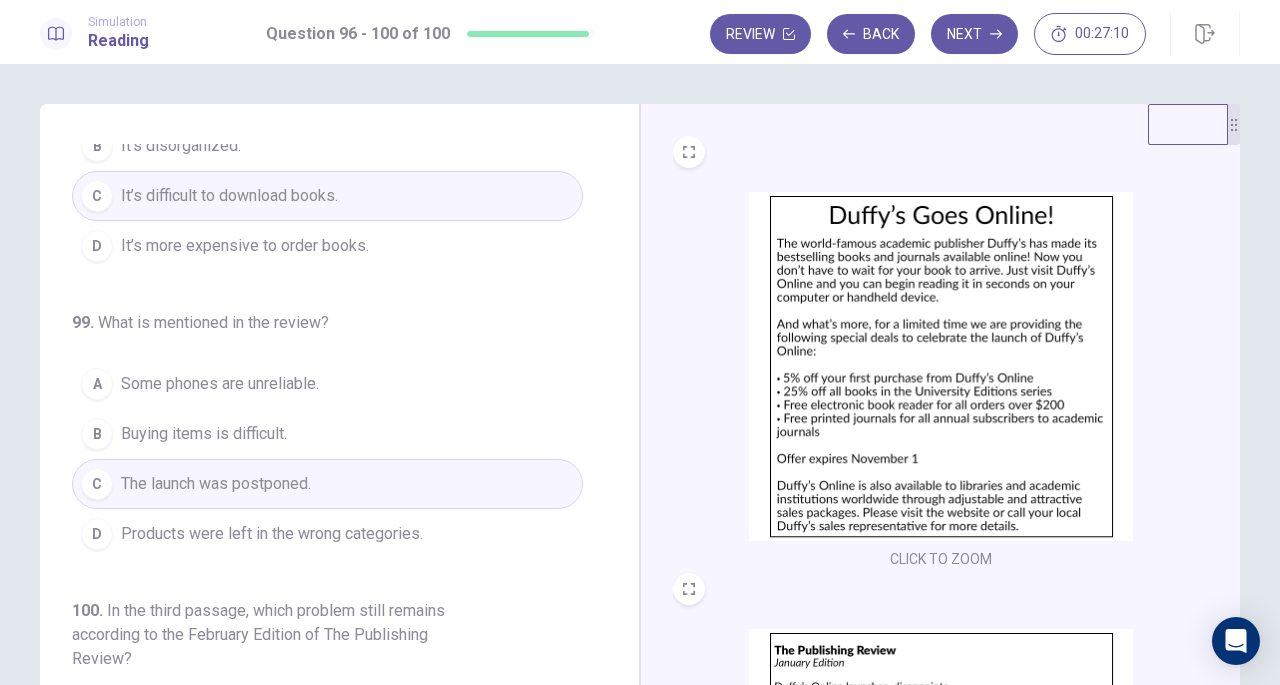 scroll, scrollTop: 819, scrollLeft: 0, axis: vertical 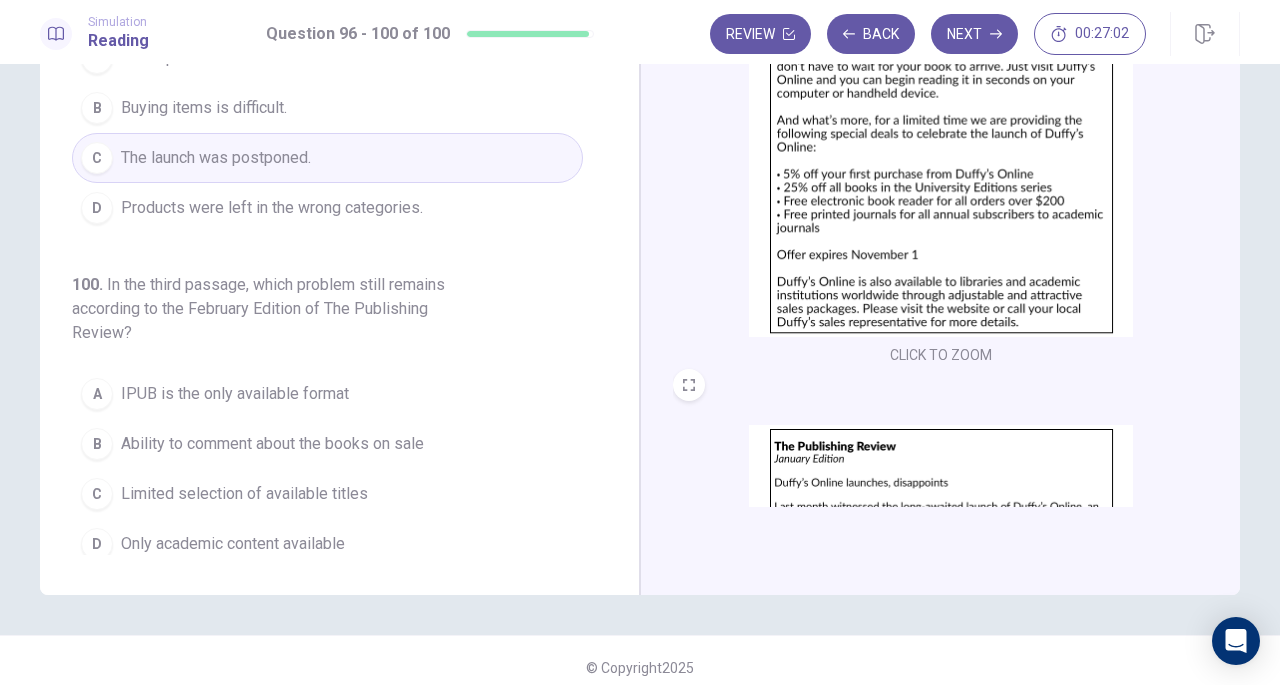 click at bounding box center [941, 599] 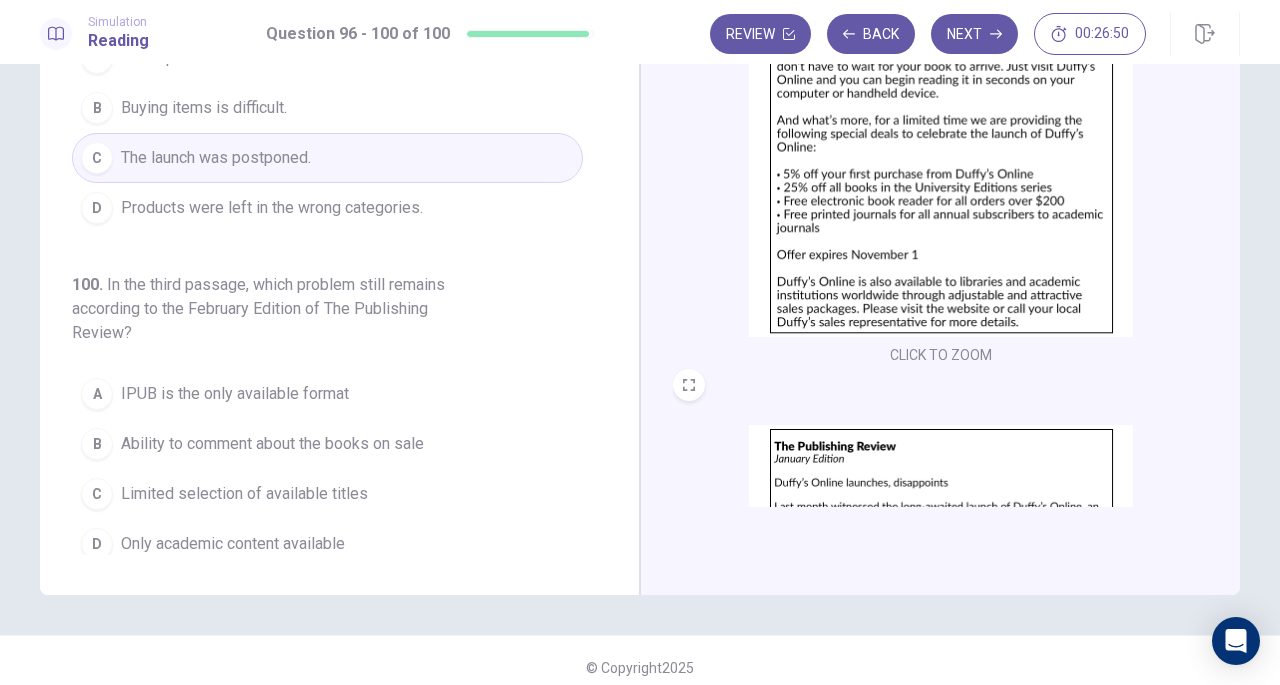 click at bounding box center (941, 599) 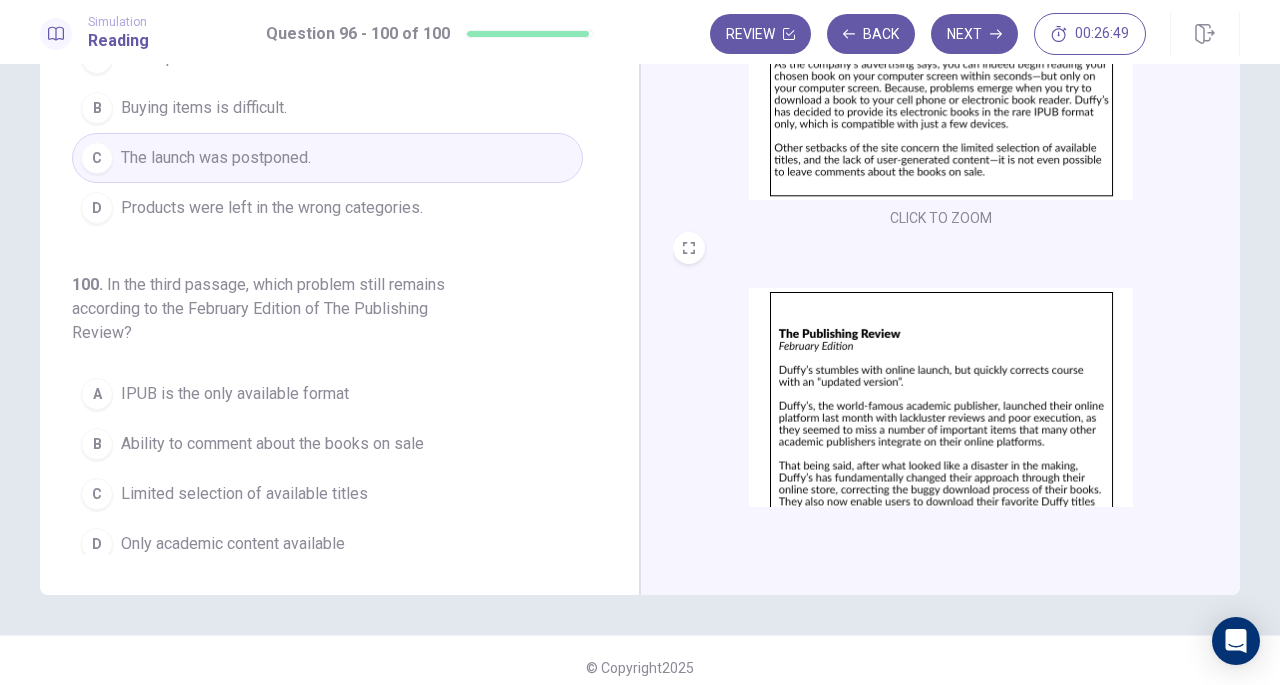 scroll, scrollTop: 736, scrollLeft: 0, axis: vertical 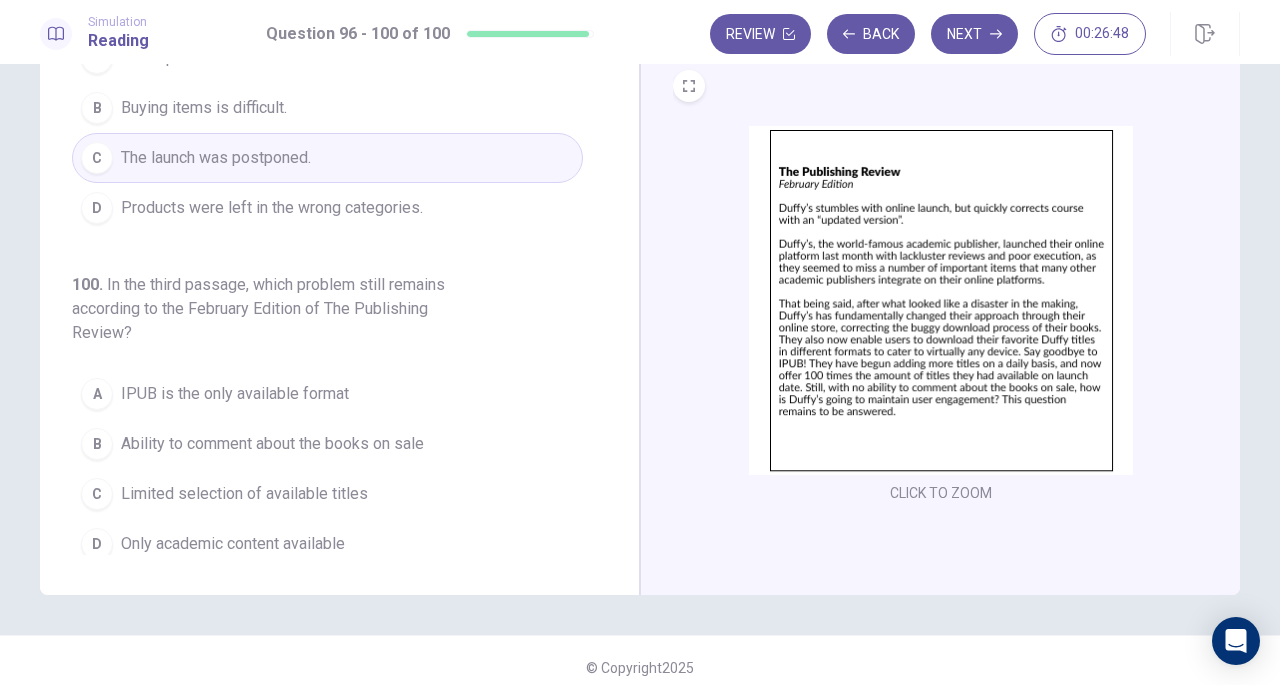 click at bounding box center [941, 300] 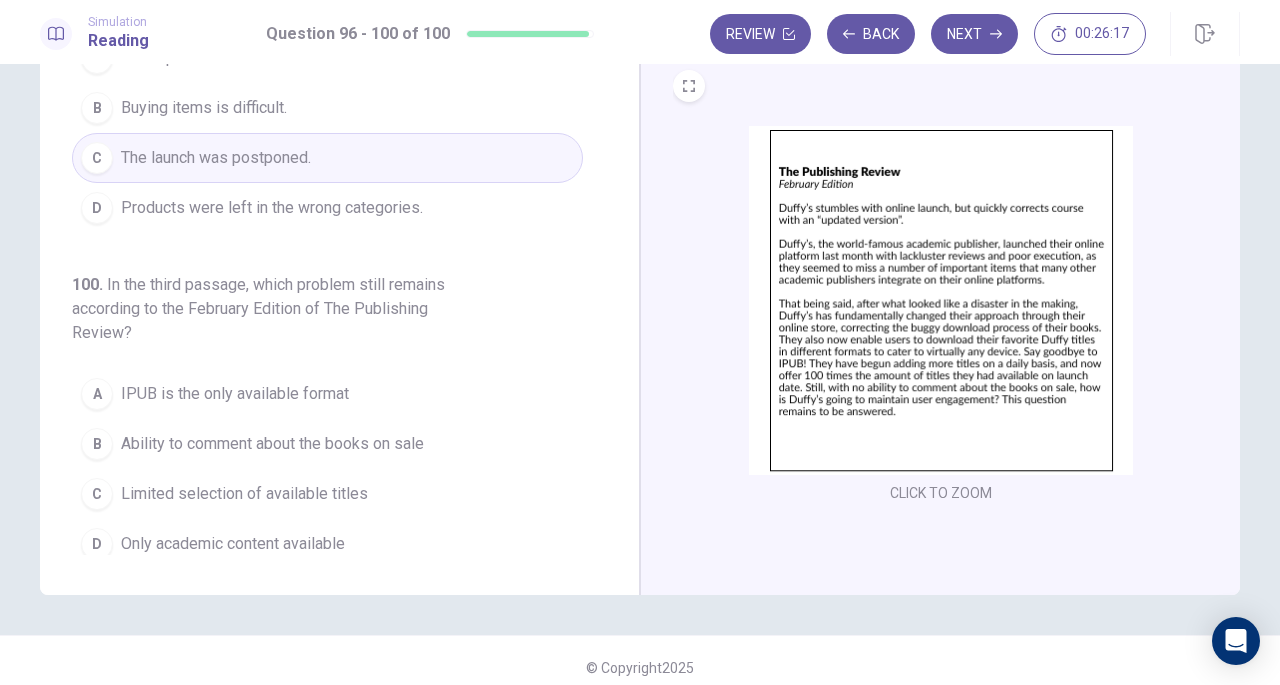 click on "Ability to comment about the books on sale" at bounding box center (272, 444) 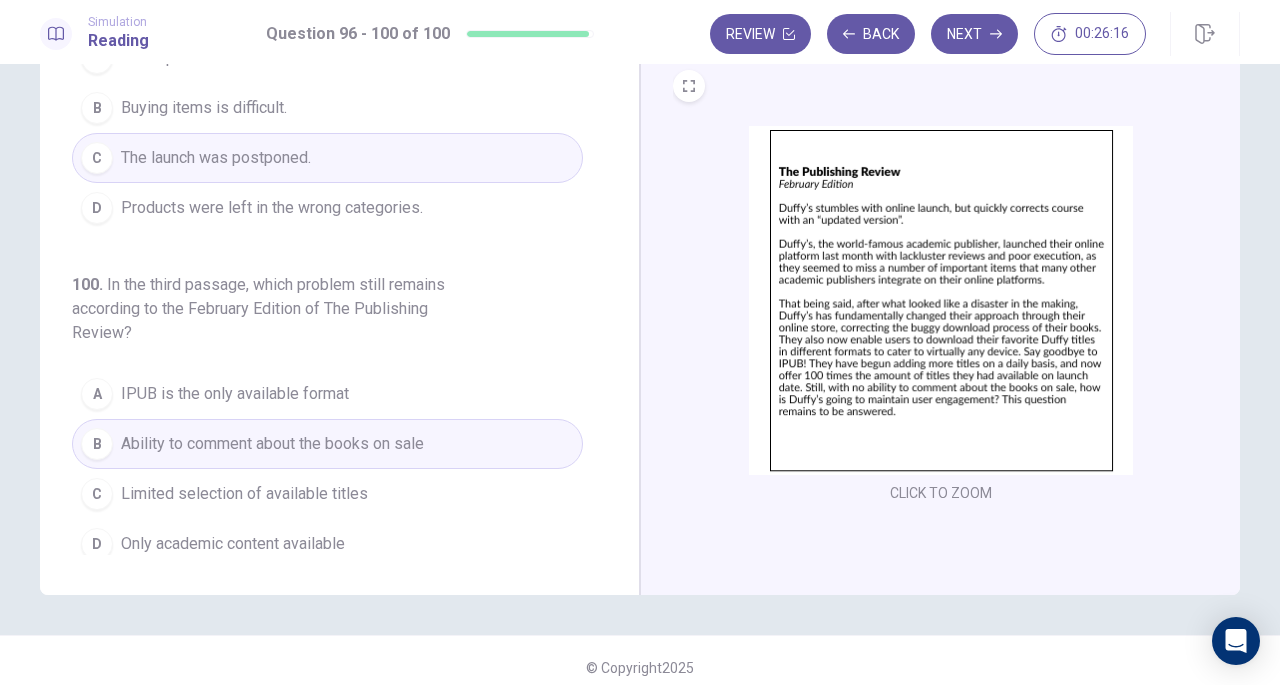 scroll, scrollTop: 218, scrollLeft: 0, axis: vertical 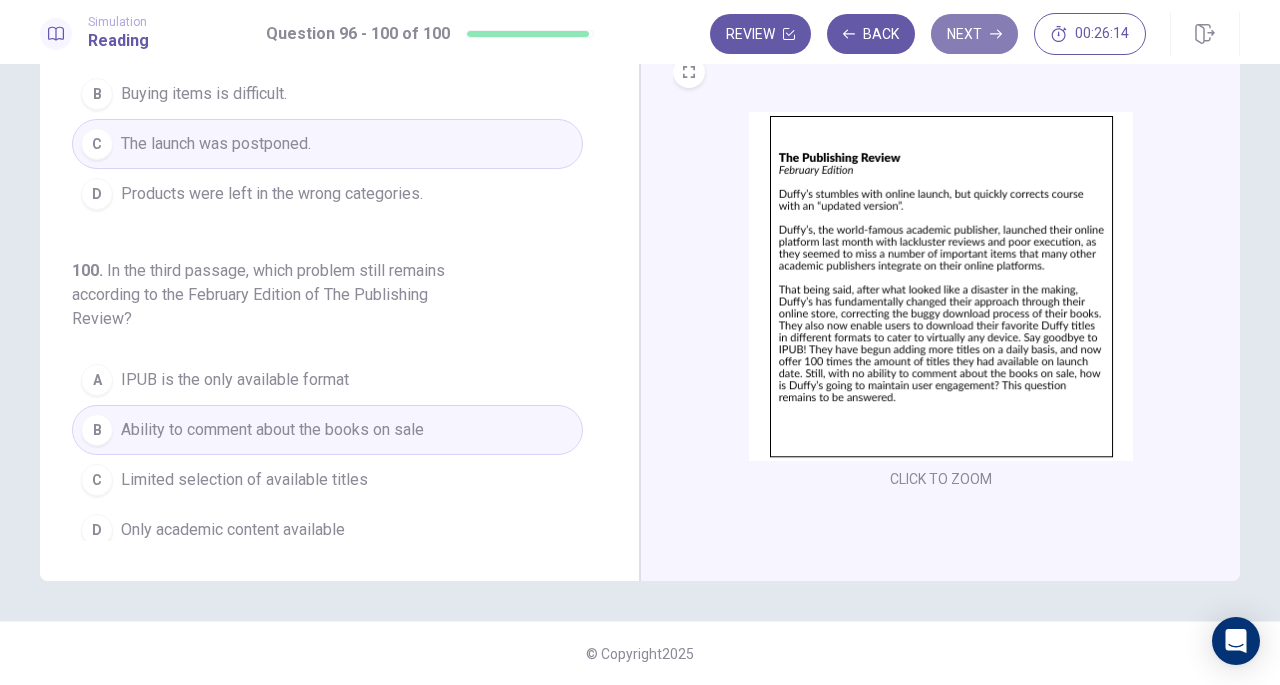 click on "Next" at bounding box center [974, 34] 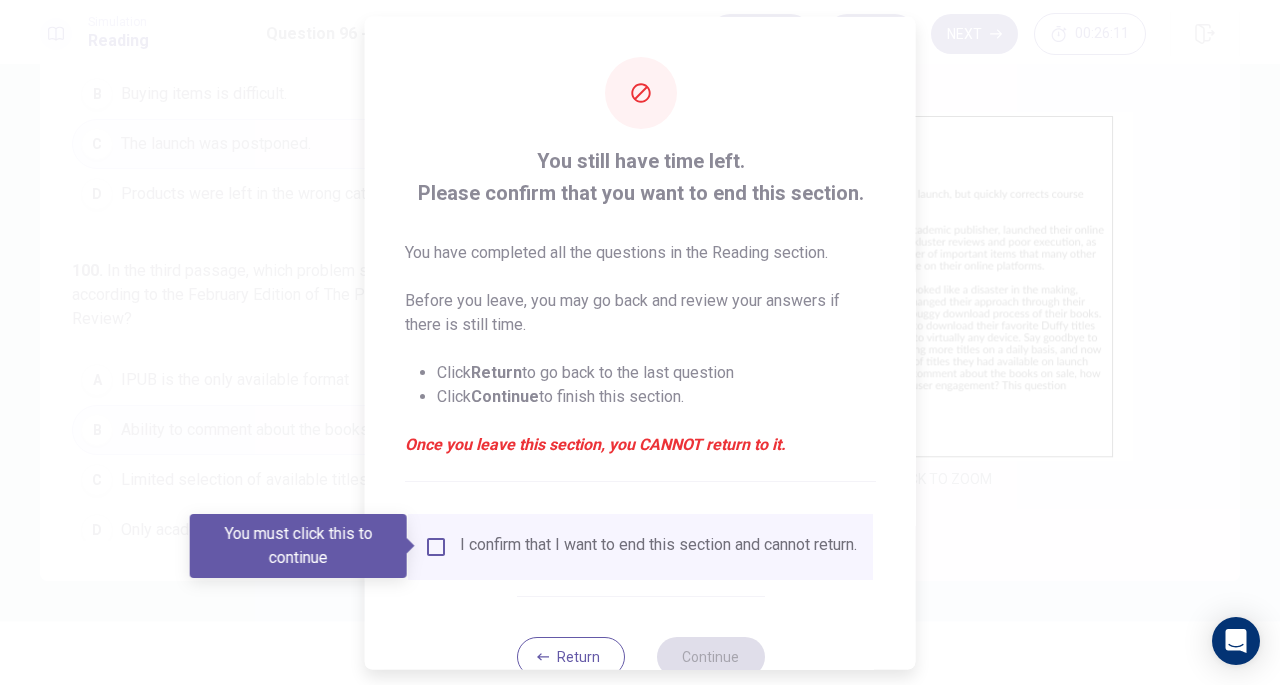 scroll, scrollTop: 60, scrollLeft: 0, axis: vertical 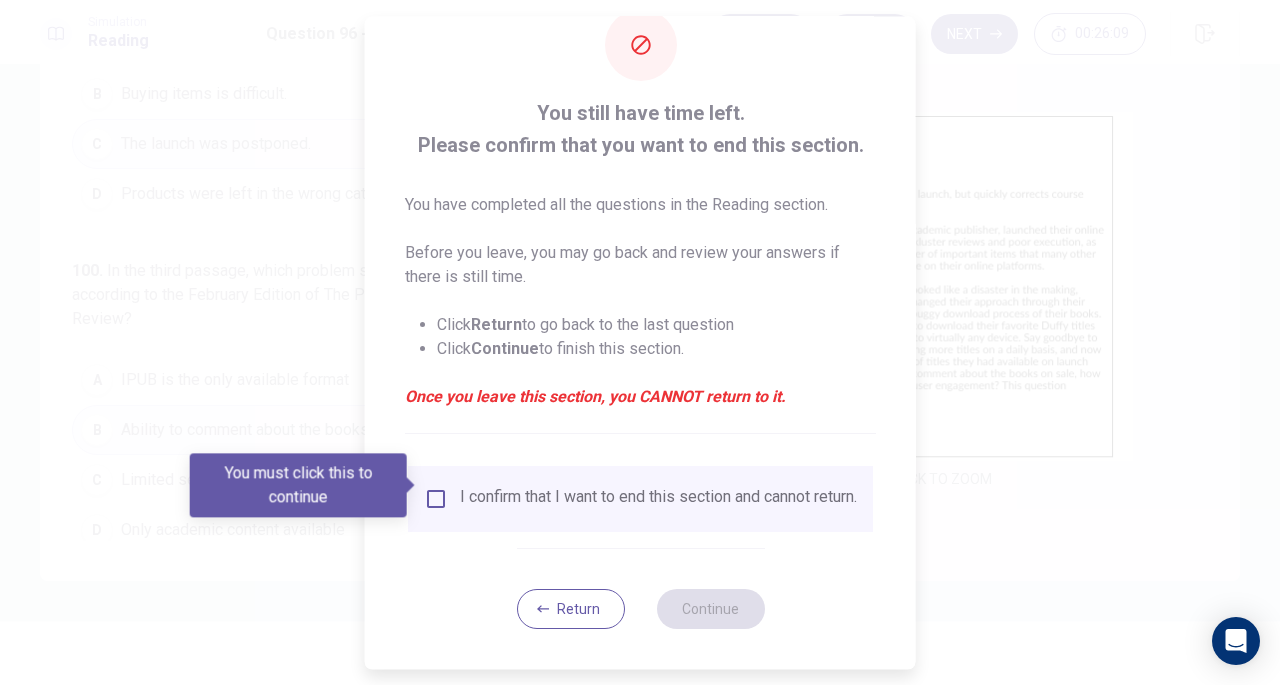 click on "I confirm that I want to end this section and cannot return." at bounding box center (640, 499) 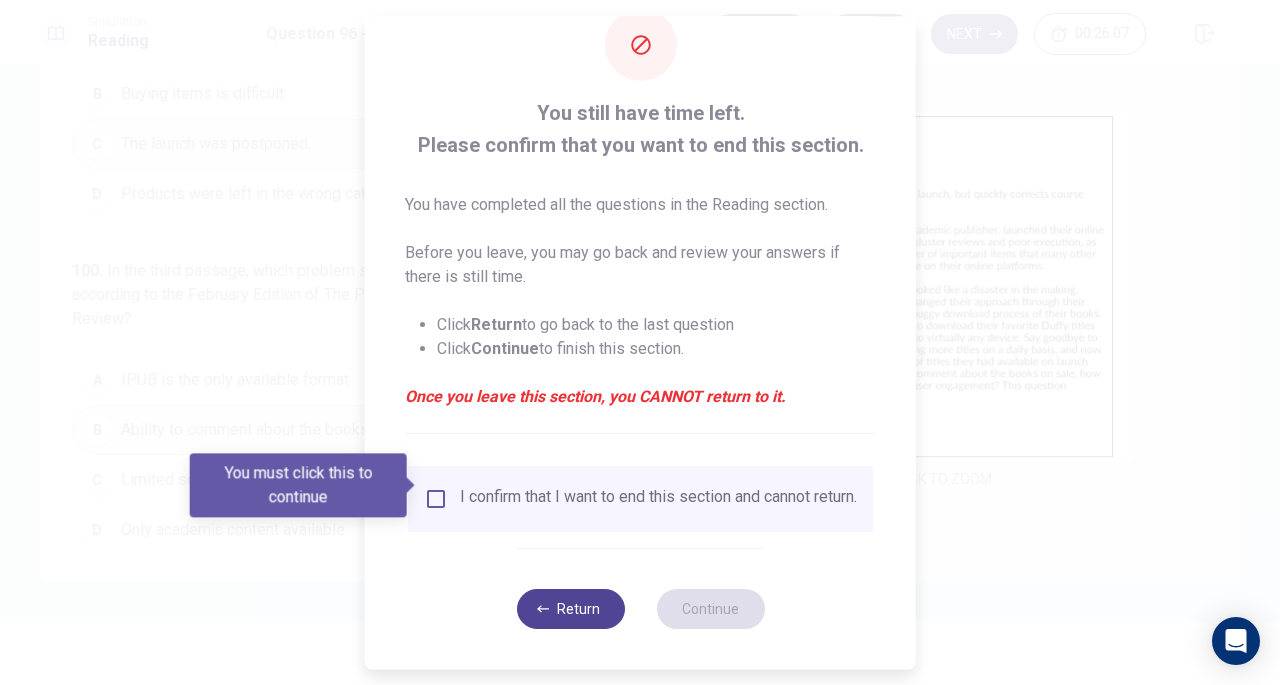 click on "Return" at bounding box center [570, 609] 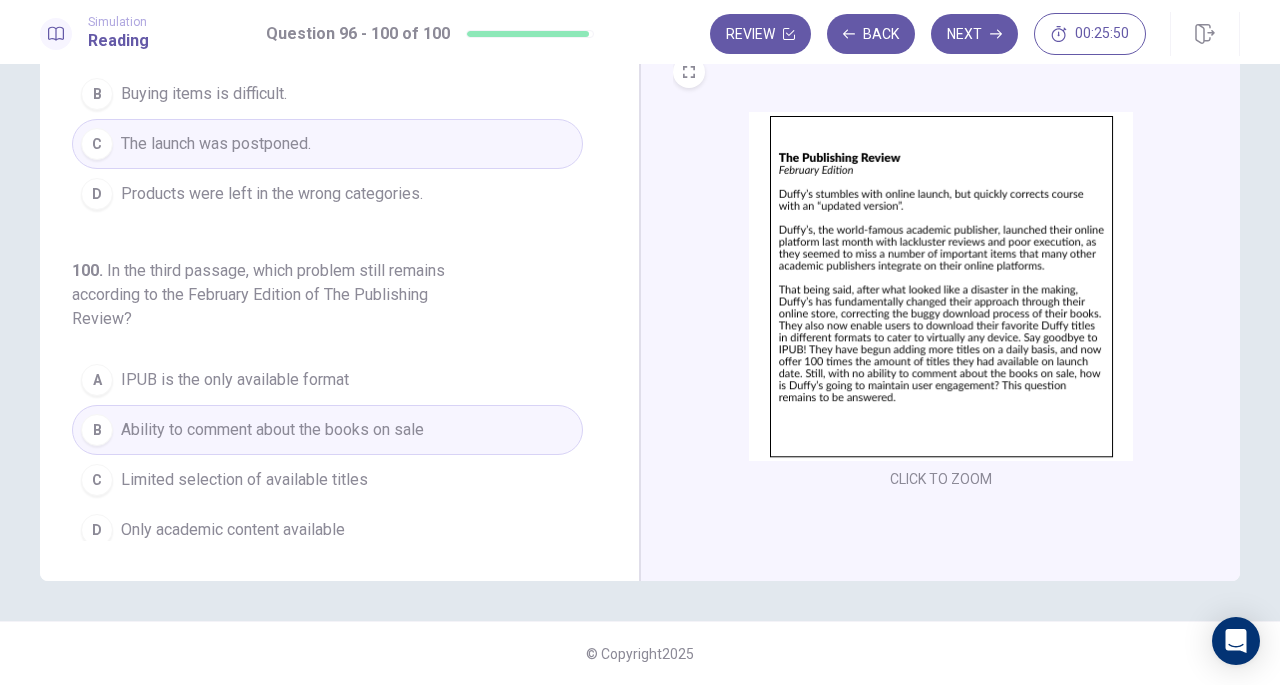 click on "Limited selection of available titles" at bounding box center [244, 480] 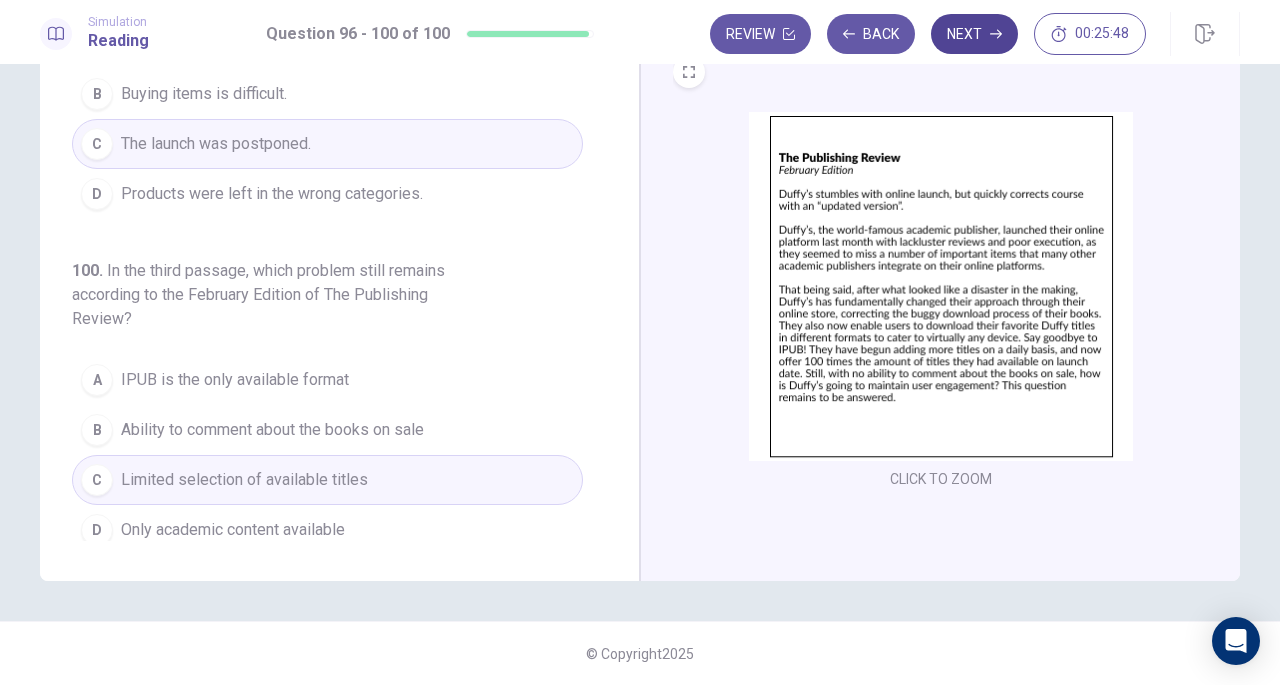click on "Next" at bounding box center [974, 34] 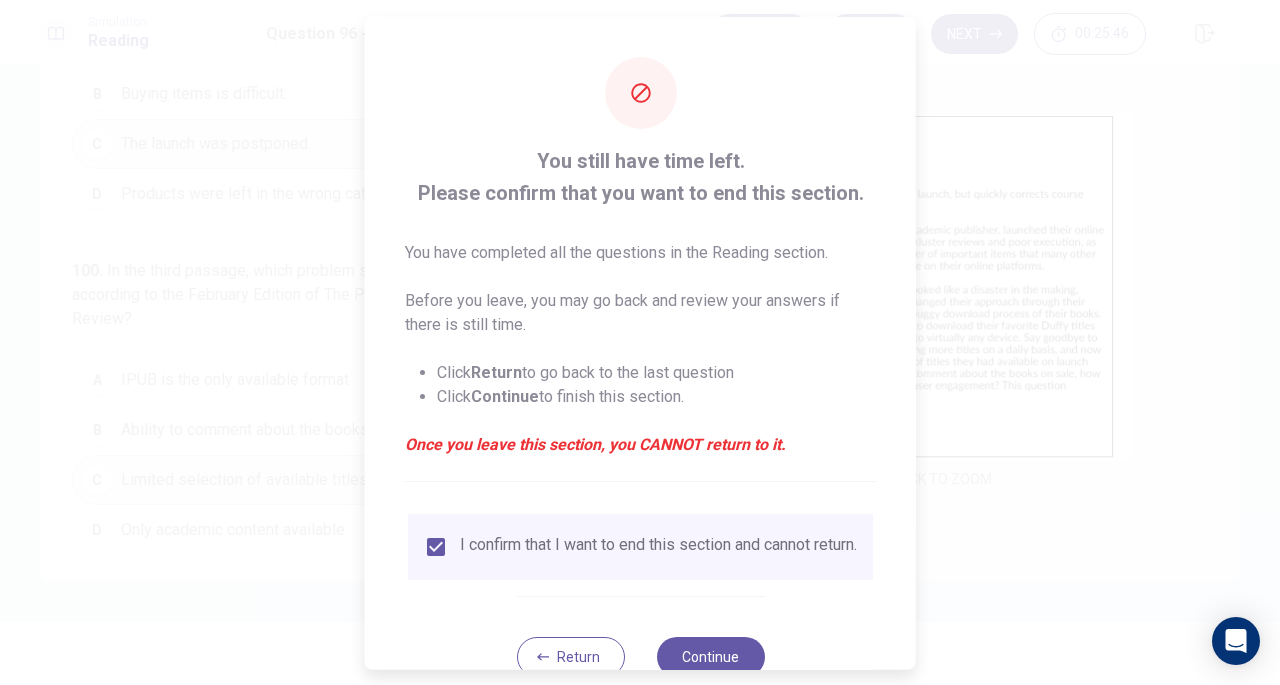 scroll, scrollTop: 60, scrollLeft: 0, axis: vertical 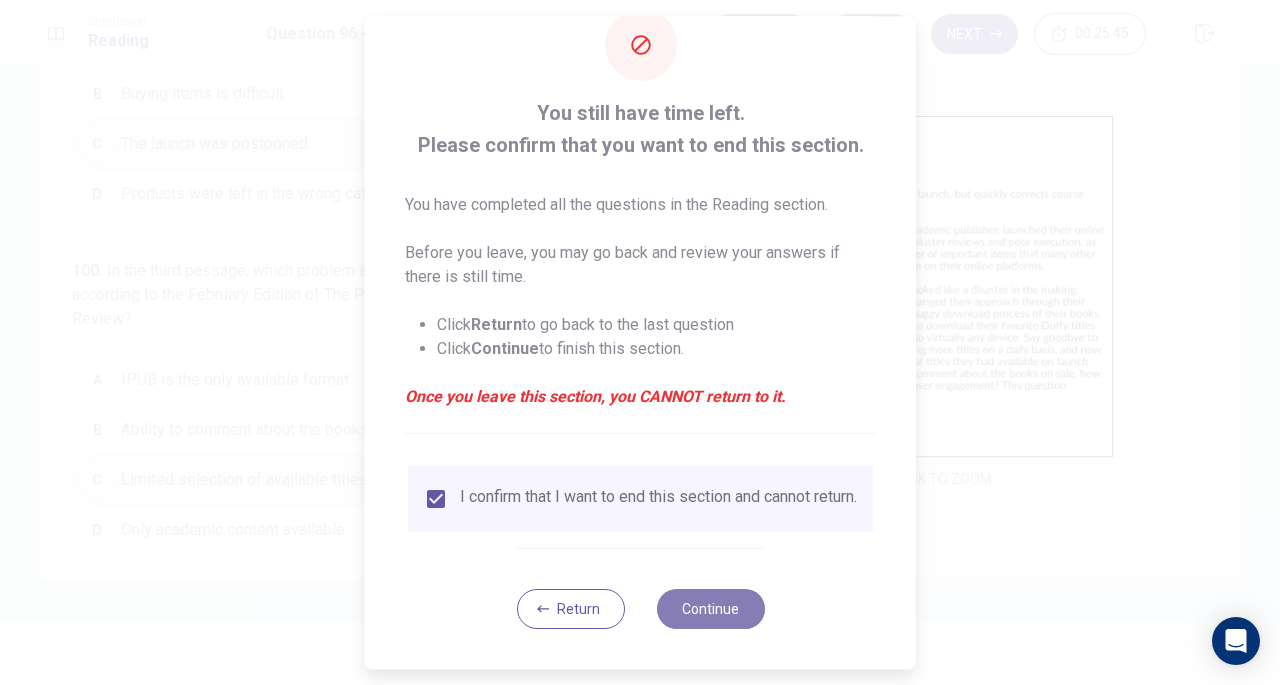 click on "Continue" at bounding box center [710, 609] 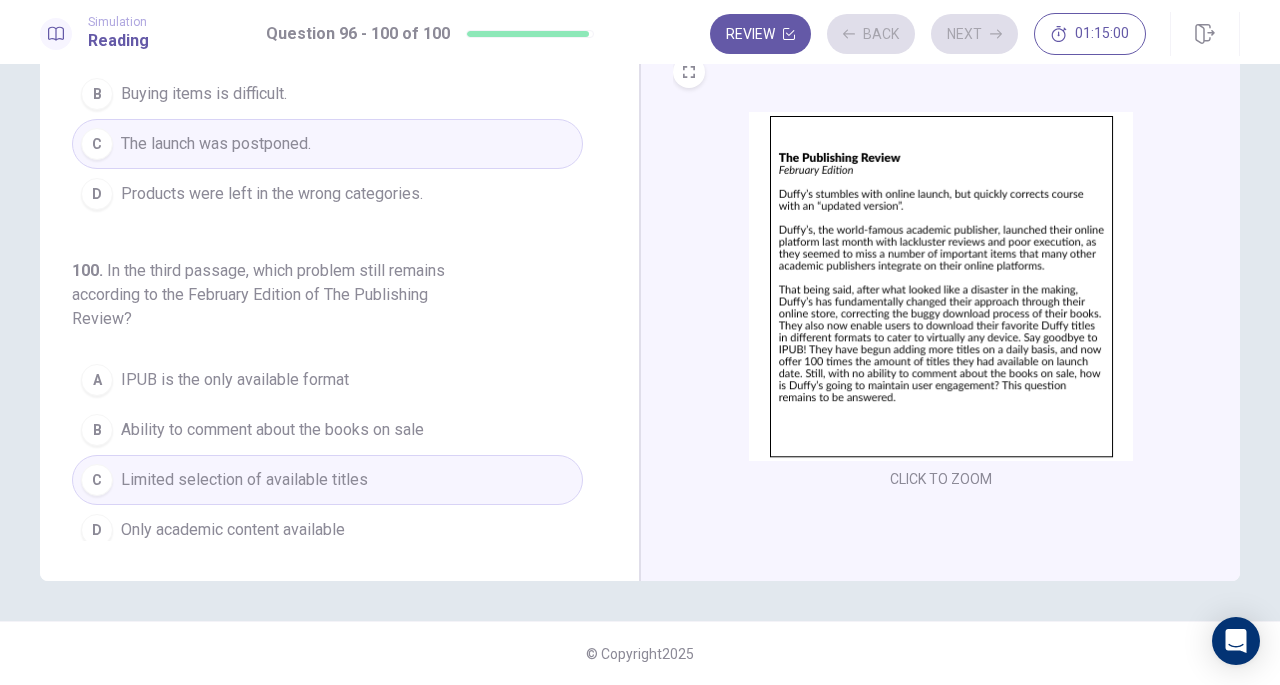 scroll, scrollTop: 42, scrollLeft: 0, axis: vertical 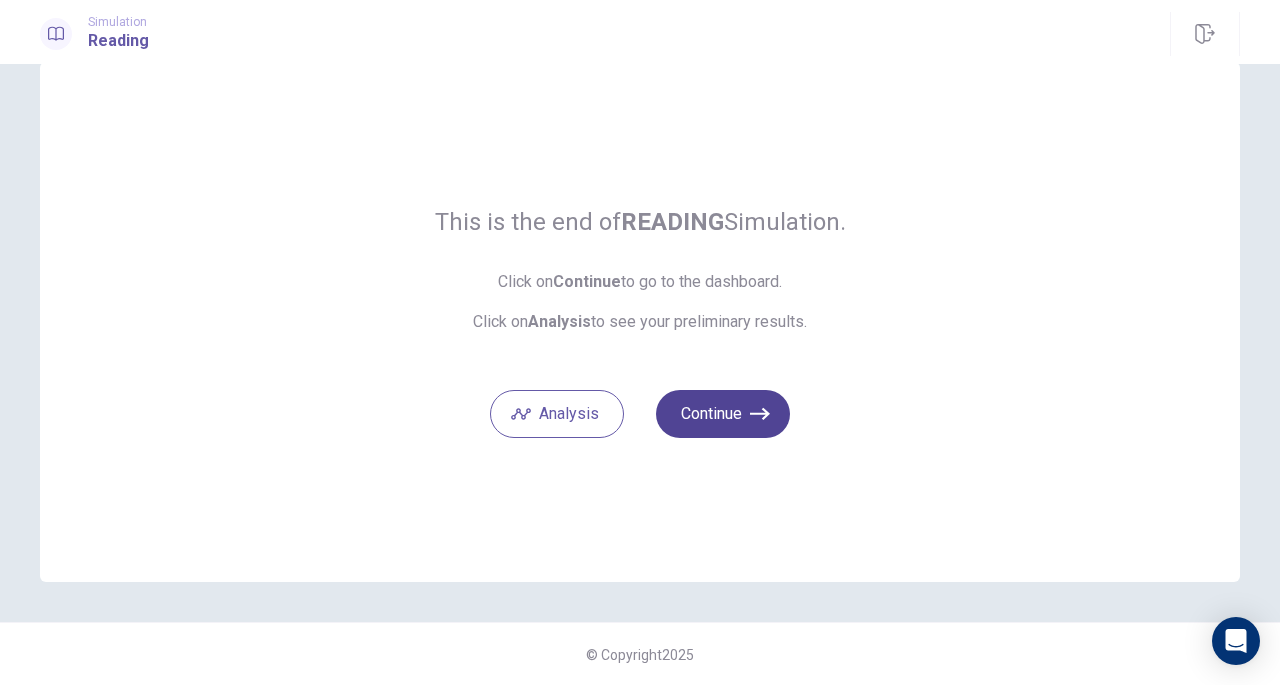 click on "Continue" at bounding box center (723, 414) 